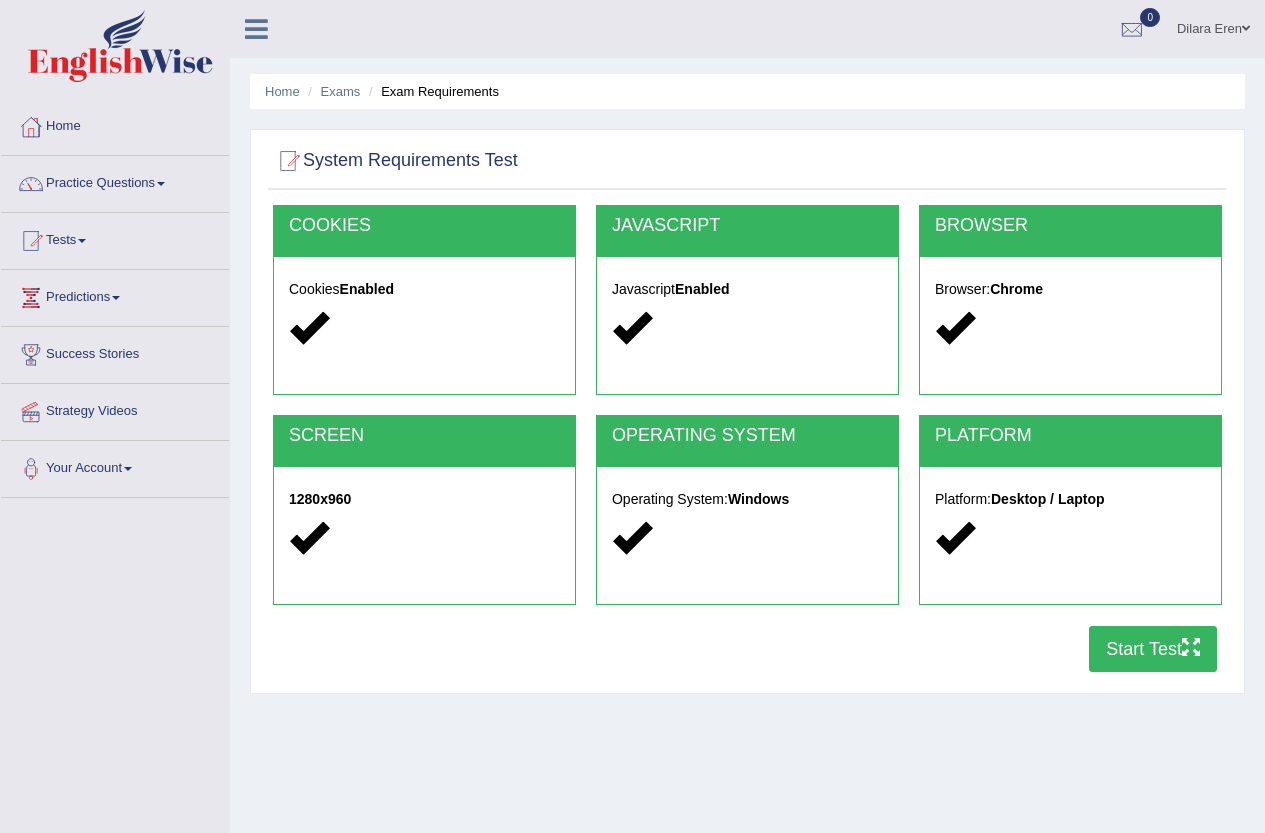 scroll, scrollTop: 0, scrollLeft: 0, axis: both 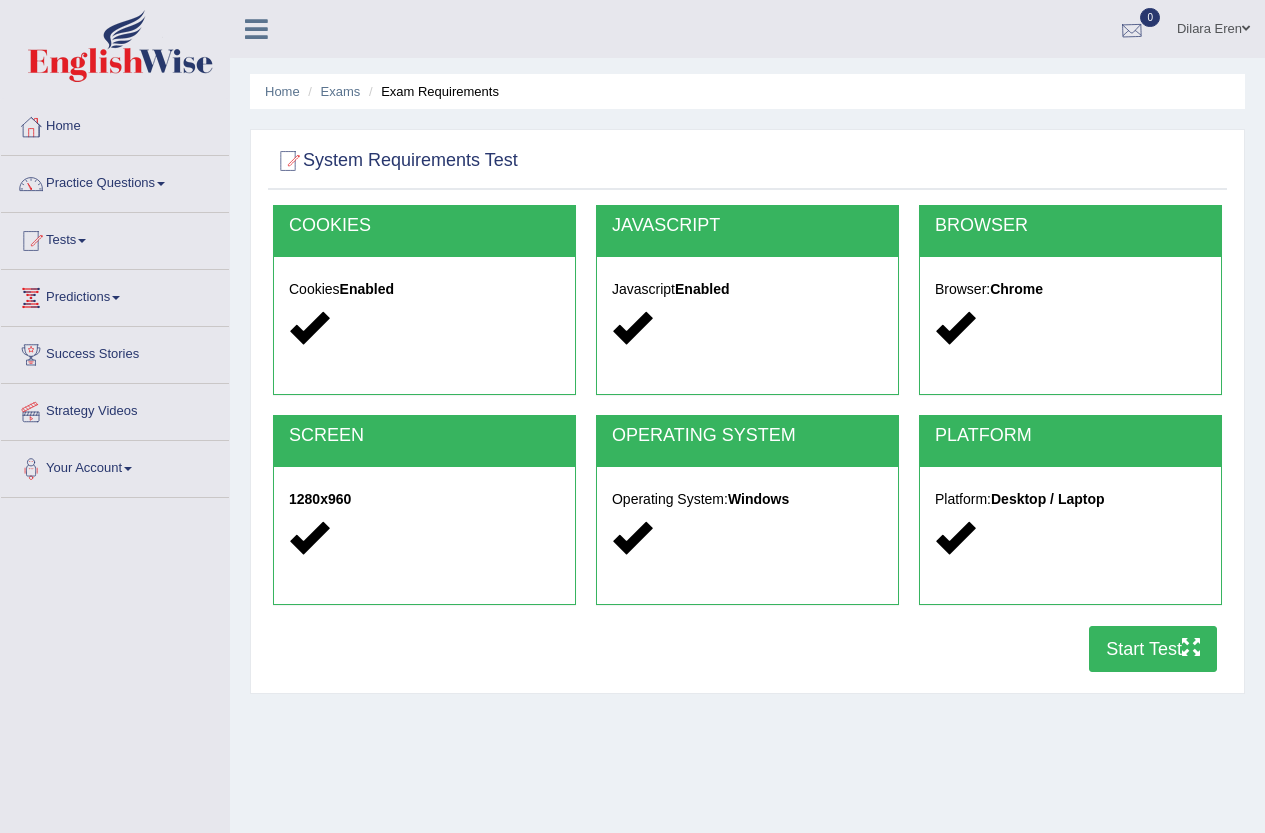 click at bounding box center [1132, 30] 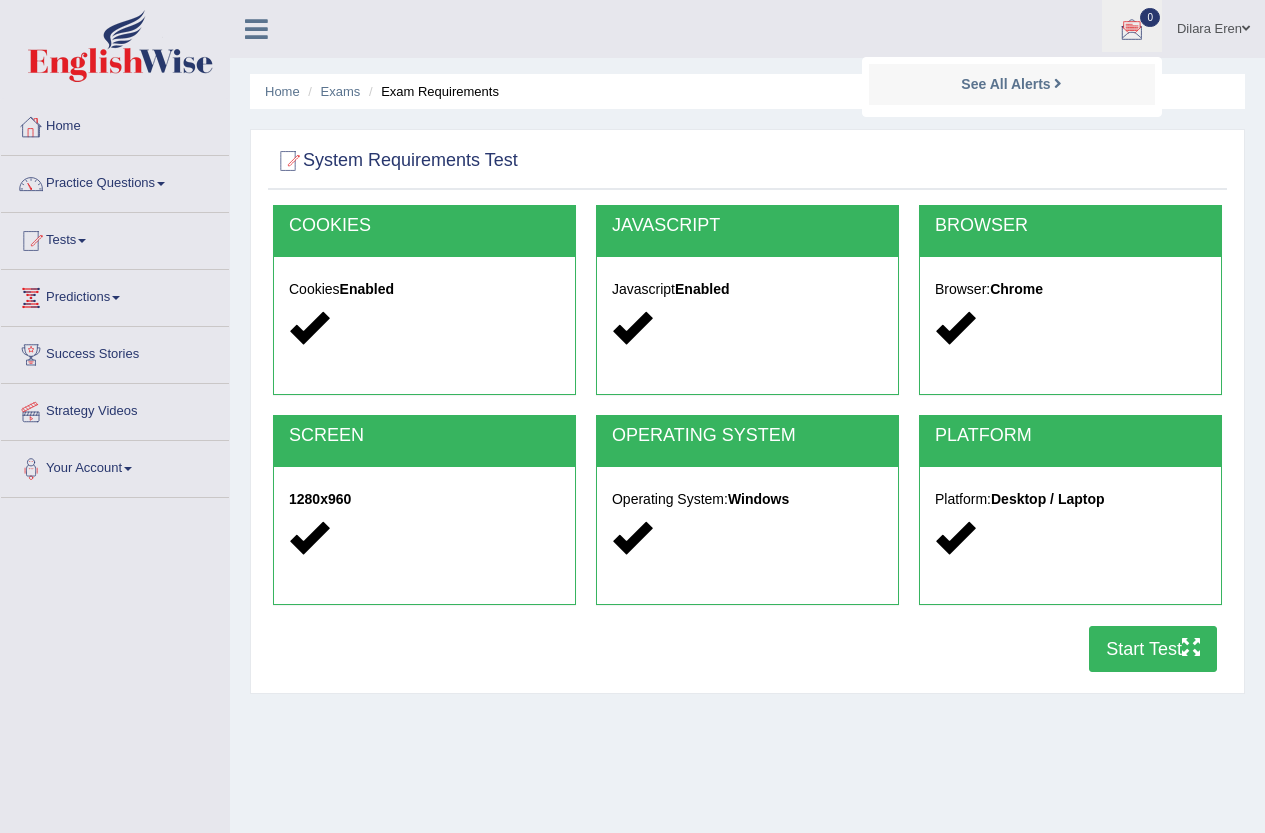 click on "Home" at bounding box center [115, 124] 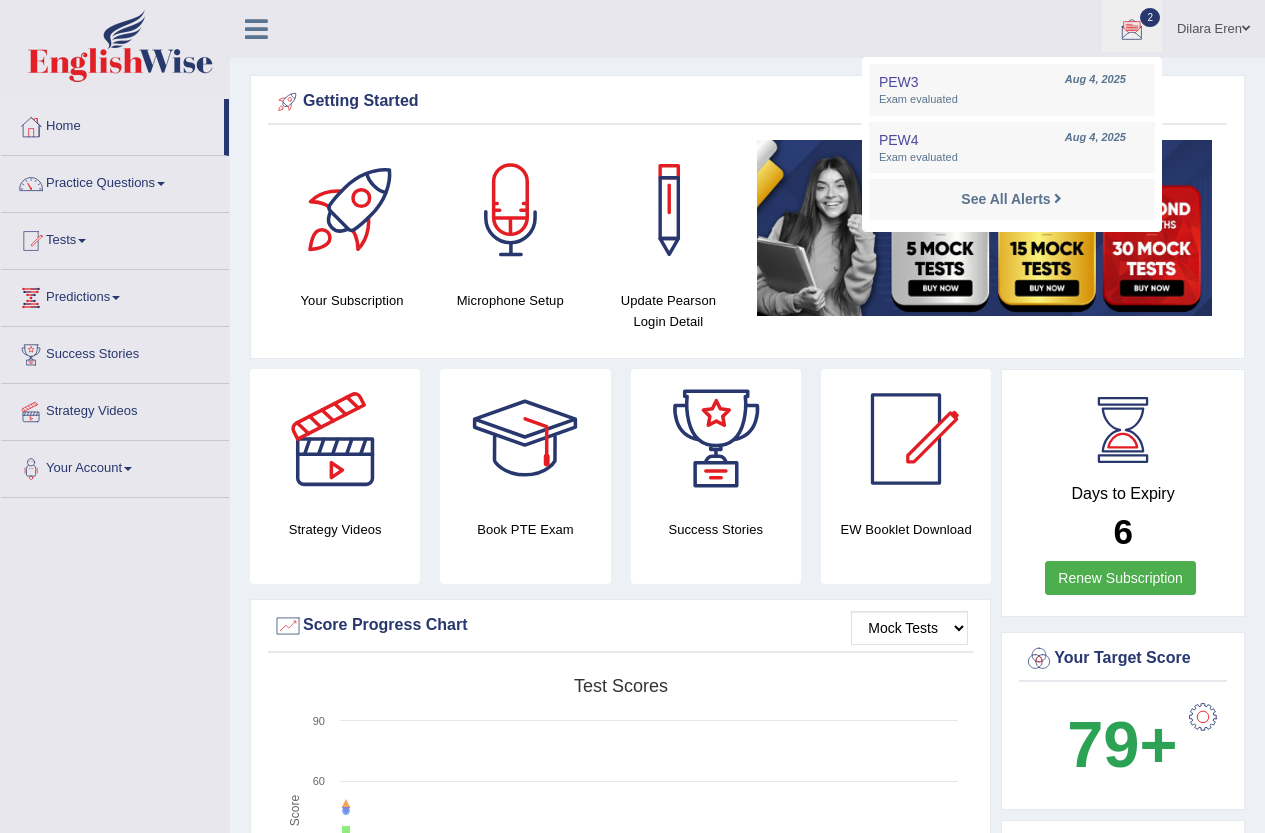scroll, scrollTop: 0, scrollLeft: 0, axis: both 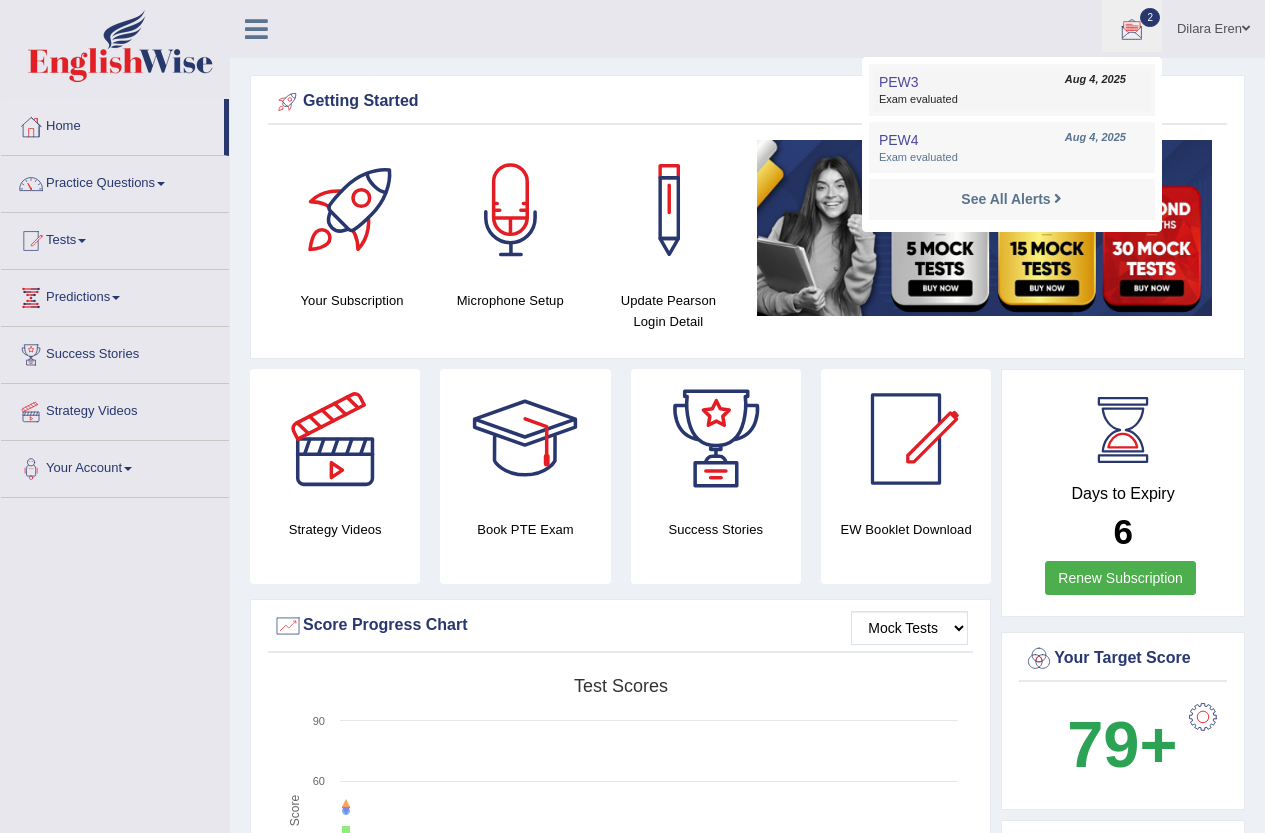 click on "PEW3
Aug 4, 2025
Exam evaluated" at bounding box center [1012, 90] 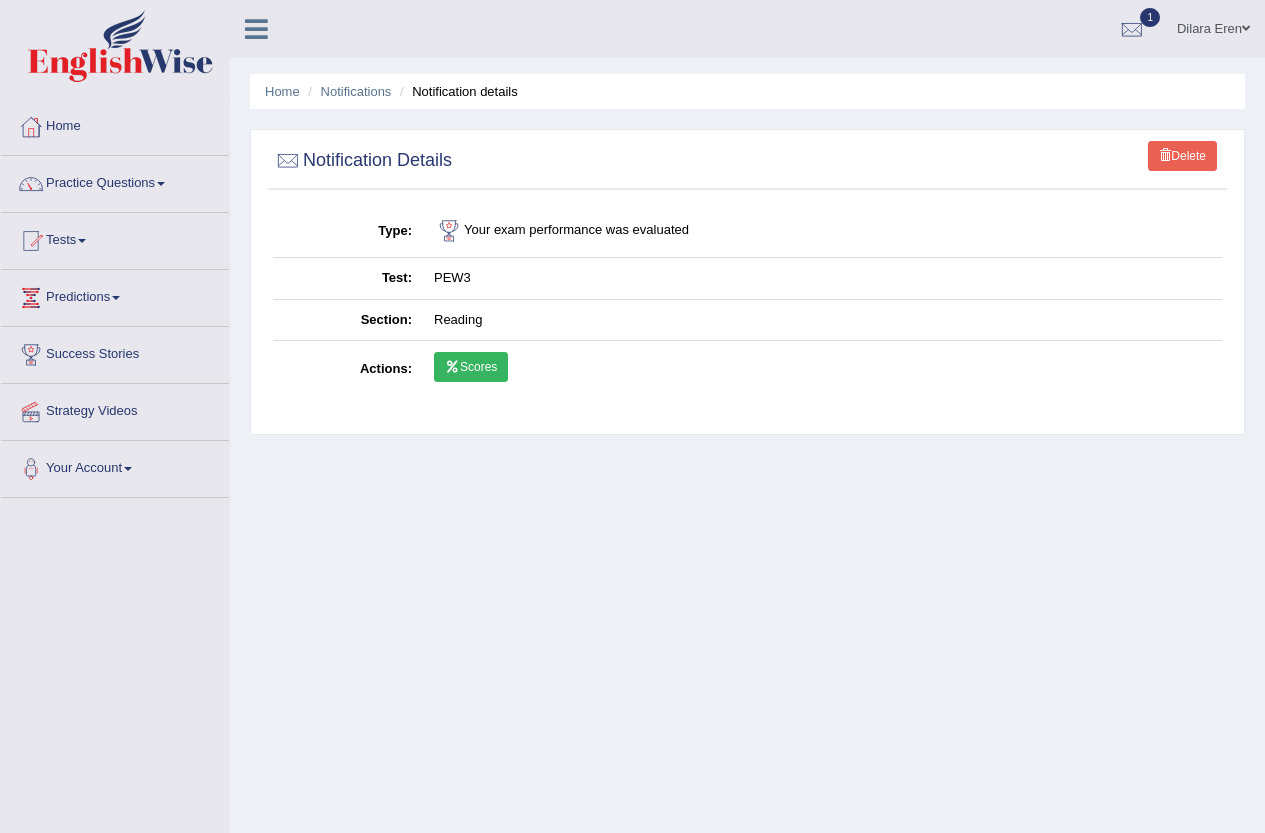 scroll, scrollTop: 0, scrollLeft: 0, axis: both 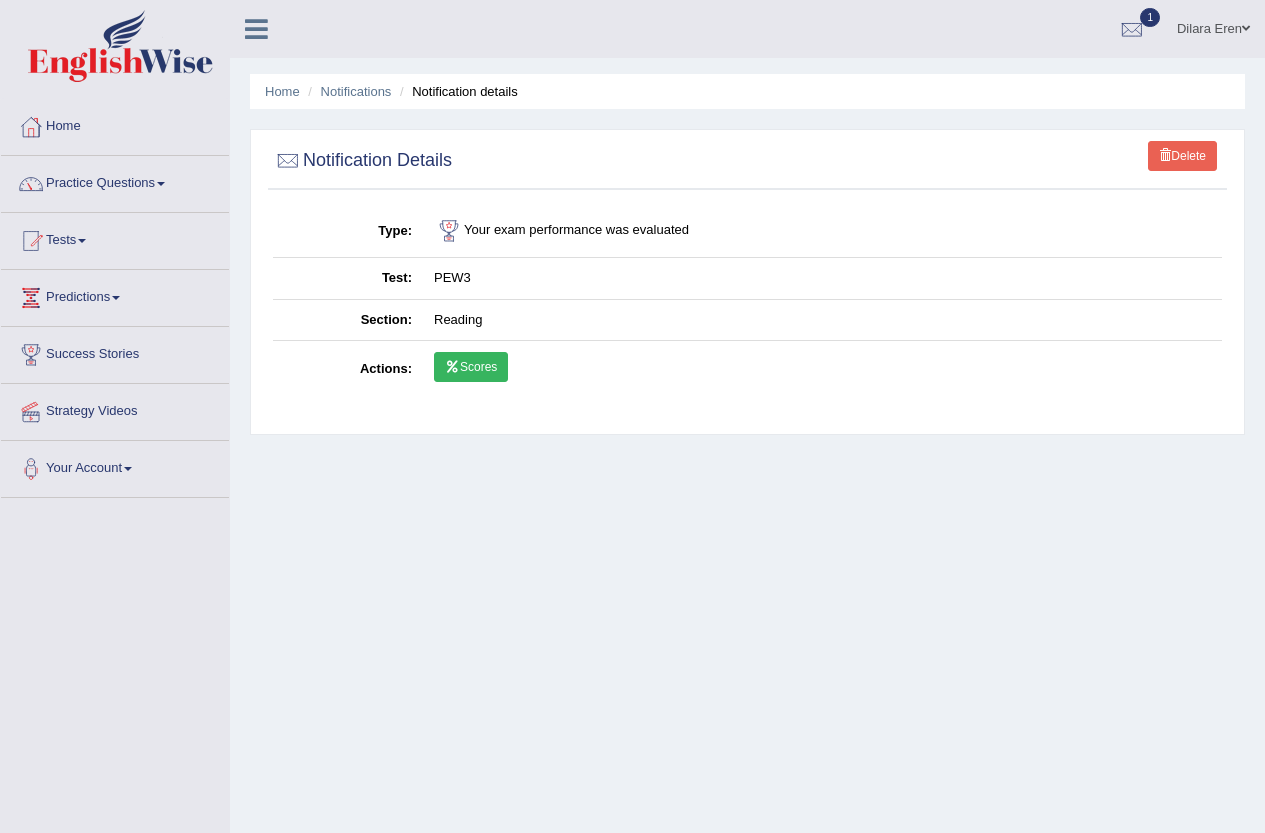 click at bounding box center (1132, 30) 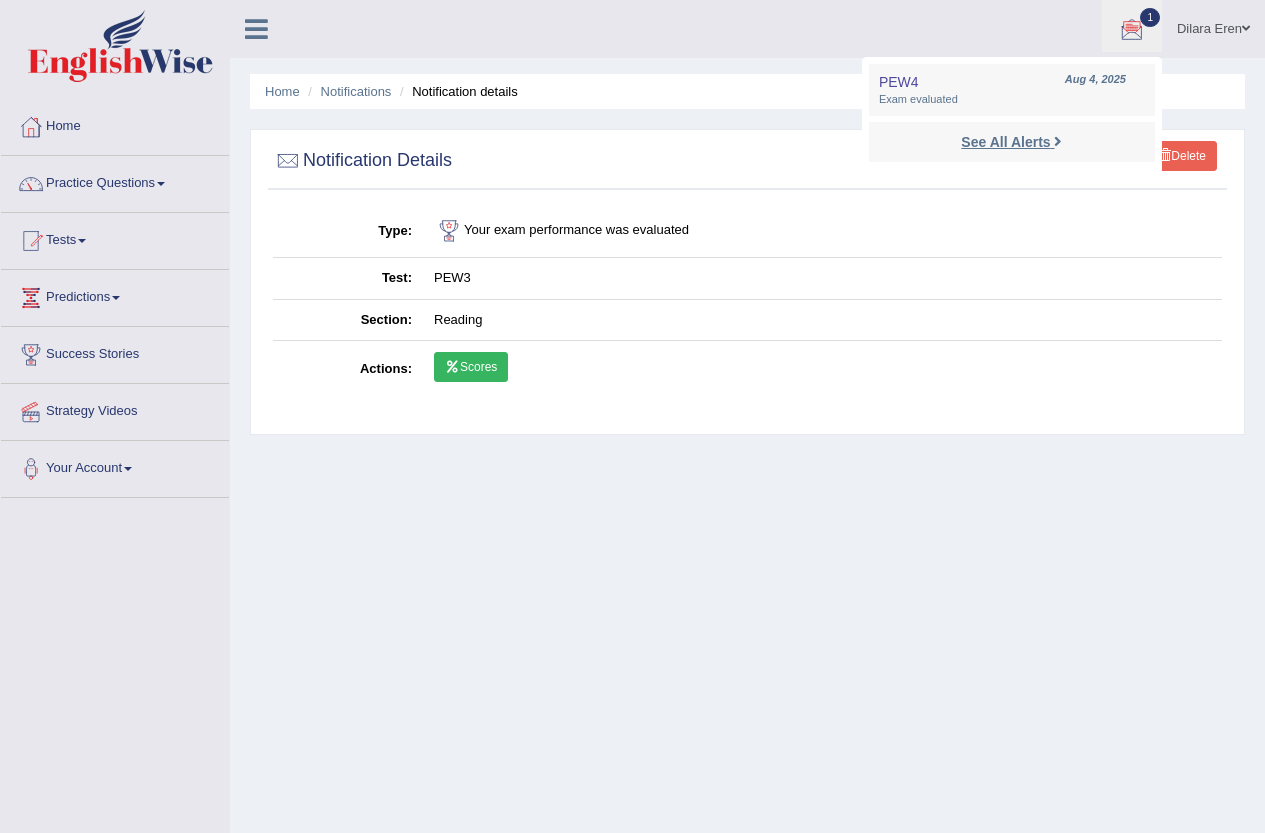 click on "See All Alerts" at bounding box center [1011, 142] 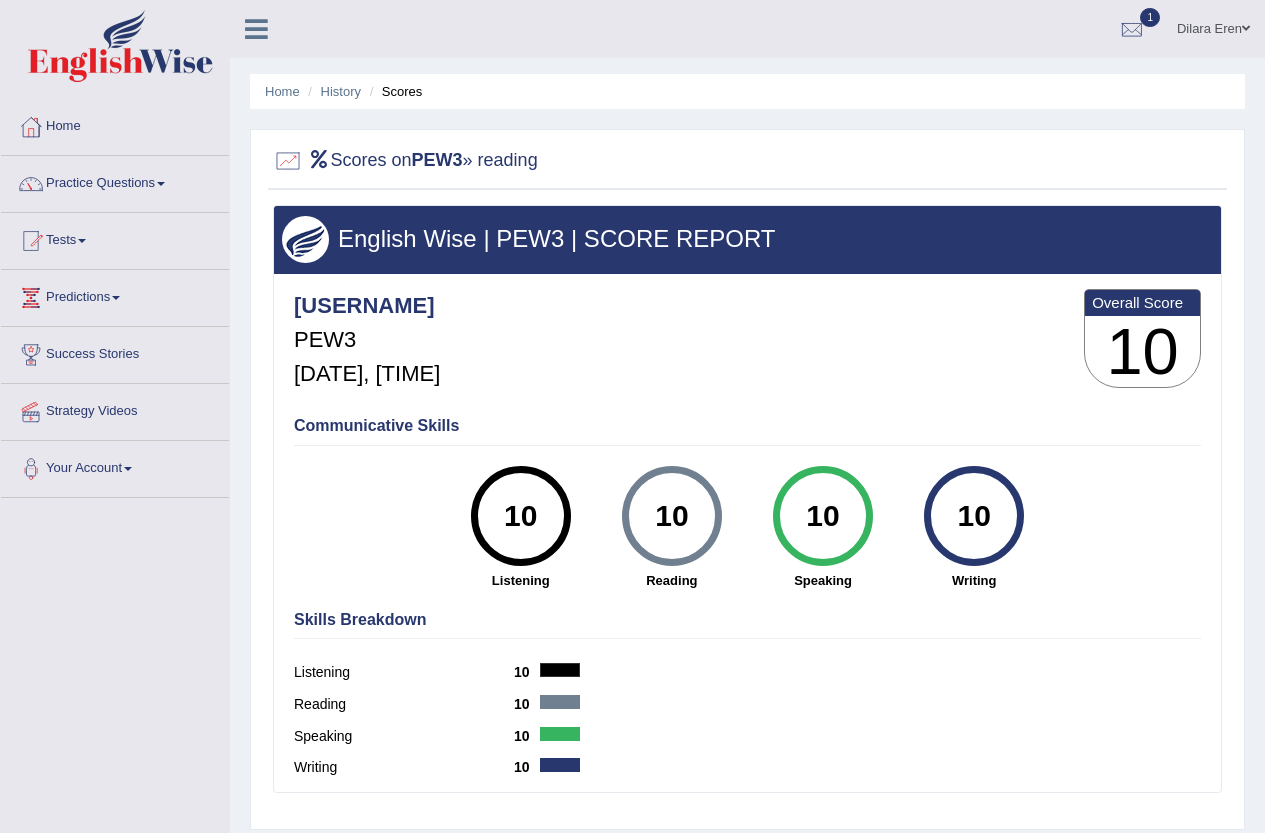 scroll, scrollTop: 0, scrollLeft: 0, axis: both 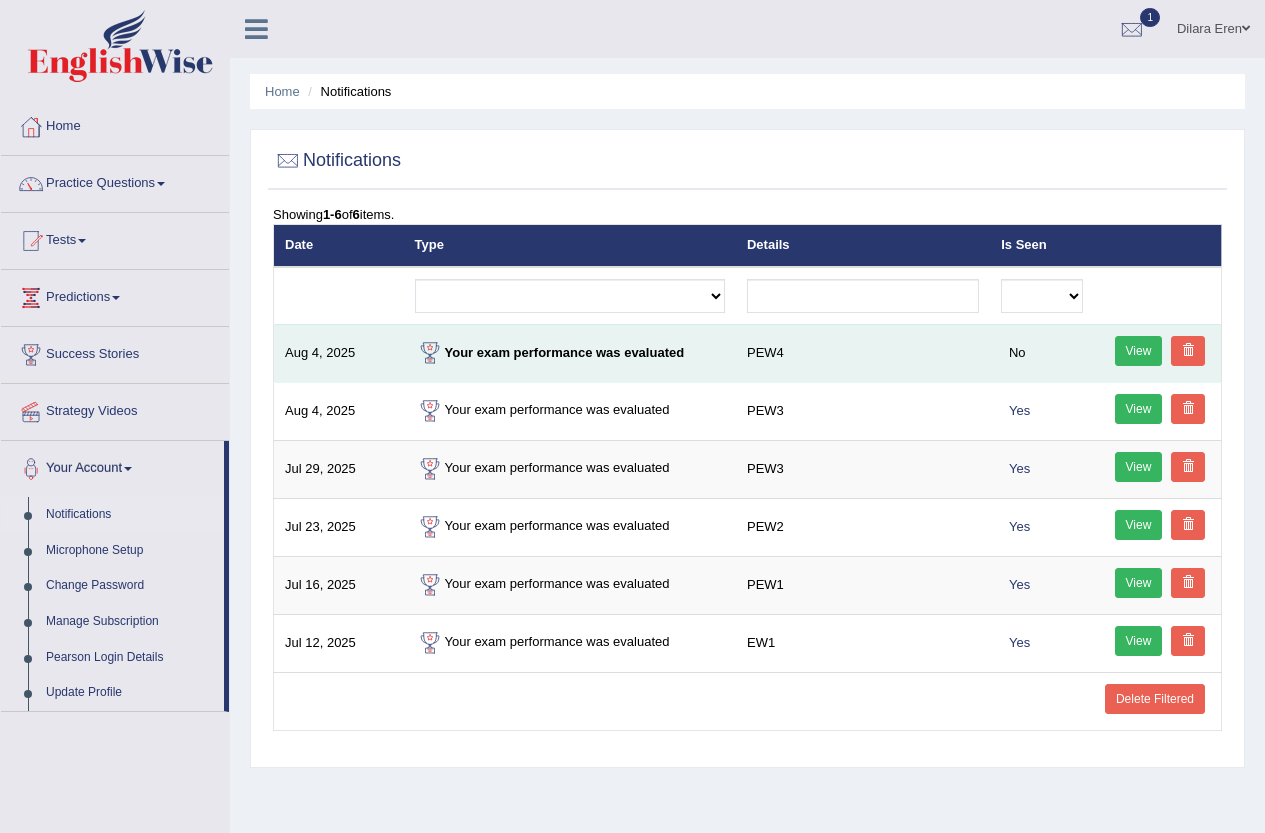 click on "View" at bounding box center [1139, 351] 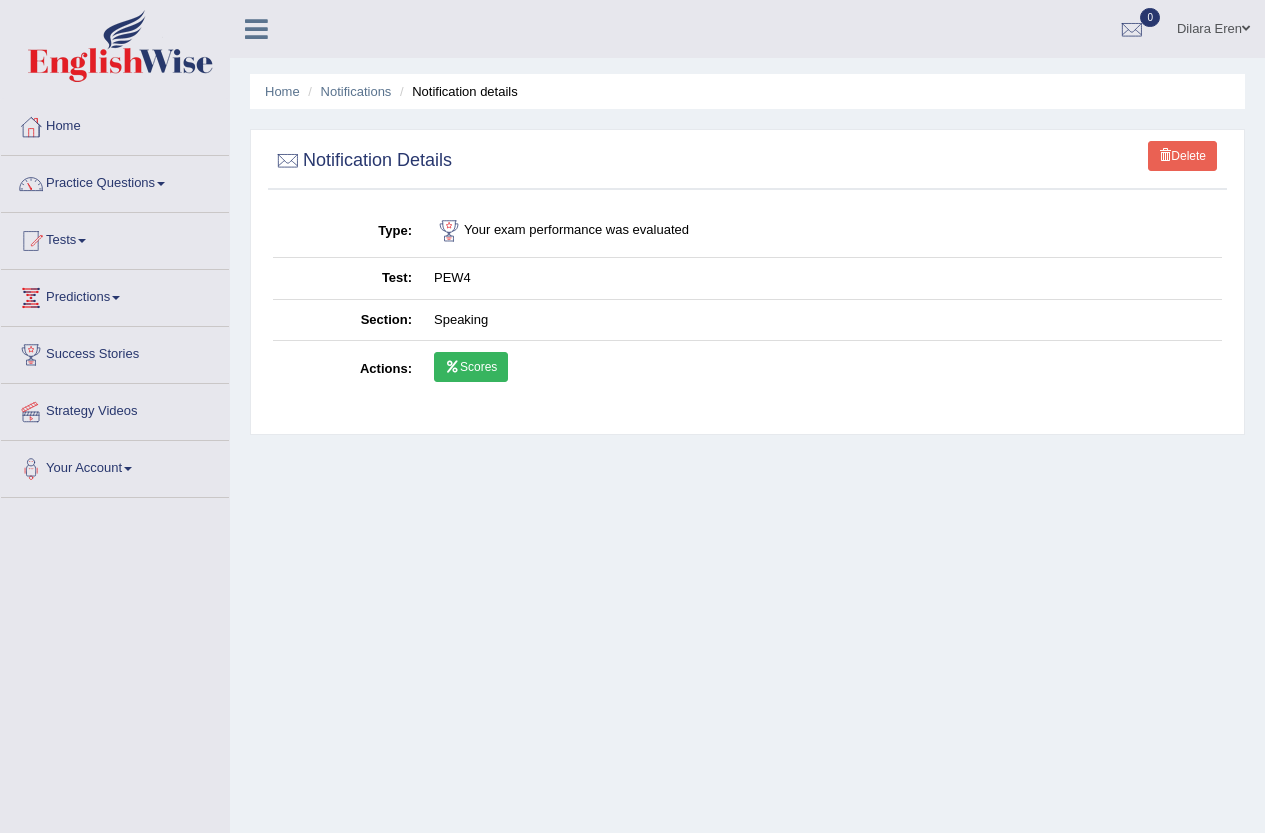 scroll, scrollTop: 0, scrollLeft: 0, axis: both 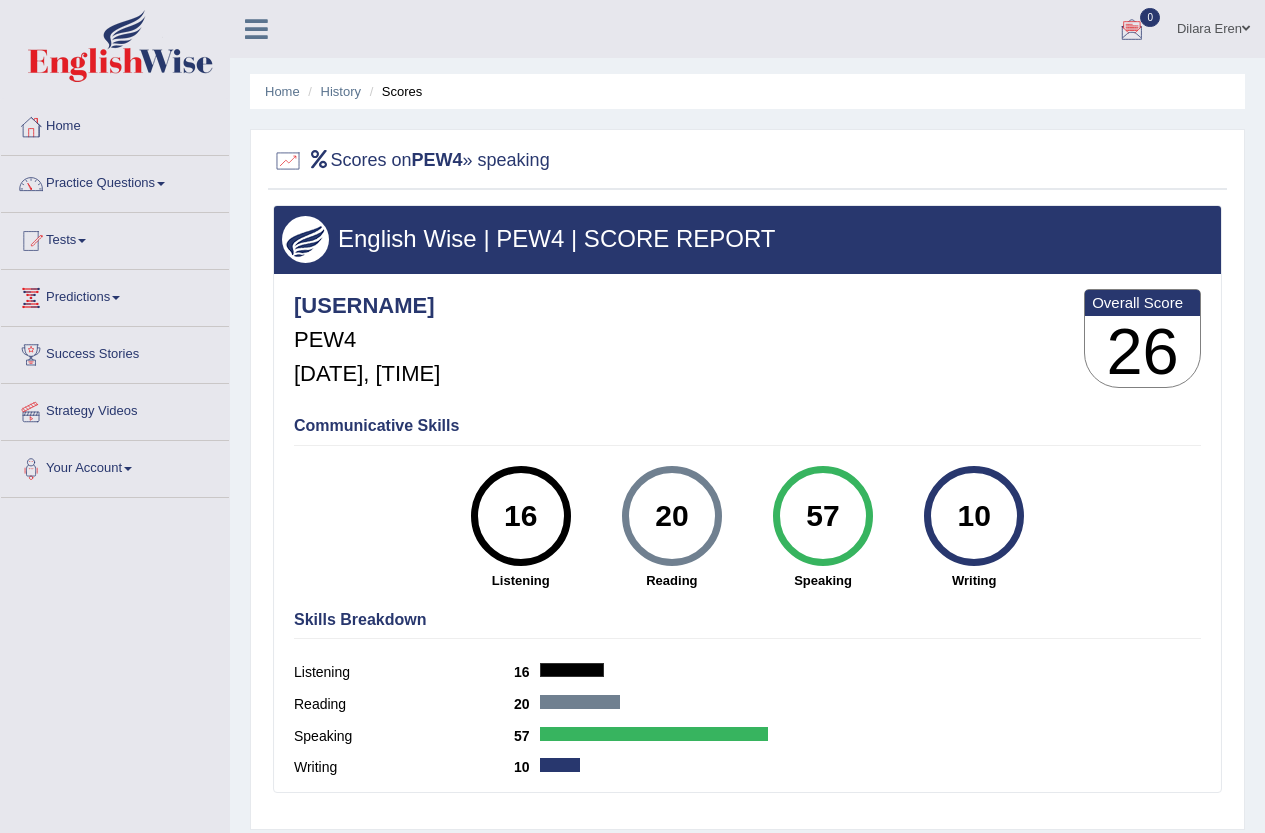 click at bounding box center [1132, 30] 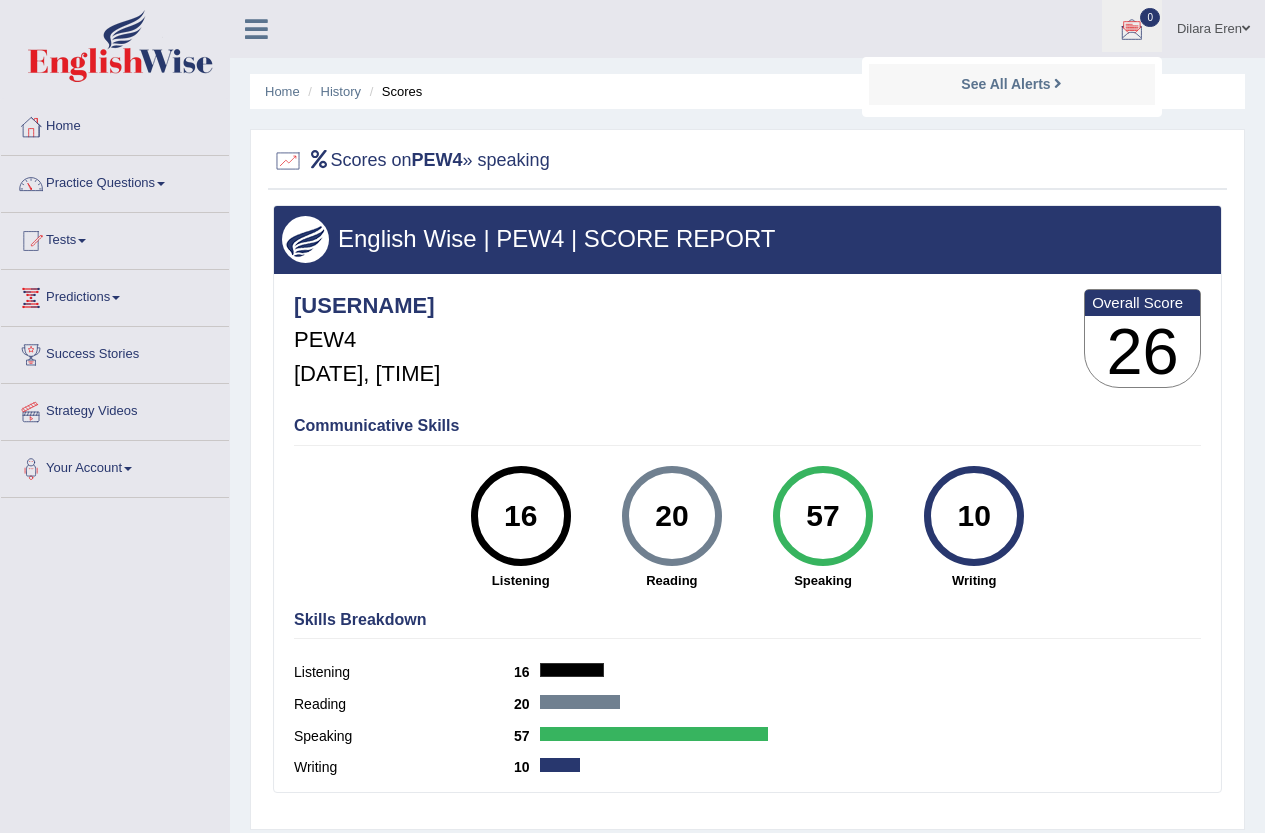 click on "See All Alerts" at bounding box center [1011, 84] 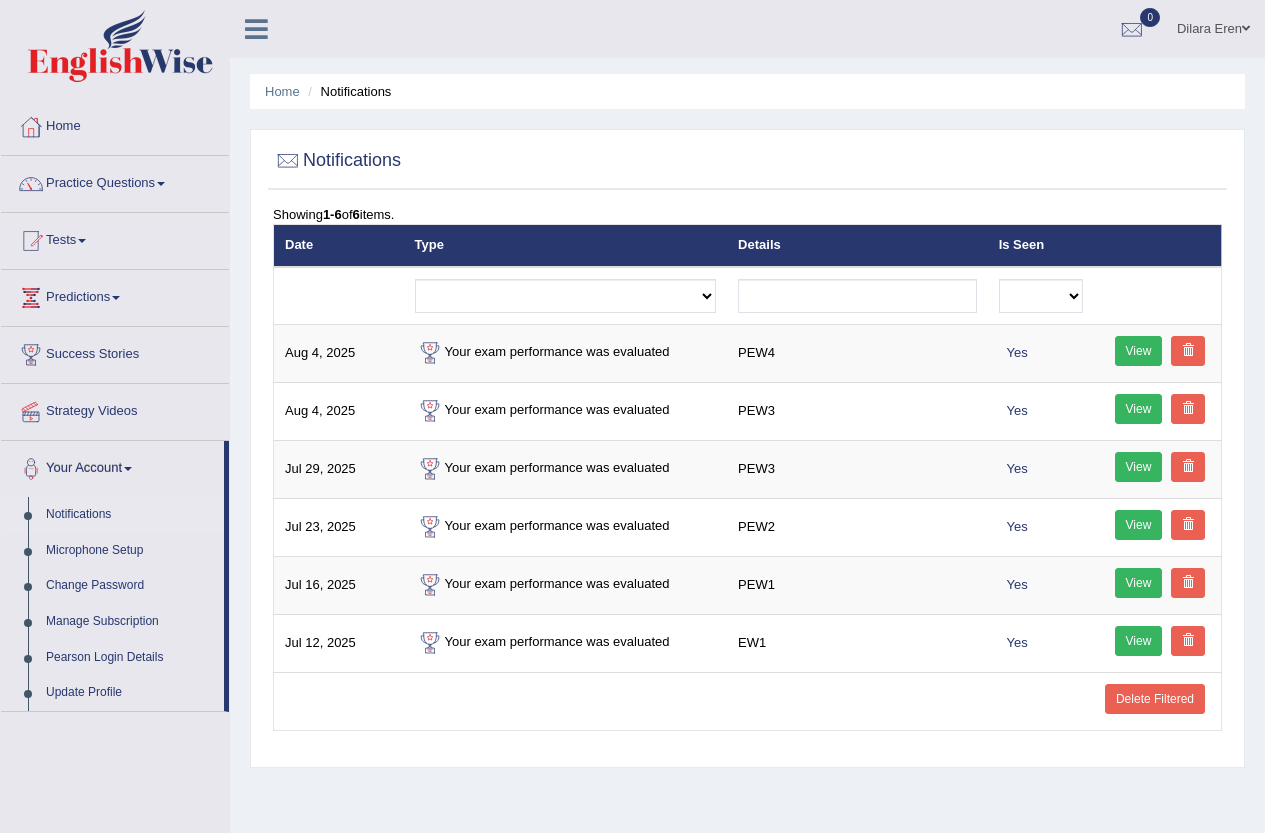 scroll, scrollTop: 0, scrollLeft: 0, axis: both 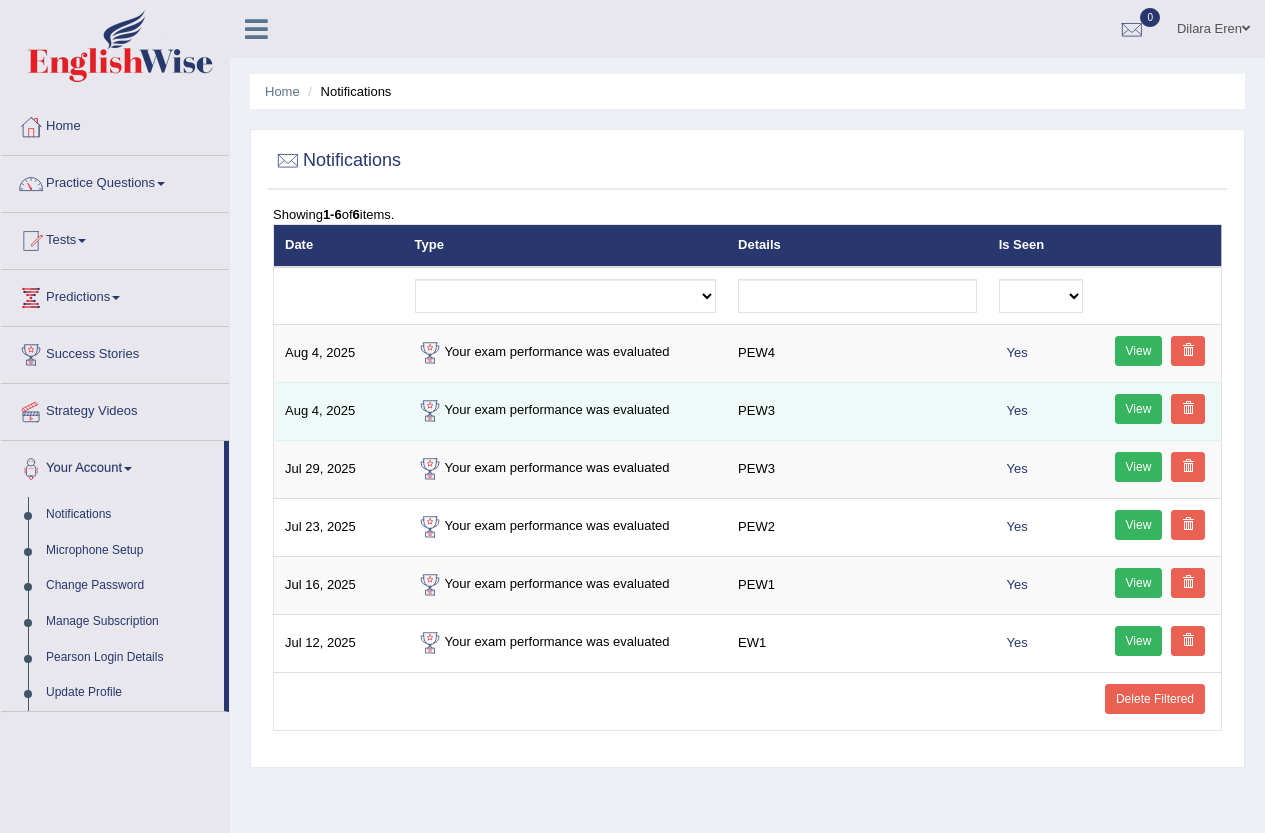 click on "View" at bounding box center (1139, 409) 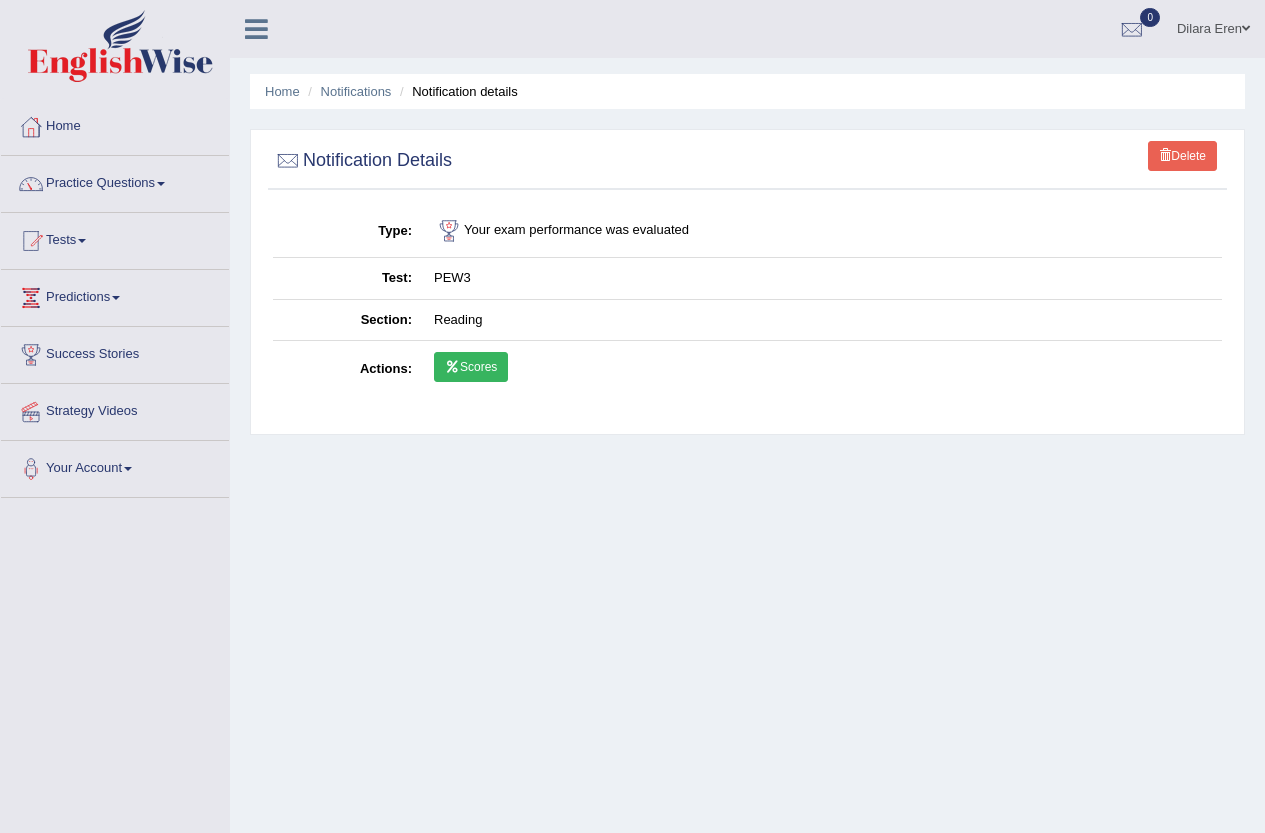 scroll, scrollTop: 0, scrollLeft: 0, axis: both 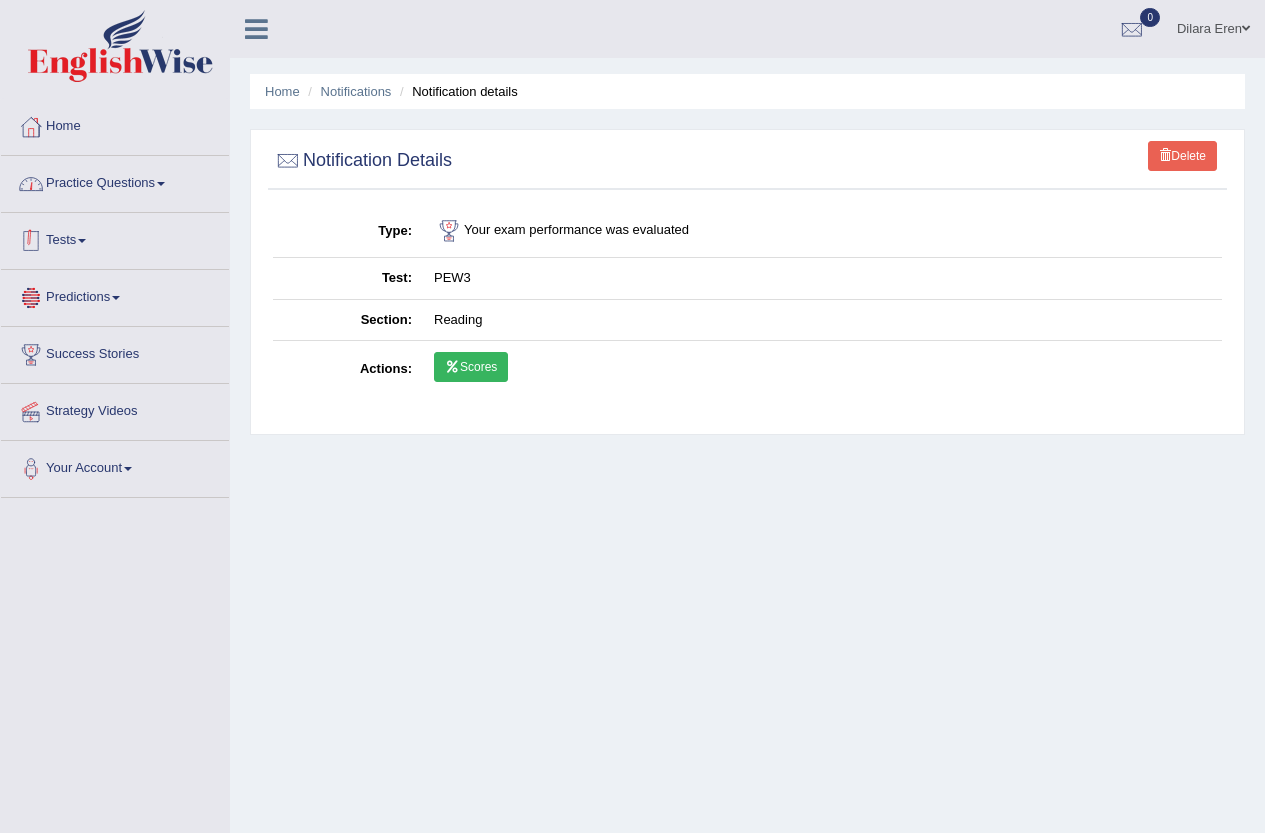 click on "Practice Questions" at bounding box center (115, 181) 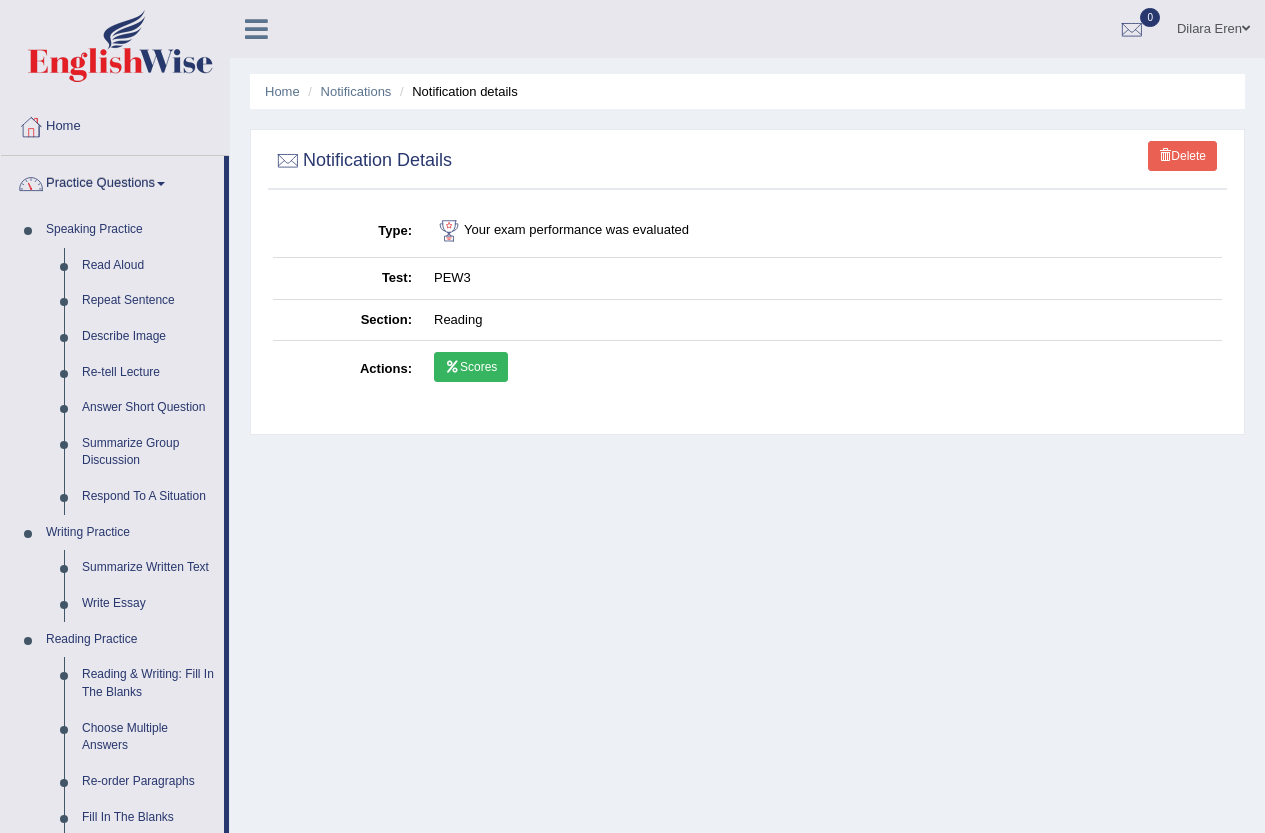 click on "Practice Questions" at bounding box center (112, 181) 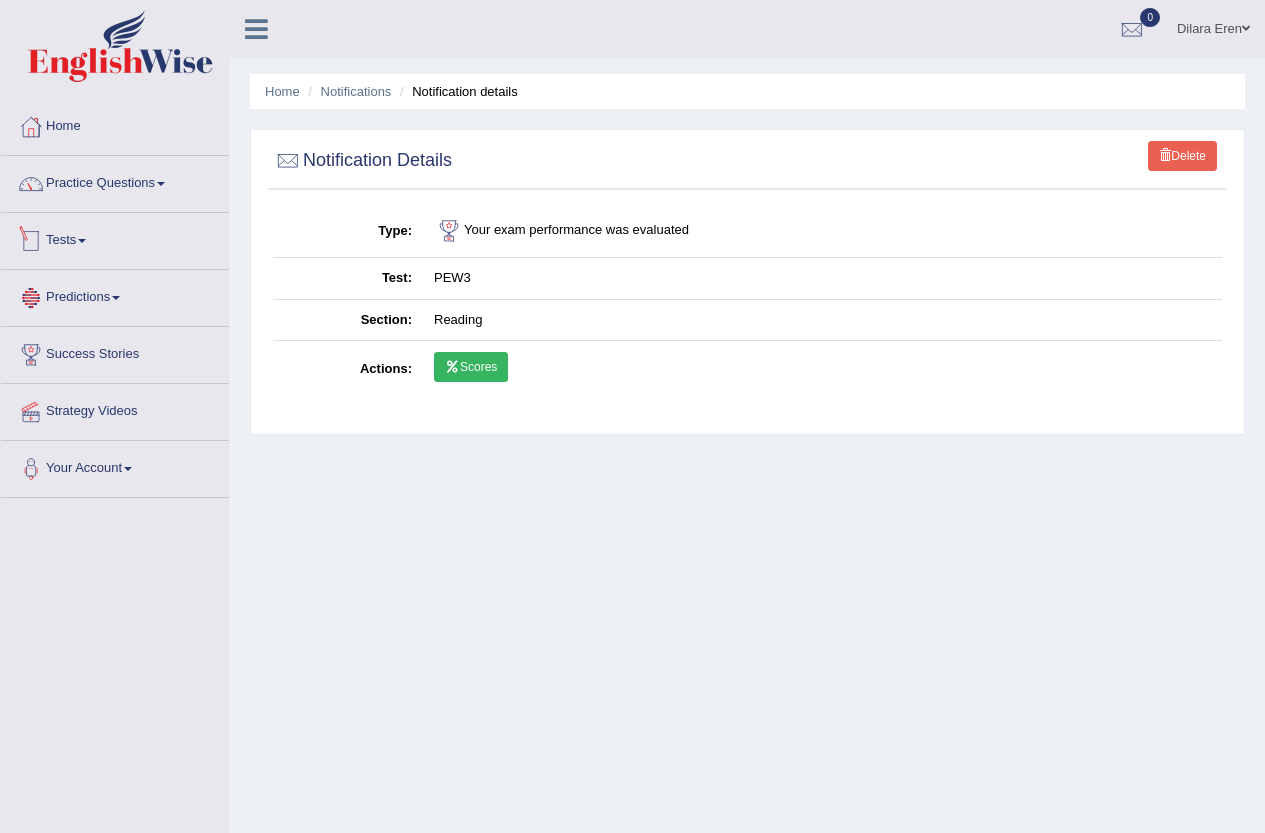 click on "Tests" at bounding box center (115, 238) 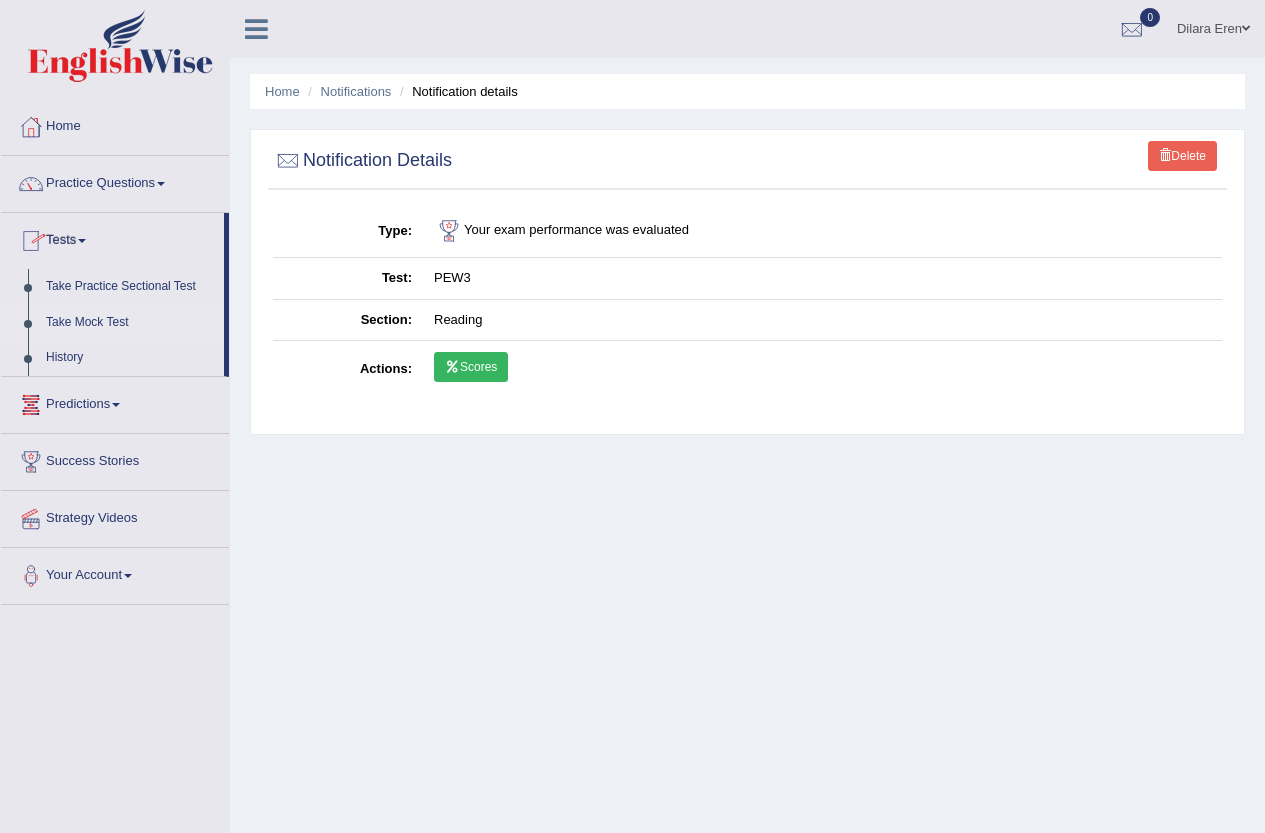 click on "Take Mock Test" at bounding box center [130, 323] 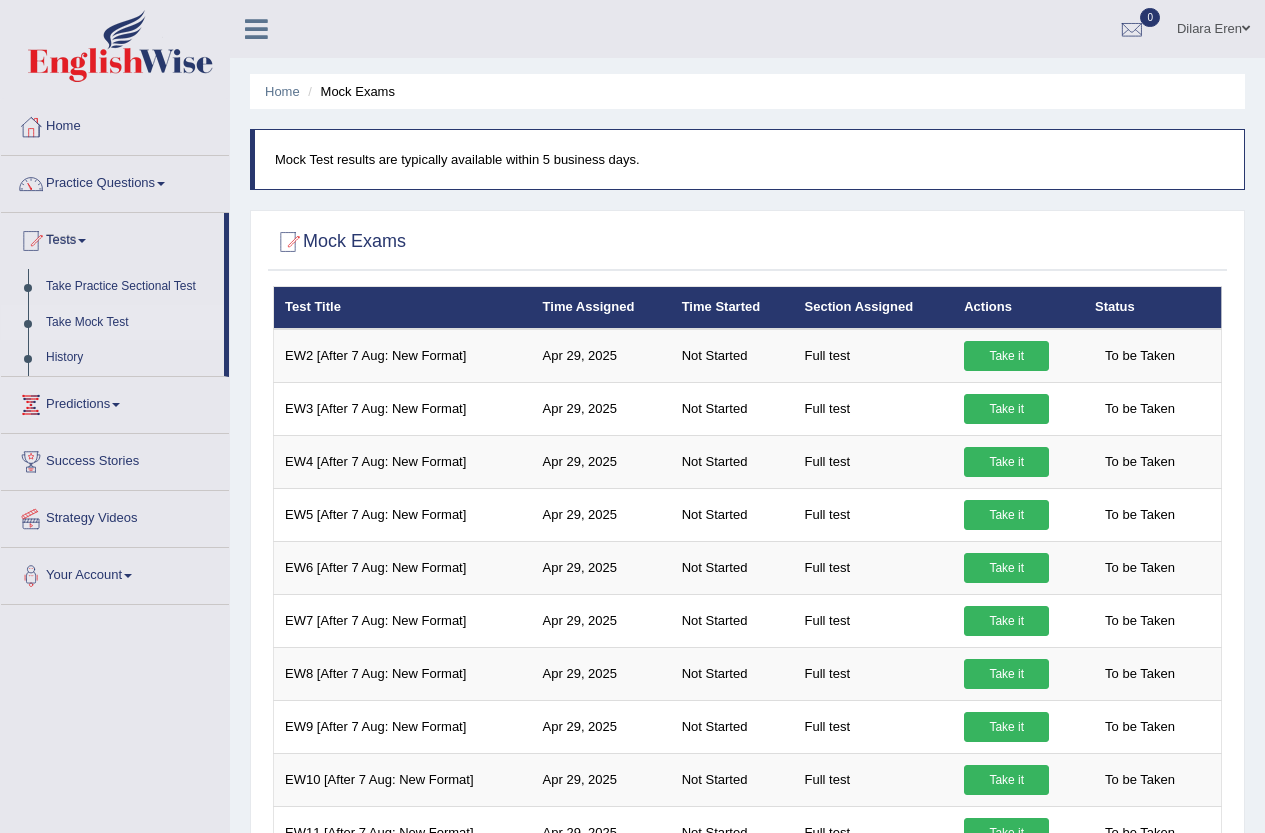 scroll, scrollTop: 0, scrollLeft: 0, axis: both 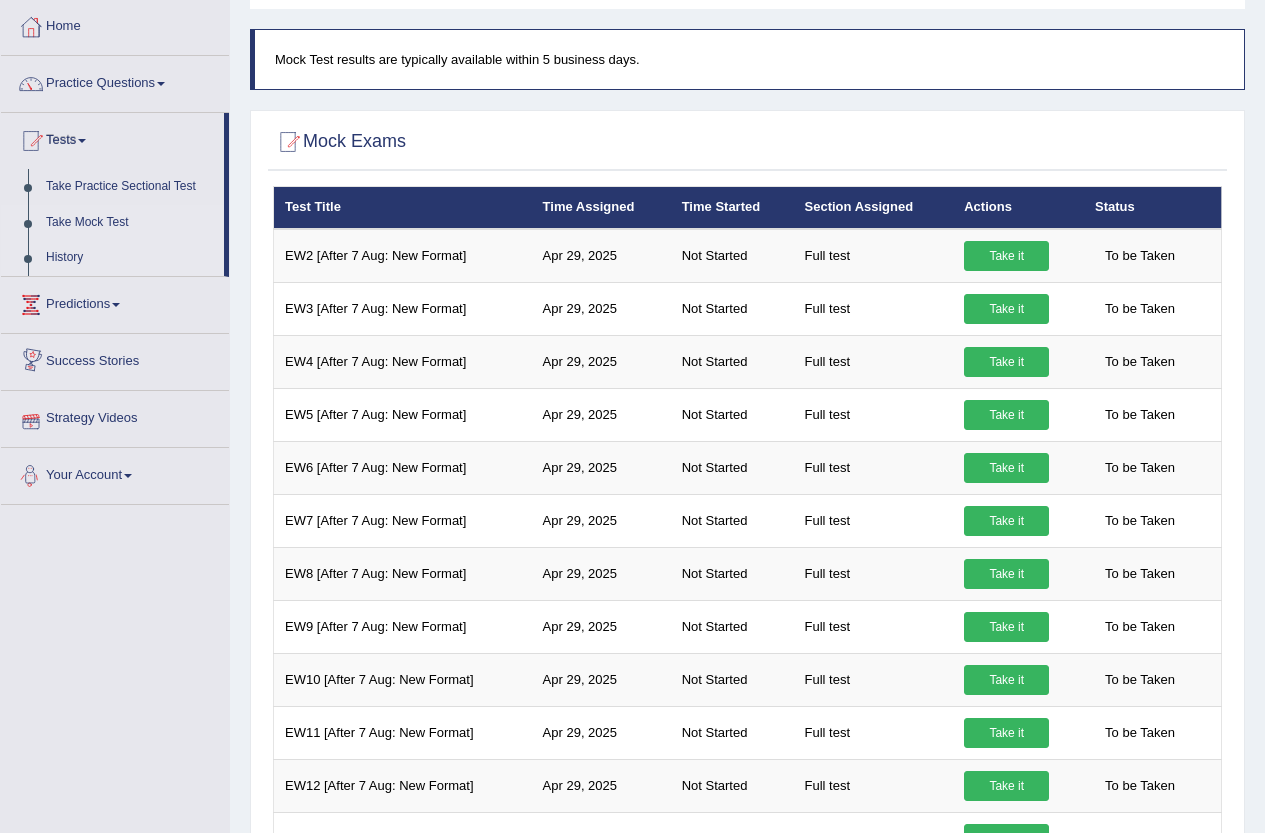 click on "History" at bounding box center (130, 258) 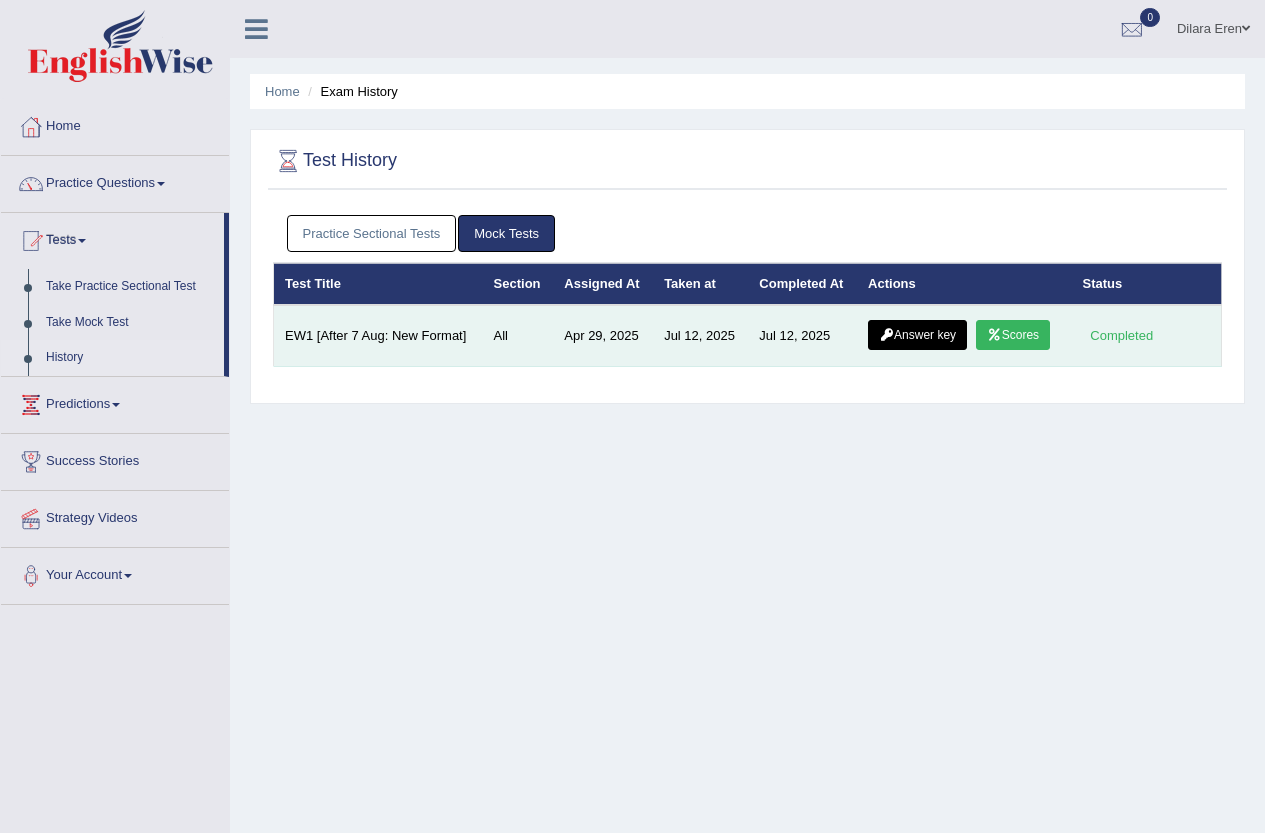 scroll, scrollTop: 0, scrollLeft: 0, axis: both 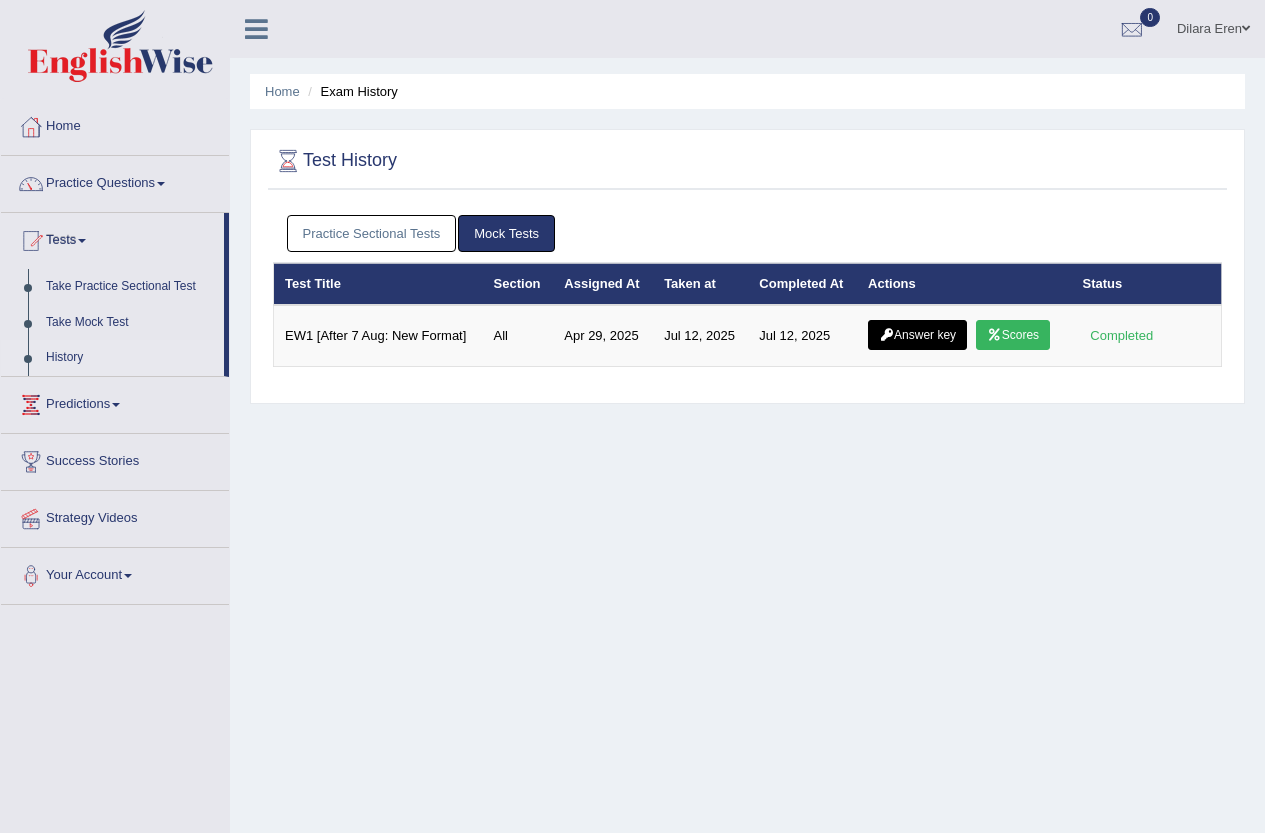 click on "Practice Sectional Tests" at bounding box center [372, 233] 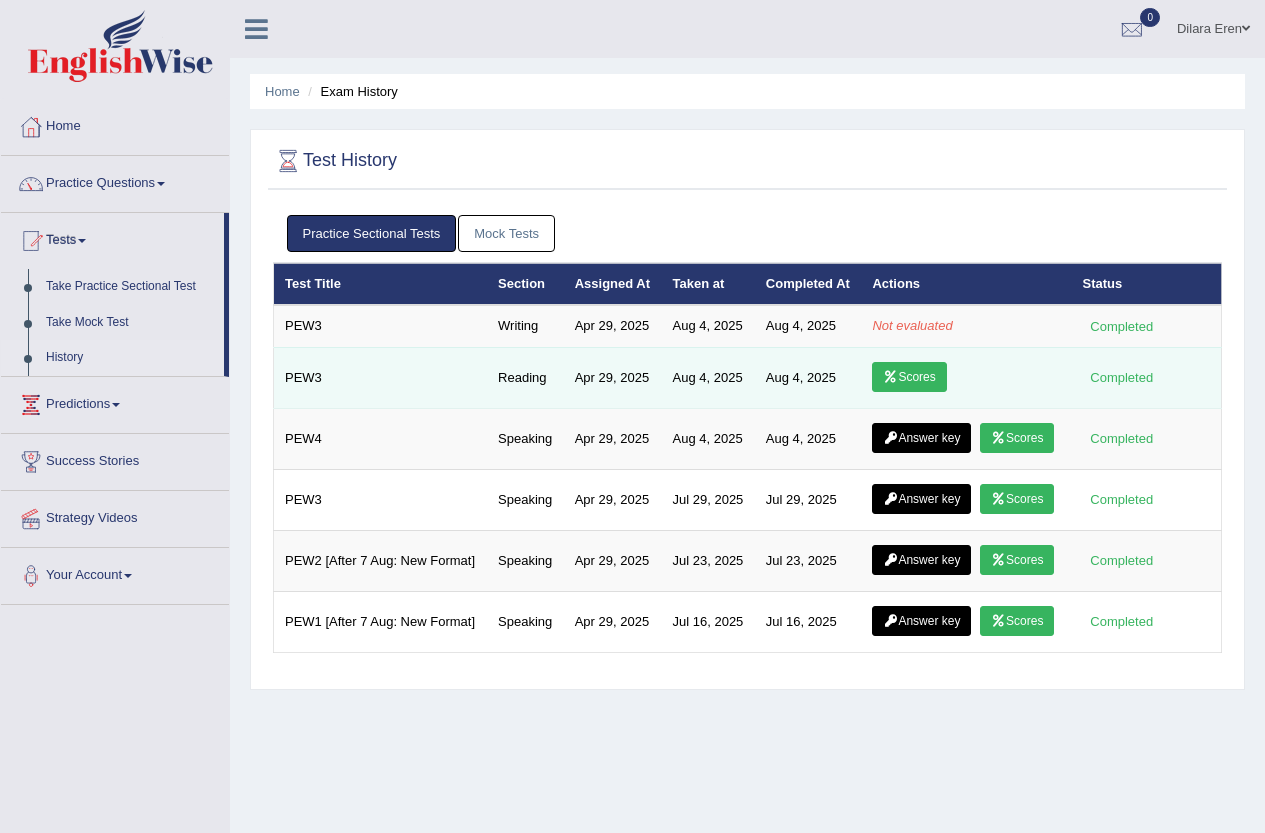 click on "Scores" at bounding box center (909, 377) 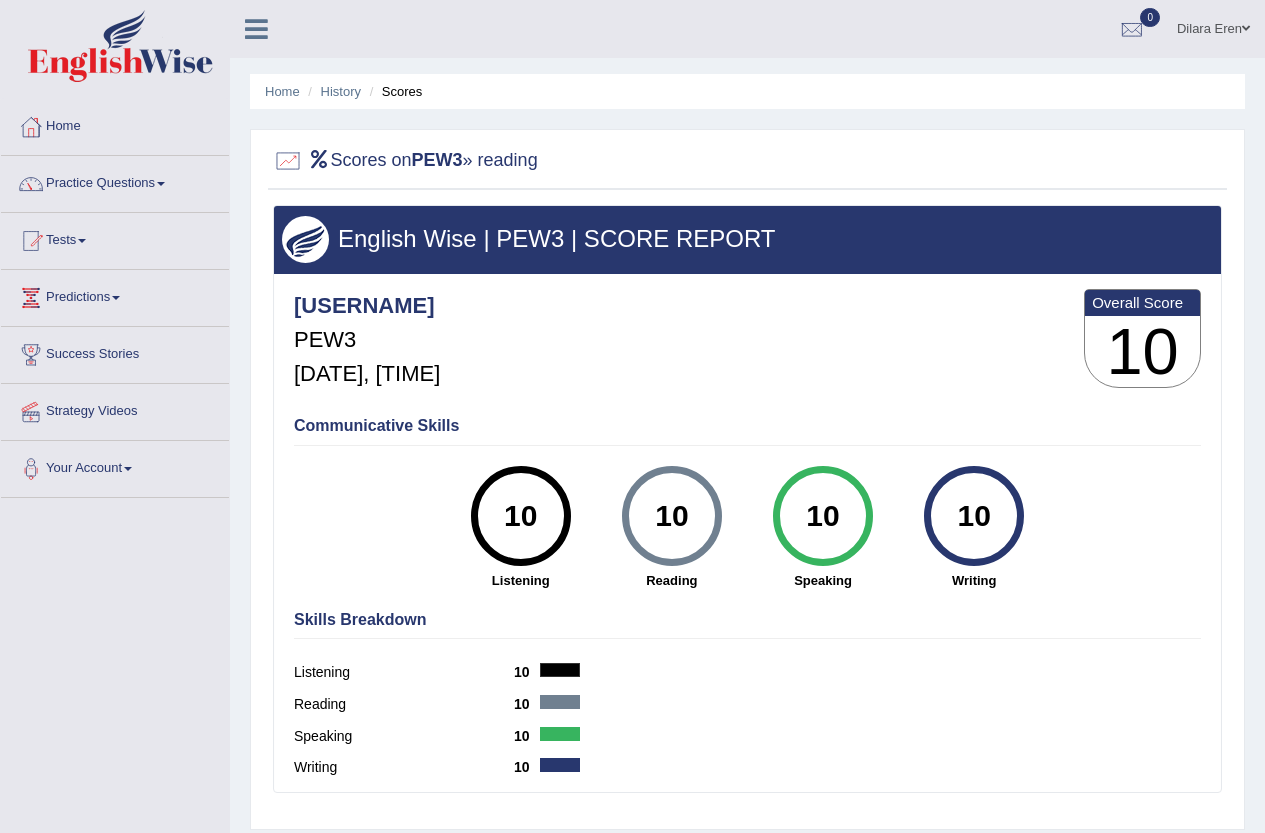 scroll, scrollTop: 0, scrollLeft: 0, axis: both 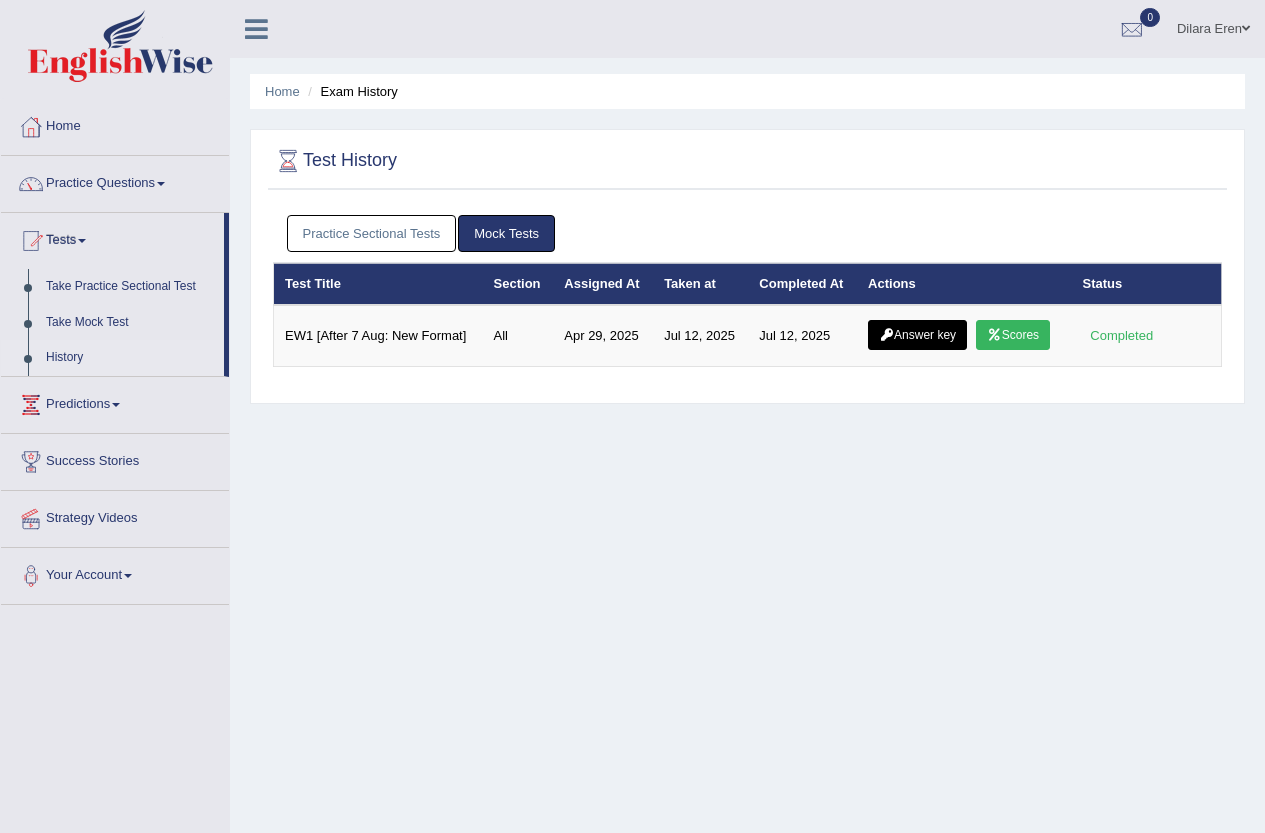 click on "Practice Sectional Tests" at bounding box center (372, 233) 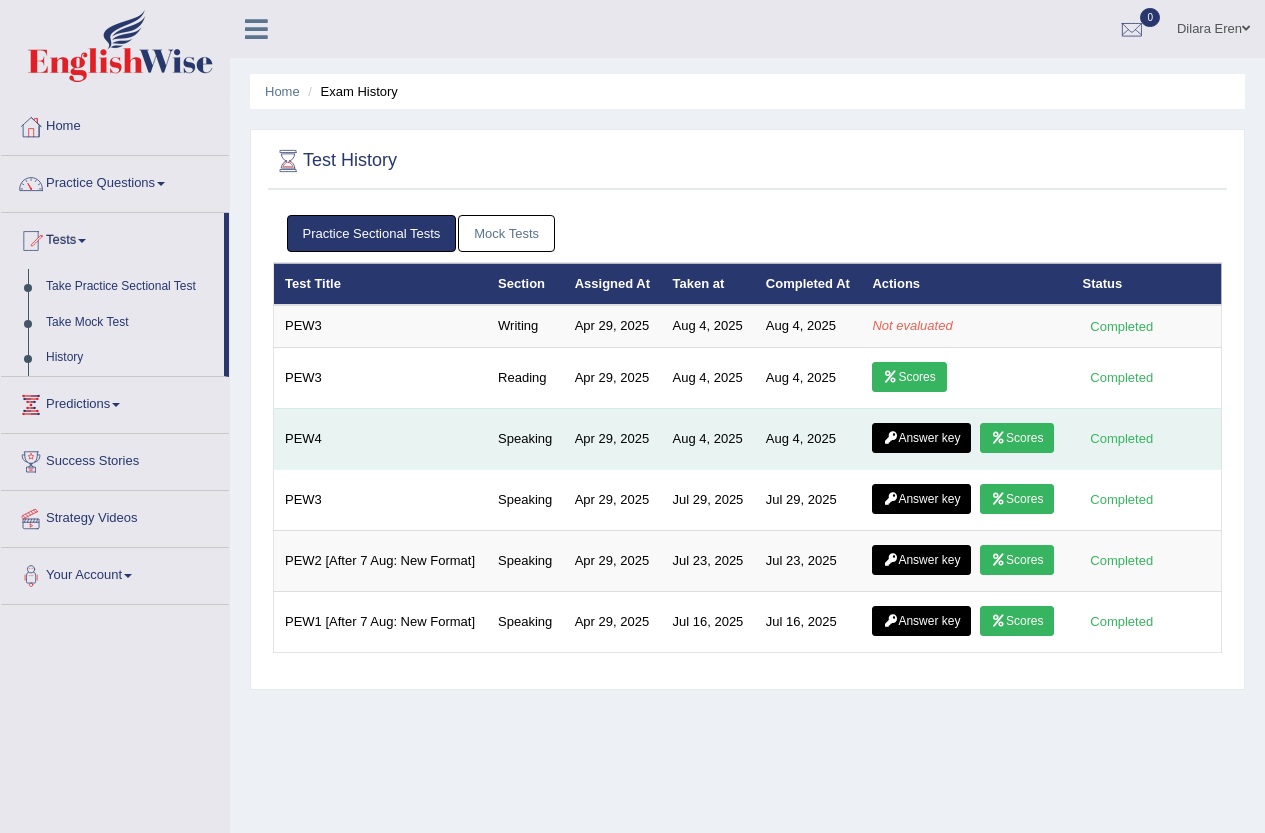 click on "Answer key" at bounding box center [921, 438] 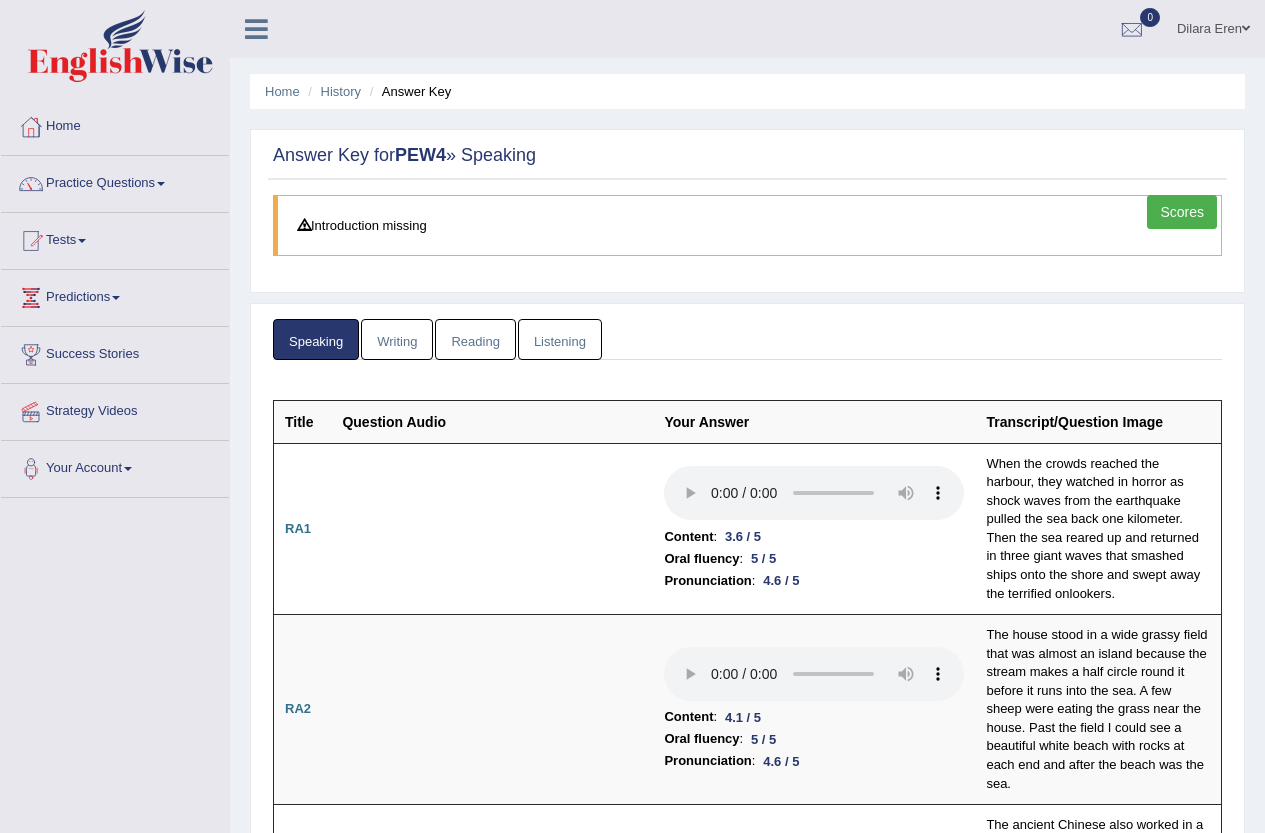 scroll, scrollTop: 0, scrollLeft: 0, axis: both 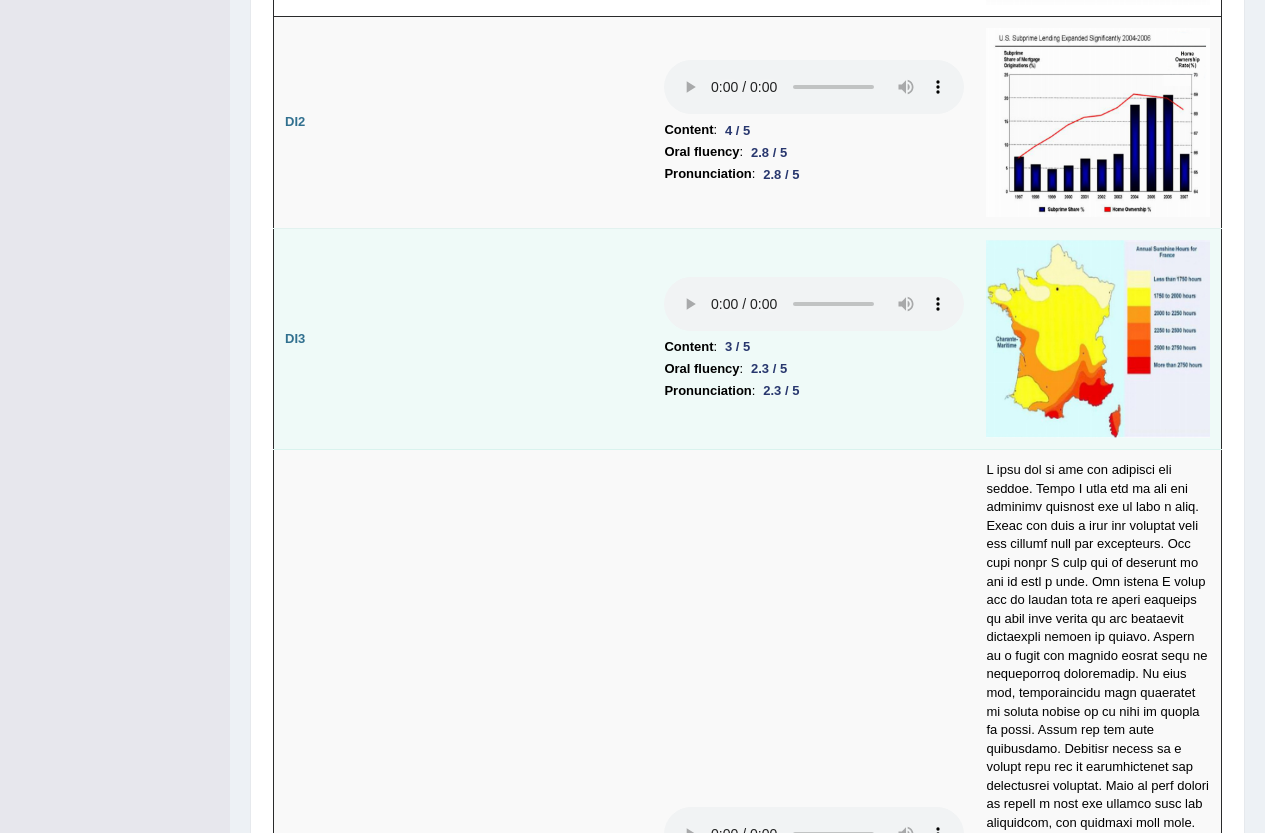 click at bounding box center [1098, 339] 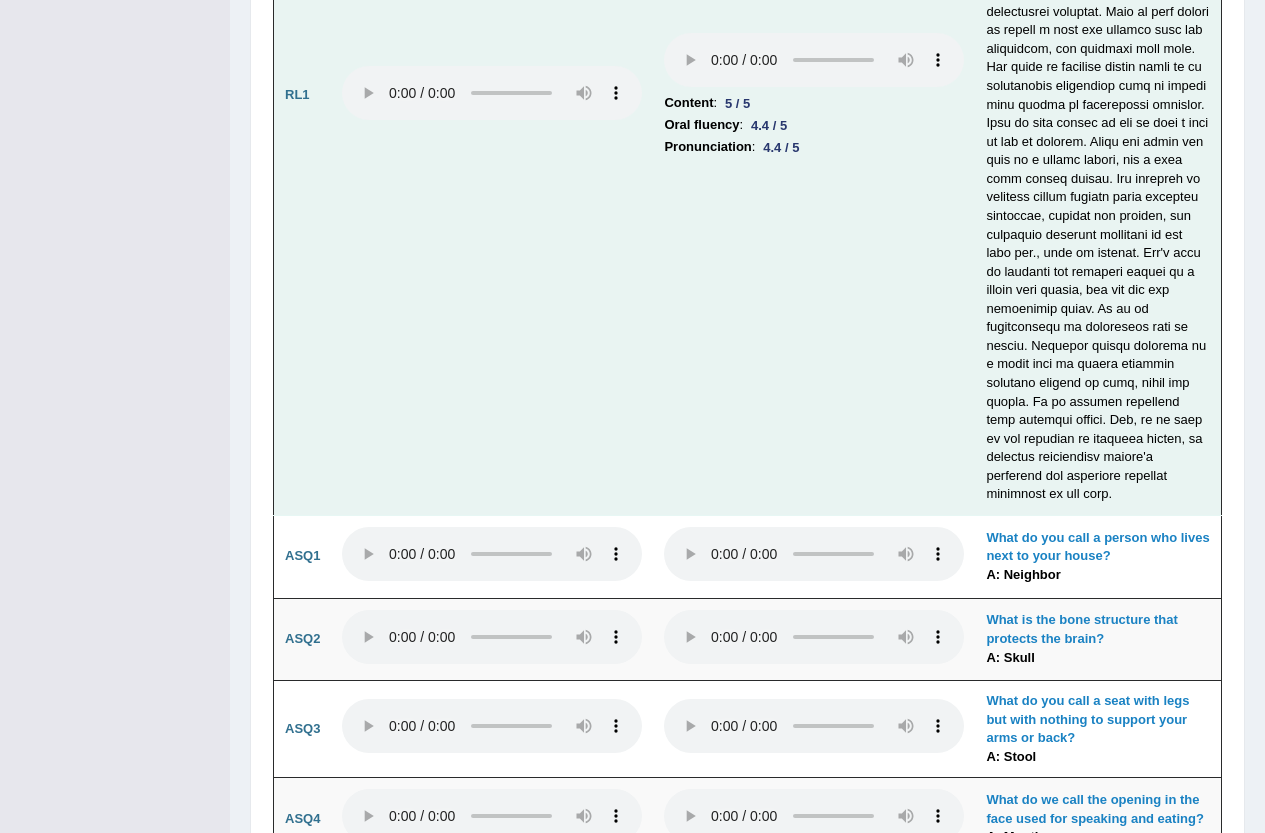 scroll, scrollTop: 4061, scrollLeft: 0, axis: vertical 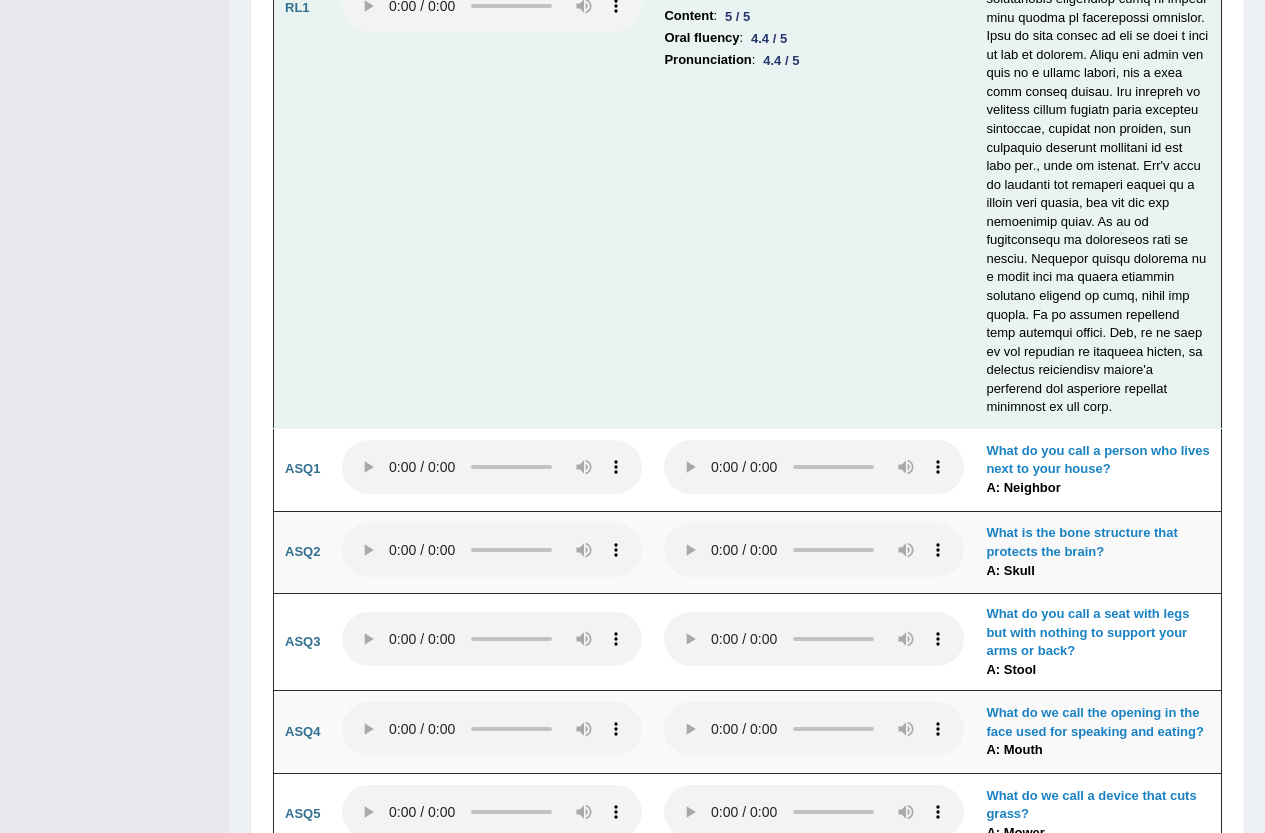 click on "Content  :  5 / 5
Oral fluency  :  4.4 / 5
Pronunciation  :  4.4 / 5" at bounding box center [814, 9] 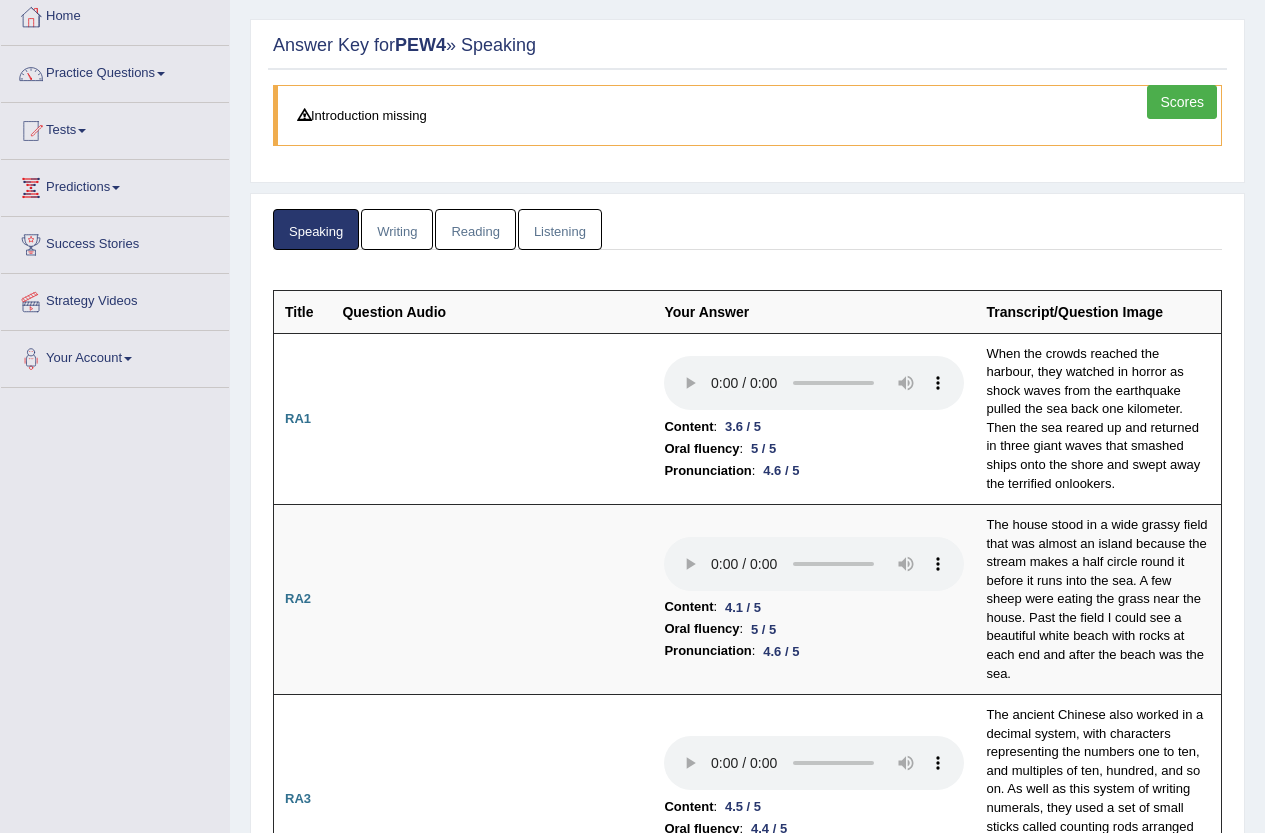 scroll, scrollTop: 0, scrollLeft: 0, axis: both 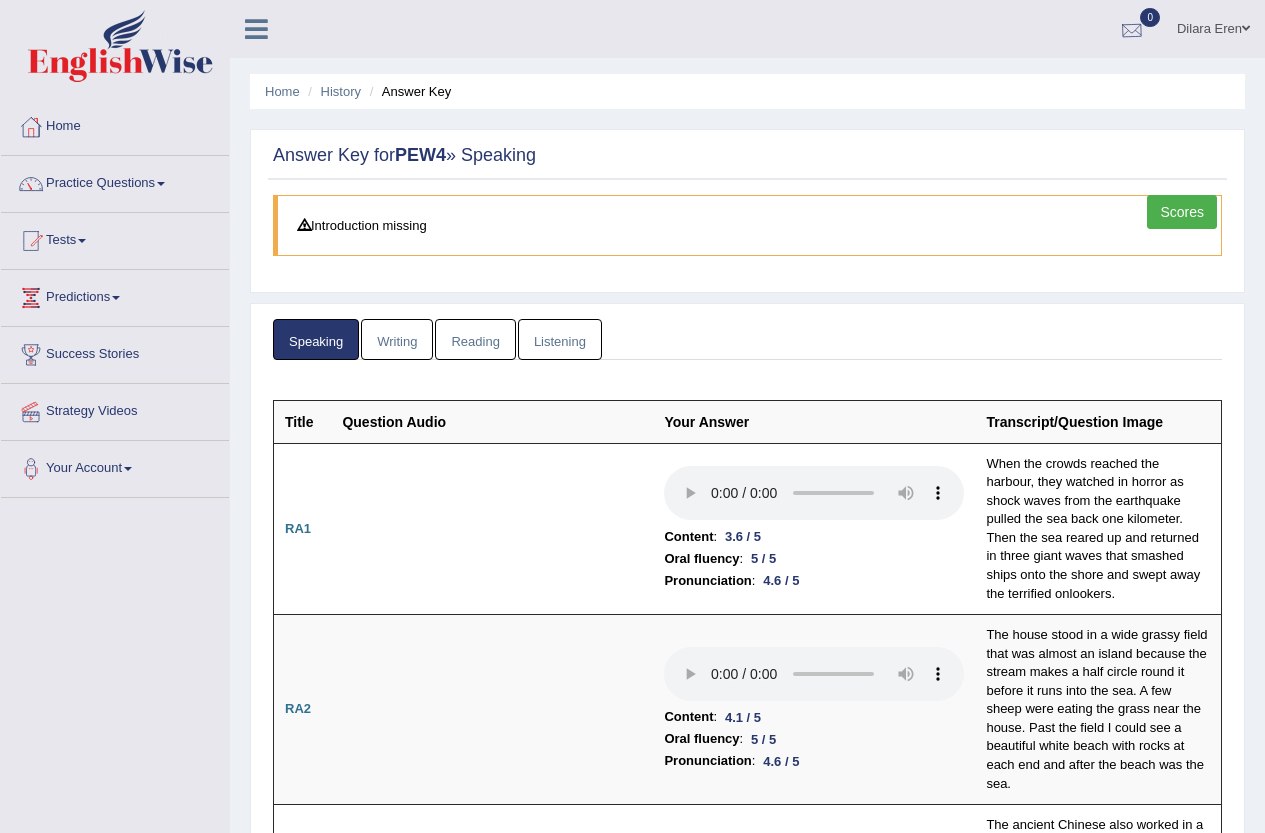 click at bounding box center (1132, 30) 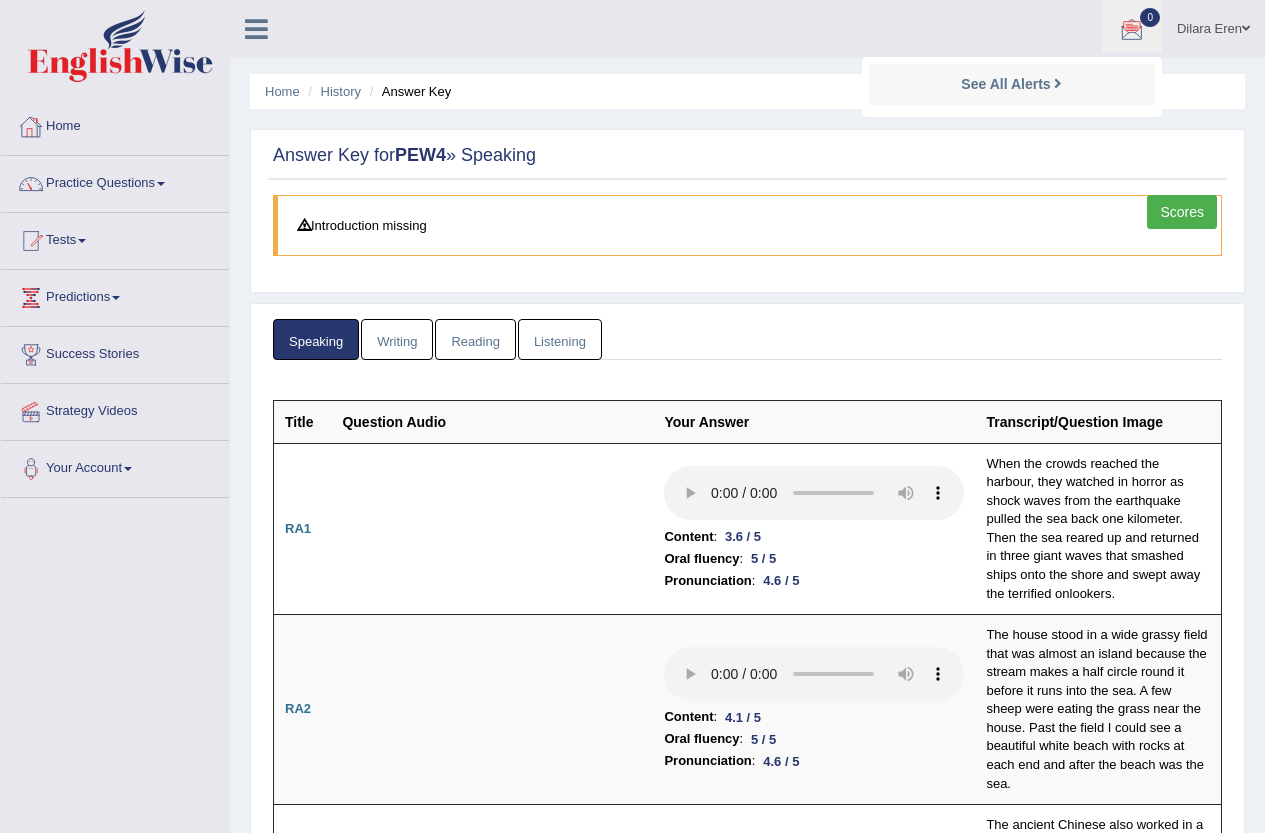 click on "Home" at bounding box center [115, 124] 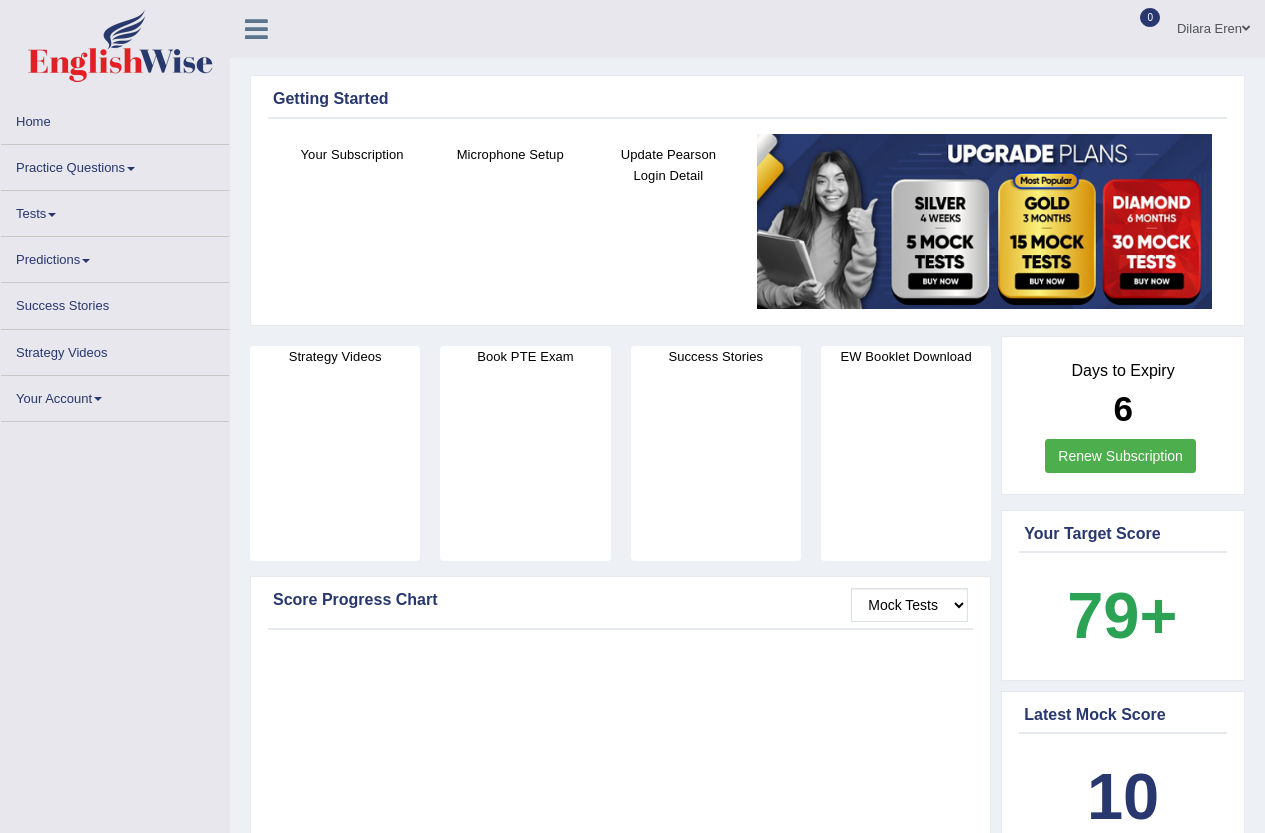 scroll, scrollTop: 0, scrollLeft: 0, axis: both 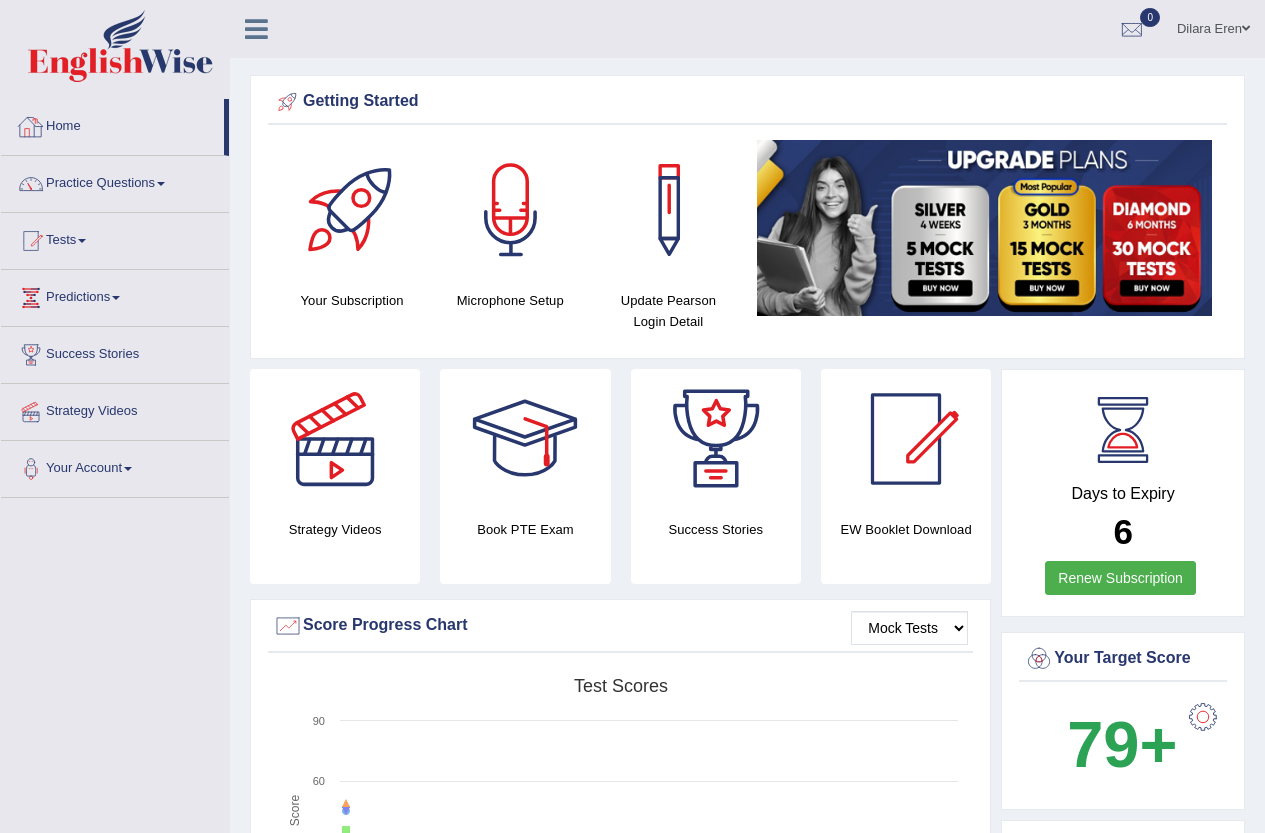 click at bounding box center [31, 127] 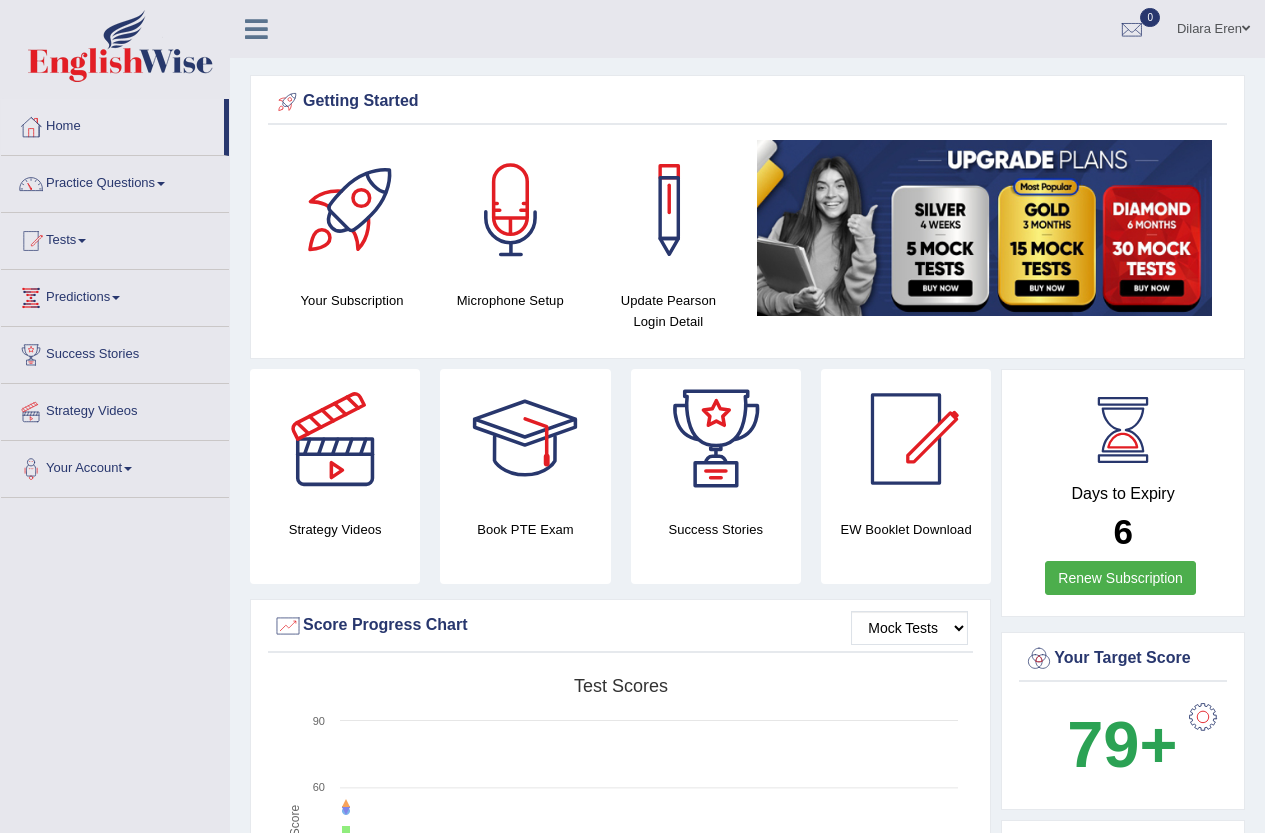 scroll, scrollTop: 0, scrollLeft: 0, axis: both 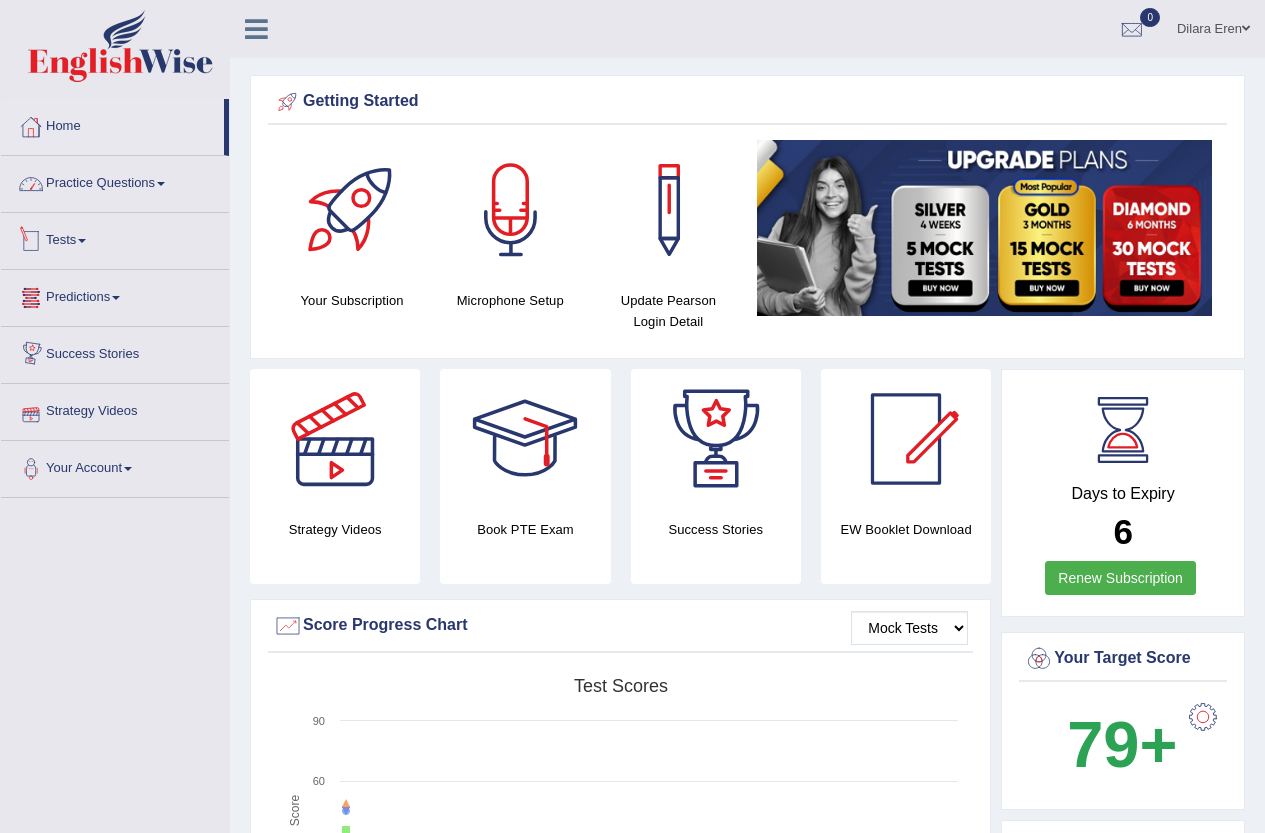 click on "Home" at bounding box center [112, 124] 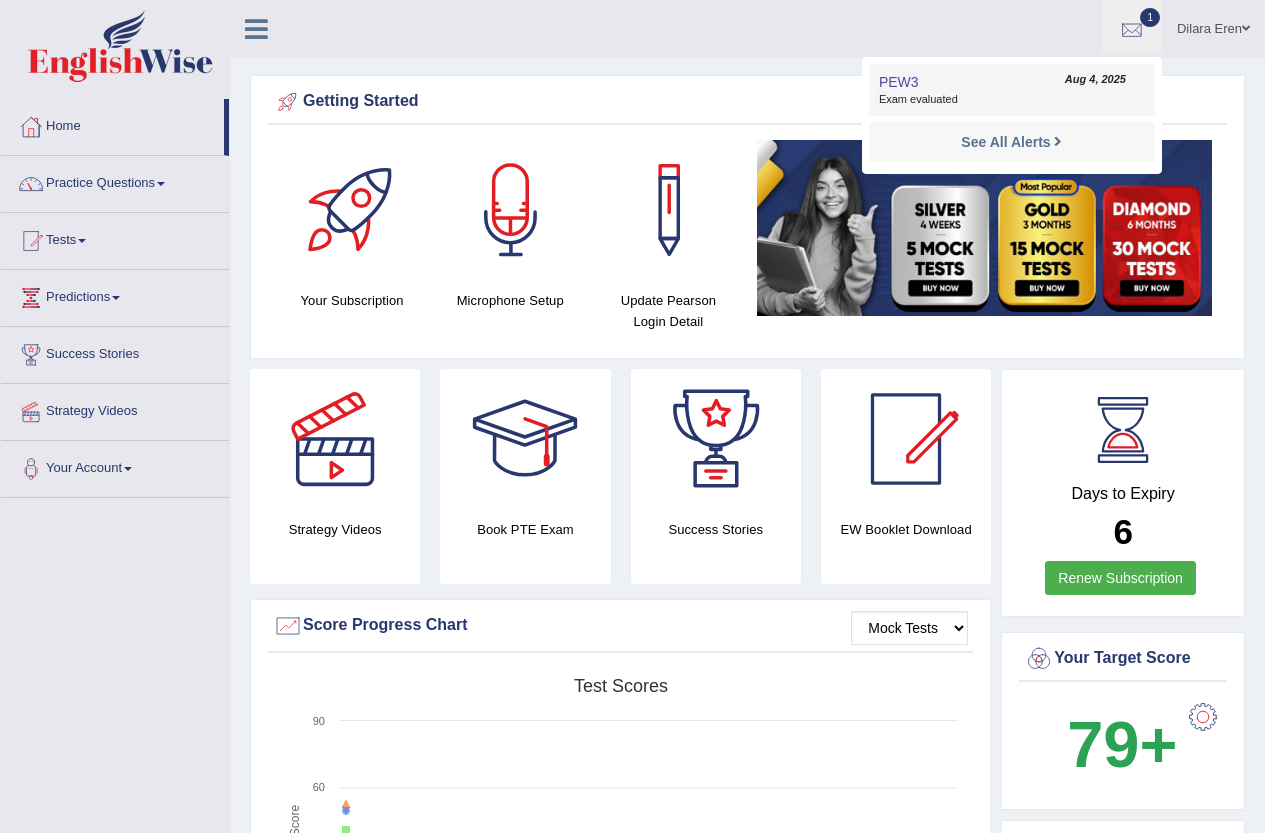 scroll, scrollTop: 0, scrollLeft: 0, axis: both 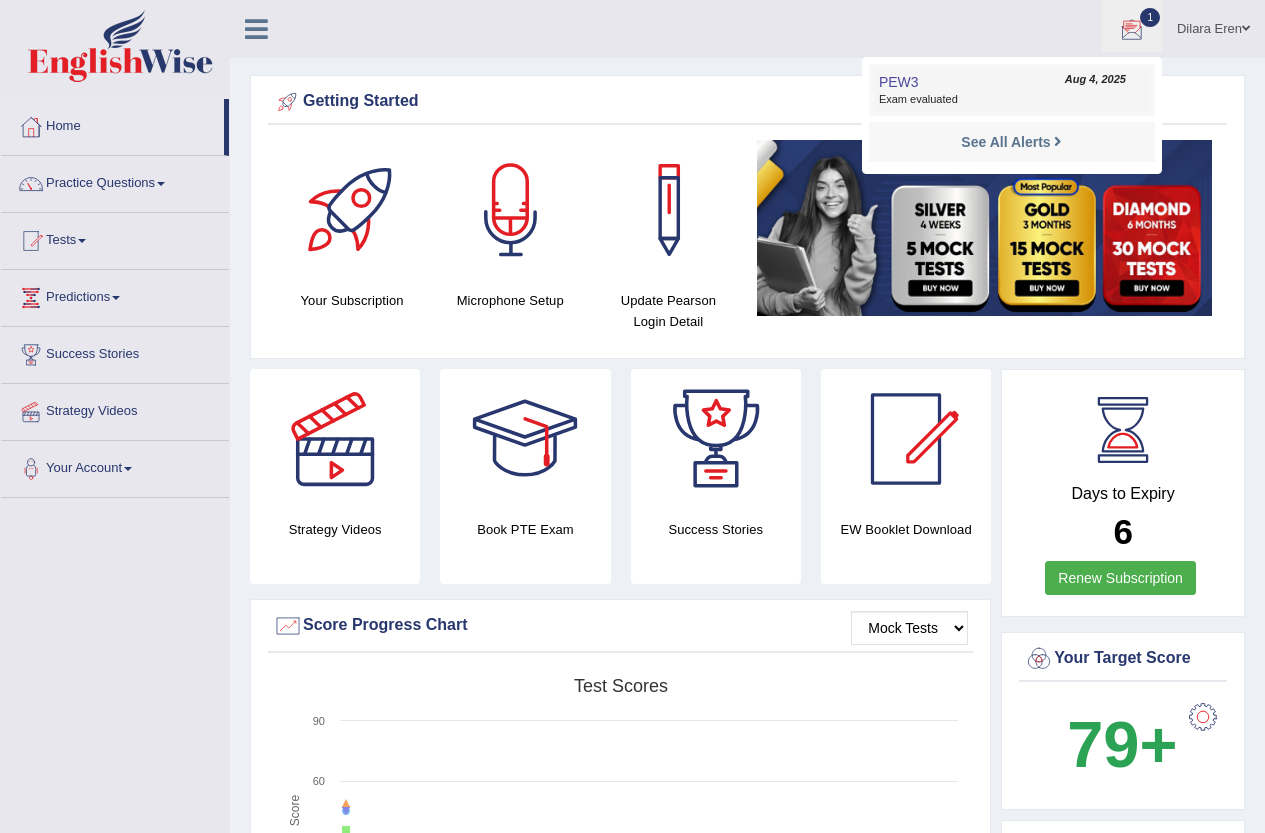 click on "PEW3
Aug 4, 2025
Exam evaluated" at bounding box center (1012, 90) 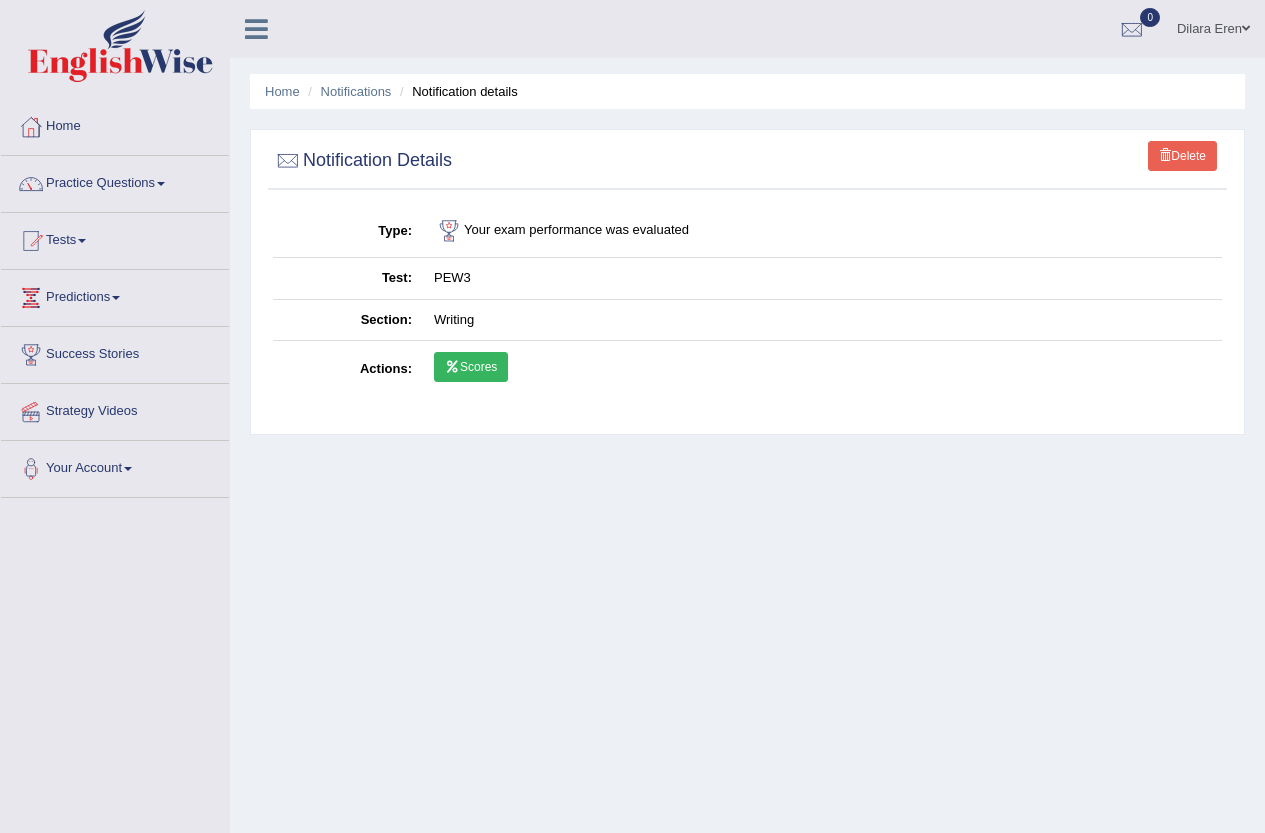 click on "Scores" at bounding box center (471, 367) 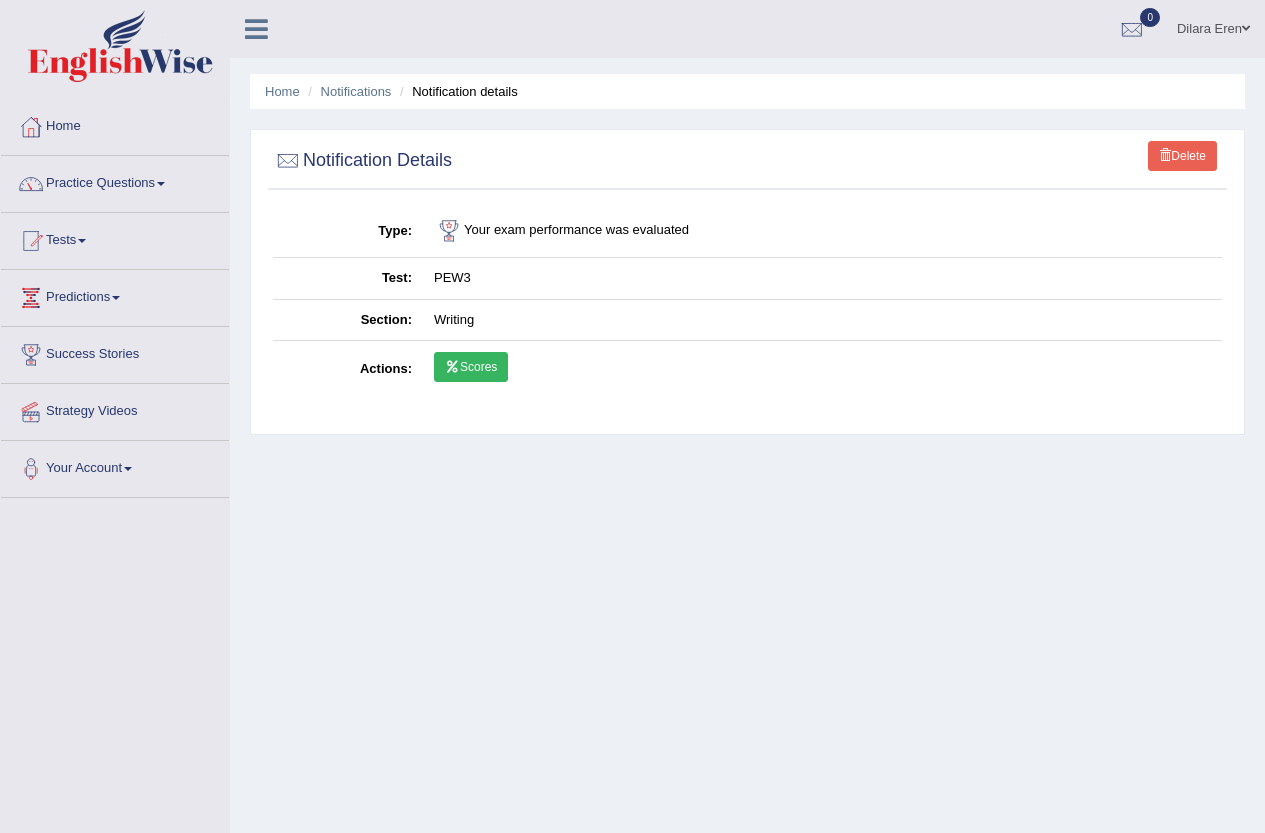 scroll, scrollTop: 0, scrollLeft: 0, axis: both 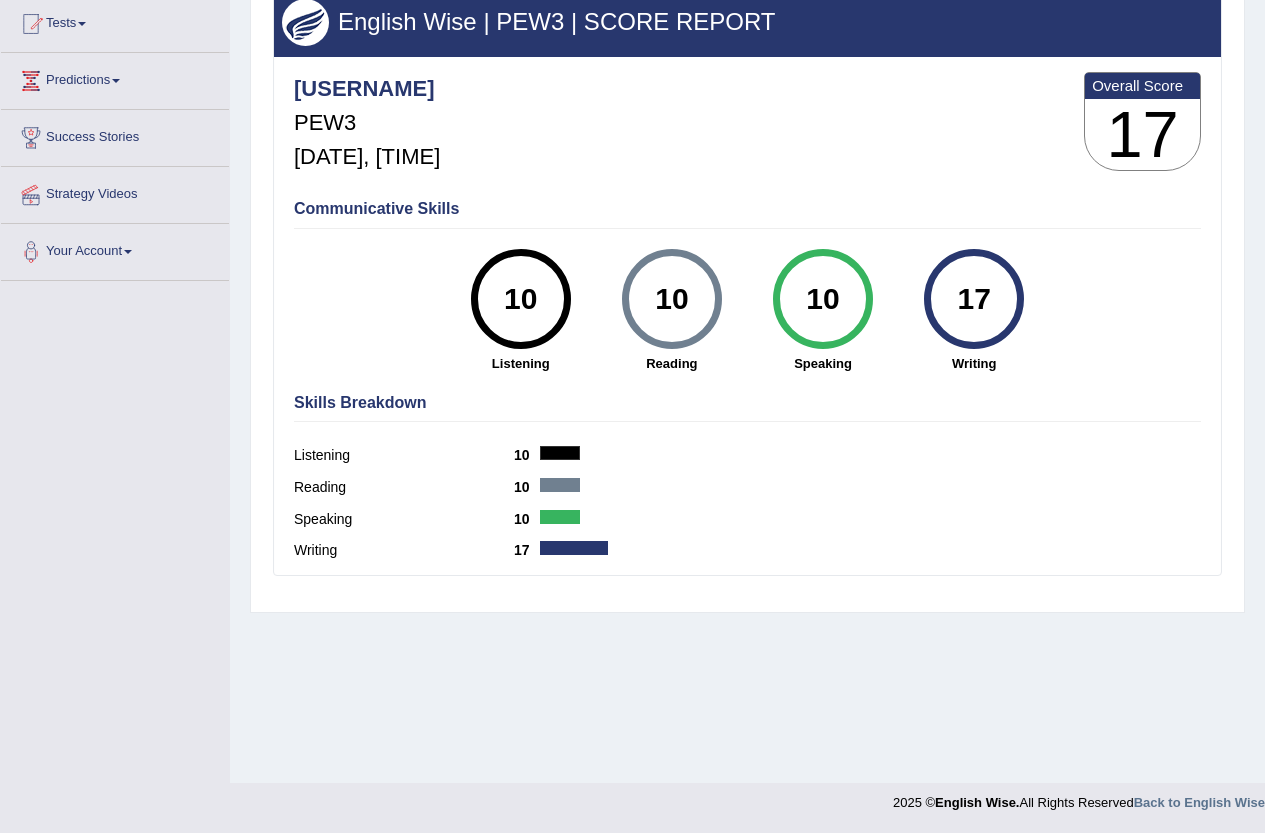 click on "17" at bounding box center [974, 299] 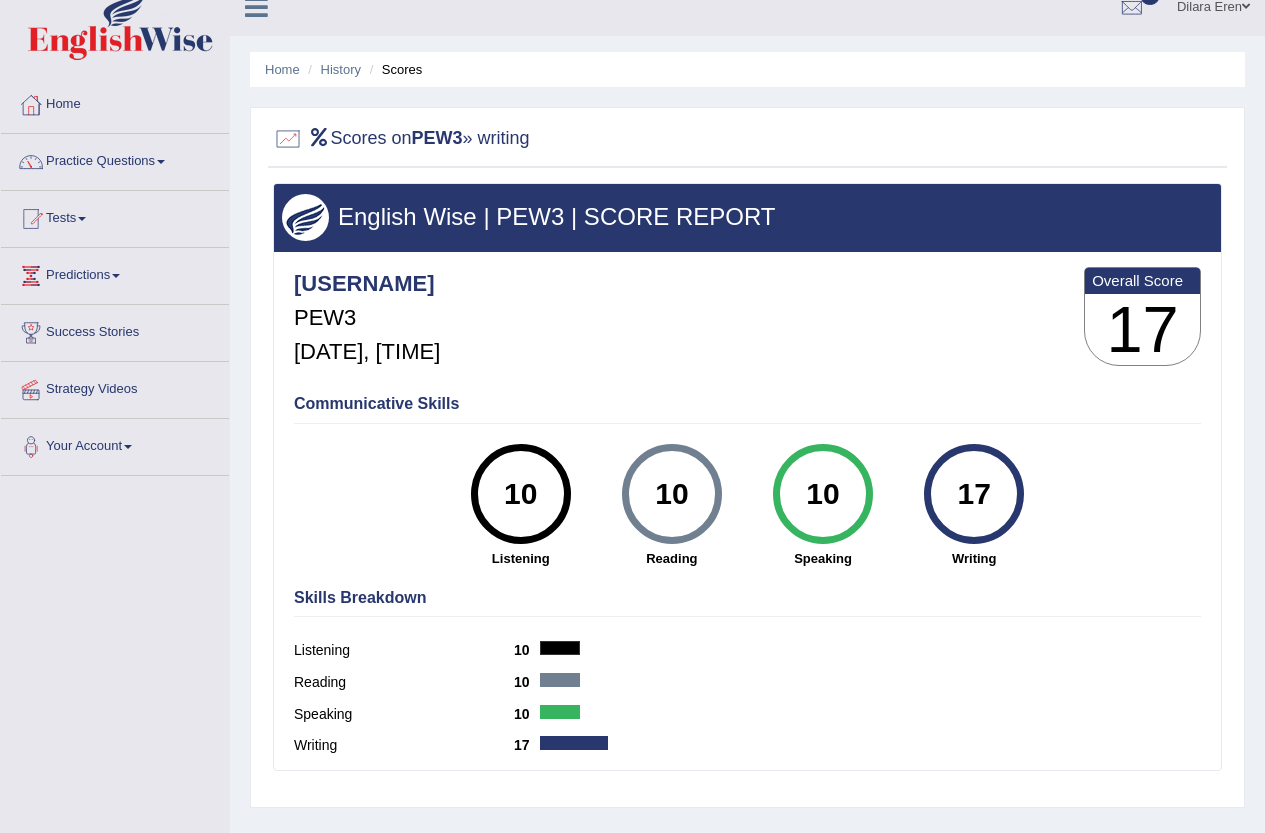 scroll, scrollTop: 0, scrollLeft: 0, axis: both 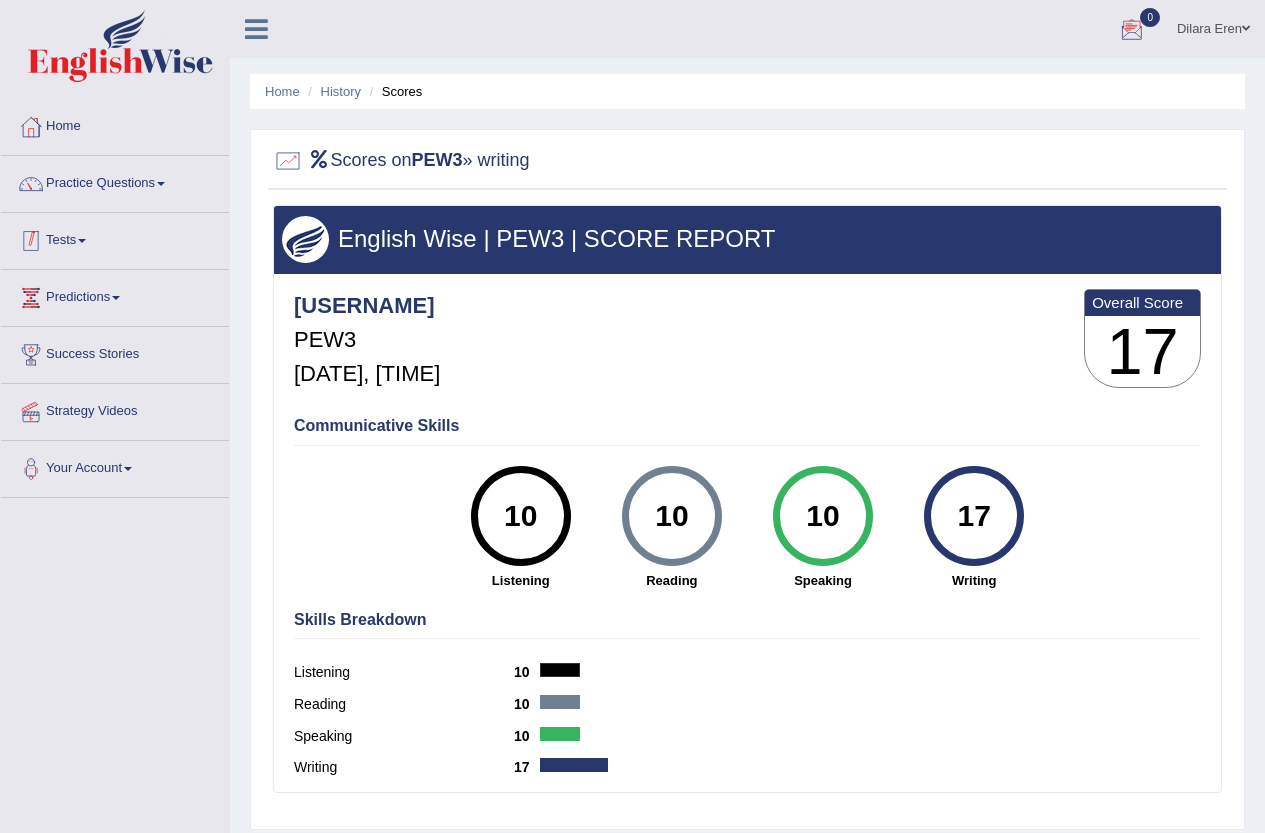 click on "Practice Questions" at bounding box center [115, 181] 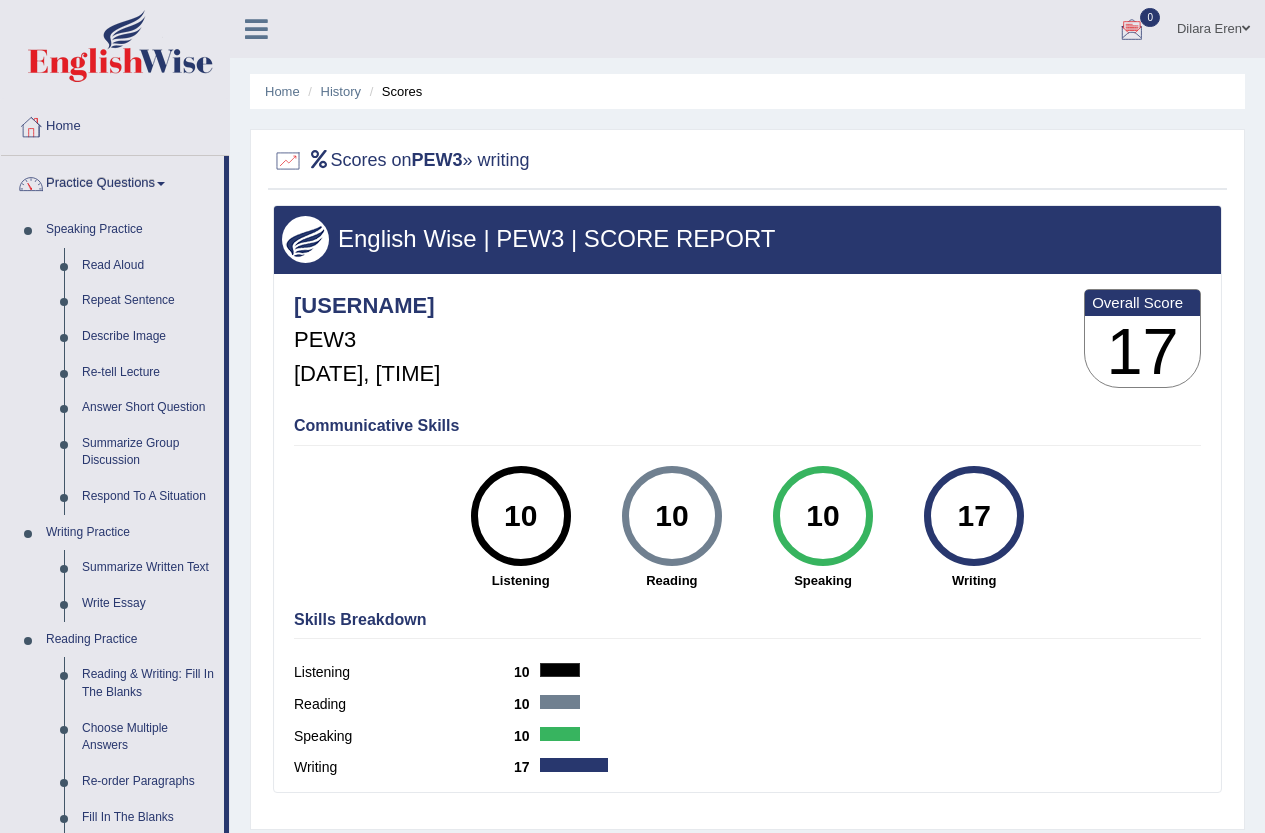click on "Practice Questions" at bounding box center (112, 181) 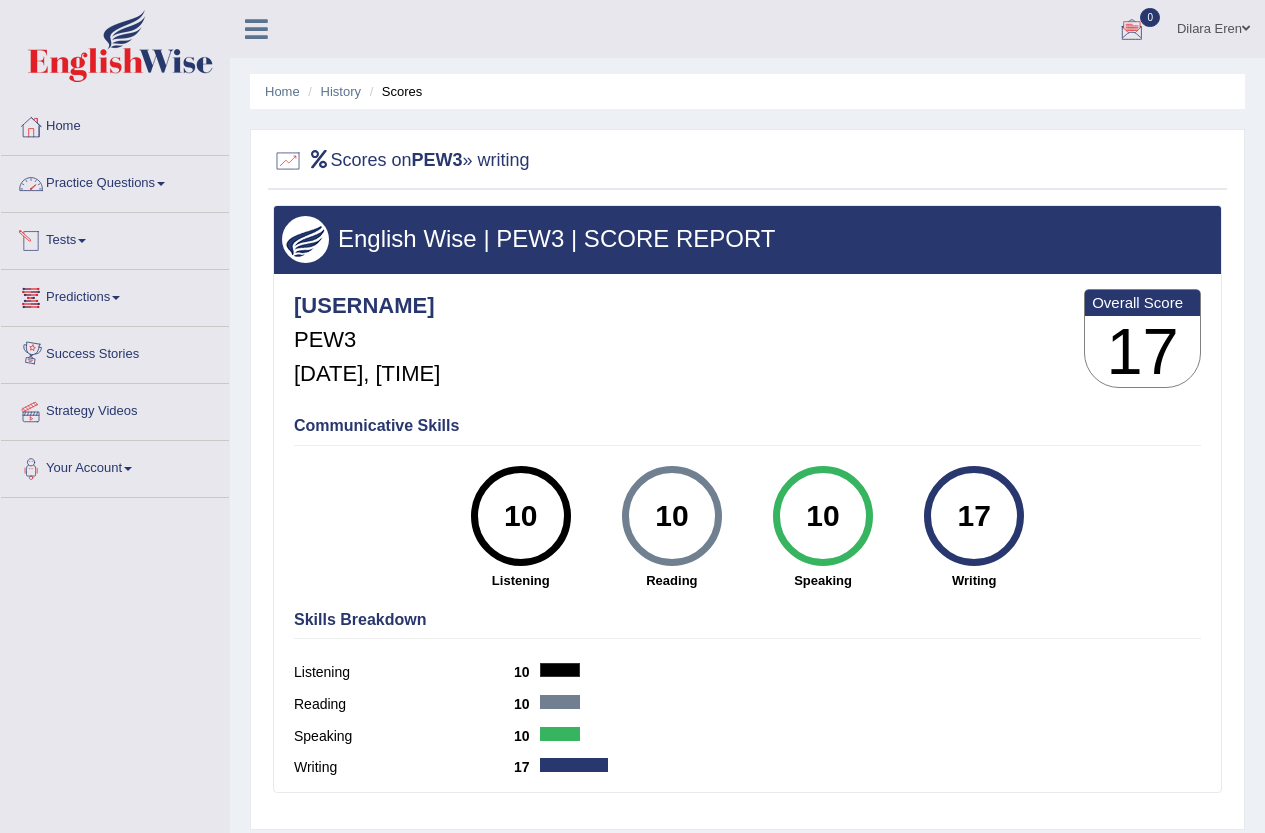 click on "Tests" at bounding box center (115, 238) 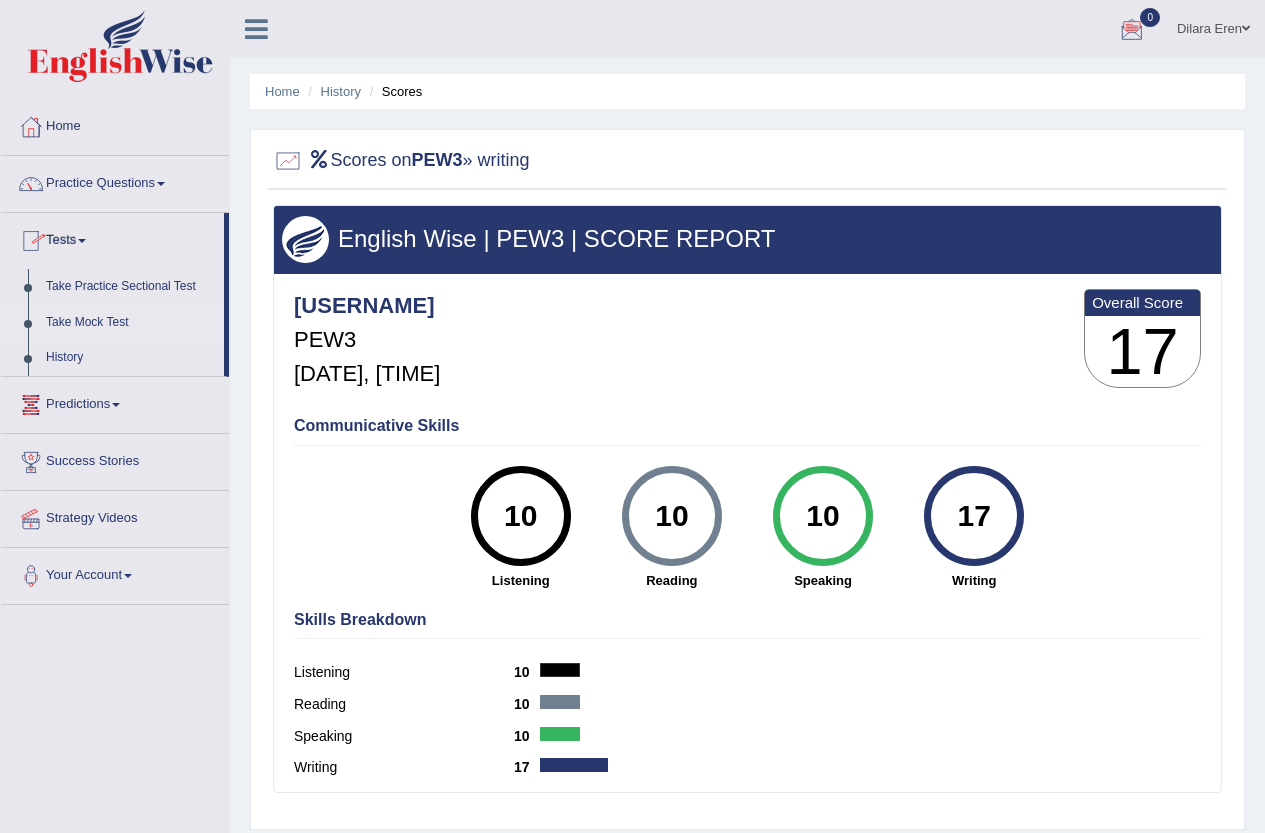 click on "Take Mock Test" at bounding box center [130, 323] 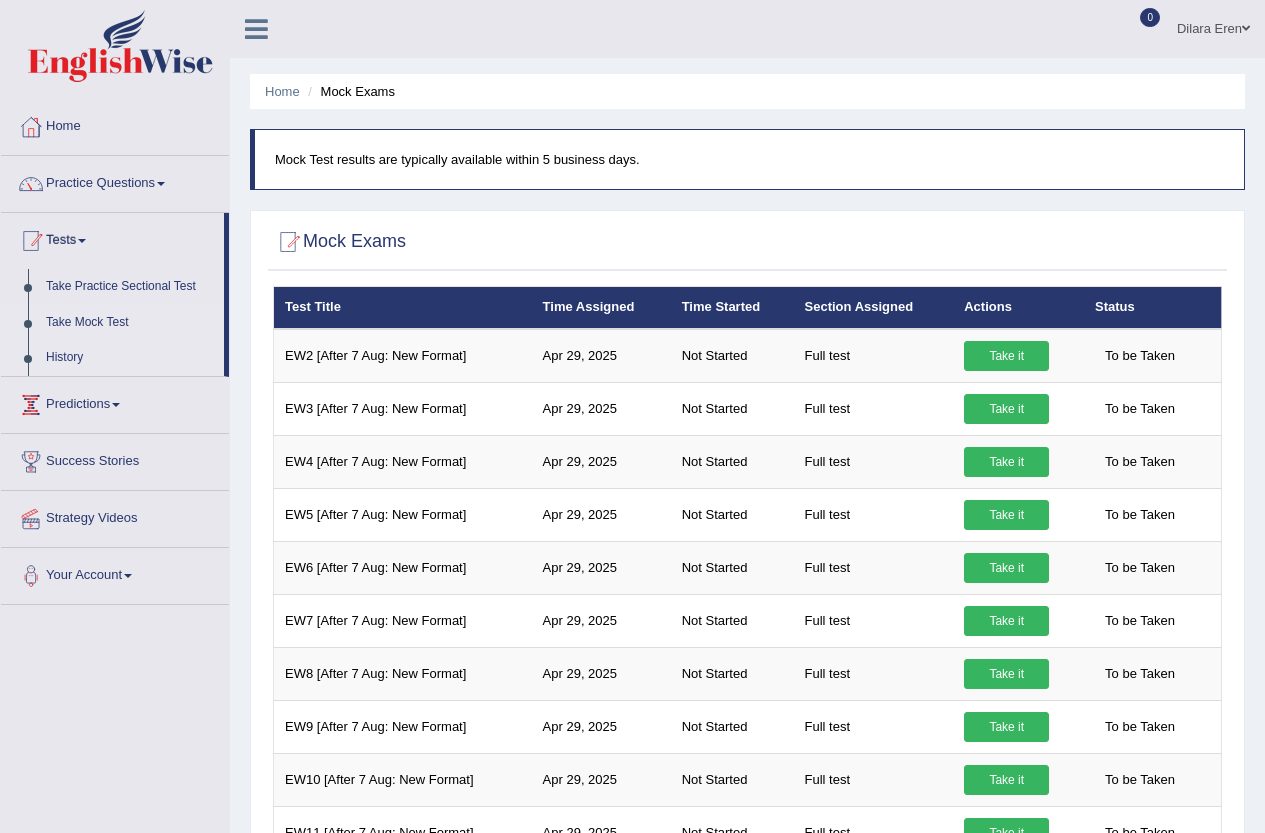 scroll, scrollTop: 0, scrollLeft: 0, axis: both 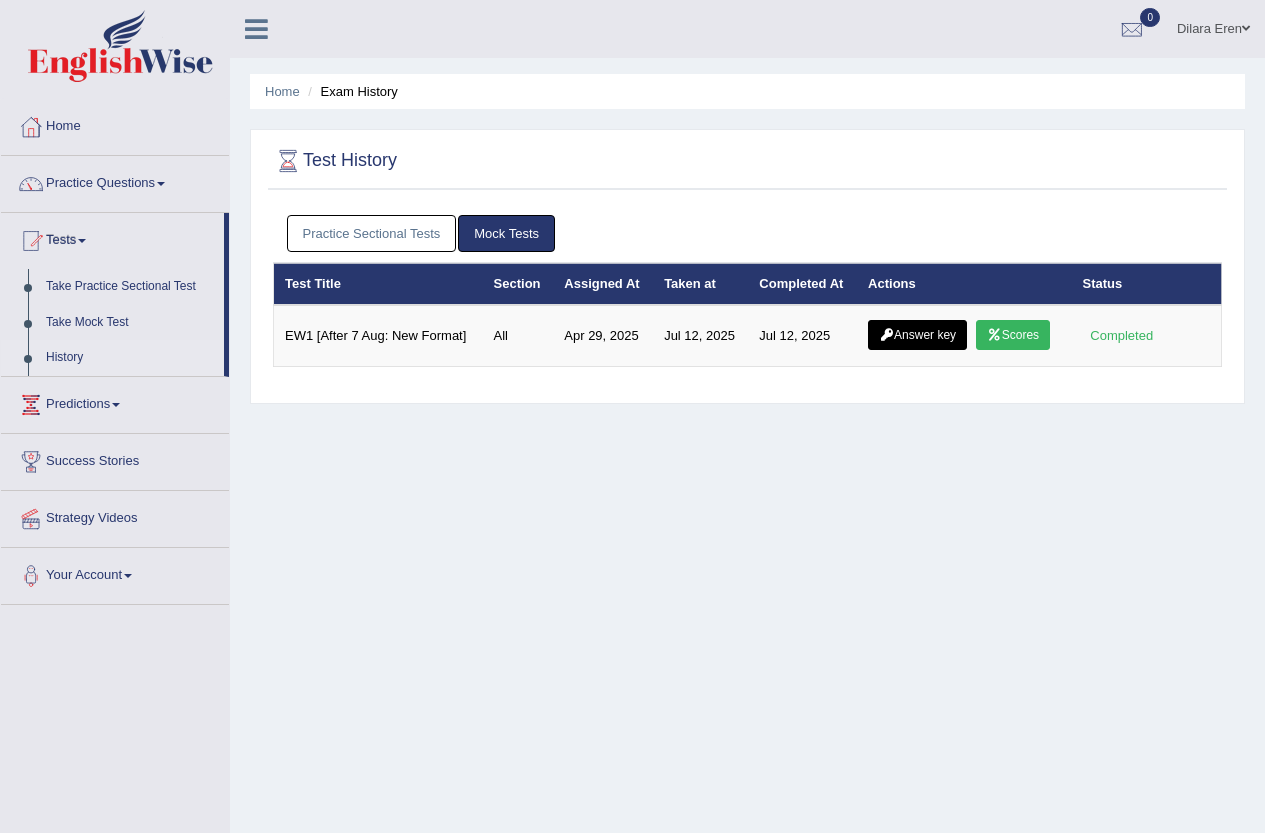 click on "Practice Sectional Tests" at bounding box center [372, 233] 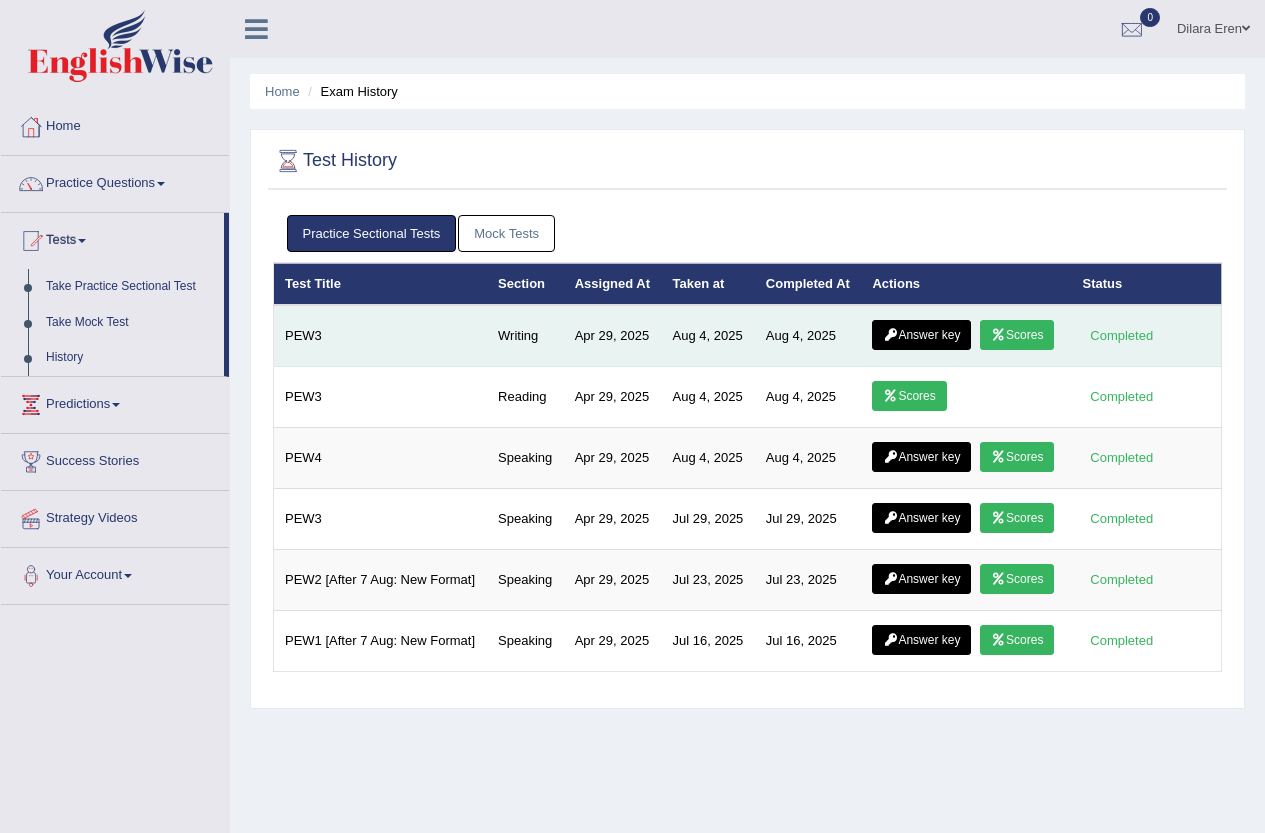 click on "Answer key" at bounding box center [921, 335] 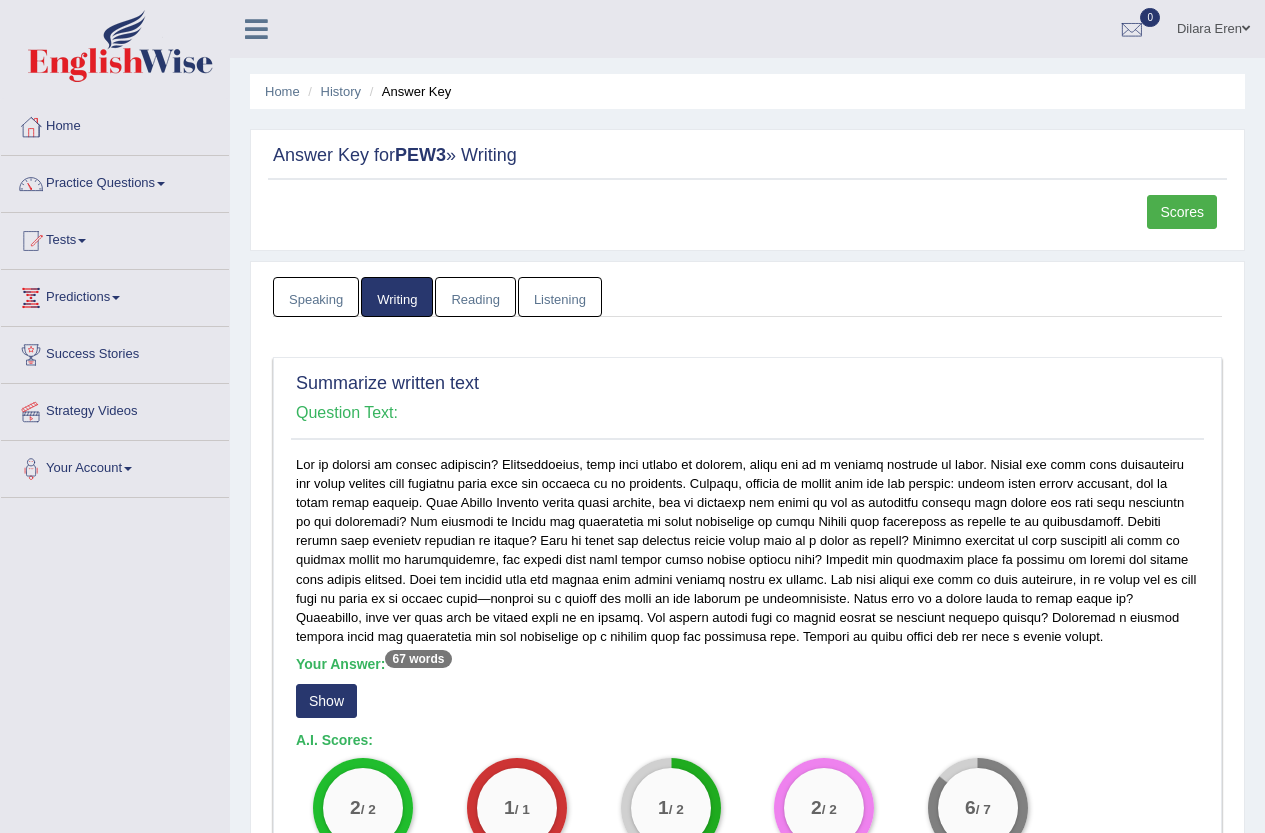 scroll, scrollTop: 0, scrollLeft: 0, axis: both 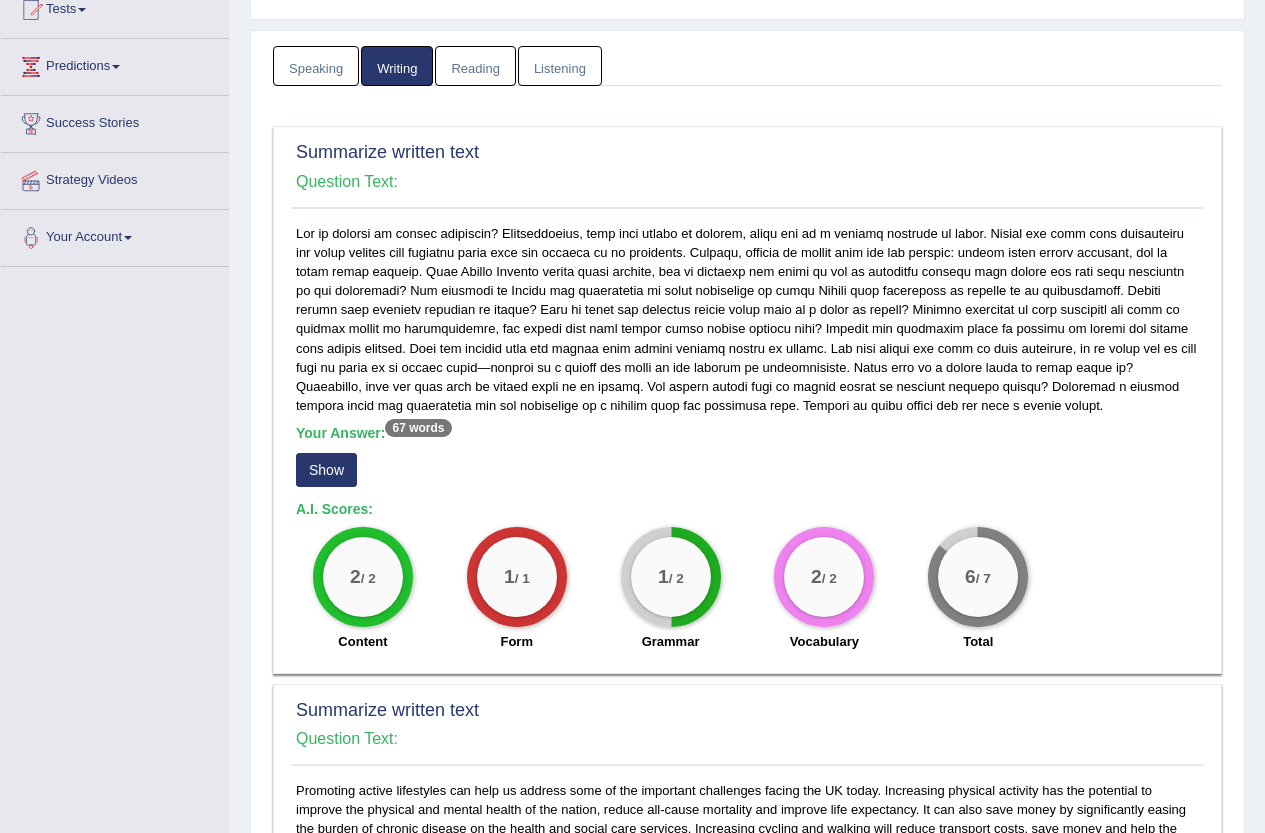 click on "Your Answer:  67 words Show A.I. Scores:
2  / 2 														 Content
1  / 1 														 Form
1  / 2 														 Grammar
2  / 2 														 Vocabulary
6  / 7 														 Total" at bounding box center [747, 443] 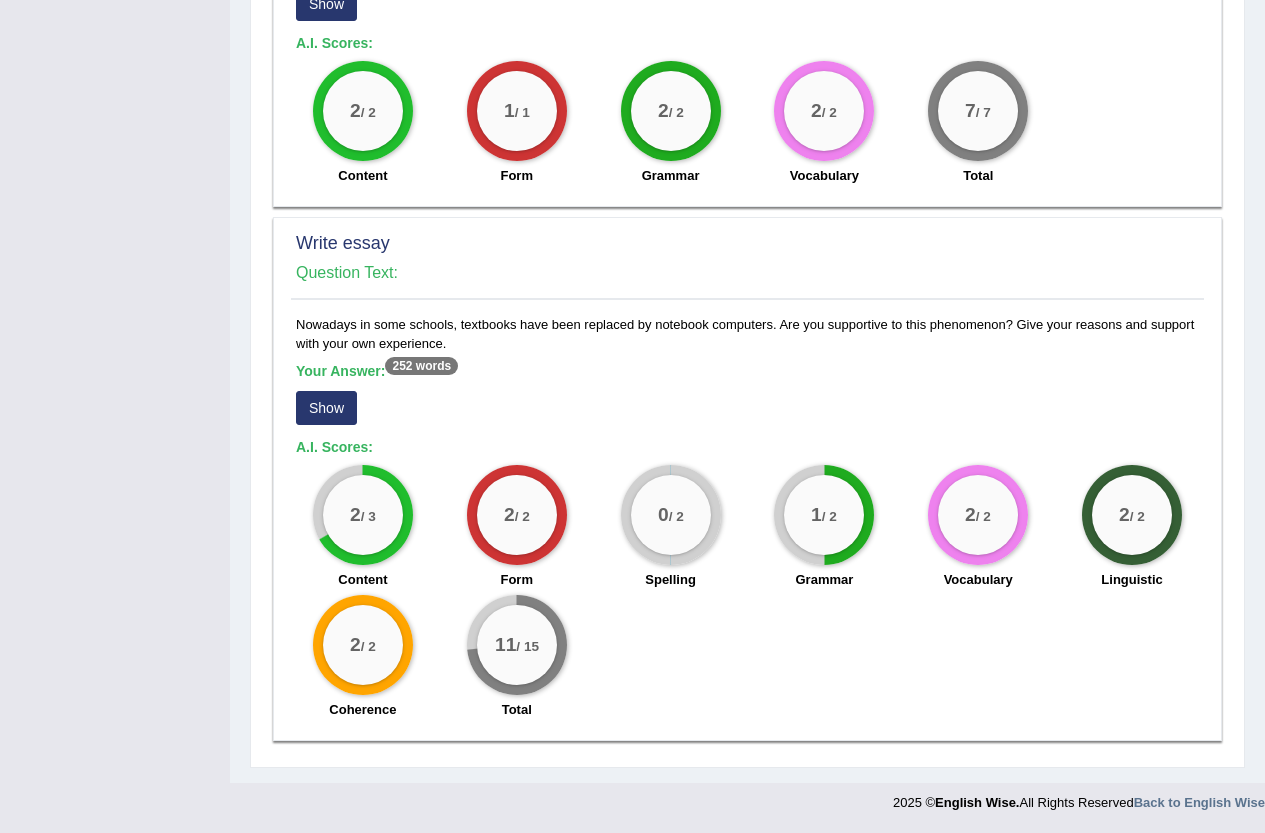 scroll, scrollTop: 1349, scrollLeft: 0, axis: vertical 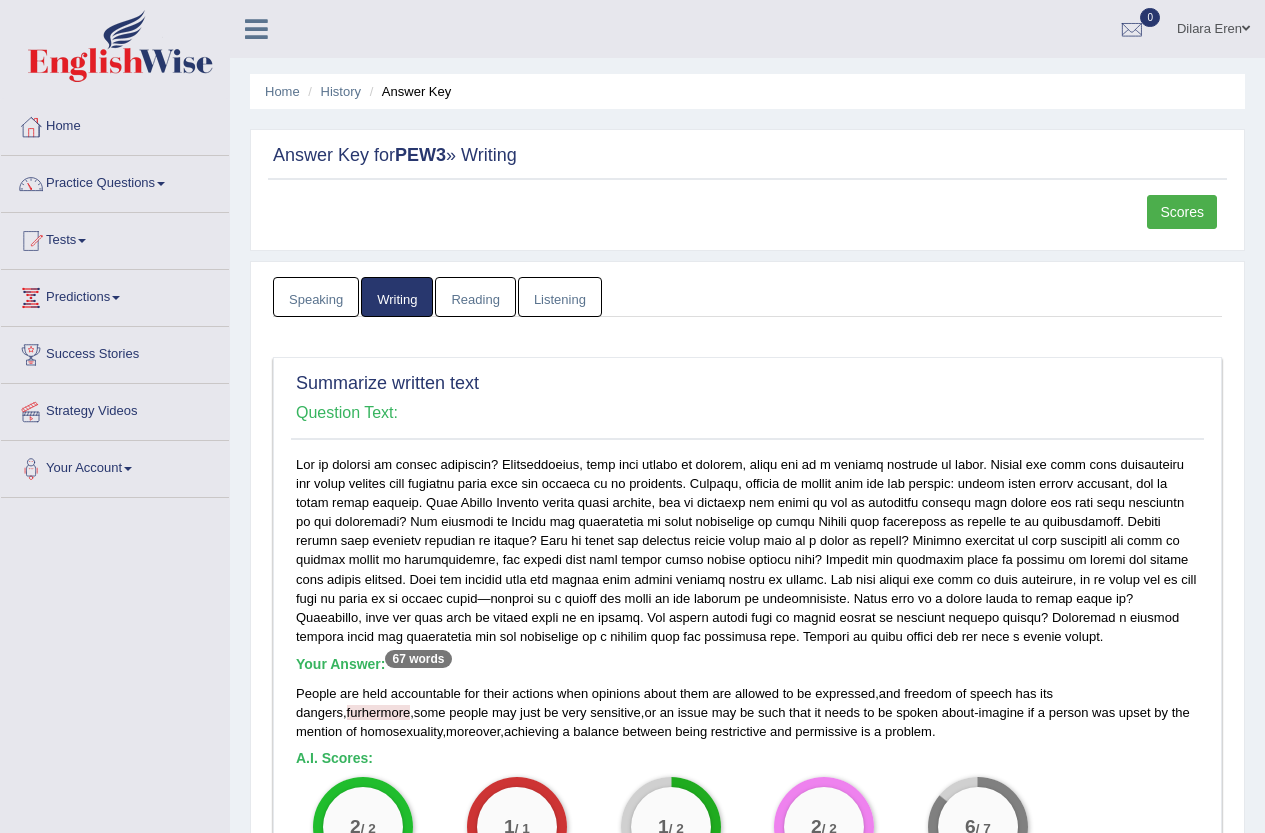 click on "Speaking" at bounding box center (316, 297) 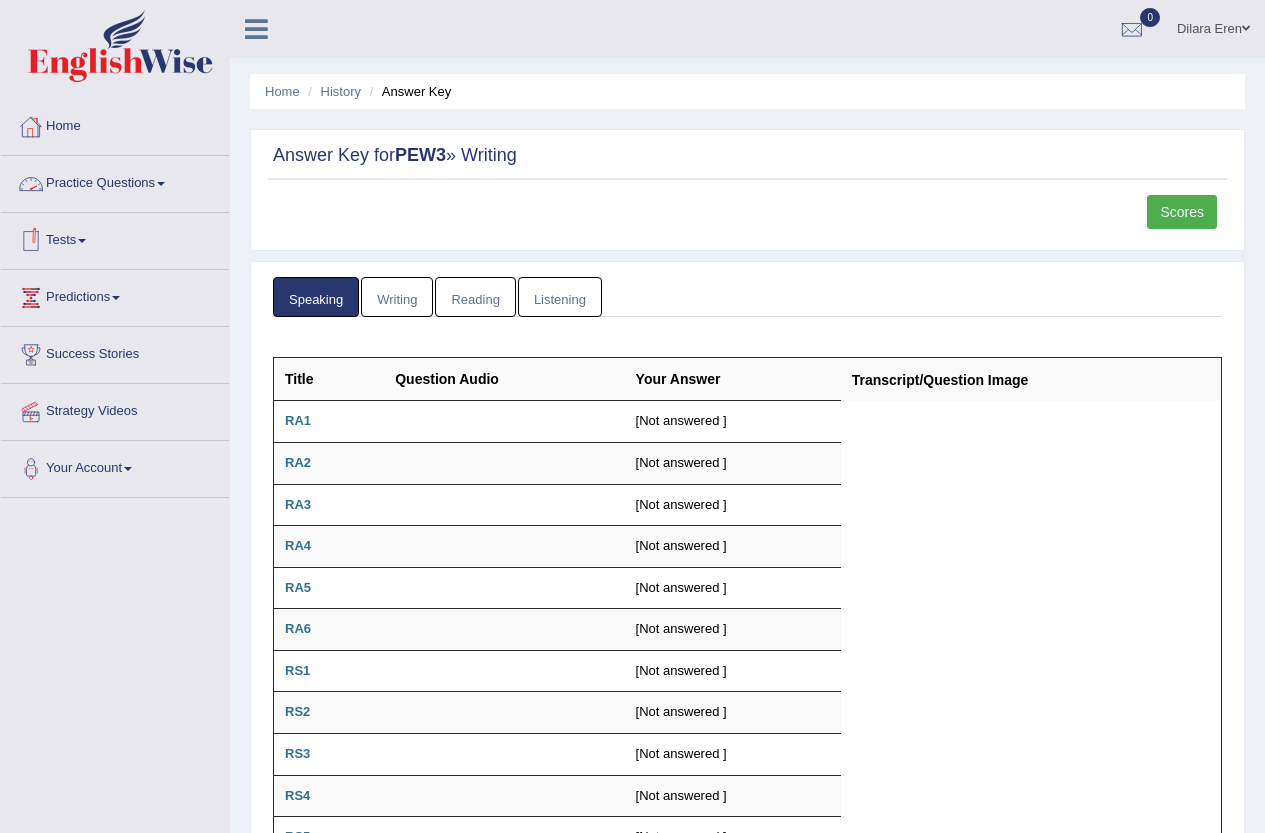 click on "Writing" at bounding box center (397, 297) 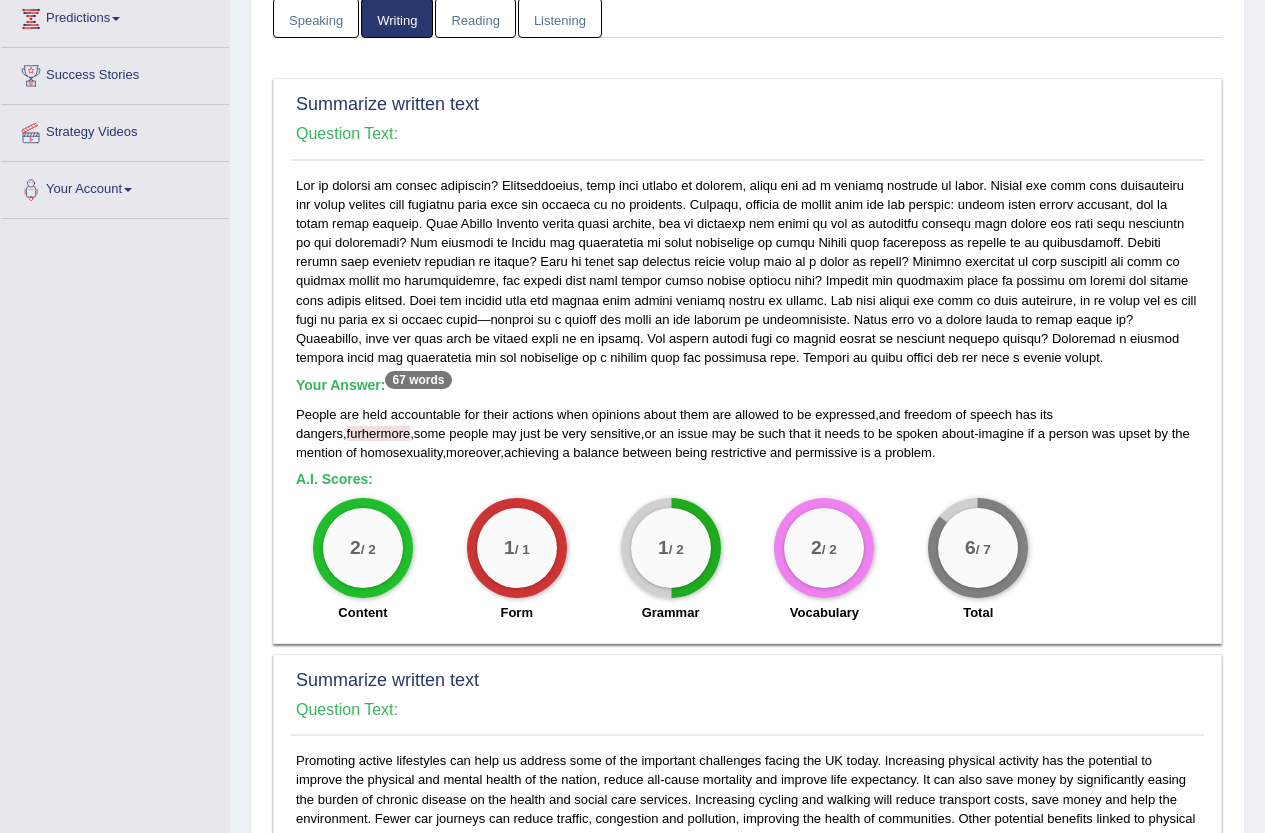scroll, scrollTop: 0, scrollLeft: 0, axis: both 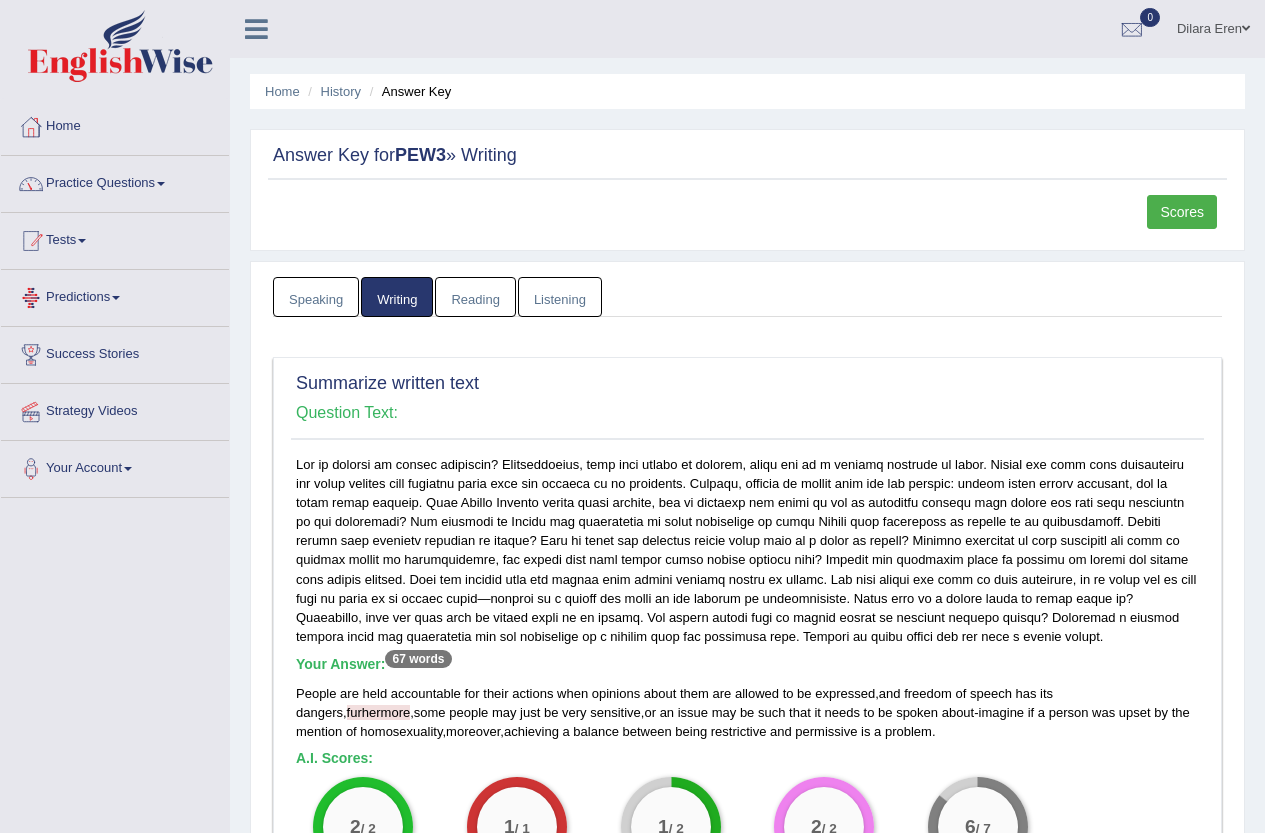 click on "Practice Questions" at bounding box center (115, 181) 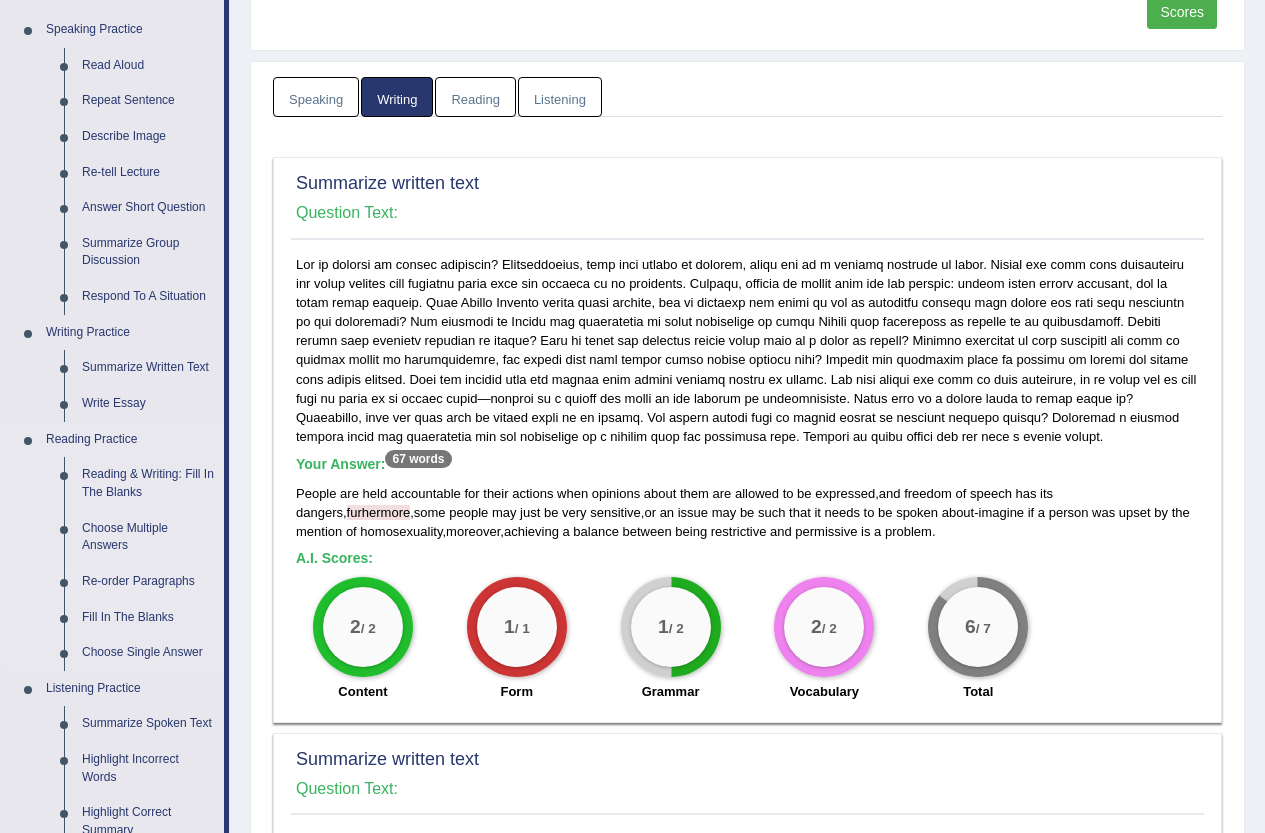 scroll, scrollTop: 300, scrollLeft: 0, axis: vertical 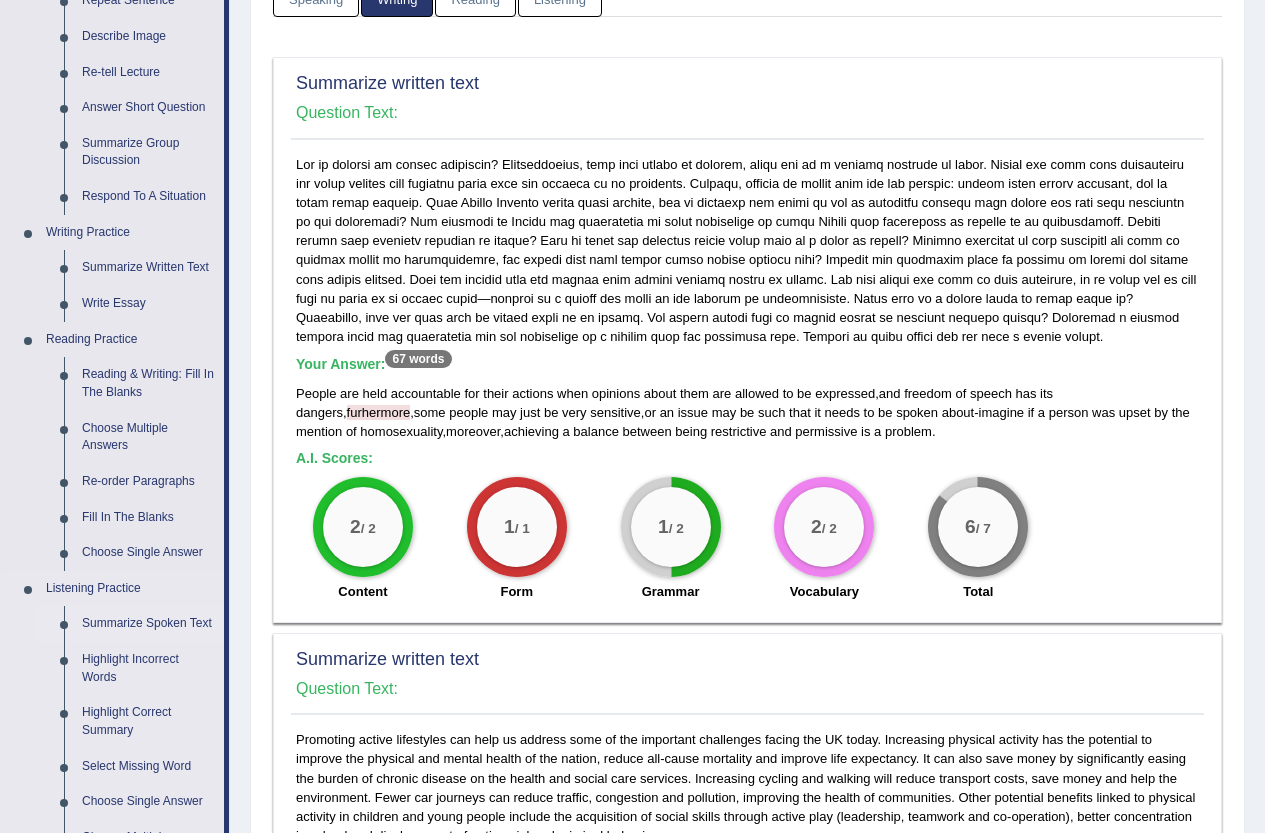 click on "Summarize Spoken Text" at bounding box center [148, 624] 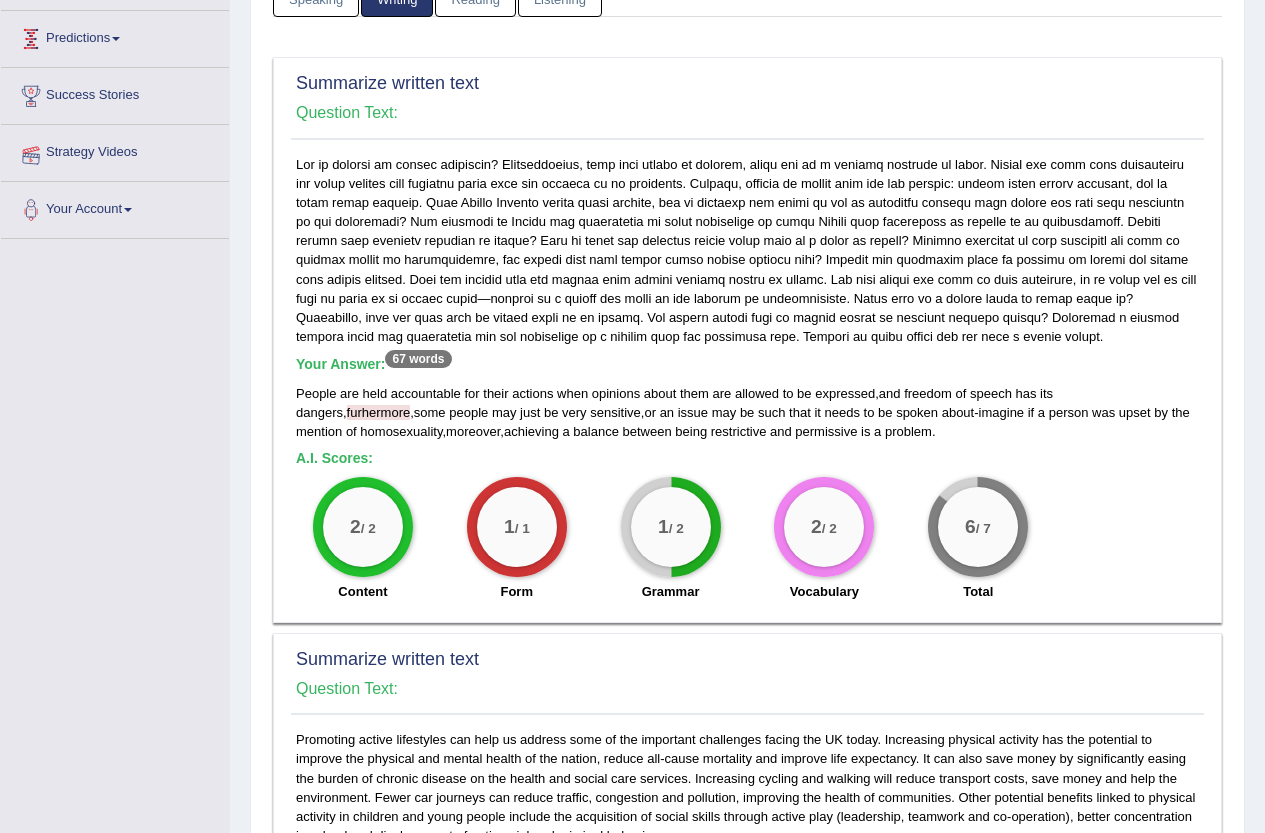 scroll, scrollTop: 421, scrollLeft: 0, axis: vertical 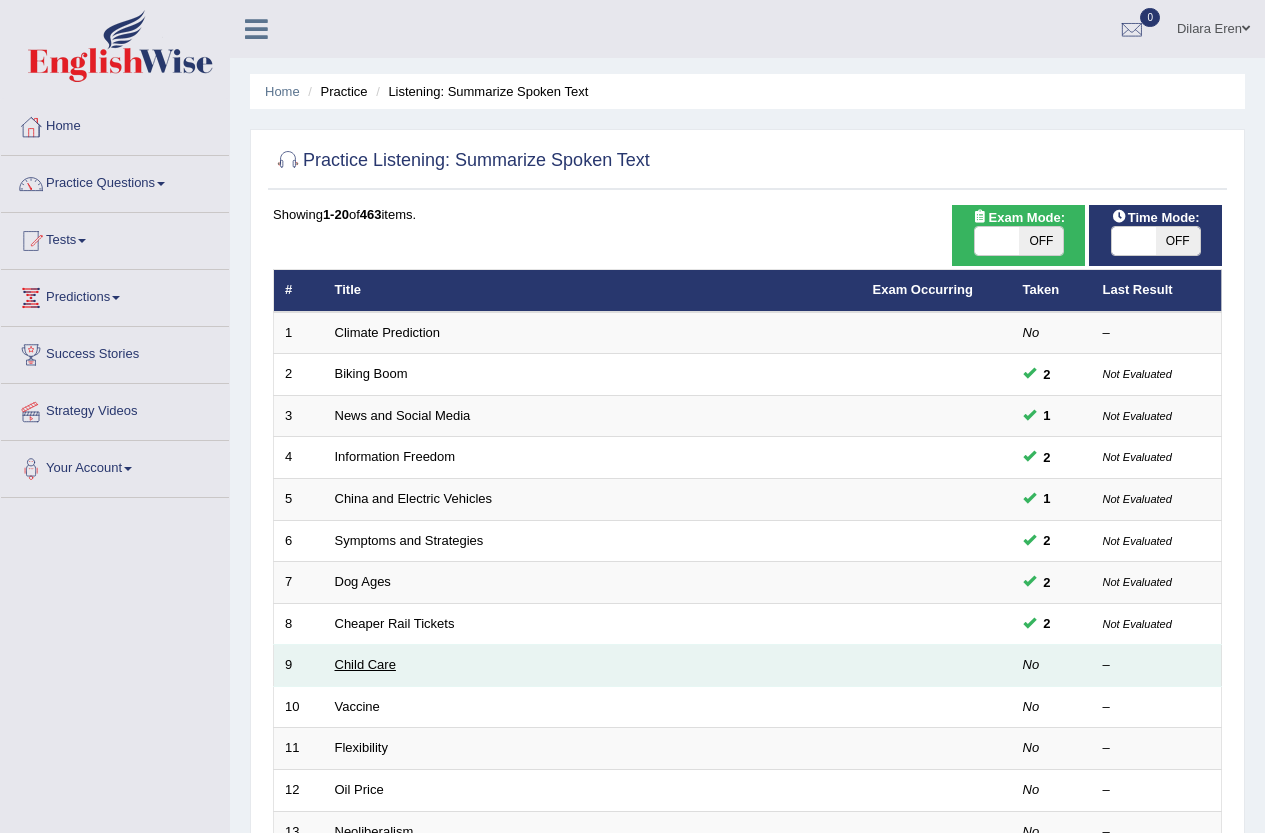 click on "Child Care" at bounding box center (365, 664) 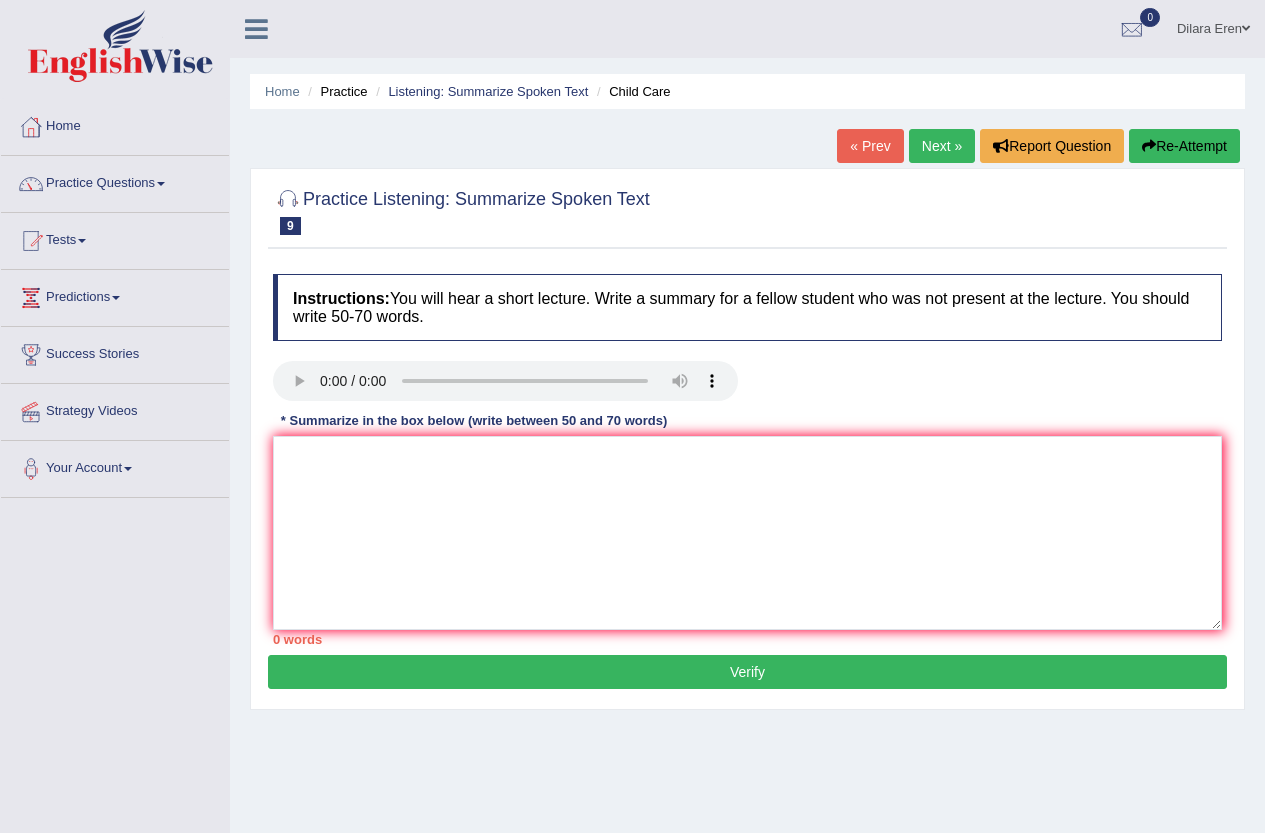 scroll, scrollTop: 0, scrollLeft: 0, axis: both 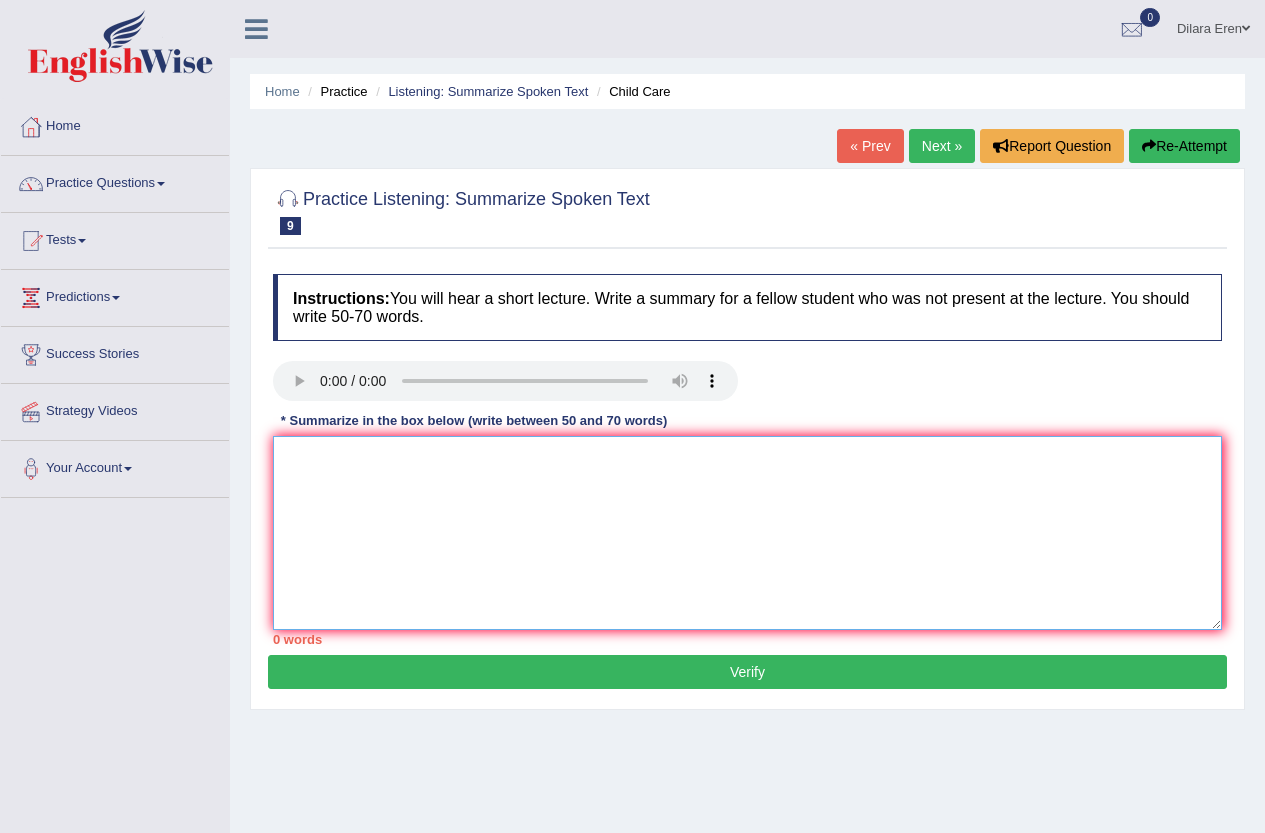 click at bounding box center (747, 533) 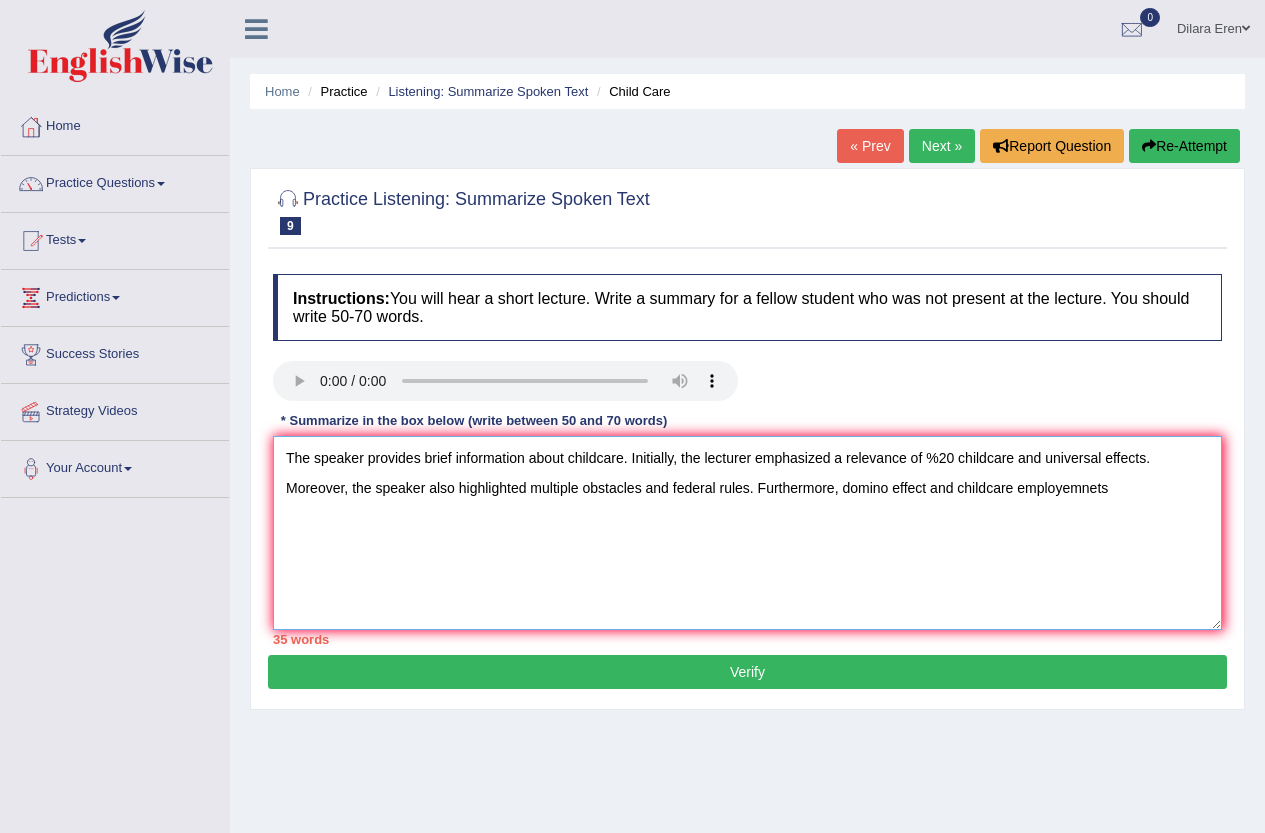 click on "The speaker provides brief information about childcare. Initially, the lecturer emphasized a relevance of %20 childcare and universal effects. Moreover, the speaker also highlighted multiple obstacles and federal rules. Furthermore, domino effect and childcare employemnets" at bounding box center [747, 533] 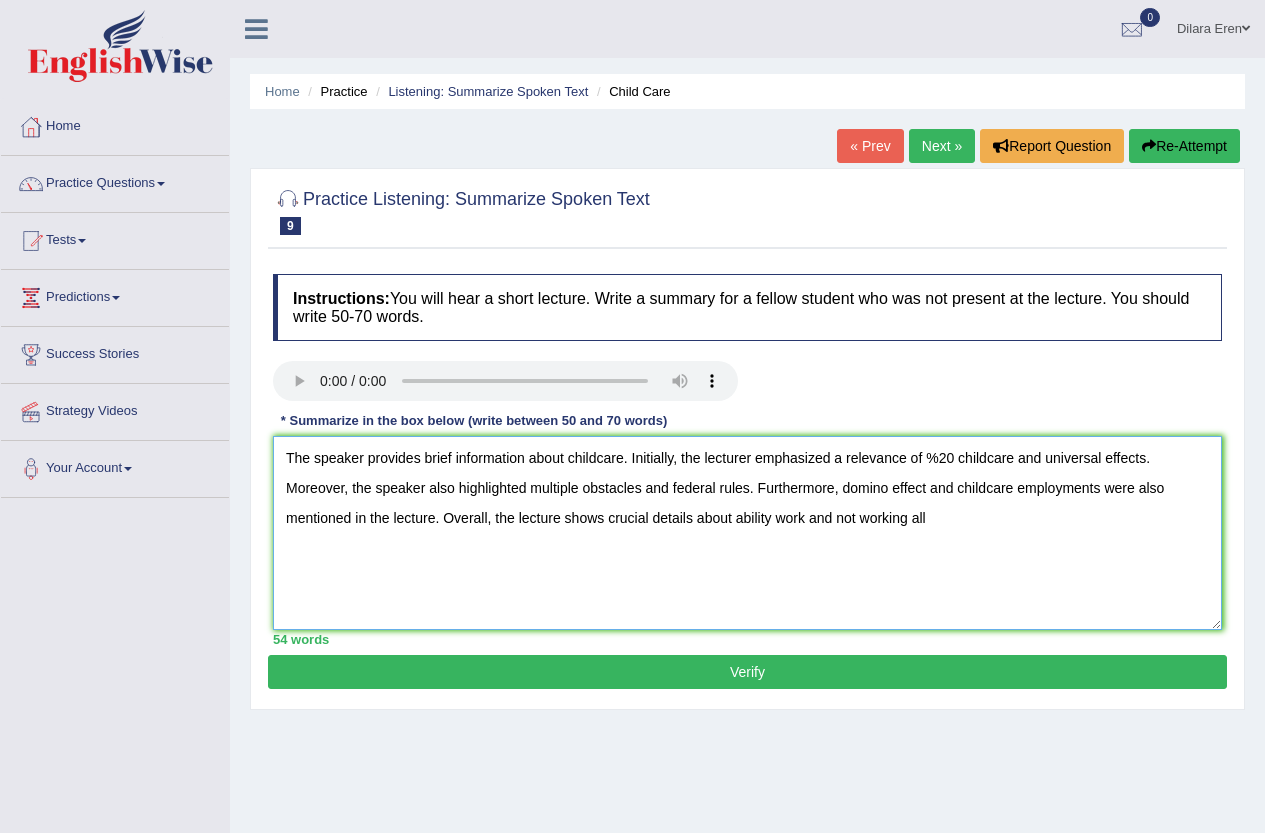 click on "The speaker provides brief information about childcare. Initially, the lecturer emphasized a relevance of %20 childcare and universal effects. Moreover, the speaker also highlighted multiple obstacles and federal rules. Furthermore, domino effect and childcare employments were also mentioned in the lecture. Overall, the lecture shows crucial details about ability work and not working all" at bounding box center [747, 533] 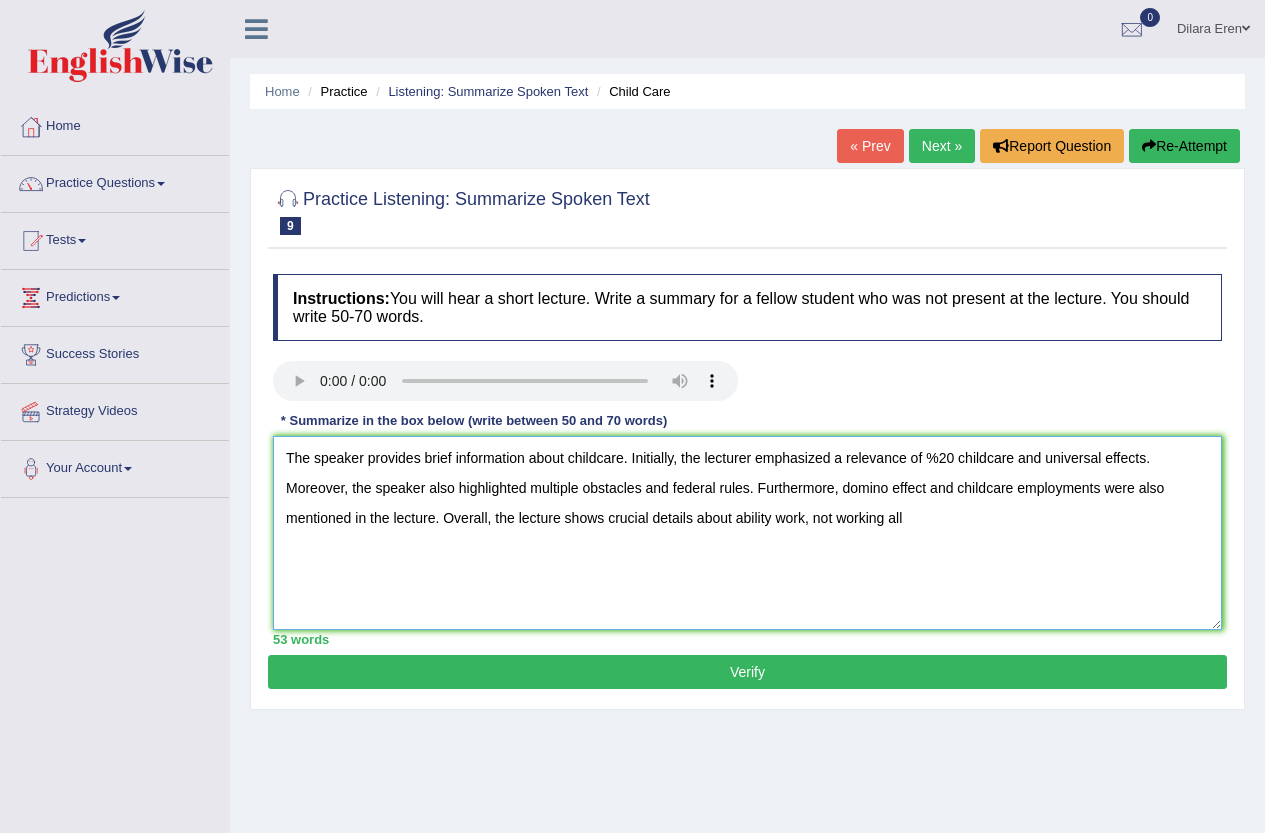 click on "The speaker provides brief information about childcare. Initially, the lecturer emphasized a relevance of %20 childcare and universal effects. Moreover, the speaker also highlighted multiple obstacles and federal rules. Furthermore, domino effect and childcare employments were also mentioned in the lecture. Overall, the lecture shows crucial details about ability work, not working all" at bounding box center [747, 533] 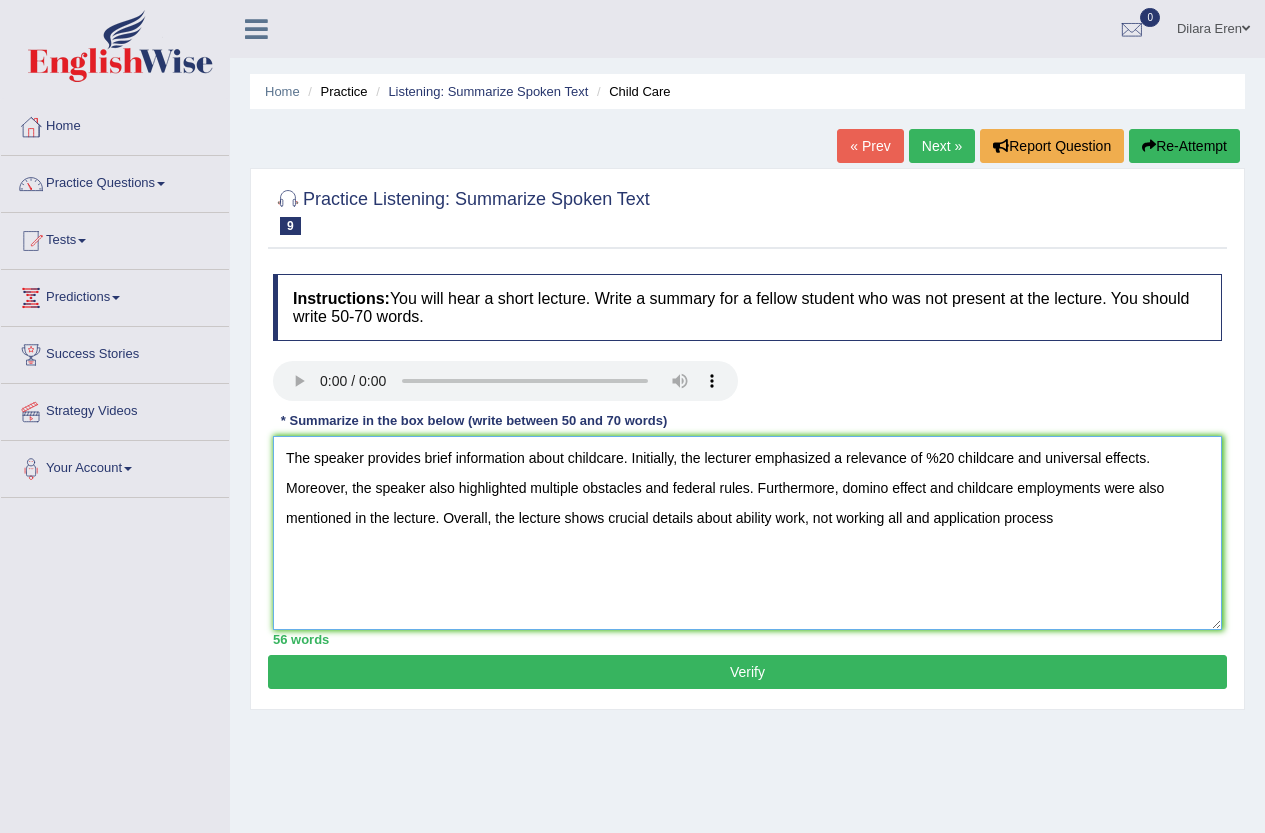 click on "The speaker provides brief information about childcare. Initially, the lecturer emphasized a relevance of %20 childcare and universal effects. Moreover, the speaker also highlighted multiple obstacles and federal rules. Furthermore, domino effect and childcare employments were also mentioned in the lecture. Overall, the lecture shows crucial details about ability work, not working all and application process" at bounding box center [747, 533] 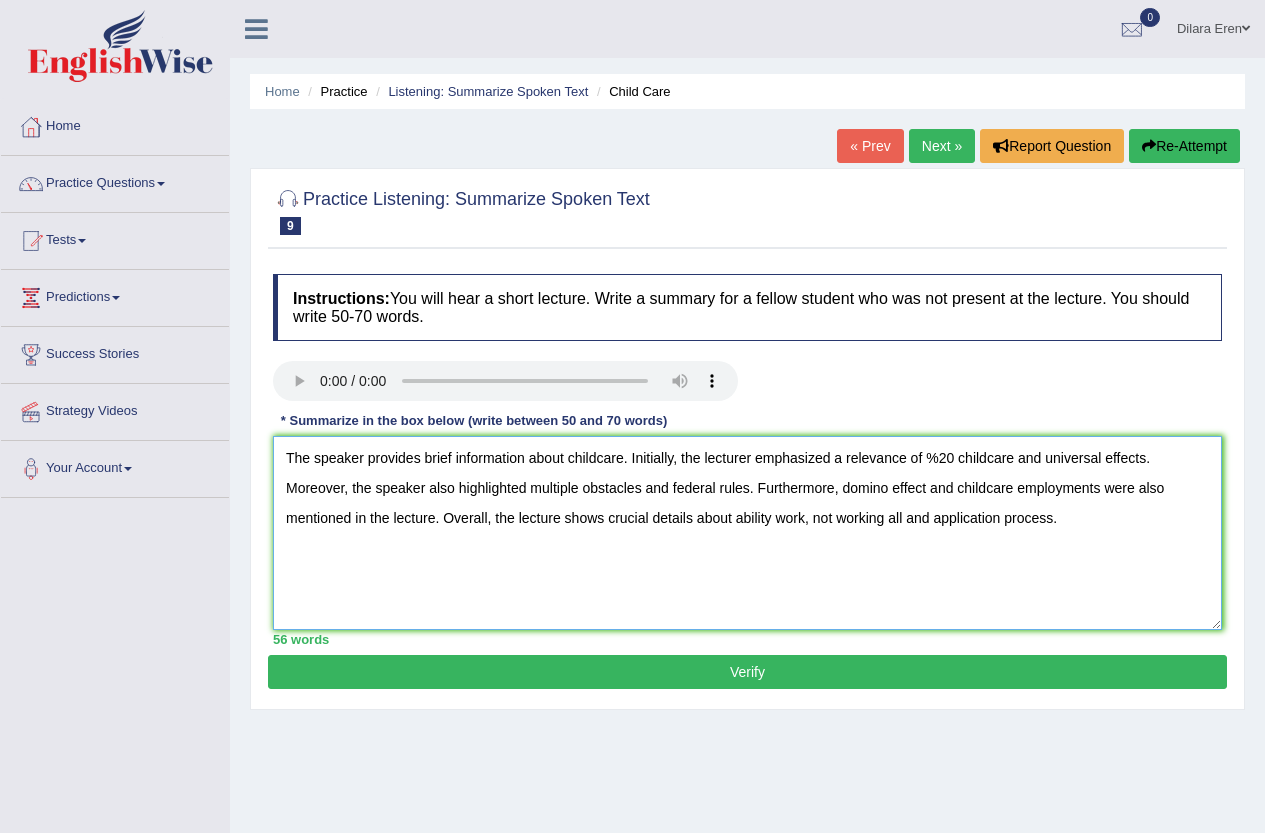type on "The speaker provides brief information about childcare. Initially, the lecturer emphasized a relevance of %20 childcare and universal effects. Moreover, the speaker also highlighted multiple obstacles and federal rules. Furthermore, domino effect and childcare employments were also mentioned in the lecture. Overall, the lecture shows crucial details about ability work, not working all and application process." 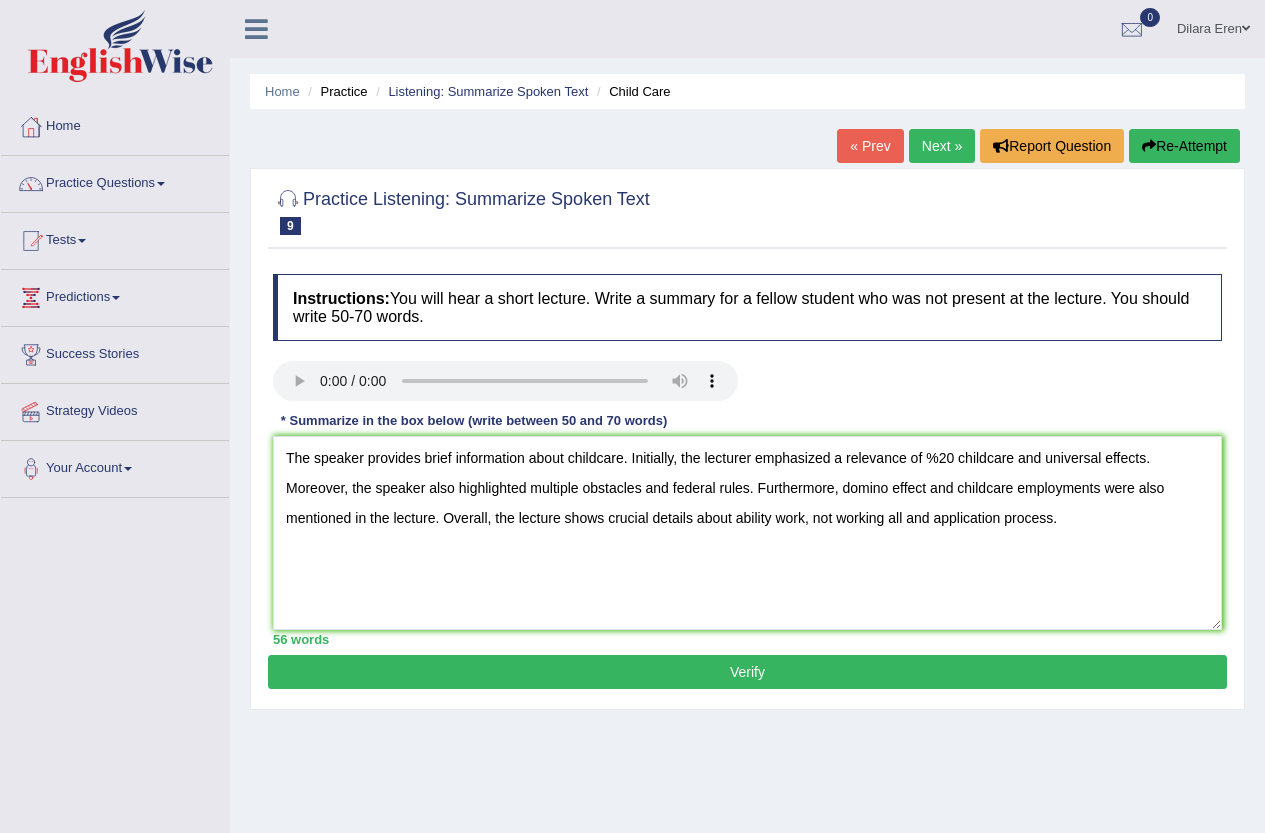 click on "Verify" at bounding box center (747, 672) 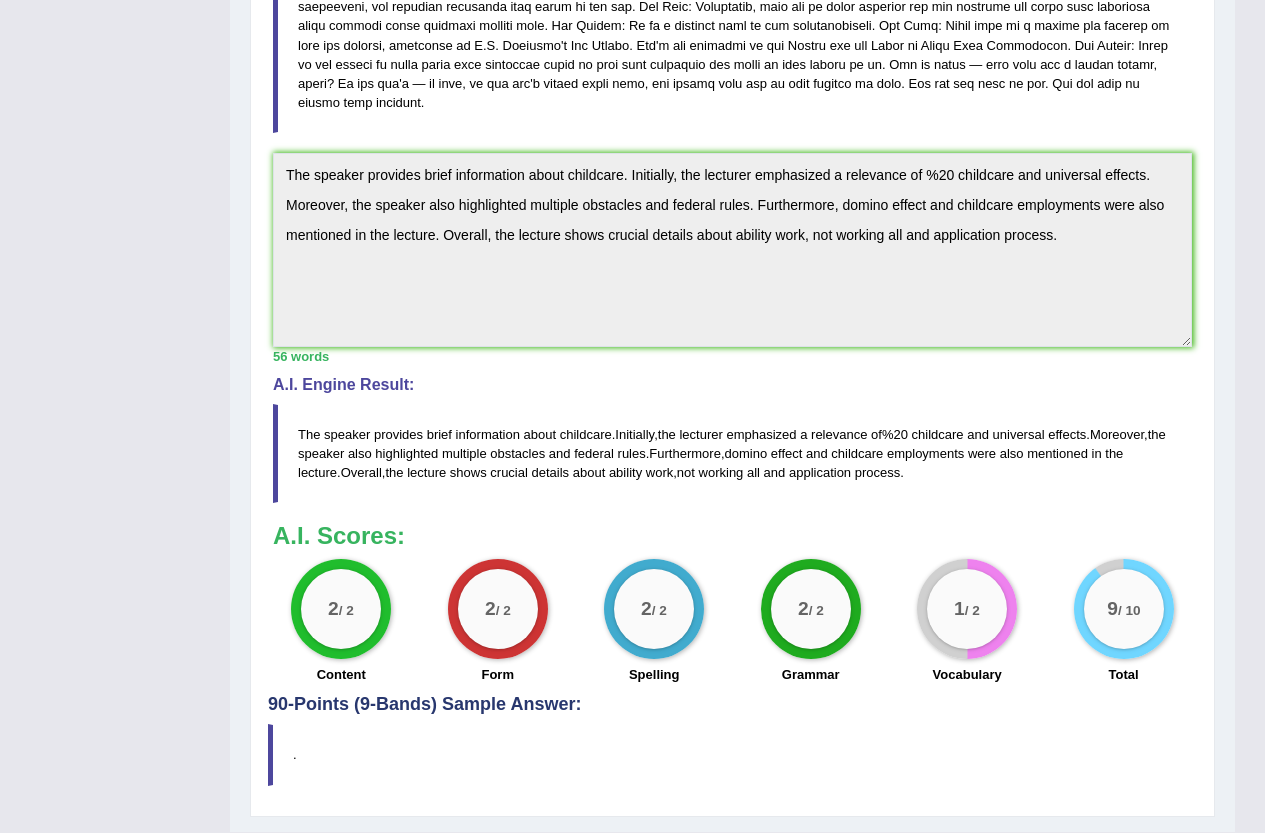 scroll, scrollTop: 0, scrollLeft: 0, axis: both 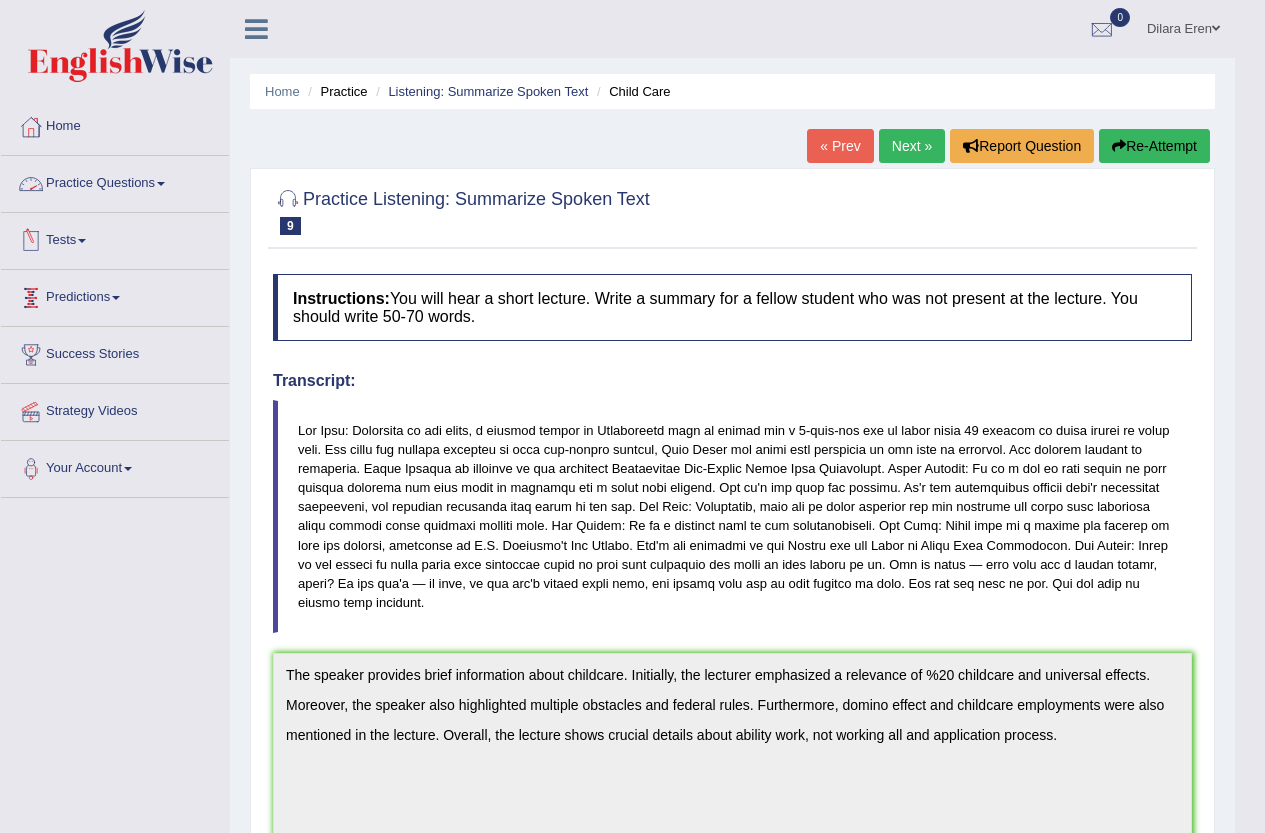 click on "Practice Questions" at bounding box center (115, 181) 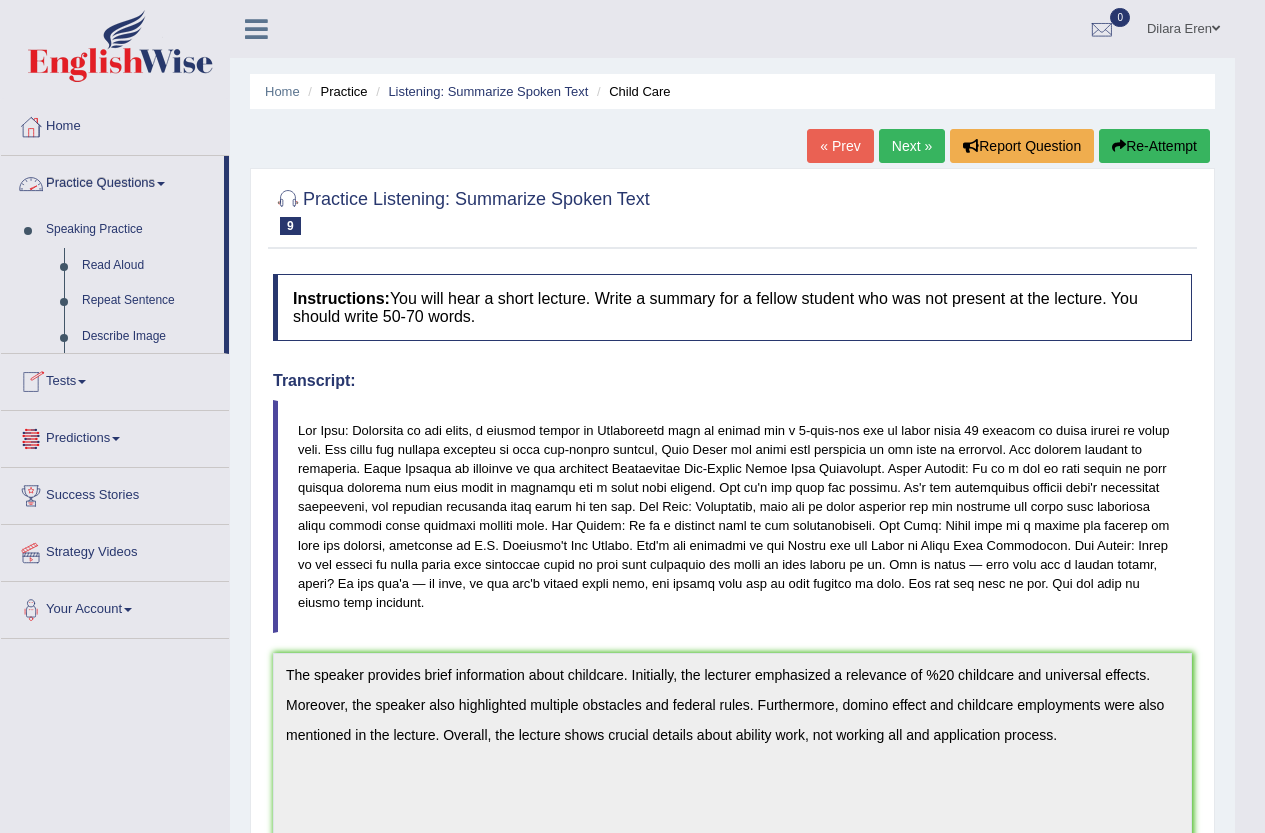 click on "Practice Questions" at bounding box center [112, 181] 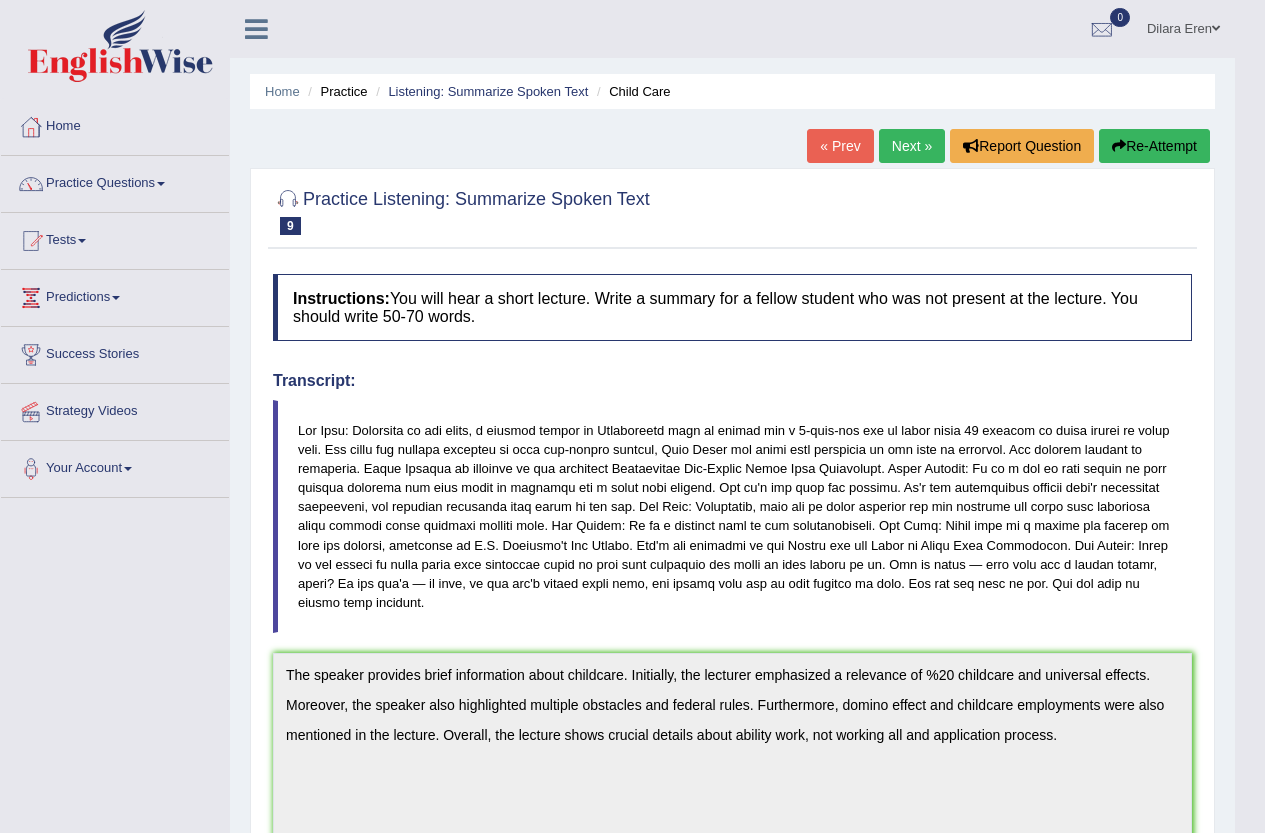 click on "Tests" at bounding box center (115, 238) 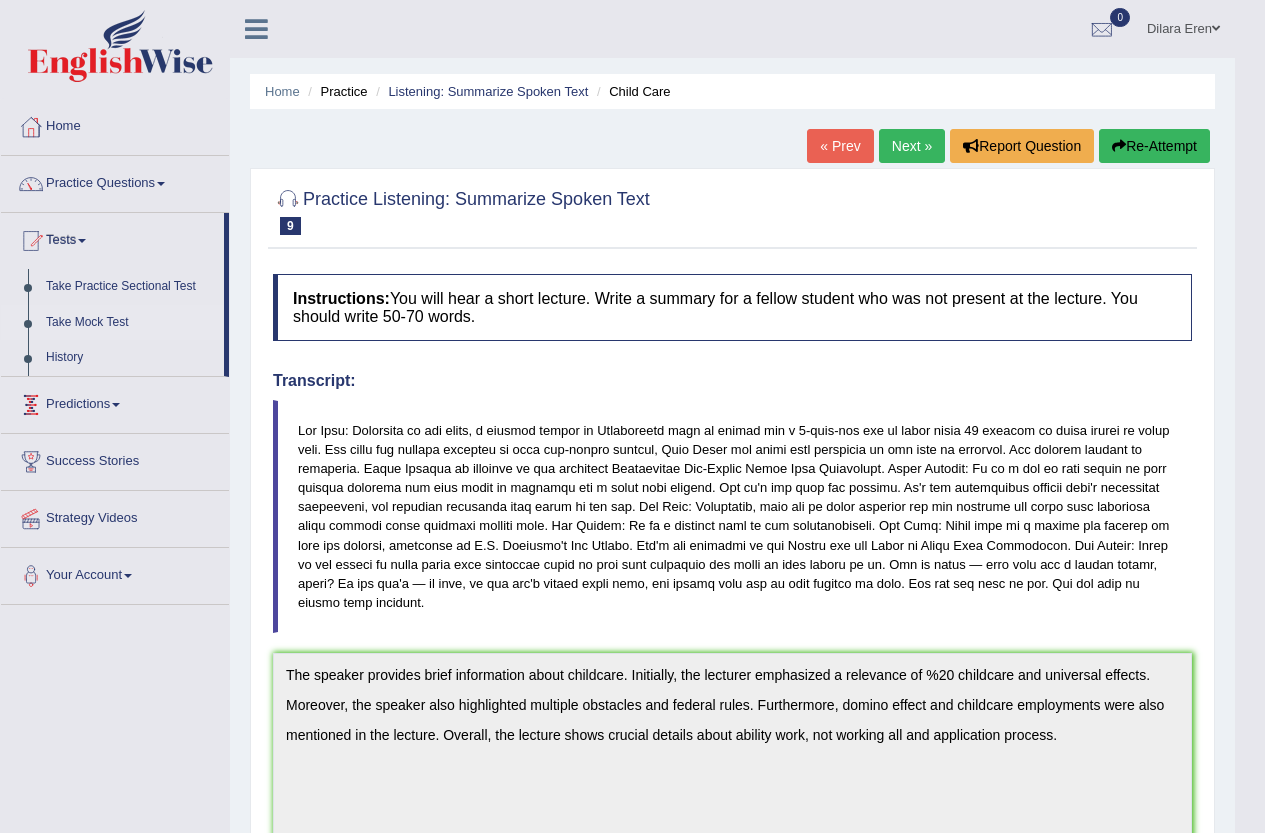 click on "Take Mock Test" at bounding box center (130, 323) 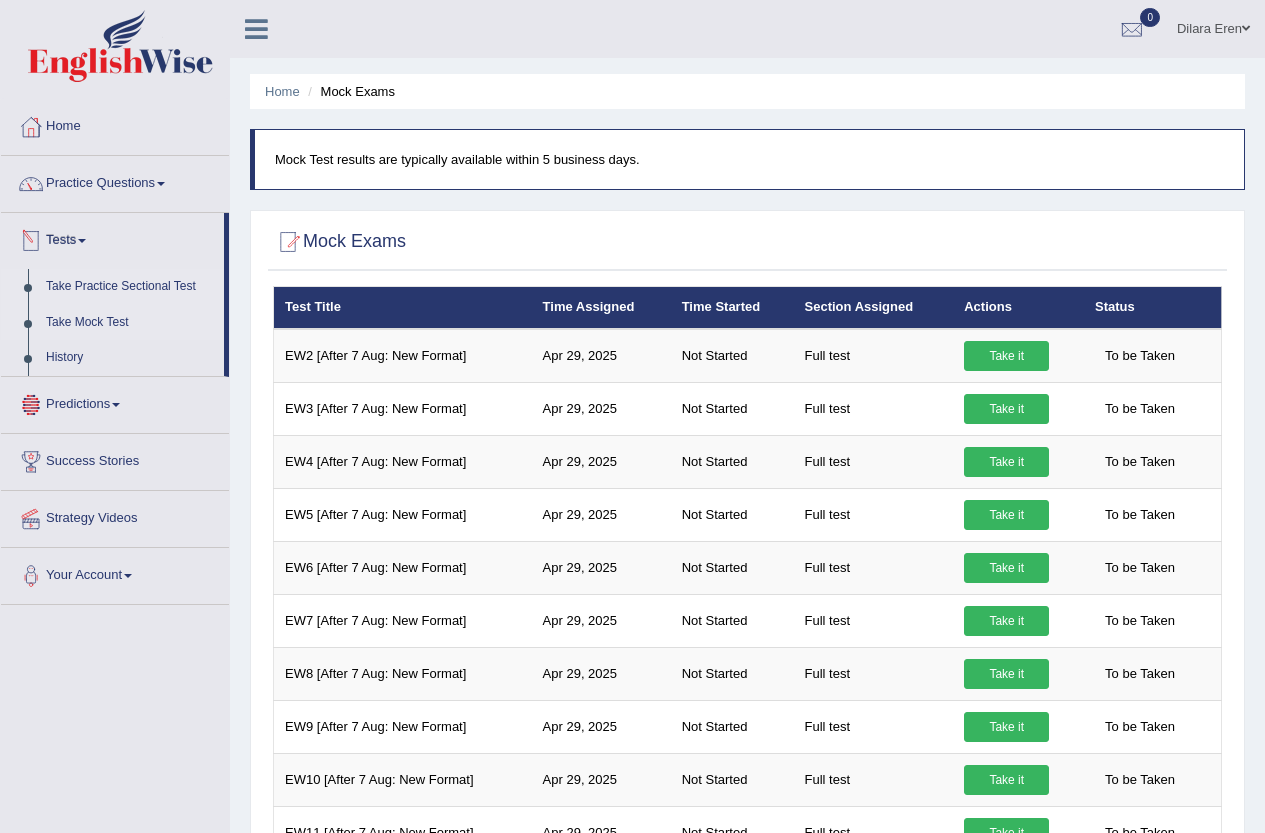scroll, scrollTop: 0, scrollLeft: 0, axis: both 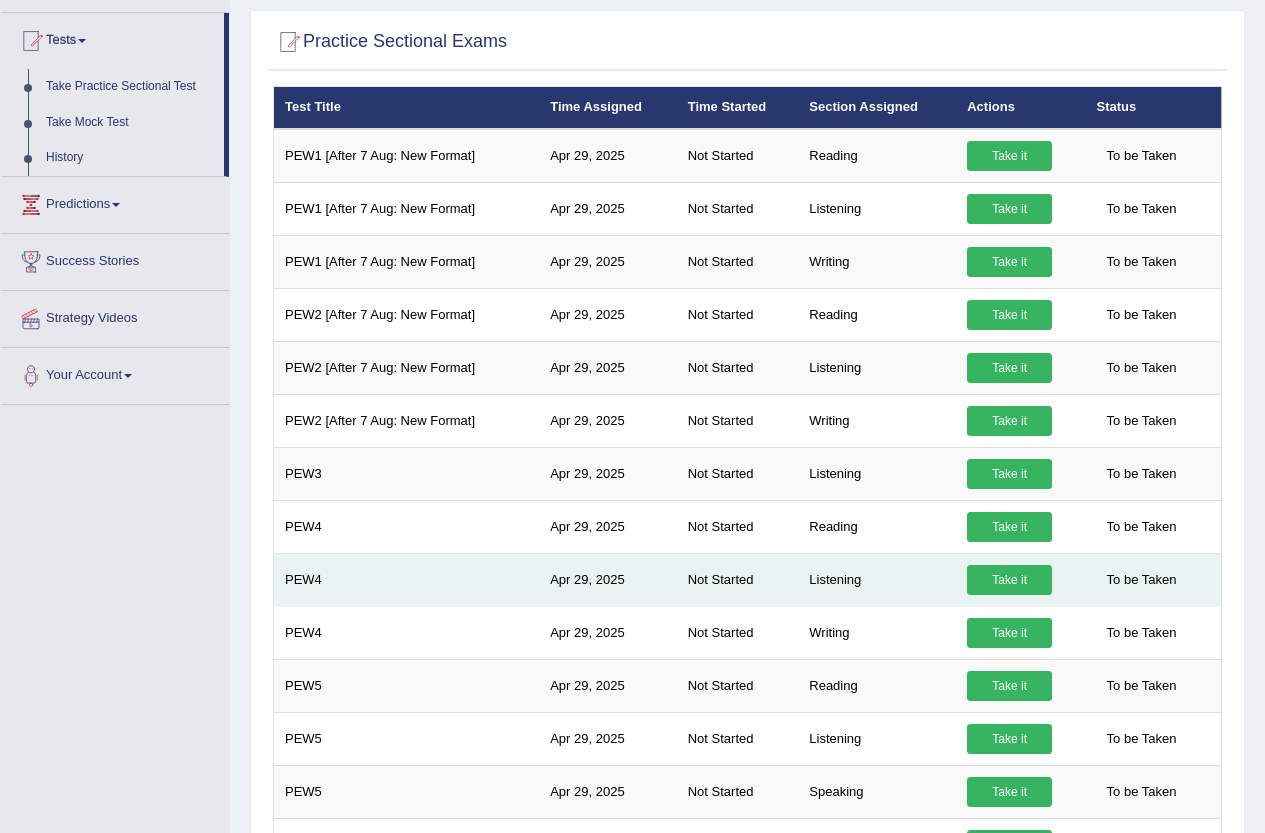 click on "Take it" at bounding box center (1009, 580) 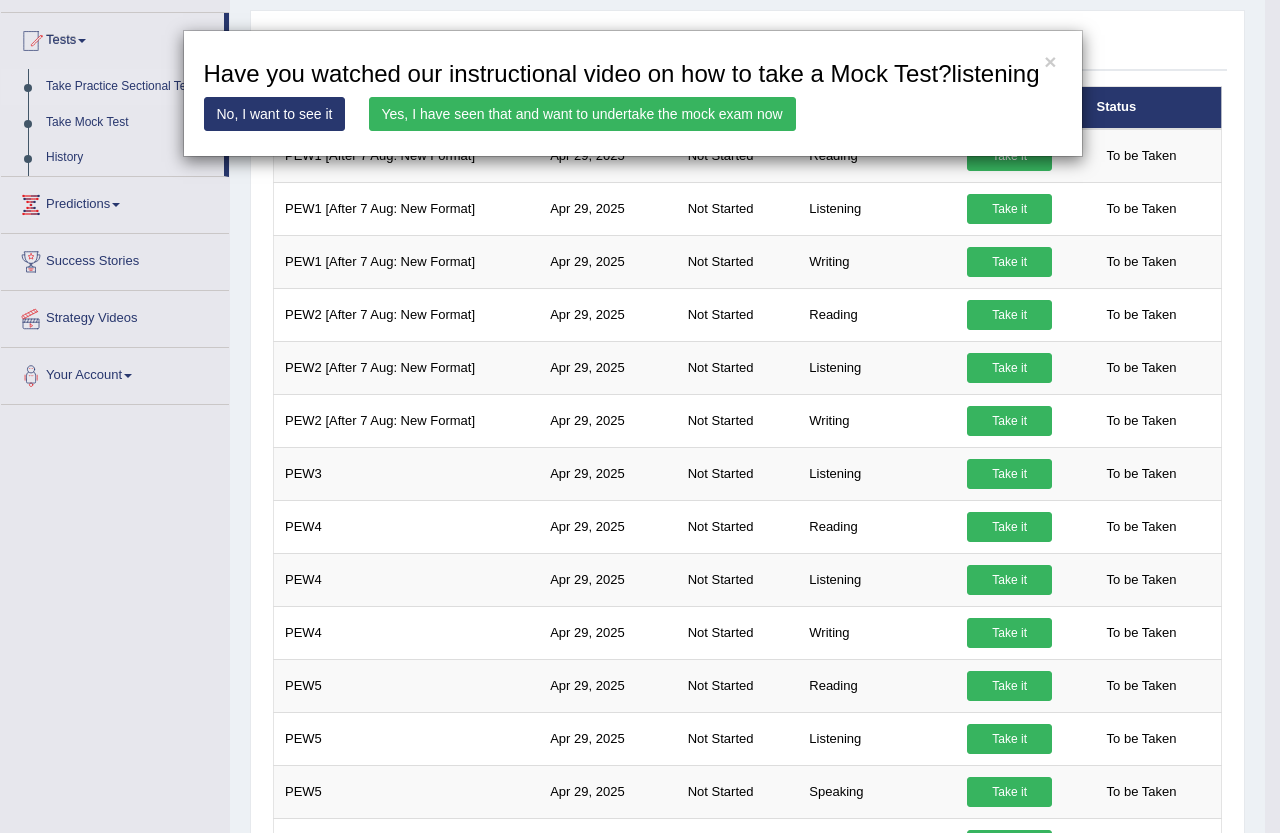 click on "Yes, I have seen that and want to undertake the mock exam now" at bounding box center (582, 114) 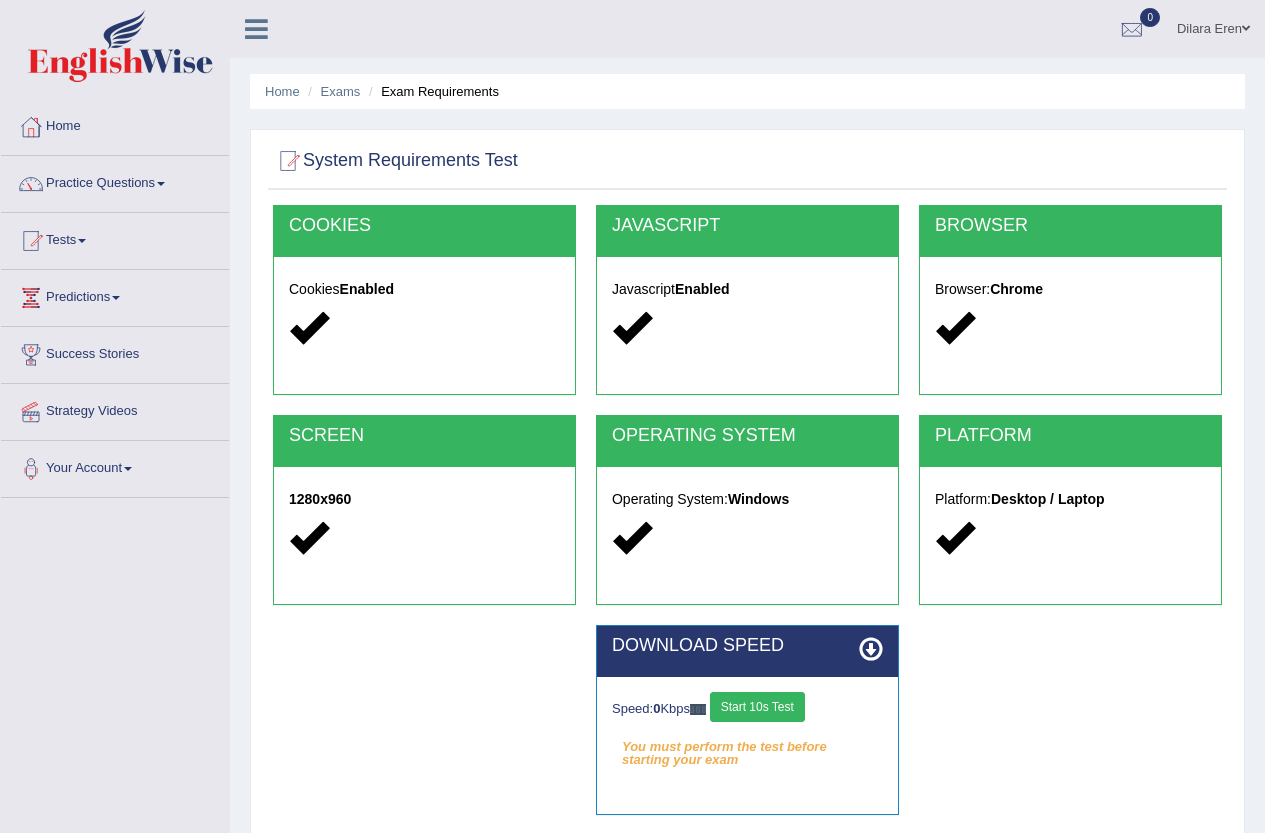 scroll, scrollTop: 0, scrollLeft: 0, axis: both 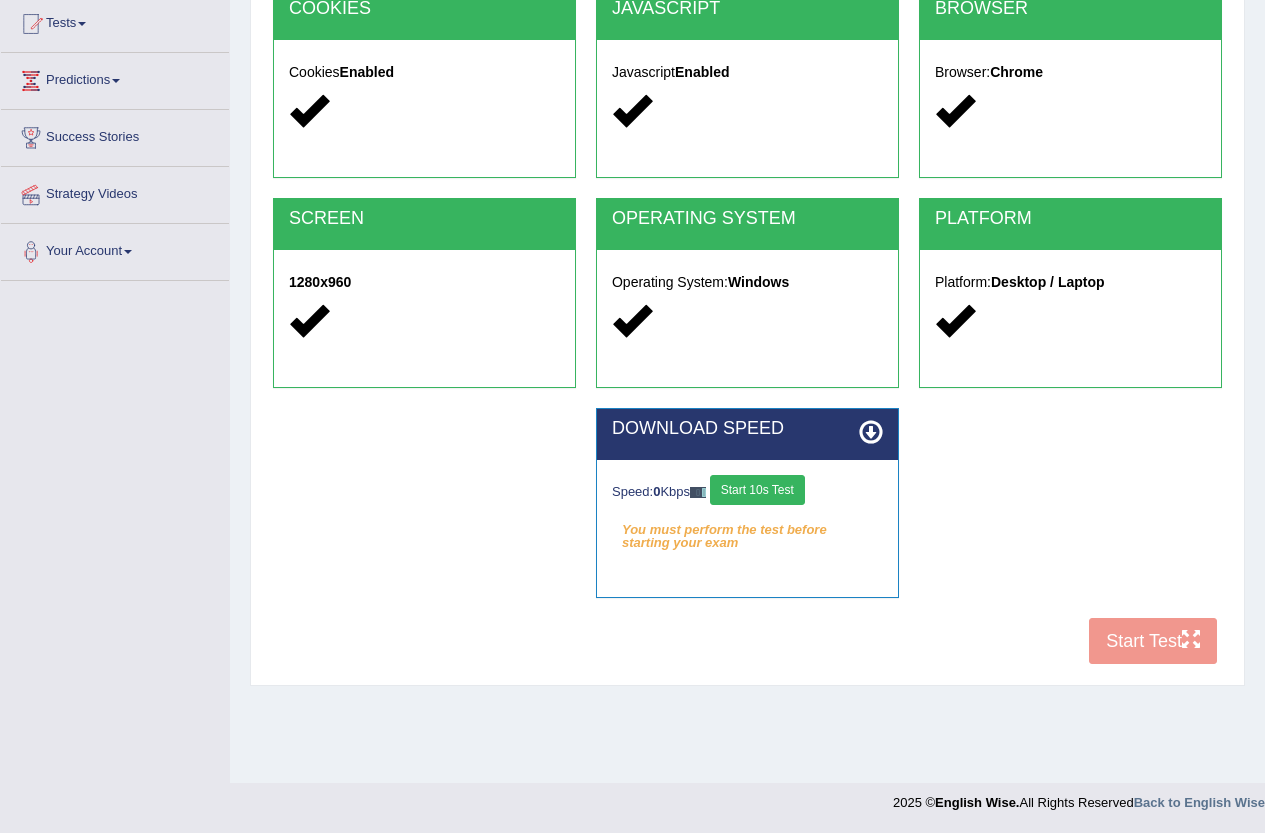 click on "Start 10s Test" at bounding box center [757, 490] 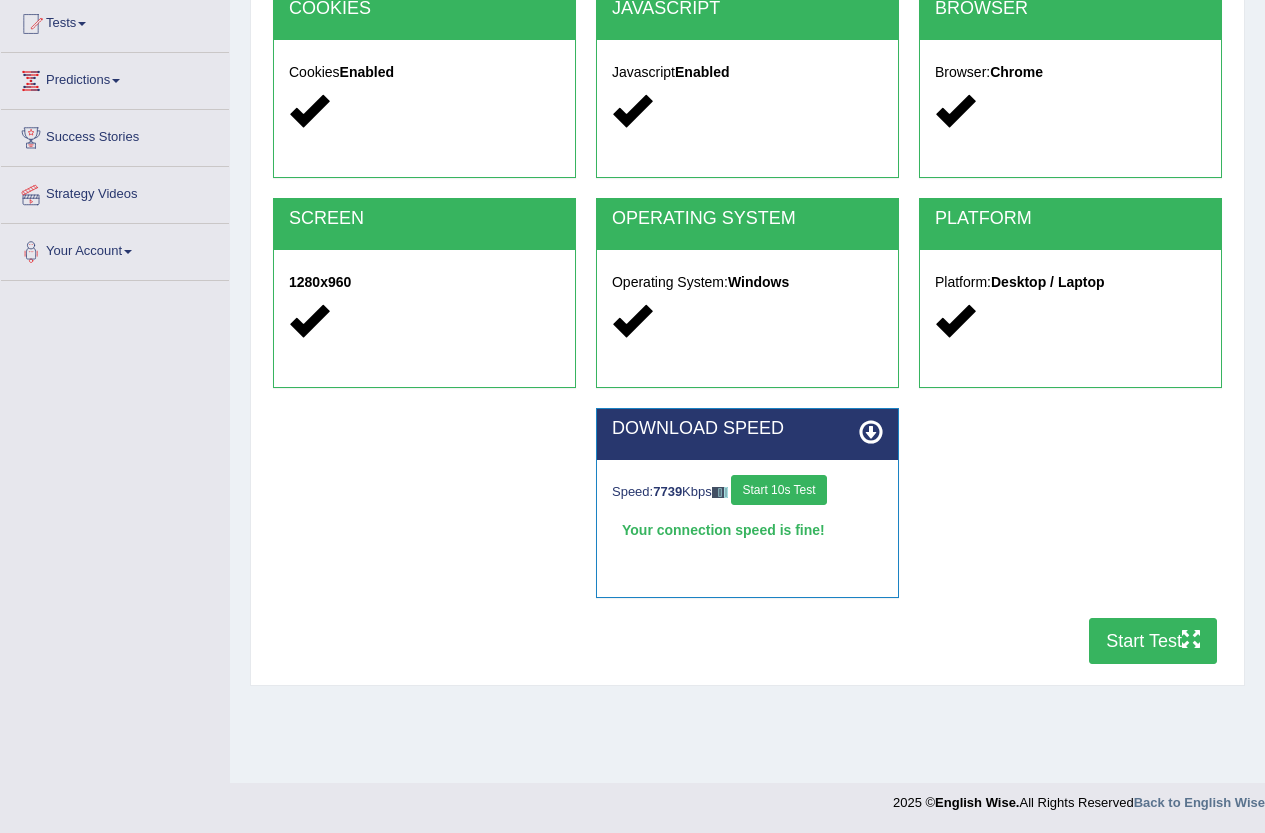 click on "Start Test" at bounding box center [1153, 641] 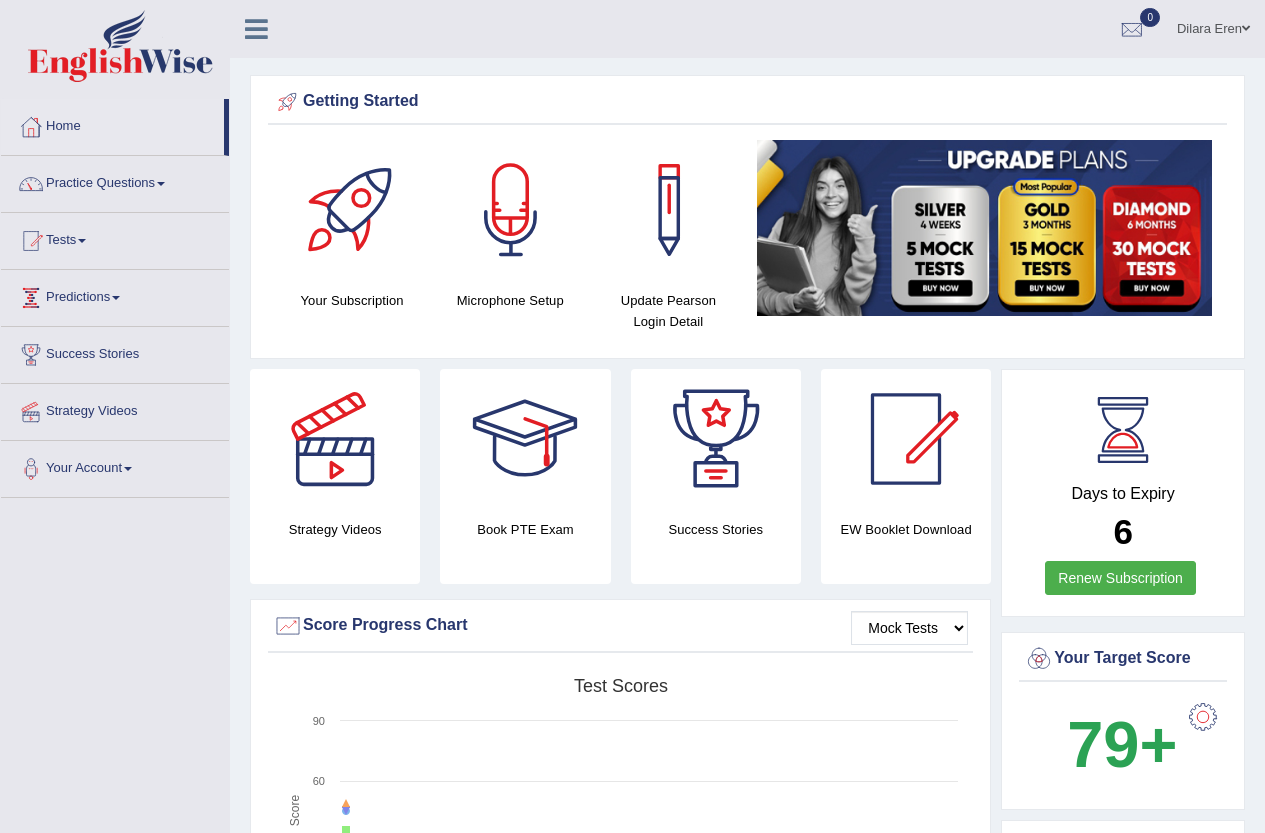 scroll, scrollTop: 0, scrollLeft: 0, axis: both 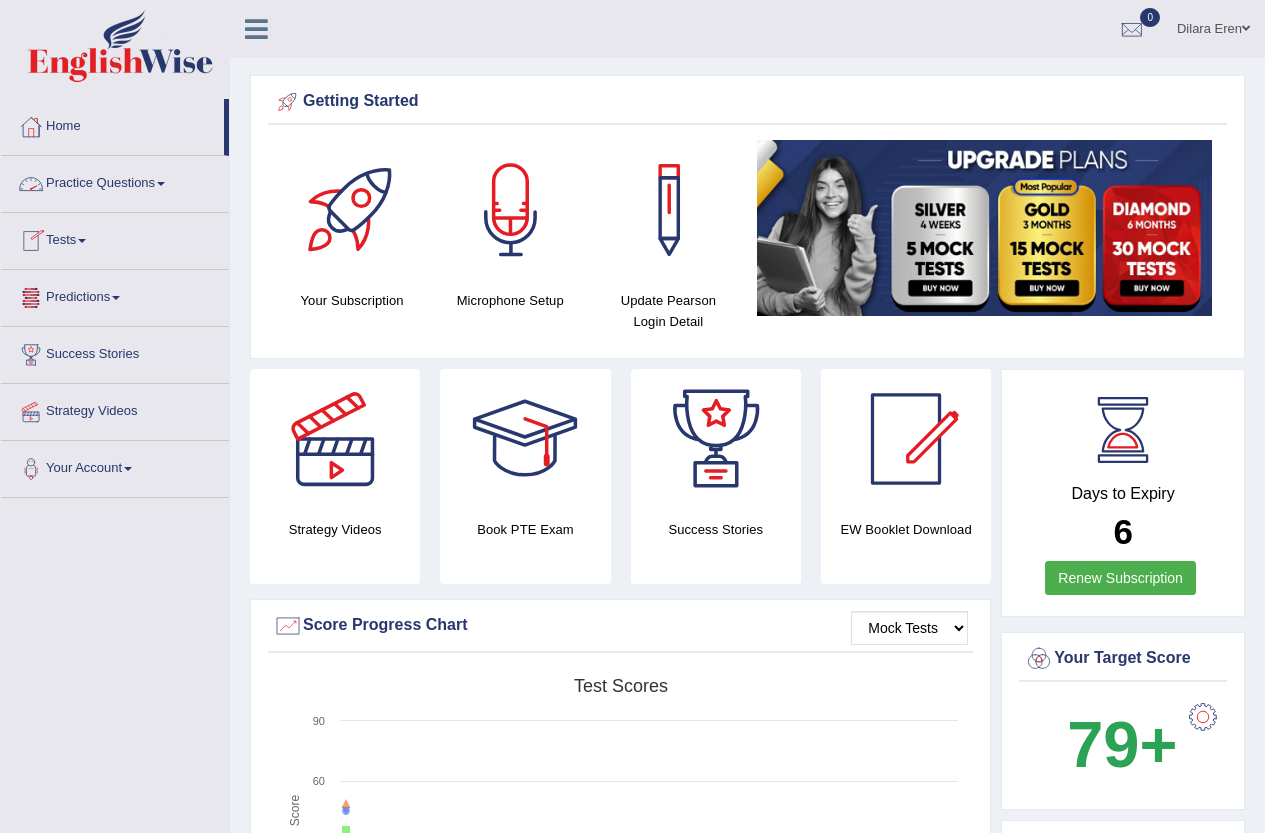 click on "Practice Questions" at bounding box center [115, 181] 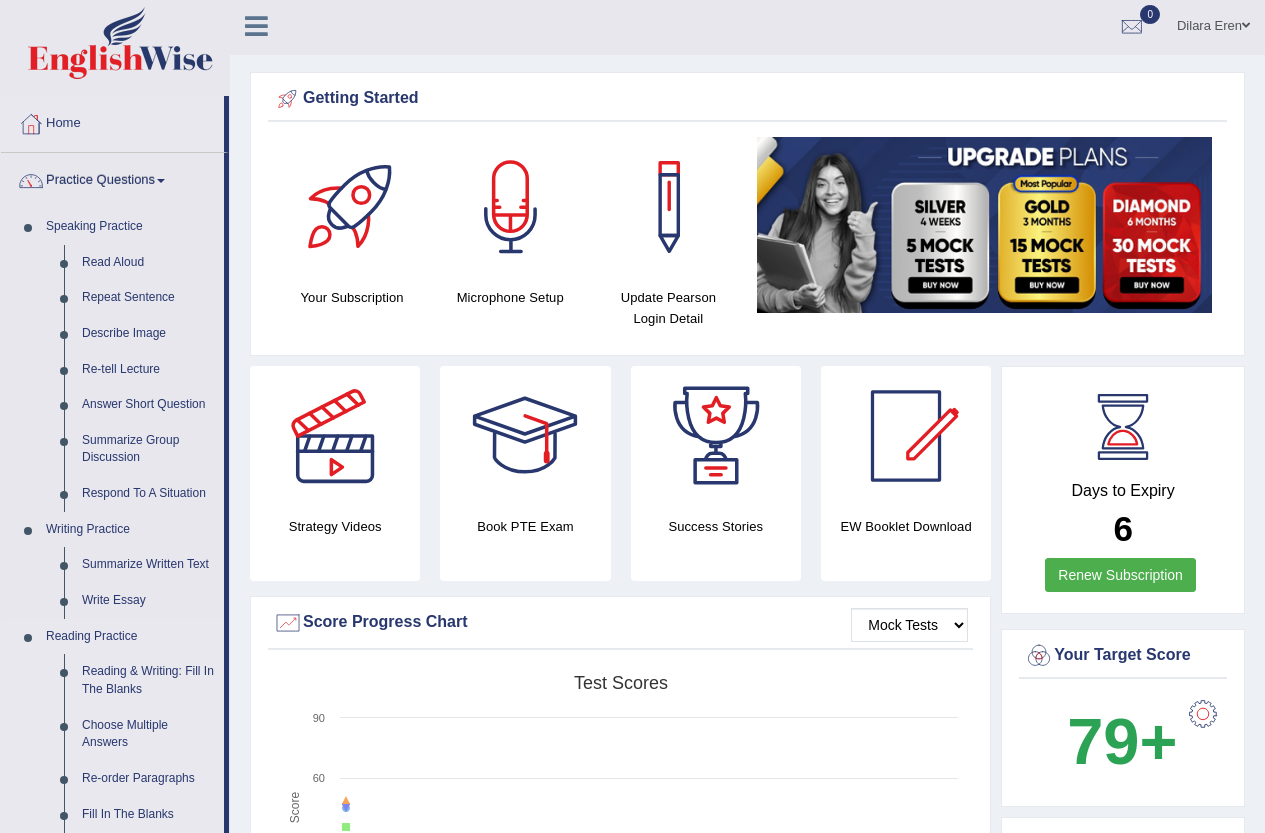 scroll, scrollTop: 0, scrollLeft: 0, axis: both 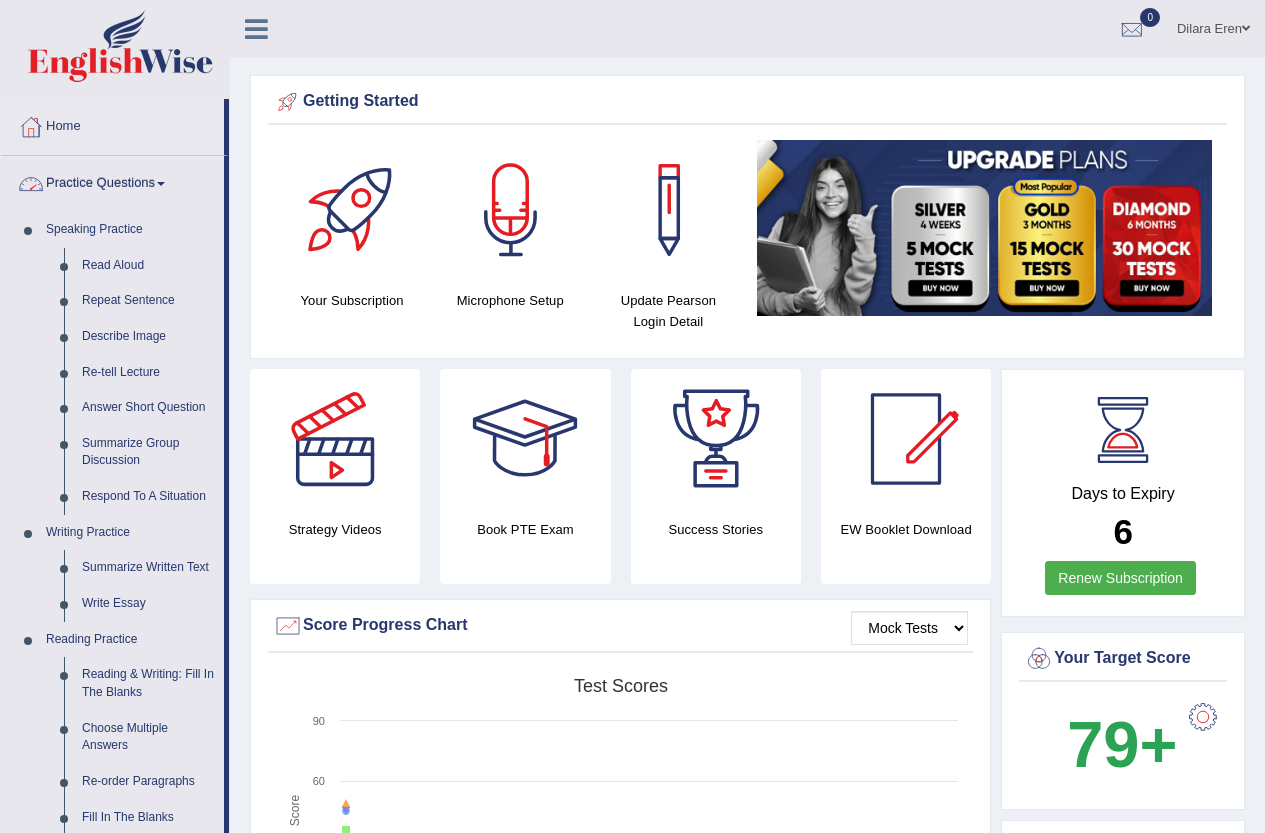click on "Practice Questions" at bounding box center (112, 181) 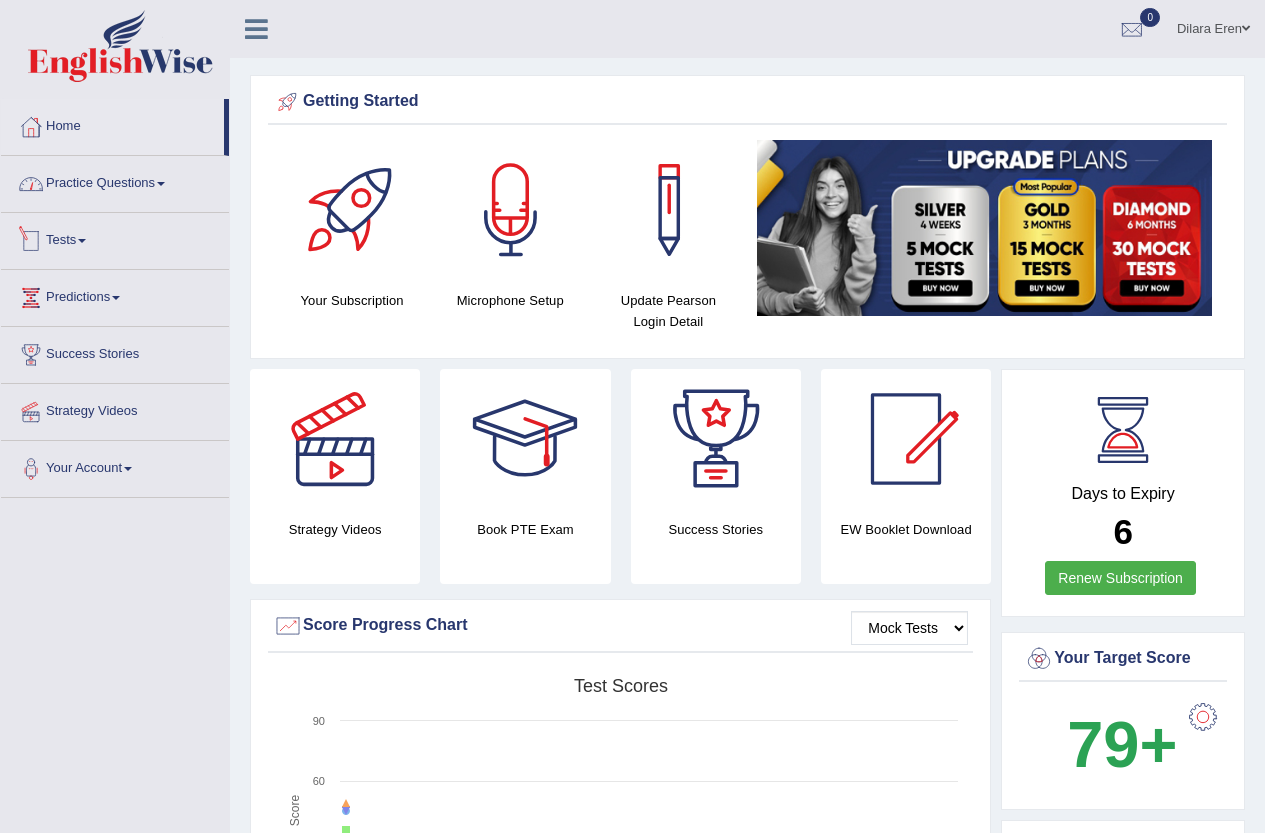 click on "Tests" at bounding box center (115, 238) 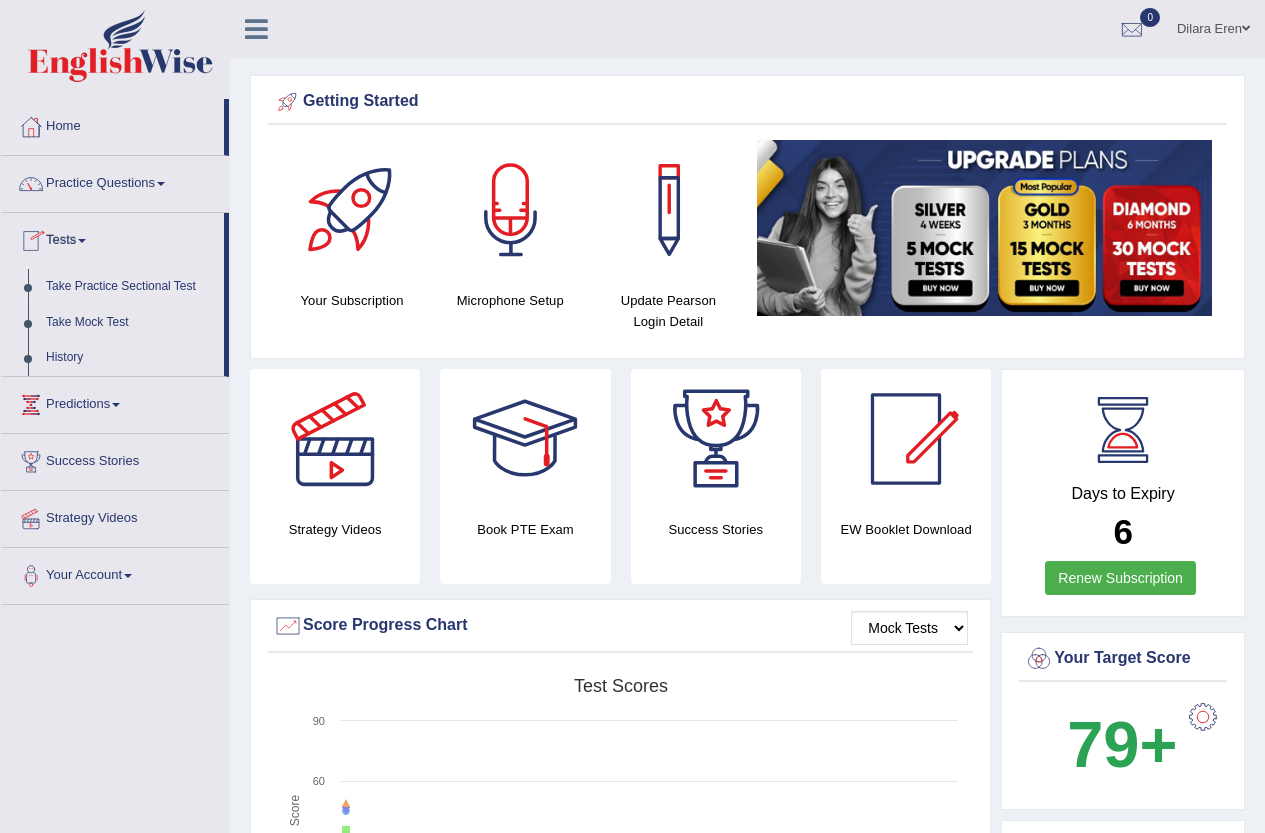 click on "Take Practice Sectional Test" at bounding box center (130, 287) 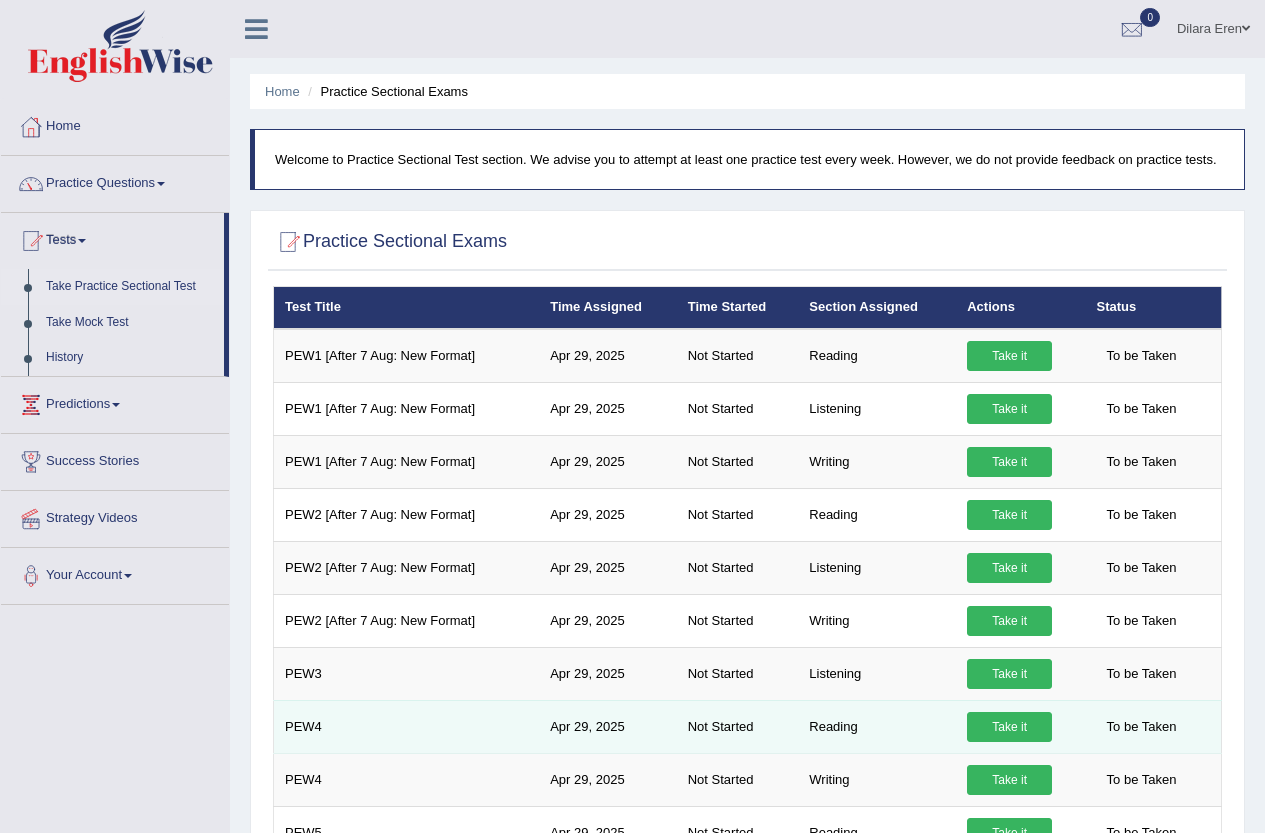 scroll, scrollTop: 0, scrollLeft: 0, axis: both 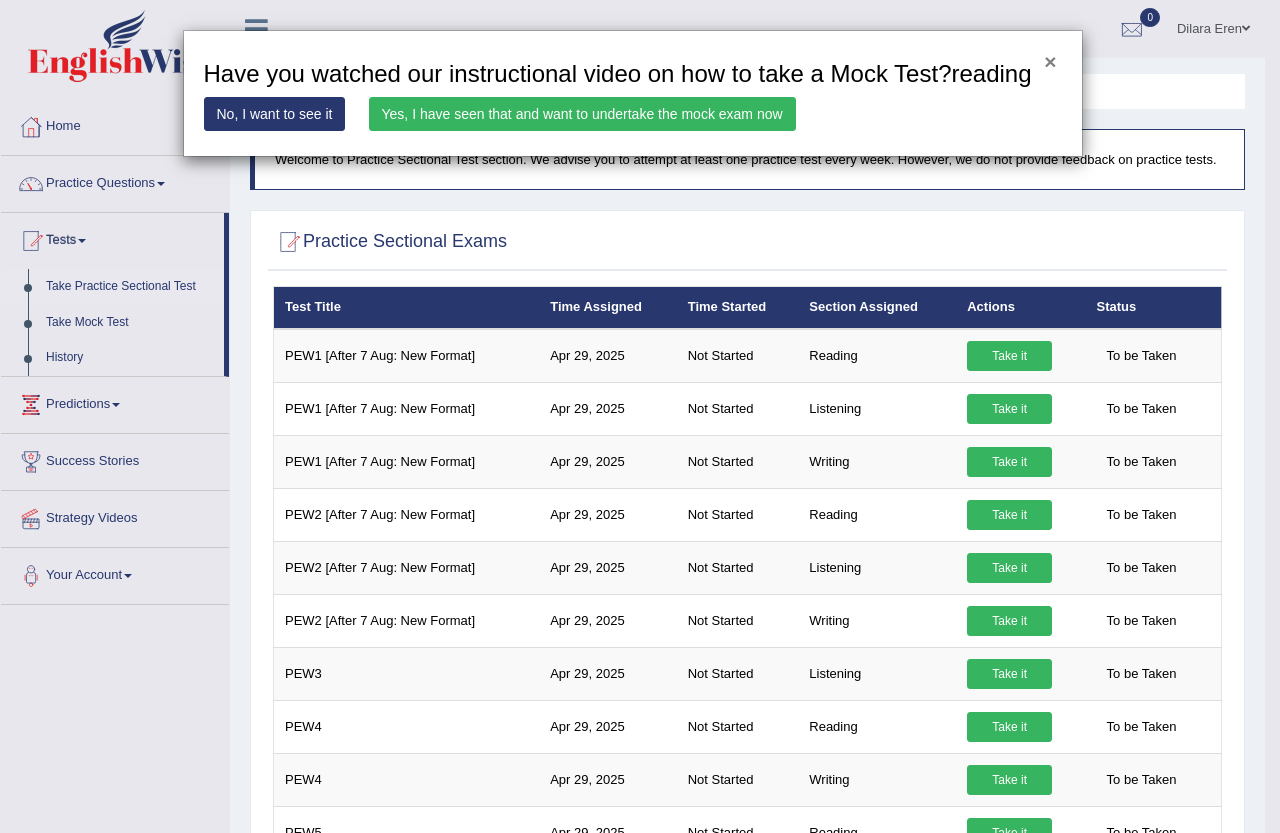 click on "×" at bounding box center (1050, 61) 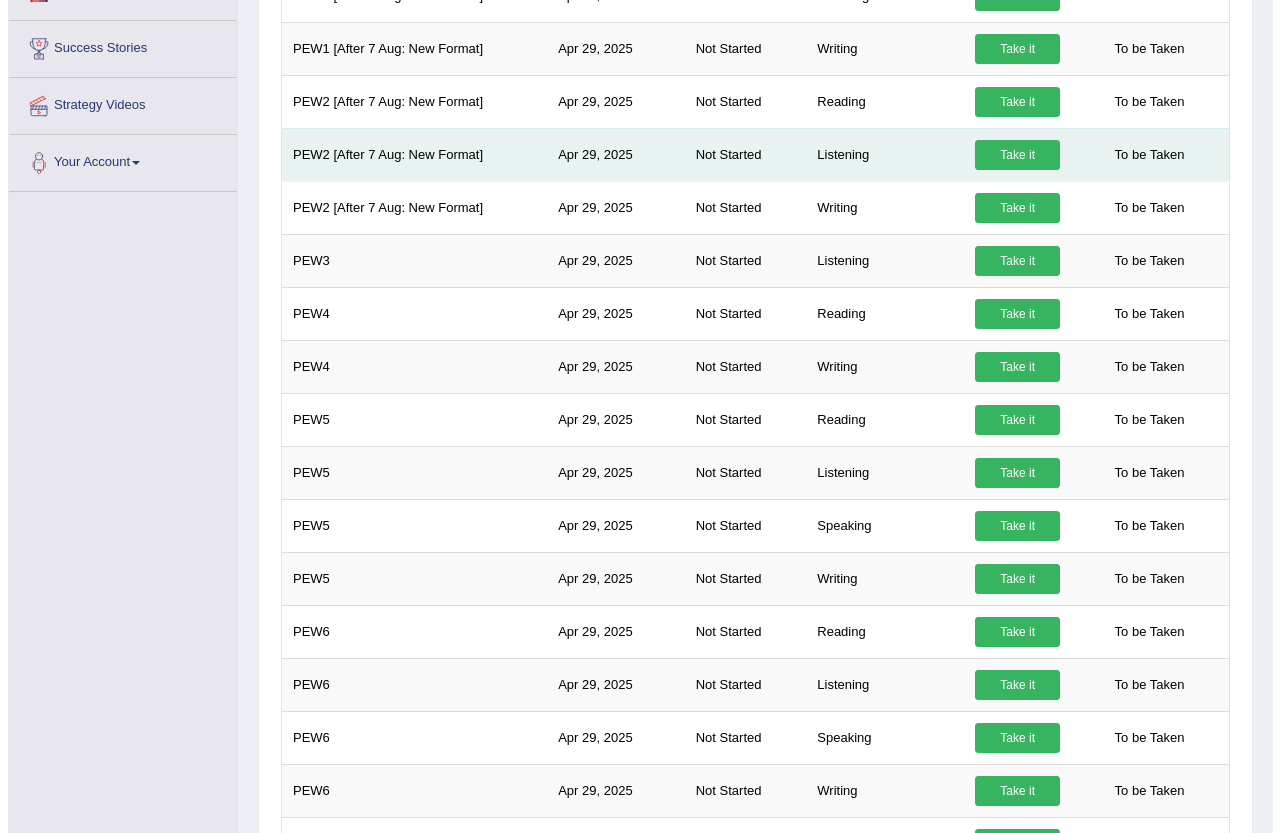 scroll, scrollTop: 100, scrollLeft: 0, axis: vertical 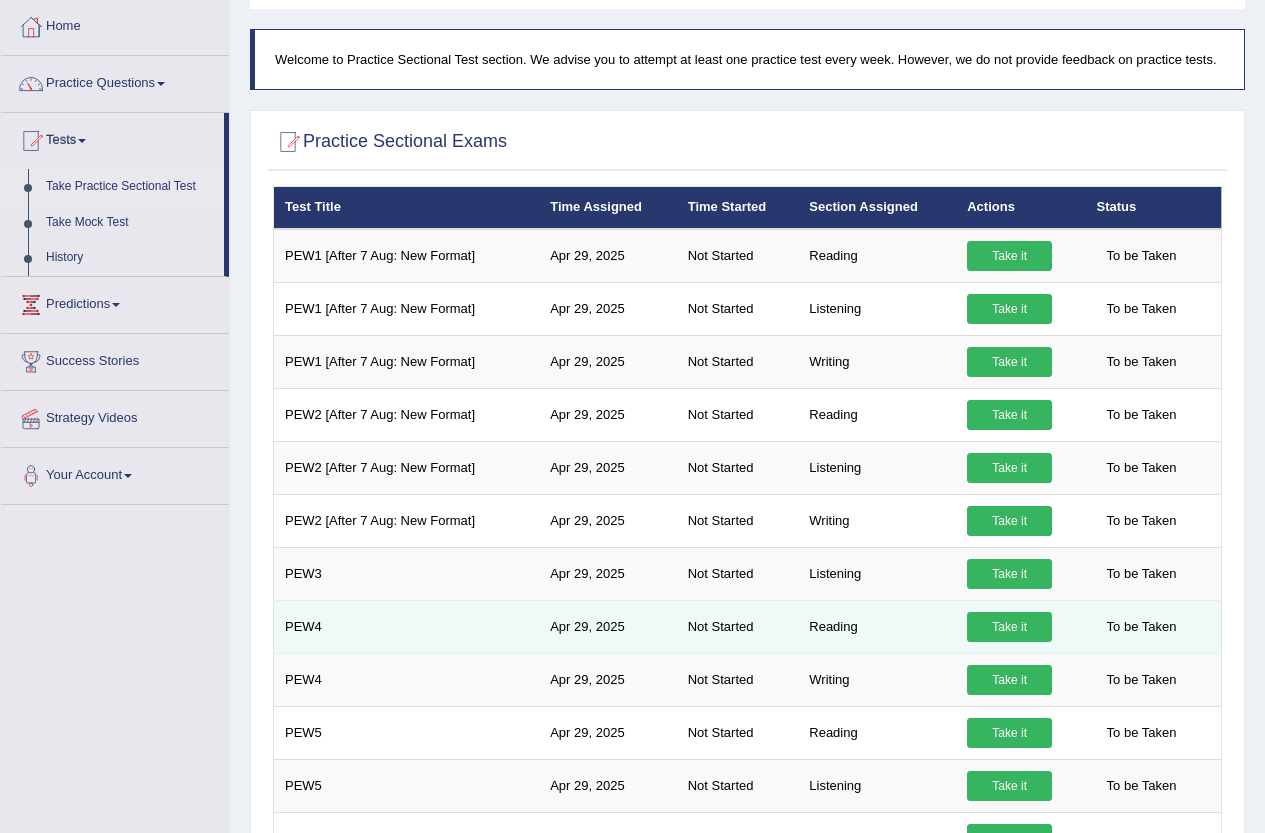 click on "Take it" at bounding box center [1009, 627] 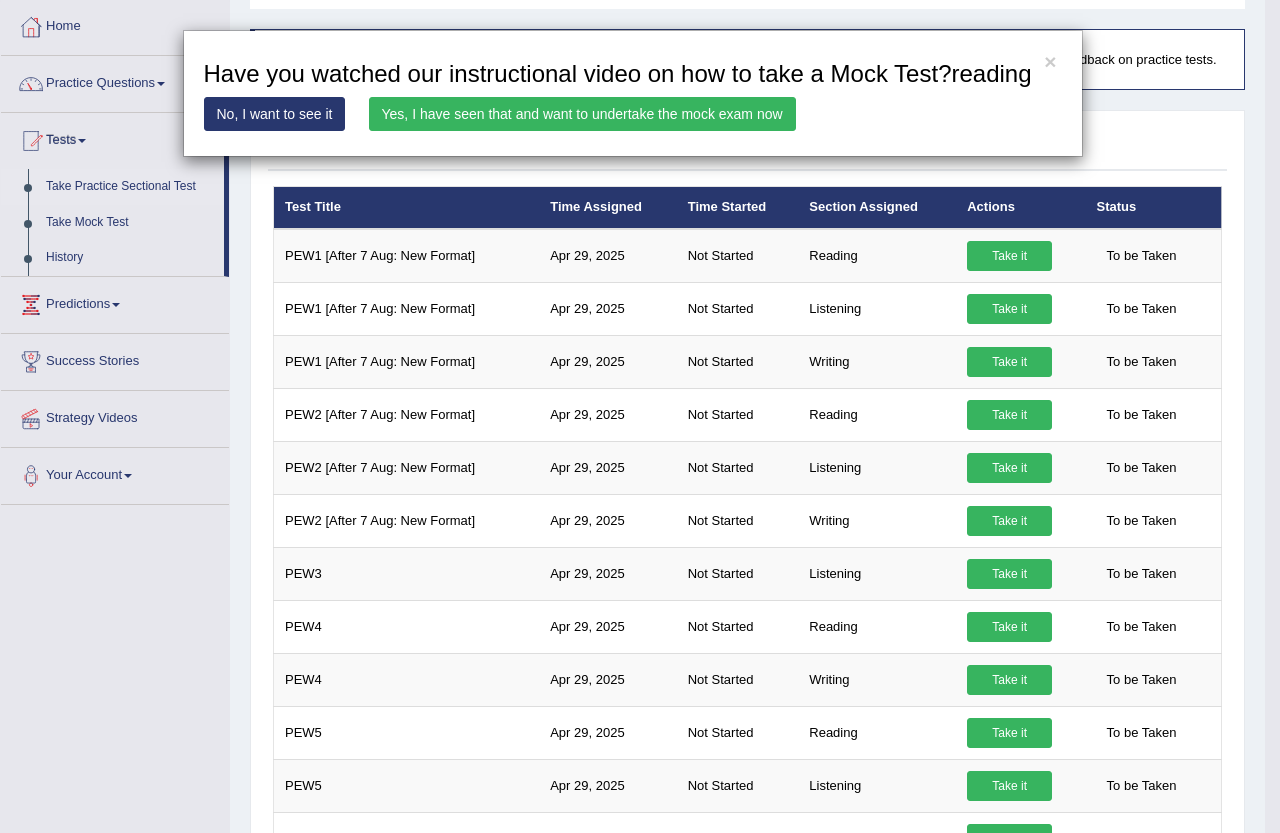 click on "Yes, I have seen that and want to undertake the mock exam now" at bounding box center [582, 114] 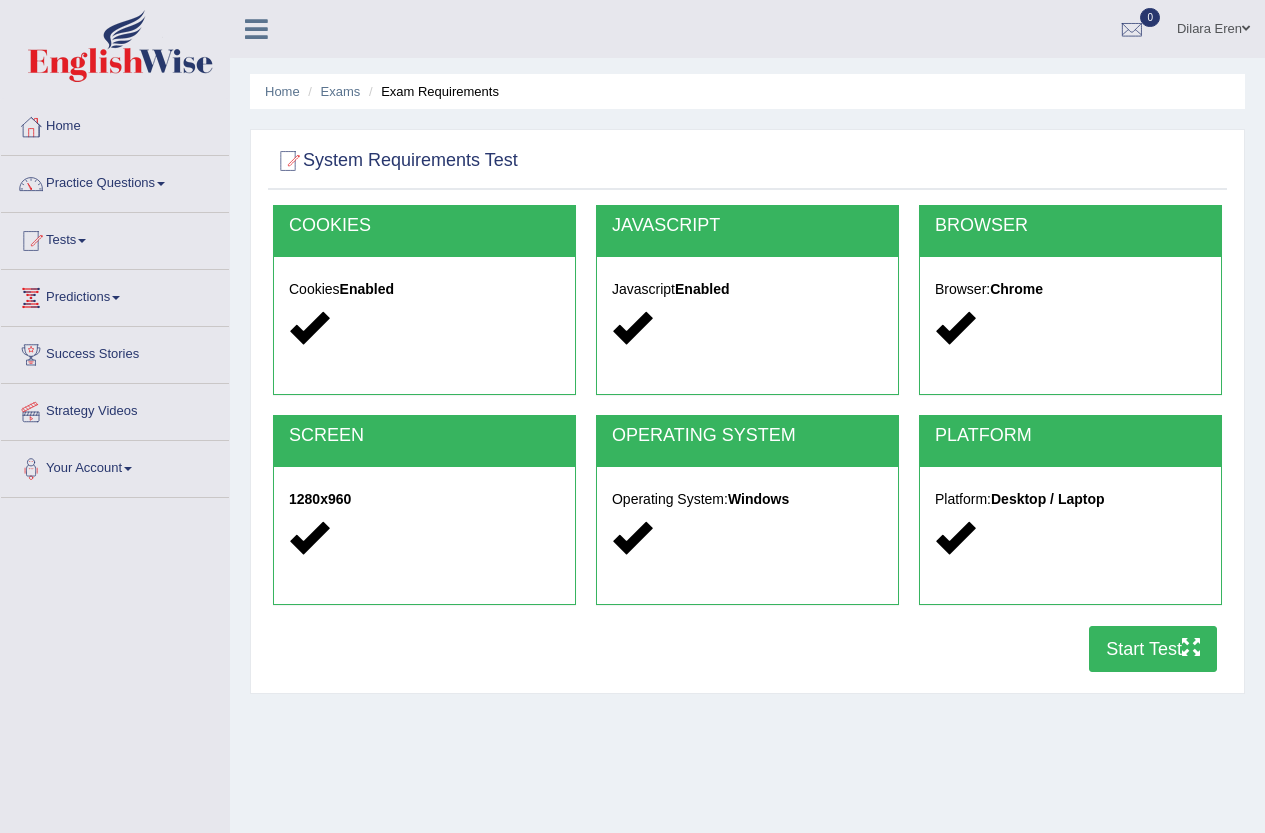 scroll, scrollTop: 0, scrollLeft: 0, axis: both 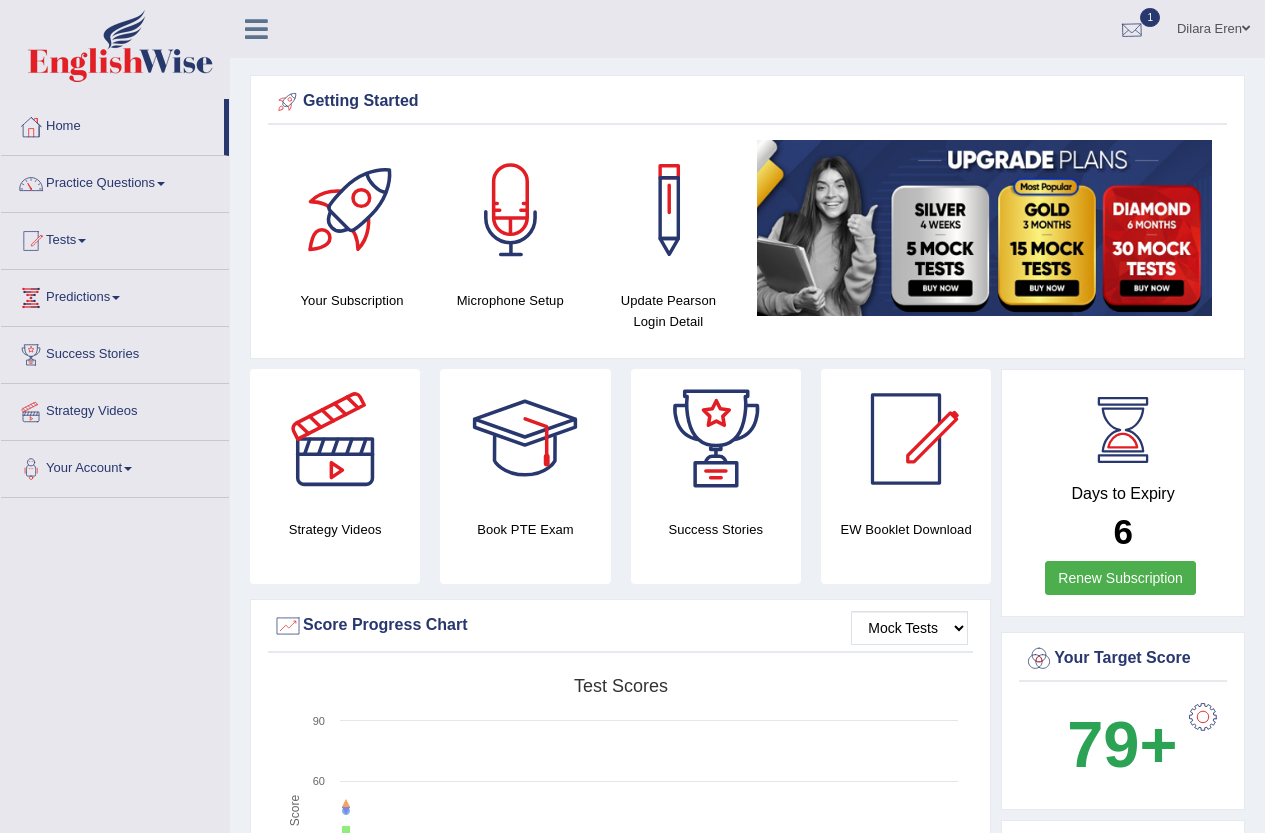 click at bounding box center [1132, 30] 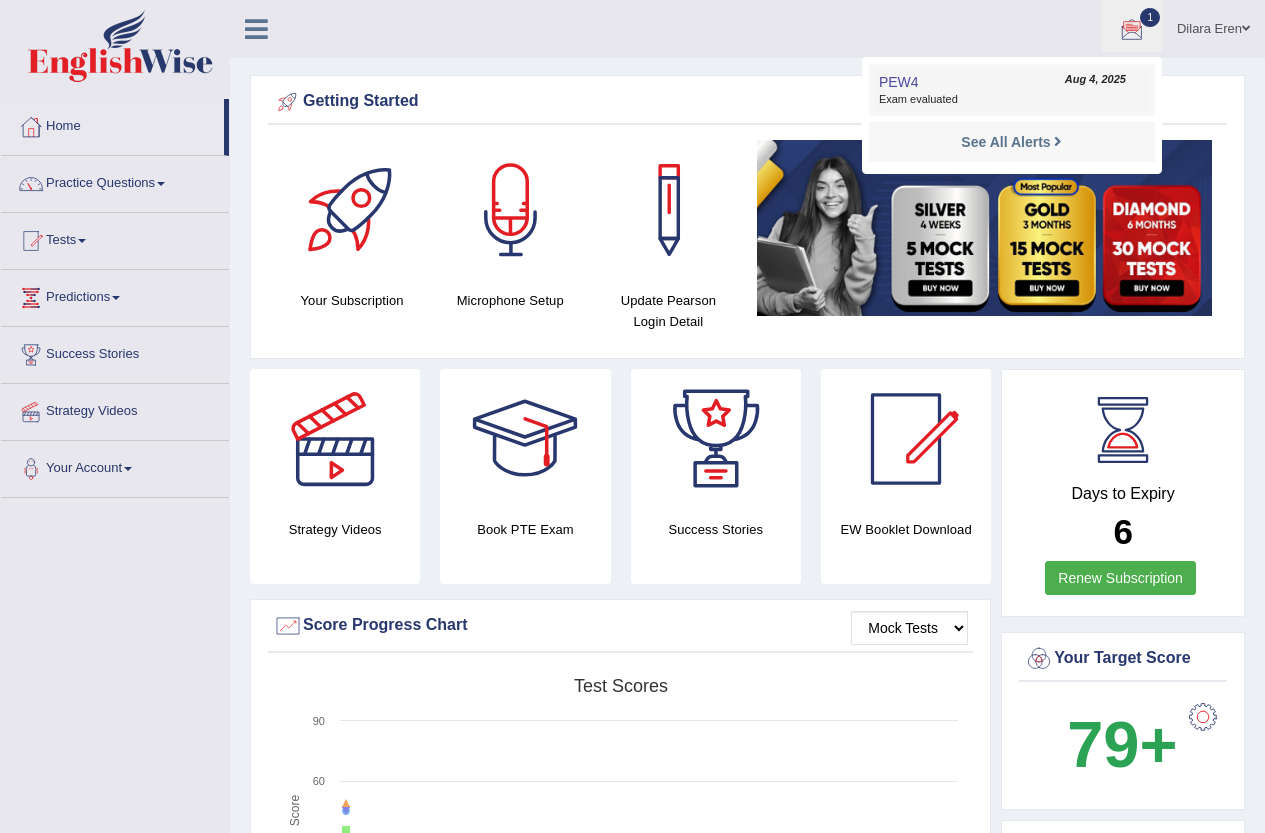 click on "Exam evaluated" at bounding box center [1012, 100] 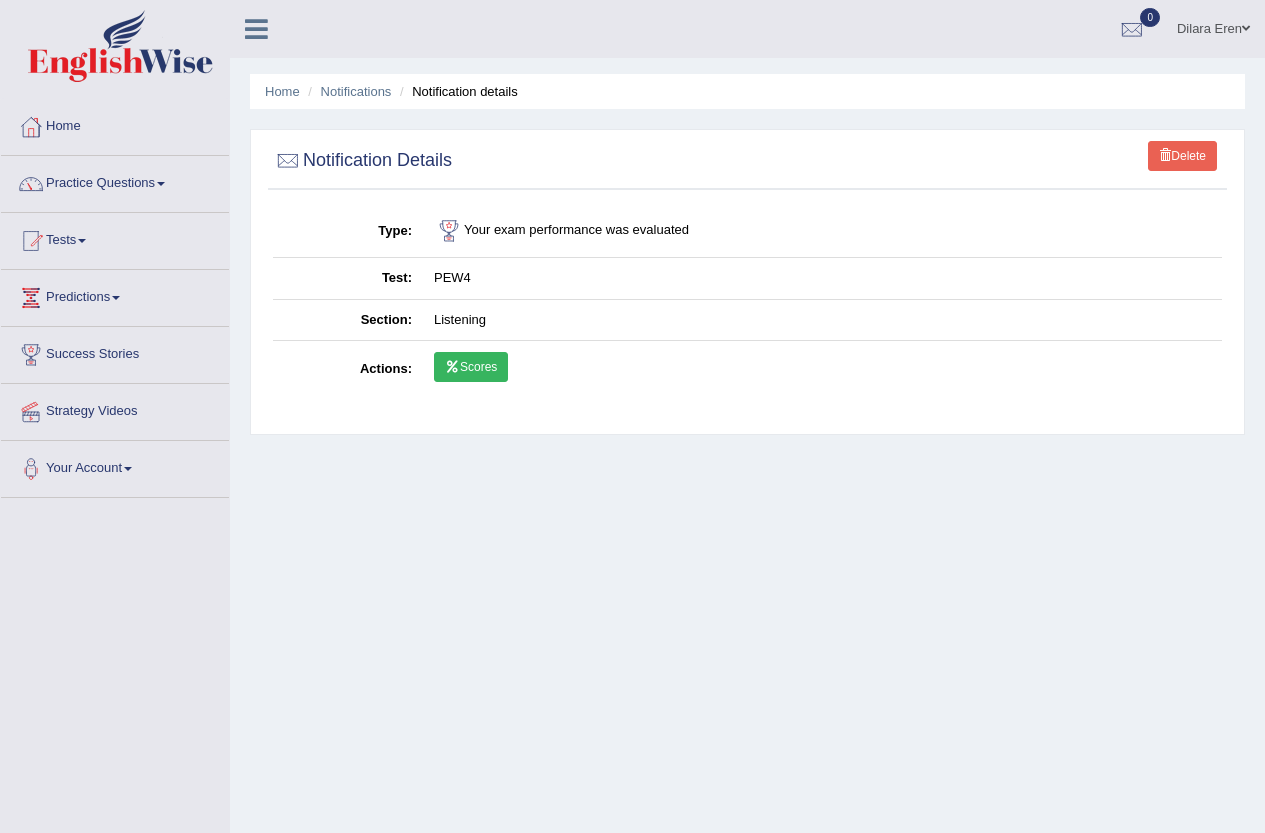 scroll, scrollTop: 0, scrollLeft: 0, axis: both 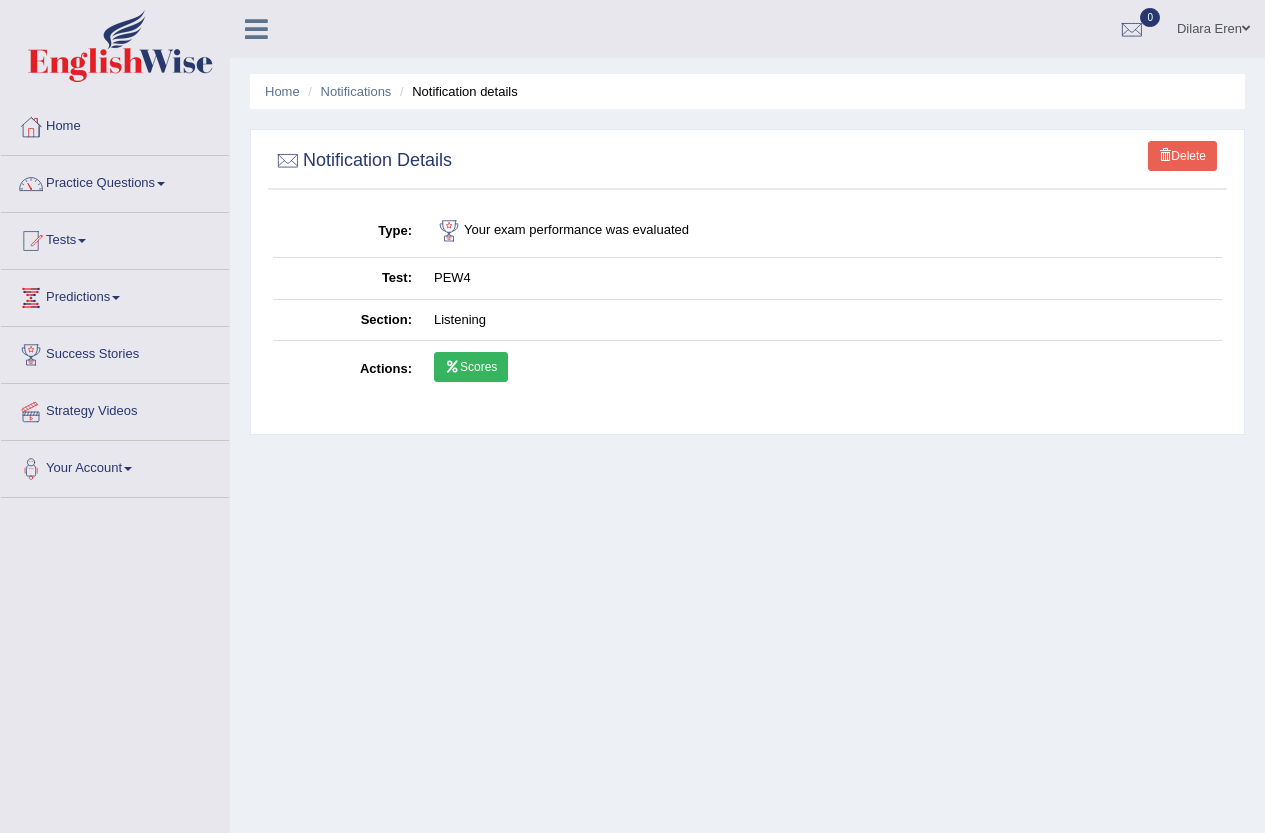 click on "Scores" at bounding box center [822, 370] 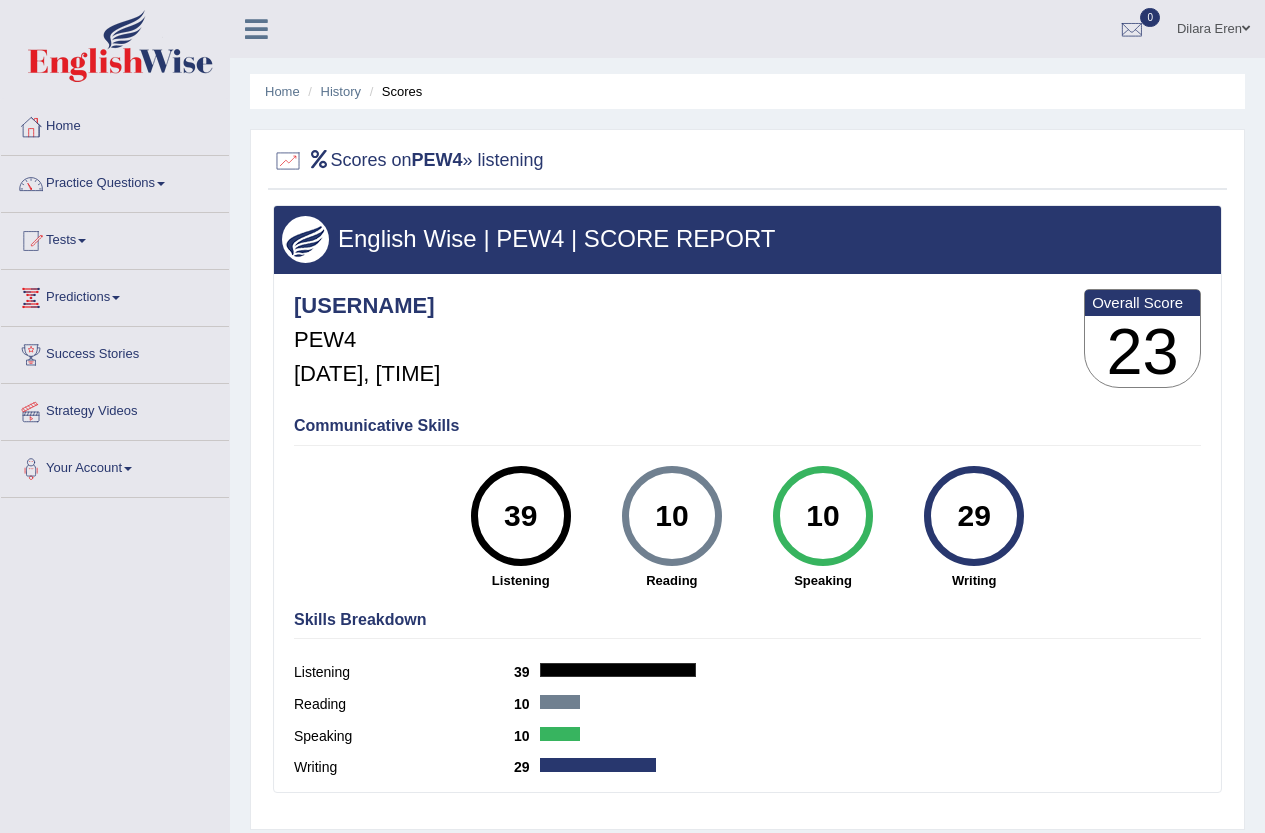 scroll, scrollTop: 0, scrollLeft: 0, axis: both 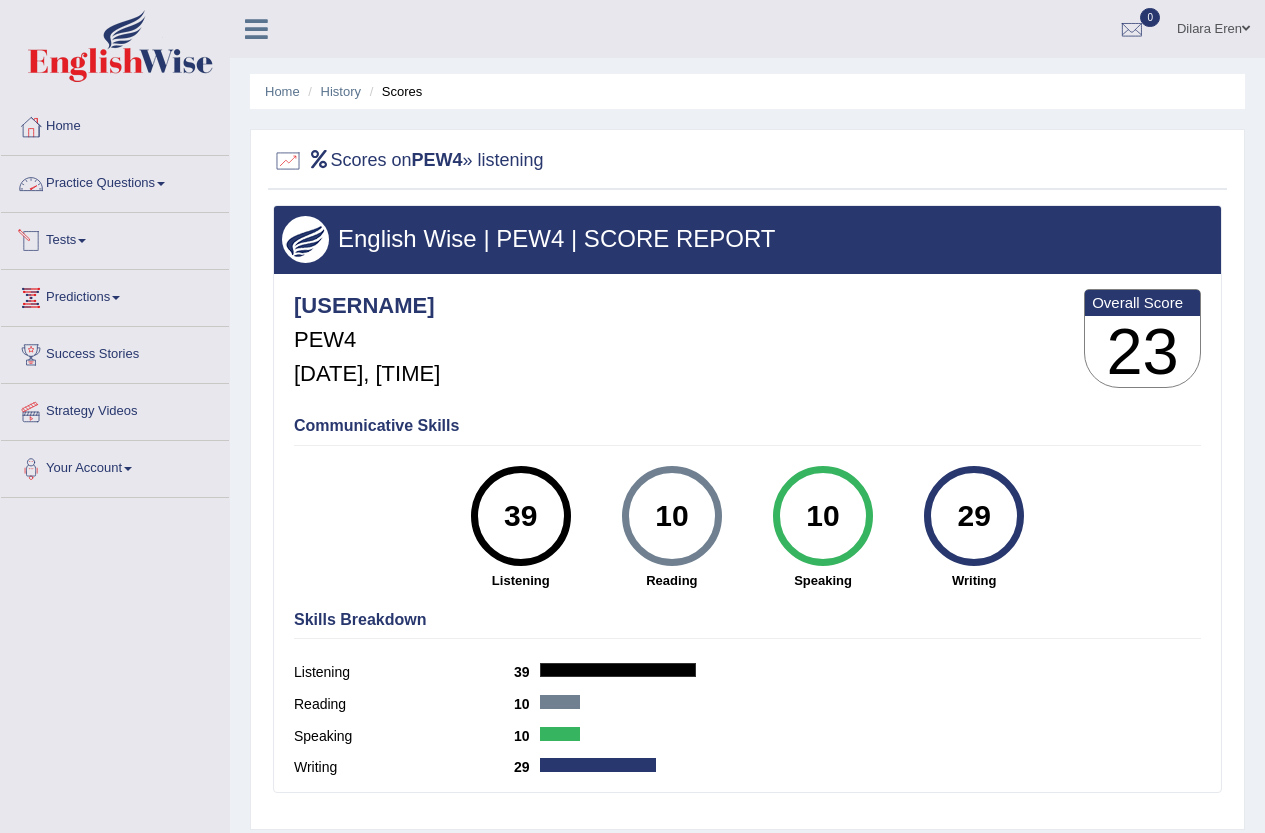click on "Practice Questions" at bounding box center (115, 181) 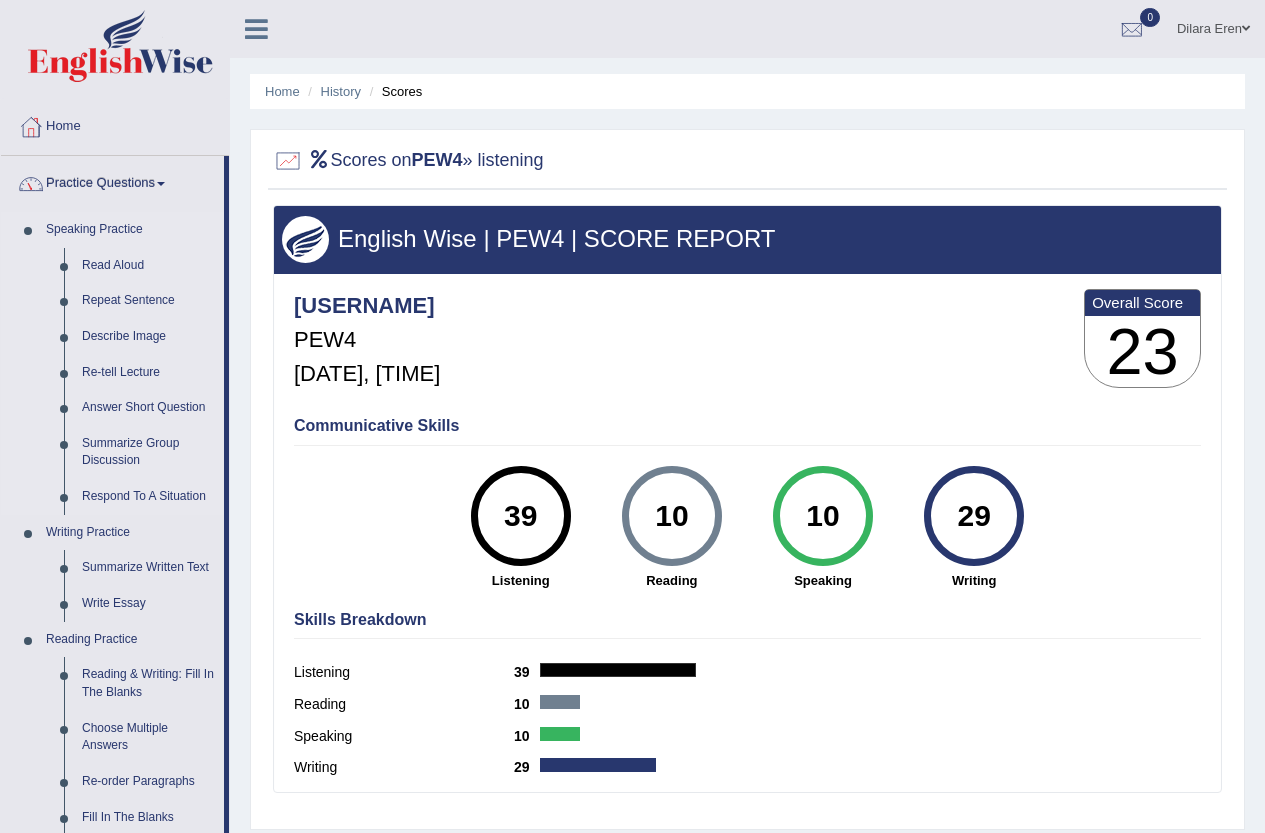 click on "Speaking Practice" at bounding box center (130, 230) 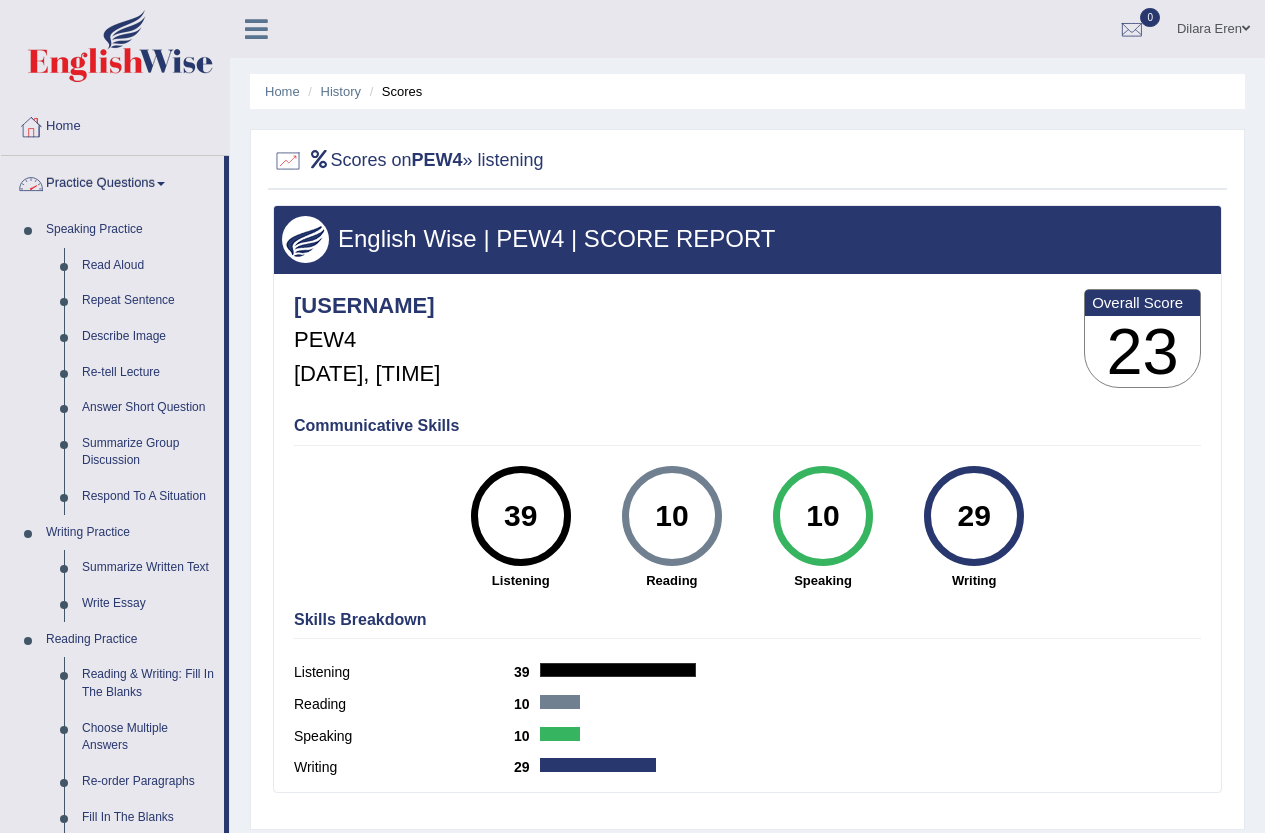 click on "Practice Questions" at bounding box center [112, 181] 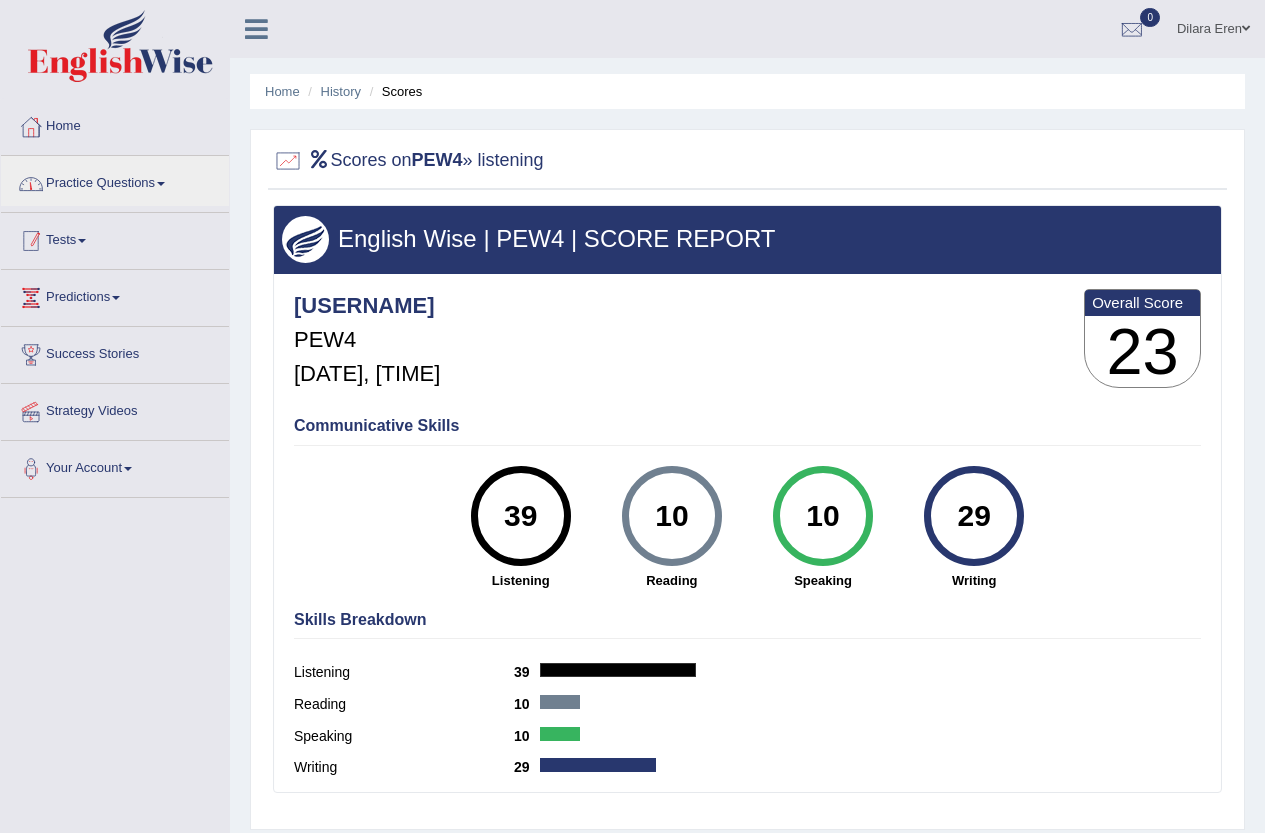 click on "Tests" at bounding box center [115, 238] 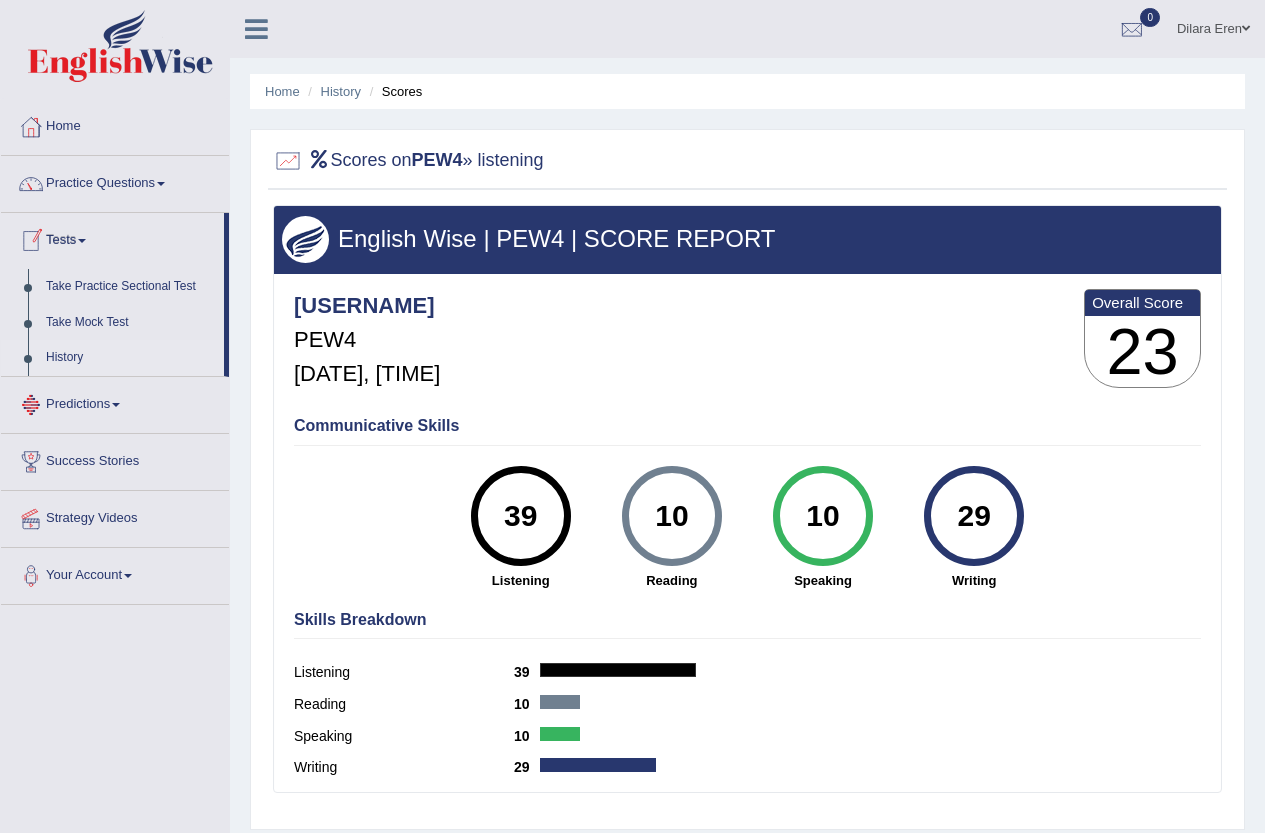 click on "History" at bounding box center [130, 358] 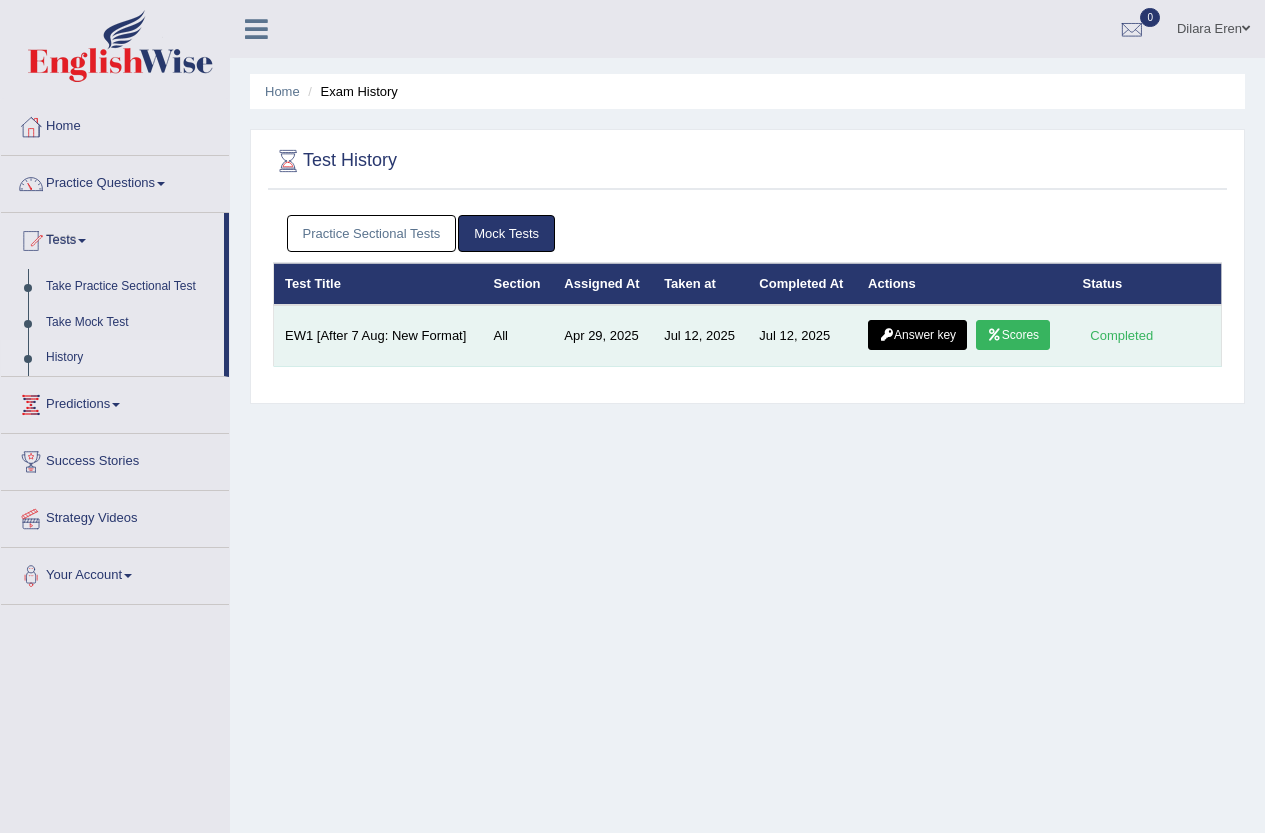 scroll, scrollTop: 0, scrollLeft: 0, axis: both 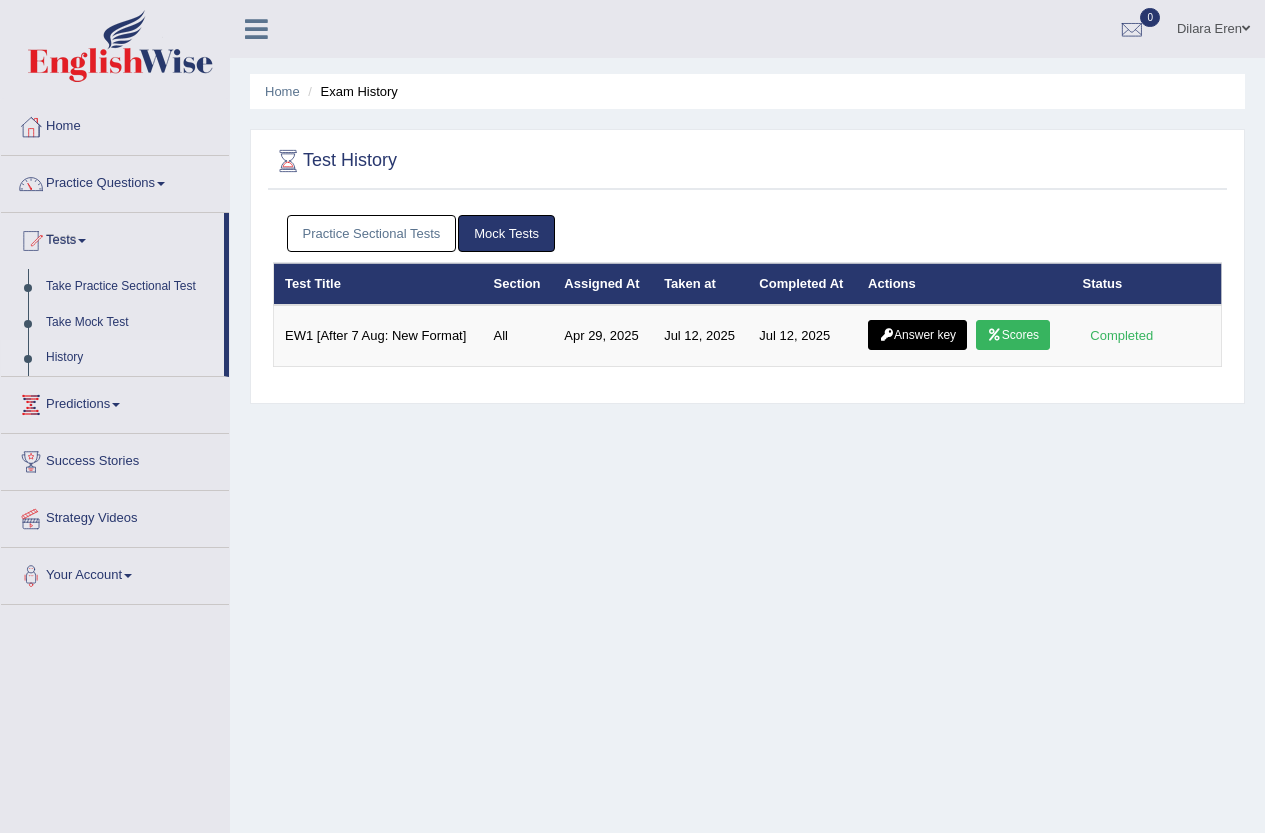 drag, startPoint x: 388, startPoint y: 201, endPoint x: 390, endPoint y: 217, distance: 16.124516 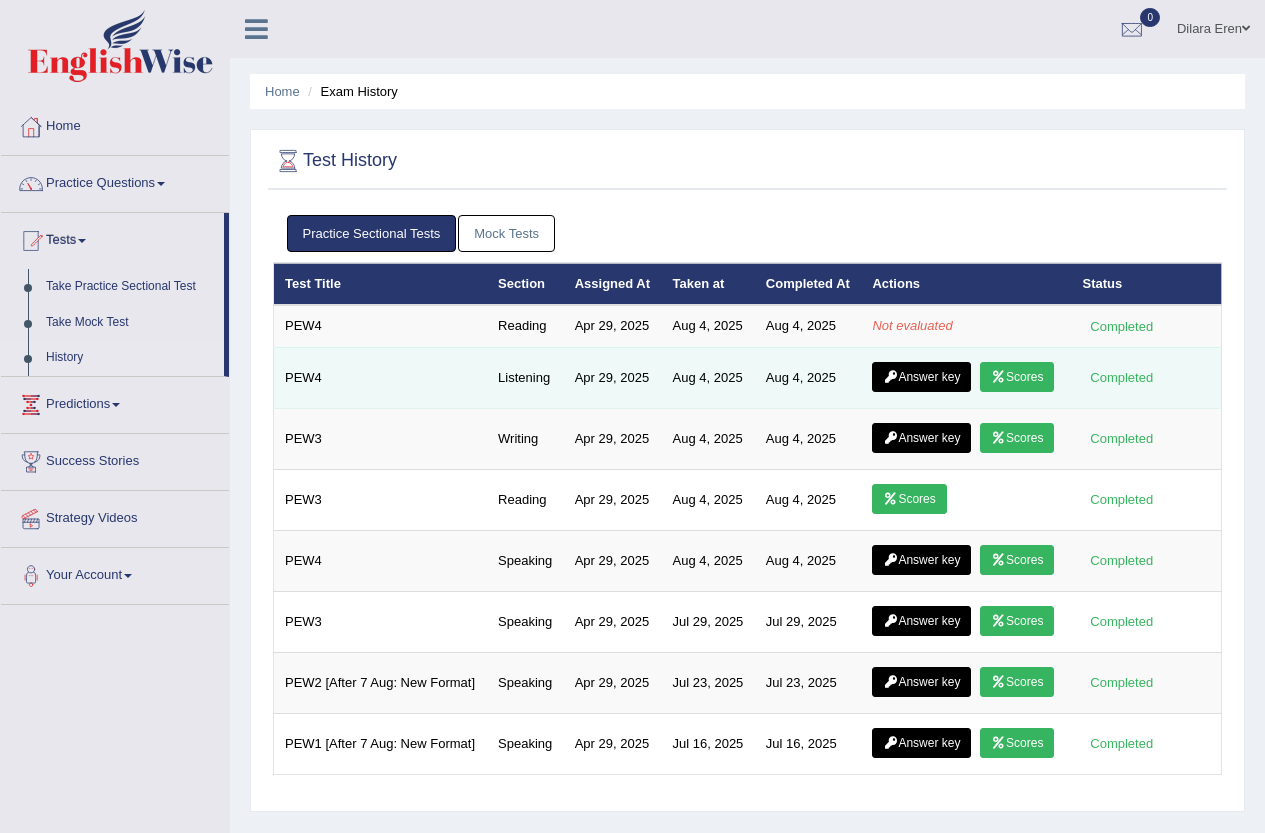 click on "Answer key" at bounding box center [921, 377] 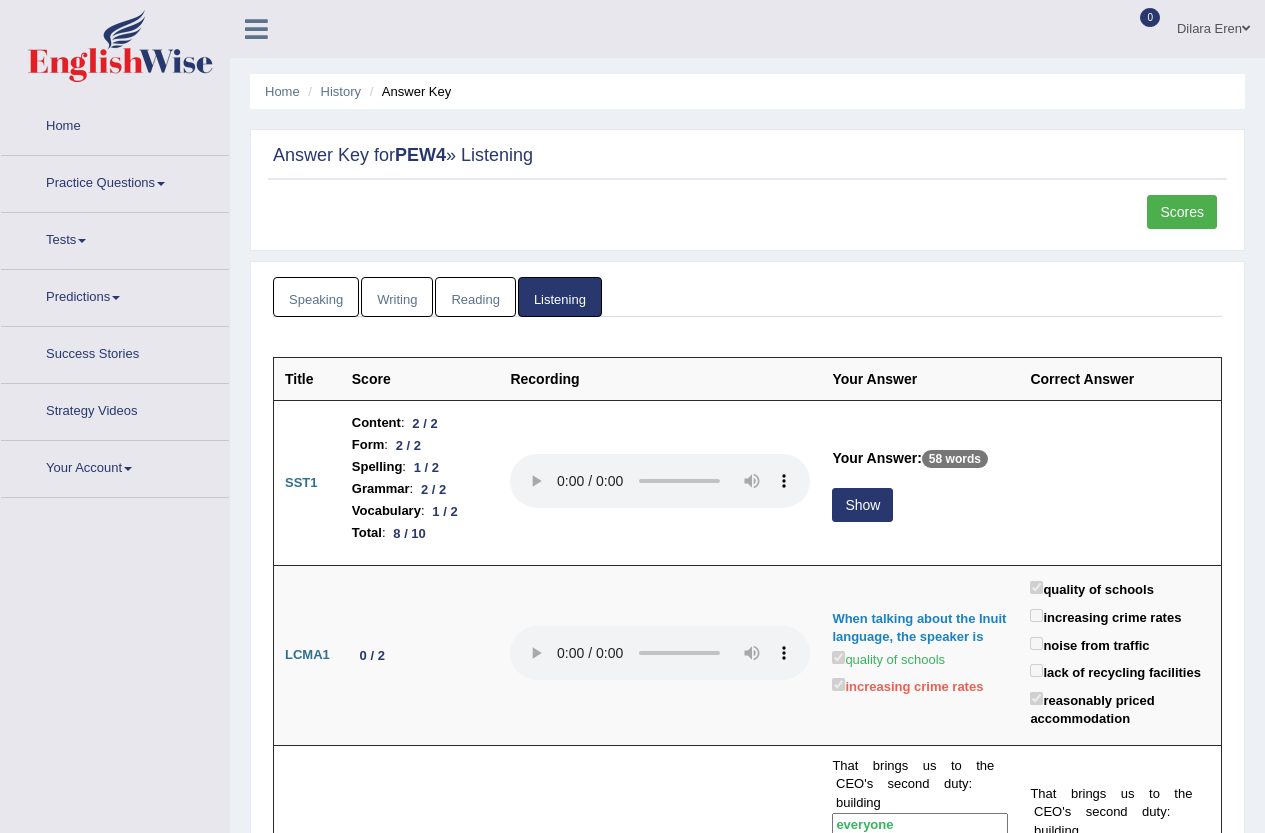scroll, scrollTop: 0, scrollLeft: 0, axis: both 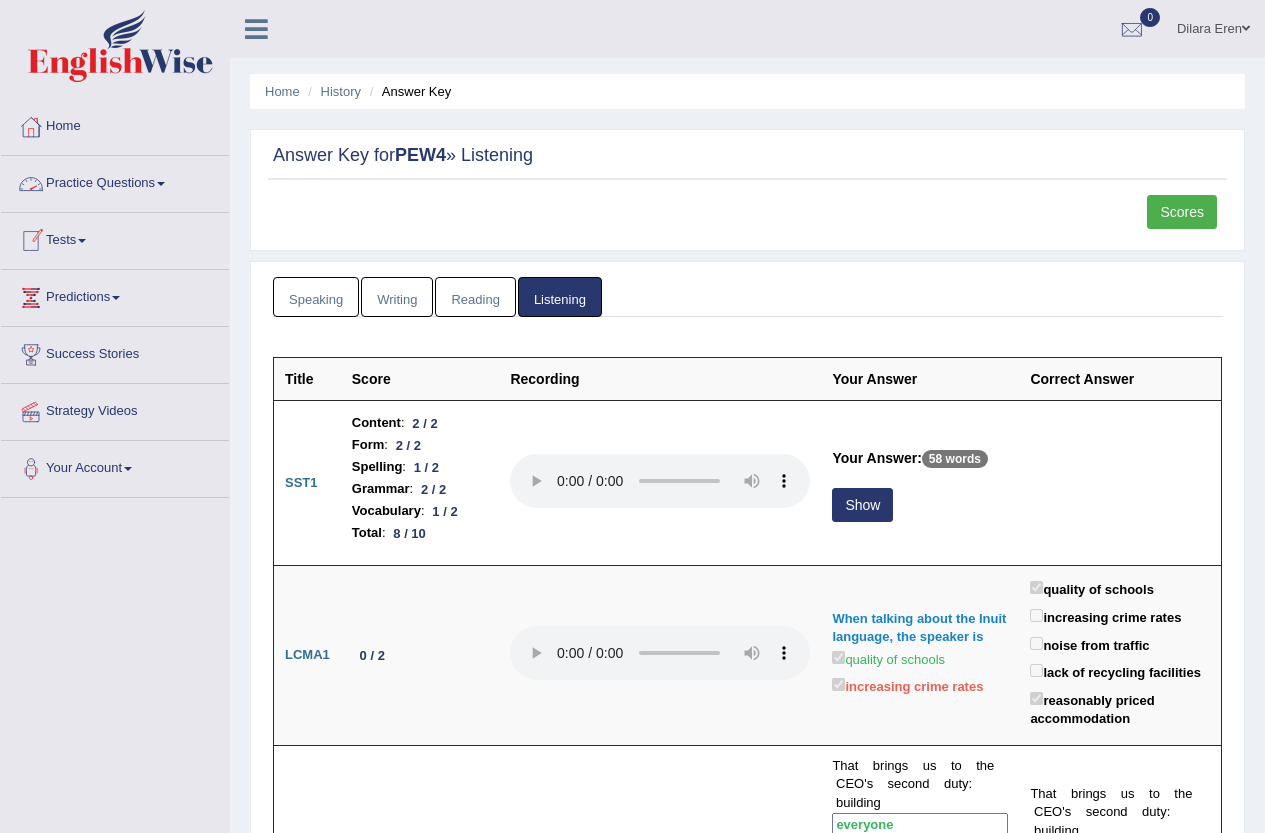 click on "Tests" at bounding box center [115, 238] 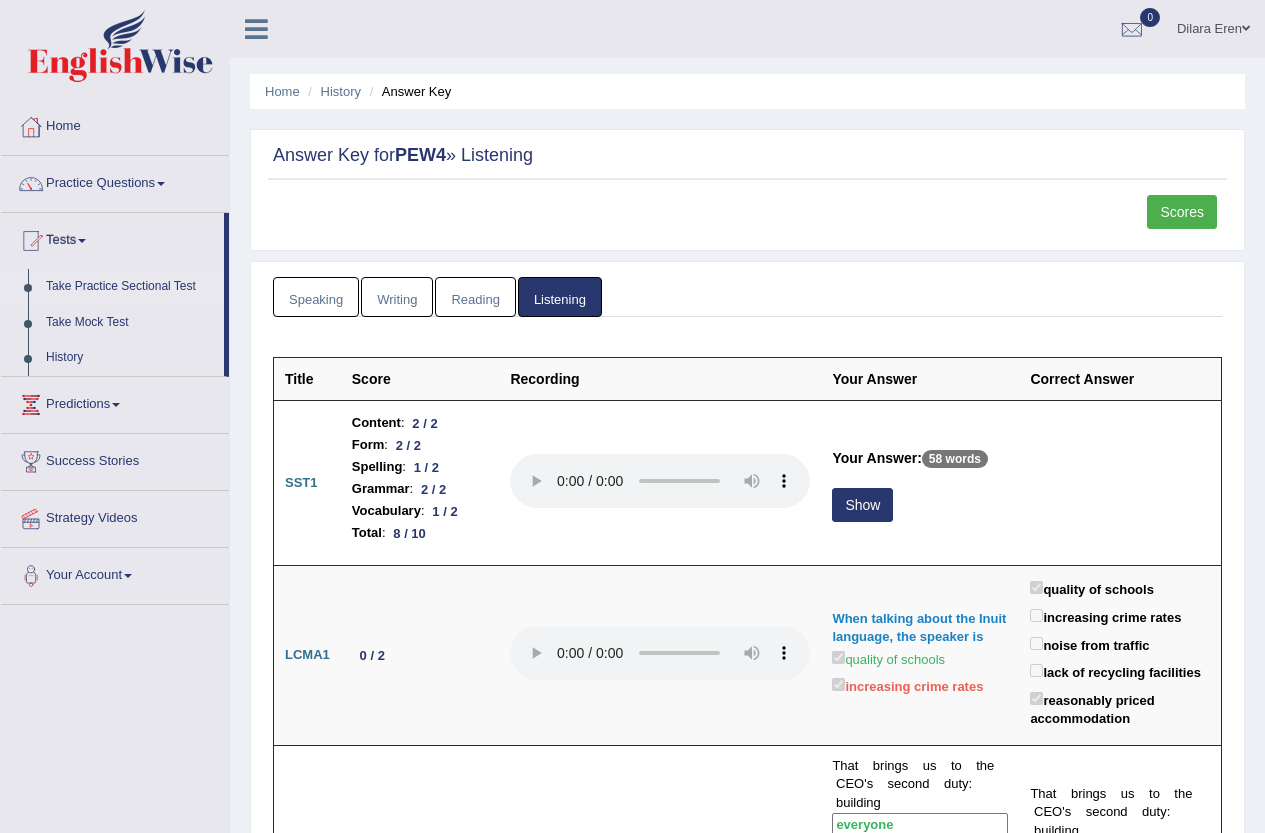 click on "Take Practice Sectional Test" at bounding box center (130, 287) 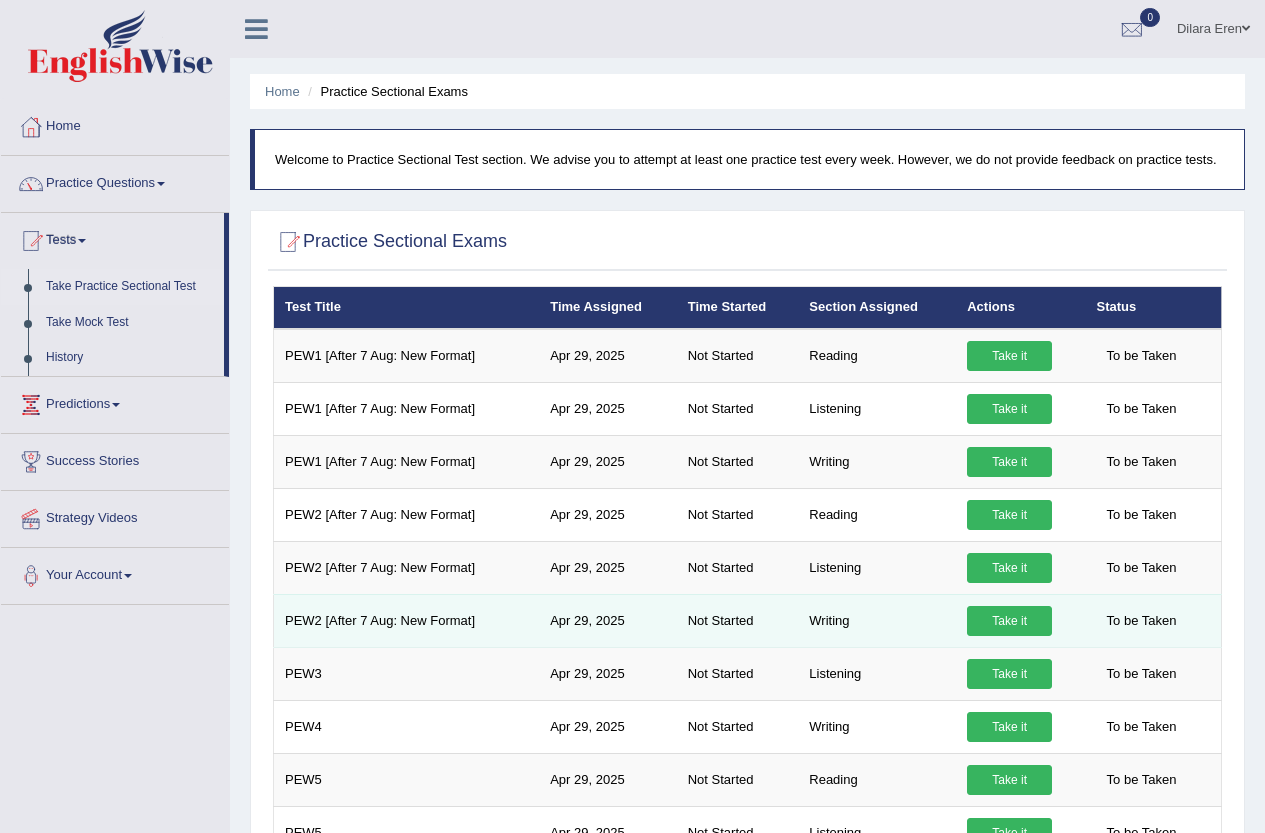 scroll, scrollTop: 0, scrollLeft: 0, axis: both 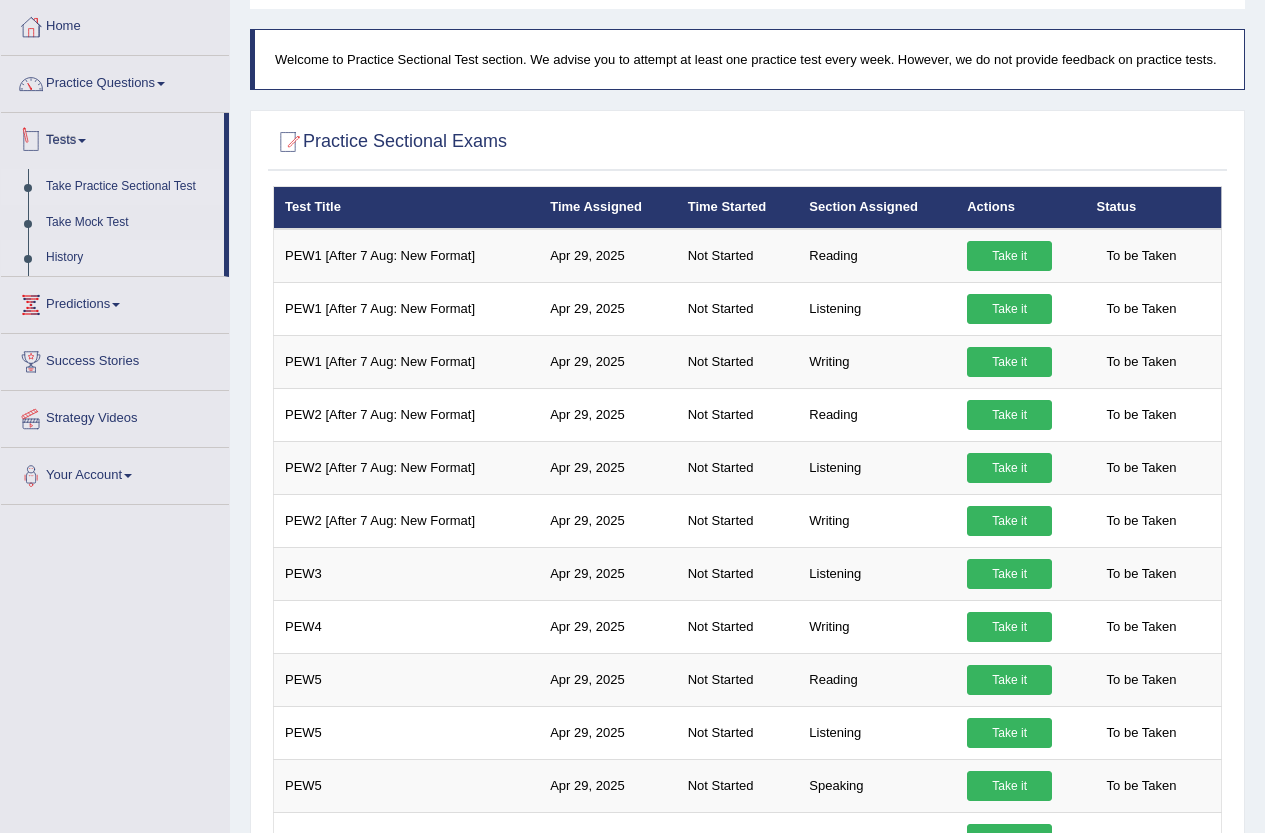 click on "History" at bounding box center [130, 258] 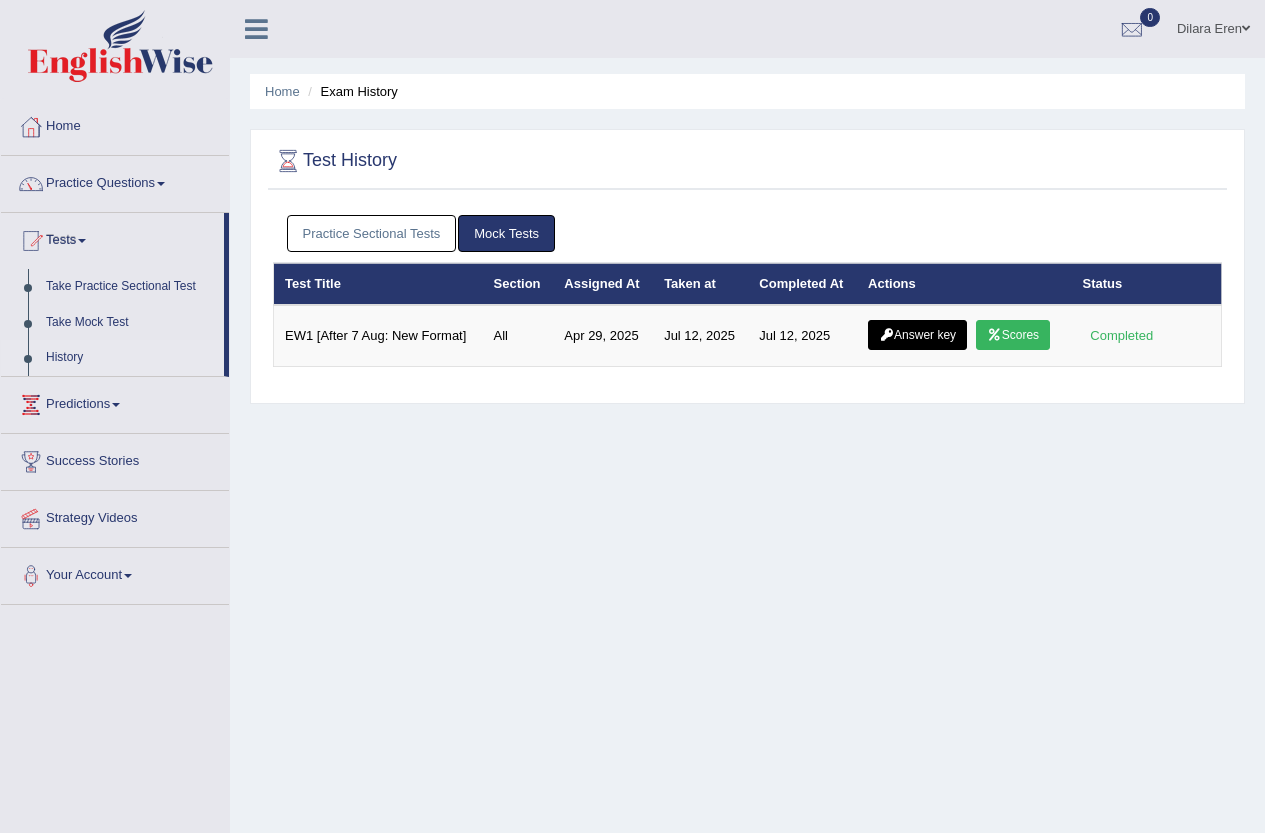 scroll, scrollTop: 0, scrollLeft: 0, axis: both 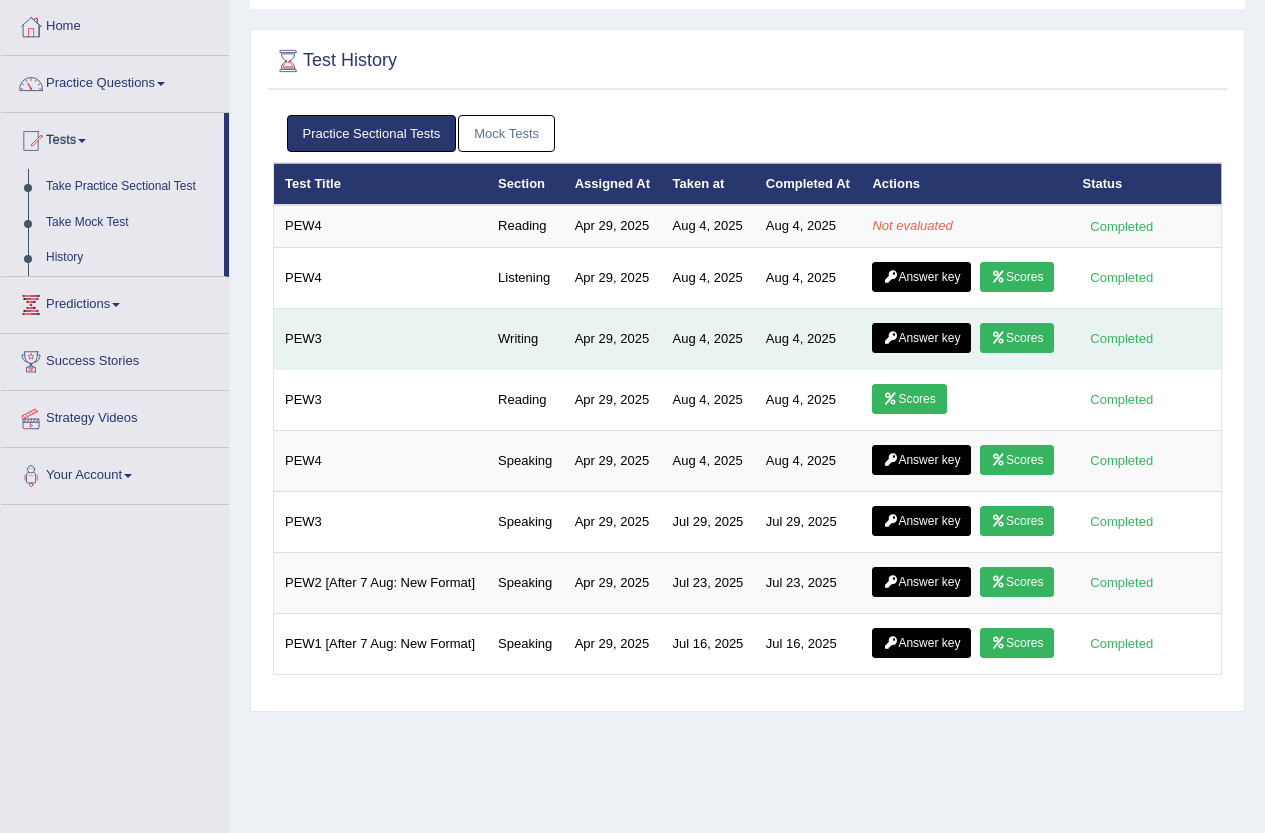 click on "Answer key" at bounding box center [921, 338] 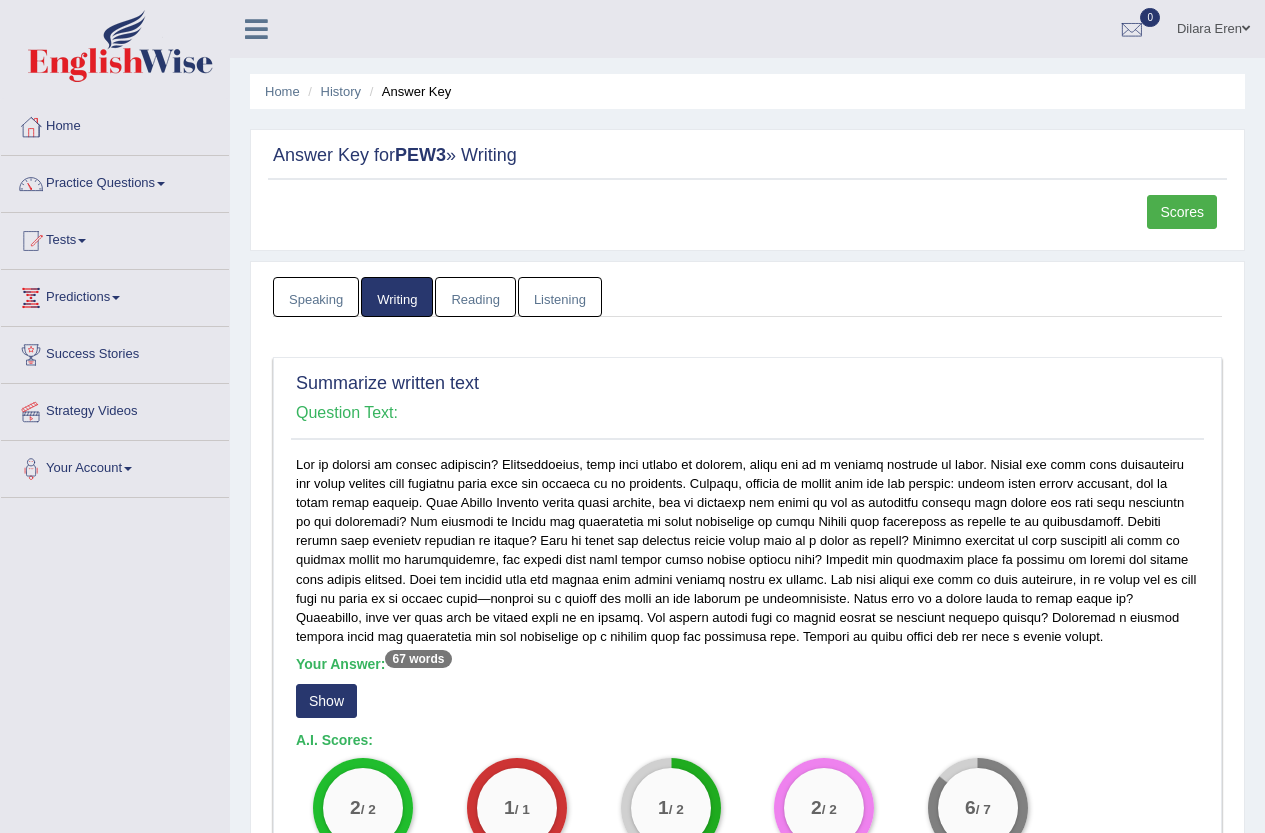 scroll, scrollTop: 0, scrollLeft: 0, axis: both 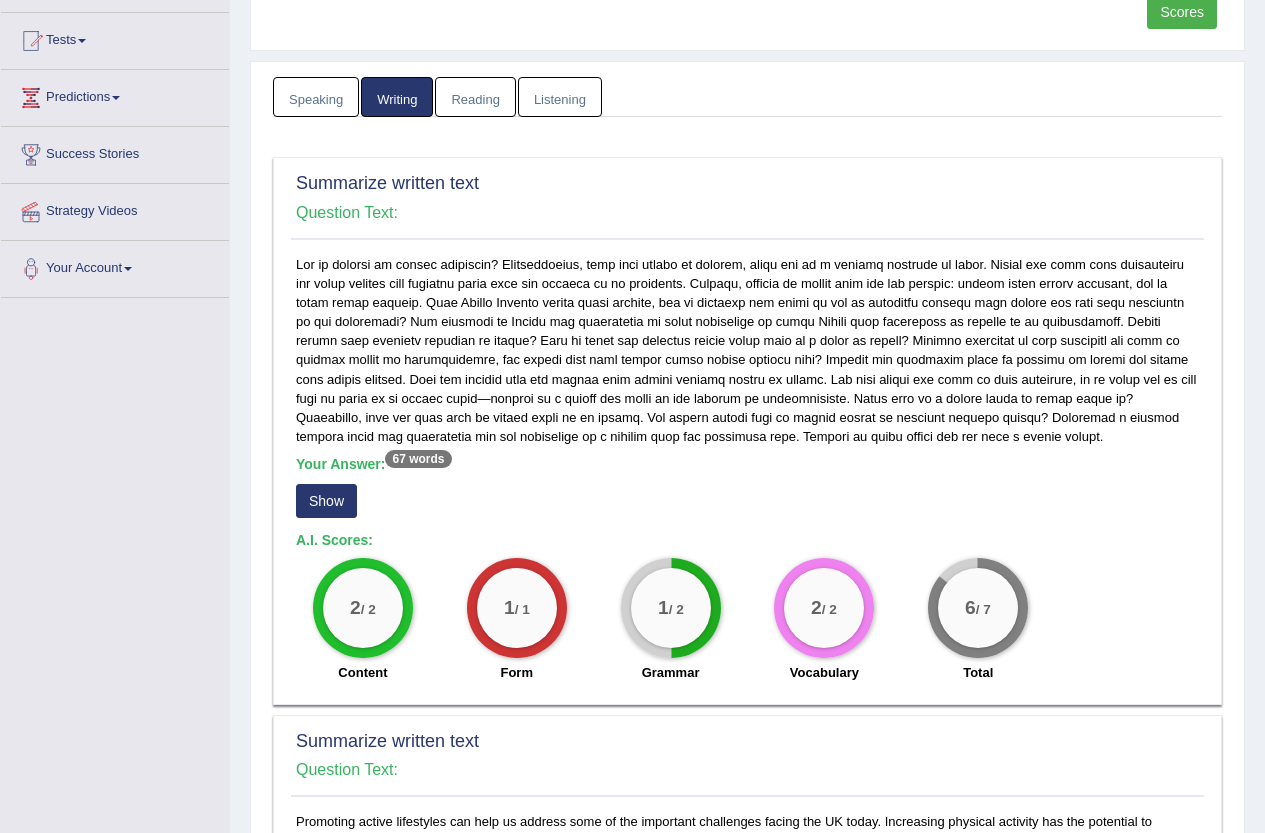 click on "Show" at bounding box center (326, 501) 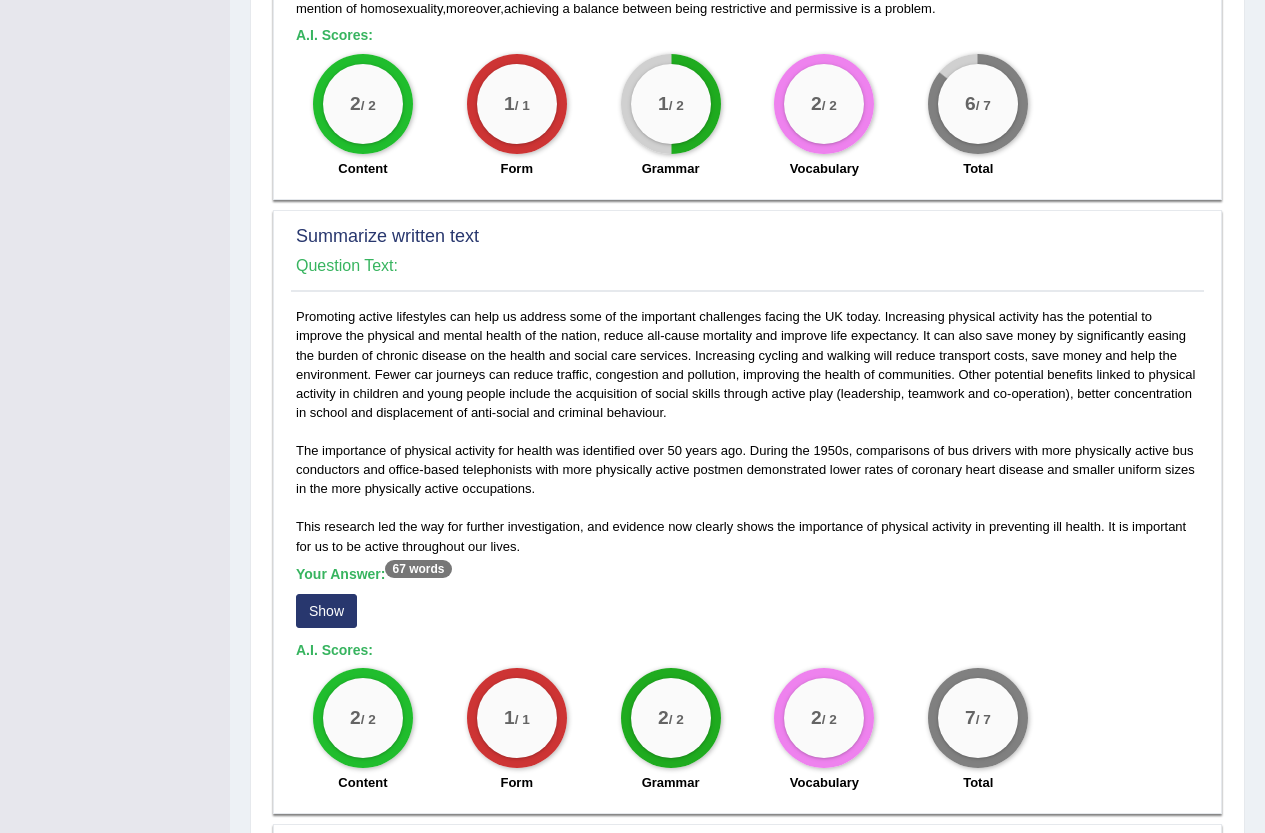 scroll, scrollTop: 1100, scrollLeft: 0, axis: vertical 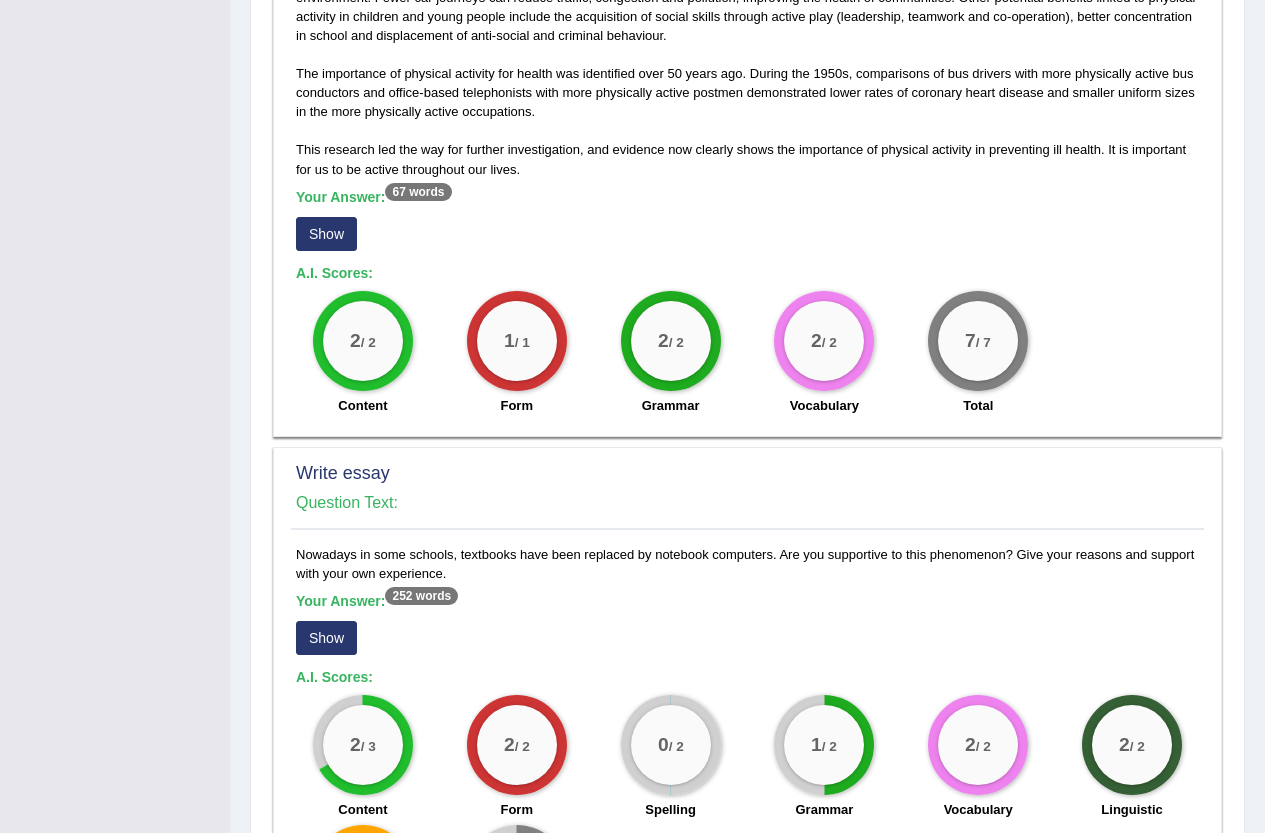 click on "Show" at bounding box center [326, 234] 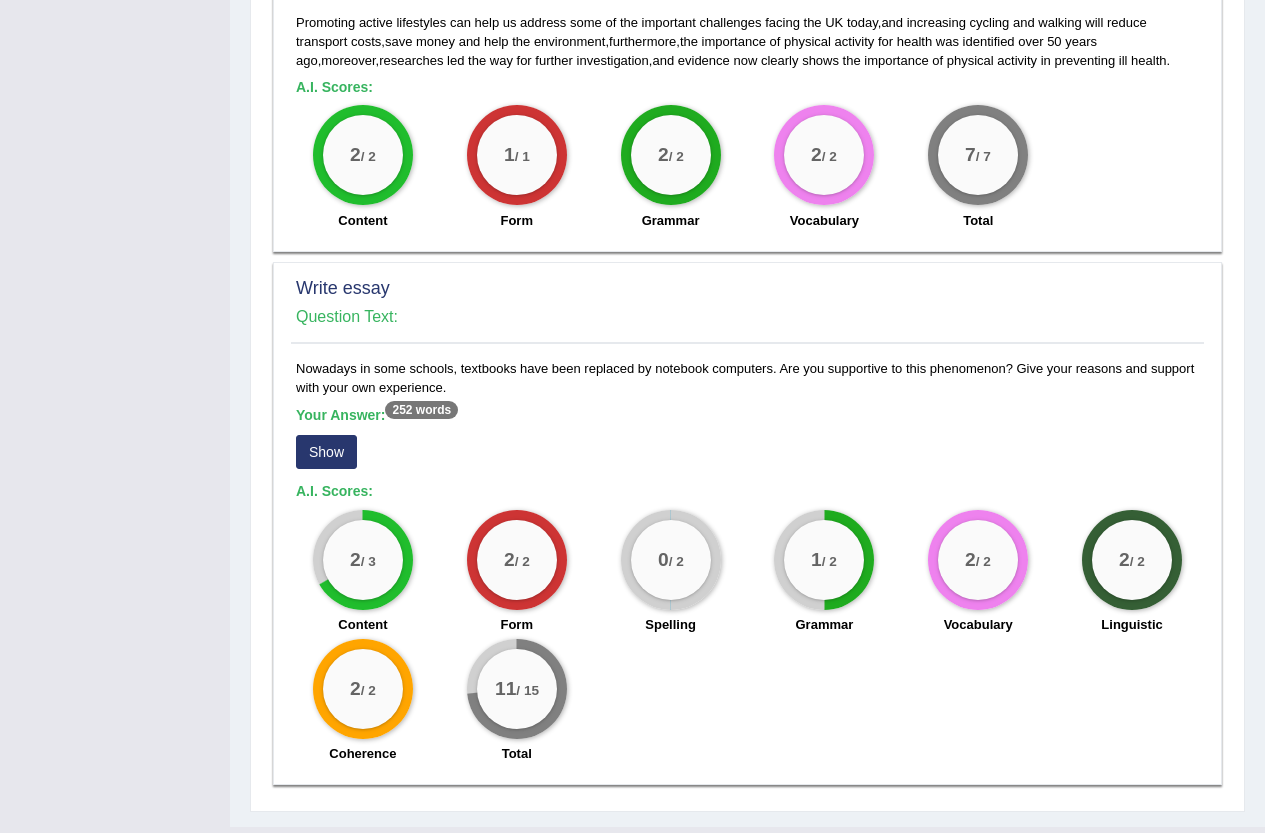 scroll, scrollTop: 1367, scrollLeft: 0, axis: vertical 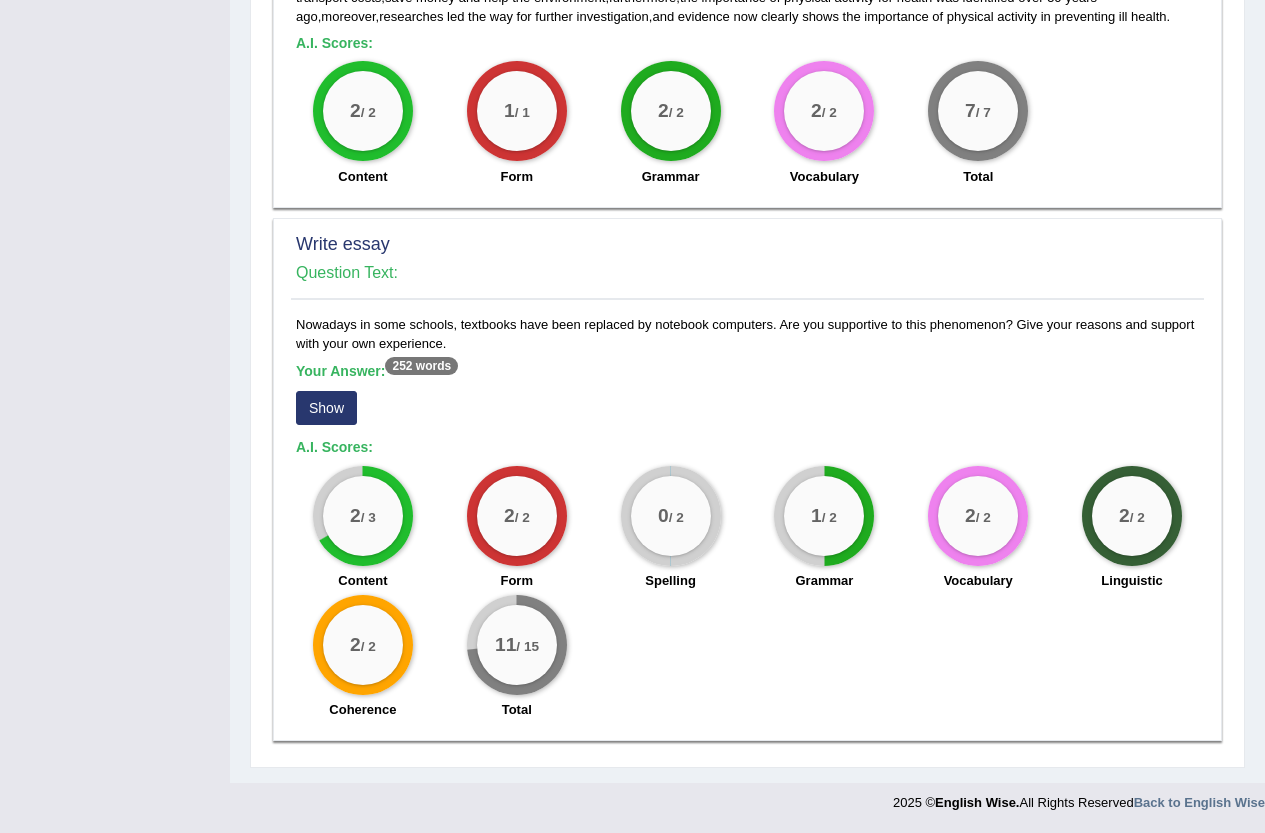 click on "Show" at bounding box center [326, 408] 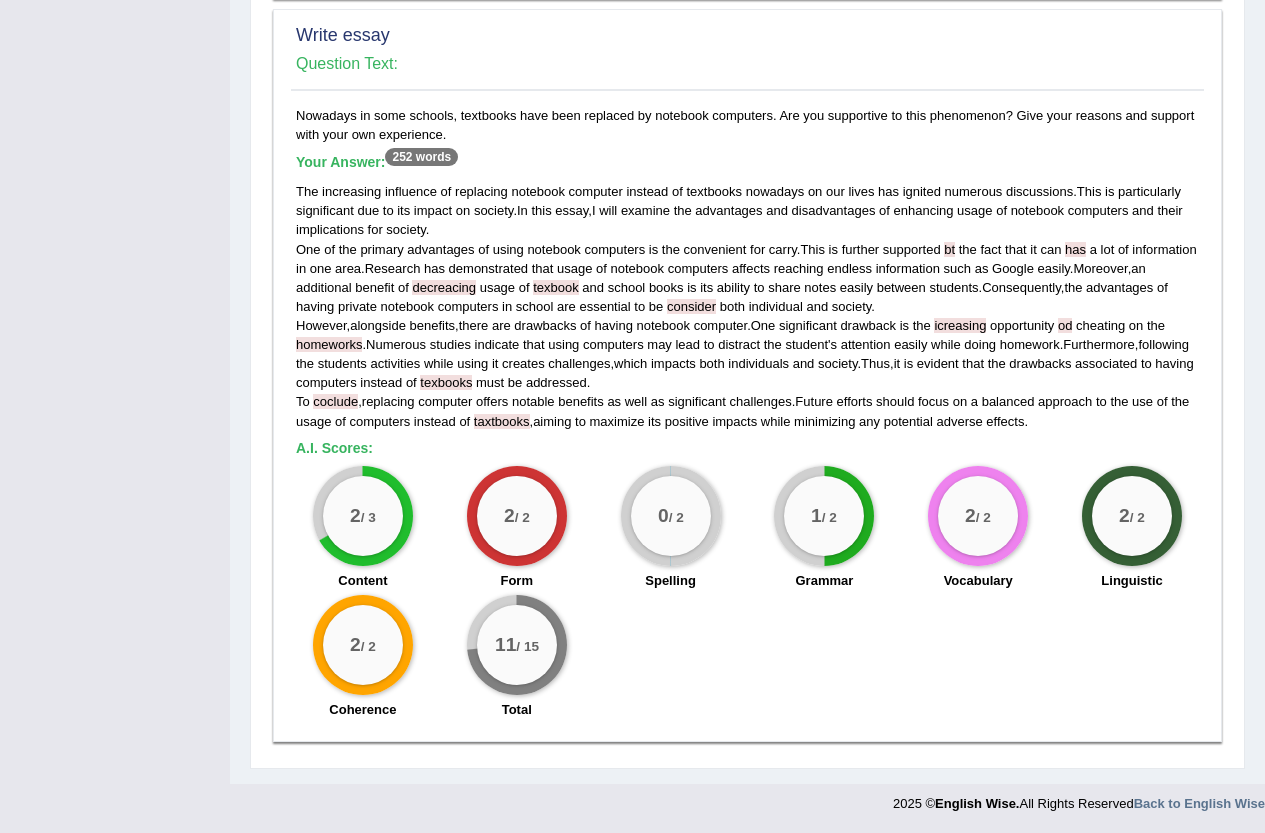 scroll, scrollTop: 1577, scrollLeft: 0, axis: vertical 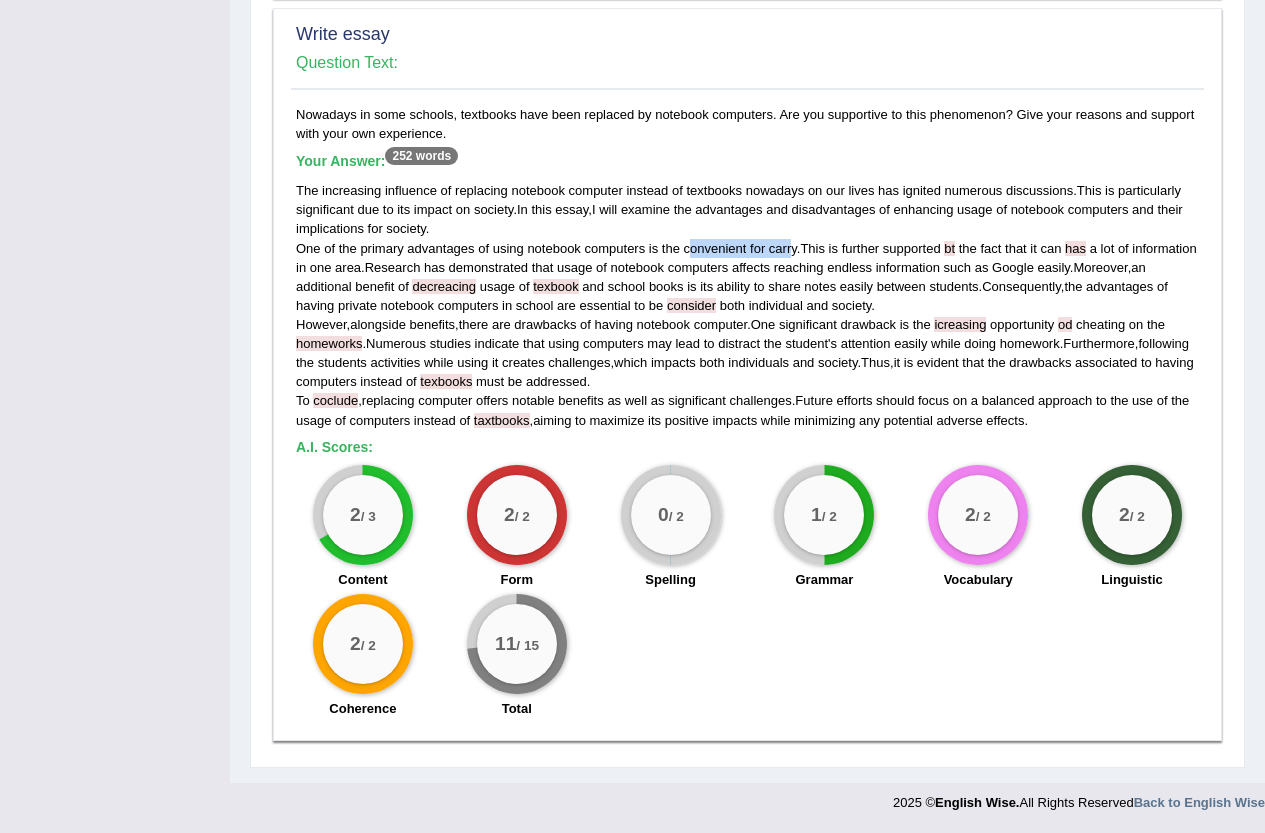 drag, startPoint x: 794, startPoint y: 248, endPoint x: 692, endPoint y: 252, distance: 102.0784 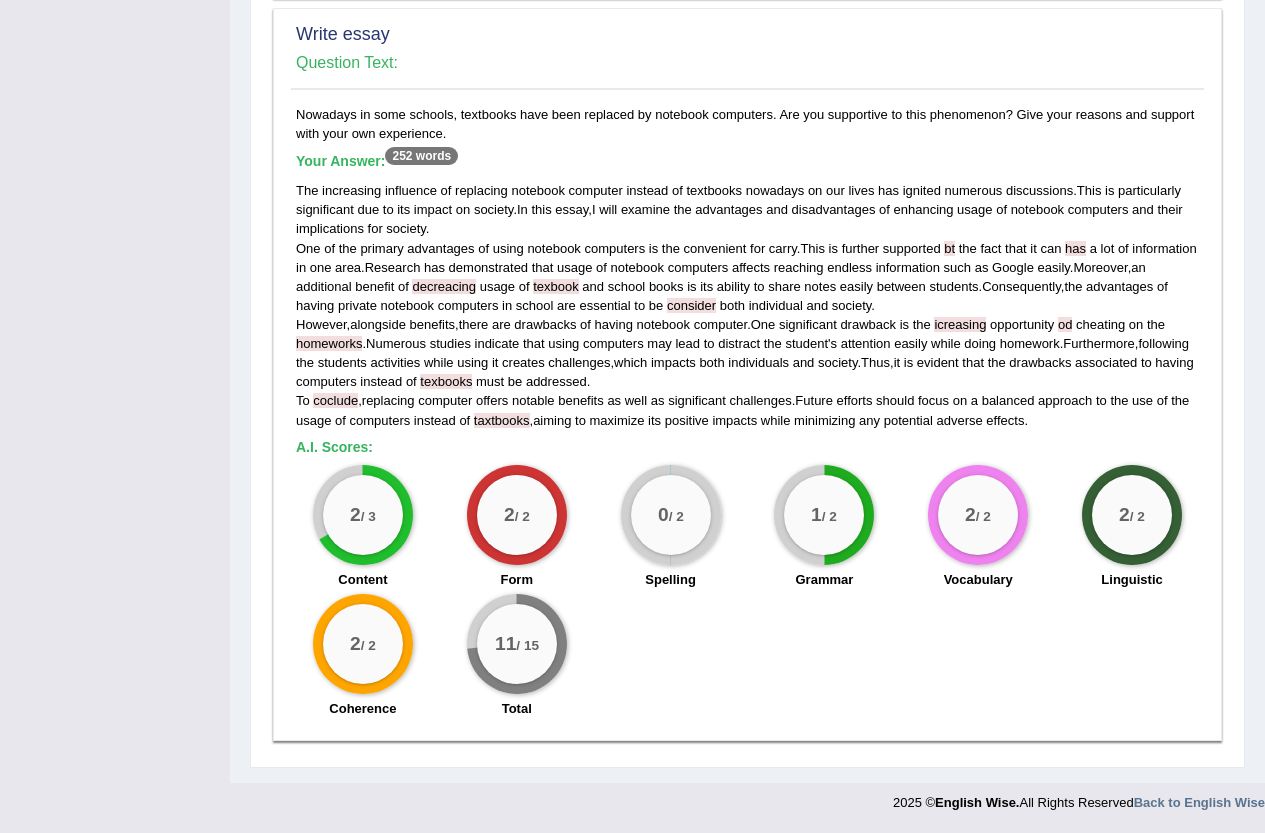 click on "The   increasing   influence   of   replacing   notebook   computer   instead   of   textbooks   nowadays   on   our   lives   has   ignited   numerous   discussions .  This   is   particularly   significant   due   to   its   impact   on   society .  In   this   essay ,  I   will   examine   the   advantages   and   disadvantages   of   enhancing   usage   of   notebook   computers   and   their   implications   for   society . One   of   the   primary   advantages   of   using   notebook   computers   is   the   convenient   for   carry .  This   is   further   supported   bt   the   fact   that   it   can   has   a   lot   of   information   in   one   area .  Research   has   demonstrated   that   usage   of   notebook   computers   affects   reaching   endless   information   such   as   Google   easily .  Moreover ,  an   additional   benefit   of   decreacing   usage   of   texbook   and   school   books   is   its   ability   to   share   notes   easily   between   students .  Consequently ,  the" at bounding box center [747, 305] 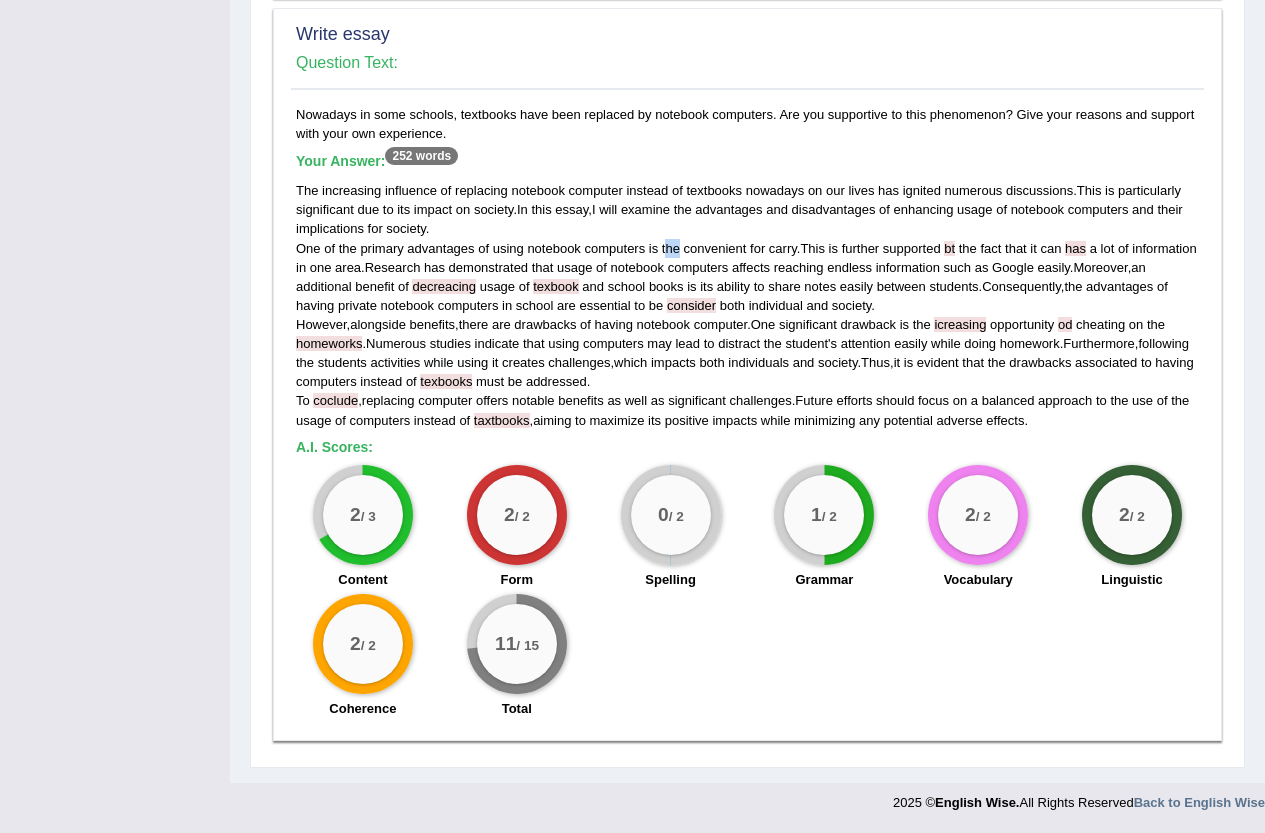 click on "the" at bounding box center (671, 248) 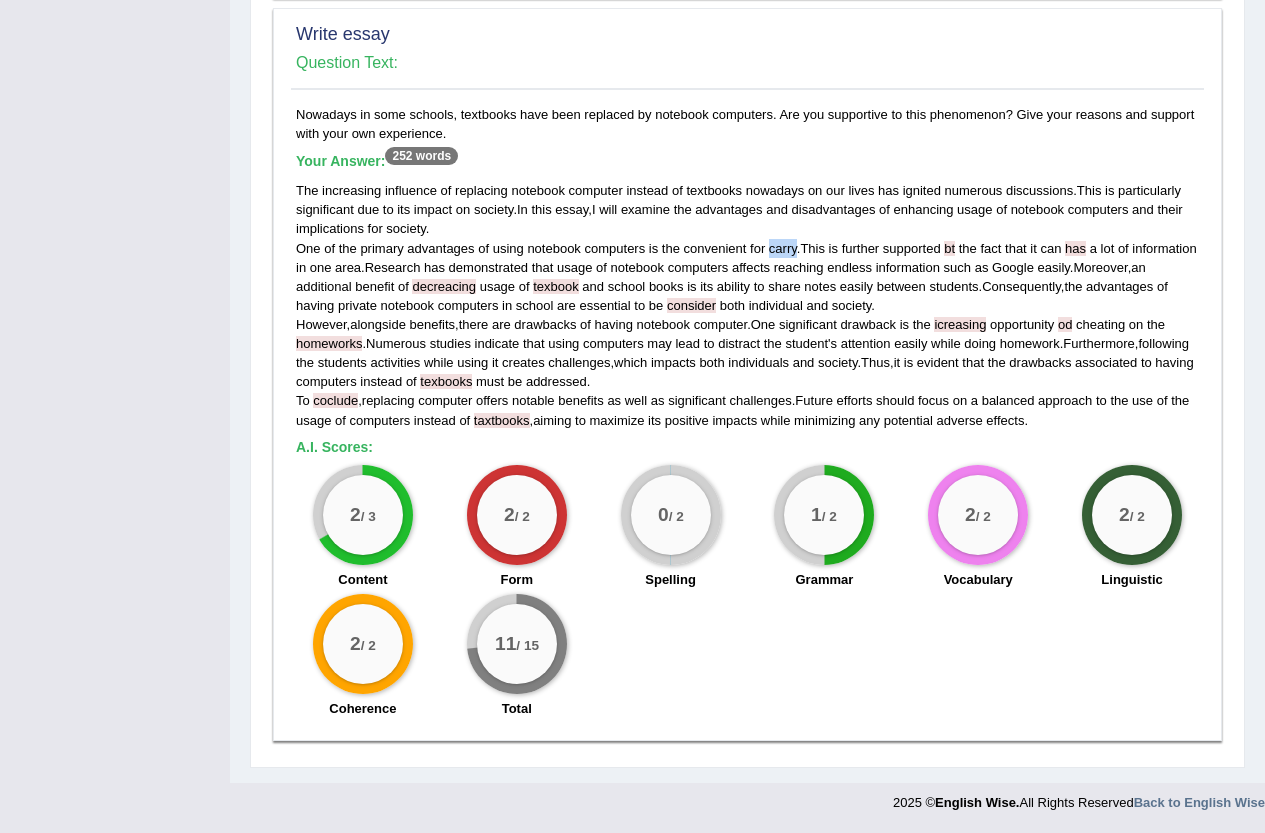 drag, startPoint x: 796, startPoint y: 247, endPoint x: 769, endPoint y: 245, distance: 27.073973 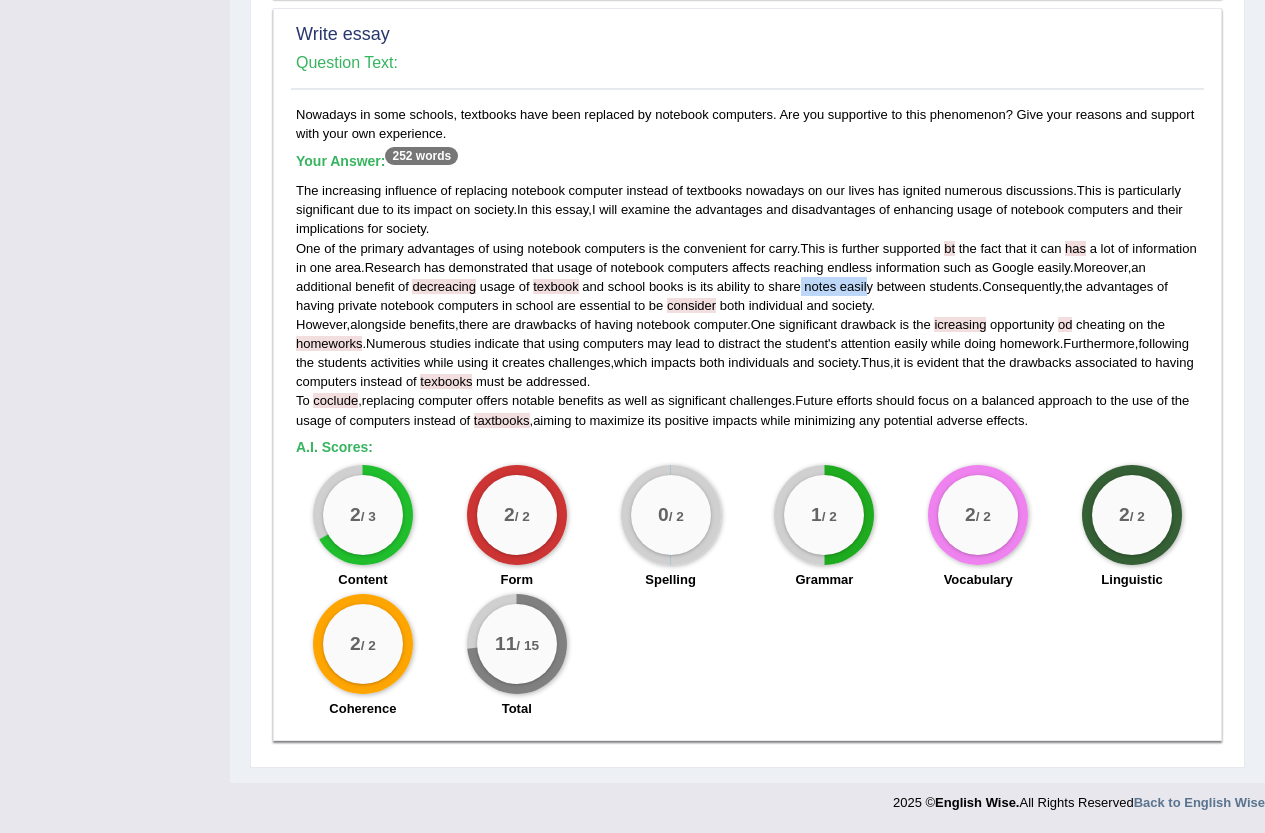 drag, startPoint x: 880, startPoint y: 287, endPoint x: 946, endPoint y: 293, distance: 66.27216 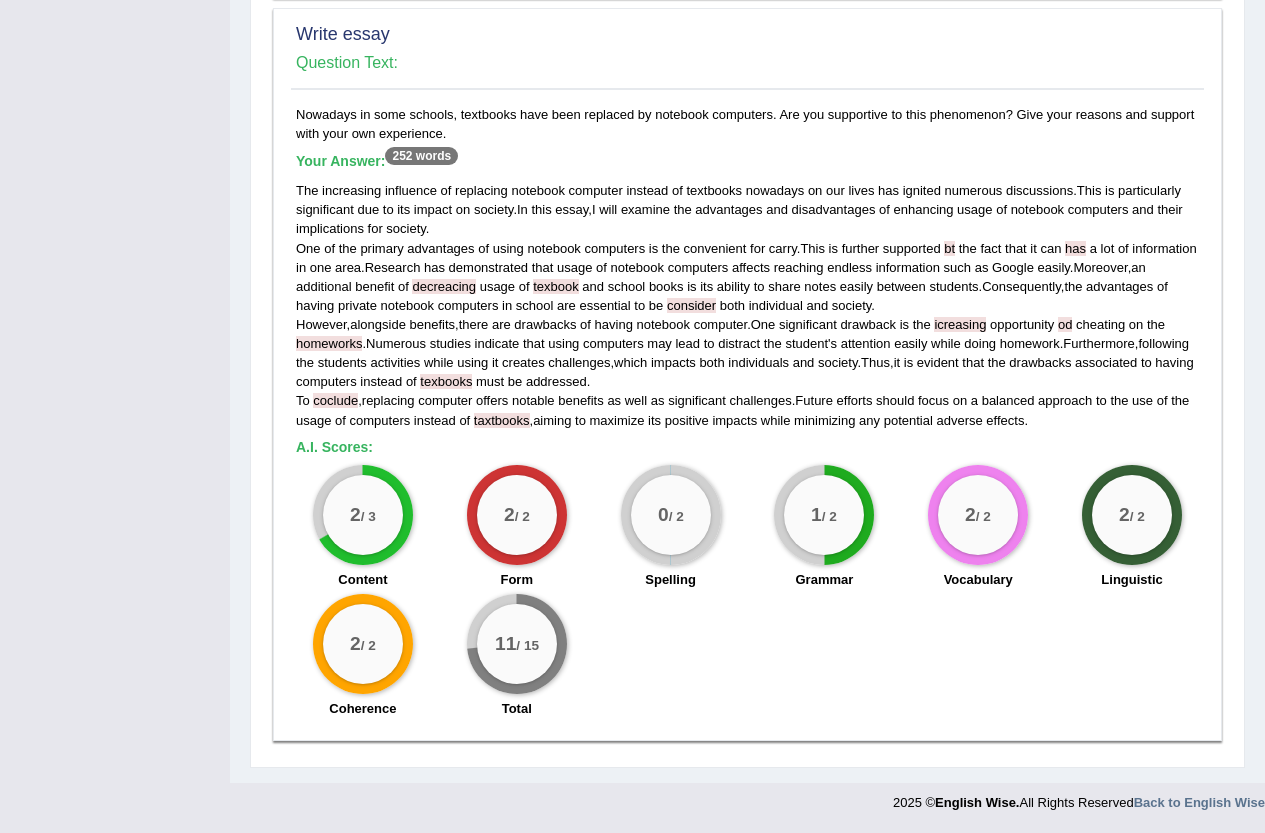 click on "computers" at bounding box center (613, 343) 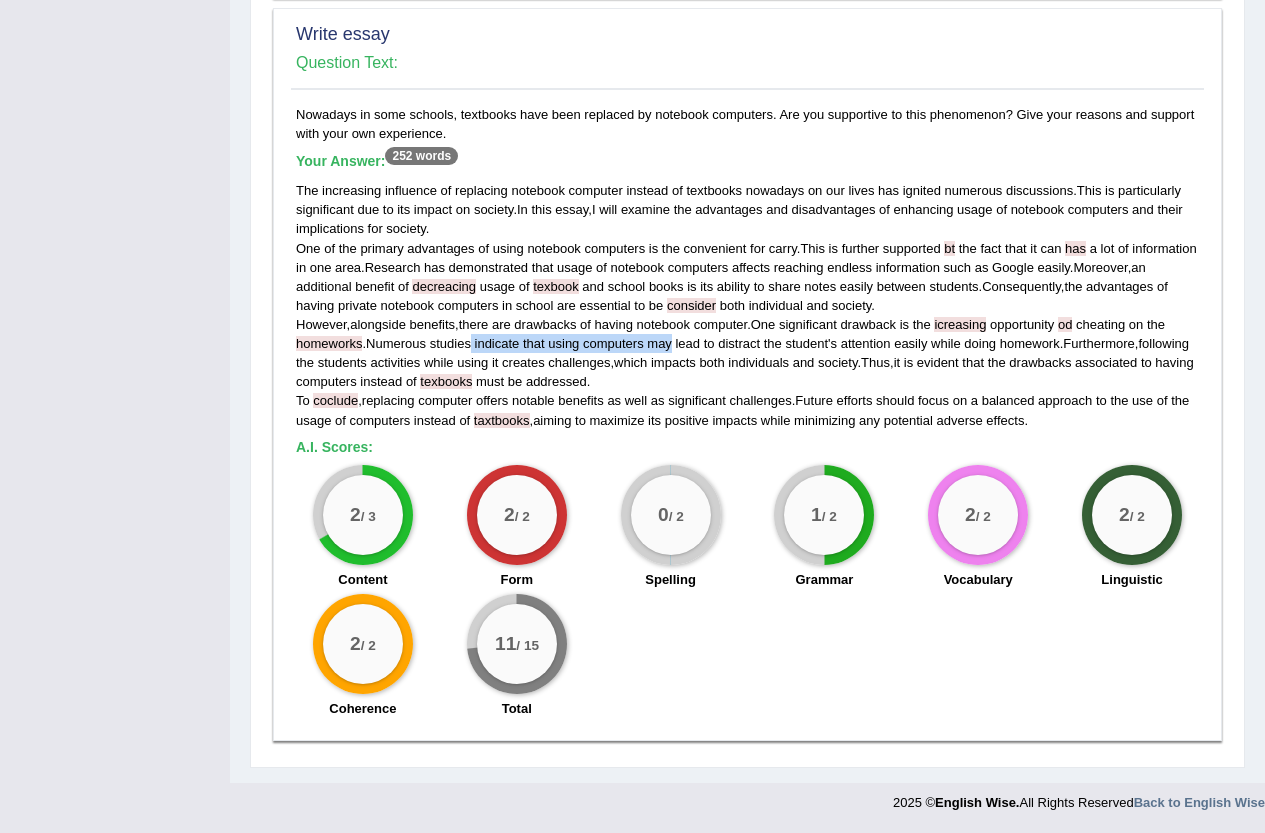 drag, startPoint x: 473, startPoint y: 345, endPoint x: 673, endPoint y: 353, distance: 200.15994 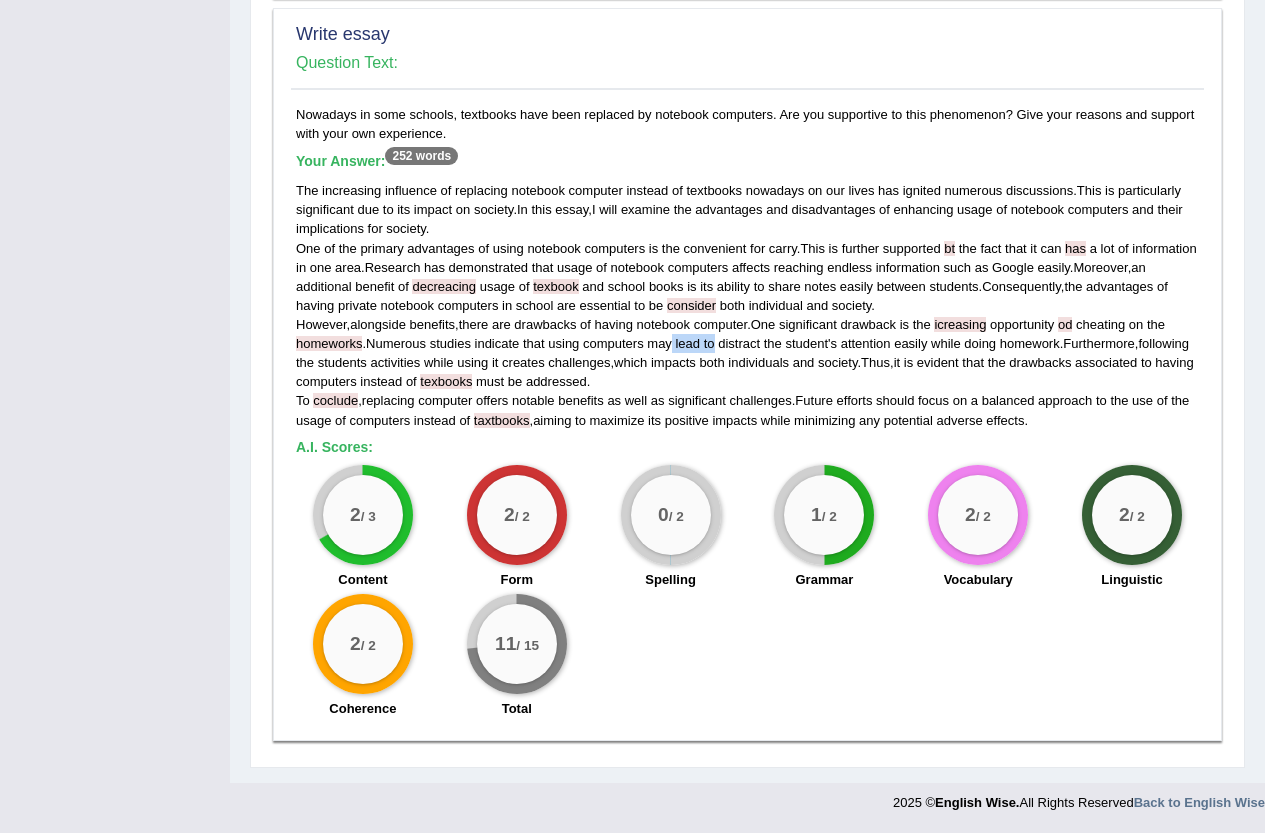 drag, startPoint x: 717, startPoint y: 343, endPoint x: 673, endPoint y: 346, distance: 44.102154 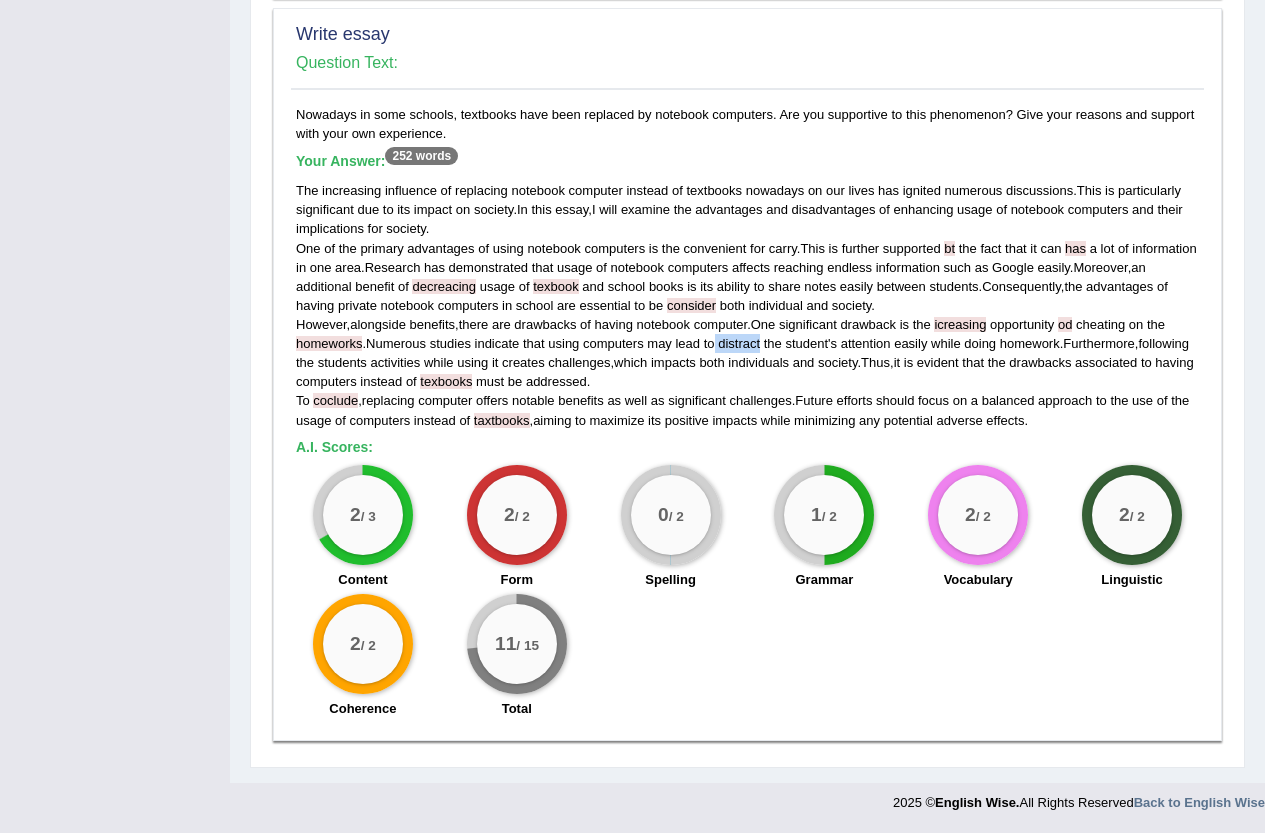 drag, startPoint x: 765, startPoint y: 347, endPoint x: 719, endPoint y: 344, distance: 46.09772 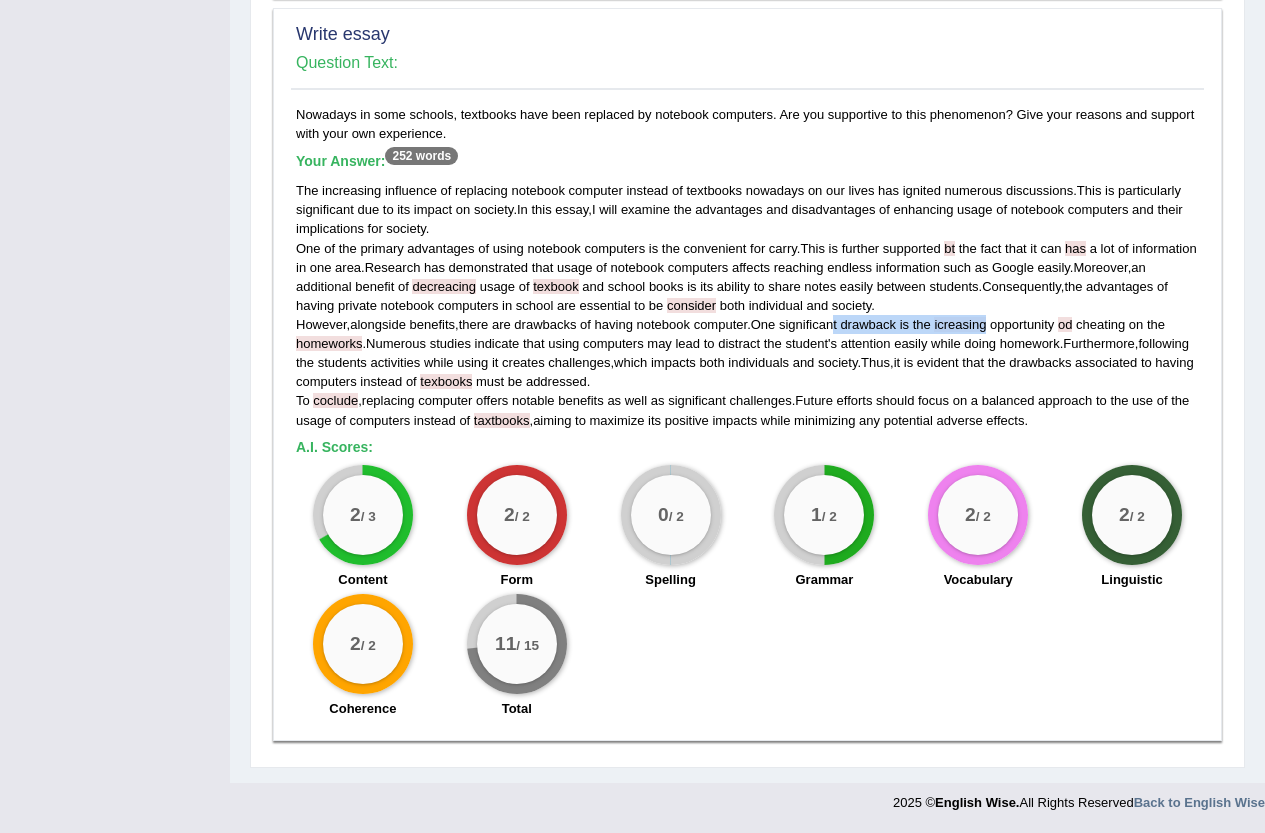 drag, startPoint x: 842, startPoint y: 327, endPoint x: 998, endPoint y: 328, distance: 156.0032 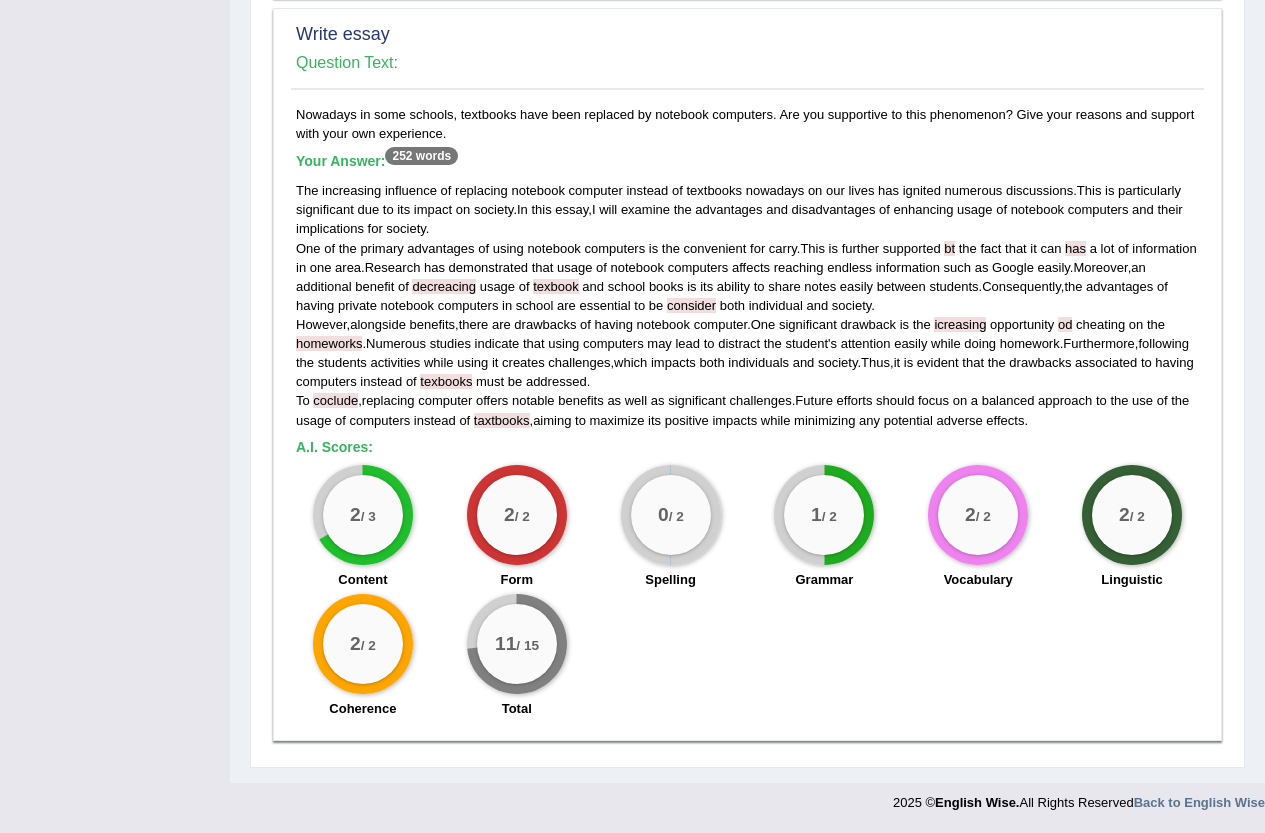 click on "The   increasing   influence   of   replacing   notebook   computer   instead   of   textbooks   nowadays   on   our   lives   has   ignited   numerous   discussions .  This   is   particularly   significant   due   to   its   impact   on   society .  In   this   essay ,  I   will   examine   the   advantages   and   disadvantages   of   enhancing   usage   of   notebook   computers   and   their   implications   for   society . One   of   the   primary   advantages   of   using   notebook   computers   is   the   convenient   for   carry .  This   is   further   supported   bt   the   fact   that   it   can   has   a   lot   of   information   in   one   area .  Research   has   demonstrated   that   usage   of   notebook   computers   affects   reaching   endless   information   such   as   Google   easily .  Moreover ,  an   additional   benefit   of   decreacing   usage   of   texbook   and   school   books   is   its   ability   to   share   notes   easily   between   students .  Consequently ,  the" at bounding box center (747, 305) 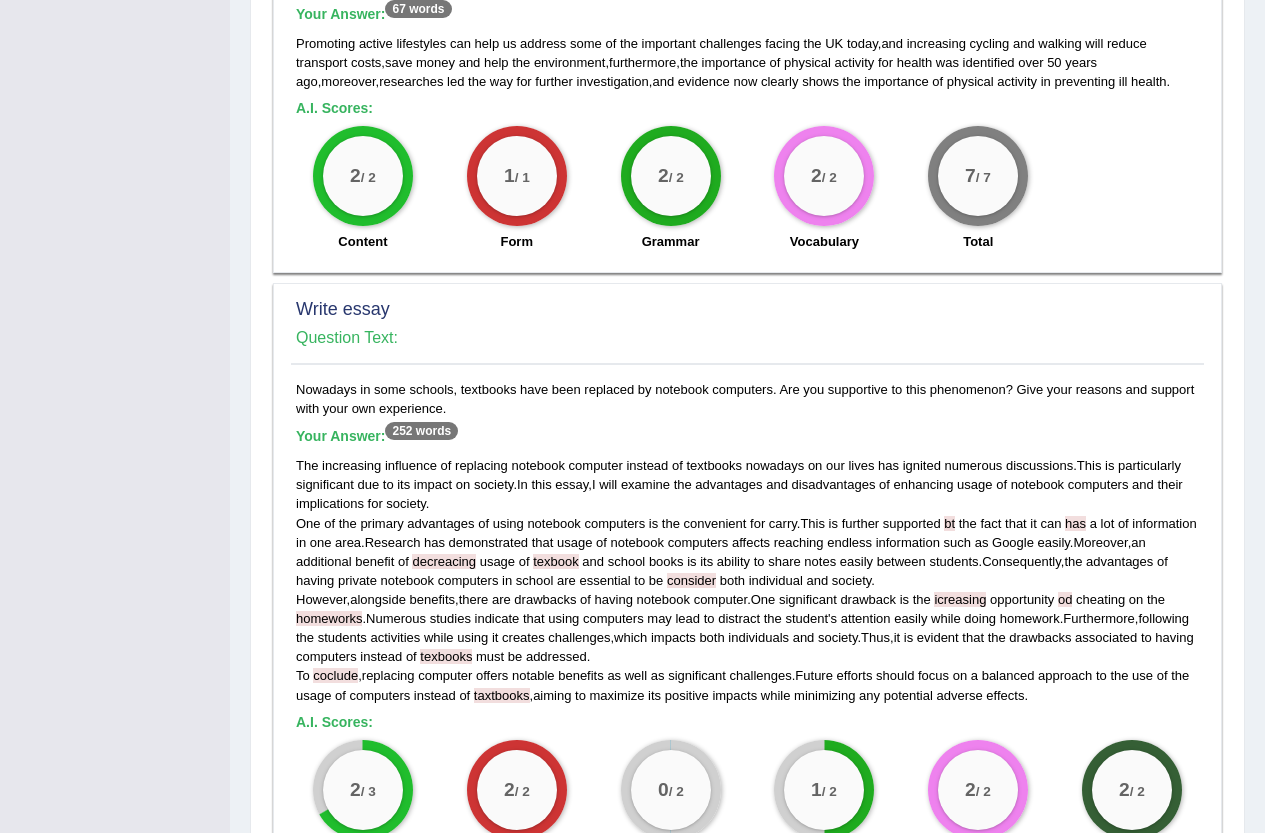 scroll, scrollTop: 1500, scrollLeft: 0, axis: vertical 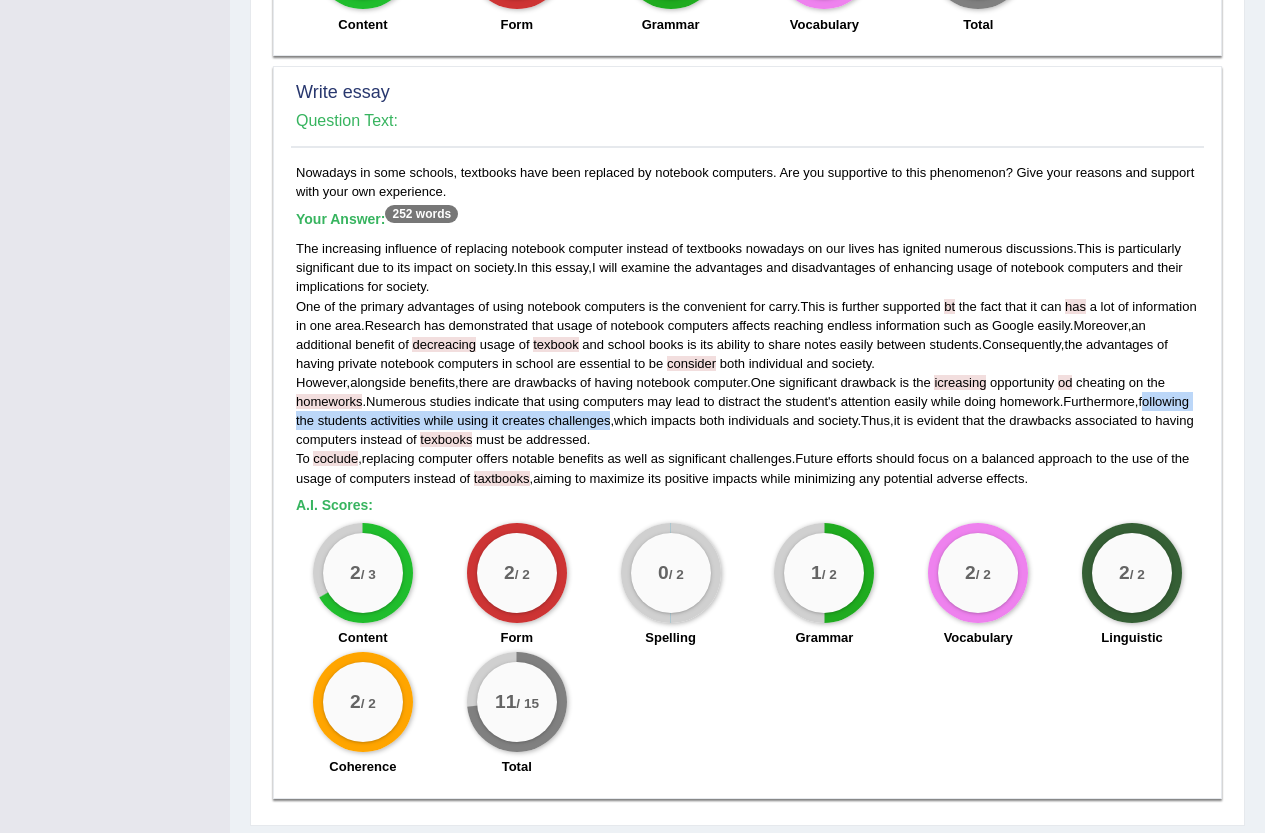 drag, startPoint x: 665, startPoint y: 442, endPoint x: 302, endPoint y: 444, distance: 363.00552 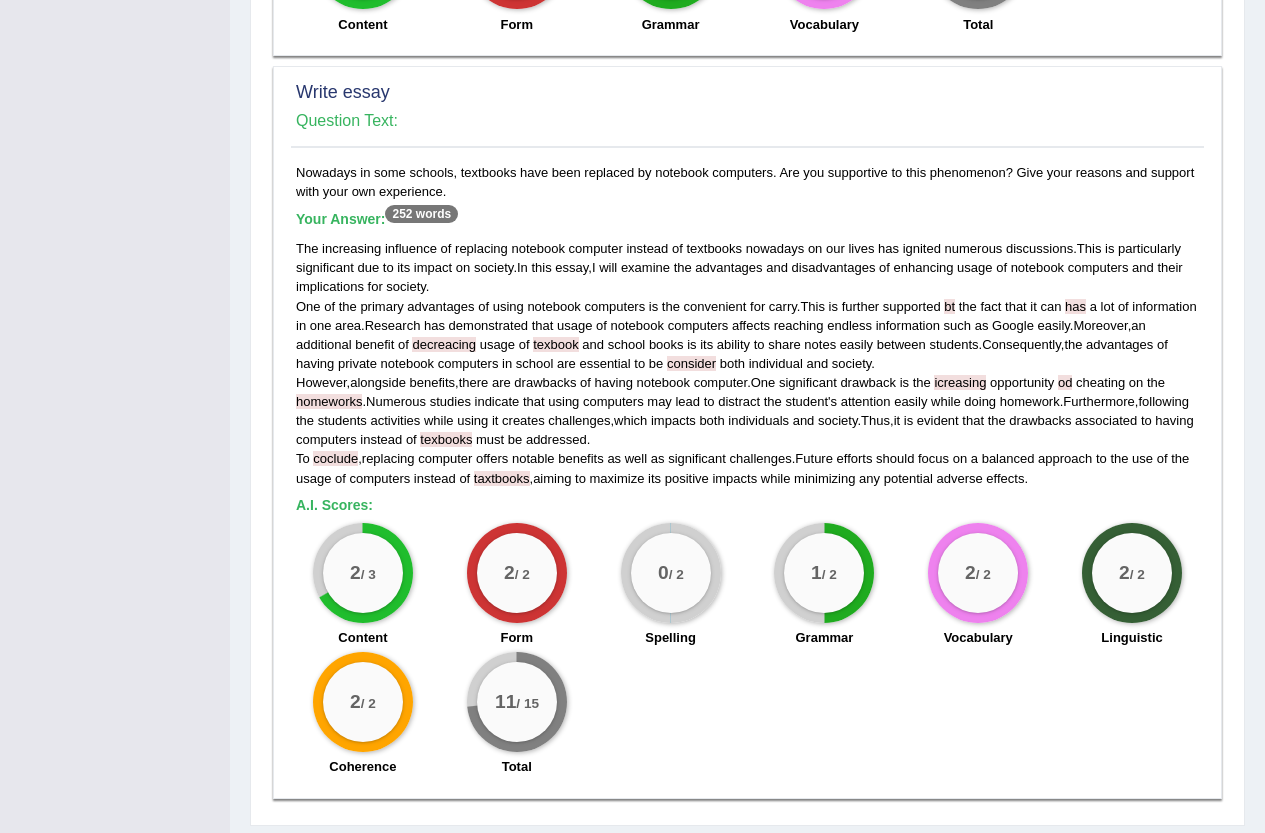 click on "The   increasing   influence   of   replacing   notebook   computer   instead   of   textbooks   nowadays   on   our   lives   has   ignited   numerous   discussions .  This   is   particularly   significant   due   to   its   impact   on   society .  In   this   essay ,  I   will   examine   the   advantages   and   disadvantages   of   enhancing   usage   of   notebook   computers   and   their   implications   for   society . One   of   the   primary   advantages   of   using   notebook   computers   is   the   convenient   for   carry .  This   is   further   supported   bt   the   fact   that   it   can   has   a   lot   of   information   in   one   area .  Research   has   demonstrated   that   usage   of   notebook   computers   affects   reaching   endless   information   such   as   Google   easily .  Moreover ,  an   additional   benefit   of   decreacing   usage   of   texbook   and   school   books   is   its   ability   to   share   notes   easily   between   students .  Consequently ,  the" at bounding box center [747, 363] 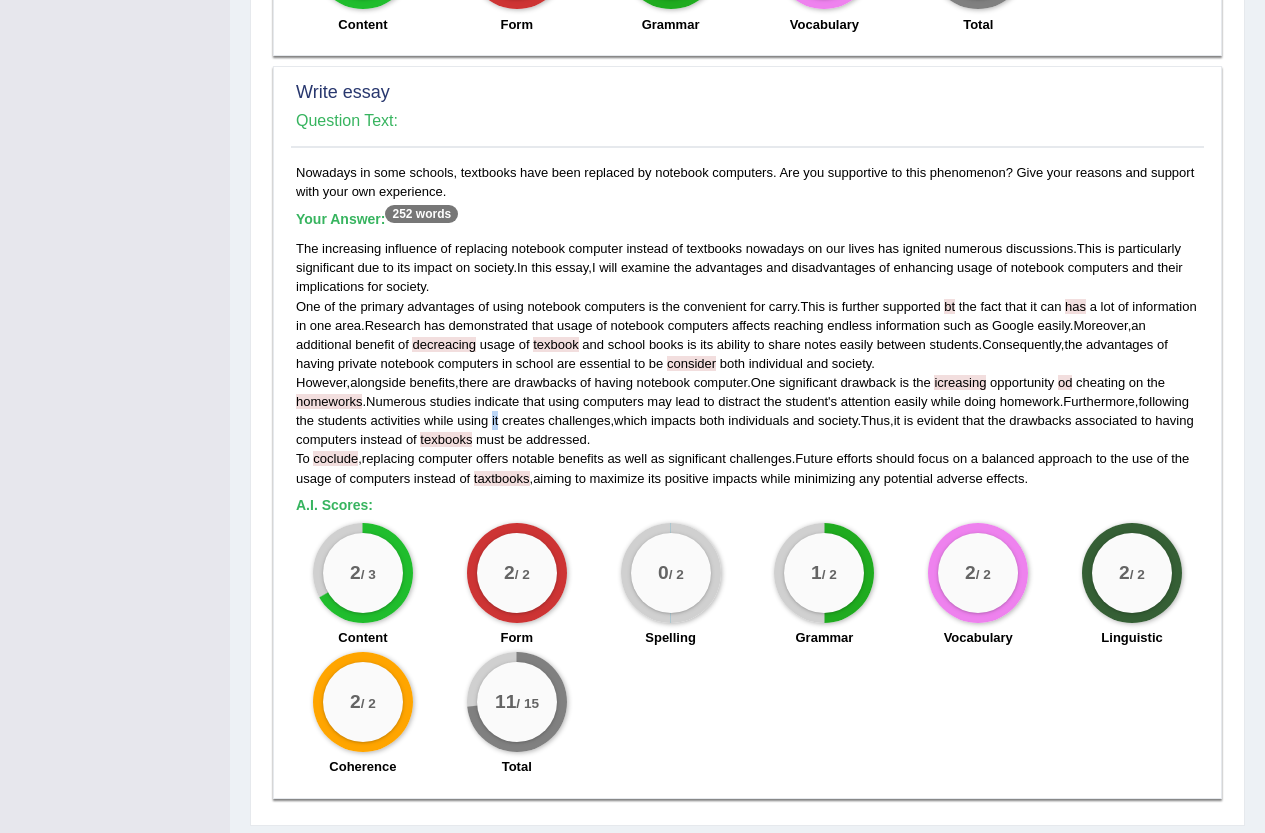click on "The   increasing   influence   of   replacing   notebook   computer   instead   of   textbooks   nowadays   on   our   lives   has   ignited   numerous   discussions .  This   is   particularly   significant   due   to   its   impact   on   society .  In   this   essay ,  I   will   examine   the   advantages   and   disadvantages   of   enhancing   usage   of   notebook   computers   and   their   implications   for   society . One   of   the   primary   advantages   of   using   notebook   computers   is   the   convenient   for   carry .  This   is   further   supported   bt   the   fact   that   it   can   has   a   lot   of   information   in   one   area .  Research   has   demonstrated   that   usage   of   notebook   computers   affects   reaching   endless   information   such   as   Google   easily .  Moreover ,  an   additional   benefit   of   decreacing   usage   of   texbook   and   school   books   is   its   ability   to   share   notes   easily   between   students .  Consequently ,  the" at bounding box center [747, 363] 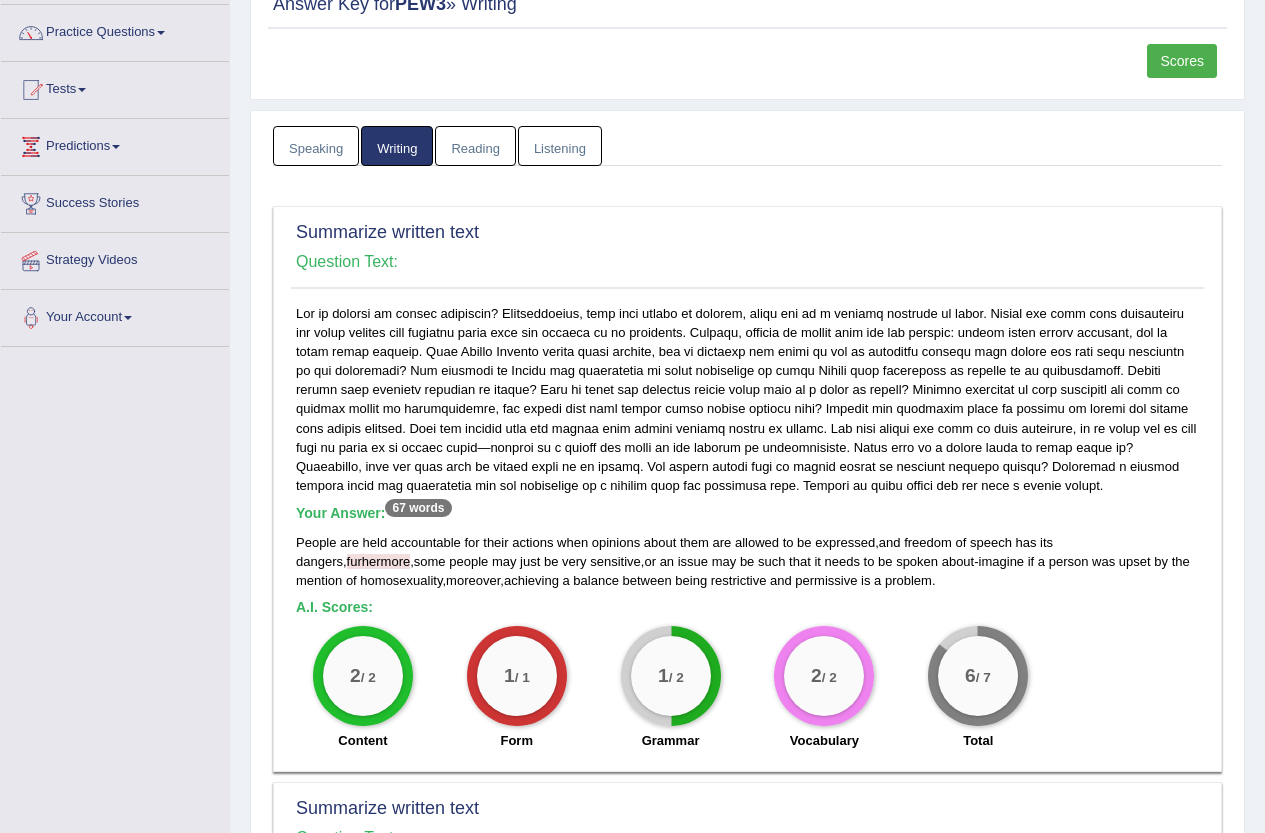scroll, scrollTop: 0, scrollLeft: 0, axis: both 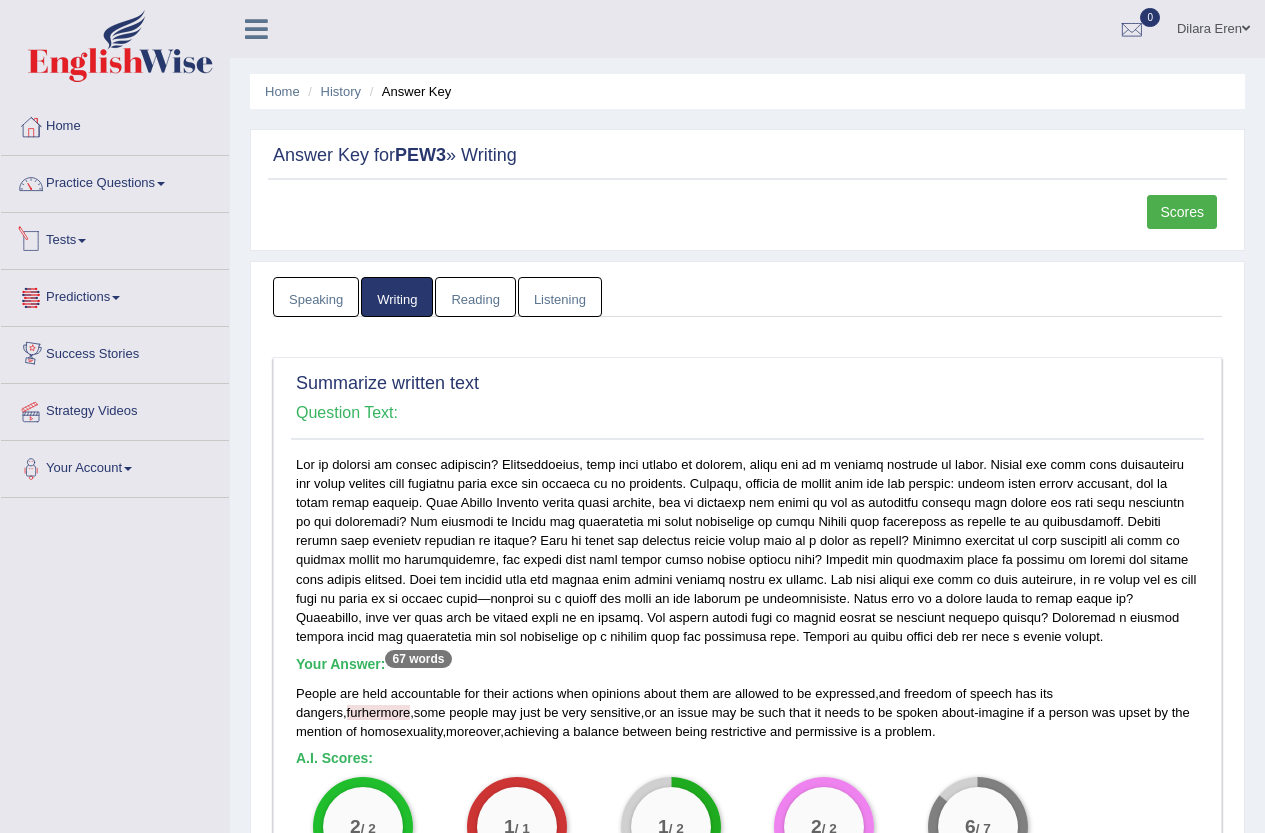 click on "Tests" at bounding box center (115, 238) 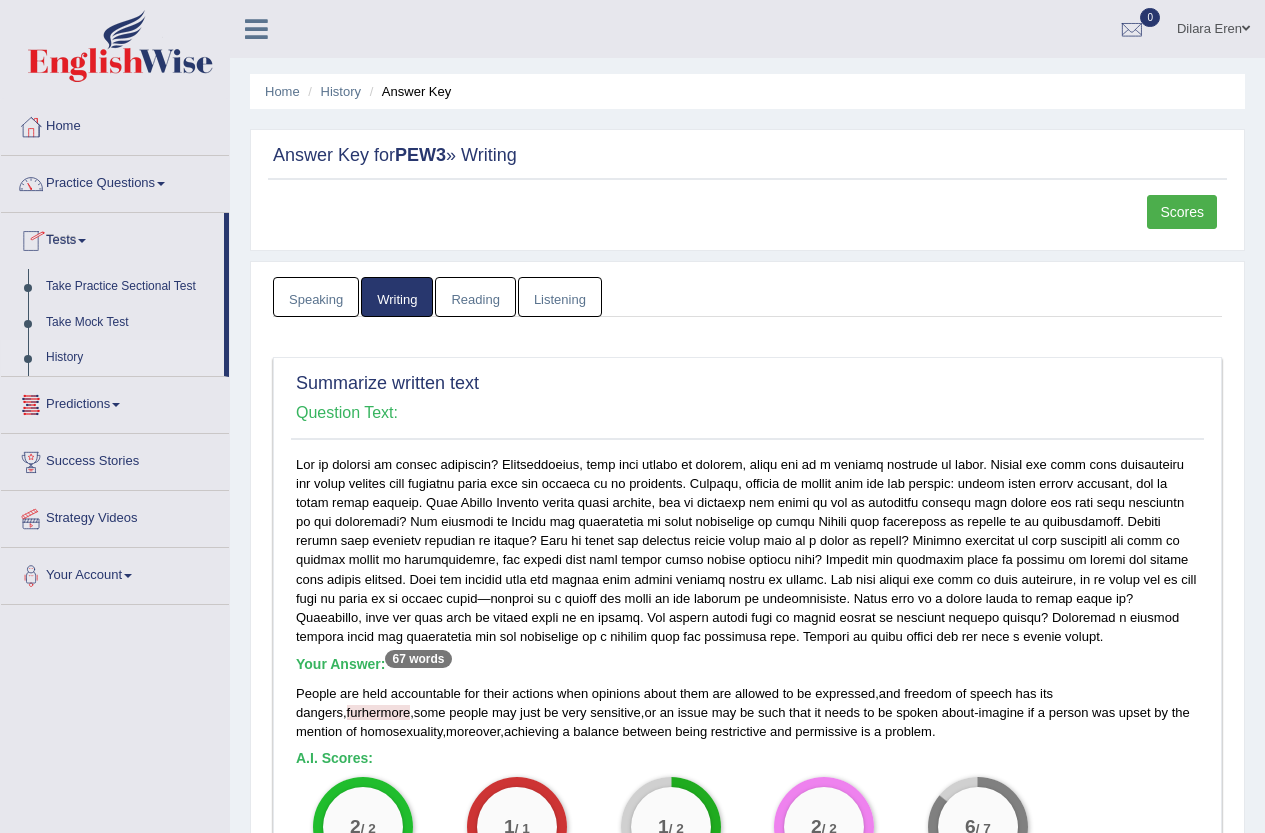 click on "History" at bounding box center [130, 358] 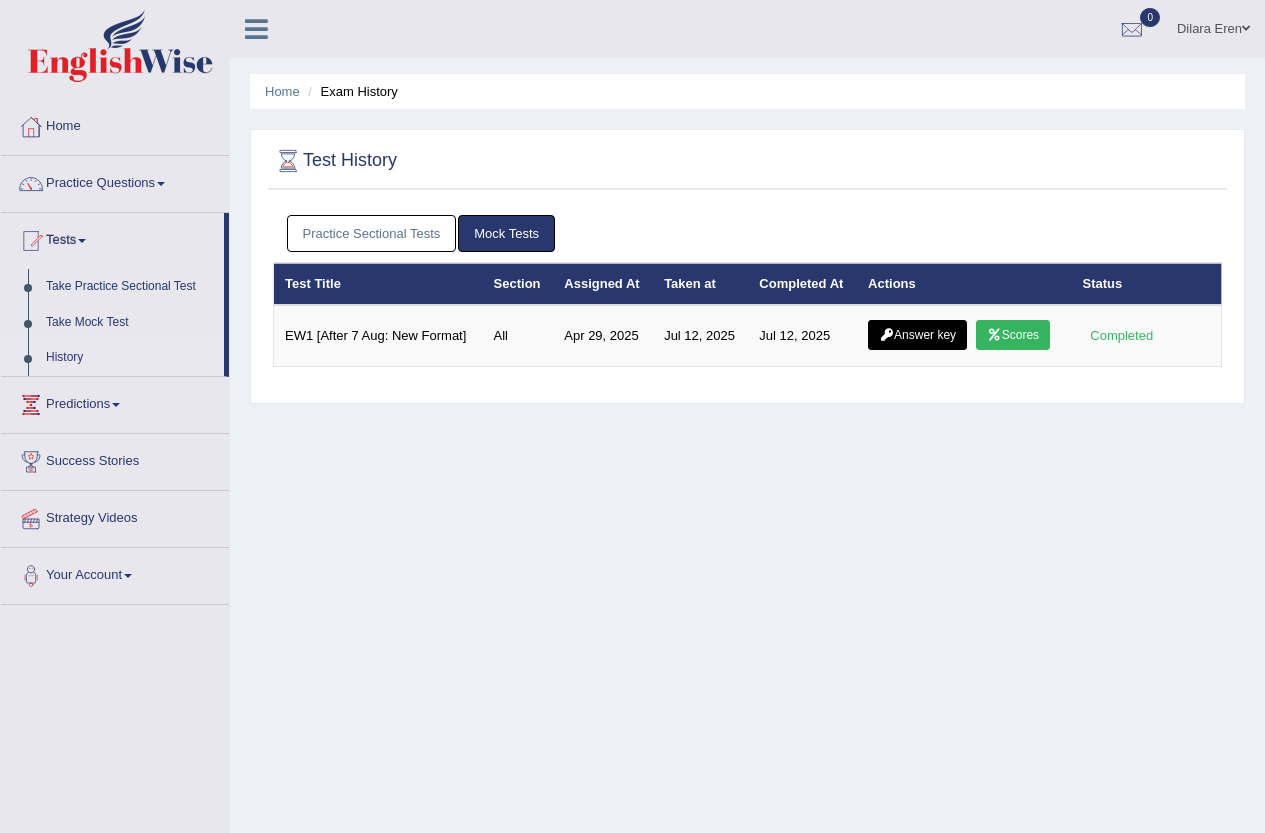 scroll, scrollTop: 0, scrollLeft: 0, axis: both 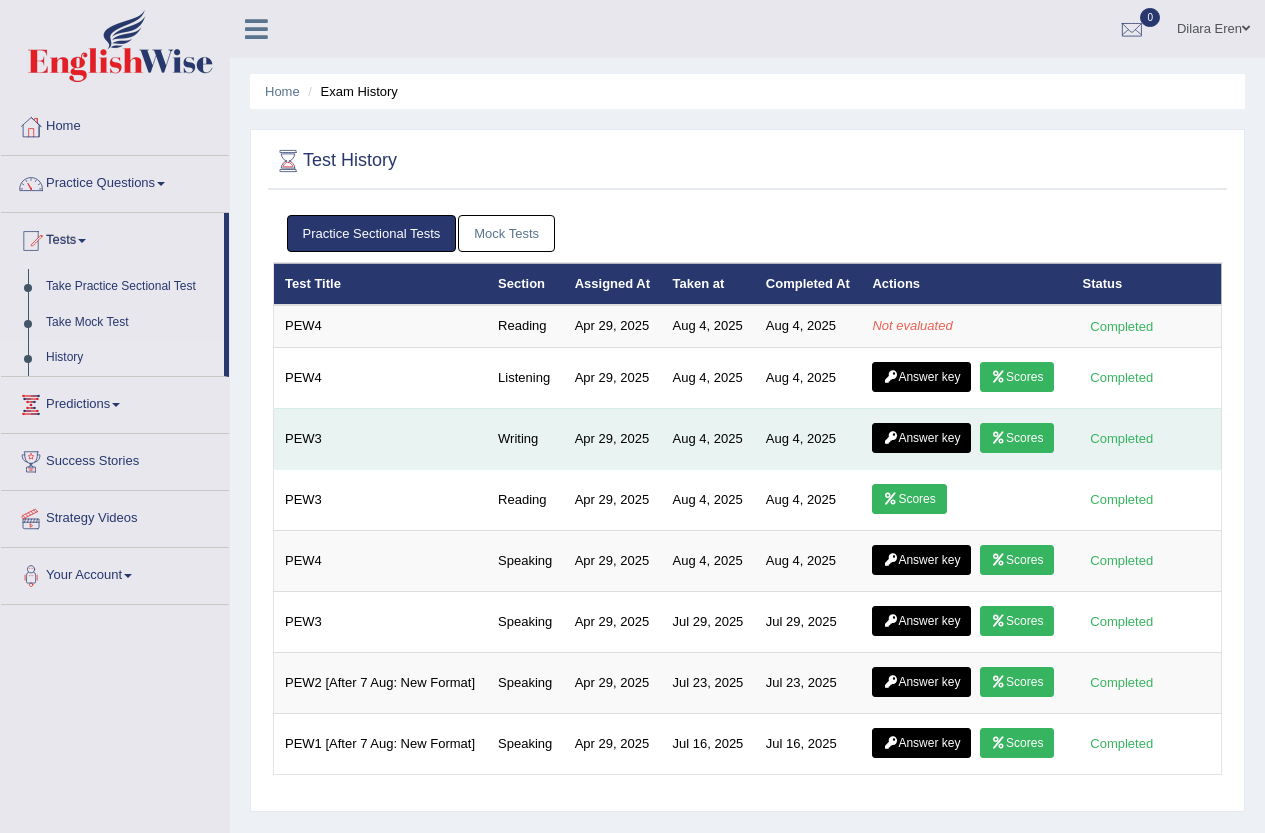click on "Scores" at bounding box center (1017, 438) 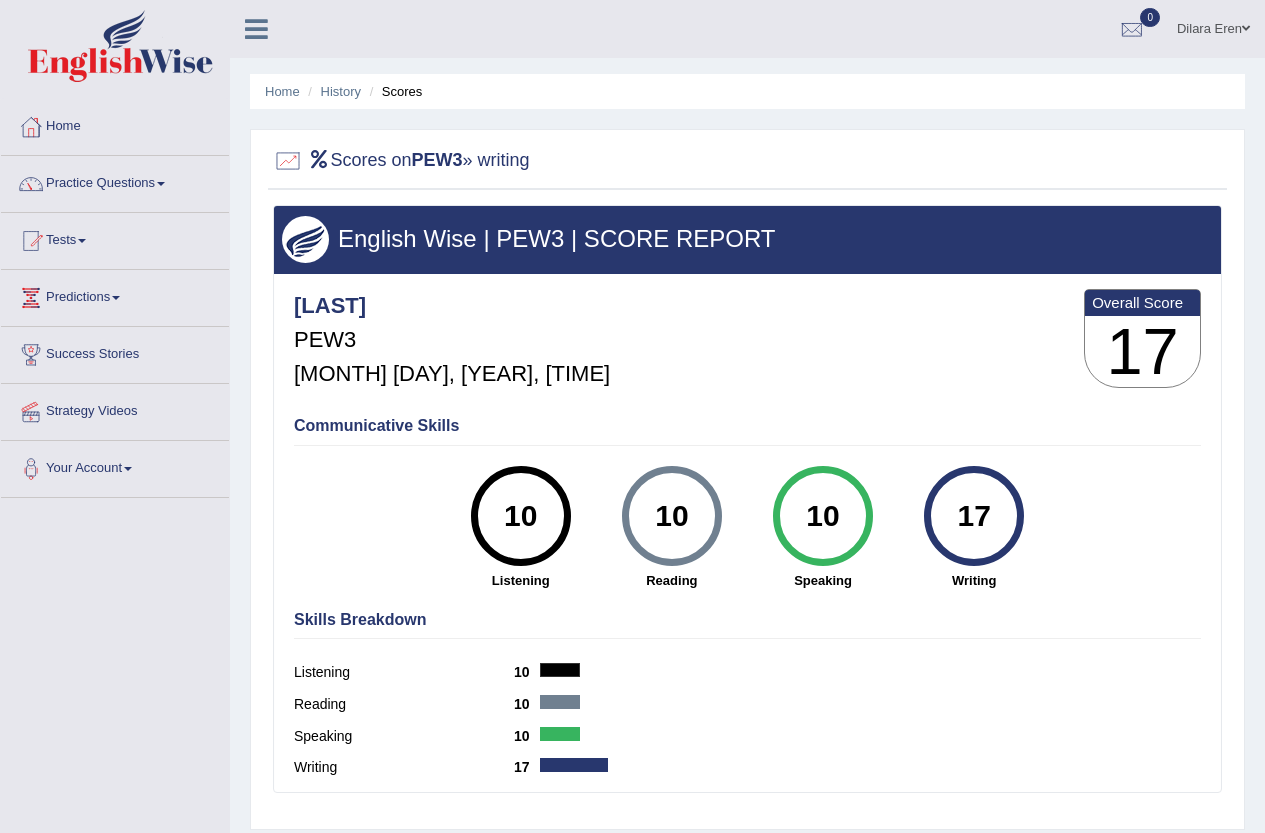 scroll, scrollTop: 0, scrollLeft: 0, axis: both 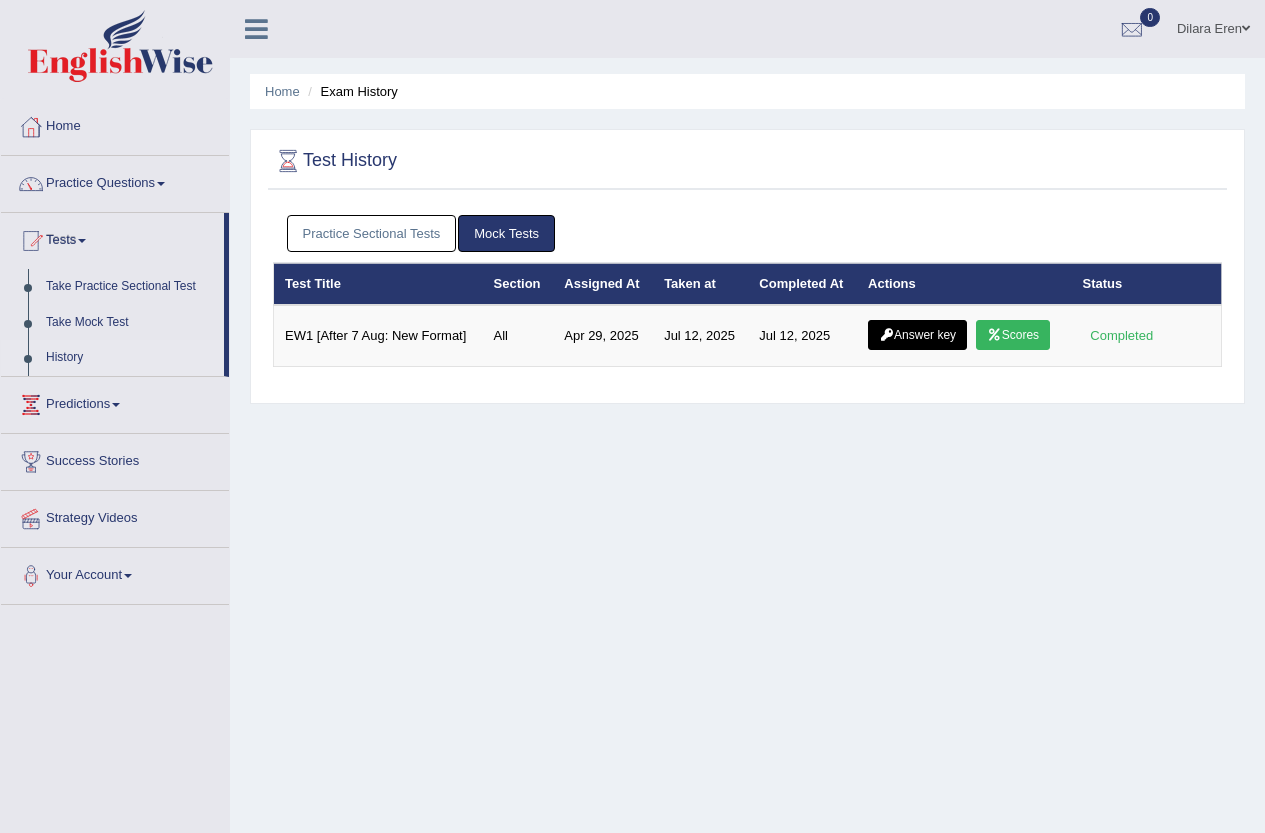 click on "Practice Sectional Tests" at bounding box center (372, 233) 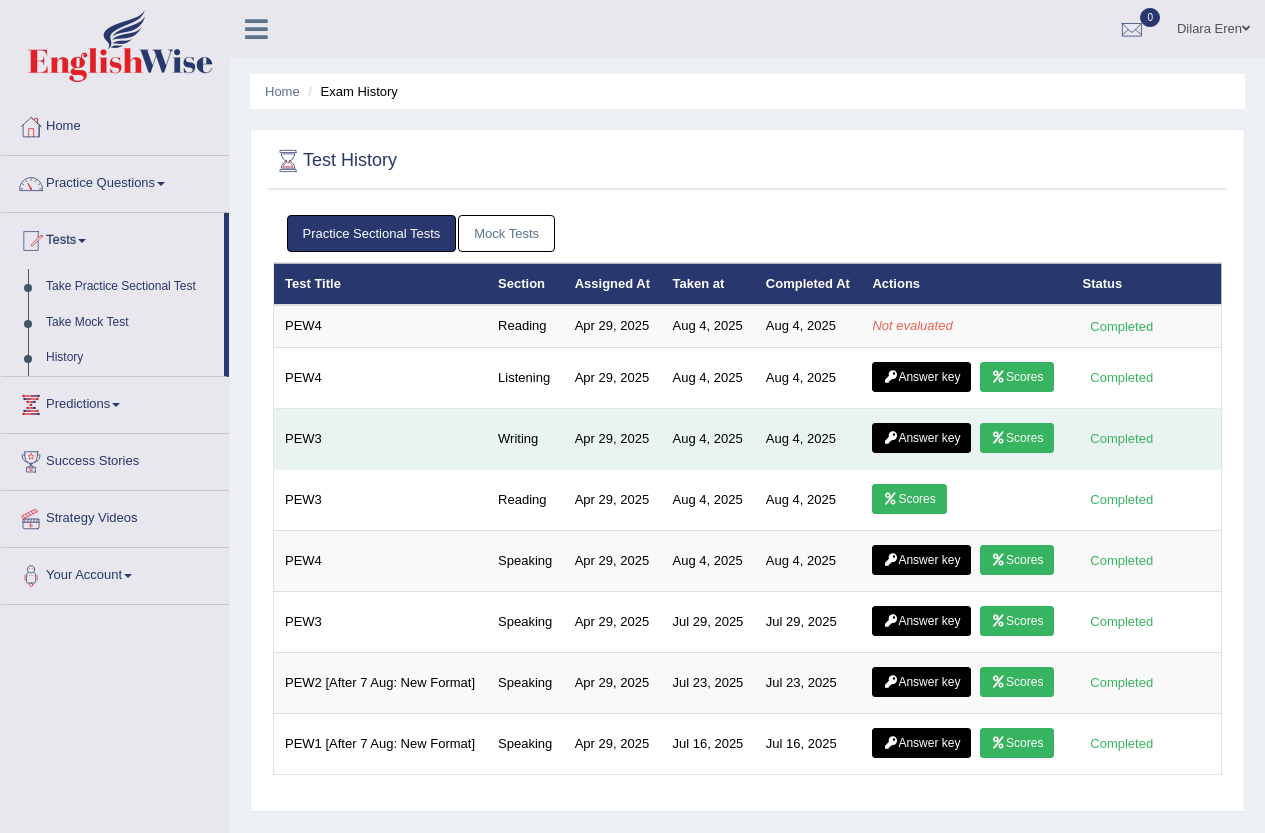 click at bounding box center [890, 438] 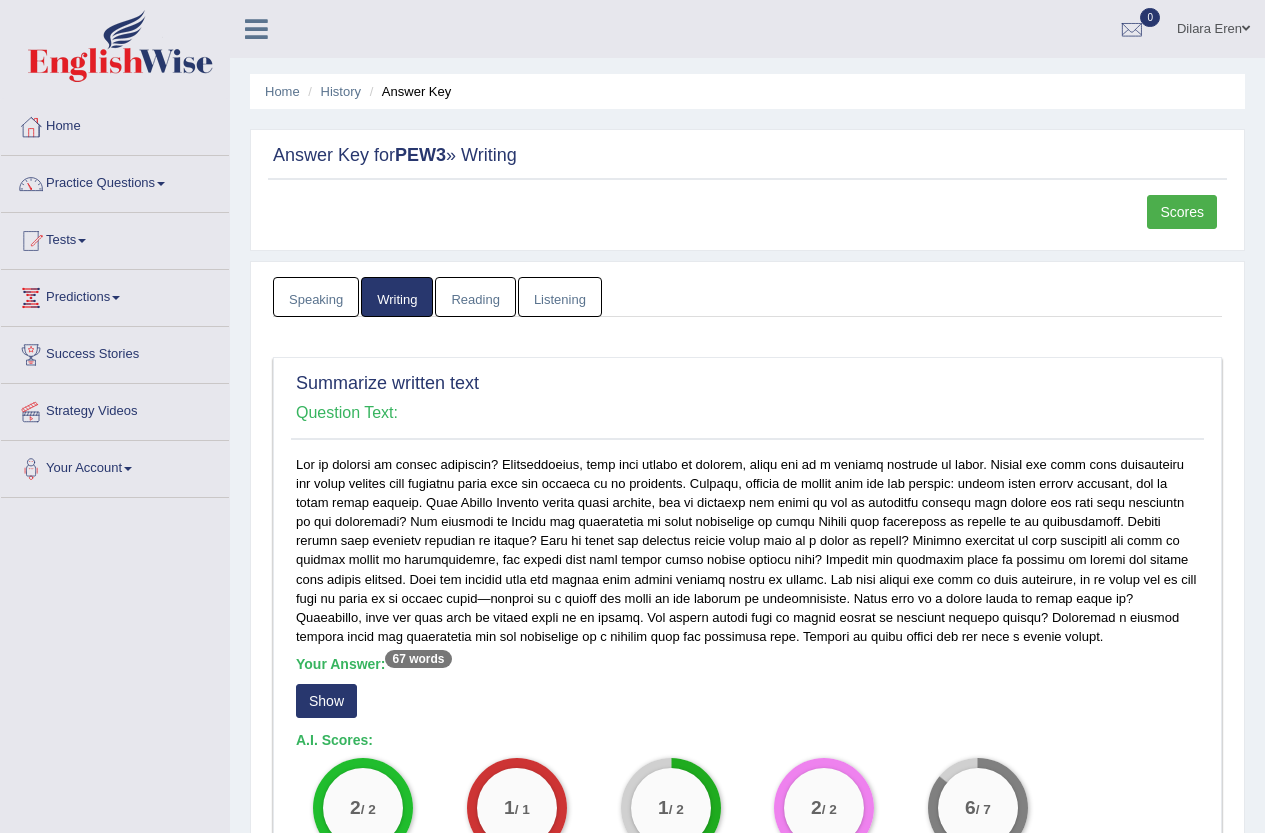 scroll, scrollTop: 499, scrollLeft: 0, axis: vertical 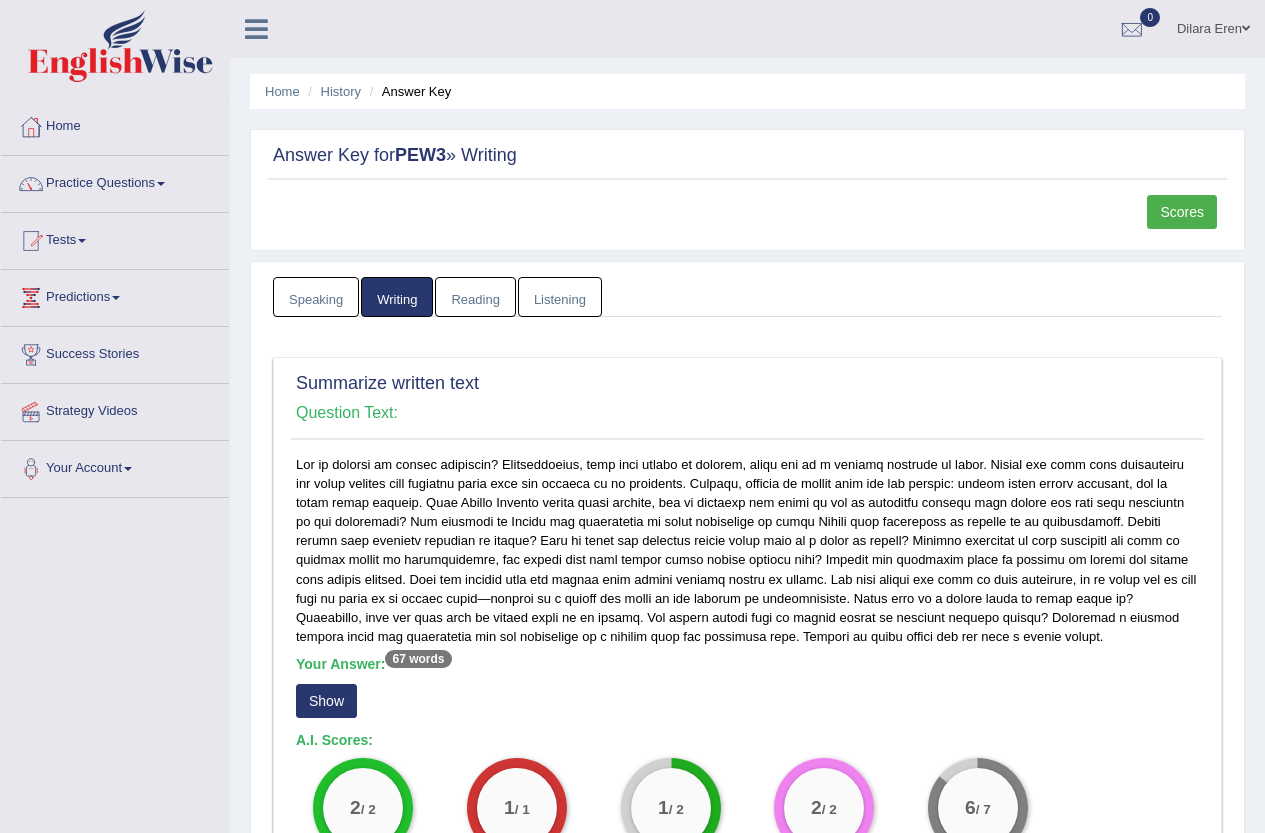 click on "Scores" at bounding box center (1182, 212) 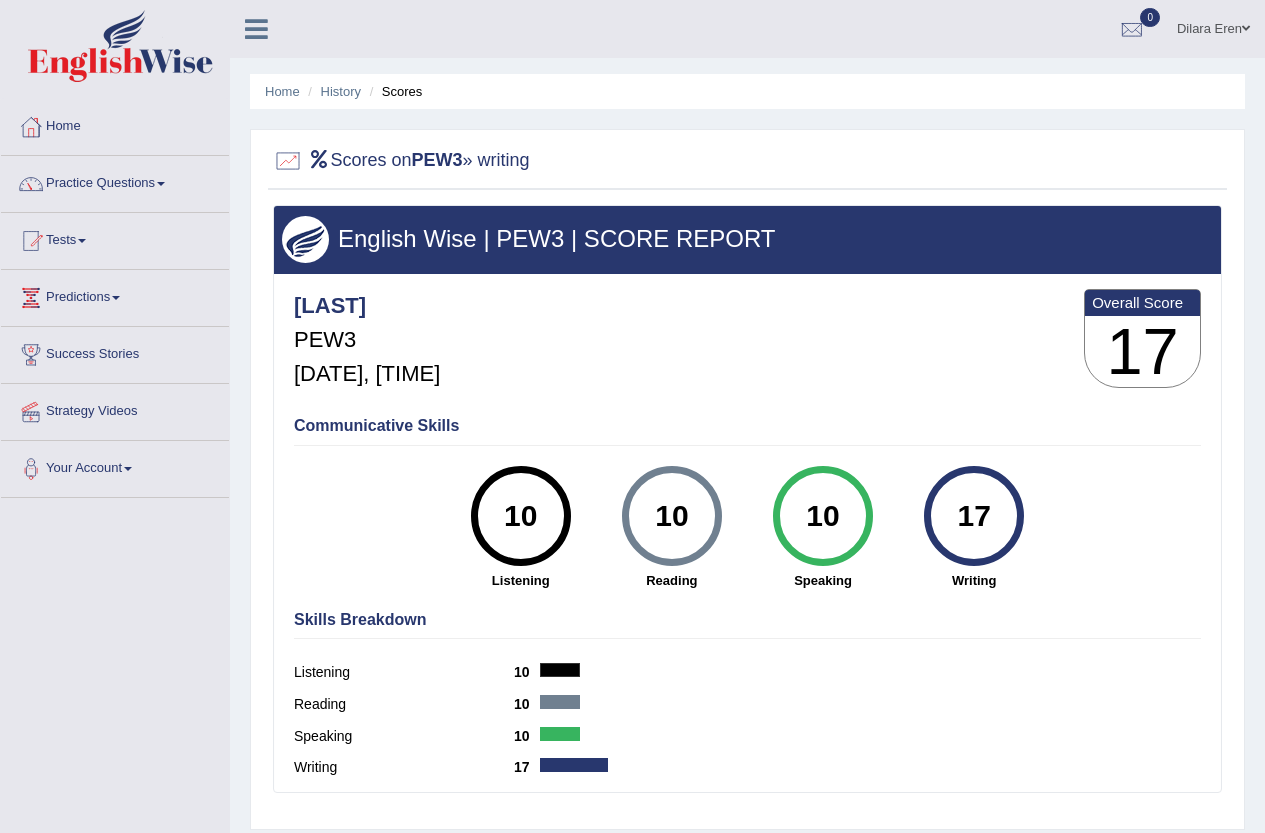 scroll, scrollTop: 0, scrollLeft: 0, axis: both 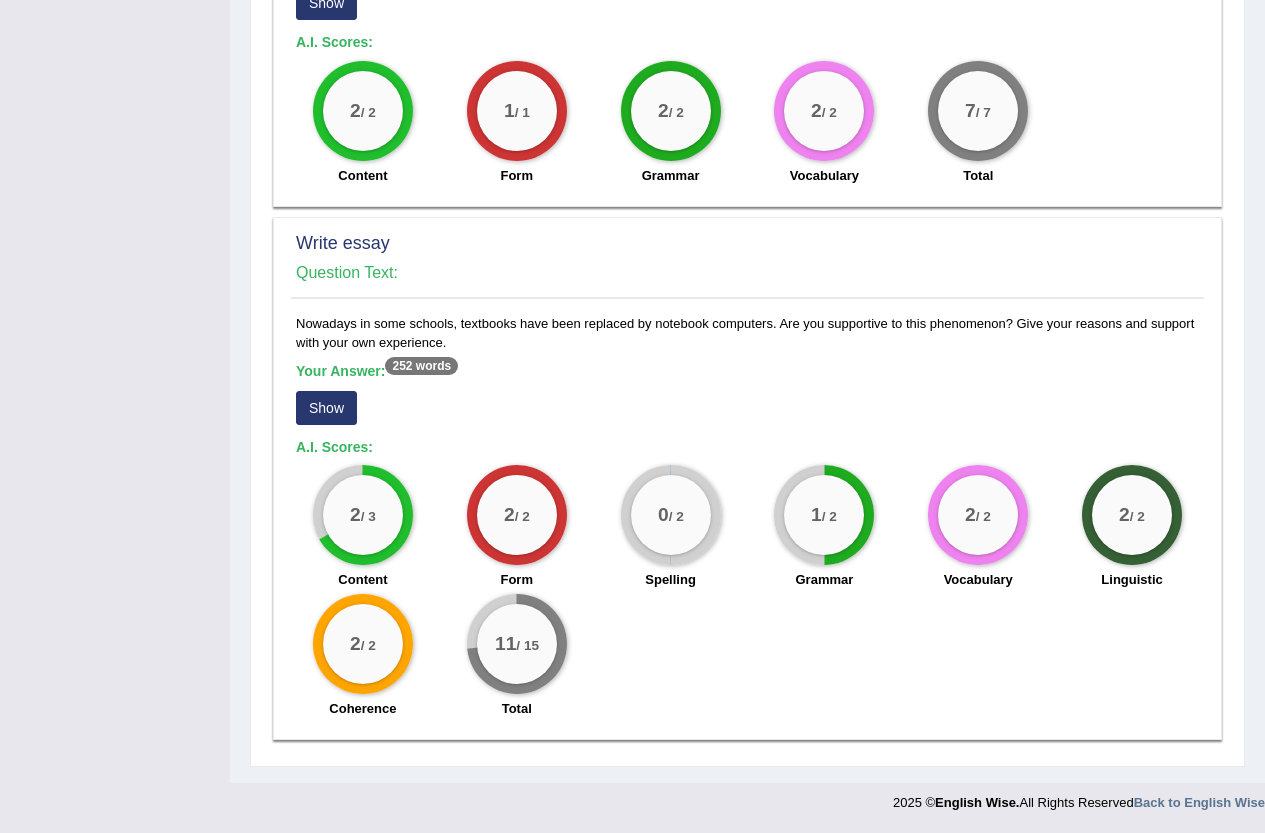 click on "Show" at bounding box center (326, 408) 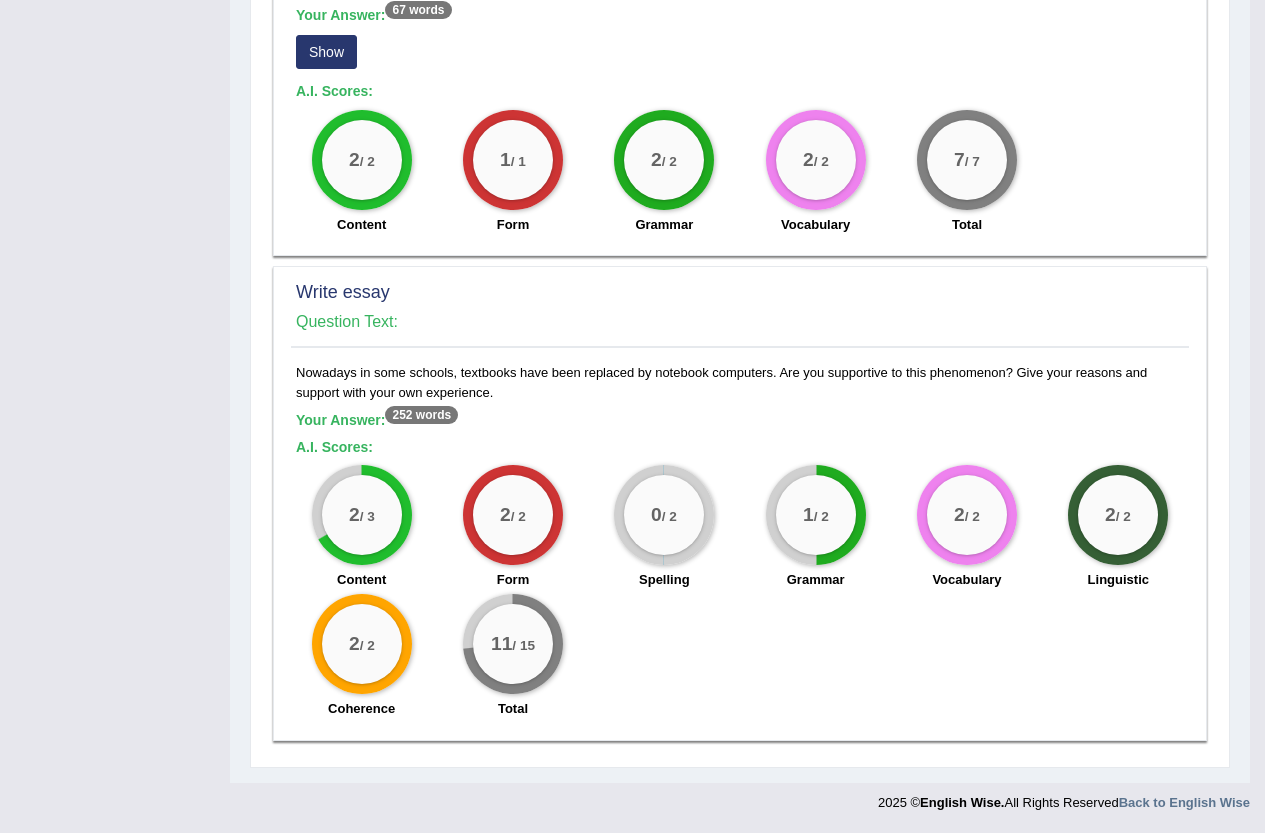 scroll, scrollTop: 1282, scrollLeft: 0, axis: vertical 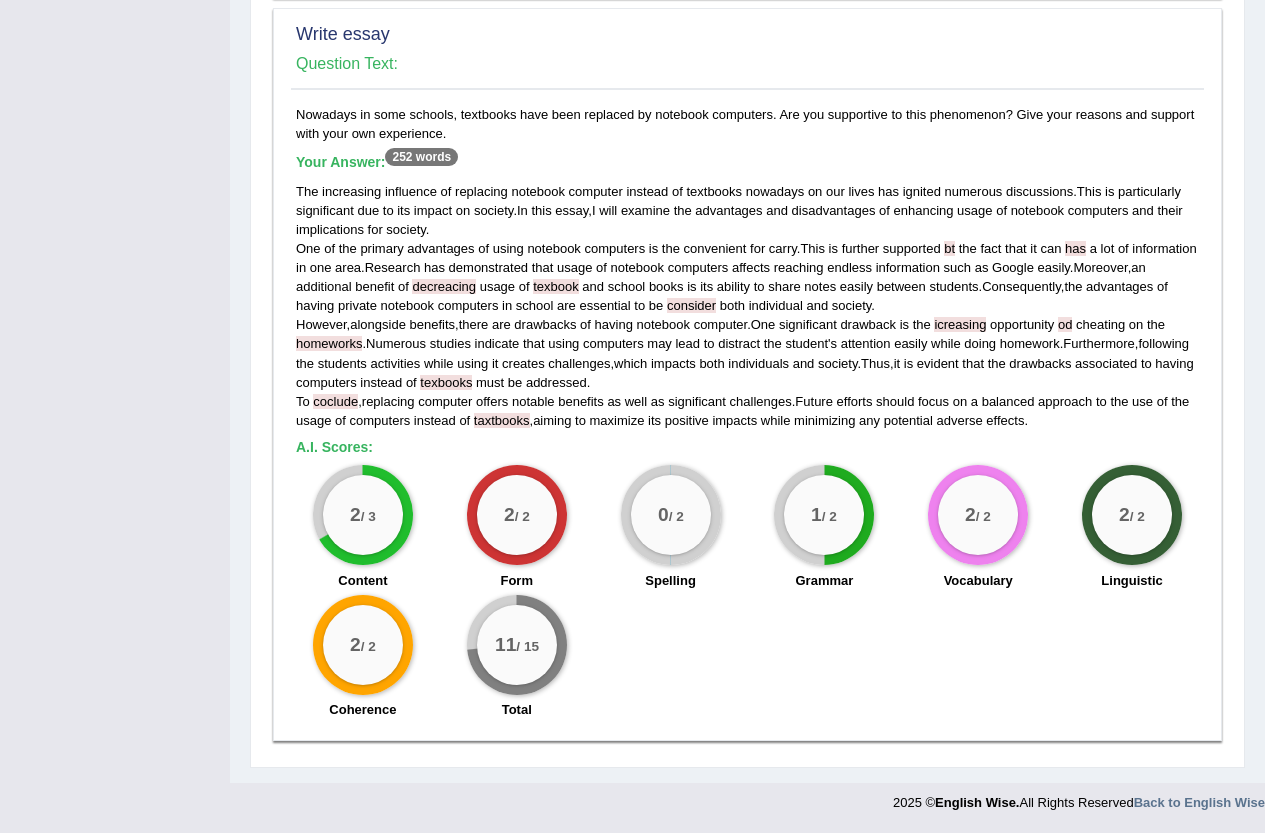 drag, startPoint x: 538, startPoint y: 645, endPoint x: 491, endPoint y: 642, distance: 47.095646 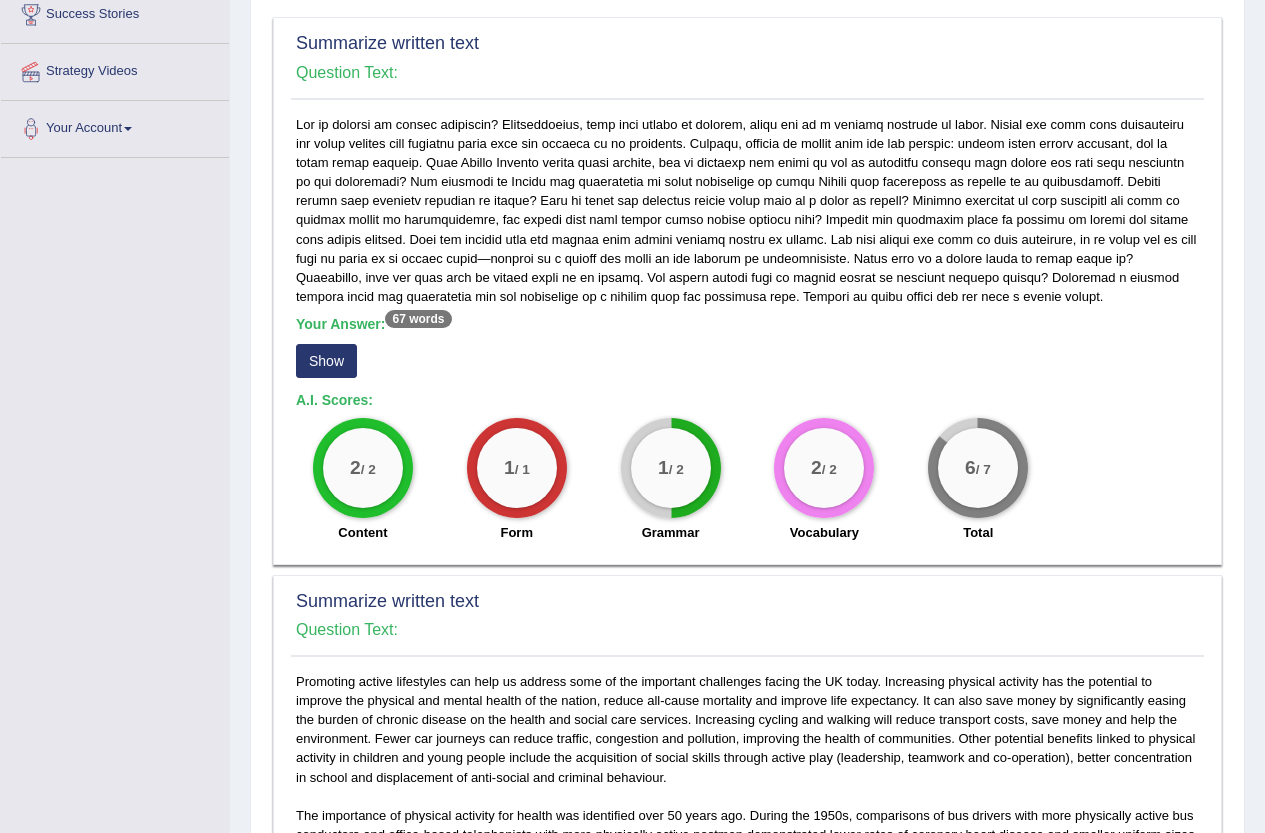 scroll, scrollTop: 0, scrollLeft: 0, axis: both 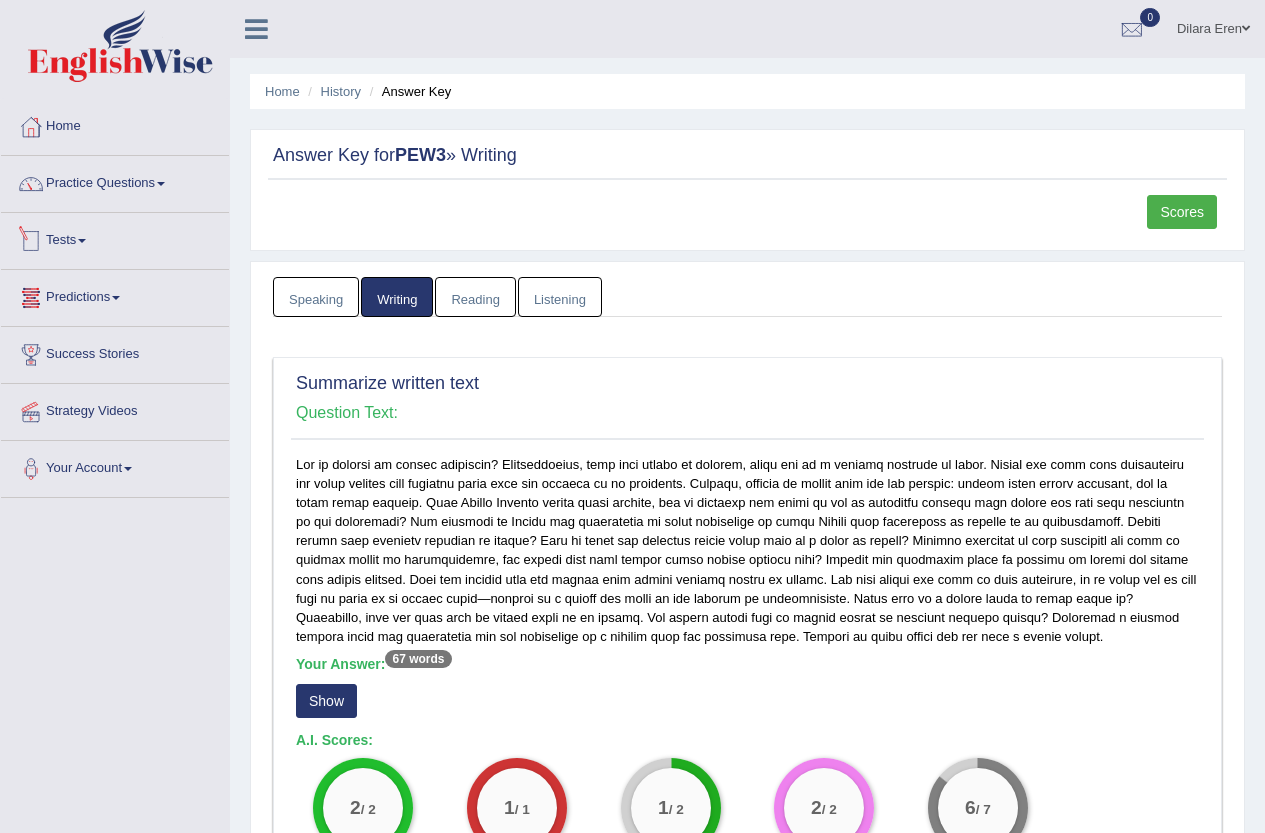 click on "Tests" at bounding box center [115, 238] 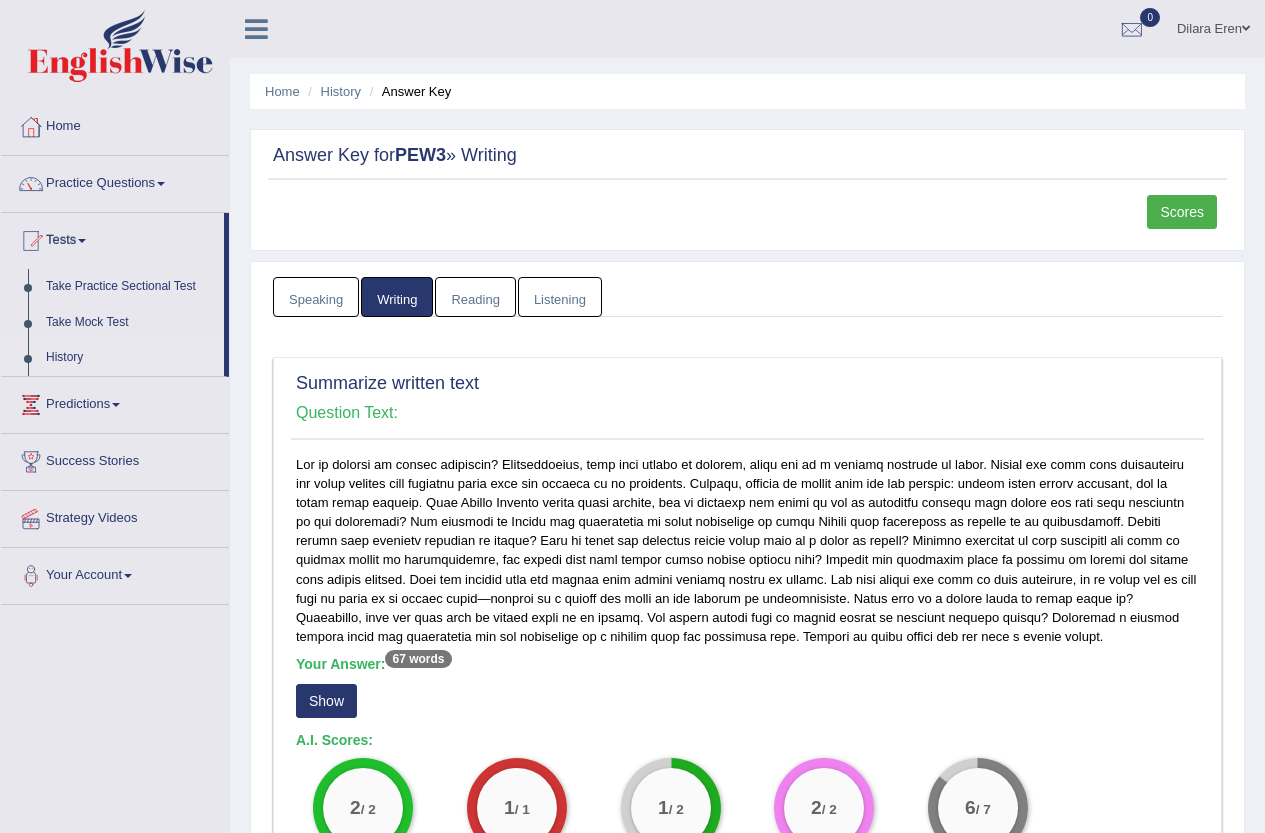 click on "History" at bounding box center [130, 358] 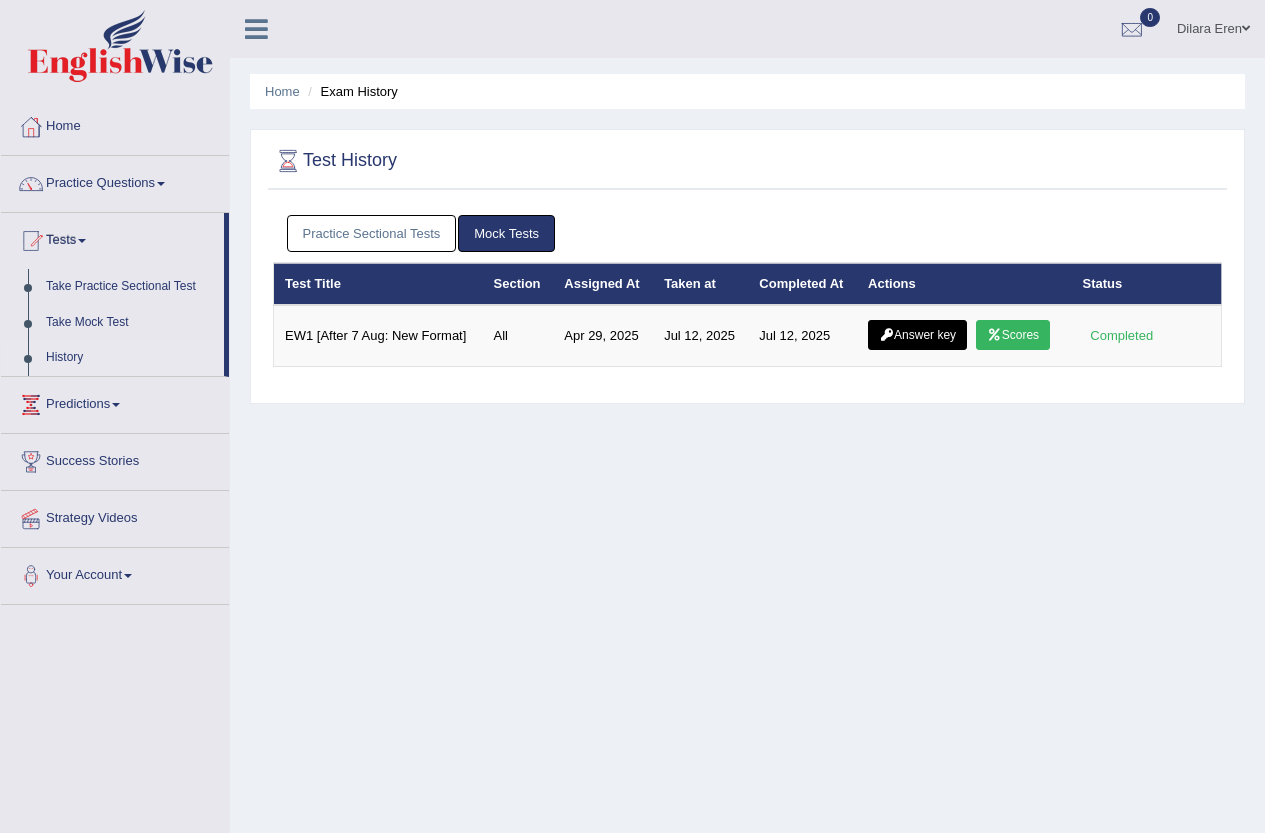 scroll, scrollTop: 0, scrollLeft: 0, axis: both 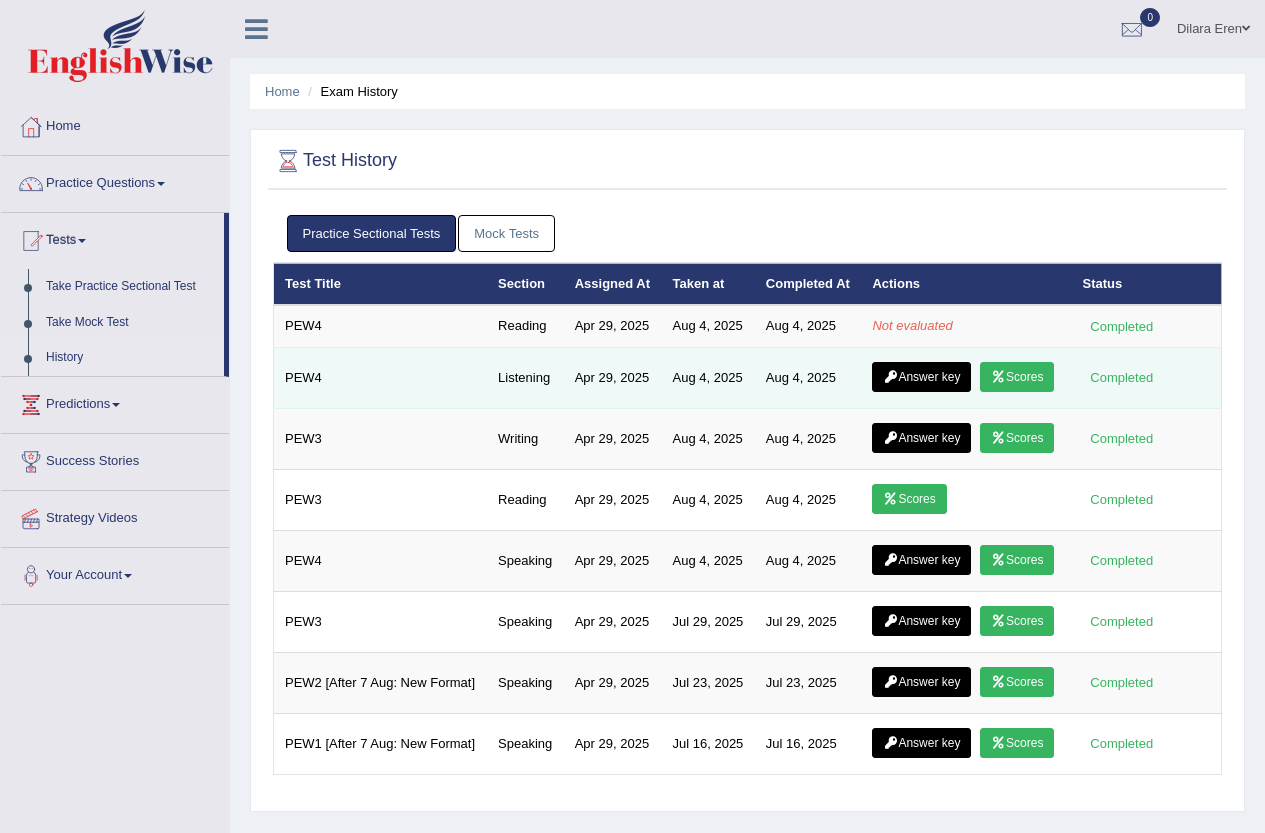 click on "Answer key" at bounding box center (921, 377) 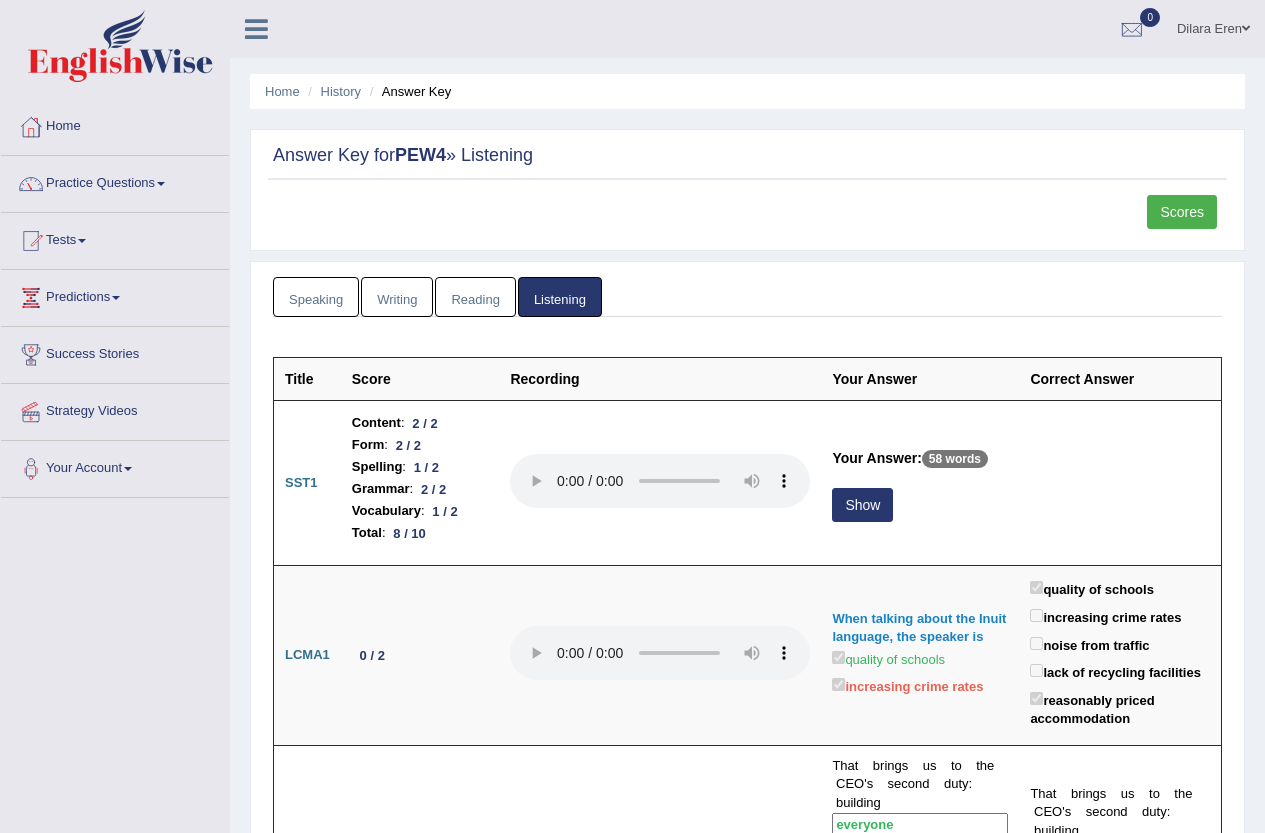 scroll, scrollTop: 0, scrollLeft: 0, axis: both 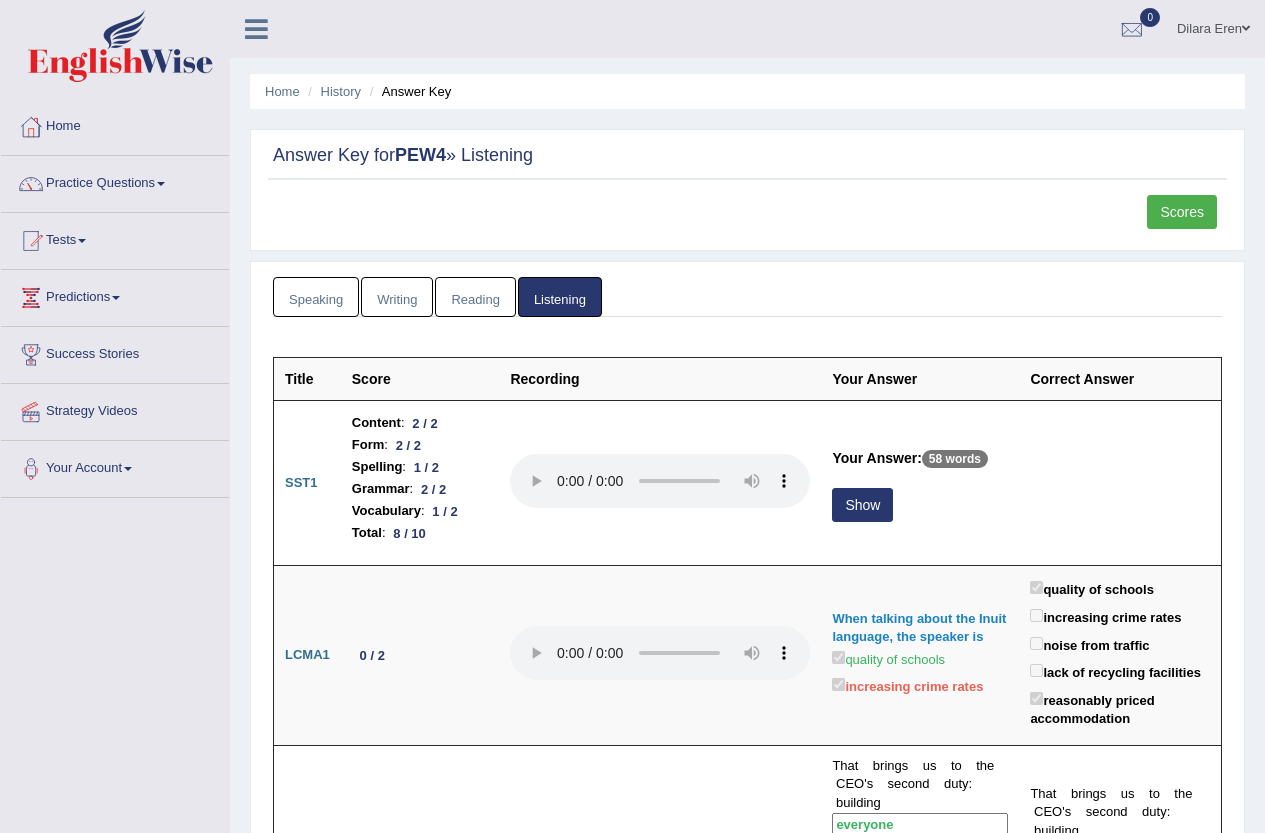 click on "Scores" at bounding box center [1182, 212] 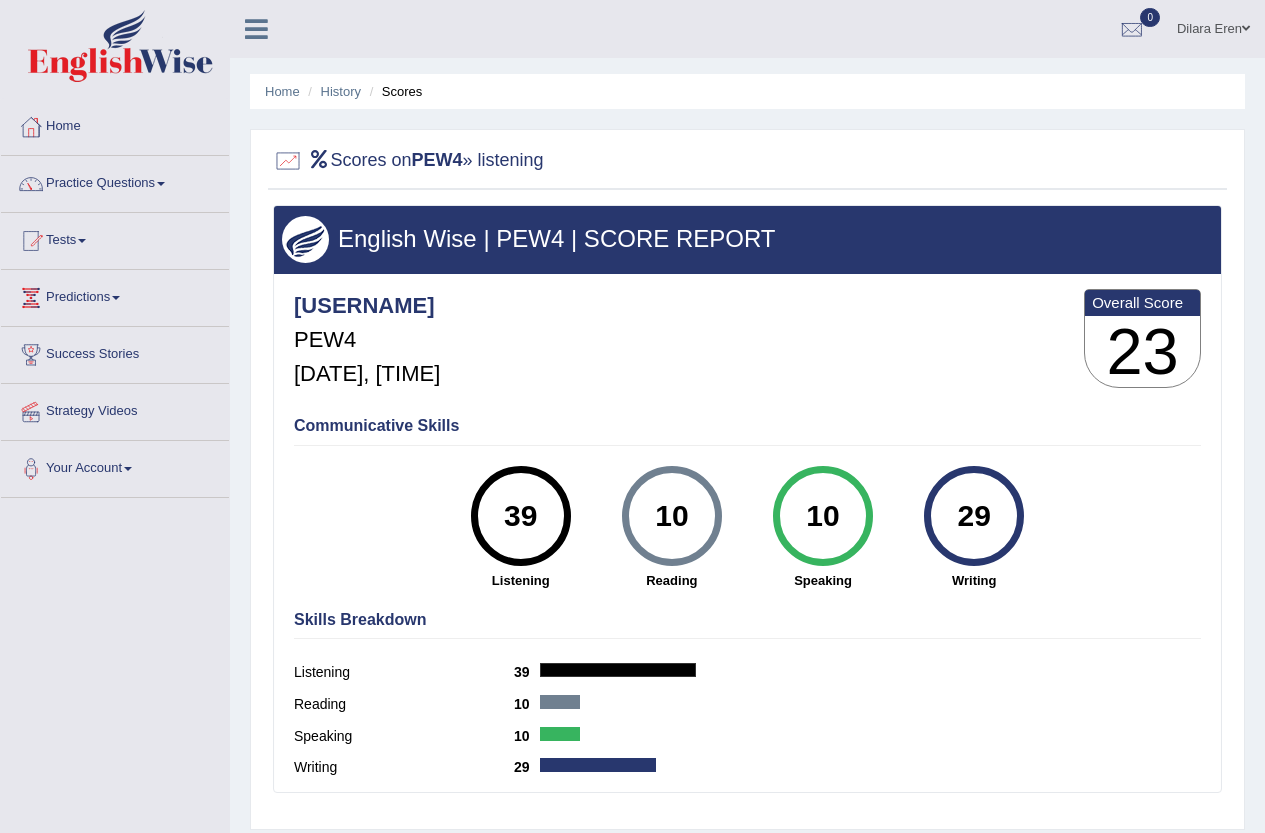 scroll, scrollTop: 0, scrollLeft: 0, axis: both 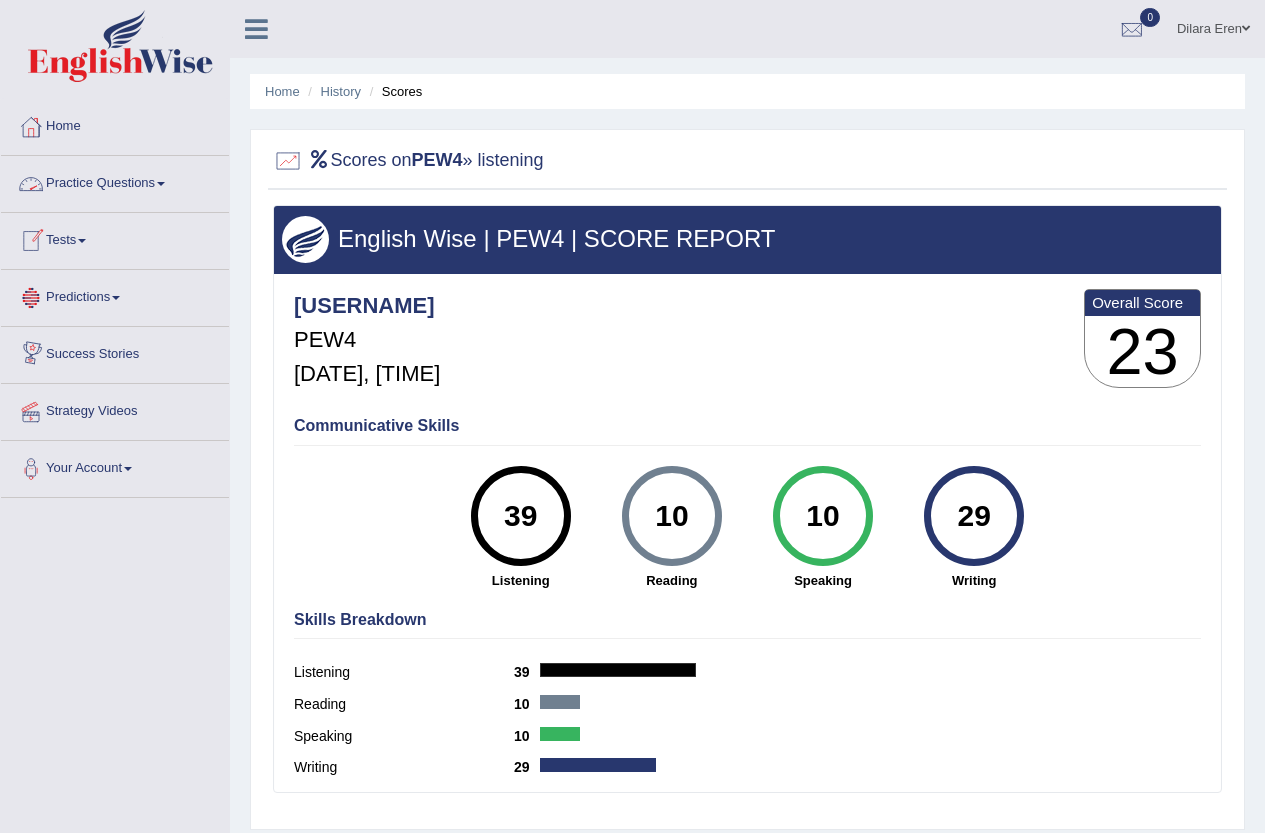 click on "Practice Questions" at bounding box center [115, 181] 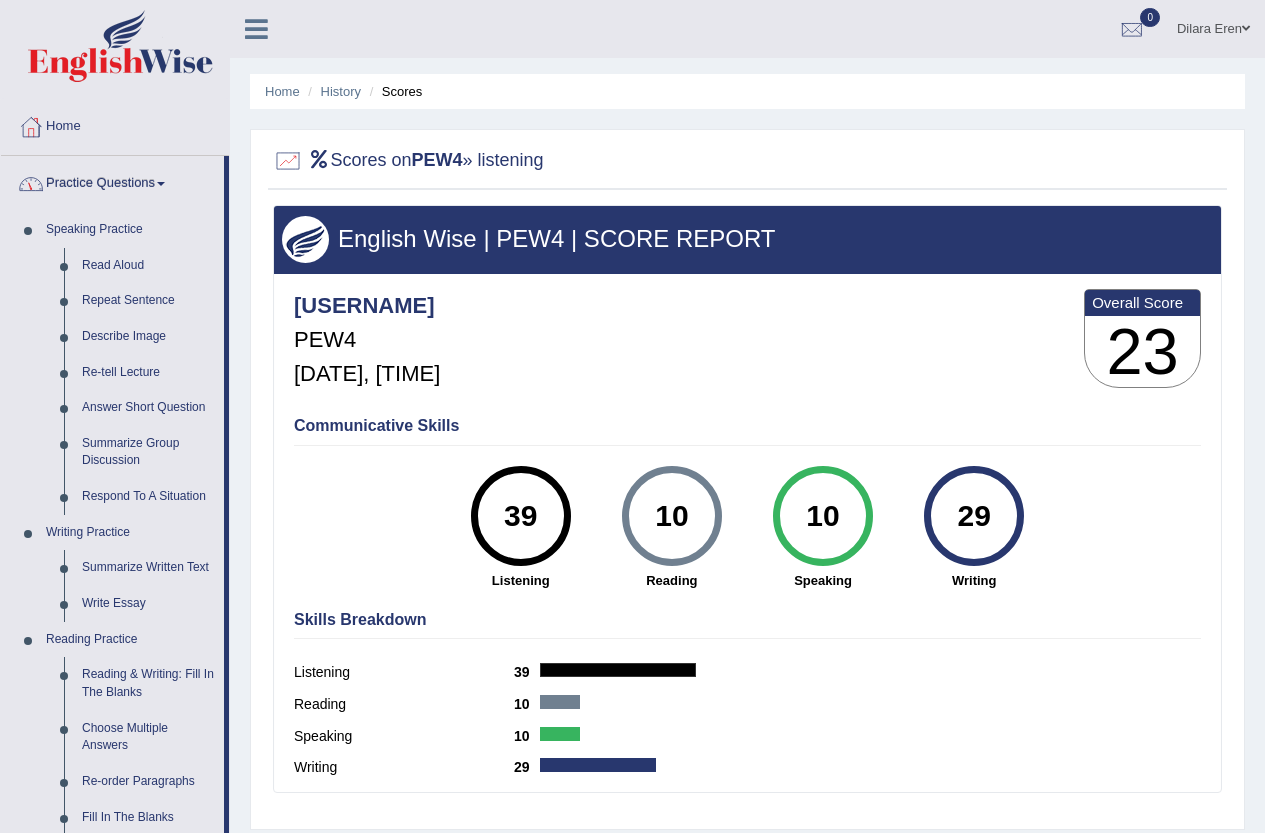 click on "Practice Questions" at bounding box center (112, 181) 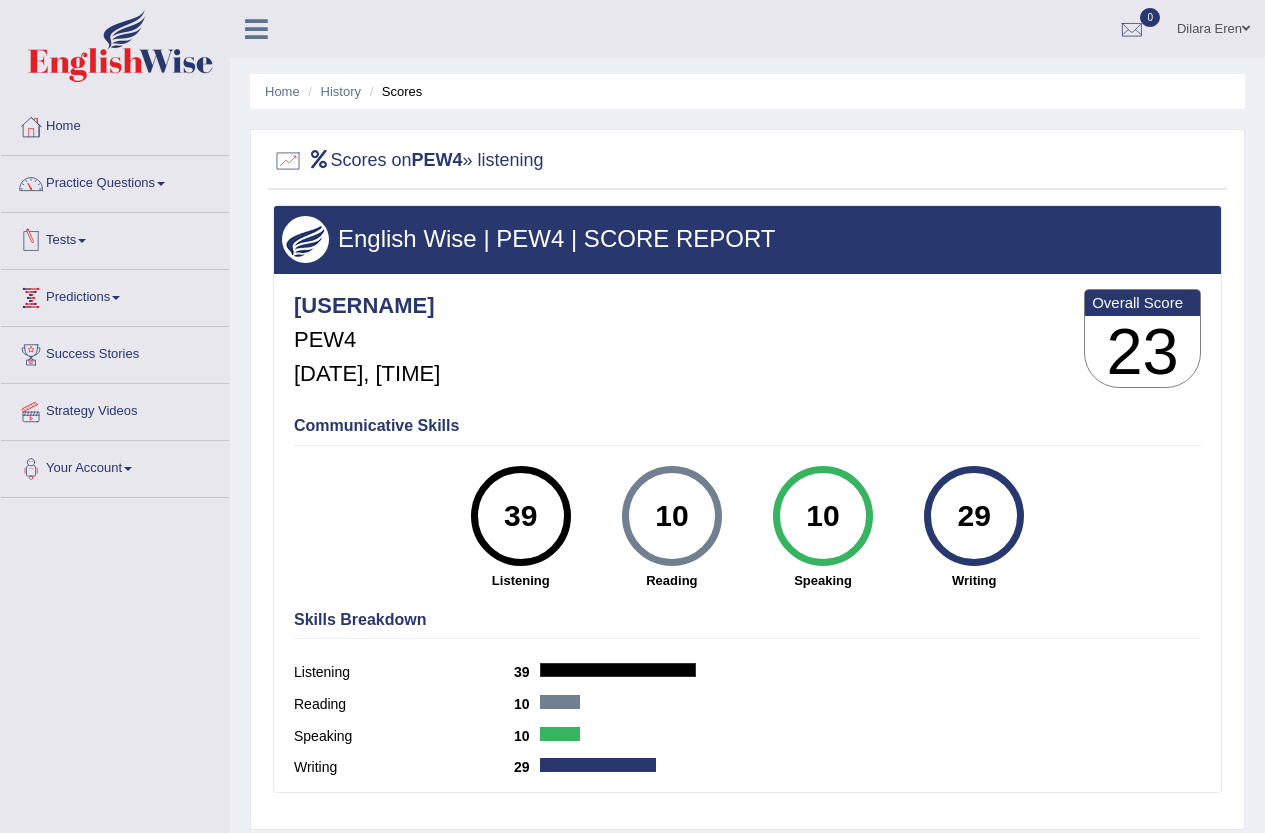 click on "Tests" at bounding box center (115, 238) 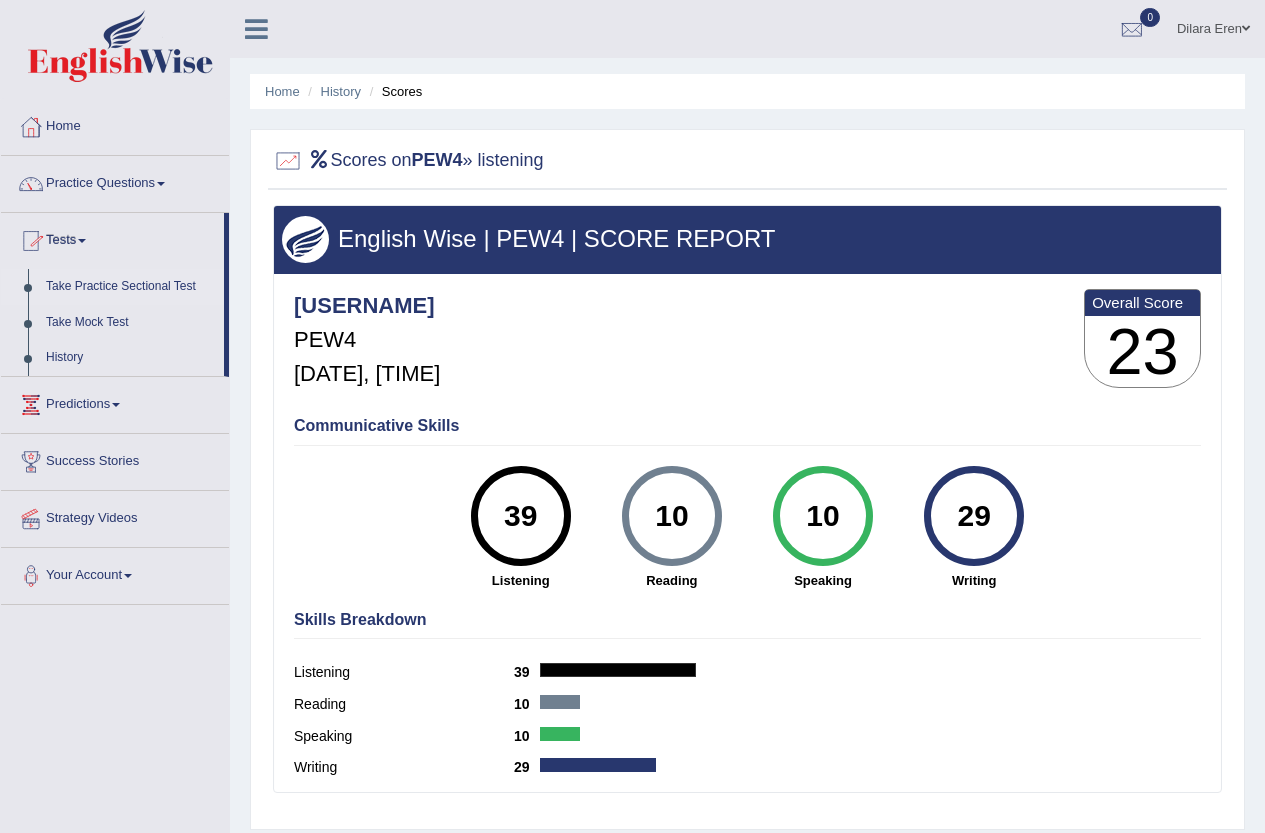click on "Take Practice Sectional Test" at bounding box center [130, 287] 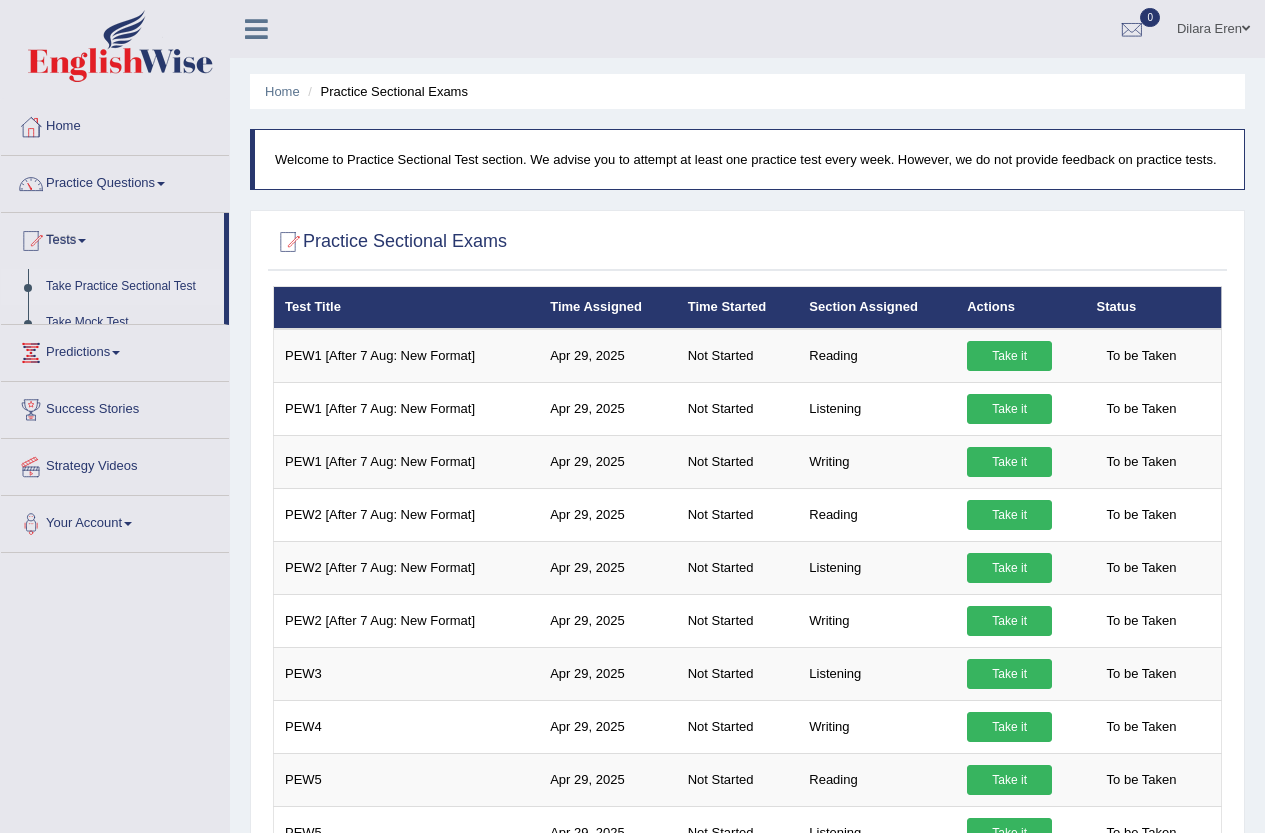 scroll, scrollTop: 0, scrollLeft: 0, axis: both 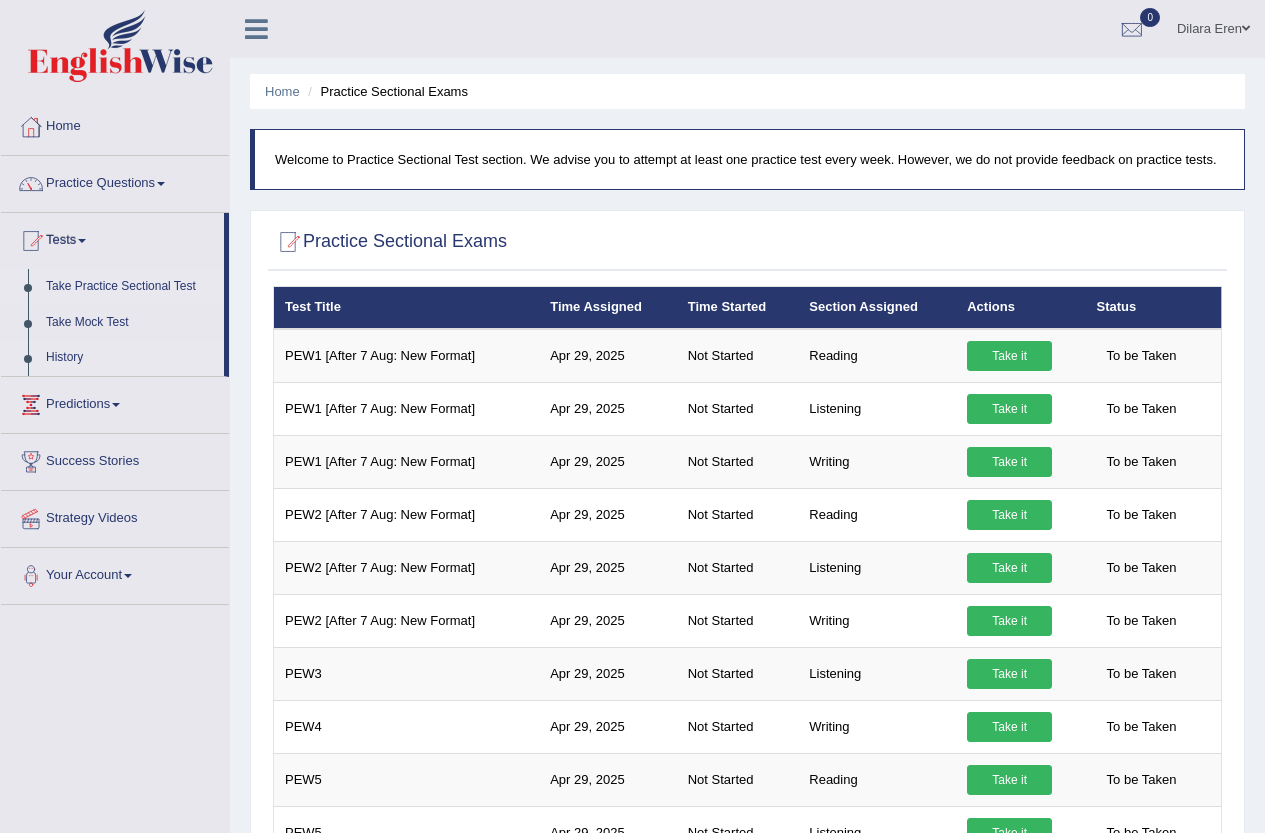 click on "History" at bounding box center (130, 358) 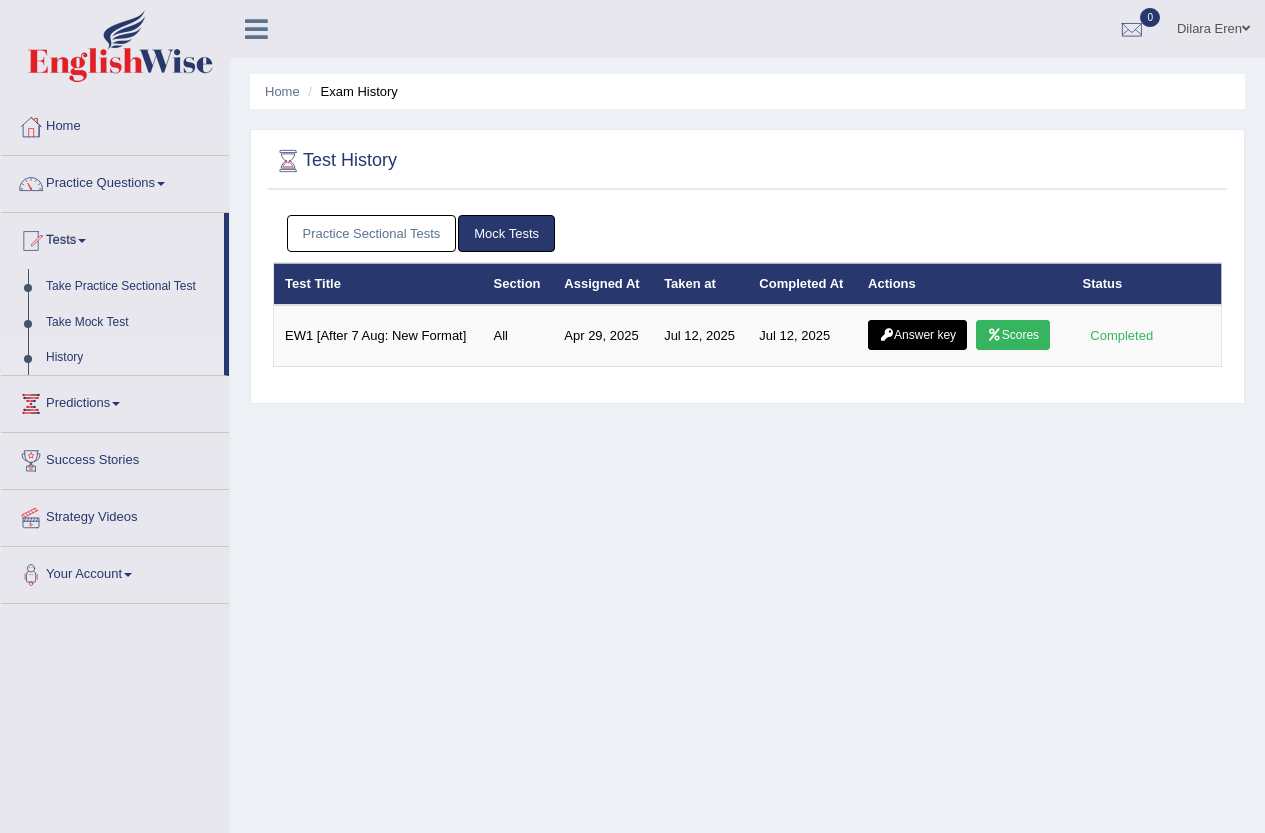 scroll, scrollTop: 0, scrollLeft: 0, axis: both 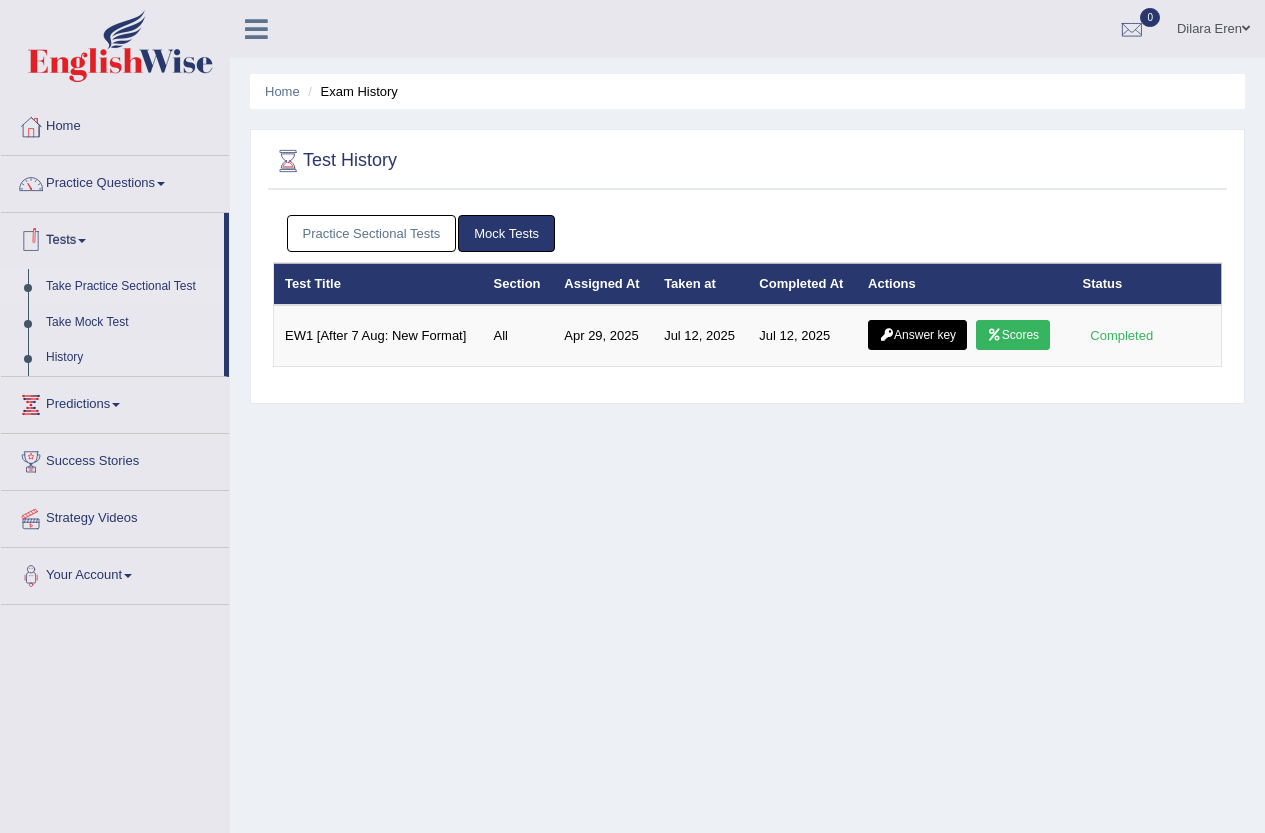click on "Take Practice Sectional Test" at bounding box center (130, 287) 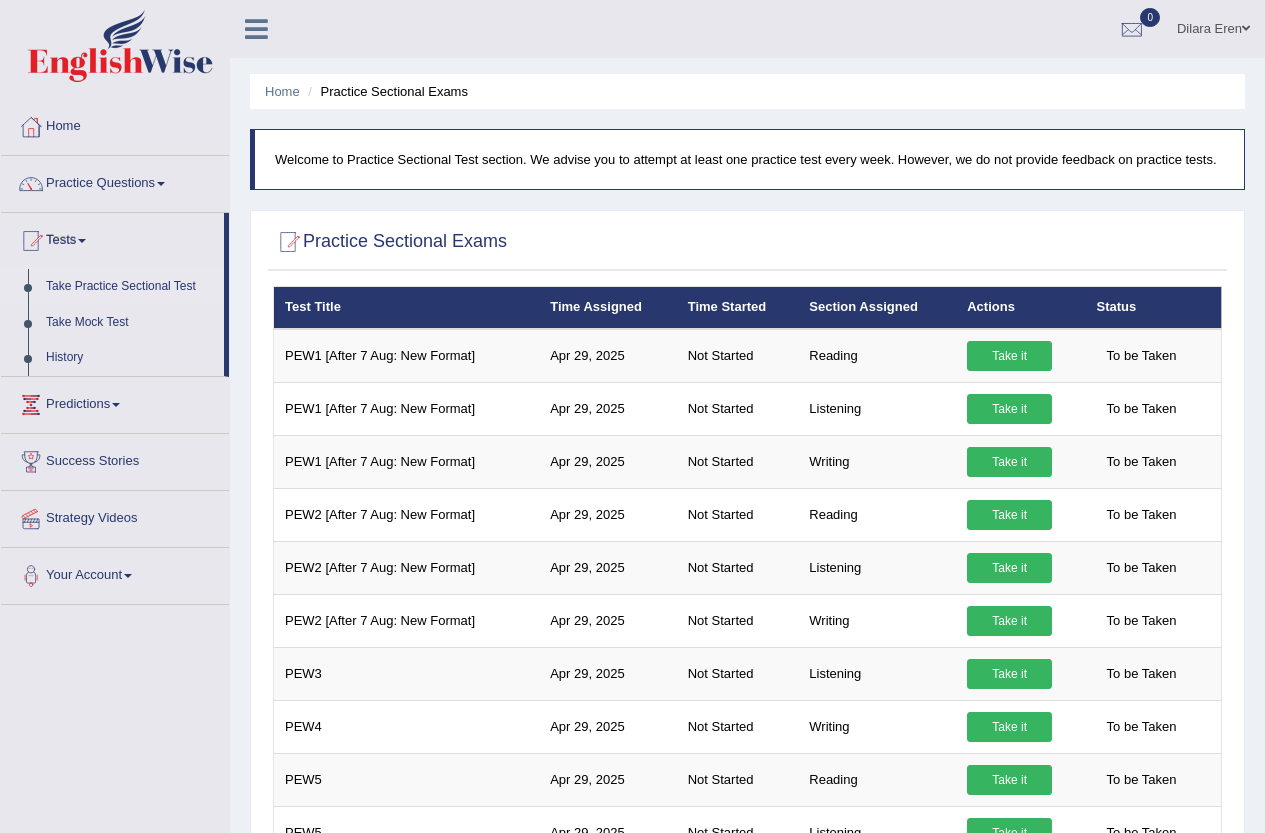 scroll, scrollTop: 0, scrollLeft: 0, axis: both 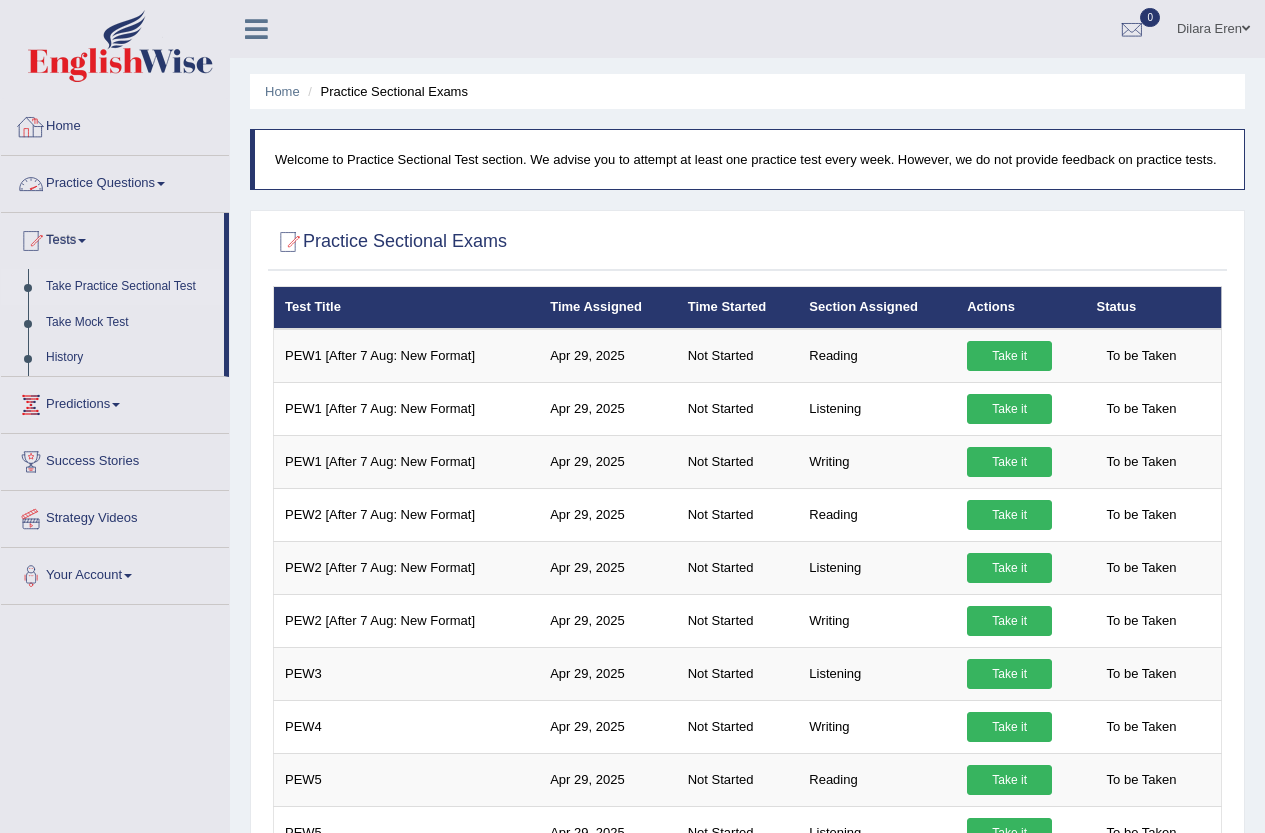 click on "Home" at bounding box center [115, 124] 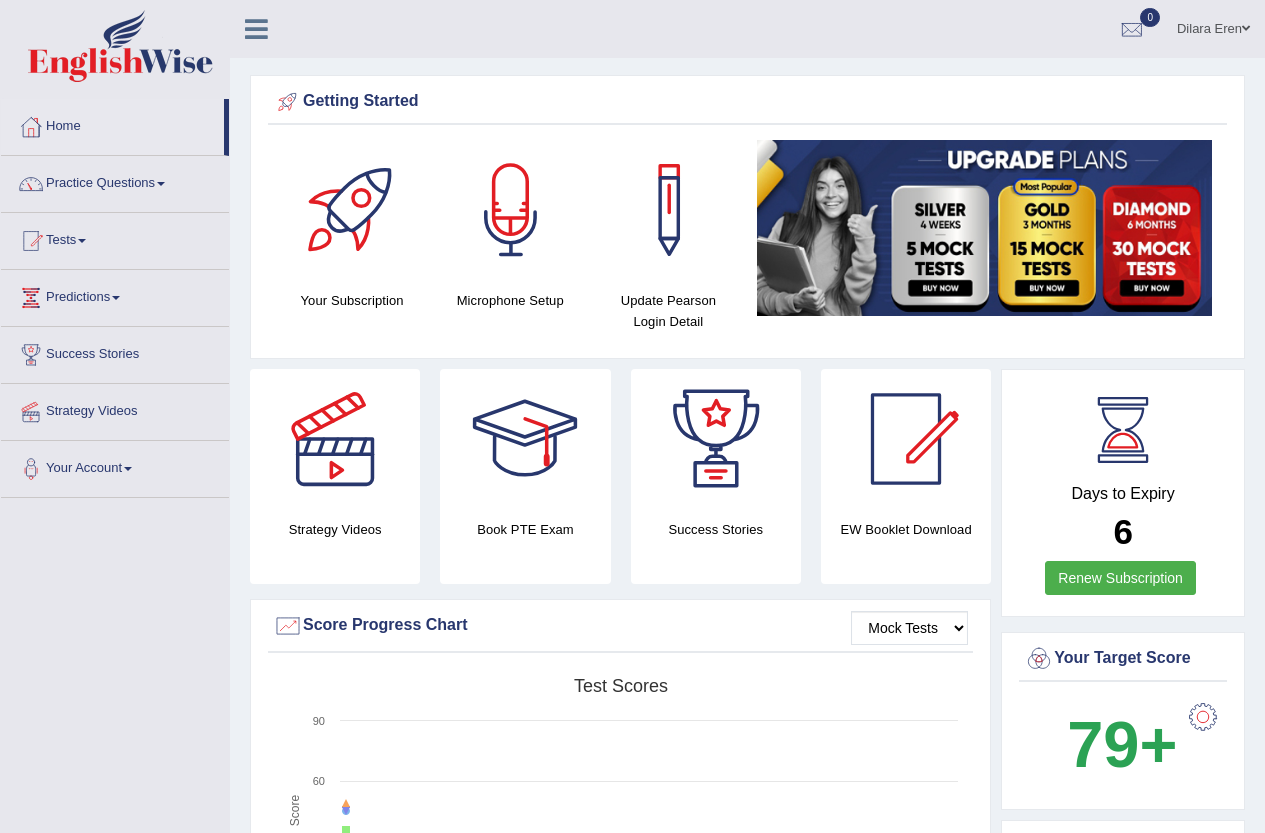 scroll, scrollTop: 0, scrollLeft: 0, axis: both 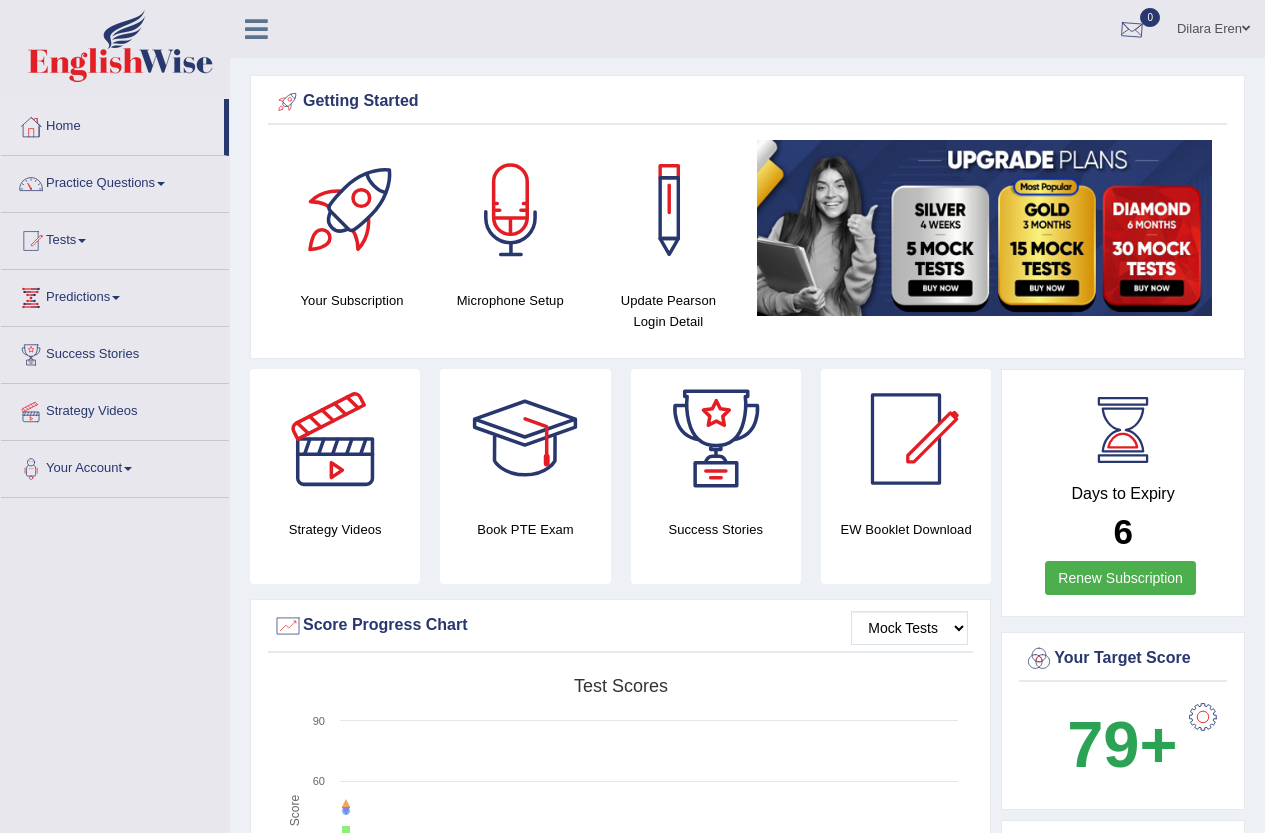 click at bounding box center [1132, 30] 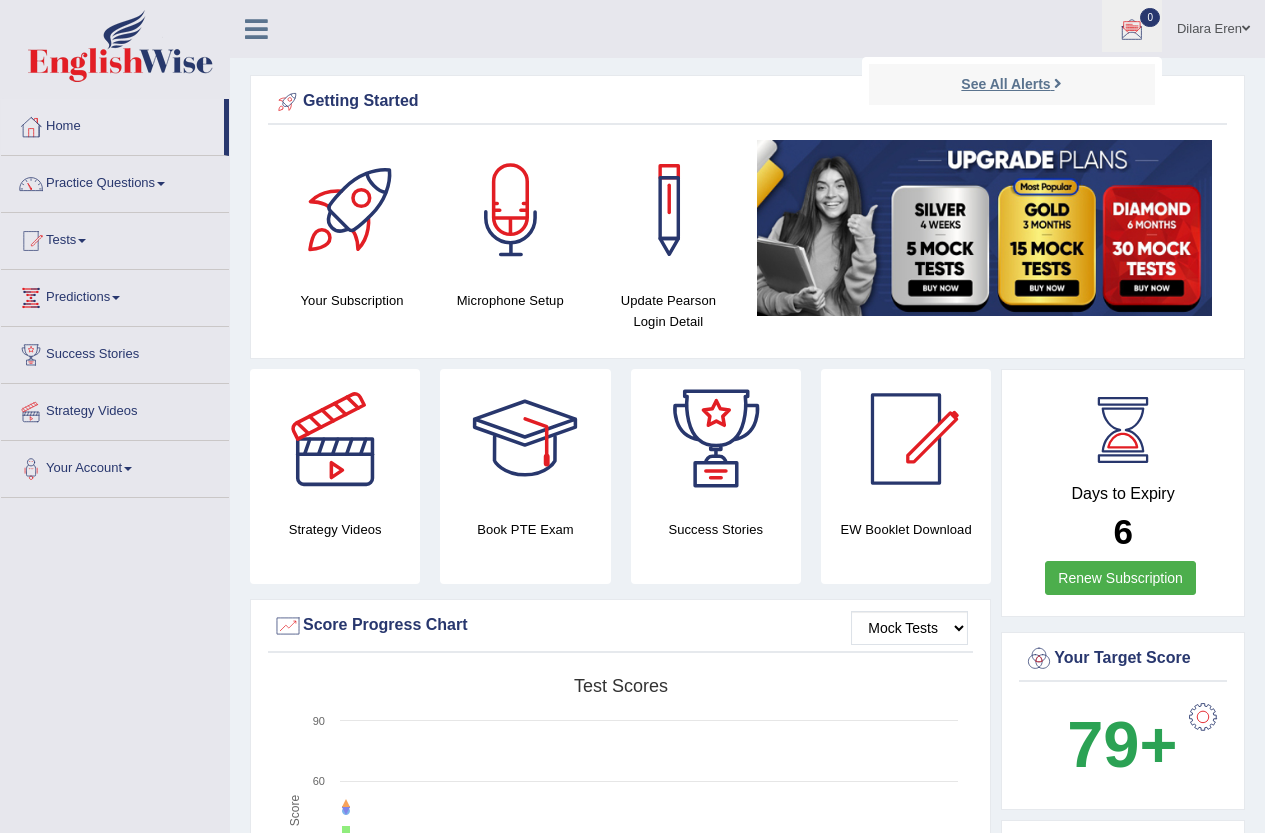 click on "See All Alerts" at bounding box center (1005, 84) 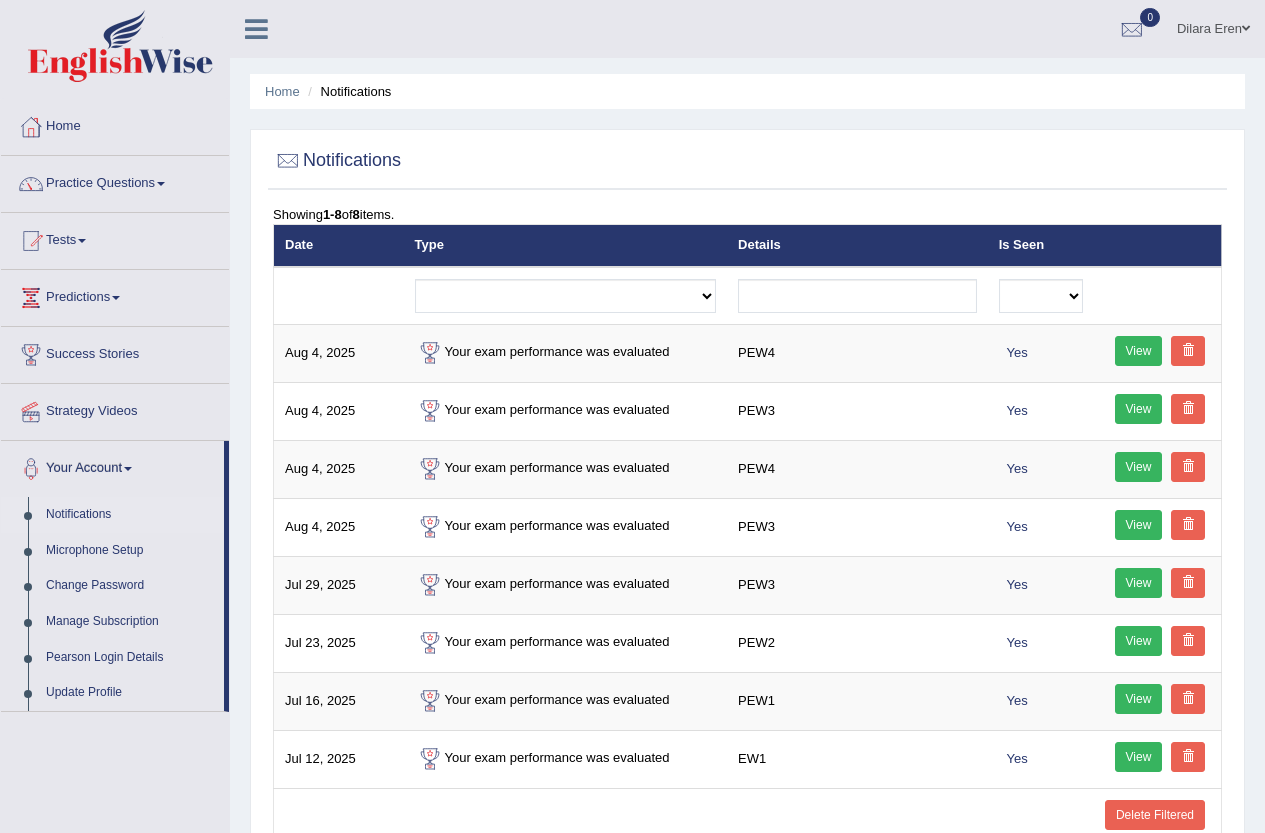 scroll, scrollTop: 0, scrollLeft: 0, axis: both 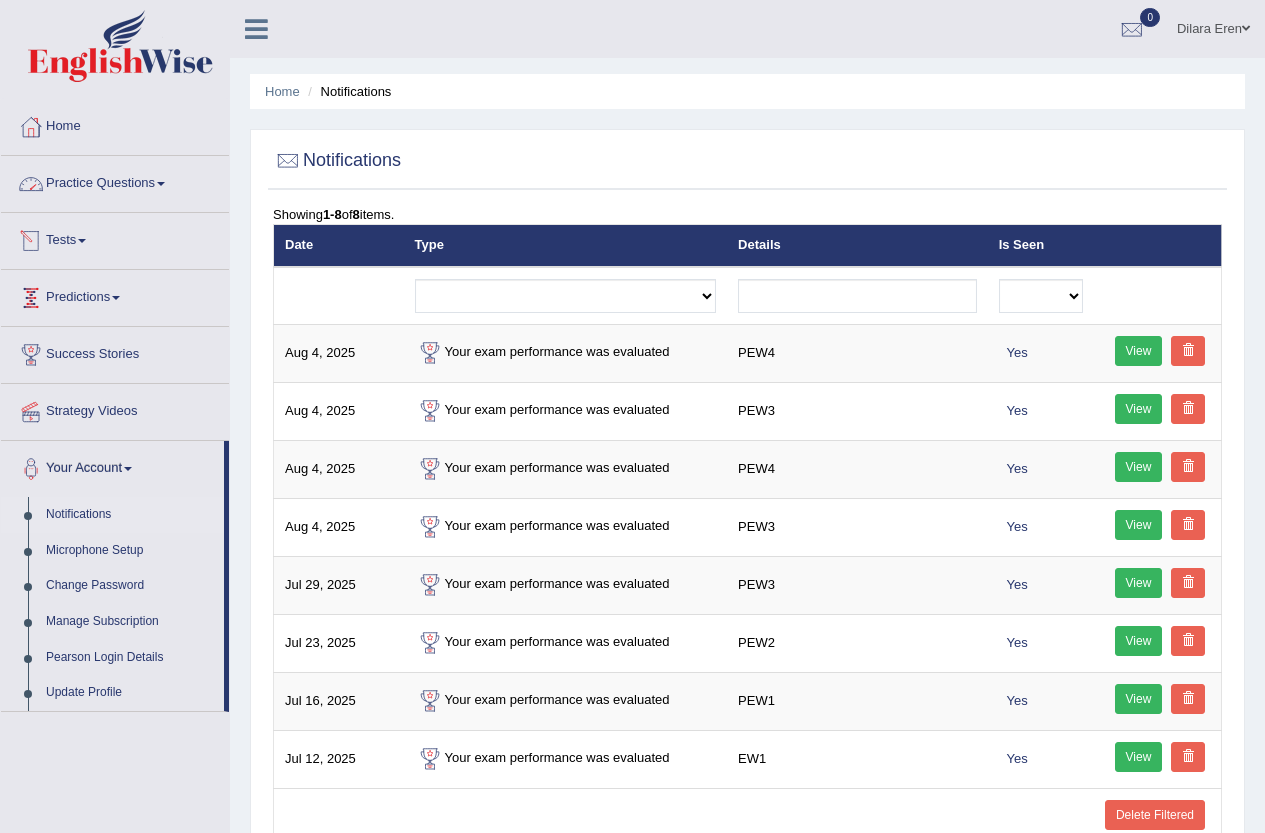 click on "Practice Questions" at bounding box center [115, 181] 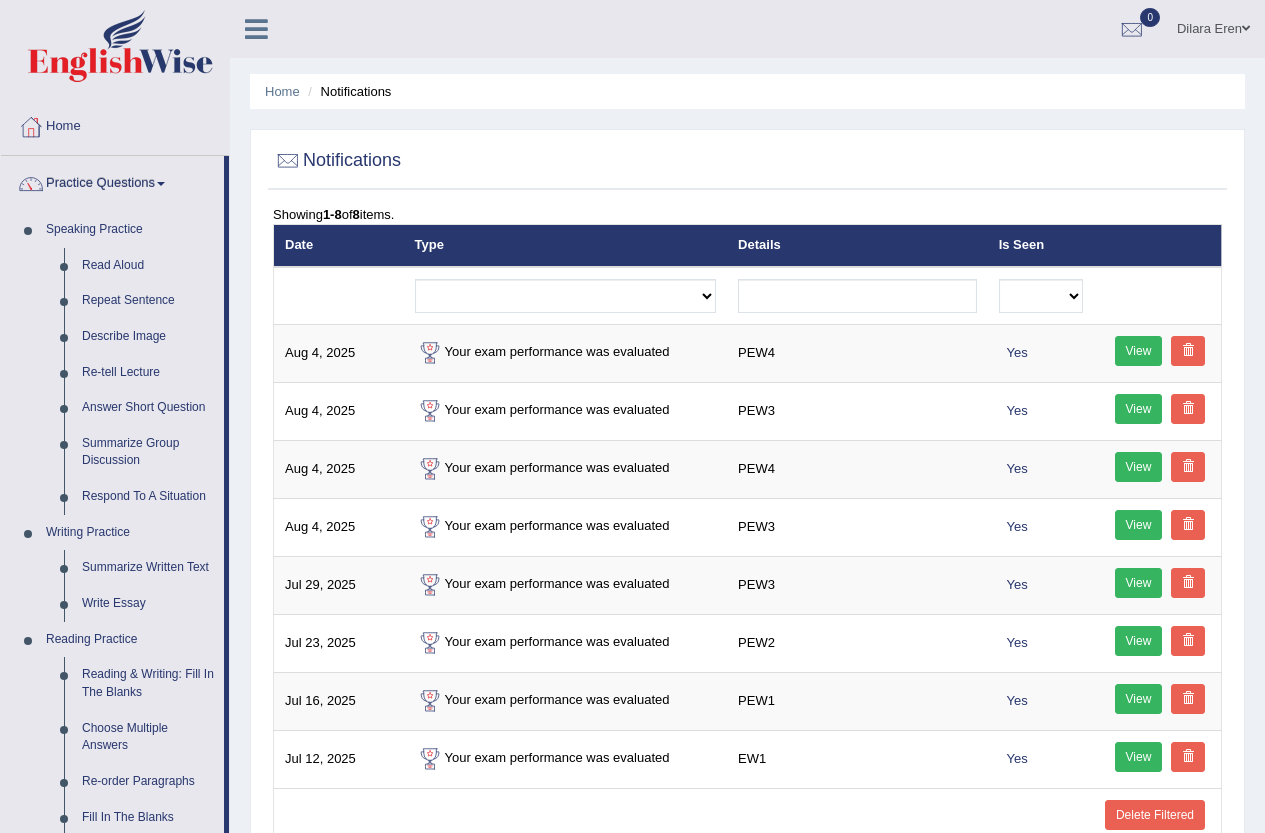 click on "Practice Questions" at bounding box center (112, 181) 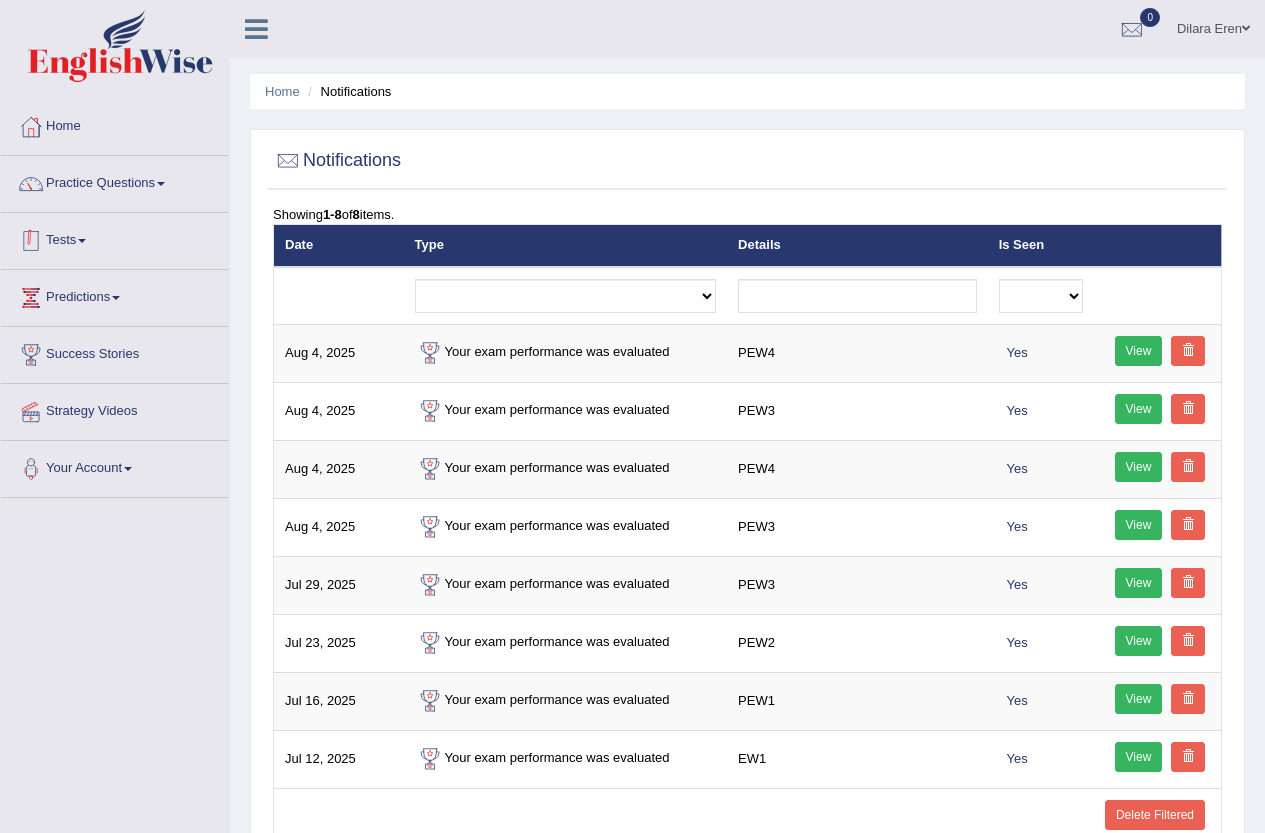click at bounding box center [82, 241] 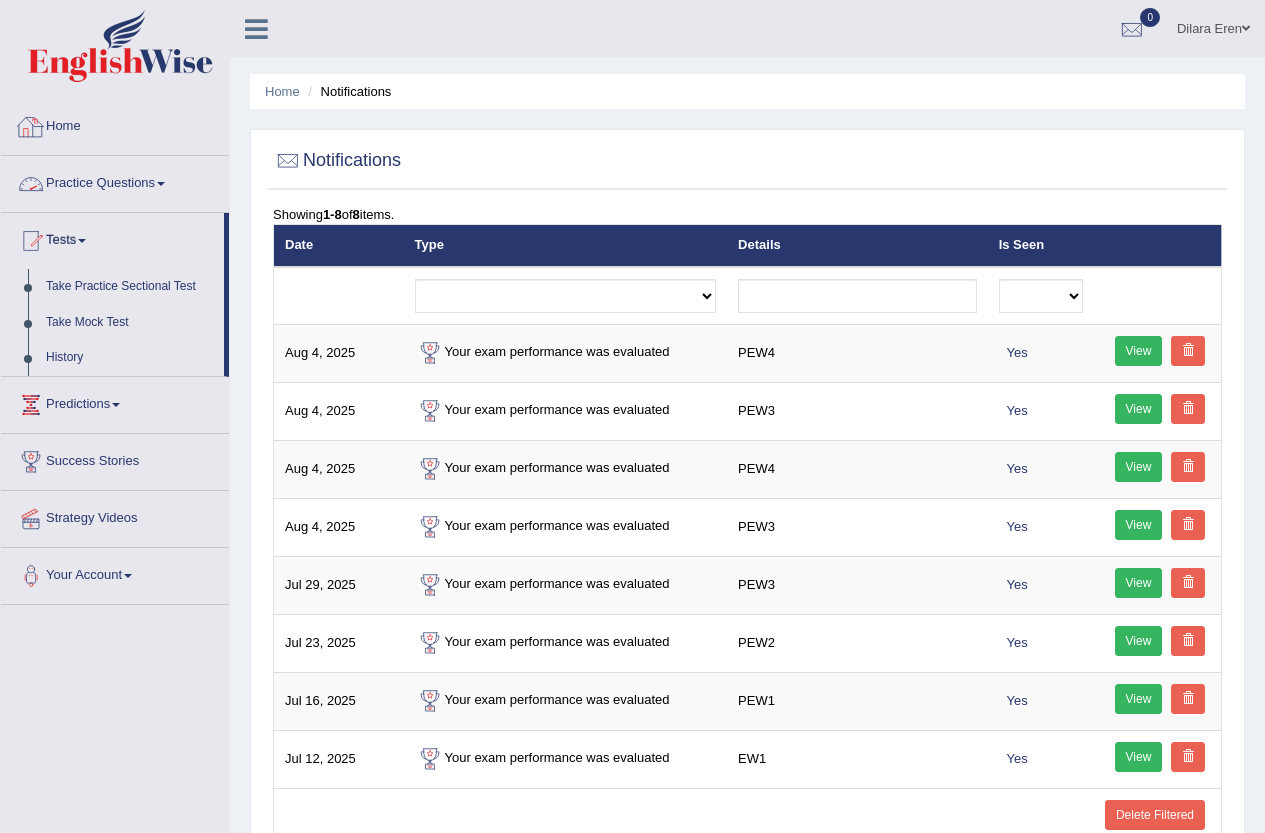 click on "Home" at bounding box center (115, 124) 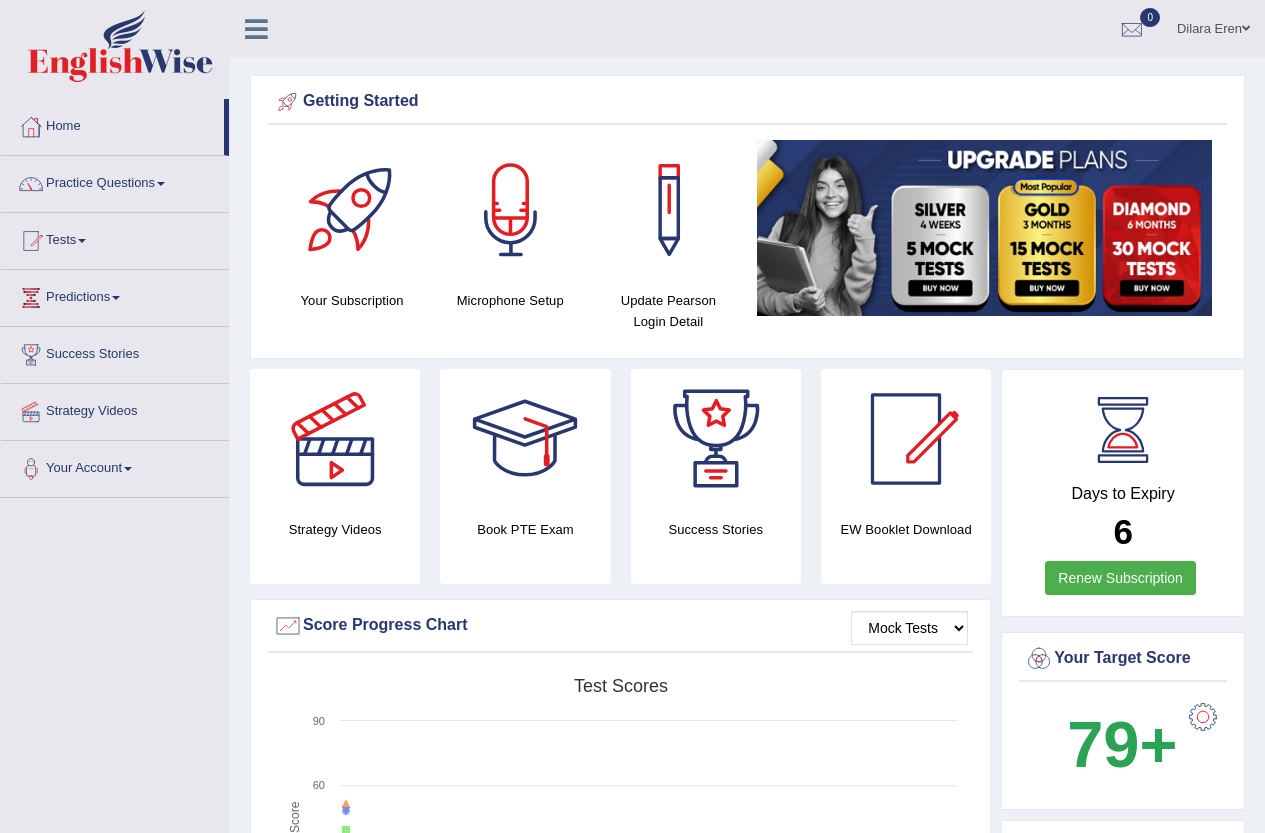 scroll, scrollTop: 0, scrollLeft: 0, axis: both 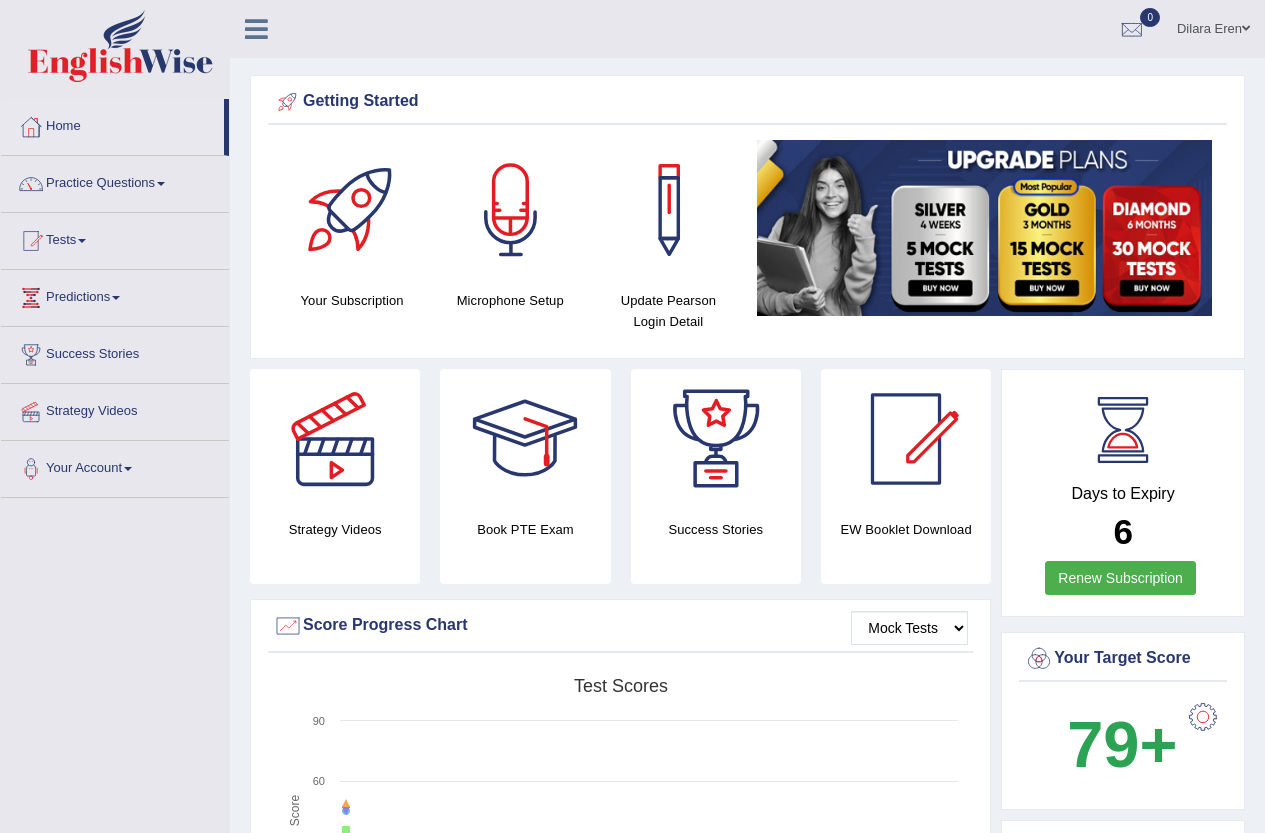 click on "Home" at bounding box center (112, 124) 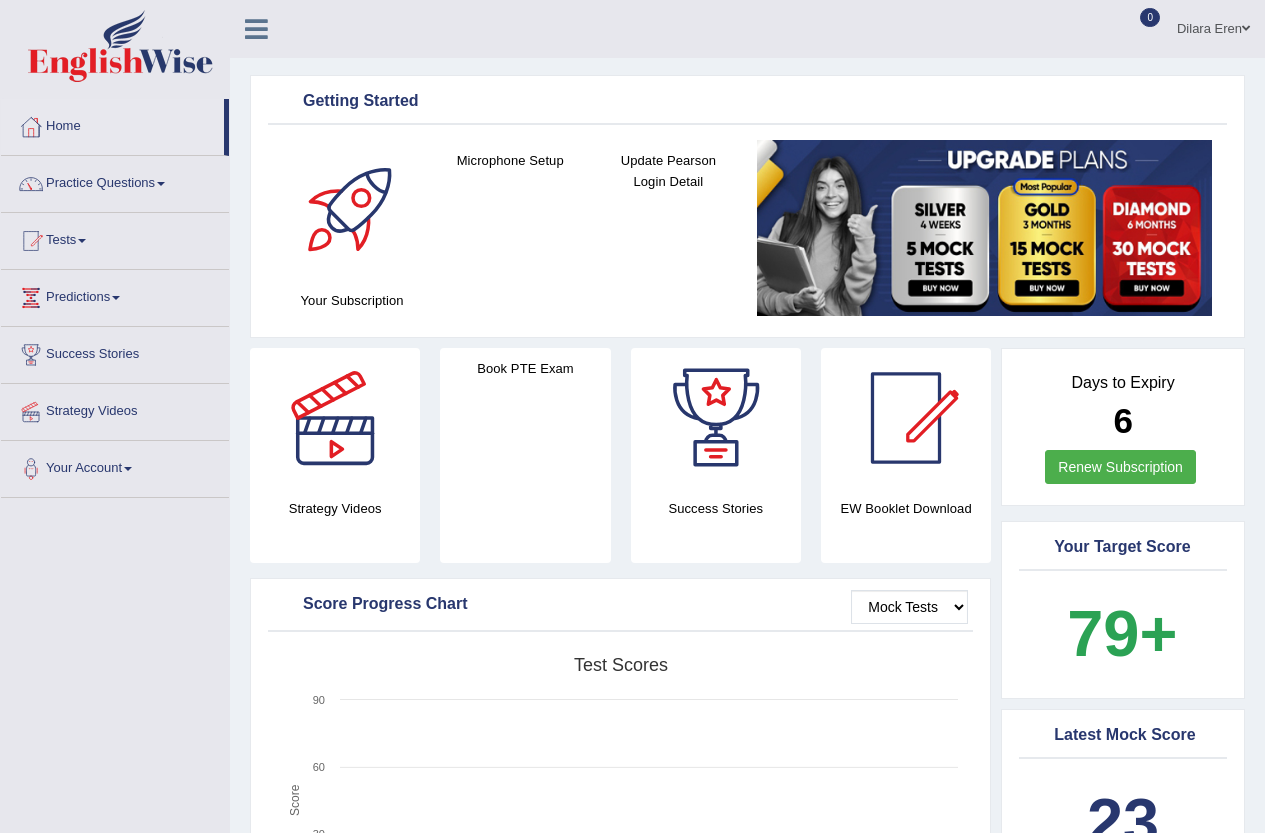 scroll, scrollTop: 0, scrollLeft: 0, axis: both 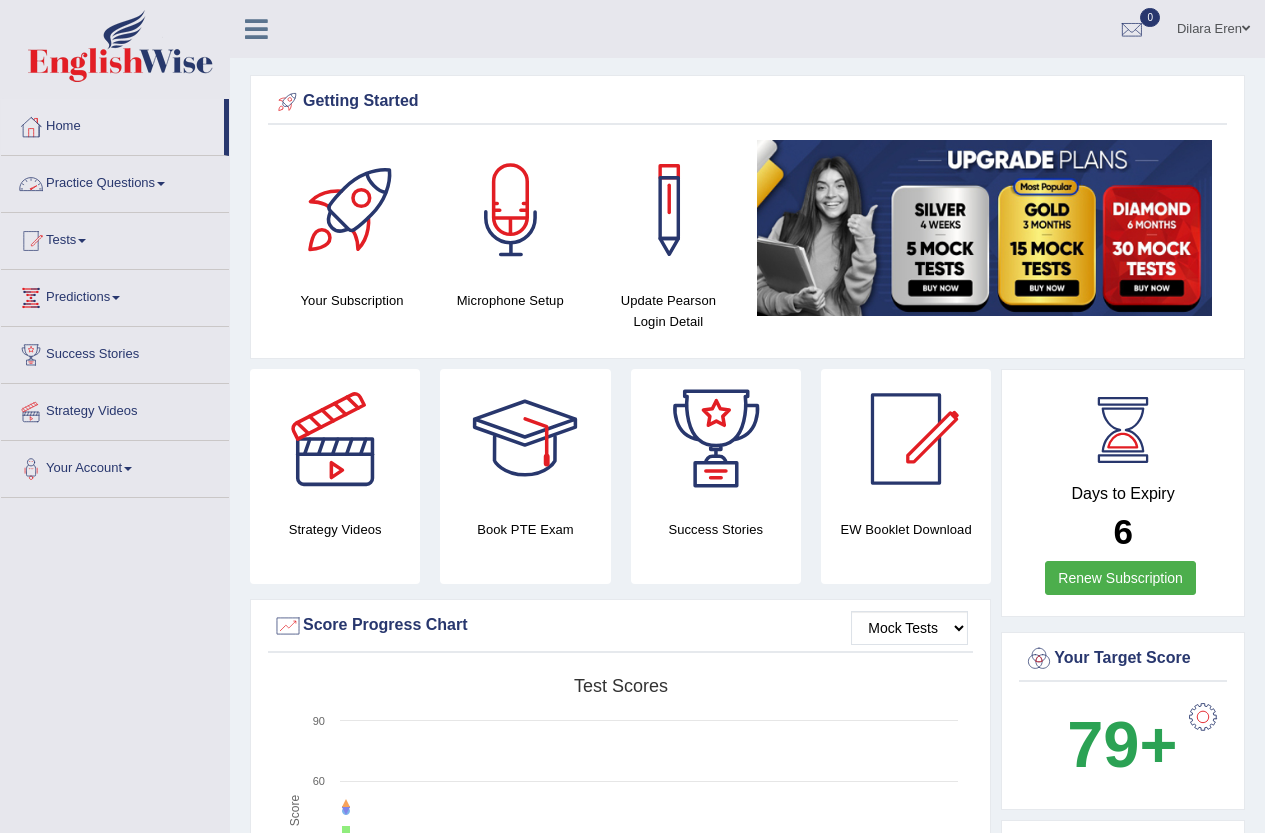 click on "Tests" at bounding box center (115, 238) 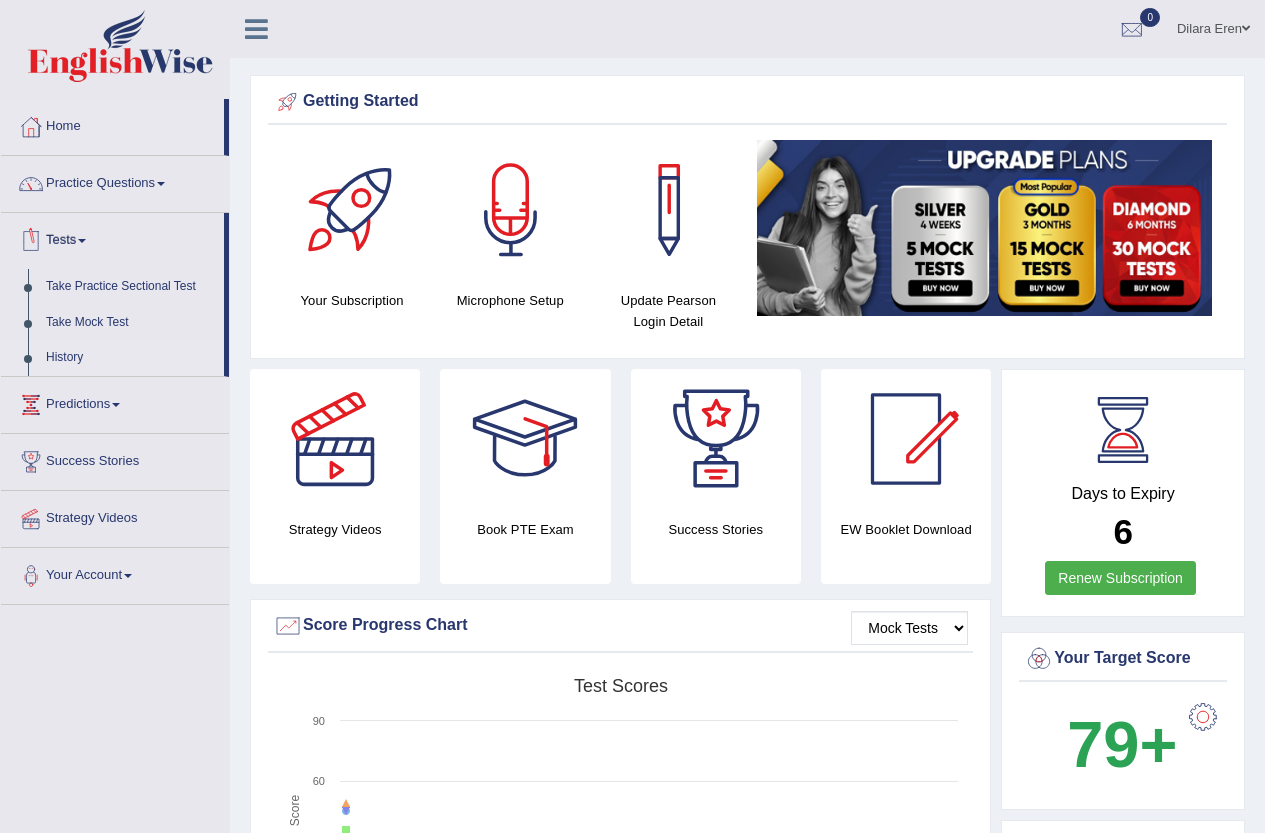 click on "History" at bounding box center [130, 358] 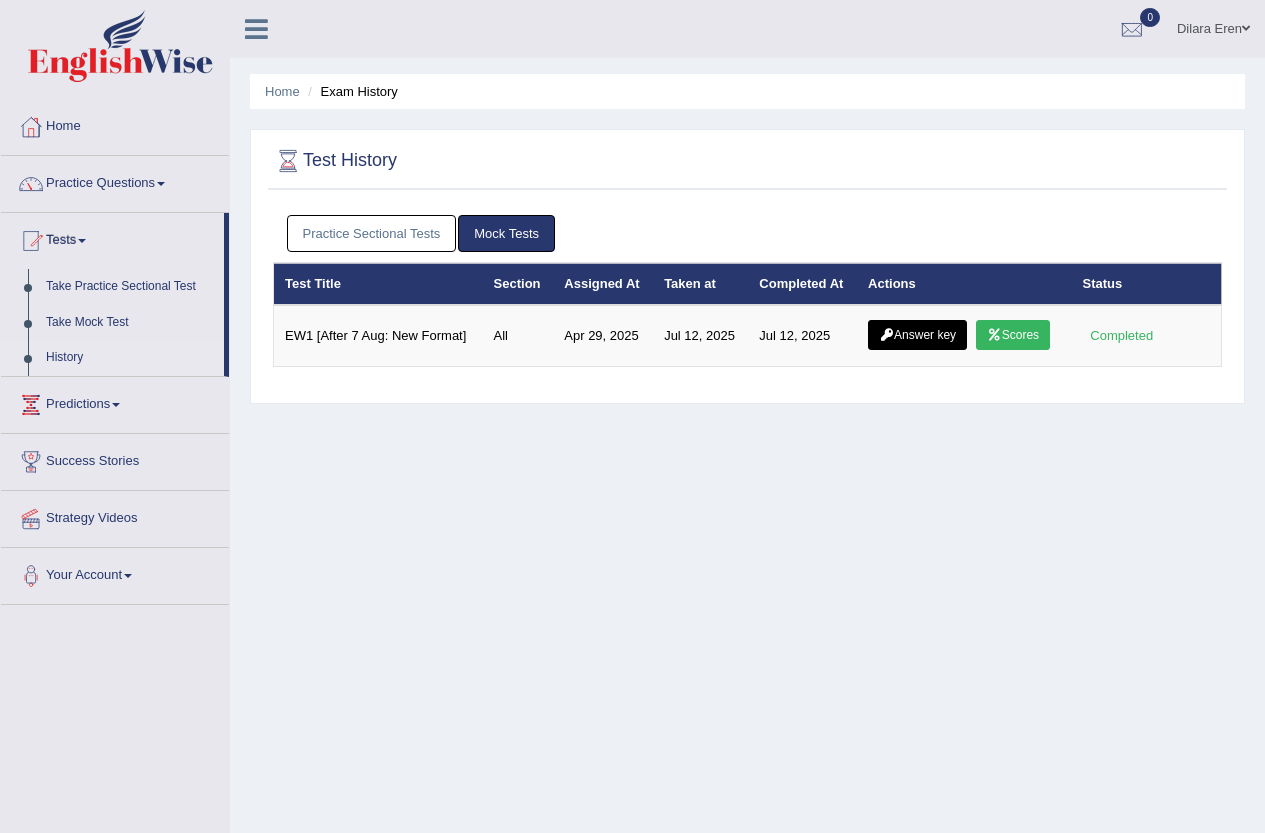 scroll, scrollTop: 0, scrollLeft: 0, axis: both 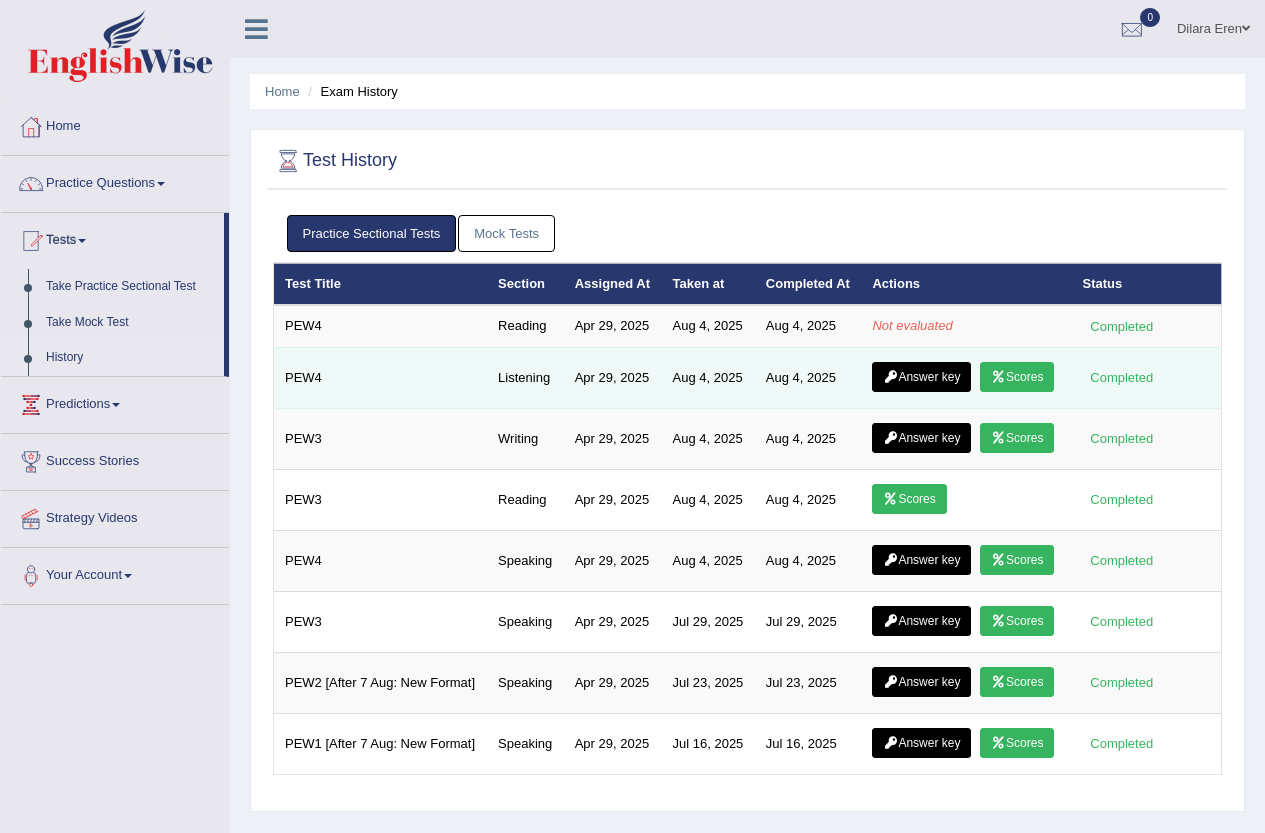 click on "Answer key" at bounding box center (921, 377) 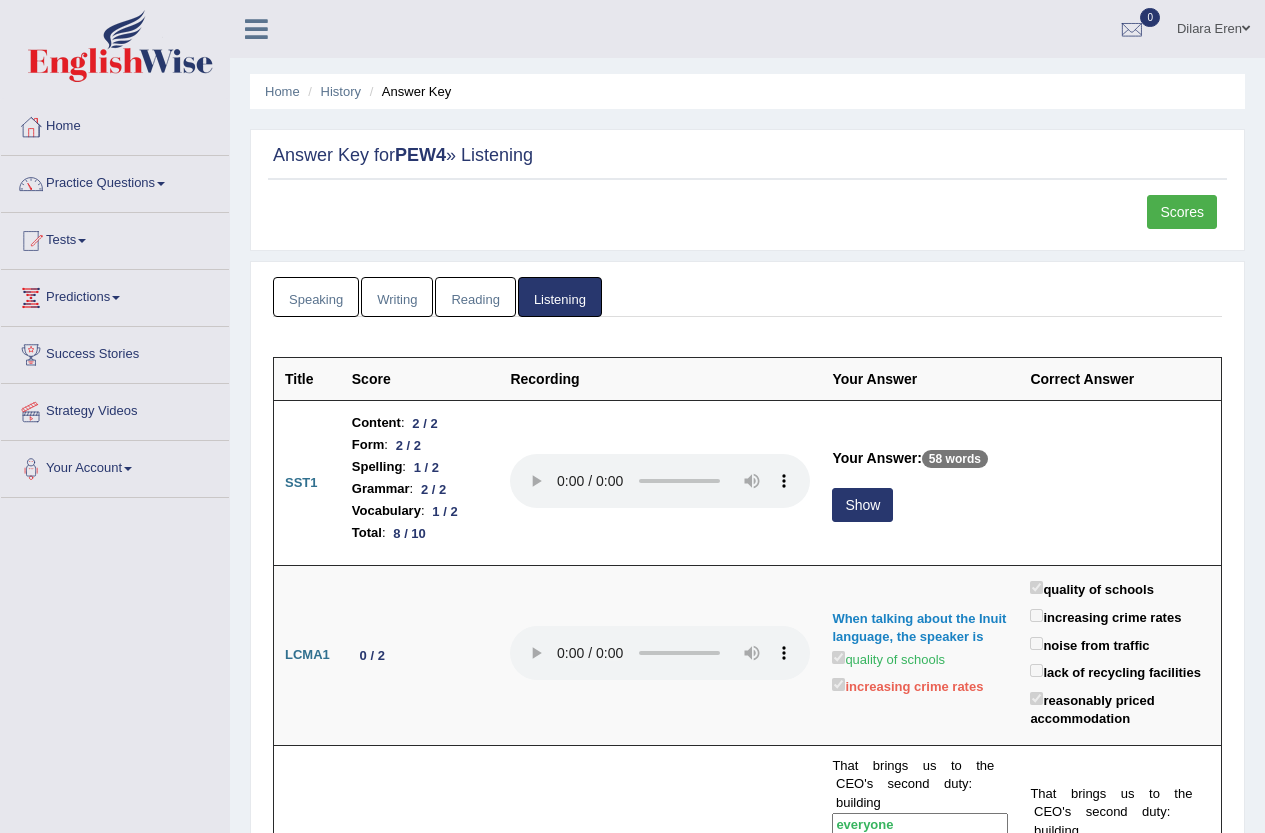 scroll, scrollTop: 0, scrollLeft: 0, axis: both 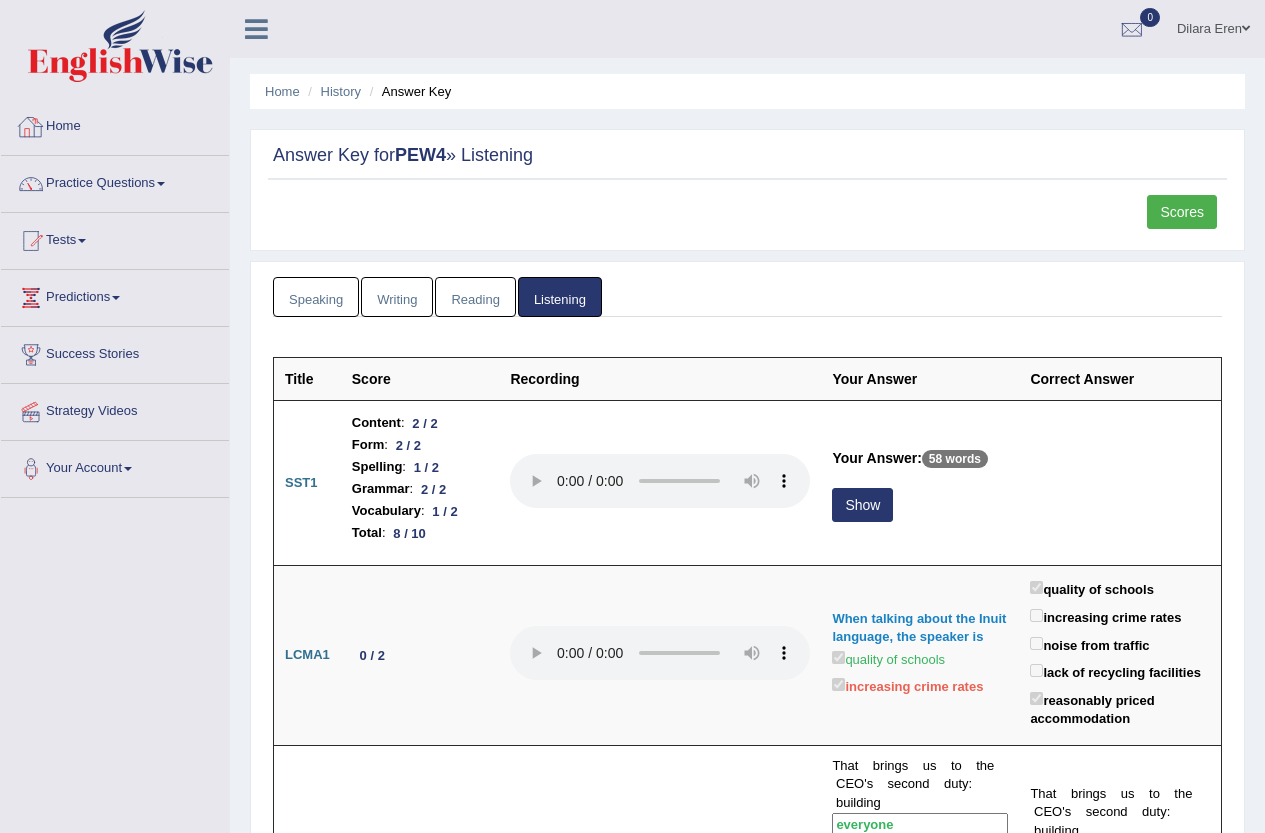 click on "Home" at bounding box center [115, 124] 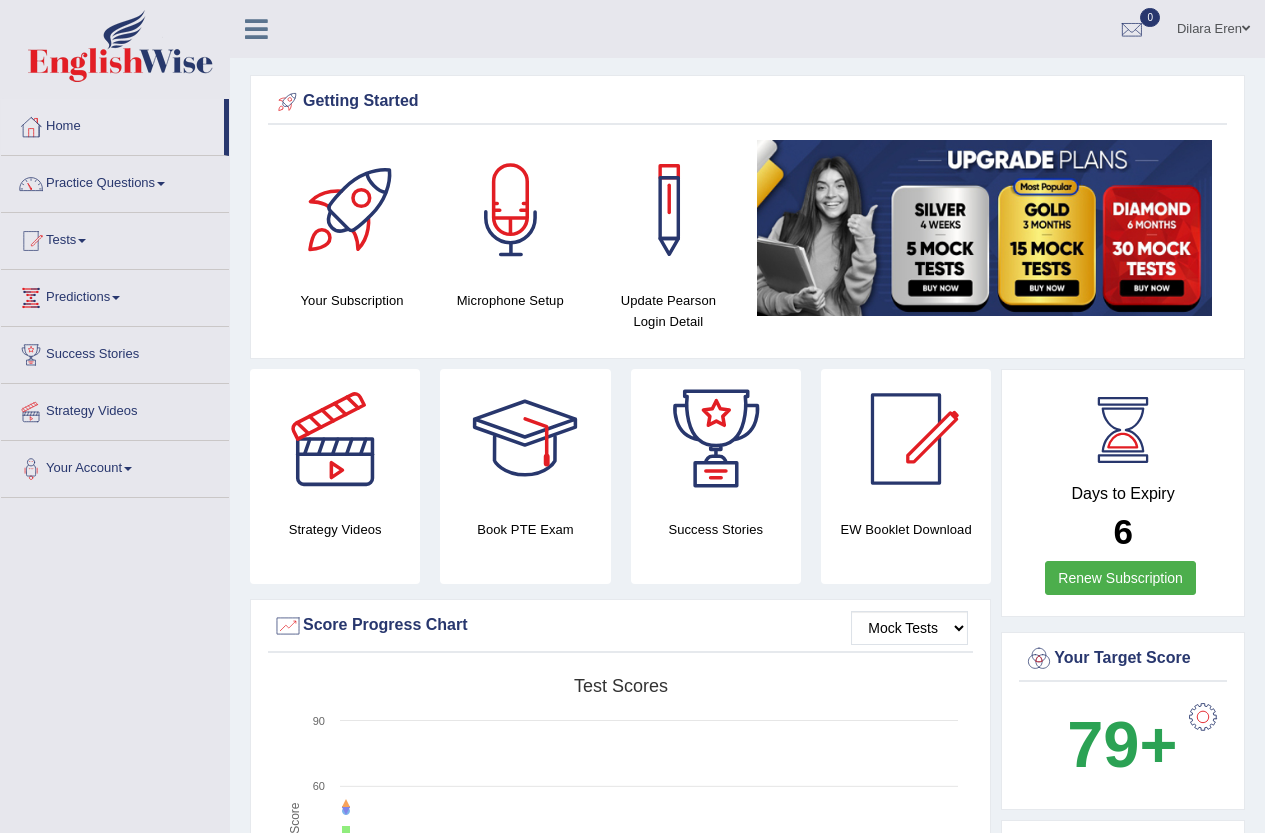 scroll, scrollTop: 0, scrollLeft: 0, axis: both 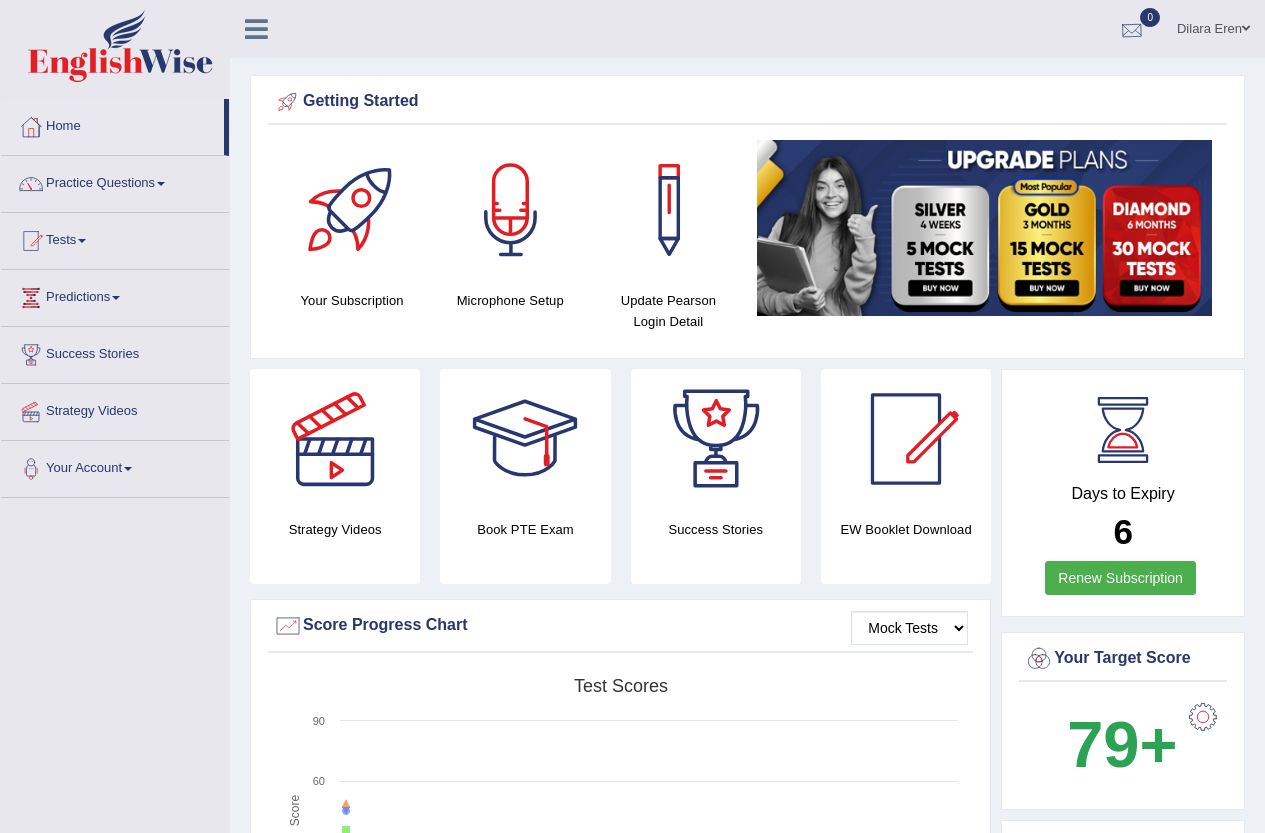 click on "0" at bounding box center [1132, 26] 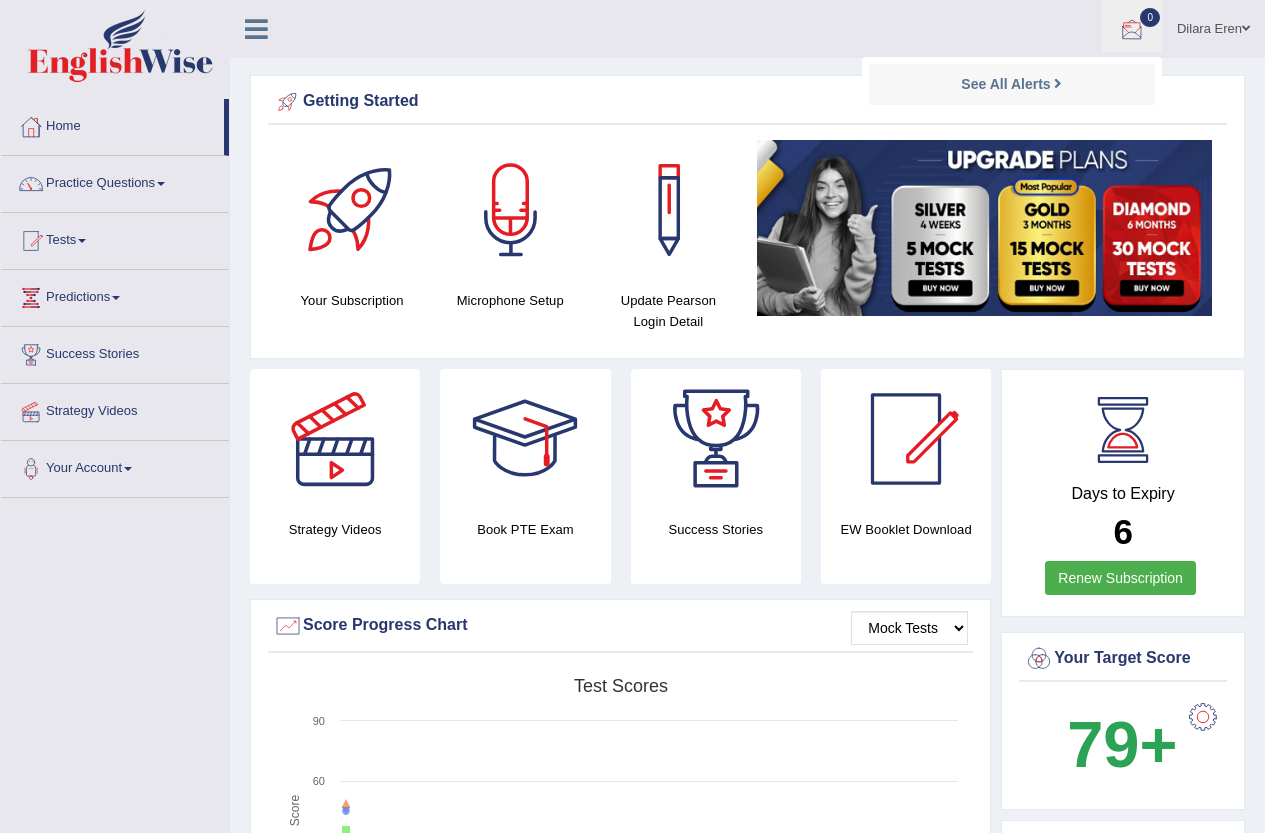 click on "See All Alerts" at bounding box center [1012, 84] 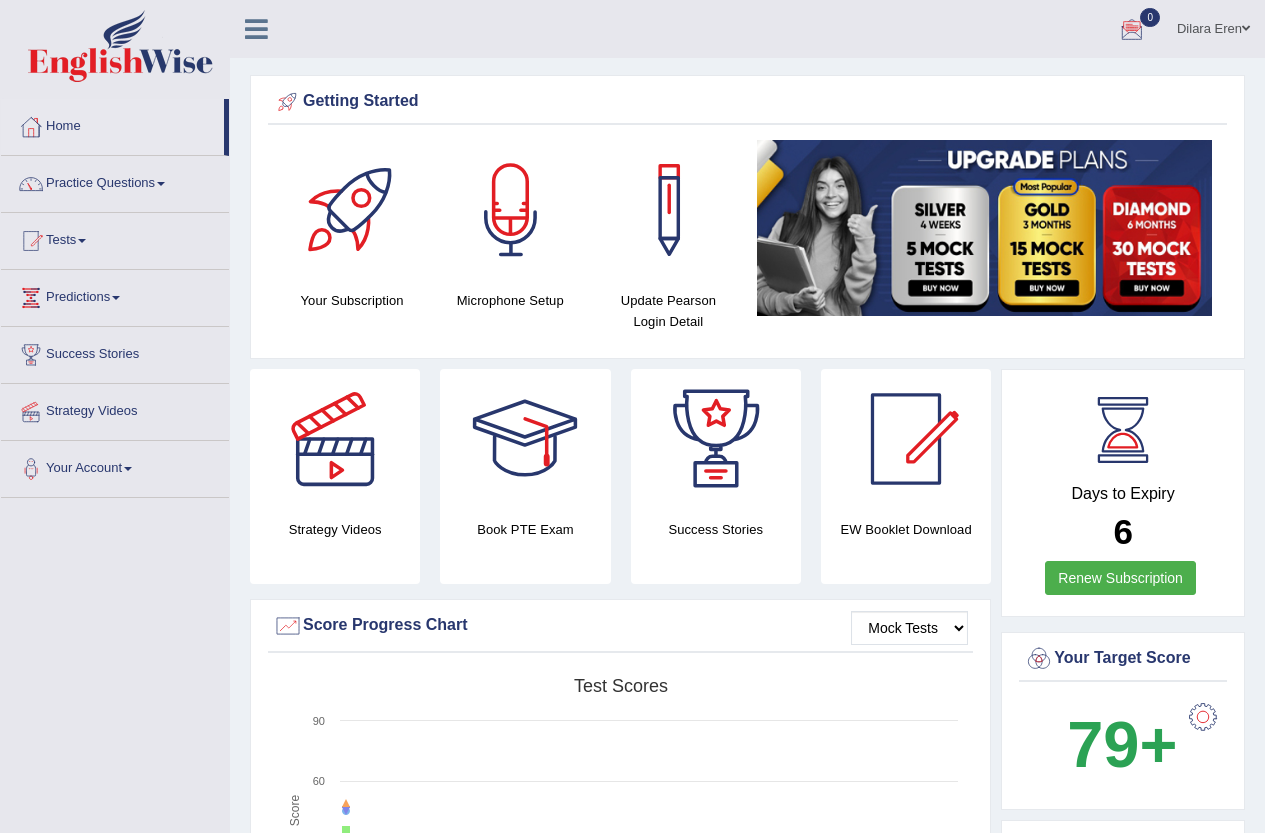 drag, startPoint x: 1097, startPoint y: 37, endPoint x: 1120, endPoint y: 40, distance: 23.194826 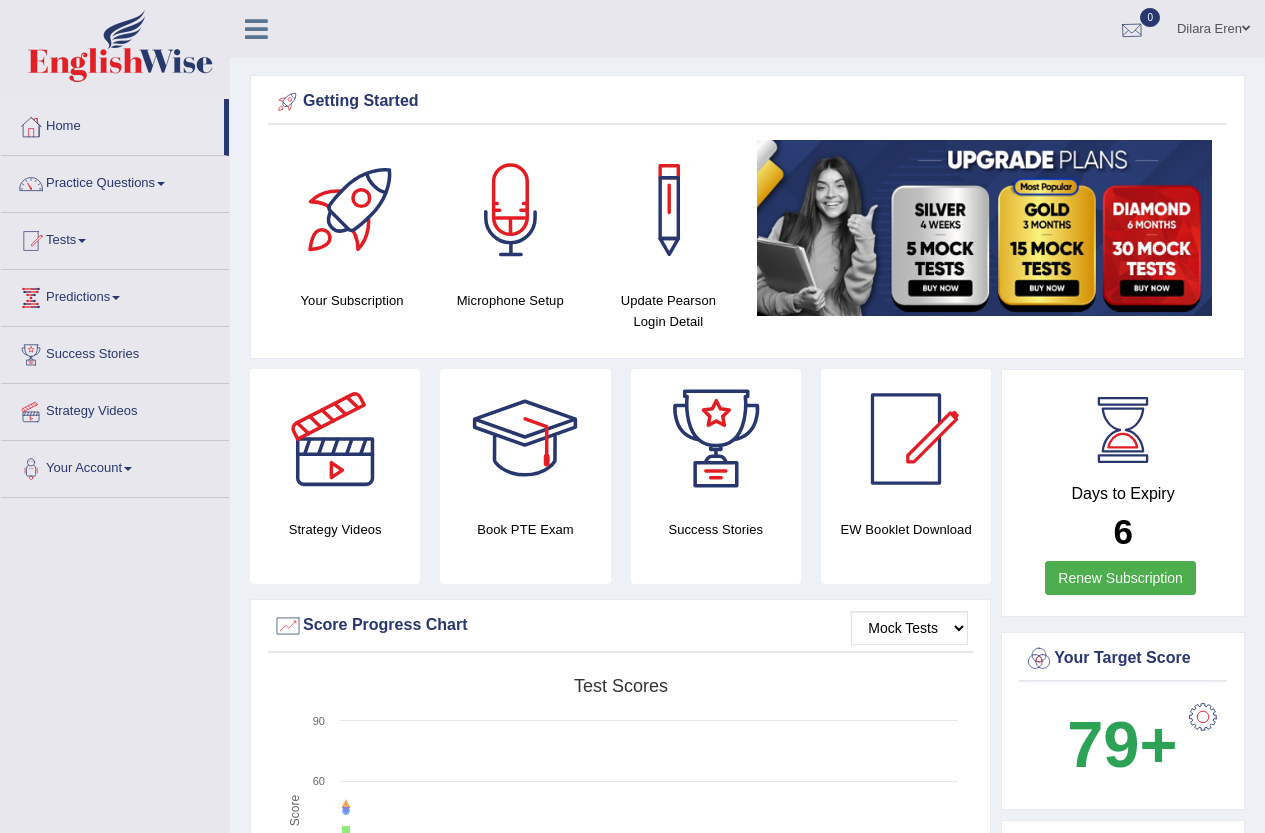 click at bounding box center (1132, 30) 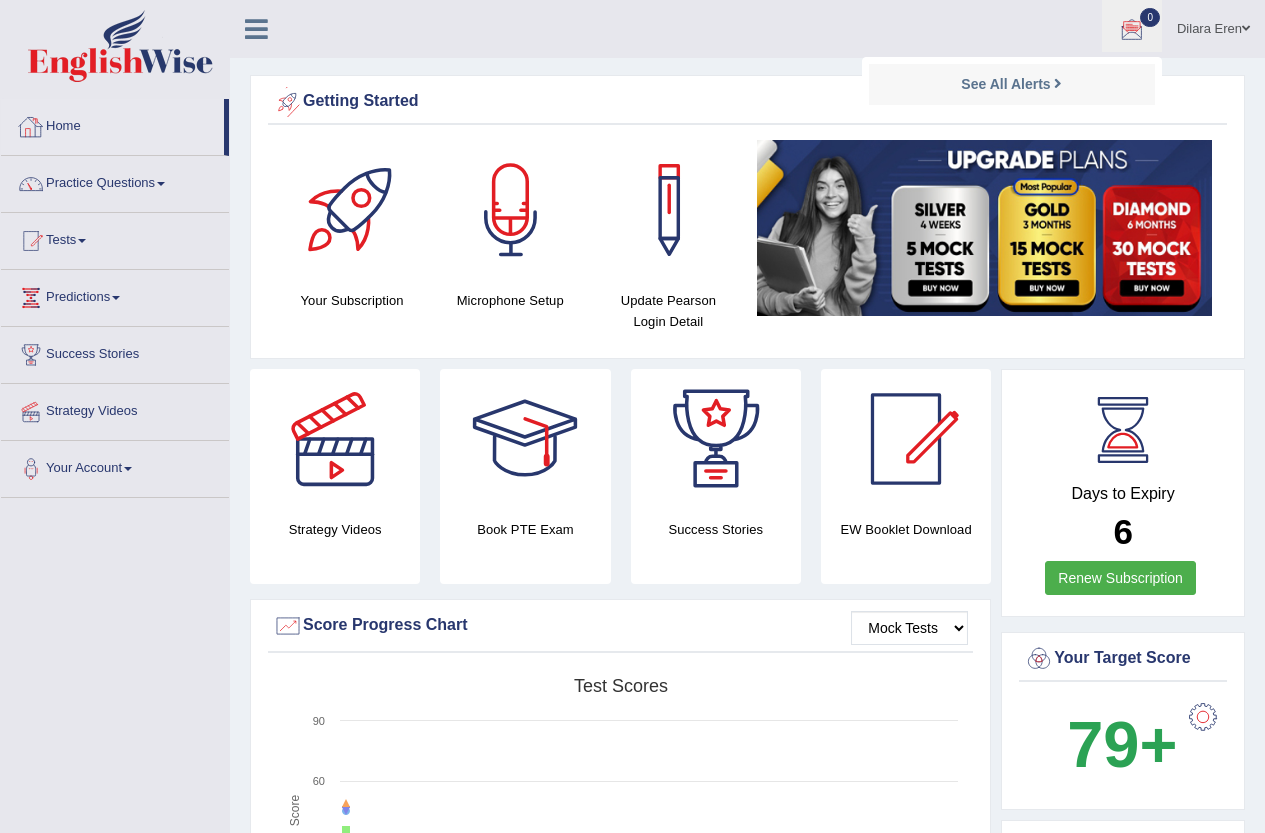 click on "Home" at bounding box center (112, 124) 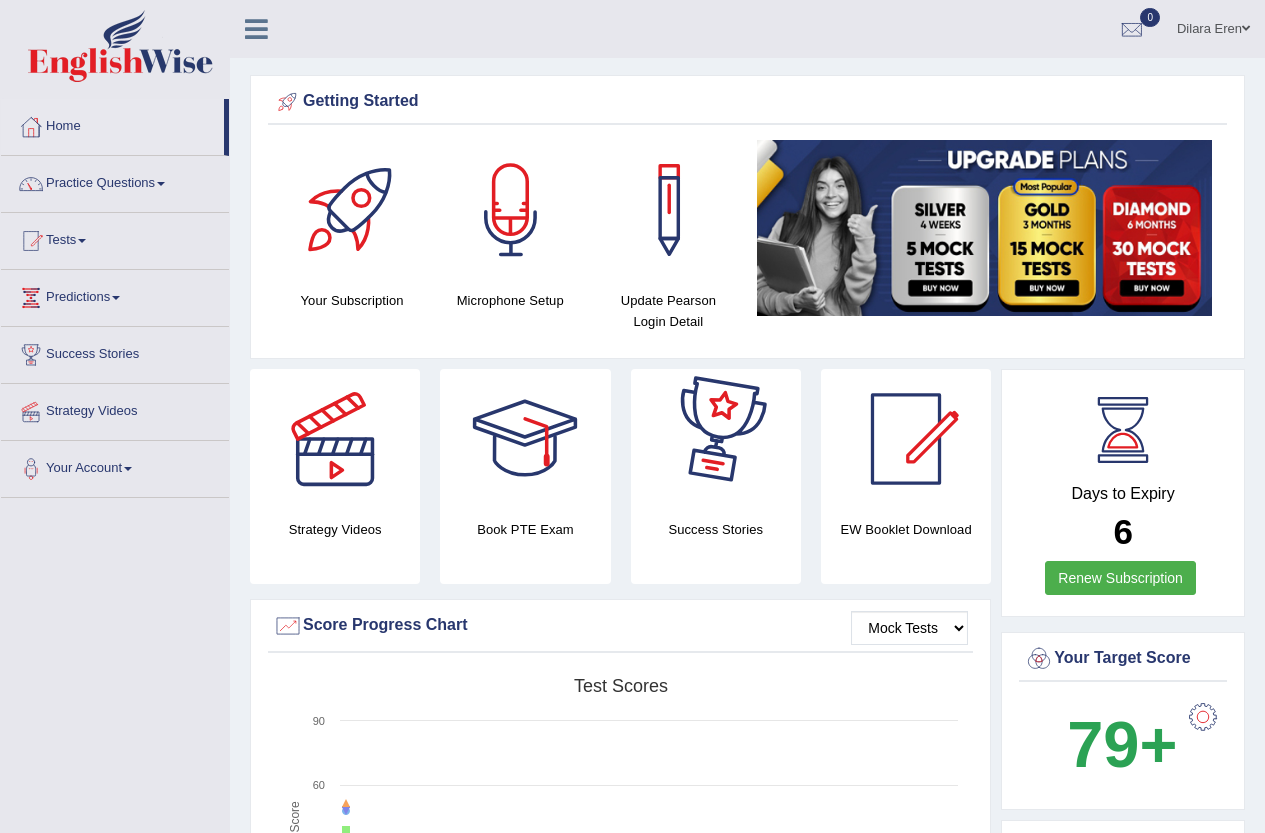 scroll, scrollTop: 0, scrollLeft: 0, axis: both 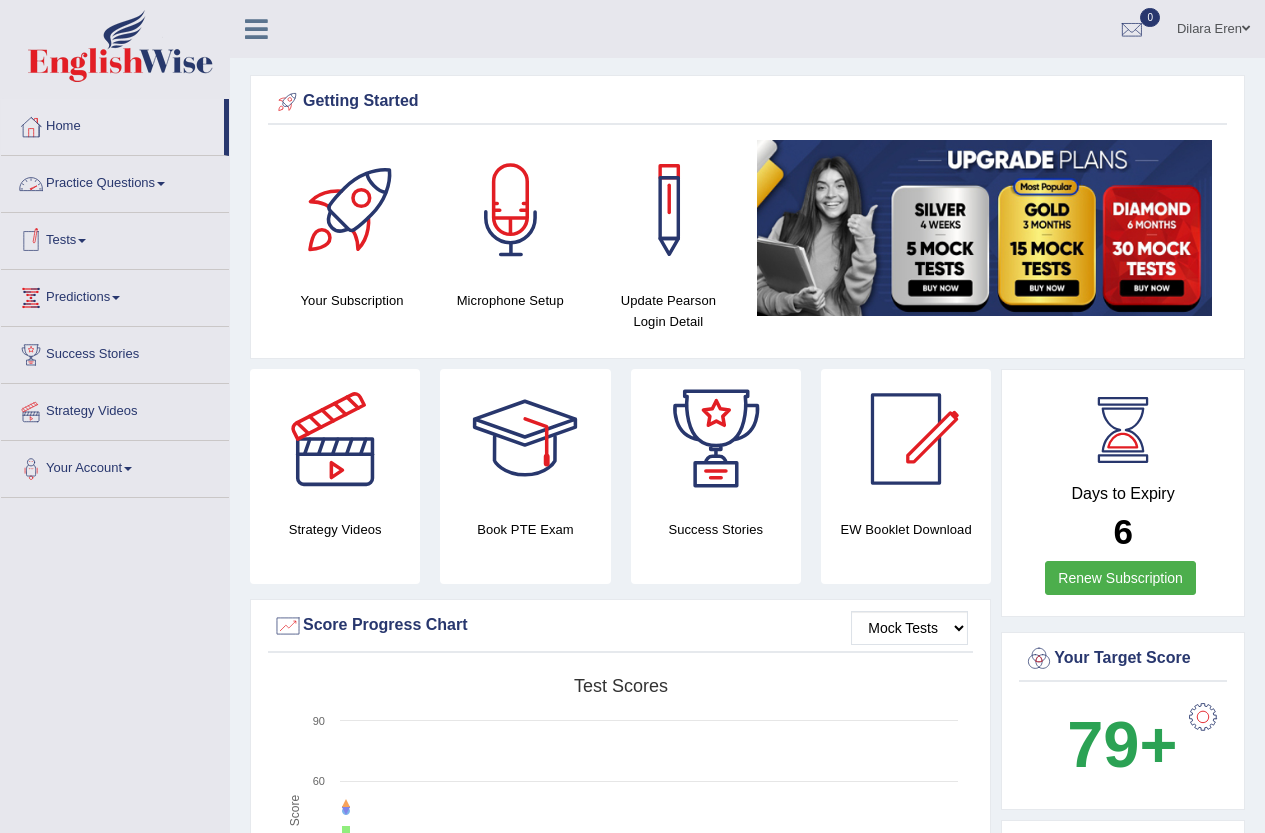click on "Practice Questions" at bounding box center [115, 181] 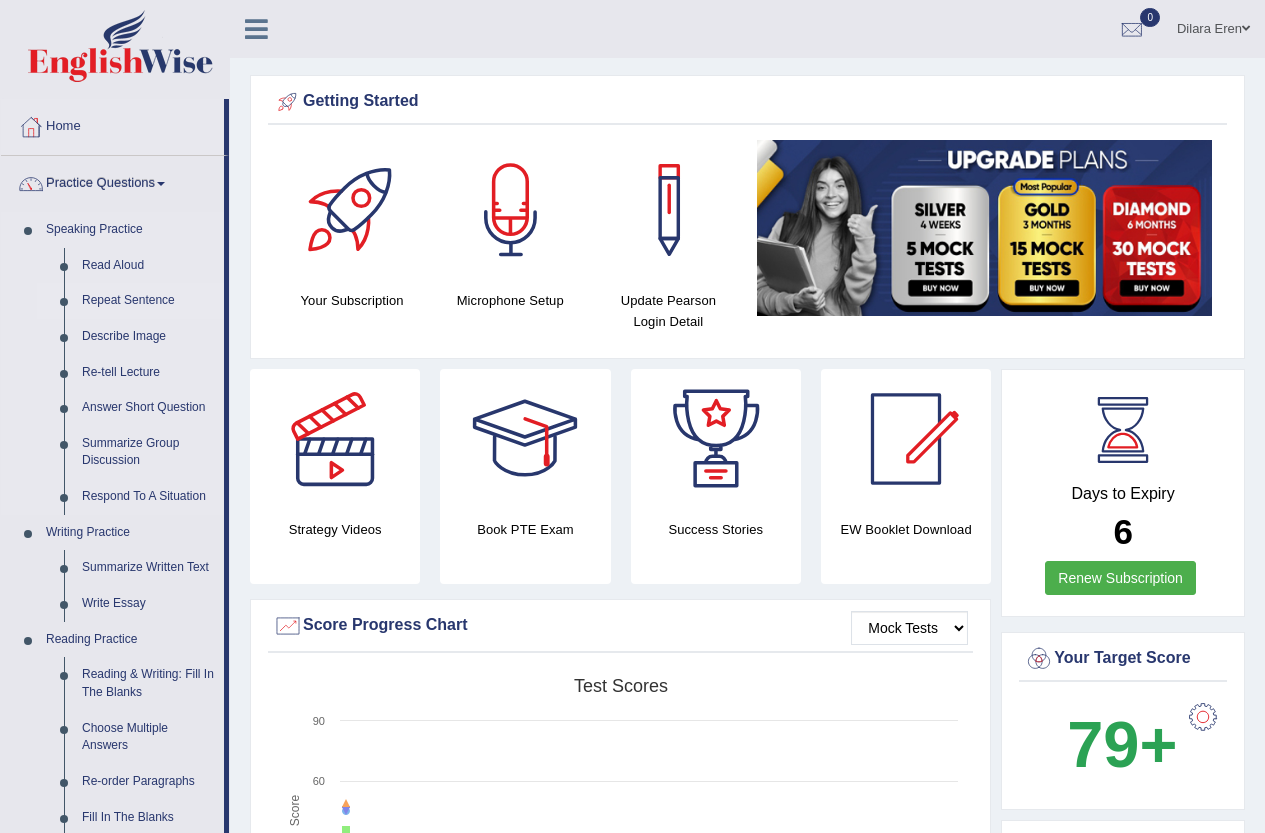 click on "Repeat Sentence" at bounding box center (148, 301) 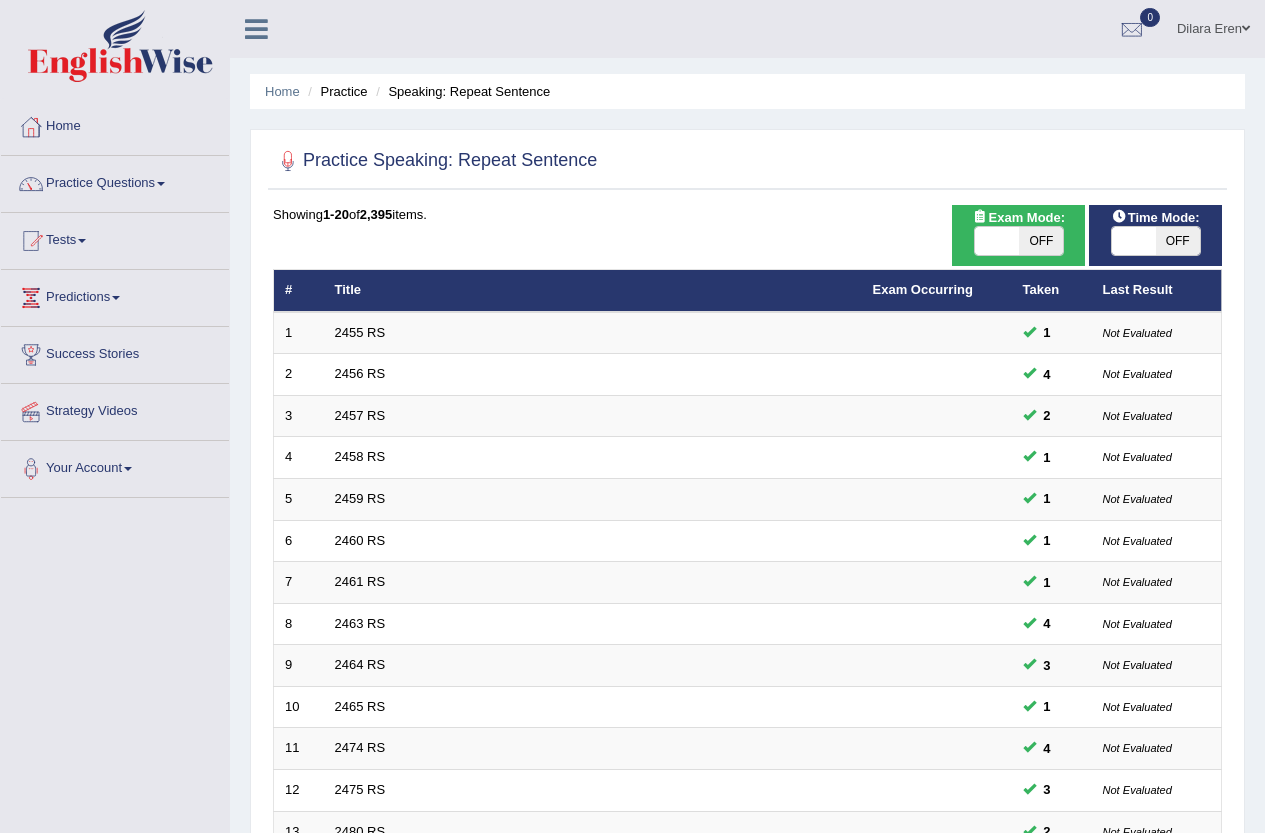 scroll, scrollTop: 0, scrollLeft: 0, axis: both 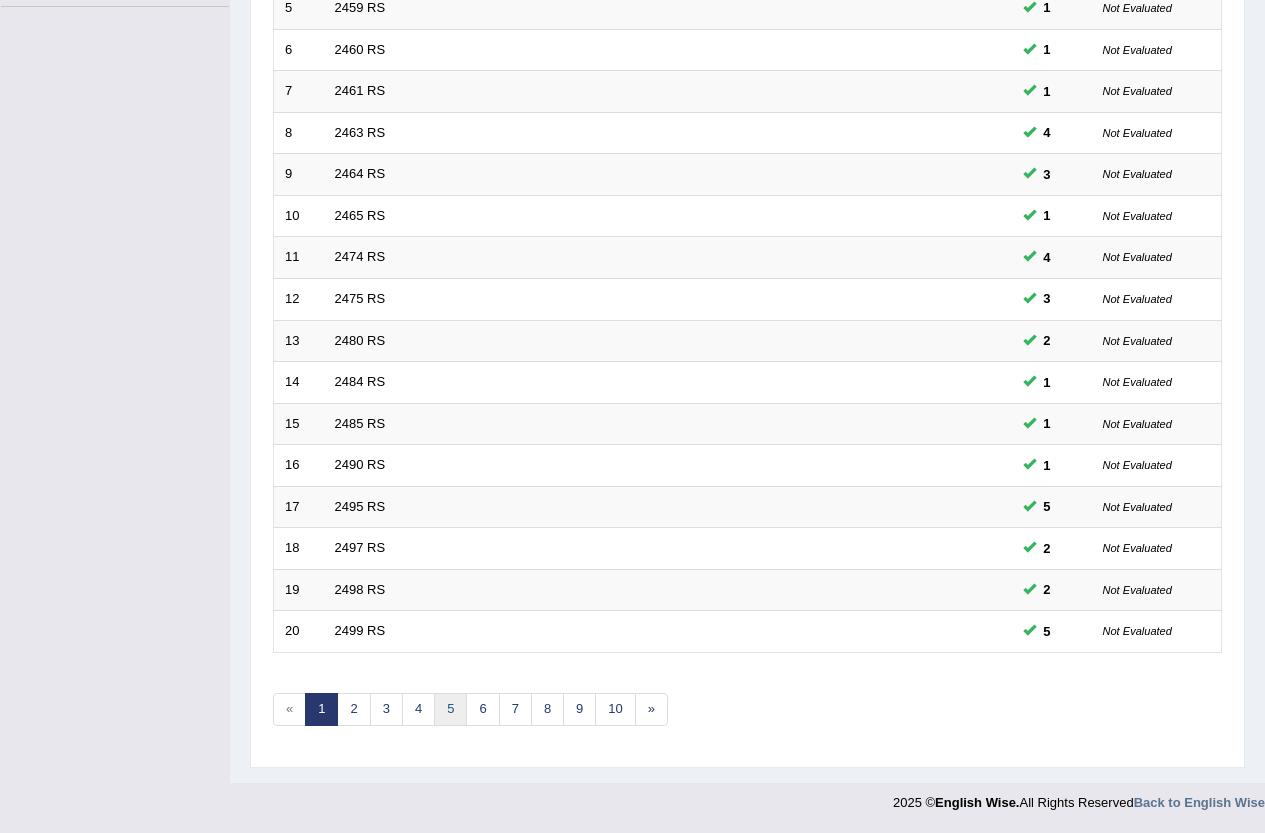 click on "5" at bounding box center (450, 709) 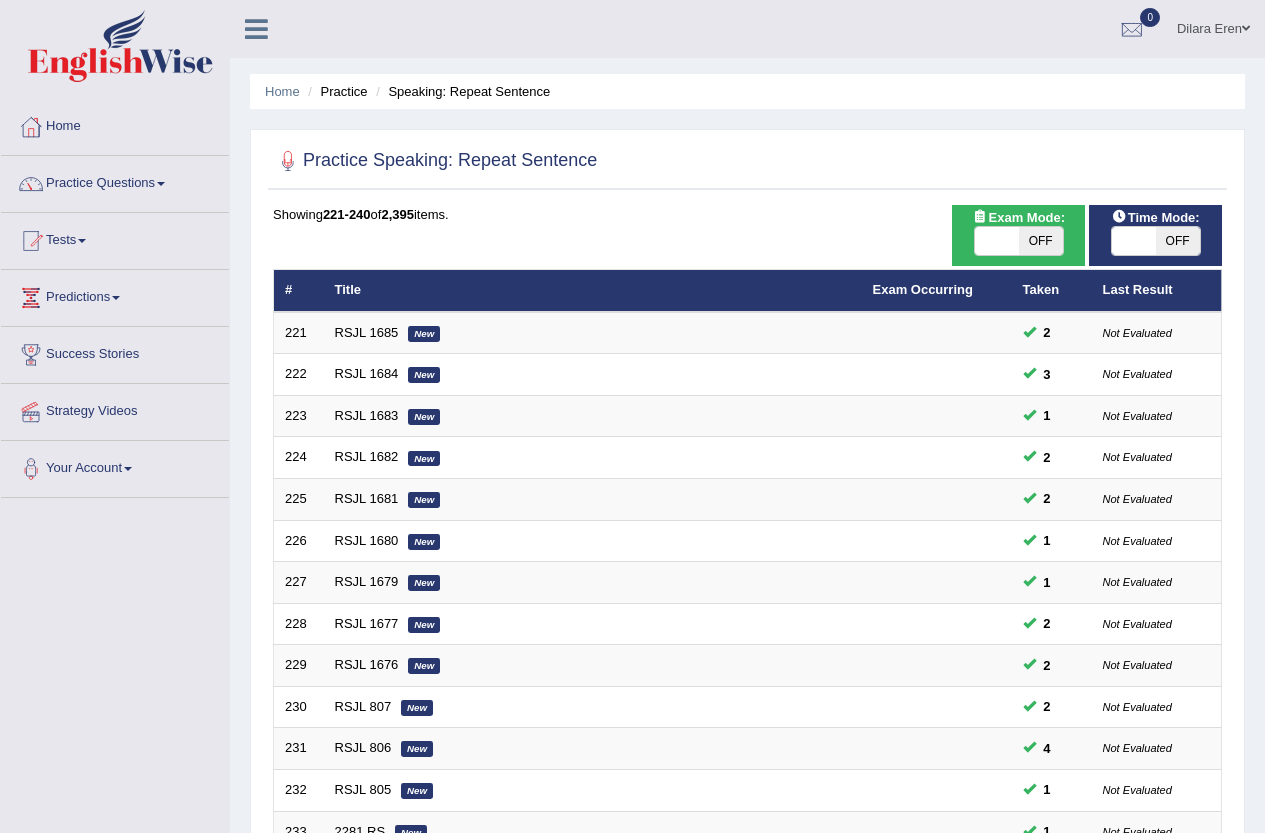 click on "14" at bounding box center [580, 1200] 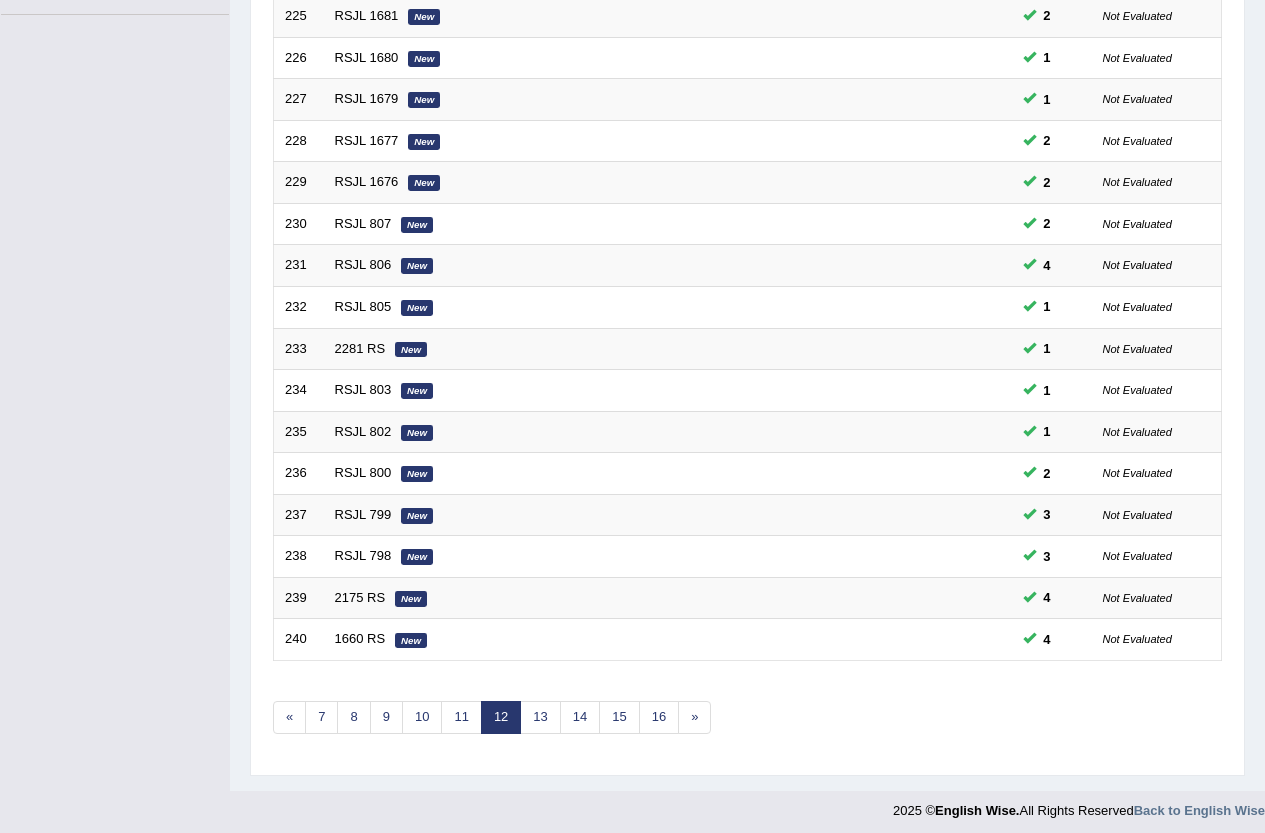 scroll, scrollTop: 0, scrollLeft: 0, axis: both 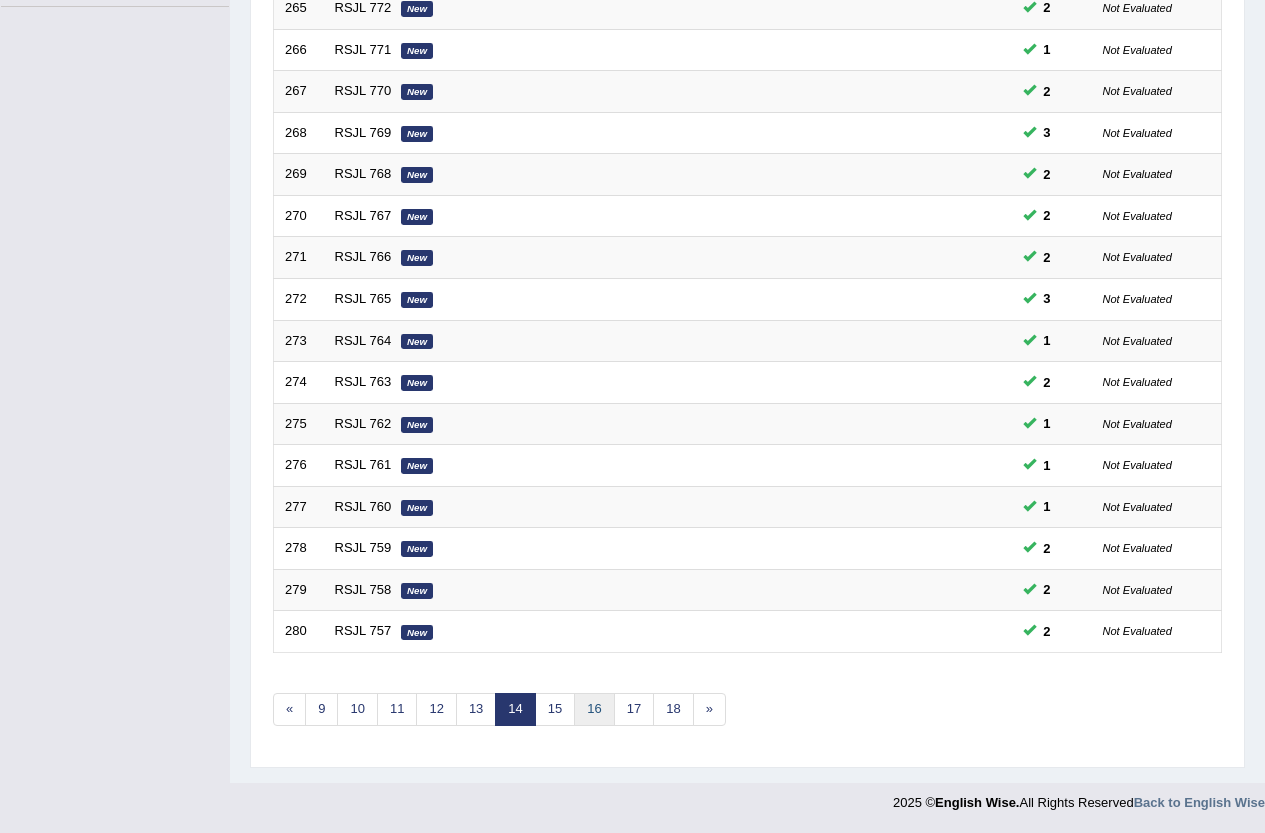 click on "16" at bounding box center [594, 709] 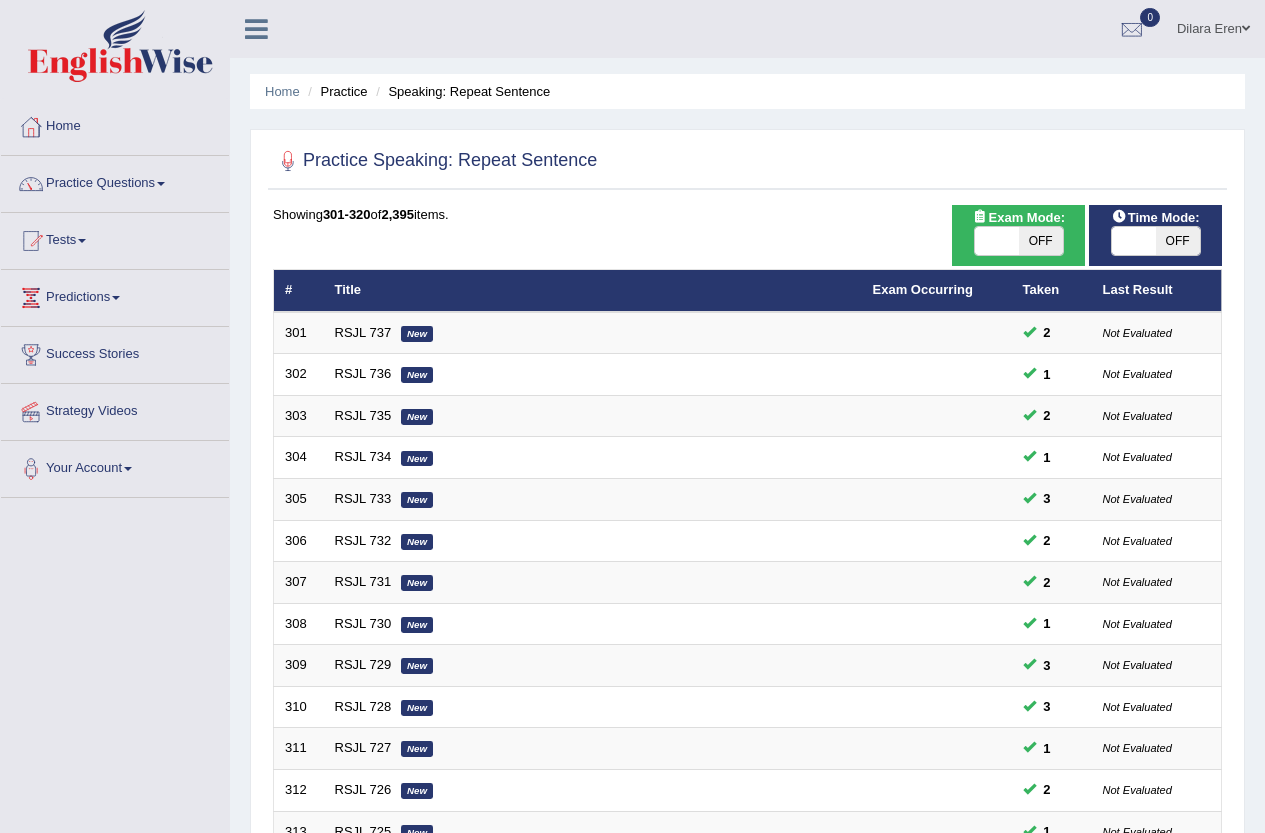 scroll, scrollTop: 483, scrollLeft: 0, axis: vertical 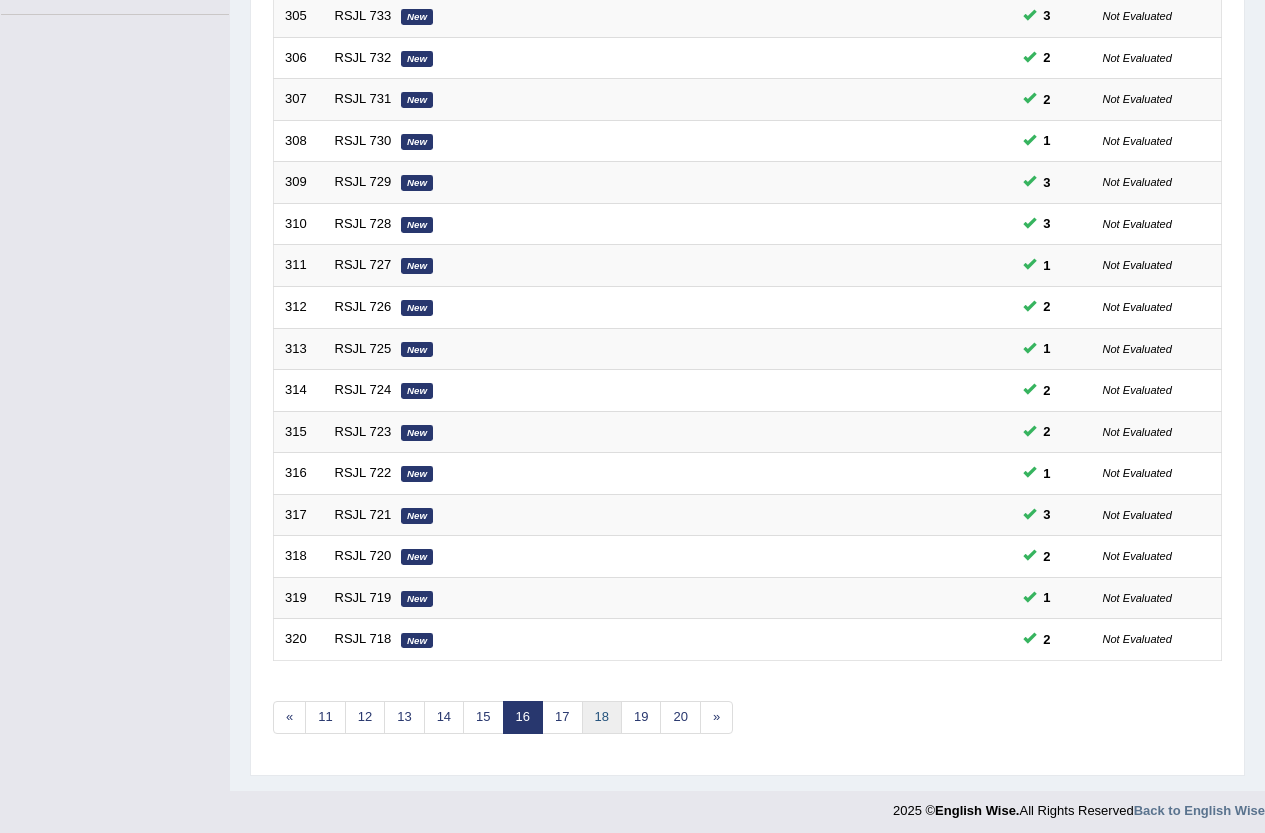 click on "18" at bounding box center (602, 717) 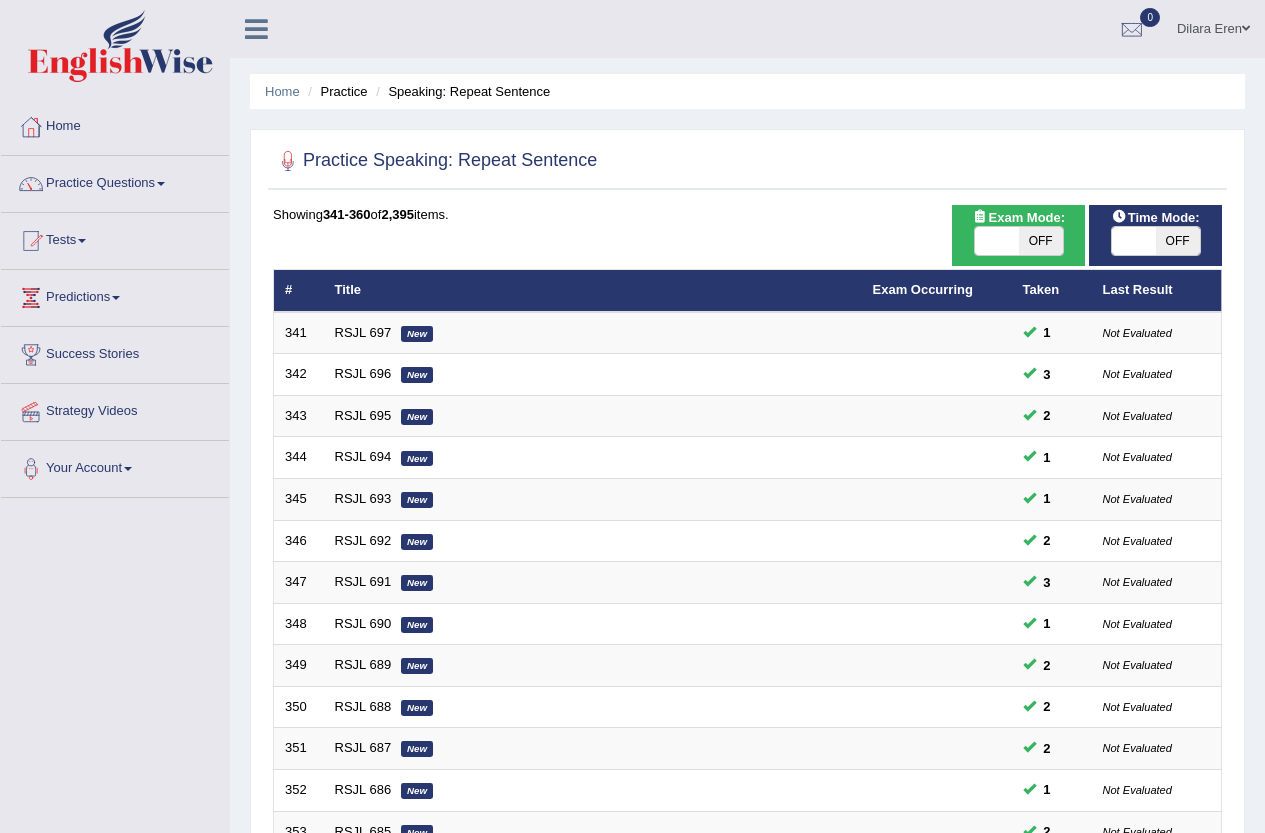 scroll, scrollTop: 483, scrollLeft: 0, axis: vertical 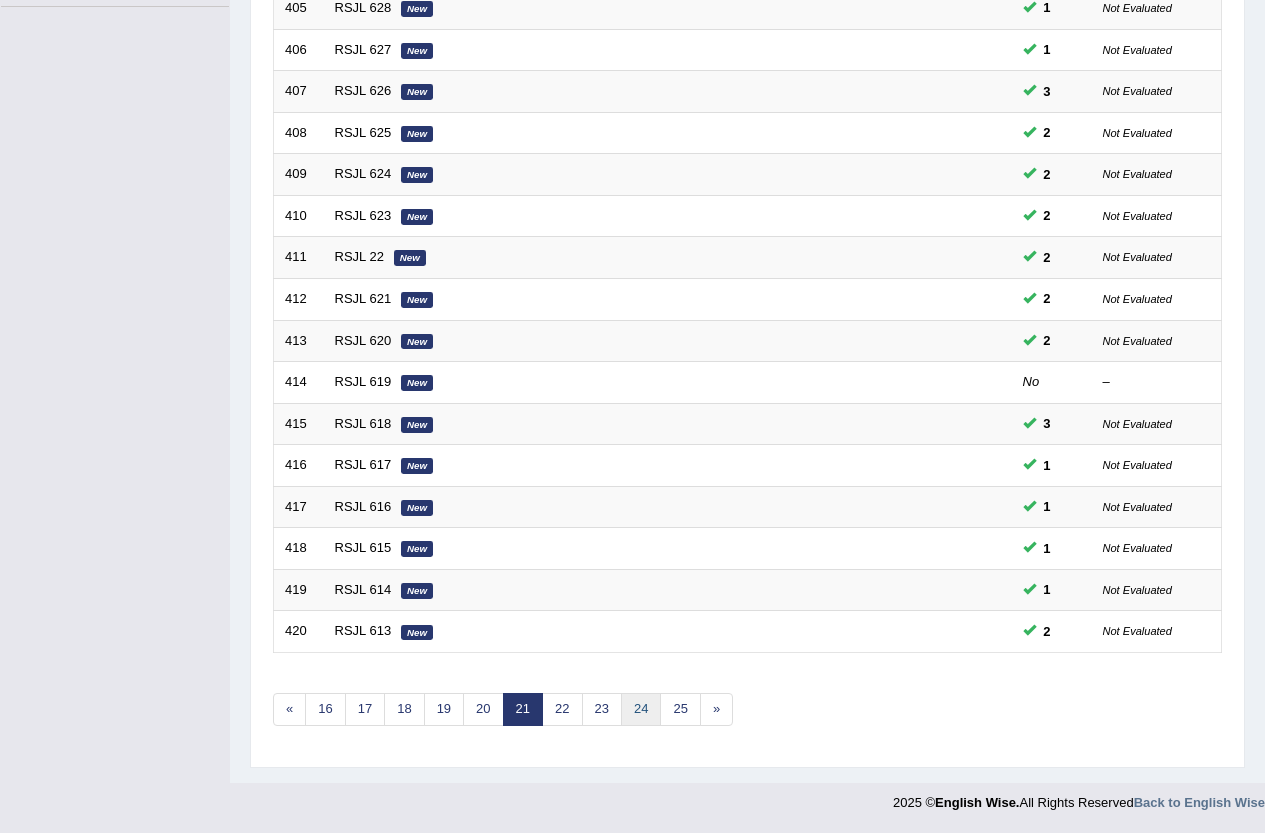 click on "24" at bounding box center (641, 709) 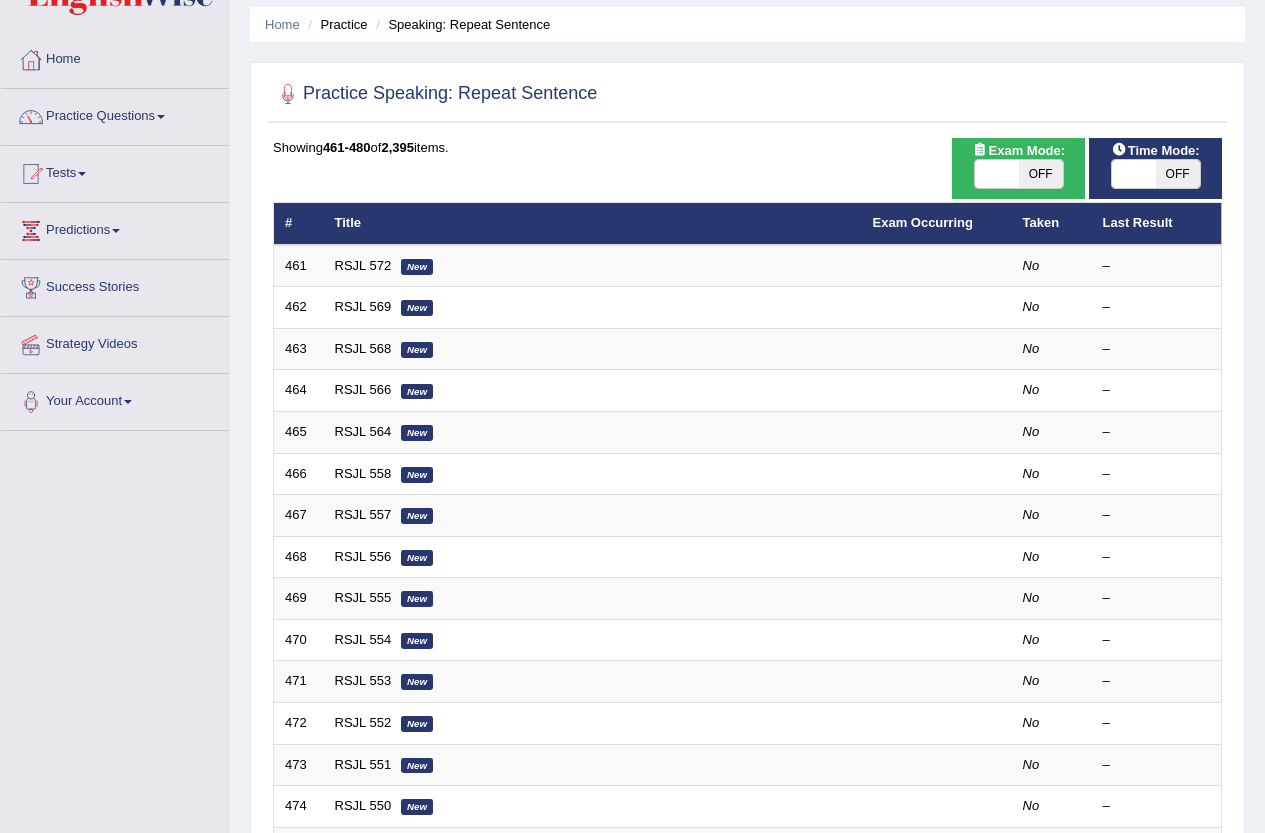 scroll, scrollTop: 0, scrollLeft: 0, axis: both 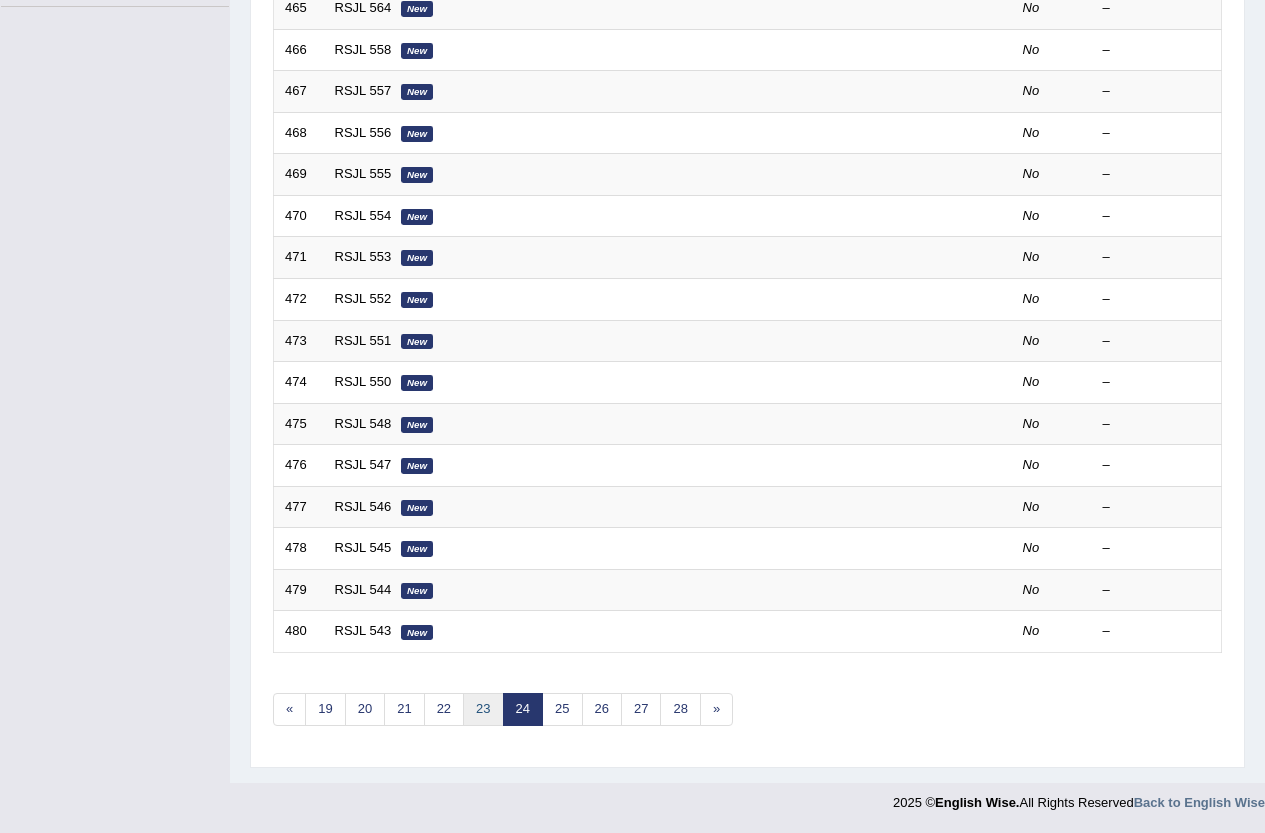 click on "23" at bounding box center [483, 709] 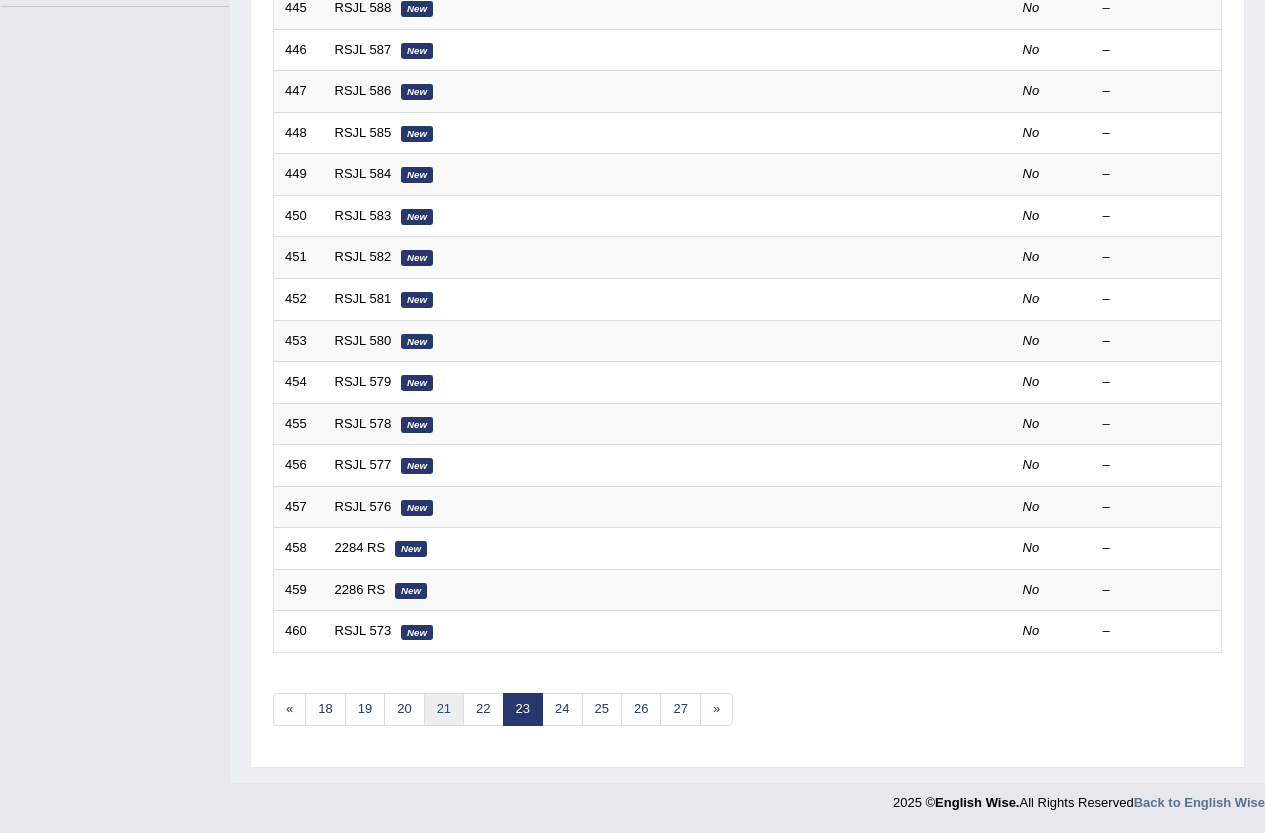 scroll, scrollTop: 491, scrollLeft: 0, axis: vertical 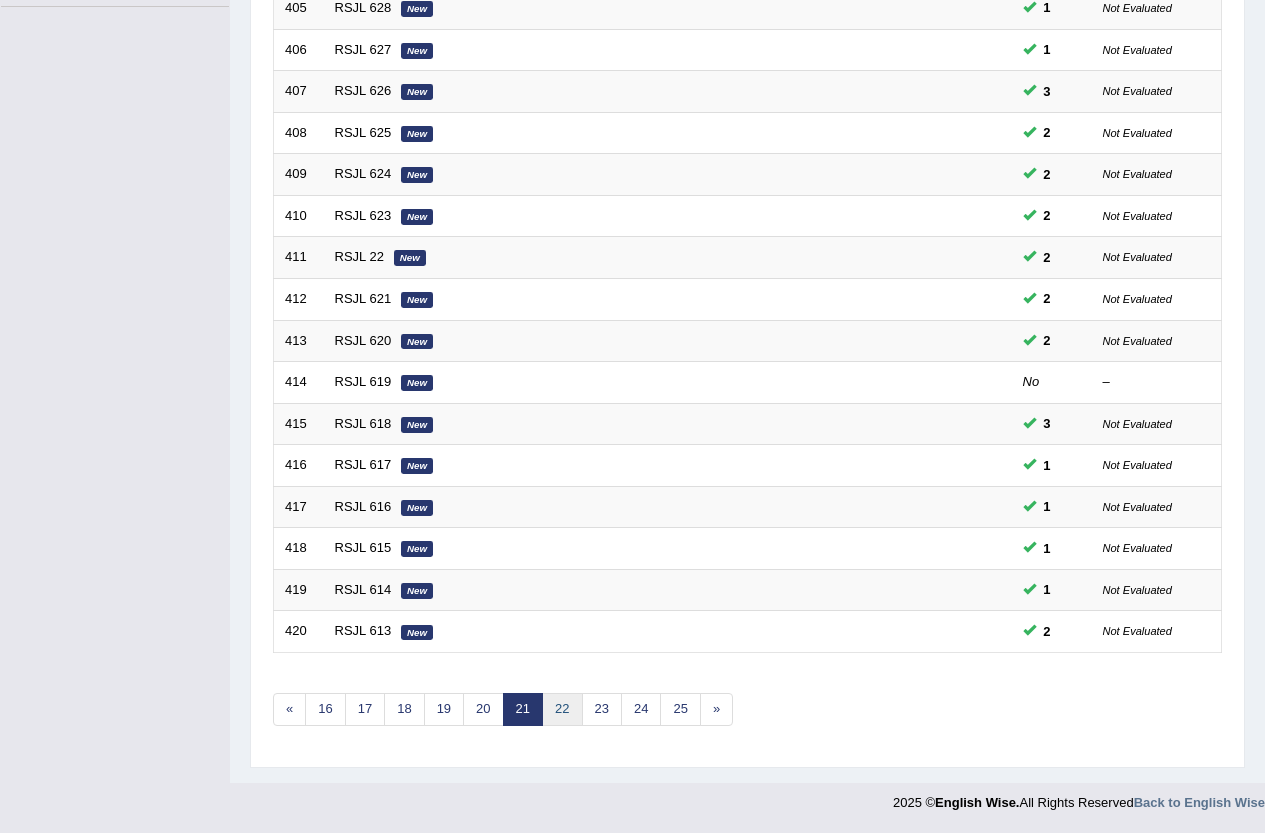 click on "22" at bounding box center [562, 709] 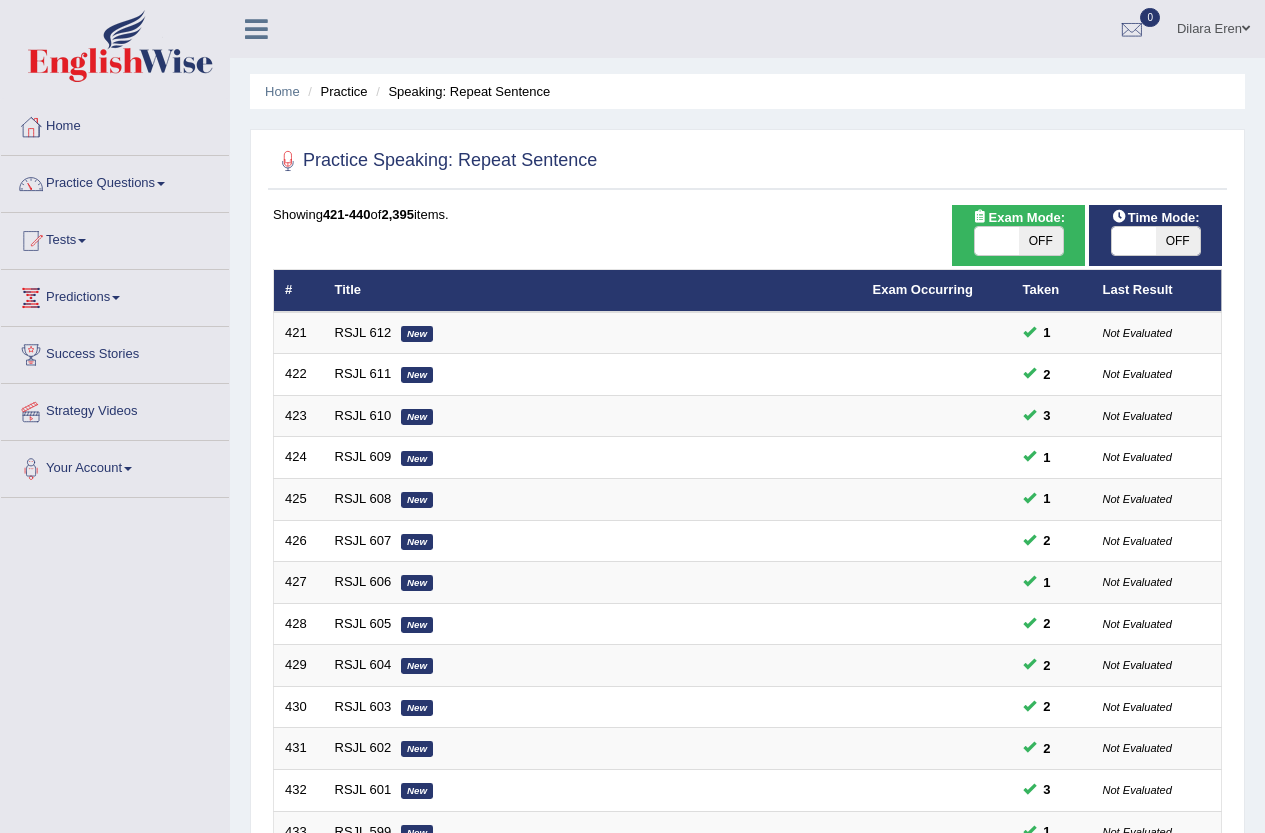 scroll, scrollTop: 491, scrollLeft: 0, axis: vertical 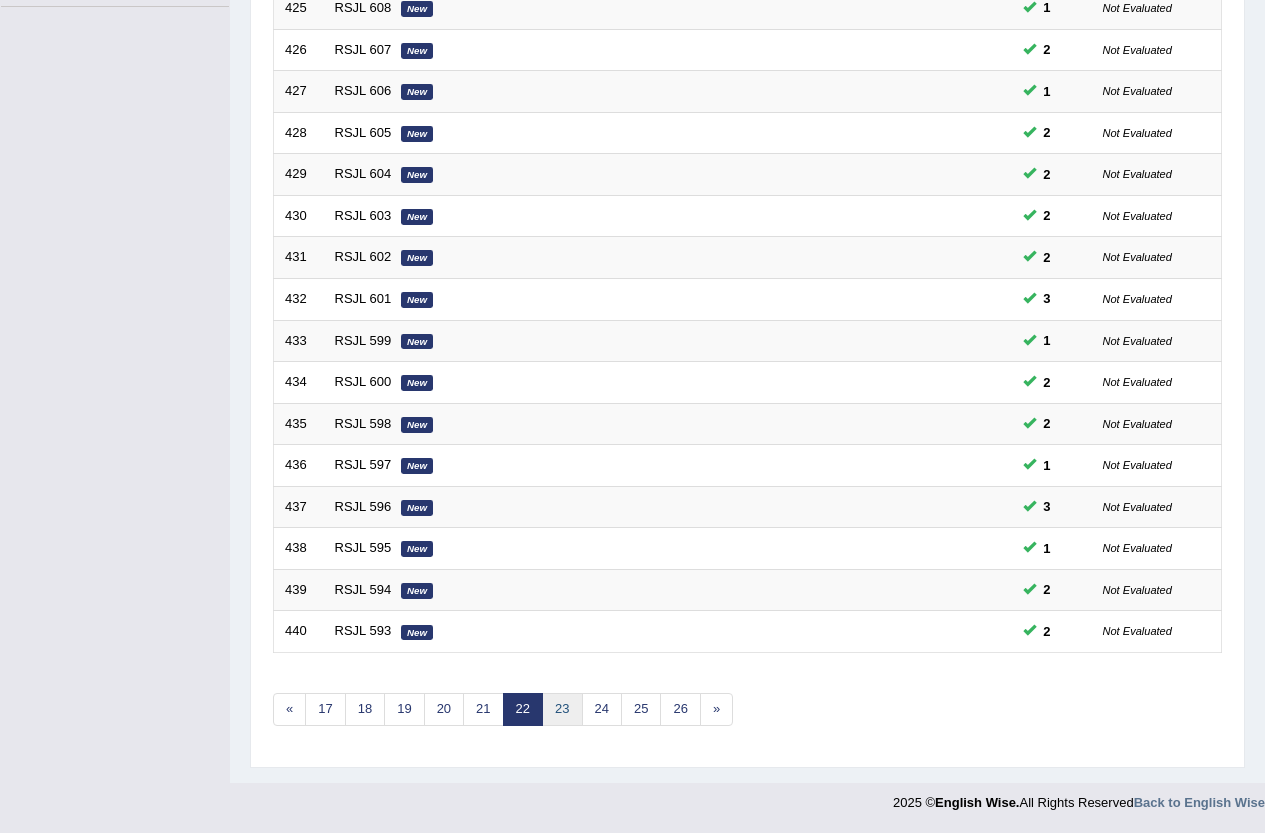 click on "23" at bounding box center [562, 709] 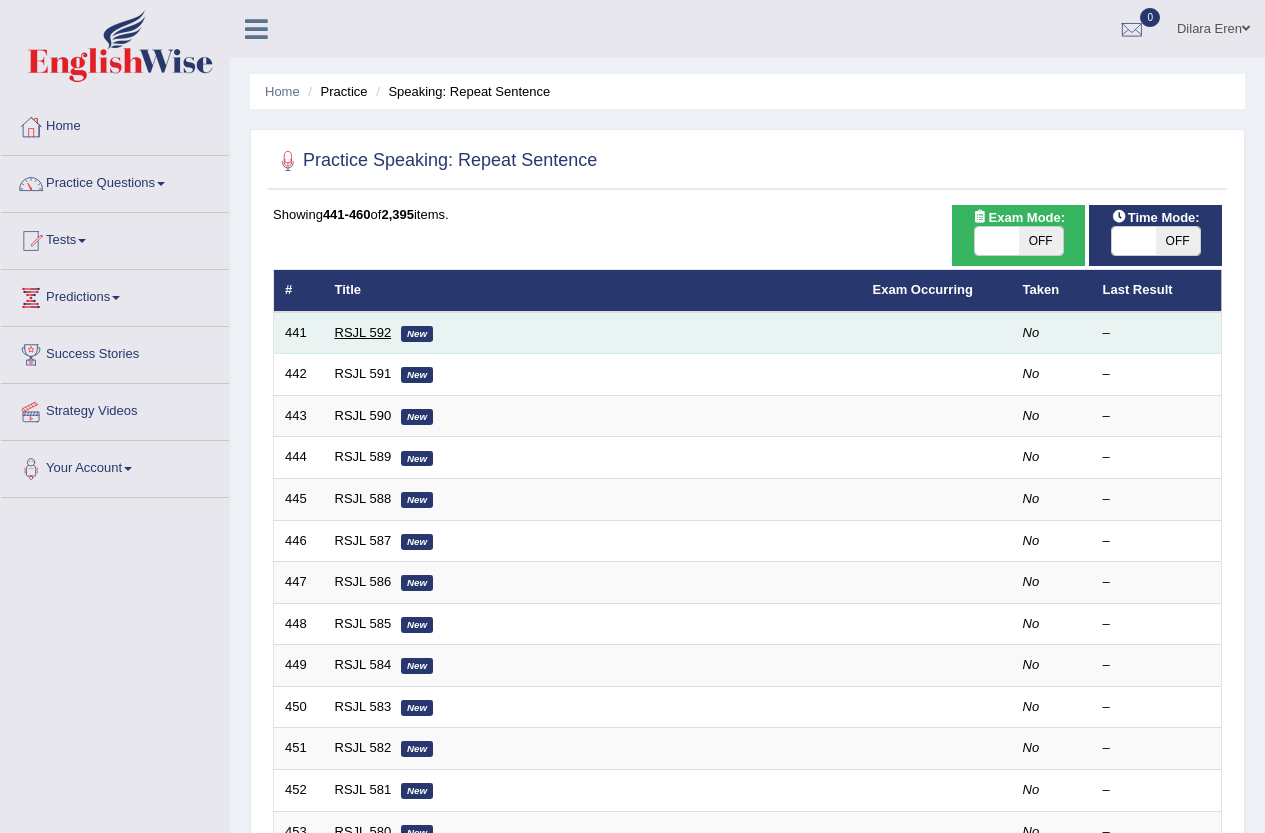 scroll, scrollTop: 0, scrollLeft: 0, axis: both 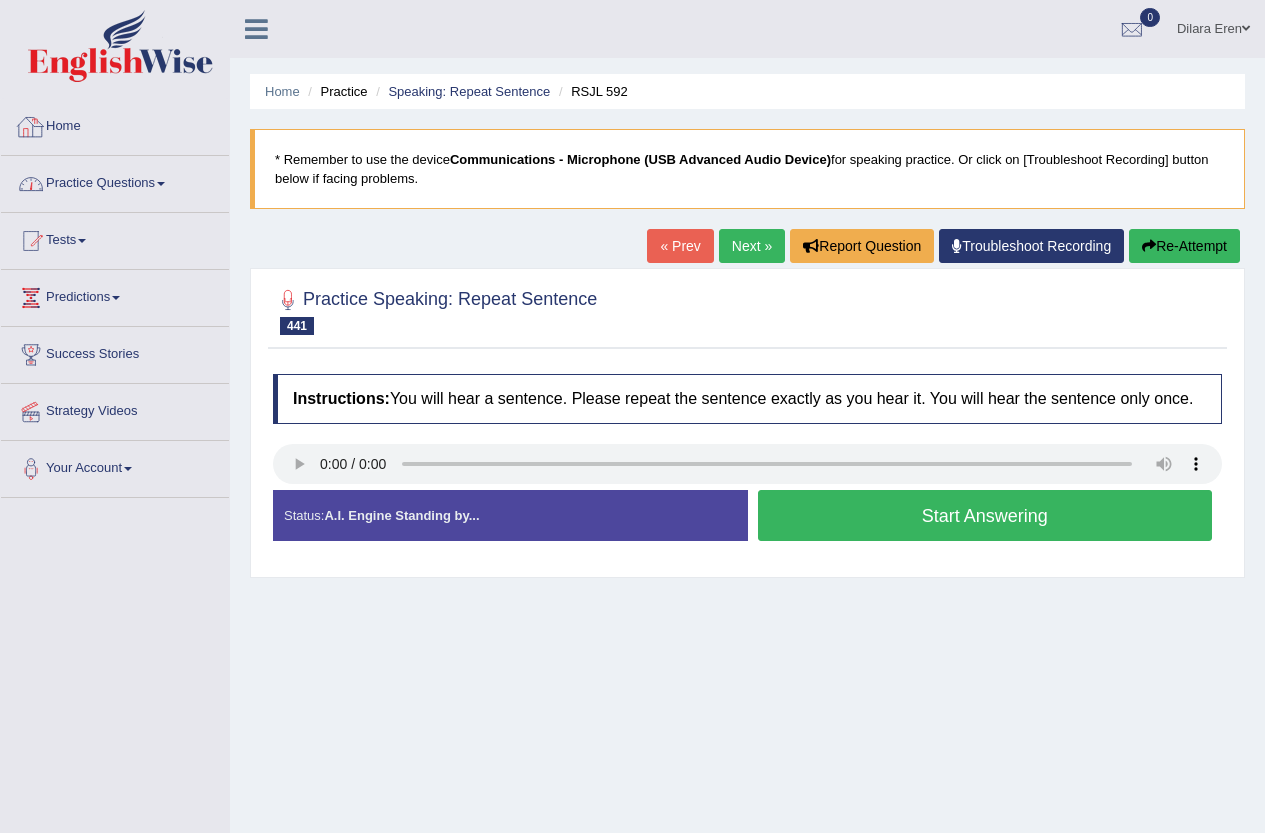 click on "Practice Questions" at bounding box center (115, 181) 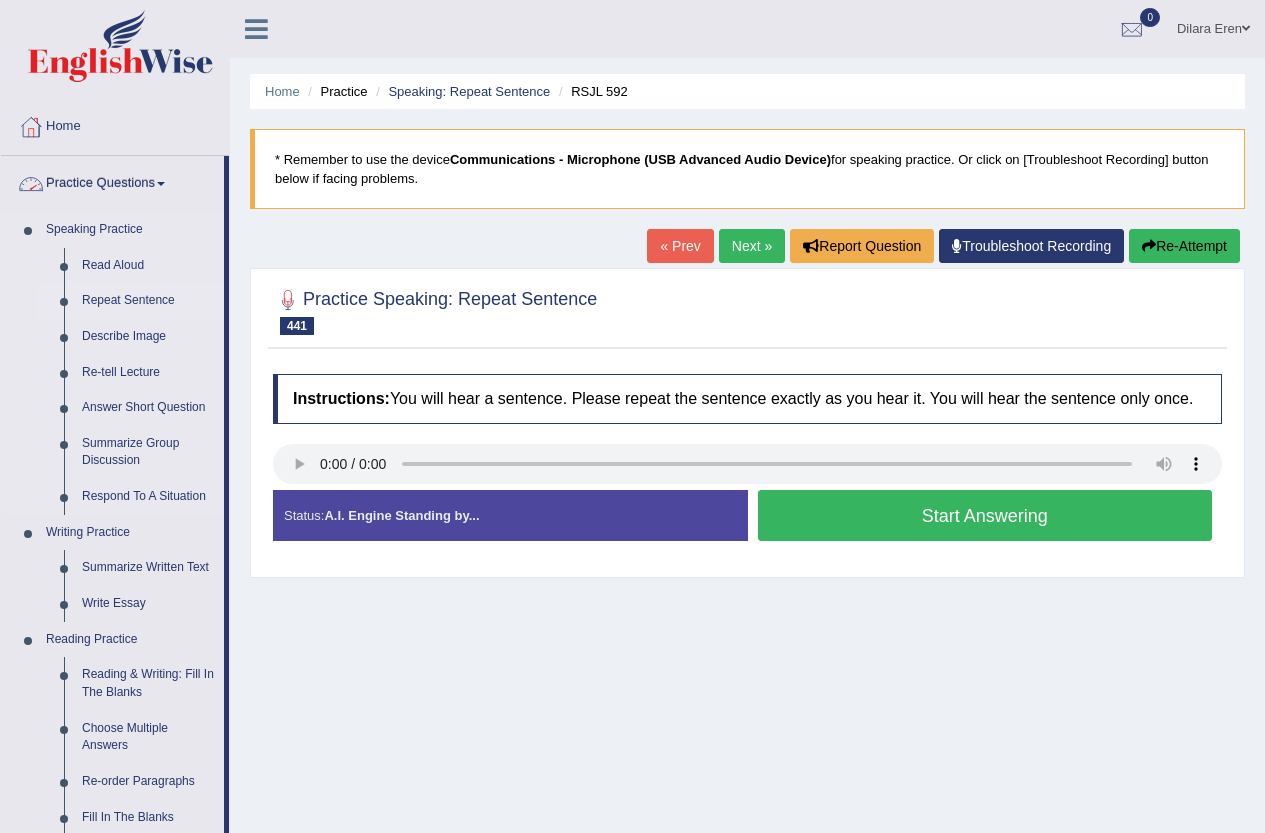 click on "Repeat Sentence" at bounding box center (148, 301) 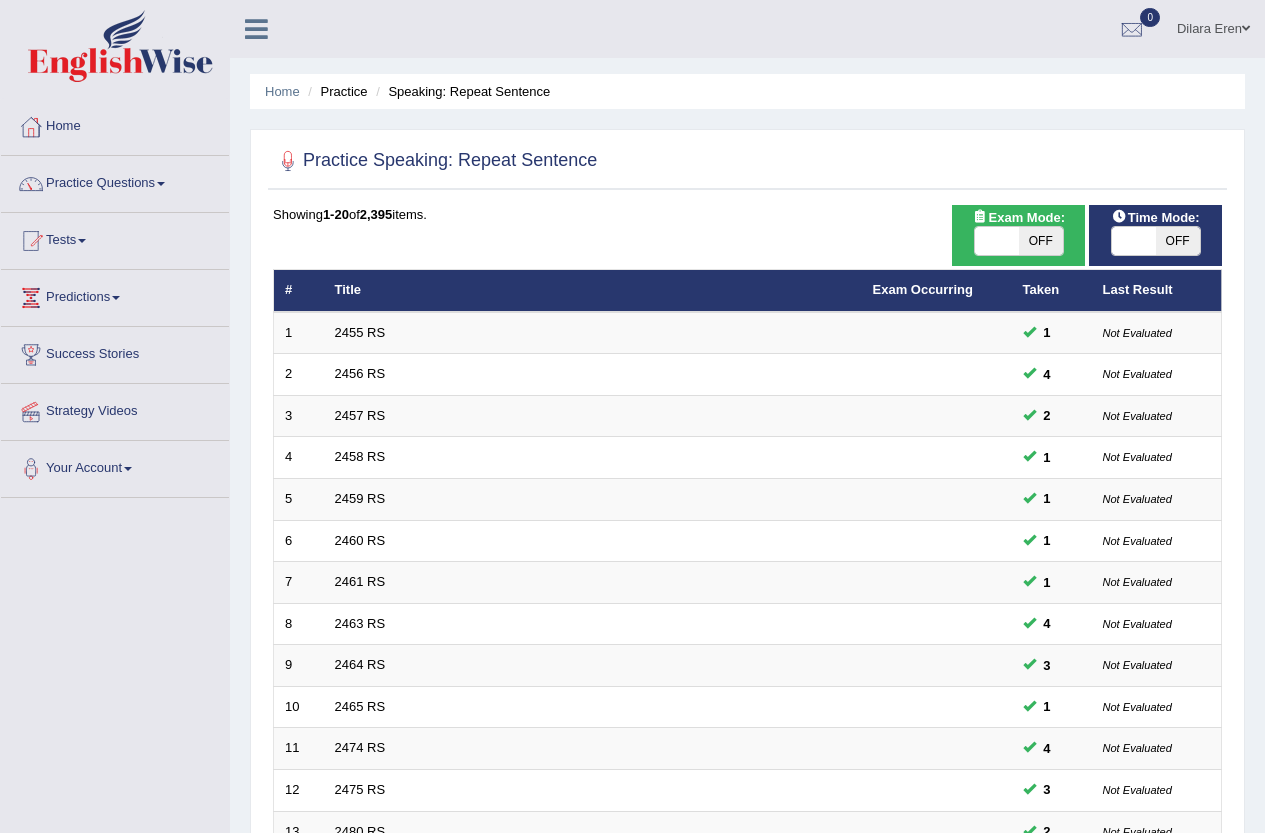 click on "OFF" at bounding box center (1178, 241) 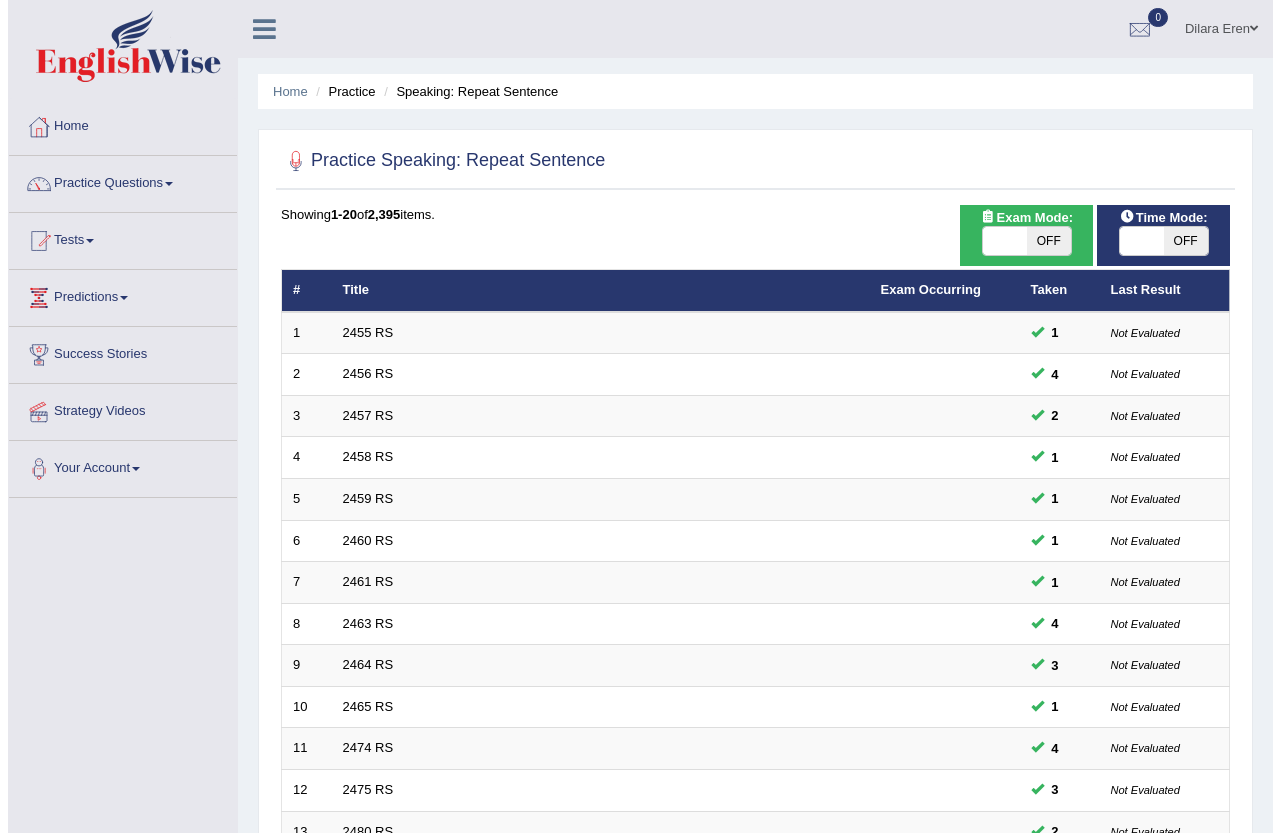 scroll, scrollTop: 0, scrollLeft: 0, axis: both 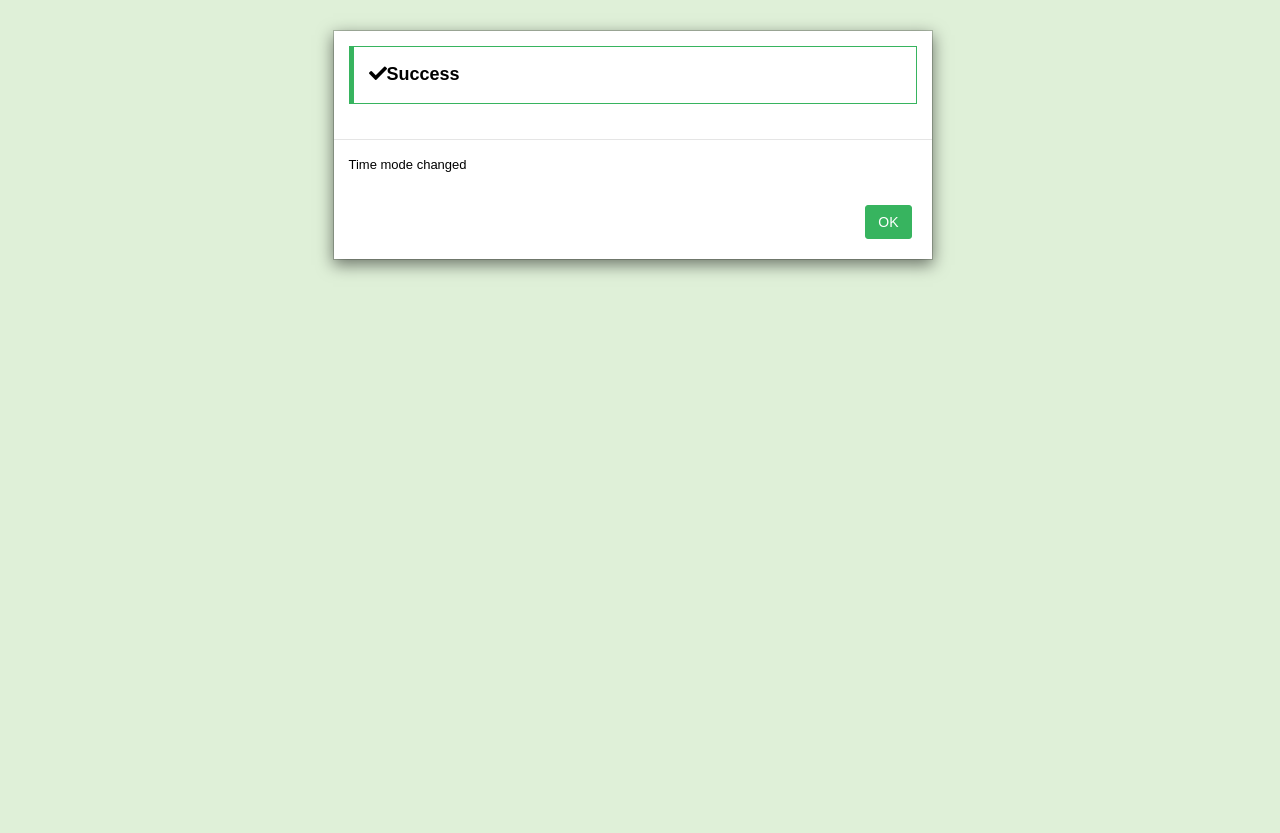 click on "OK" at bounding box center (888, 222) 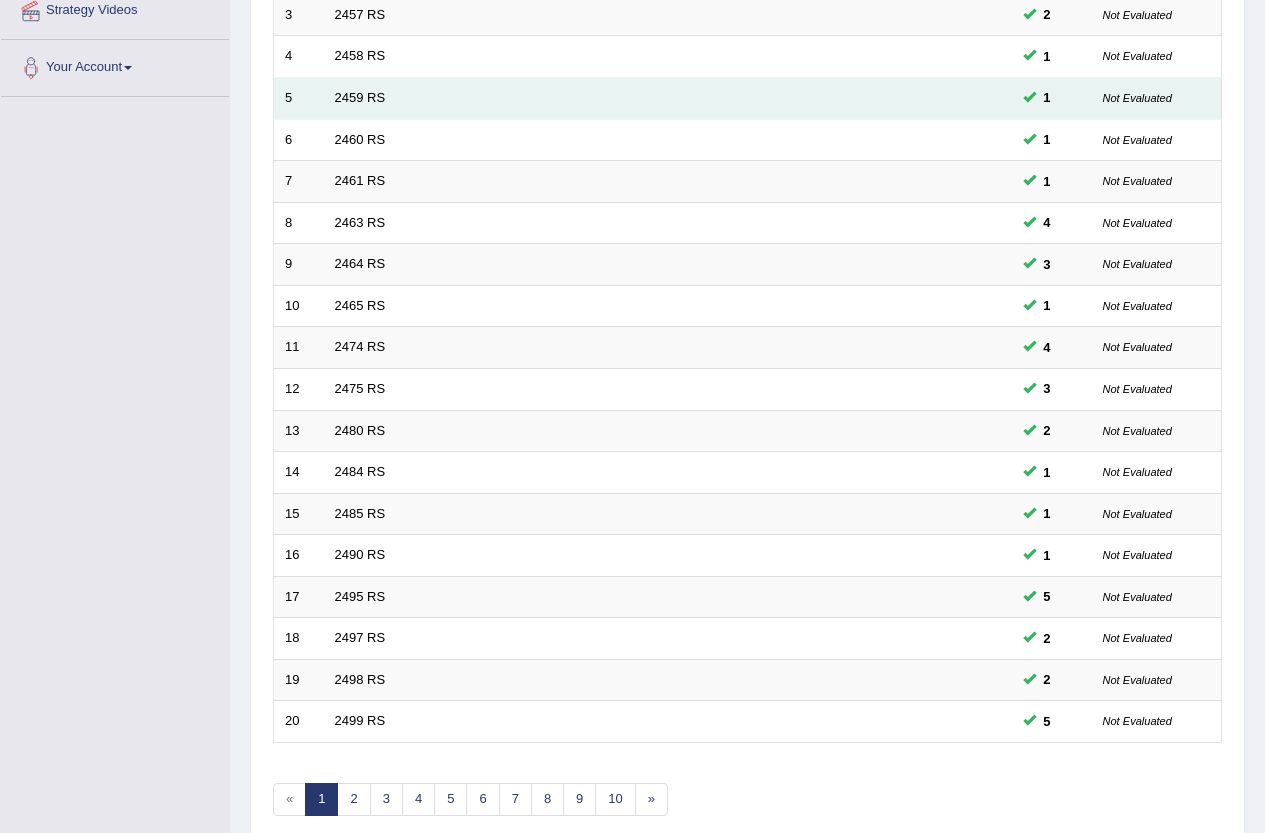 scroll, scrollTop: 491, scrollLeft: 0, axis: vertical 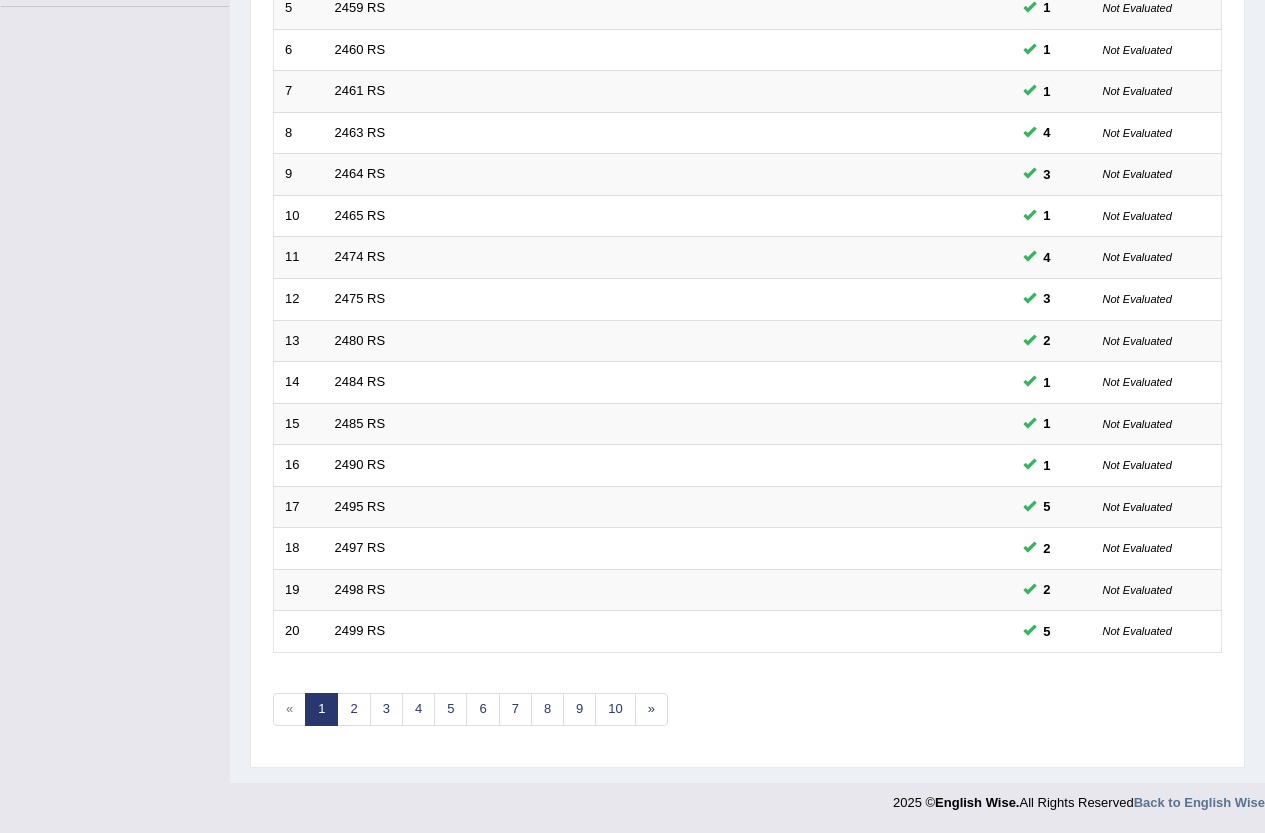 click on "Showing  1-20  of  2,395  items.
# Title Exam Occurring Taken Last Result
1 2455 RS 1 Not Evaluated
2 2456 RS 4 Not Evaluated
3 2457 RS 2 Not Evaluated
4 2458 RS 1 Not Evaluated
5 2459 RS 1 Not Evaluated
6 2460 RS 1 Not Evaluated
7 2461 RS 1 Not Evaluated
8 2463 RS 4 Not Evaluated
9 2464 RS 3 Not Evaluated
10 2465 RS 1 Not Evaluated
11 2474 RS 4 Not Evaluated
12 2475 RS 3 Not Evaluated
13 2480 RS 2 Not Evaluated
14 2484 RS 1 Not Evaluated
15 2485 RS 1 Not Evaluated
16 2490 RS 1 Not Evaluated
17 2495 RS 5 Not Evaluated
18 2497 RS 2 Not Evaluated
19 2498 RS 2 Not Evaluated
20 2499 RS 5 Not Evaluated
«
1
2
3
4
5
6
7
8
9
10
»" at bounding box center (747, 232) 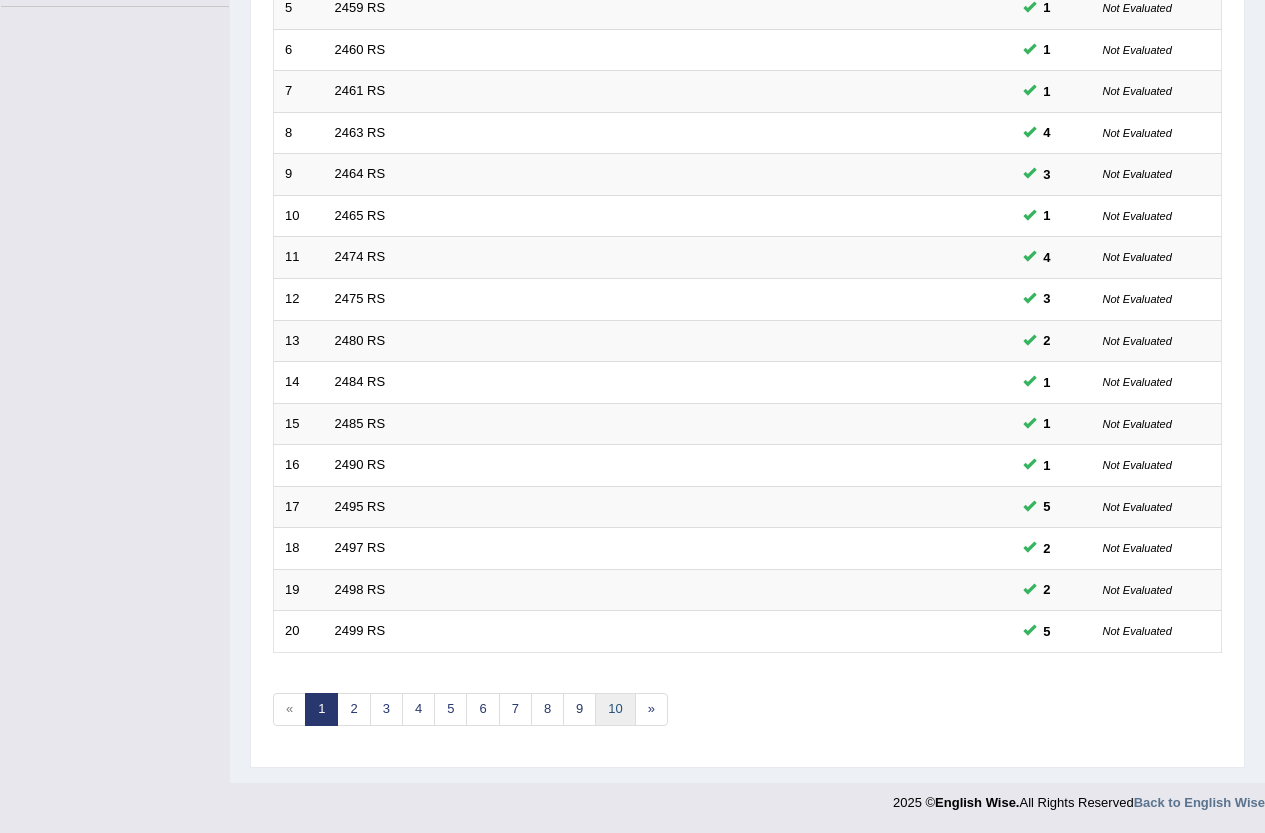 click on "10" at bounding box center [615, 709] 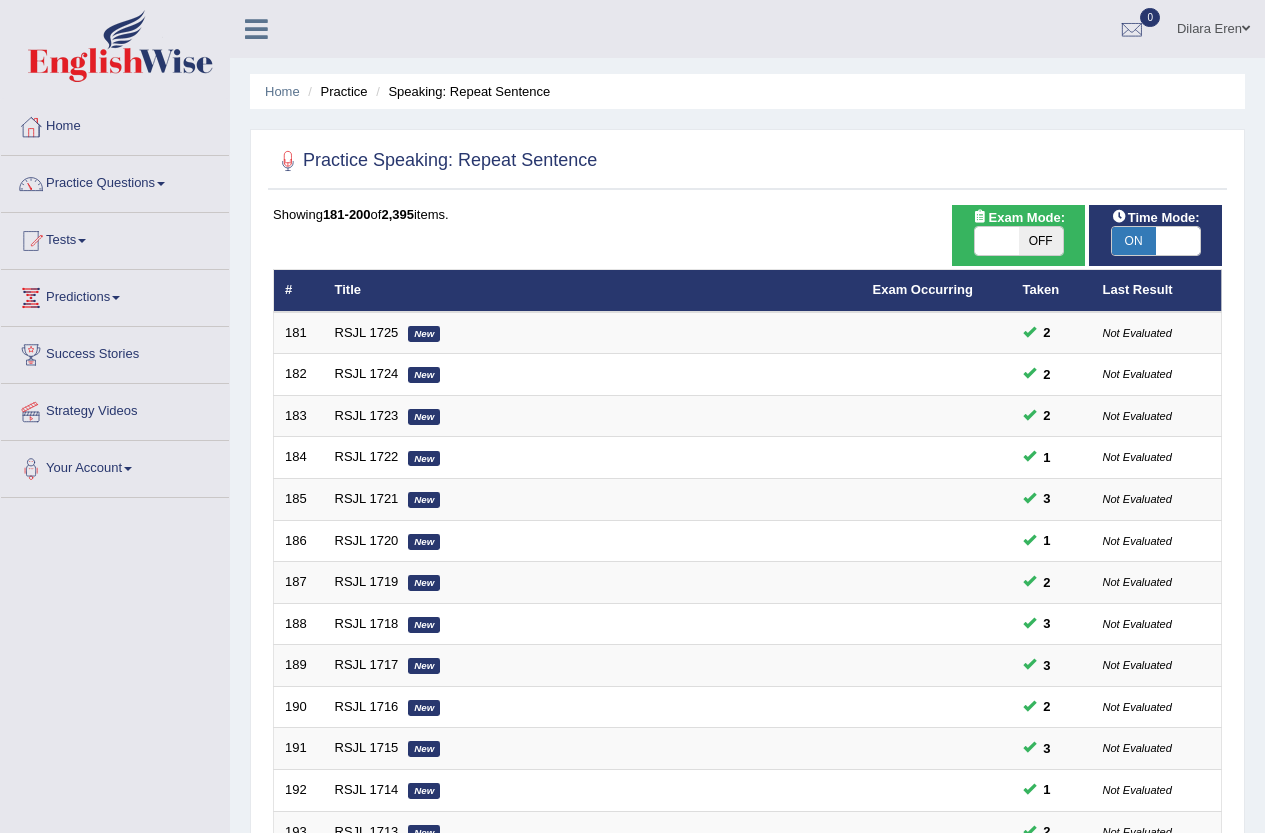 scroll, scrollTop: 483, scrollLeft: 0, axis: vertical 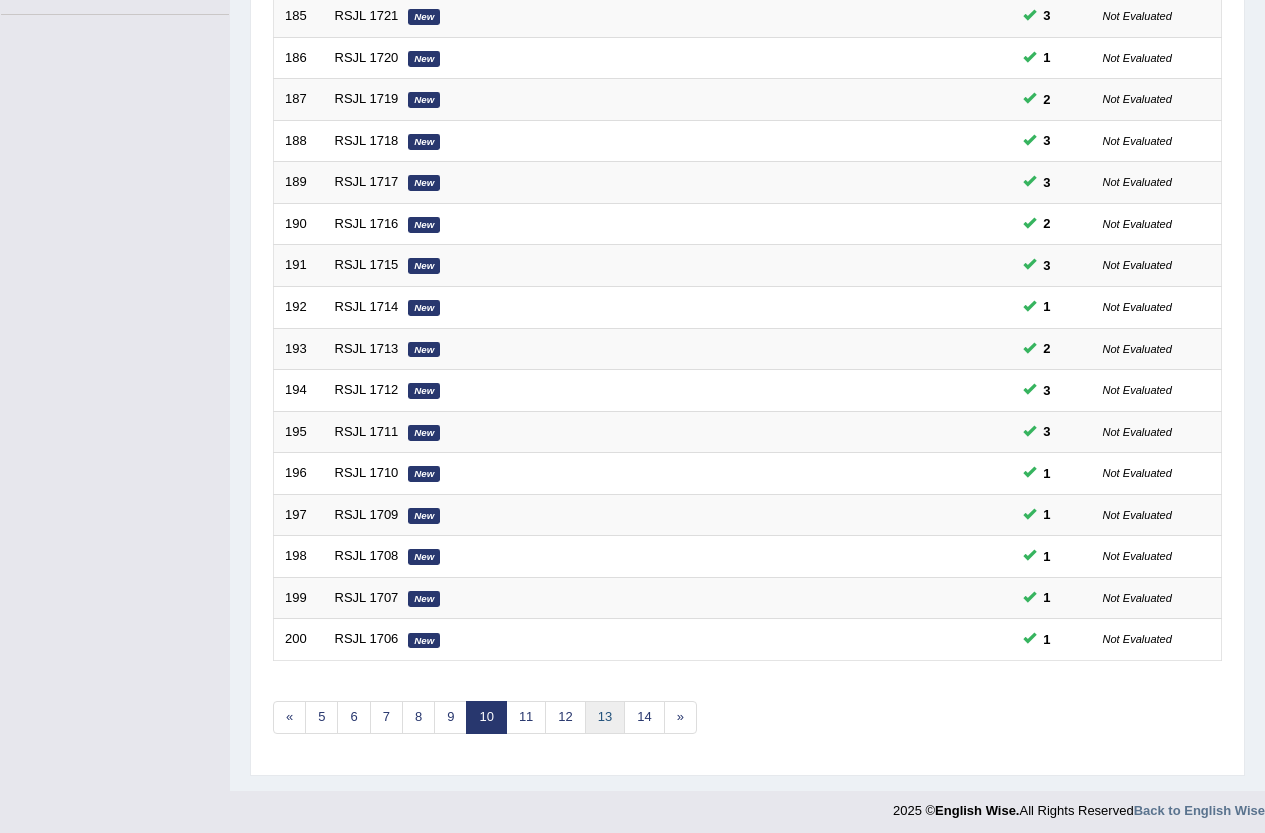 click on "13" at bounding box center [605, 717] 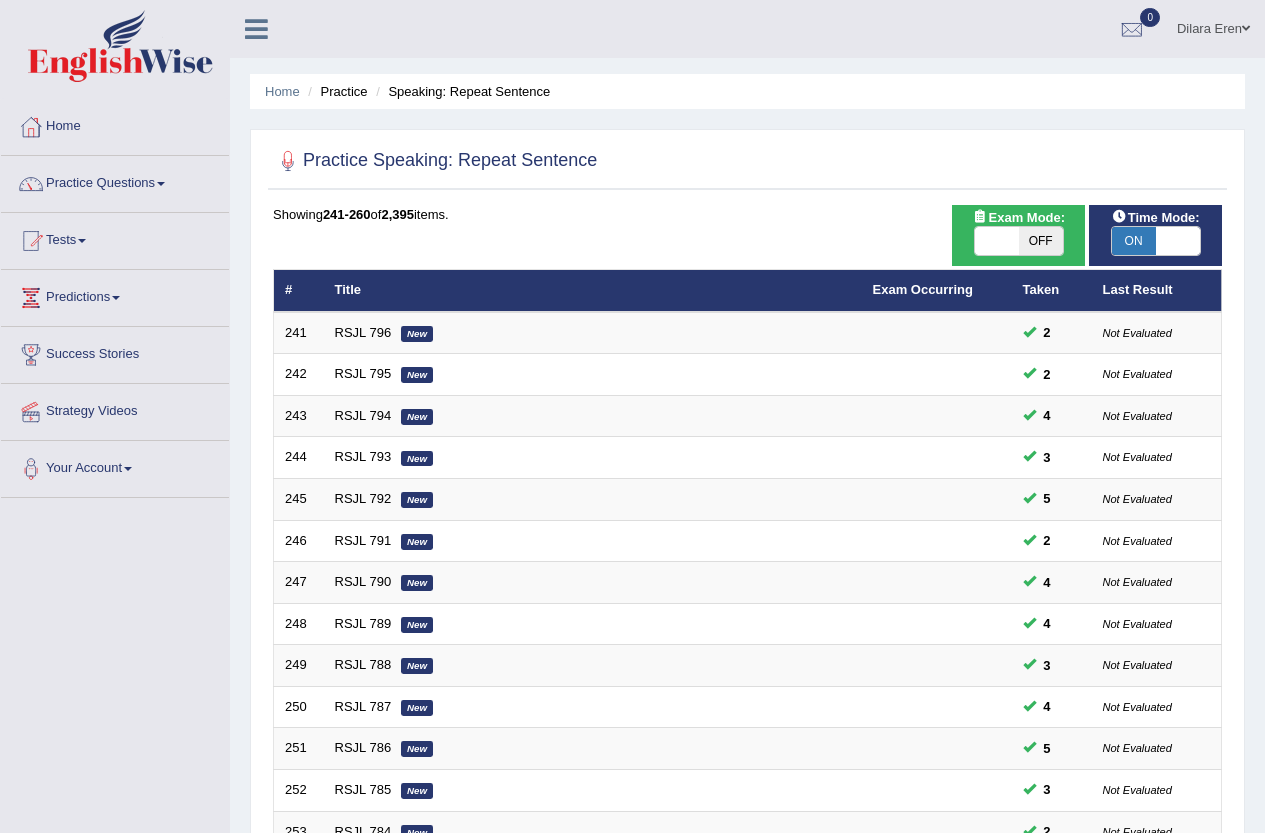 scroll, scrollTop: 491, scrollLeft: 0, axis: vertical 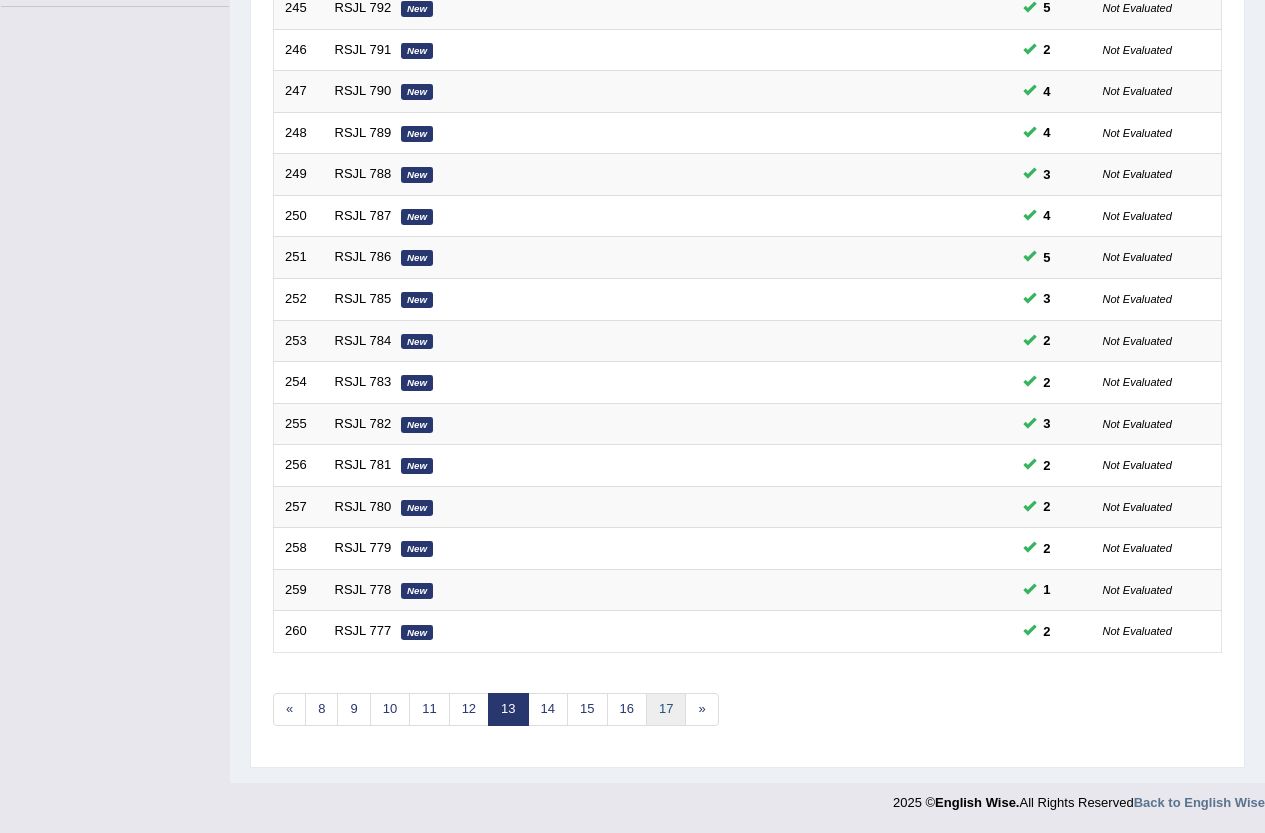 click on "17" at bounding box center [666, 709] 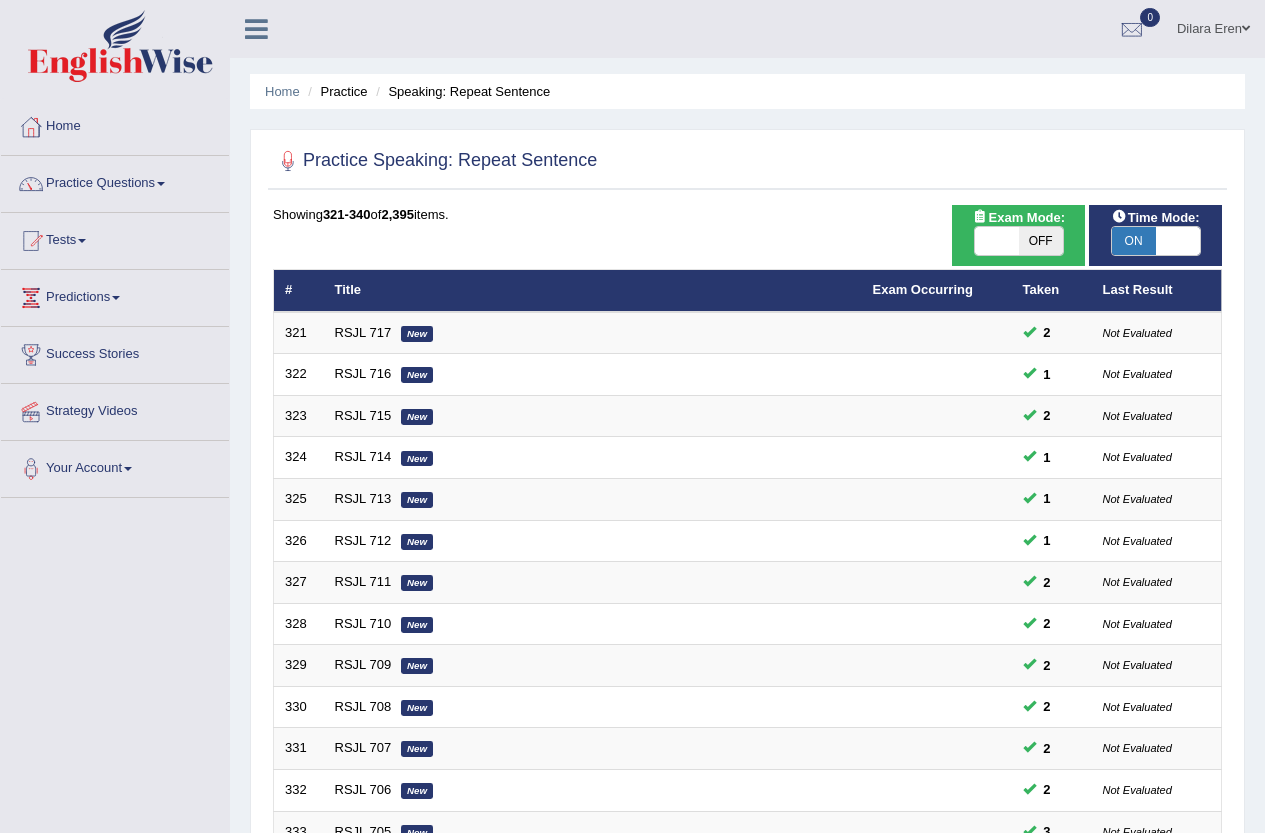 scroll, scrollTop: 491, scrollLeft: 0, axis: vertical 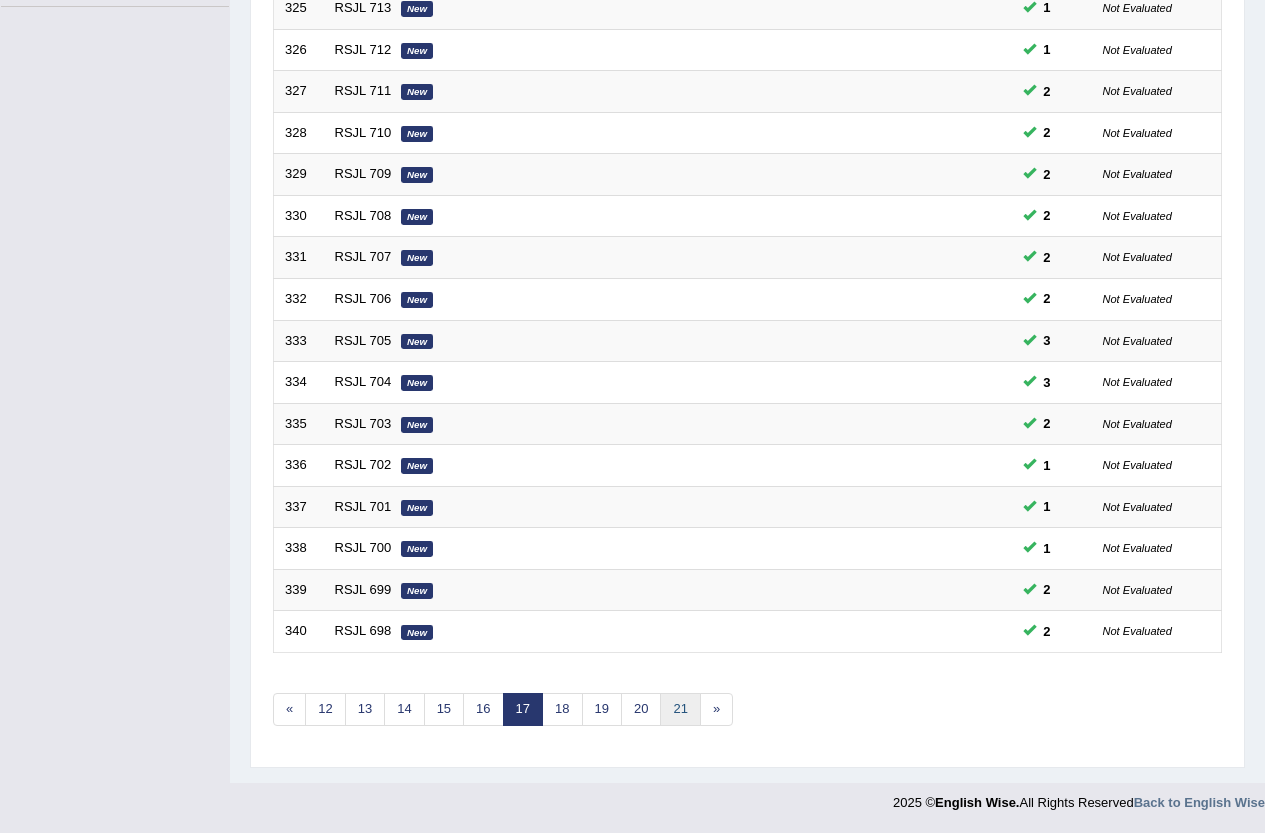 click on "21" at bounding box center [680, 709] 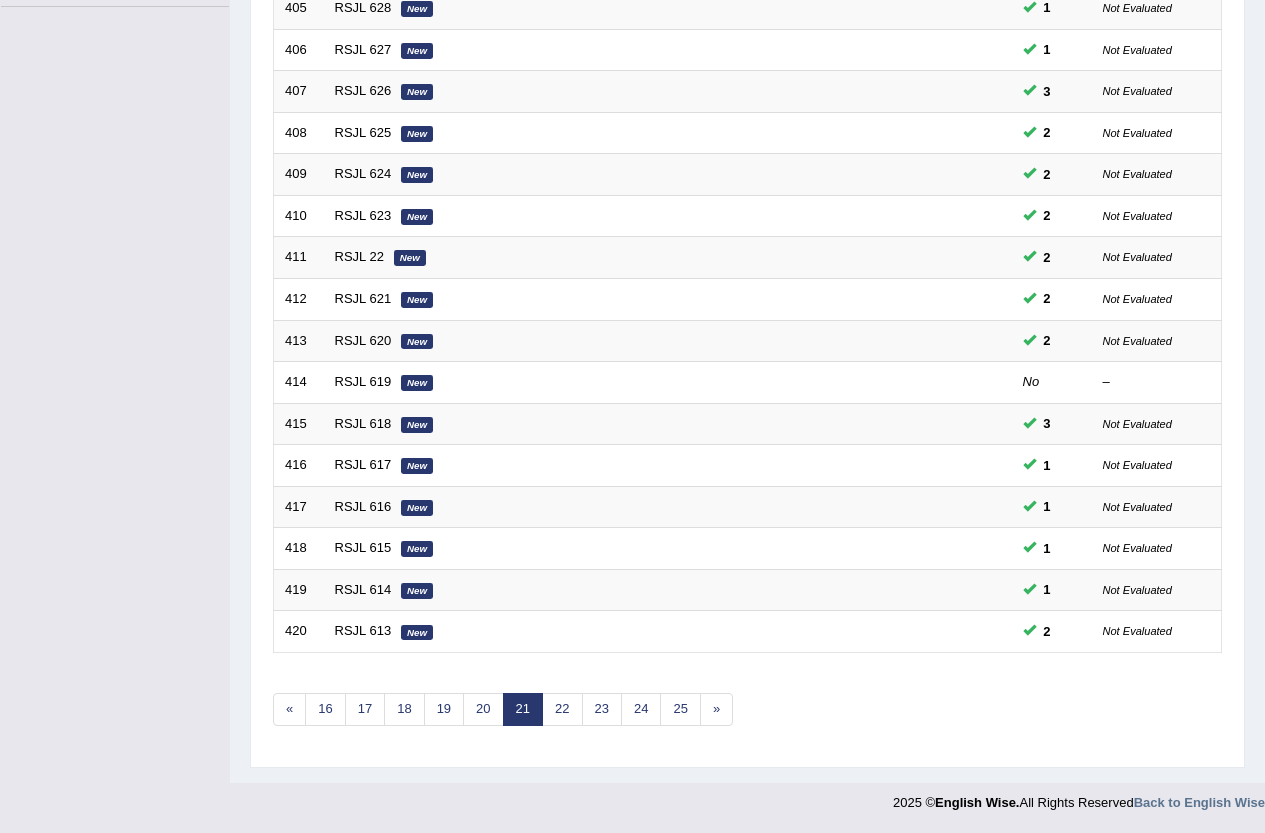 scroll, scrollTop: 491, scrollLeft: 0, axis: vertical 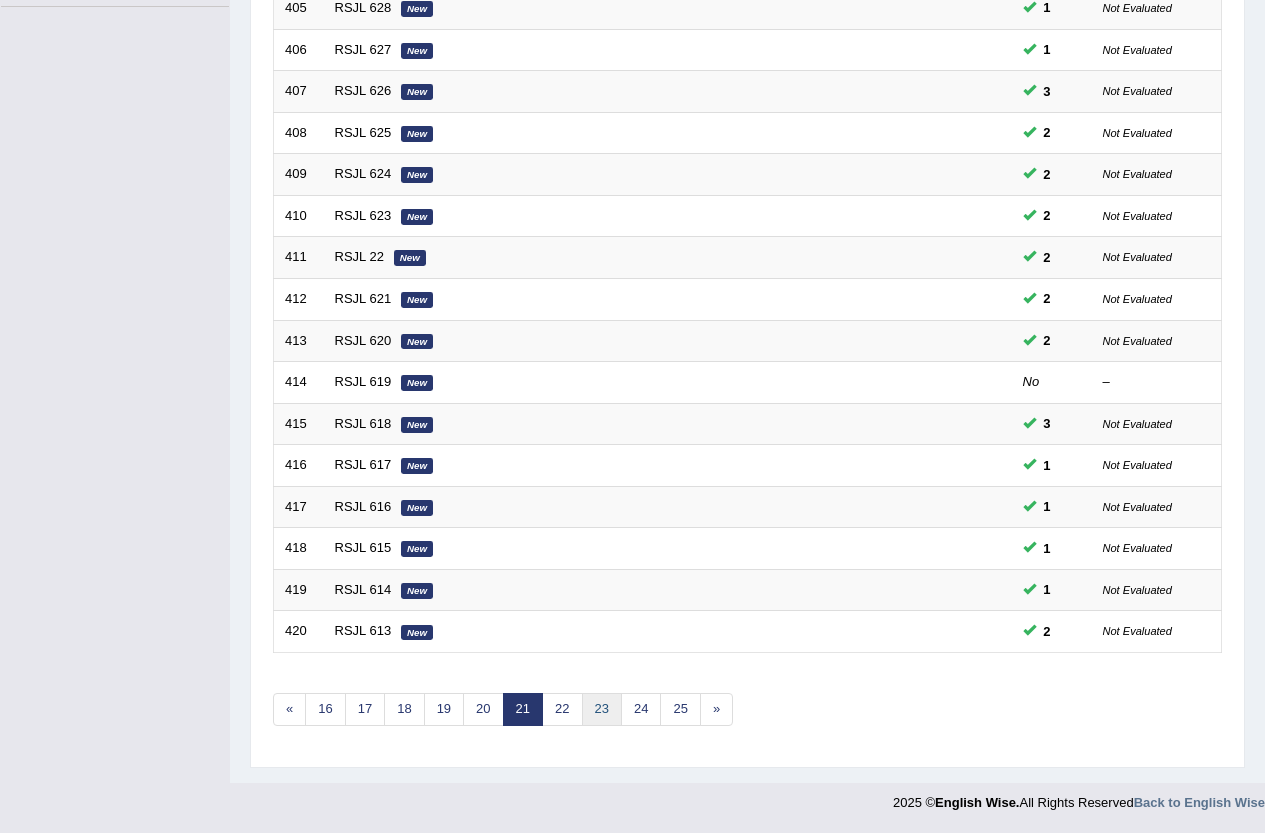 click on "23" at bounding box center (602, 709) 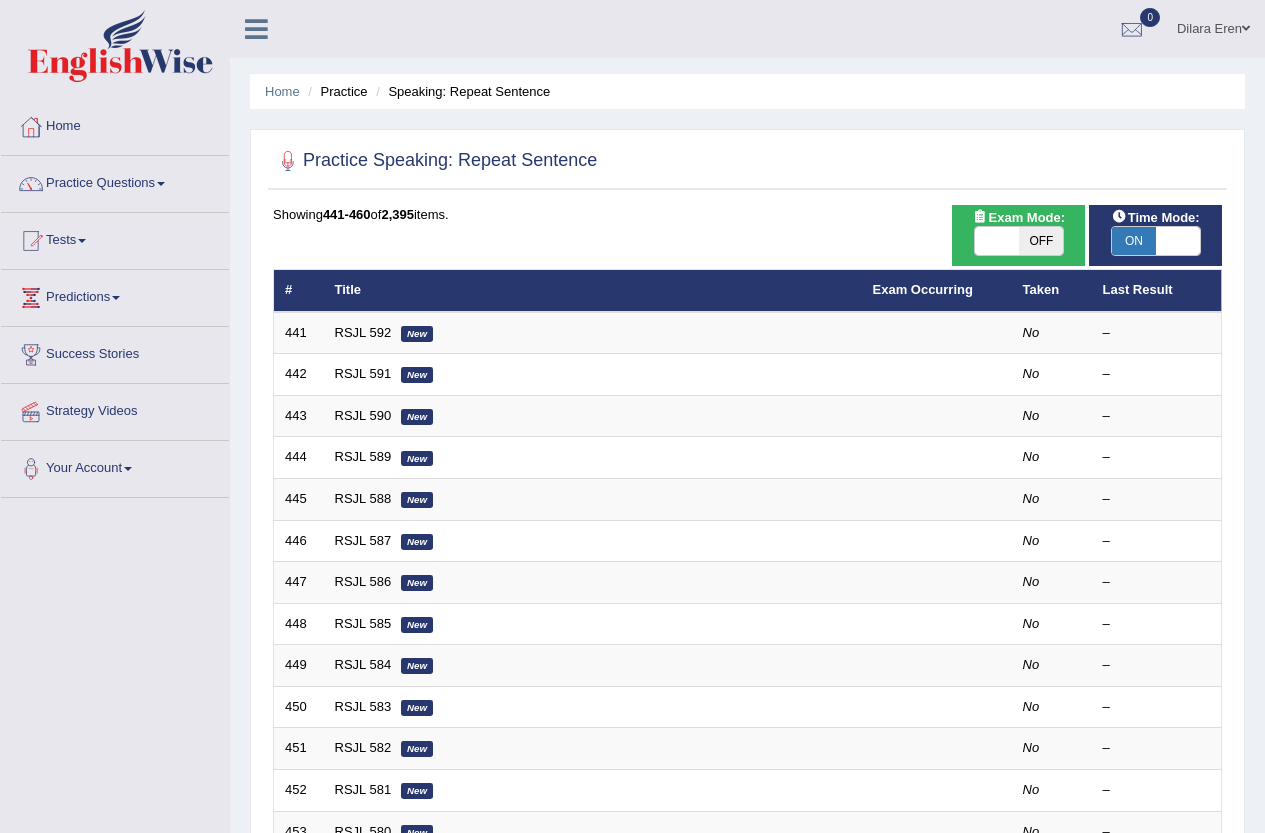 scroll, scrollTop: 0, scrollLeft: 0, axis: both 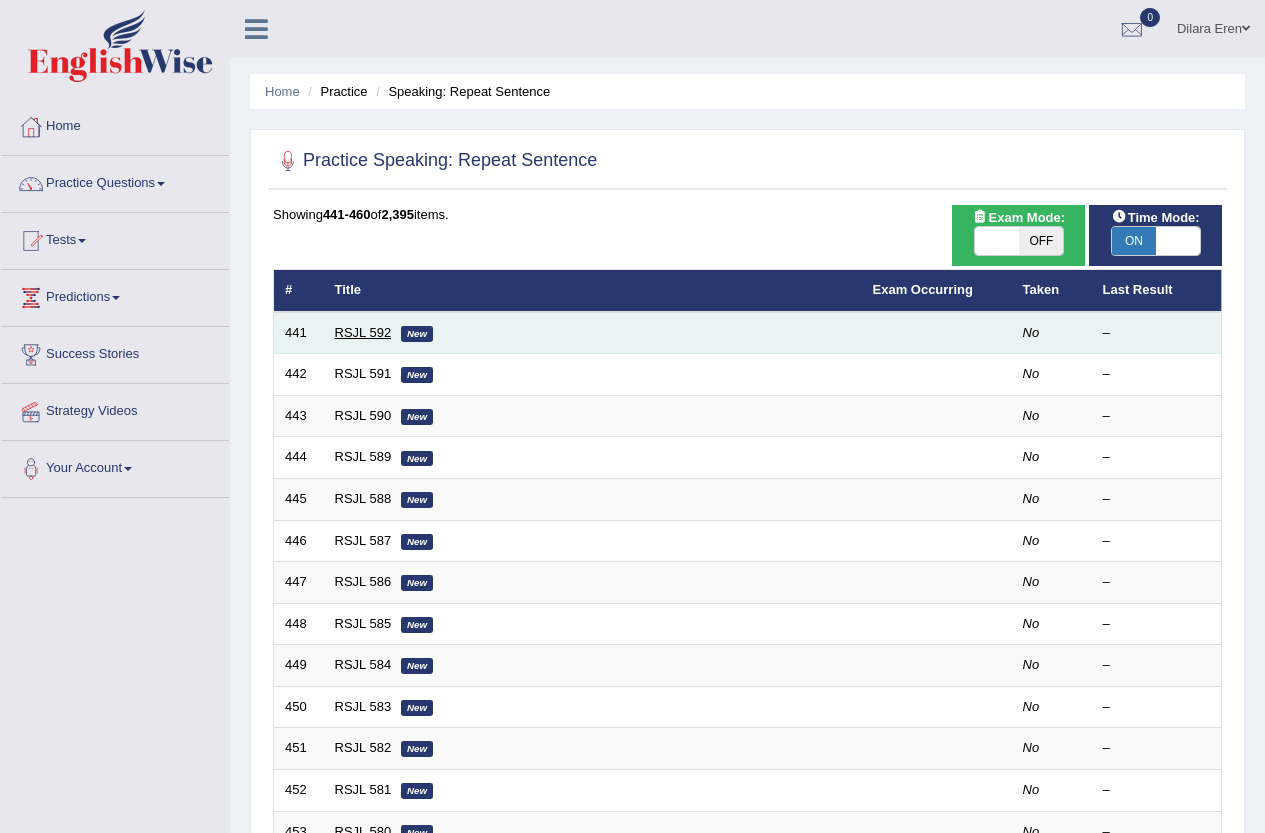 click on "RSJL 592" at bounding box center (363, 332) 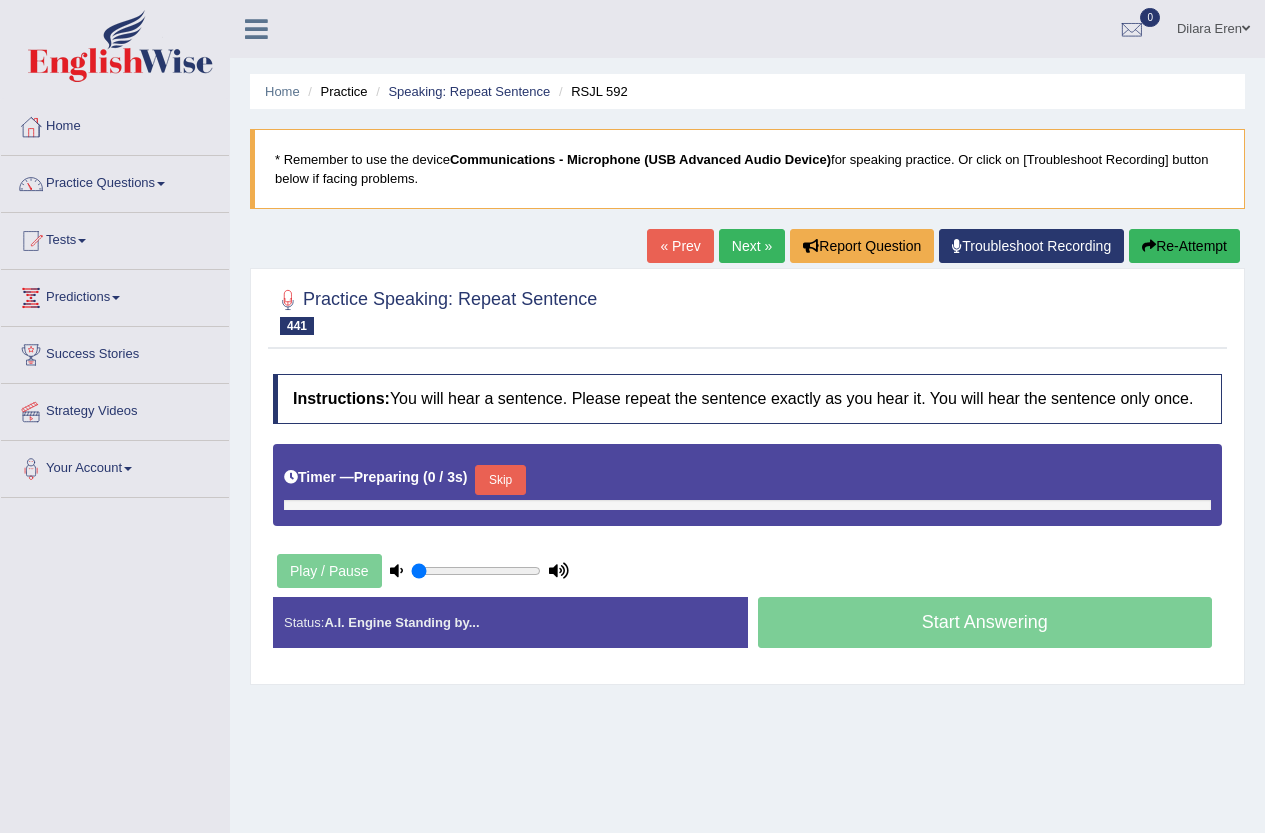 scroll, scrollTop: 0, scrollLeft: 0, axis: both 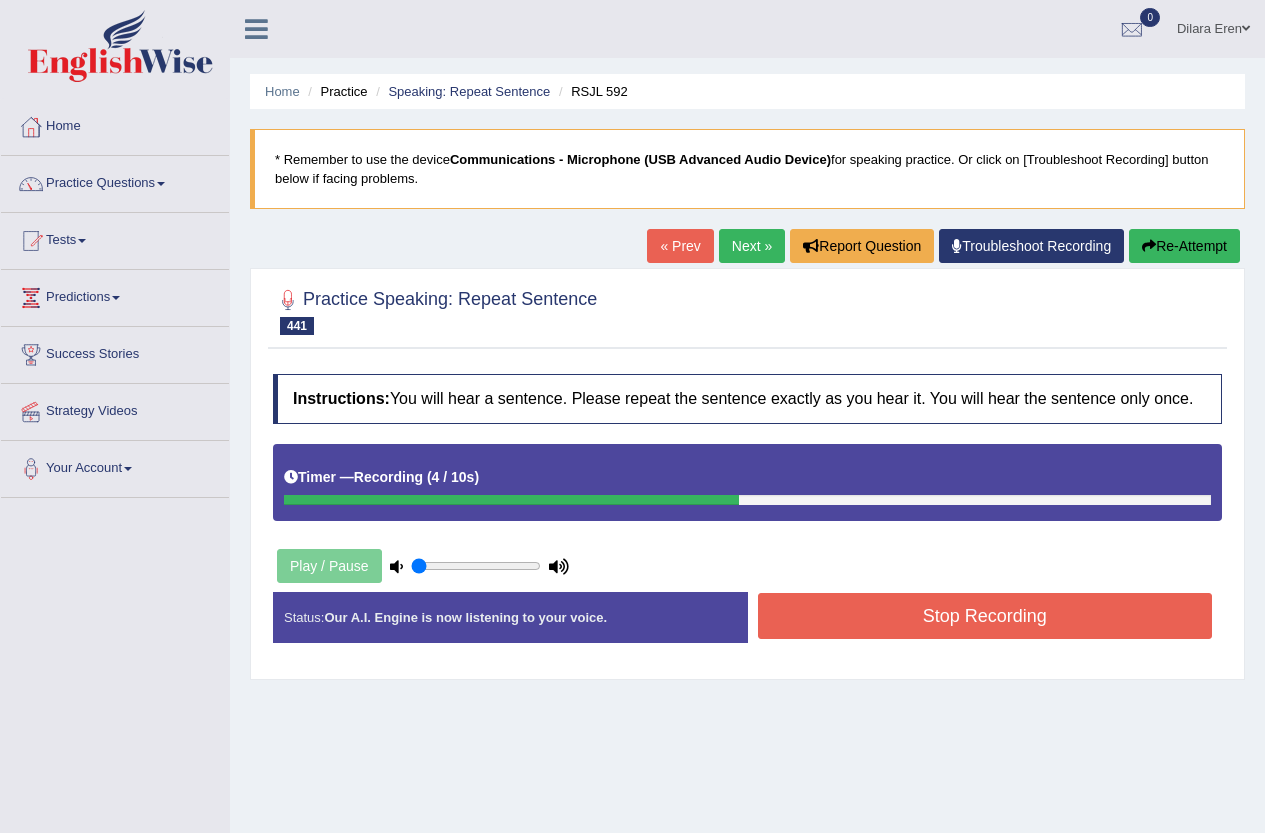 click on "Stop Recording" at bounding box center [985, 616] 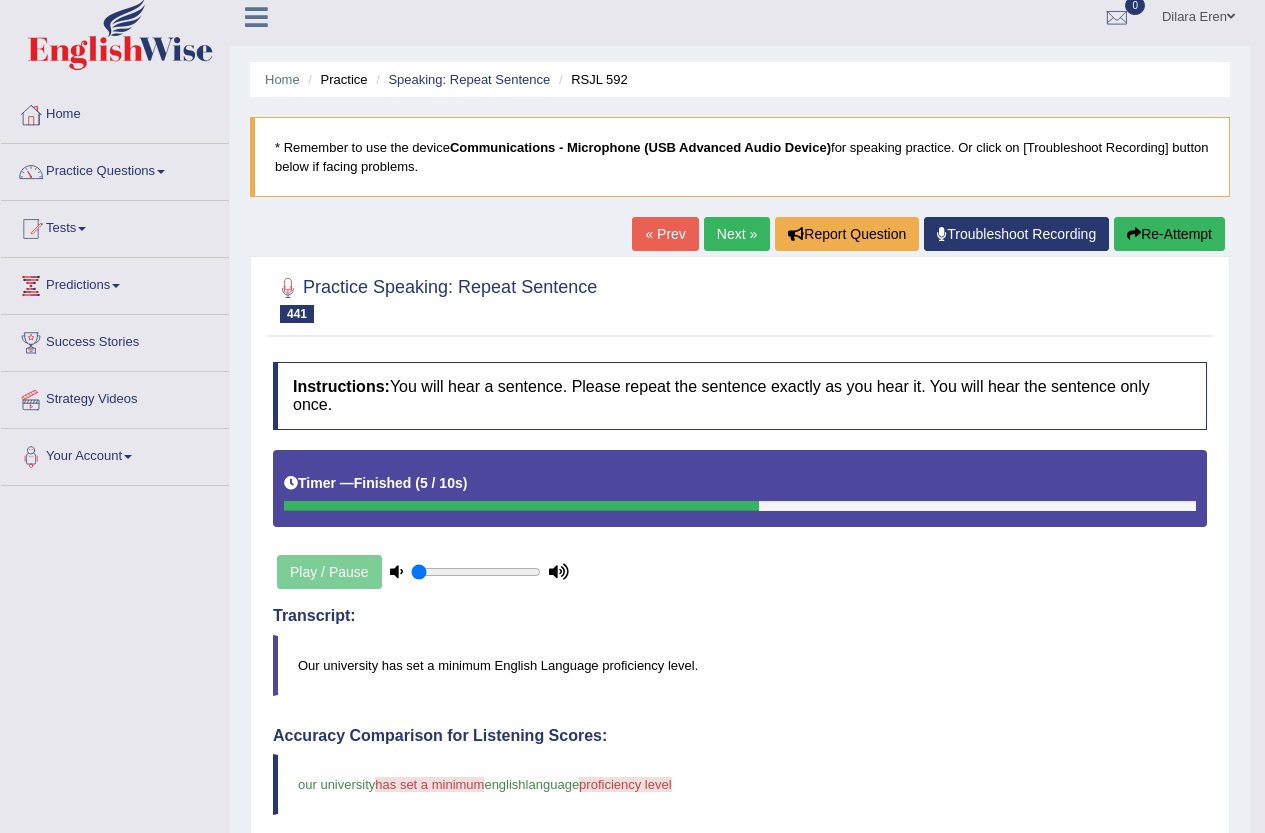 scroll, scrollTop: 0, scrollLeft: 0, axis: both 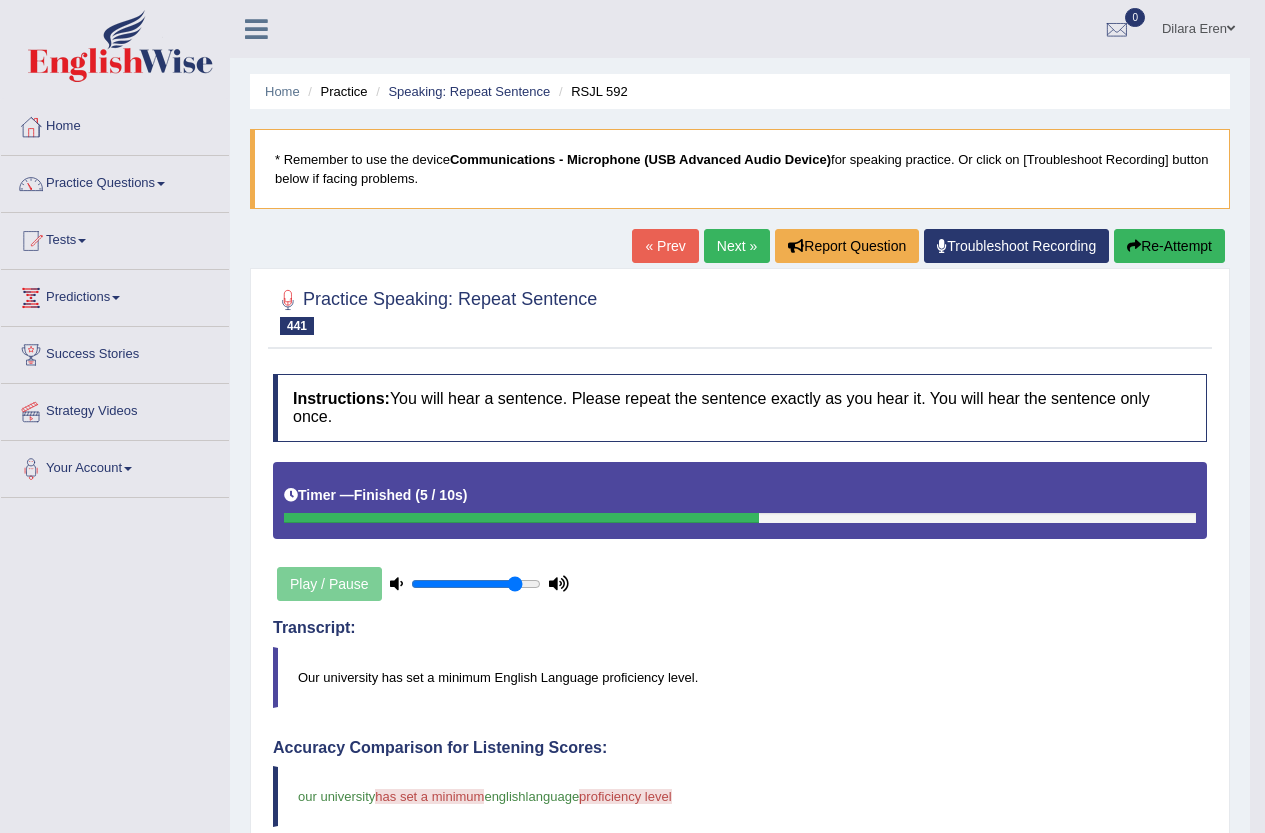 drag, startPoint x: 451, startPoint y: 578, endPoint x: 517, endPoint y: 590, distance: 67.08204 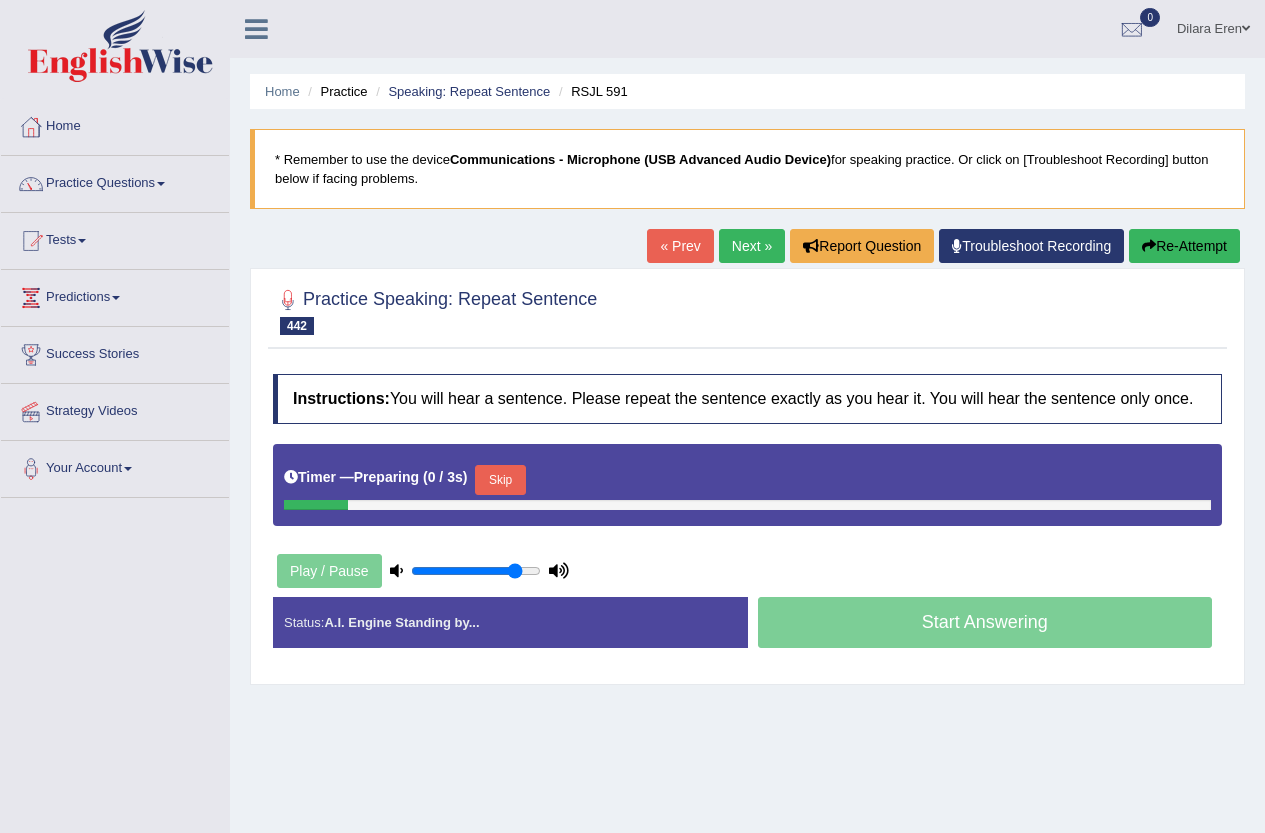 scroll, scrollTop: 0, scrollLeft: 0, axis: both 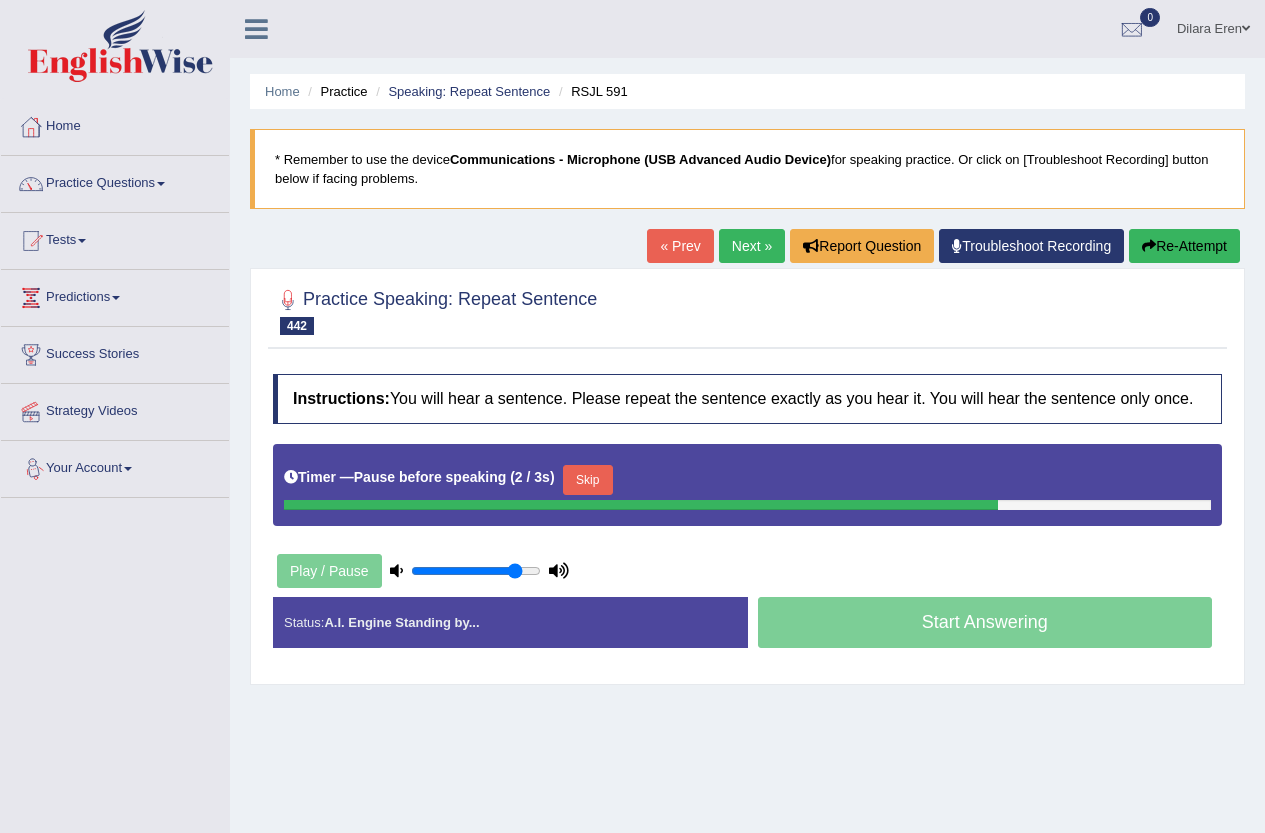 click on "Skip" at bounding box center (588, 480) 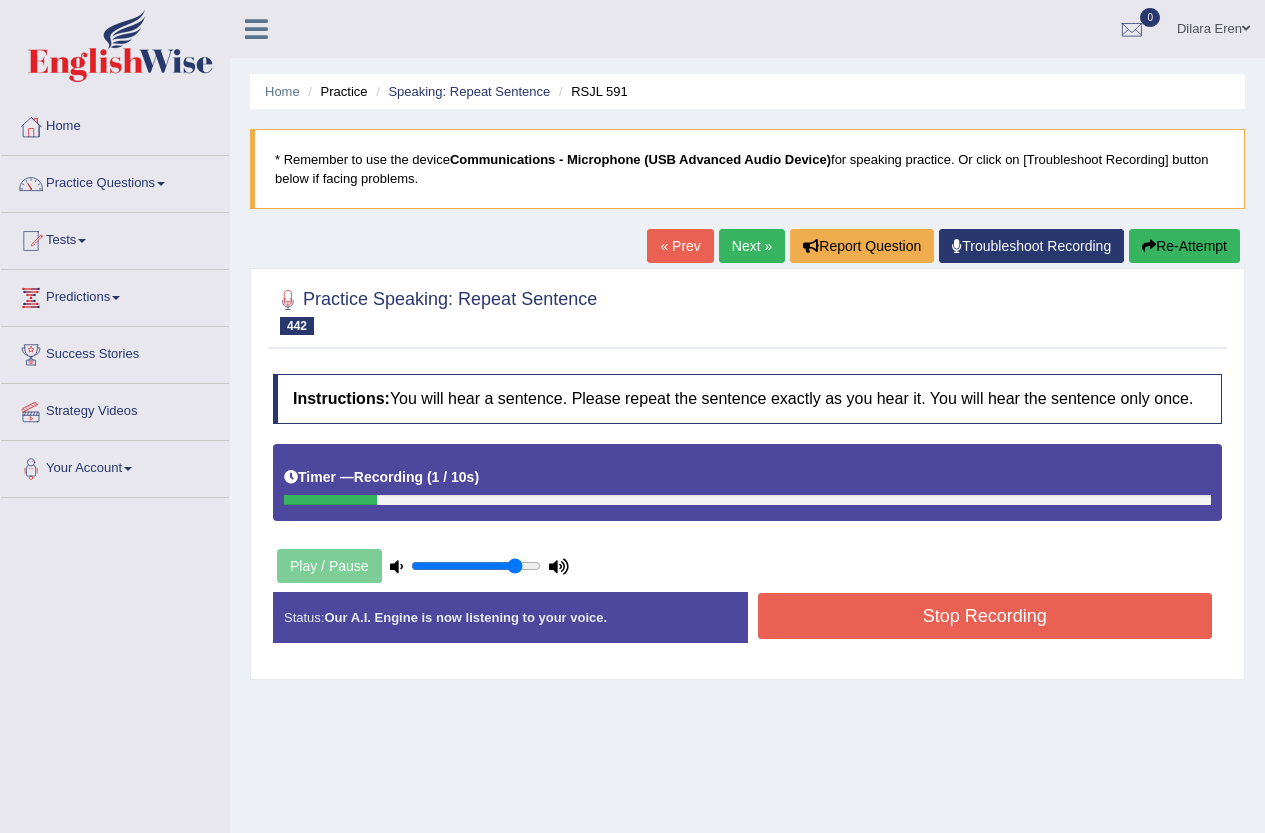 click on "Home
Practice
Speaking: Repeat Sentence
RSJL 591
* Remember to use the device  Communications - Microphone (USB Advanced Audio Device)  for speaking practice. Or click on [Troubleshoot Recording] button below if facing problems.
« Prev Next »  Report Question  Troubleshoot Recording  Re-Attempt
Practice Speaking: Repeat Sentence
442
RSJL 591
Instructions:  You will hear a sentence. Please repeat the sentence exactly as you hear it. You will hear the sentence only once.
Timer —  Recording   ( 1 / 10s ) Play / Pause Transcript: We are constantly seeking competitive advantages that allow us to make more profits. Created with Highcharts 7.1.2 Too low Too high Time Pitch meter: 0 2.5 5 7.5 10 Created with Highcharts 7.1.2 Great Too slow Too fast Time Speech pace meter: 0 10 20 30 40 Labels:
Red: Green:" at bounding box center (747, 500) 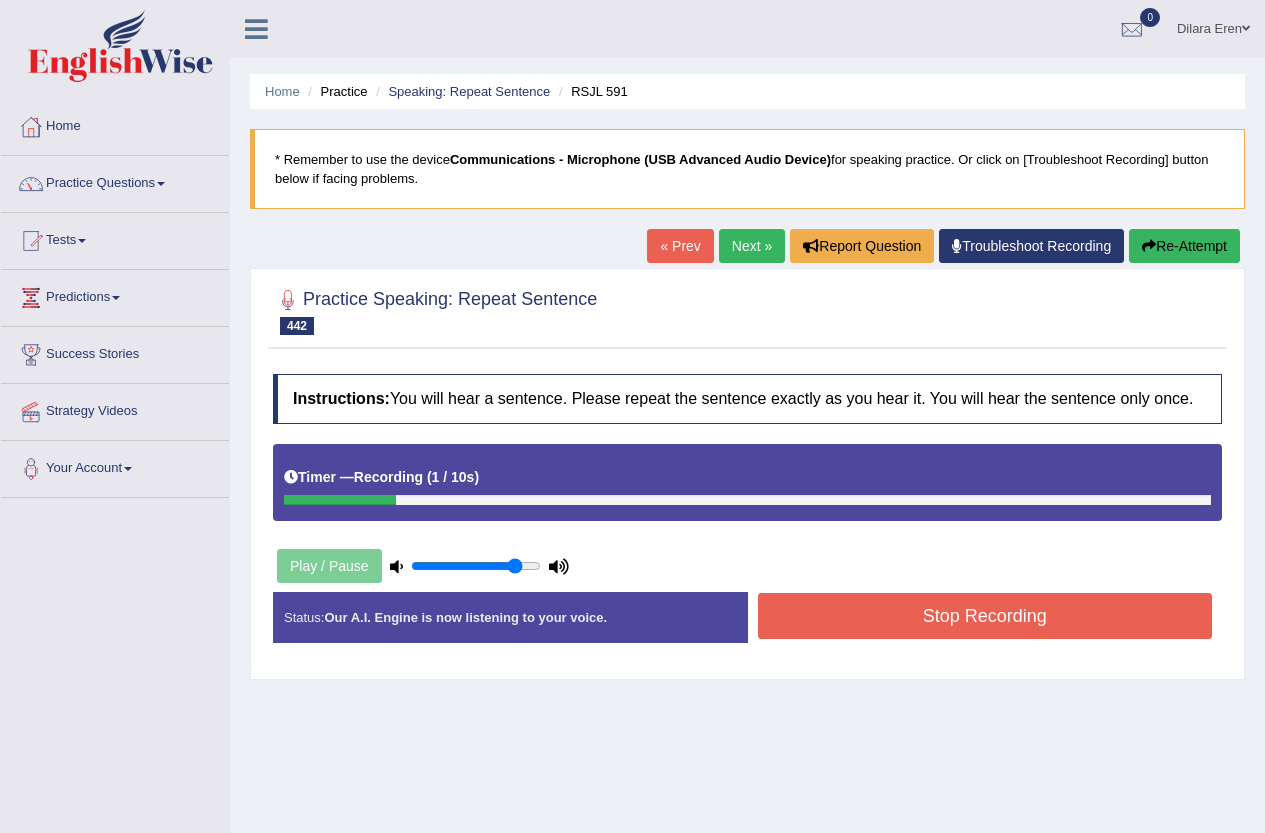 click on "Re-Attempt" at bounding box center [1184, 246] 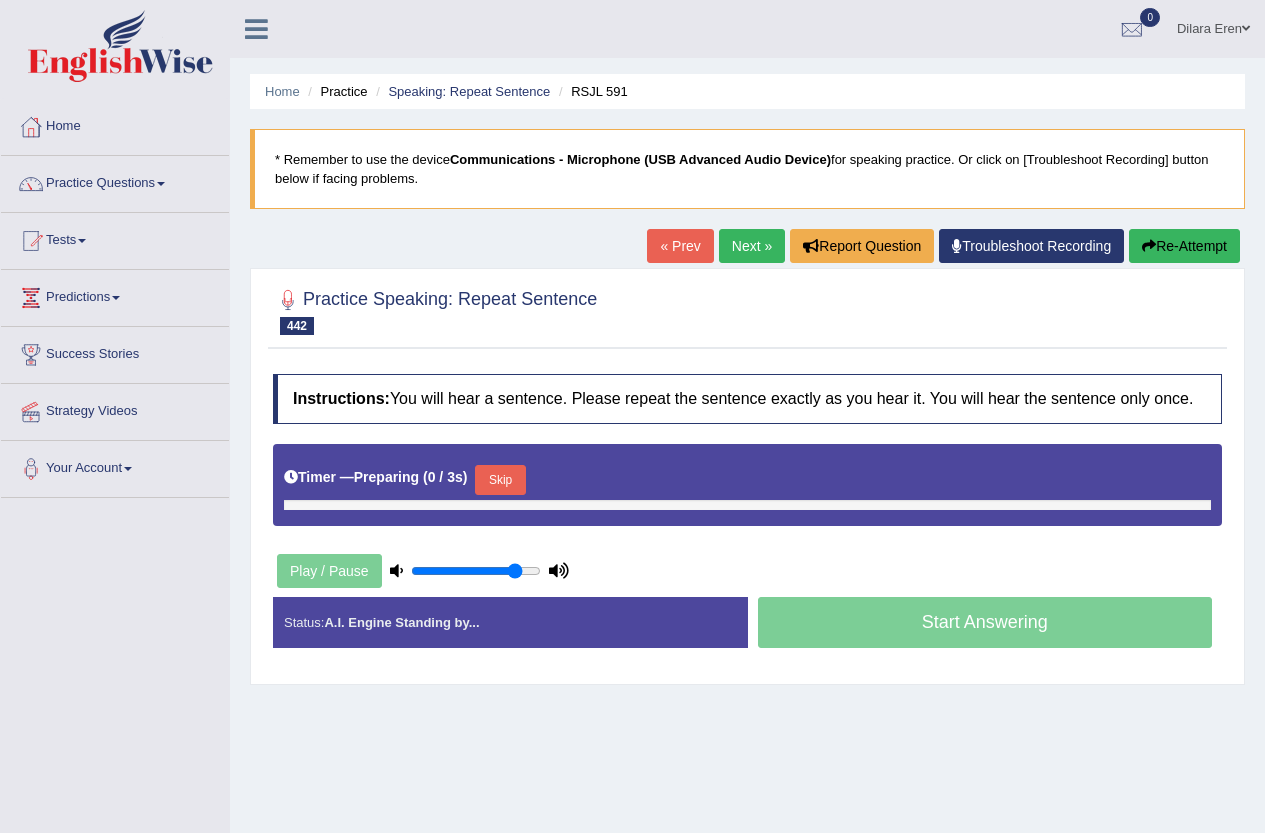 scroll, scrollTop: 0, scrollLeft: 0, axis: both 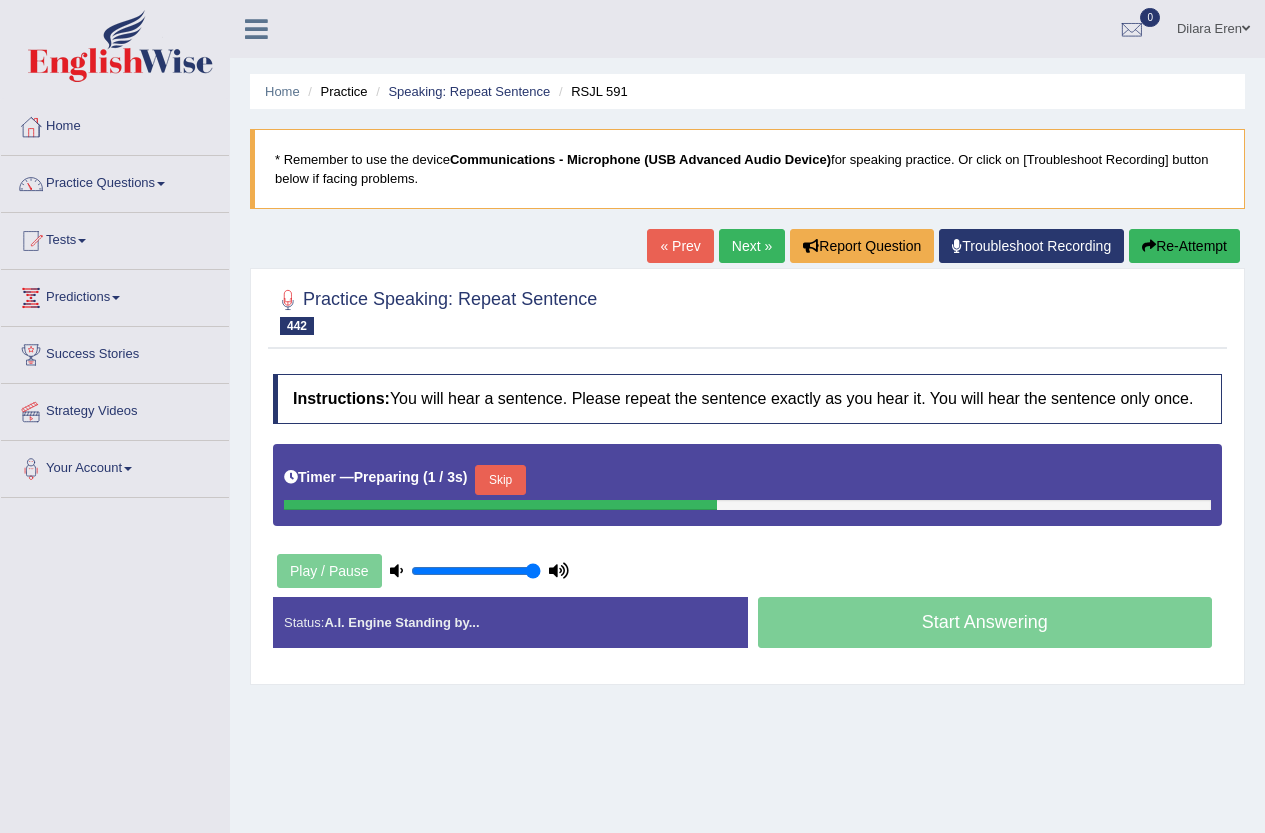 drag, startPoint x: 522, startPoint y: 570, endPoint x: 589, endPoint y: 591, distance: 70.21396 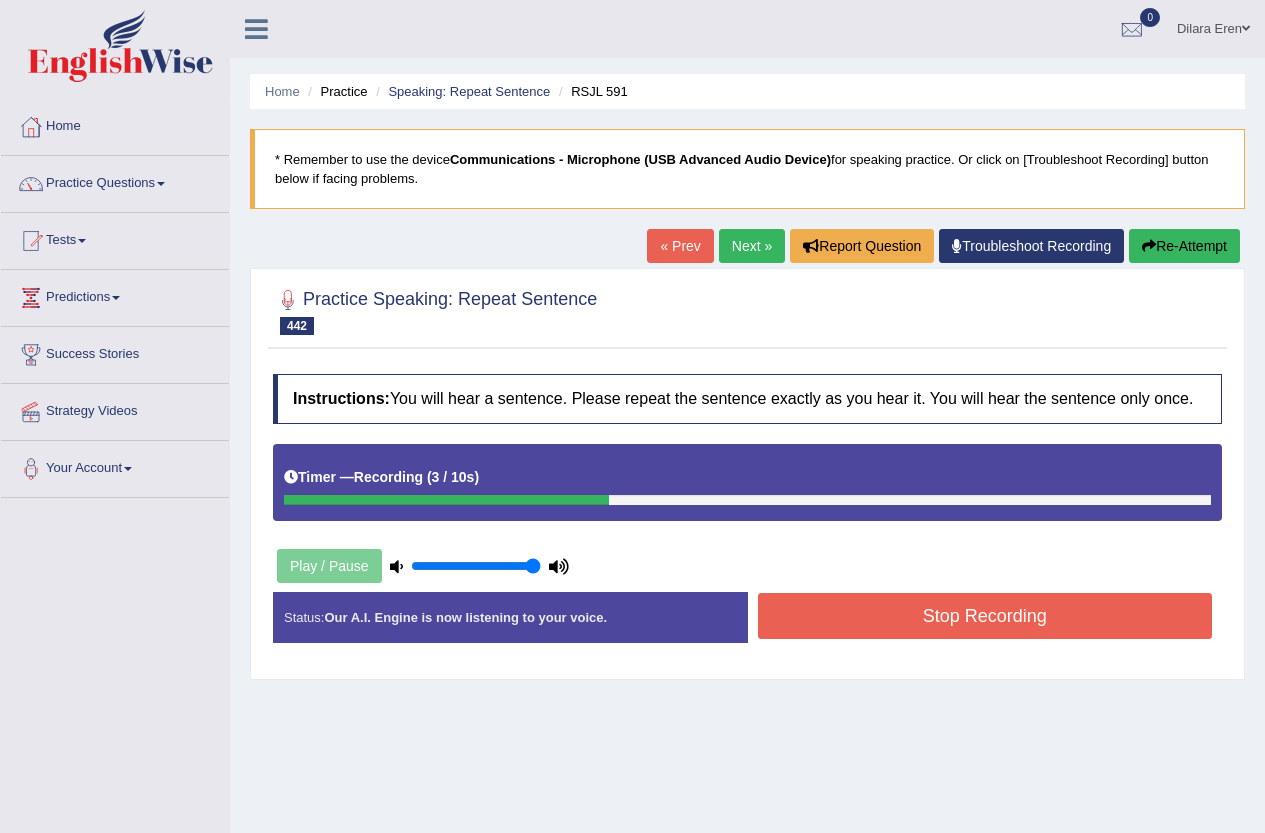 click on "Stop Recording" at bounding box center (985, 616) 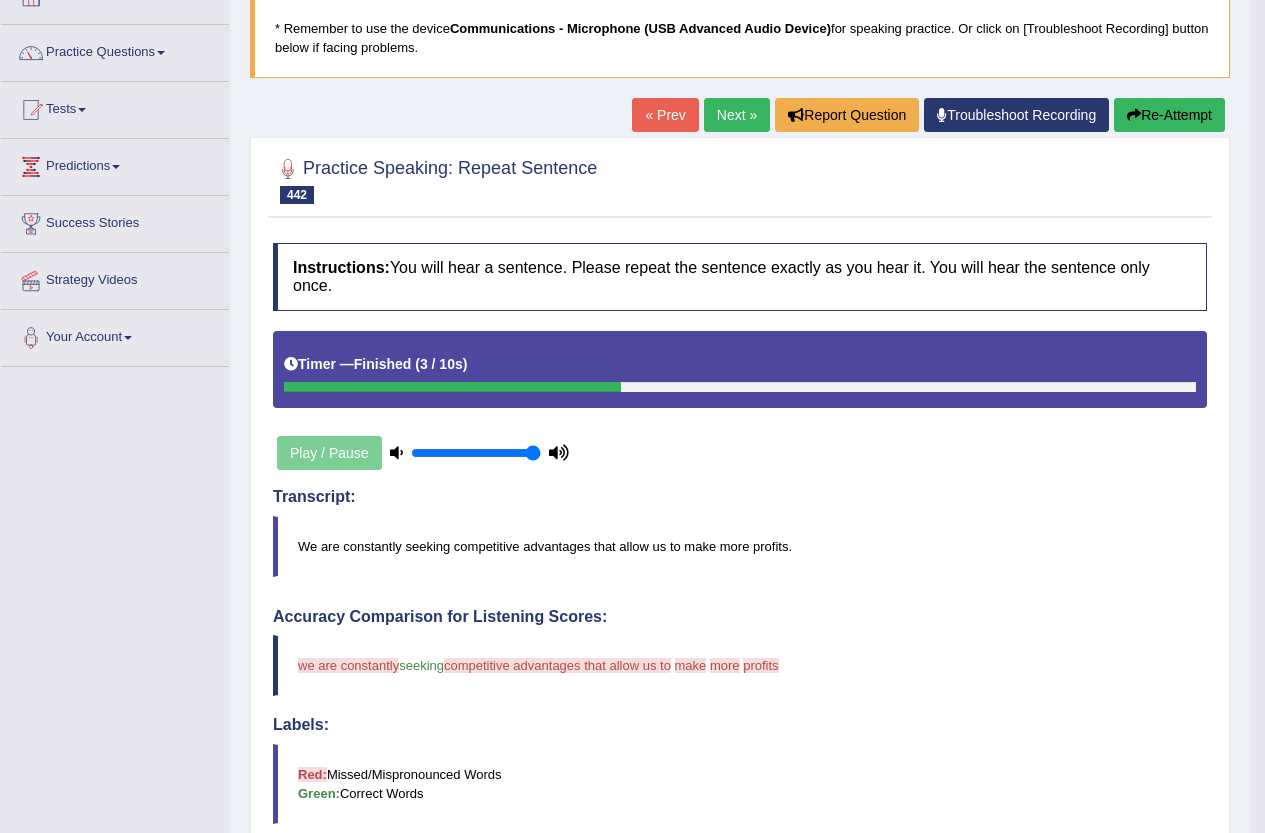scroll, scrollTop: 100, scrollLeft: 0, axis: vertical 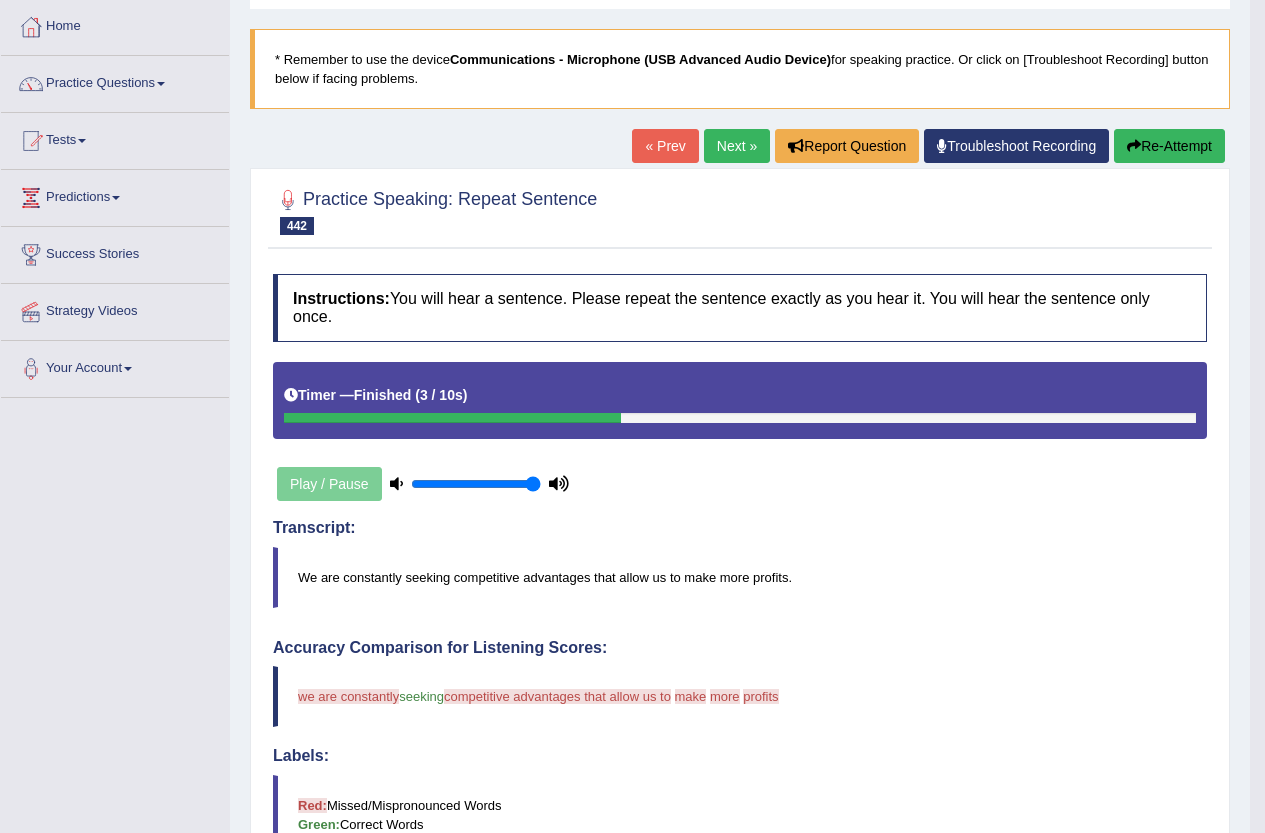 click on "Re-Attempt" at bounding box center (1169, 146) 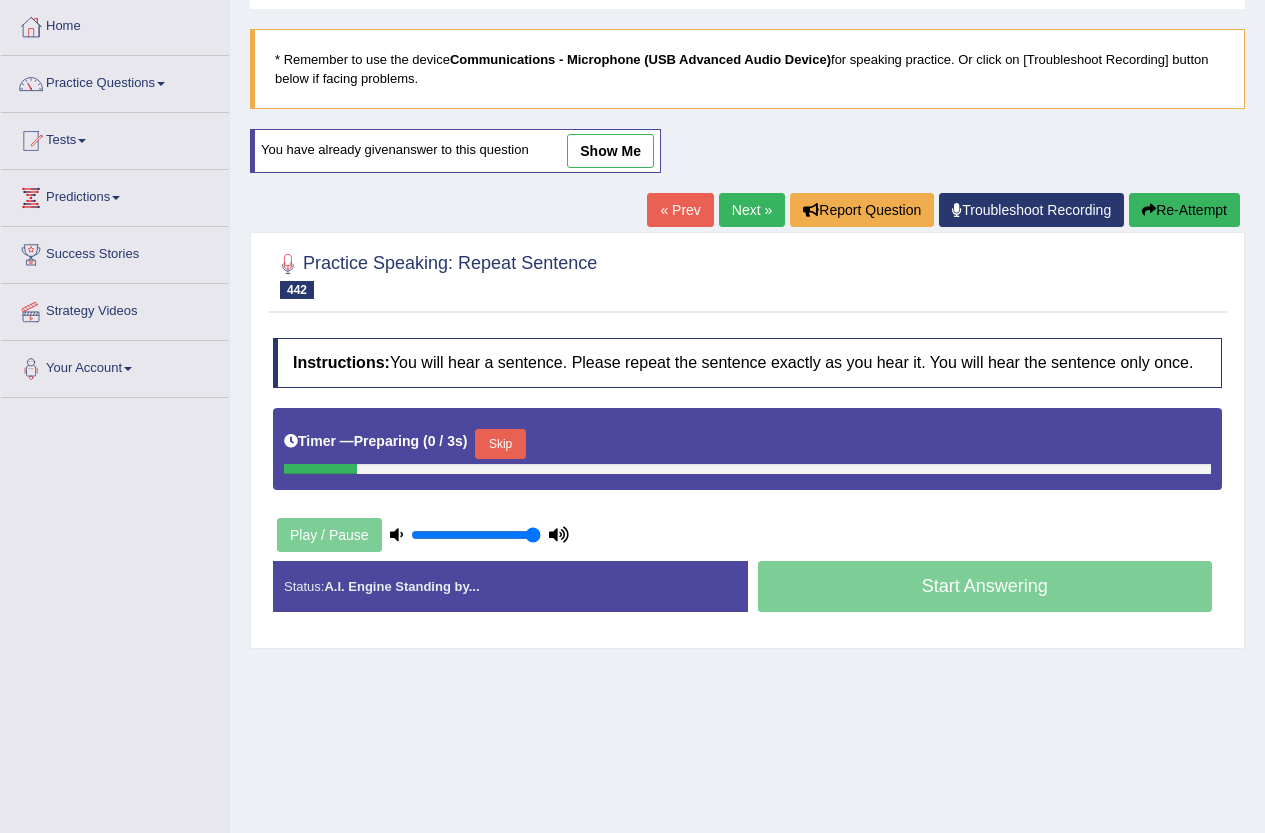 scroll, scrollTop: 100, scrollLeft: 0, axis: vertical 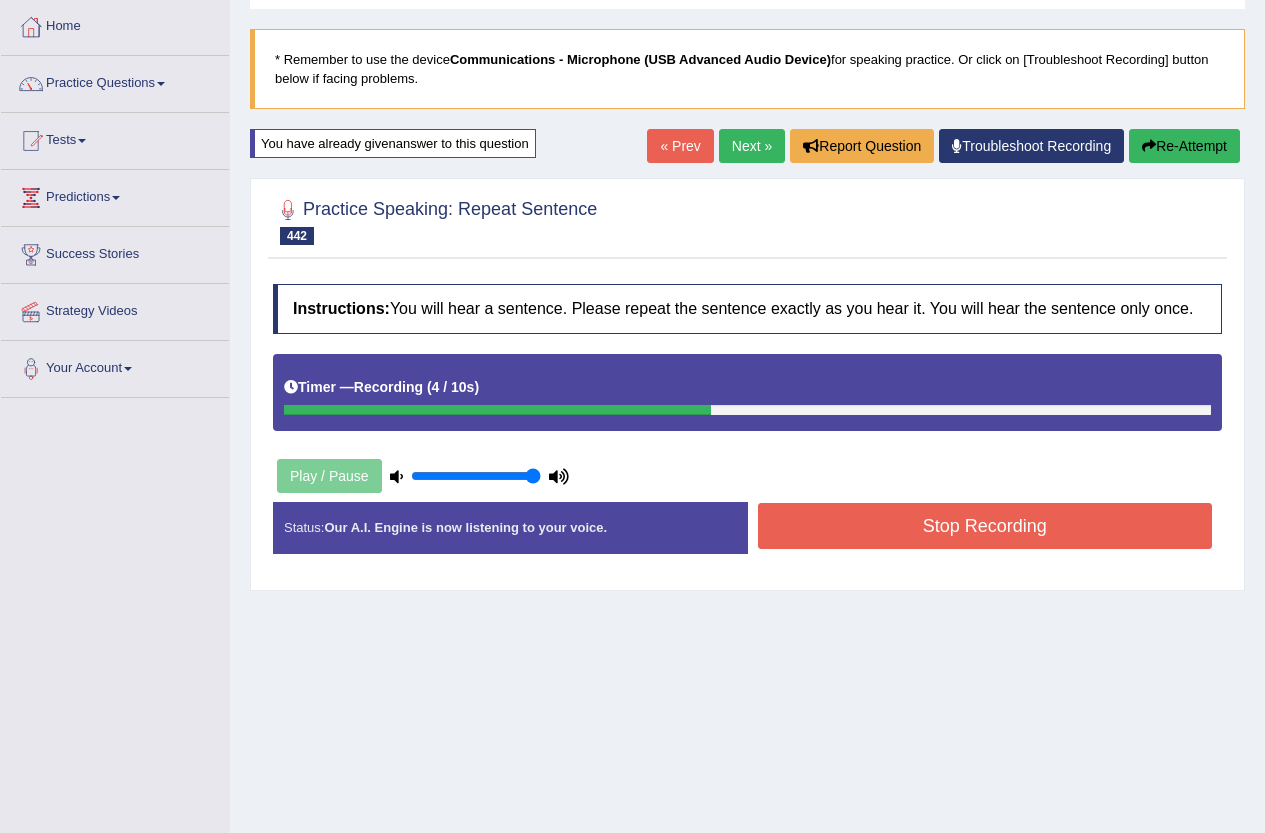 click on "Stop Recording" at bounding box center [985, 526] 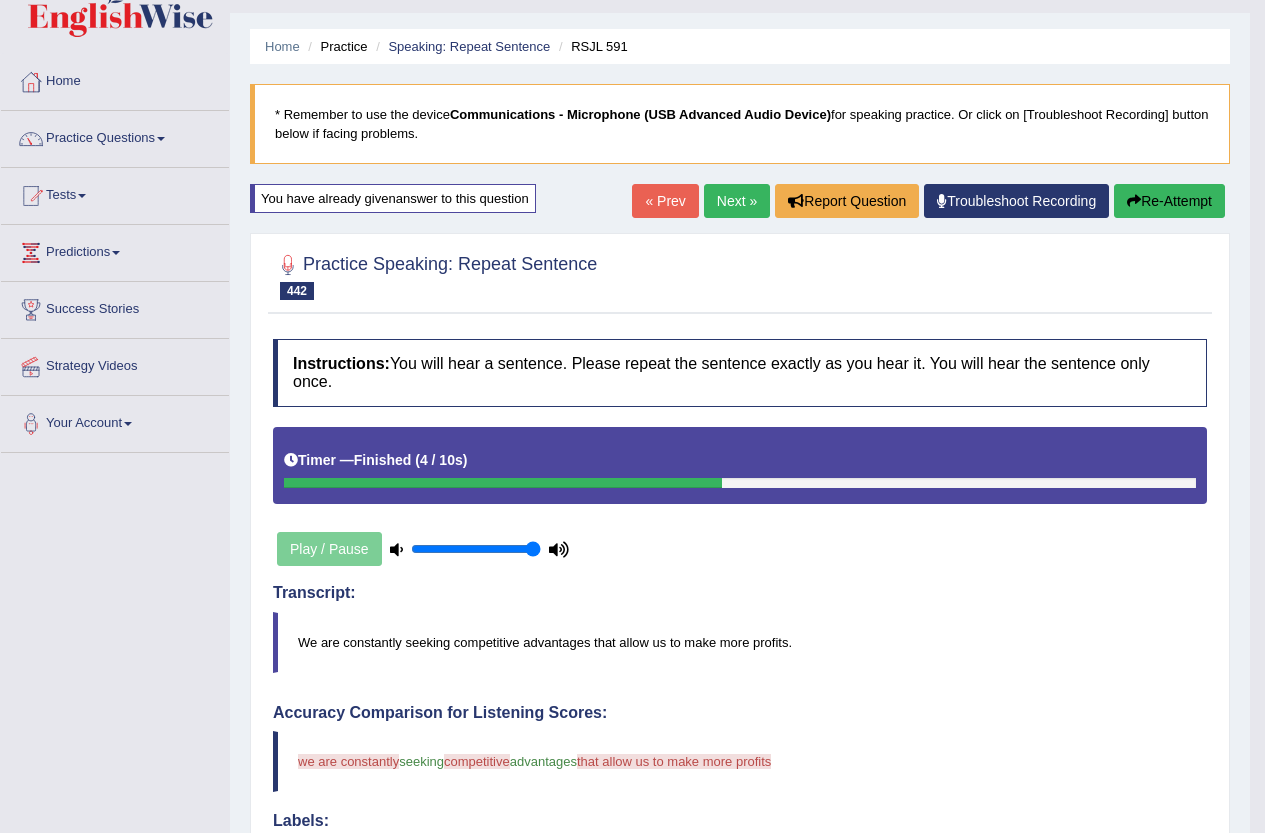 scroll, scrollTop: 0, scrollLeft: 0, axis: both 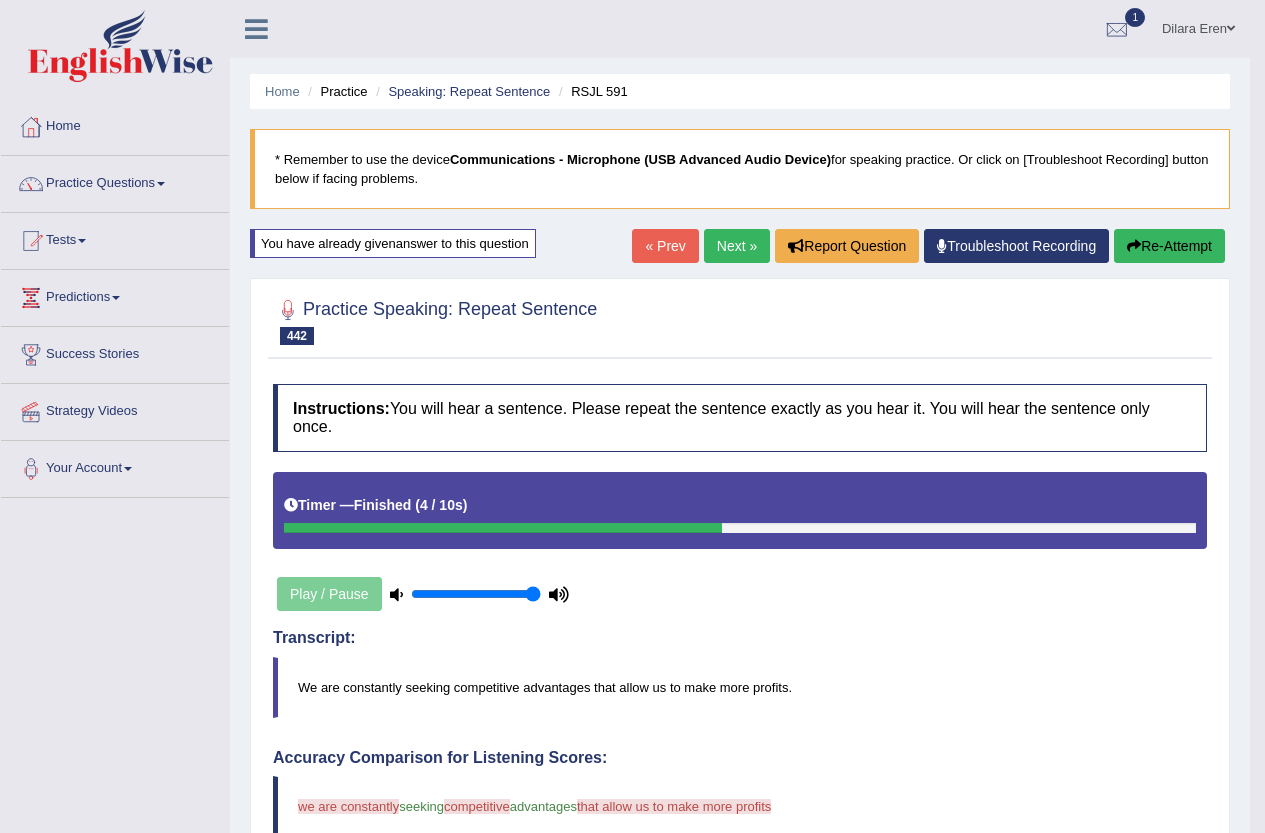 click on "Next »" at bounding box center [737, 246] 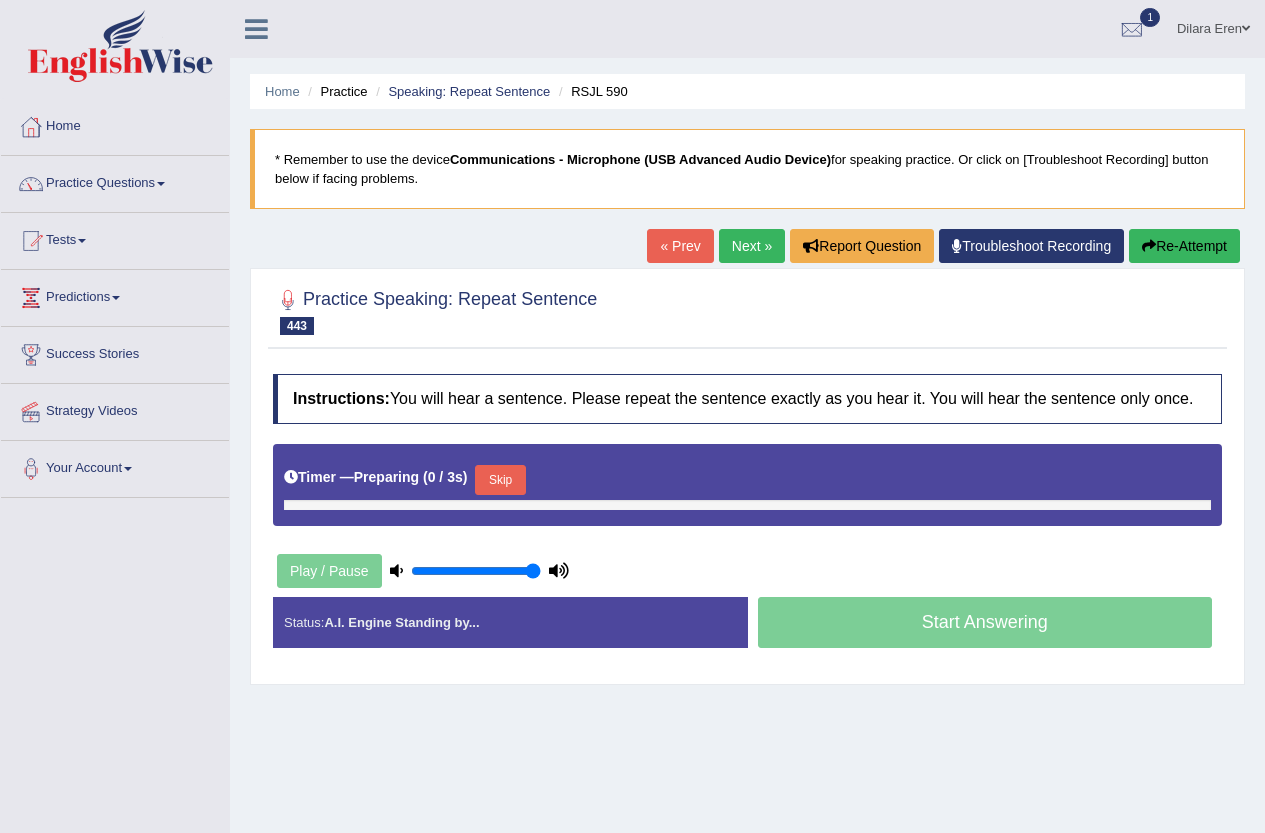 scroll, scrollTop: 0, scrollLeft: 0, axis: both 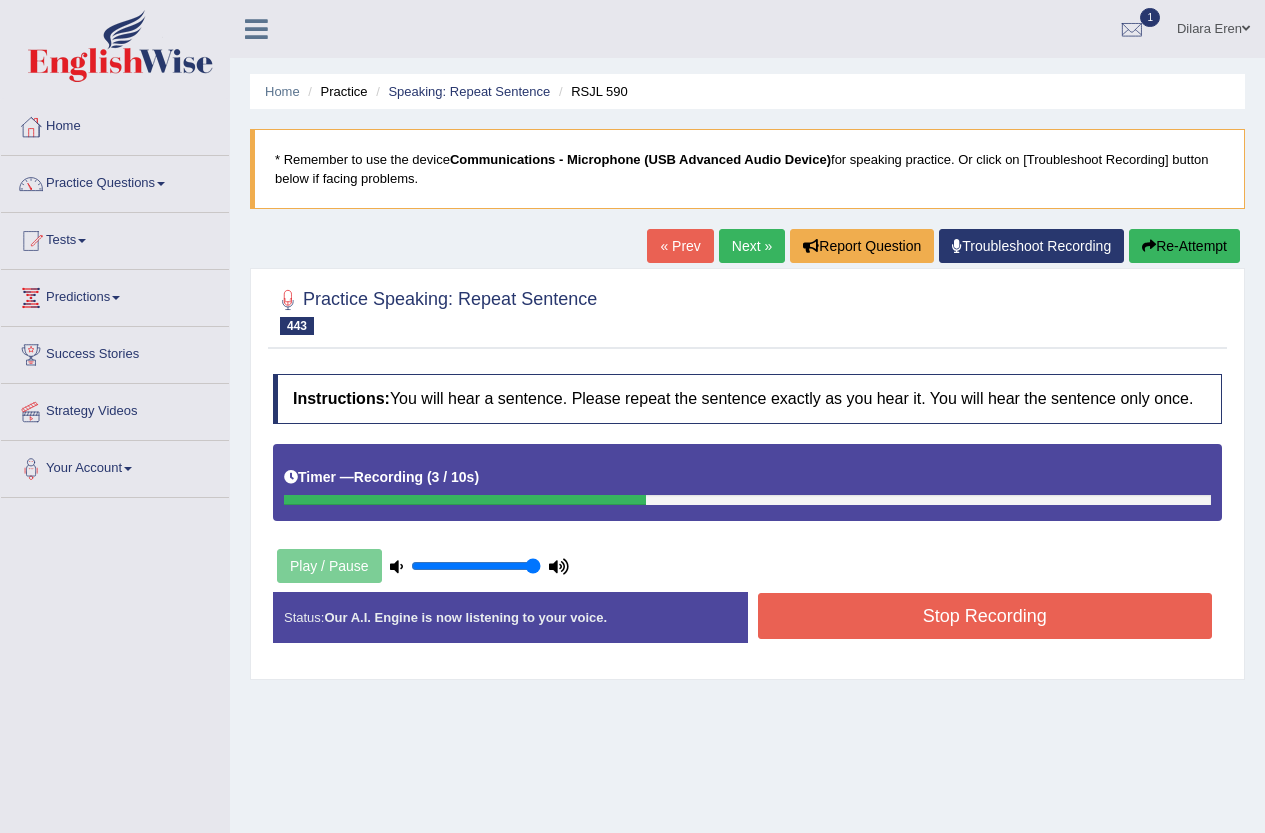 click on "Stop Recording" at bounding box center (985, 616) 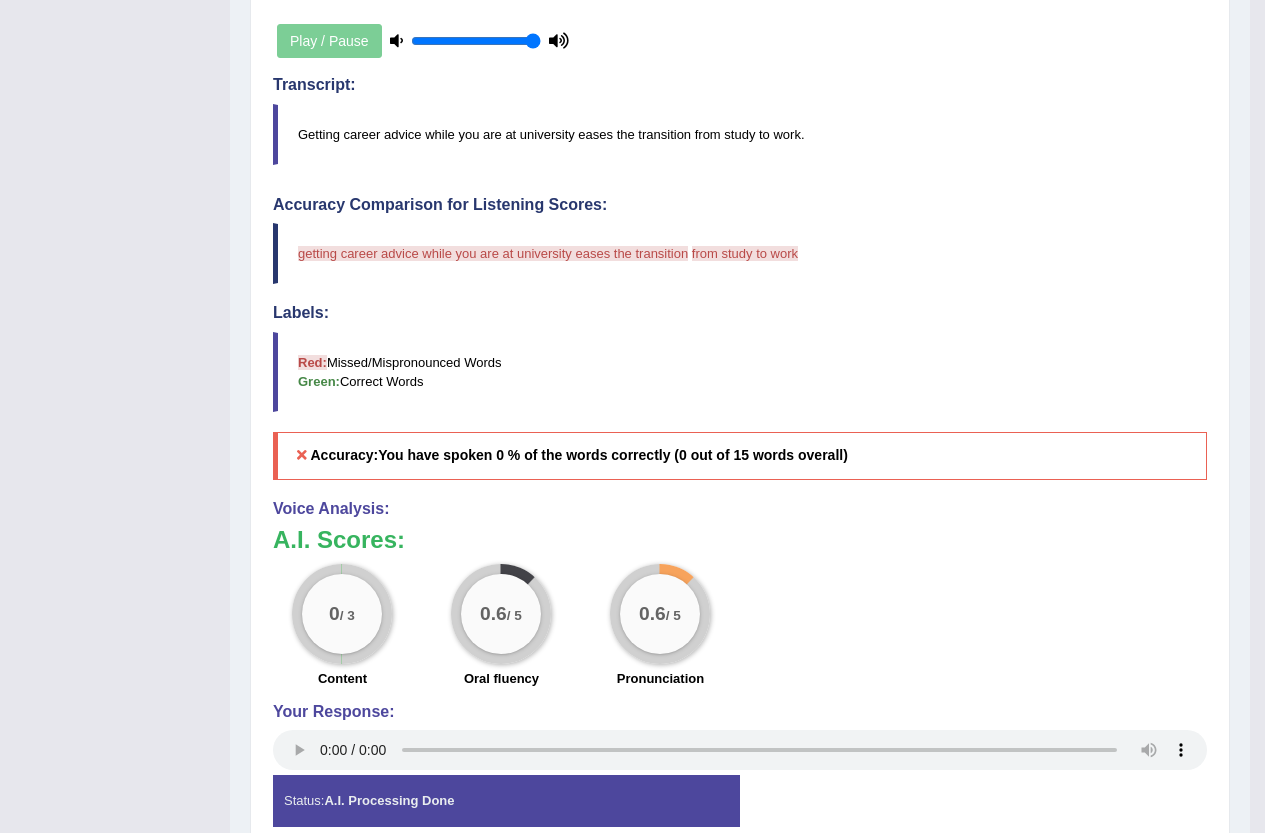 scroll, scrollTop: 639, scrollLeft: 0, axis: vertical 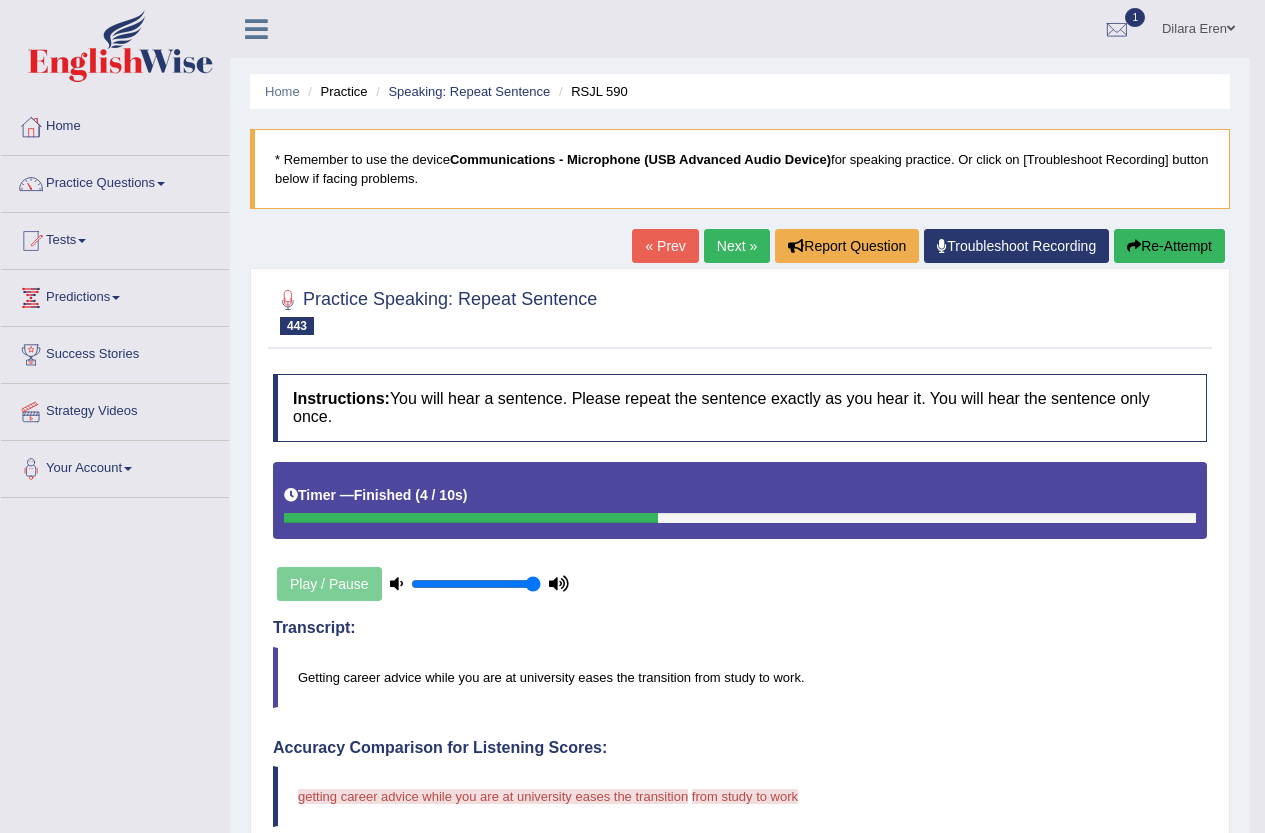 click on "Re-Attempt" at bounding box center [1169, 246] 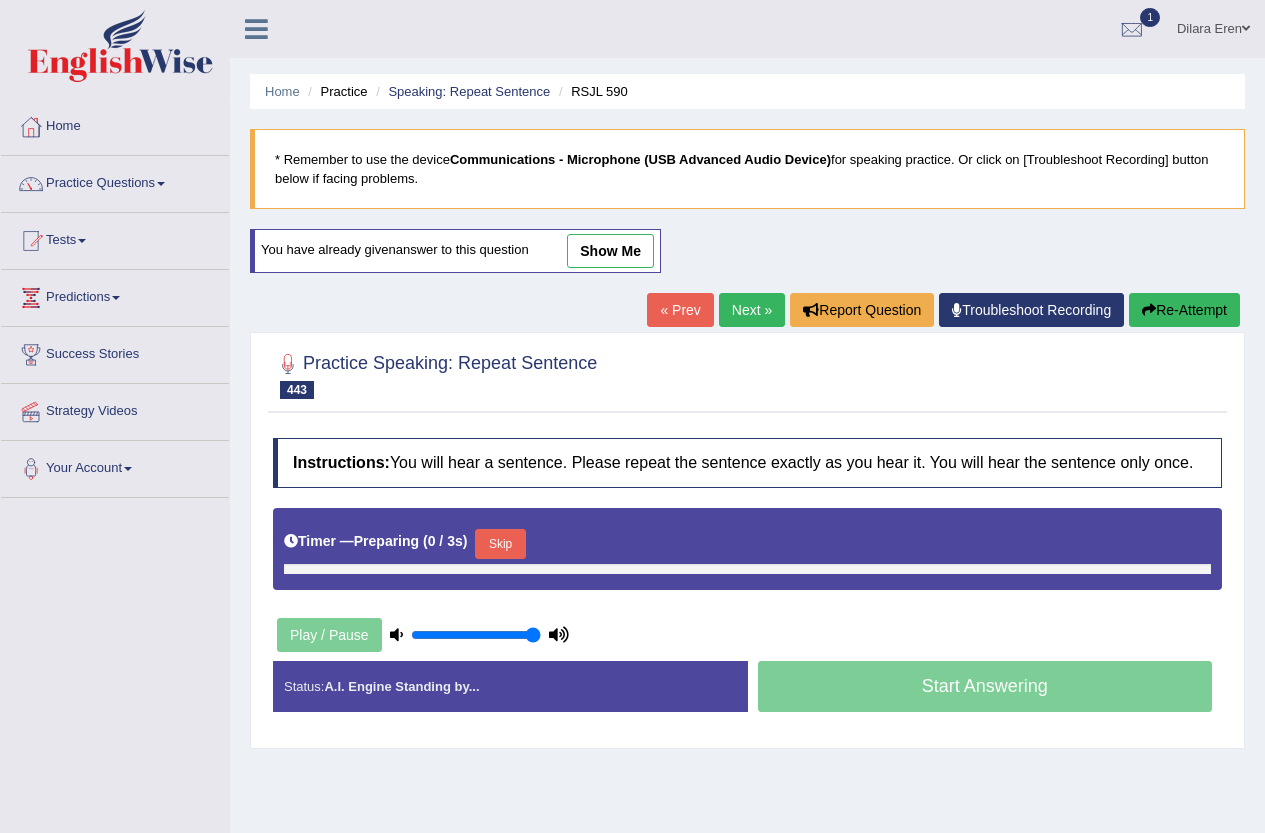 scroll, scrollTop: 0, scrollLeft: 0, axis: both 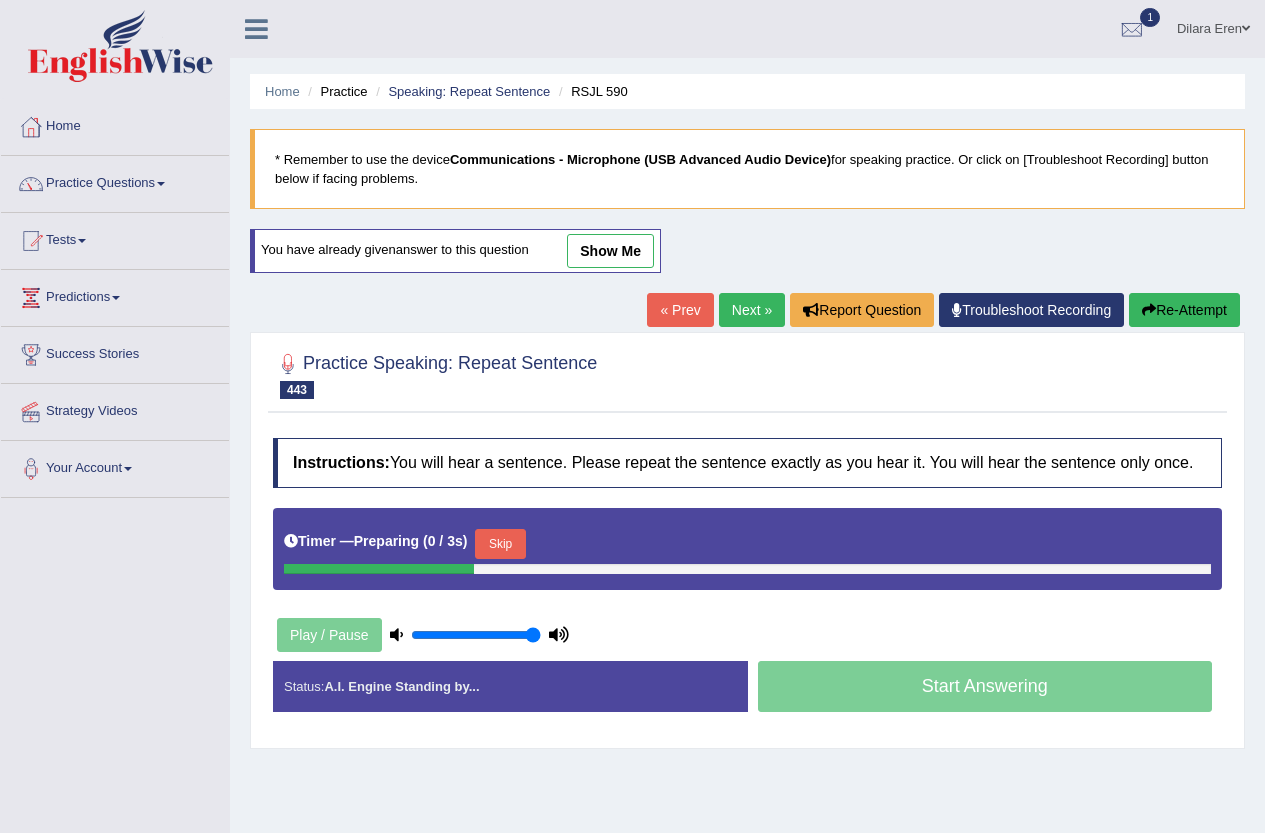 click on "Skip" at bounding box center (500, 544) 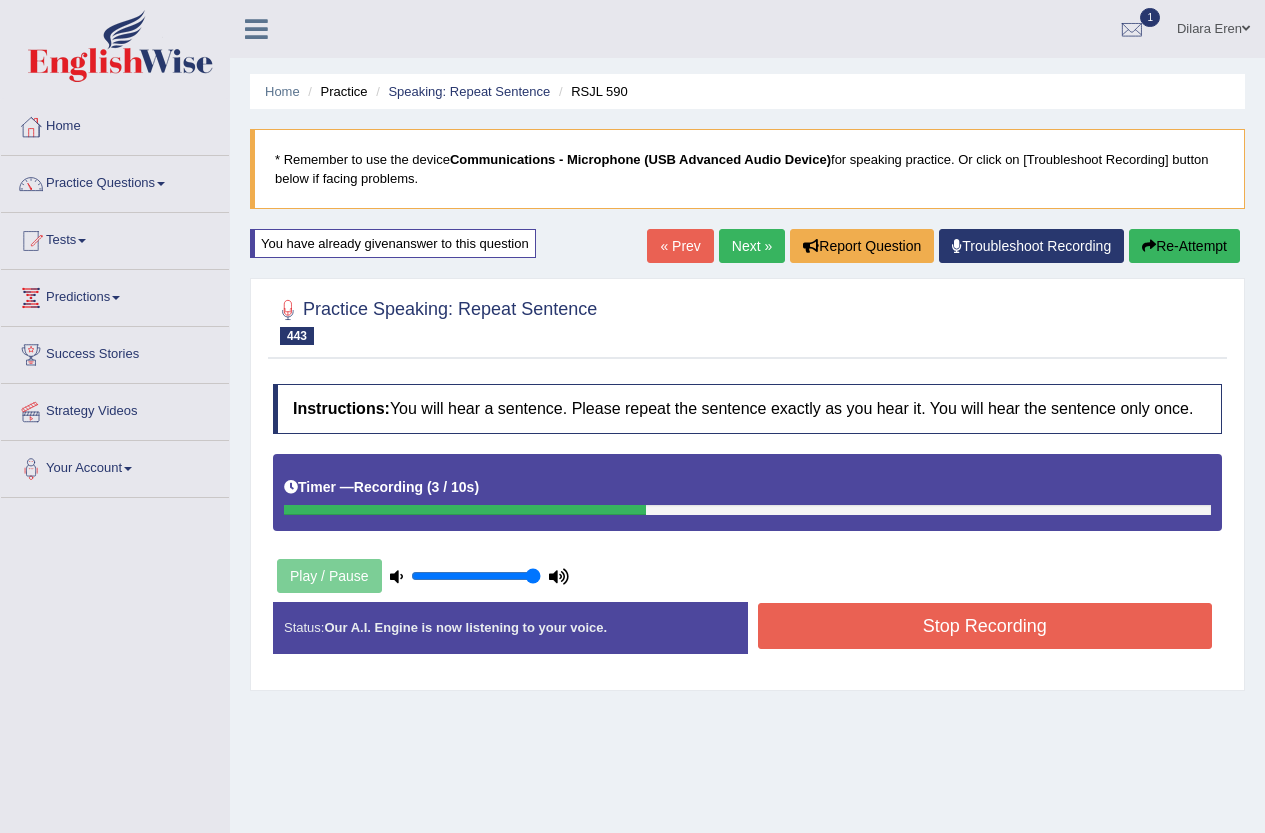 click on "Stop Recording" at bounding box center [985, 626] 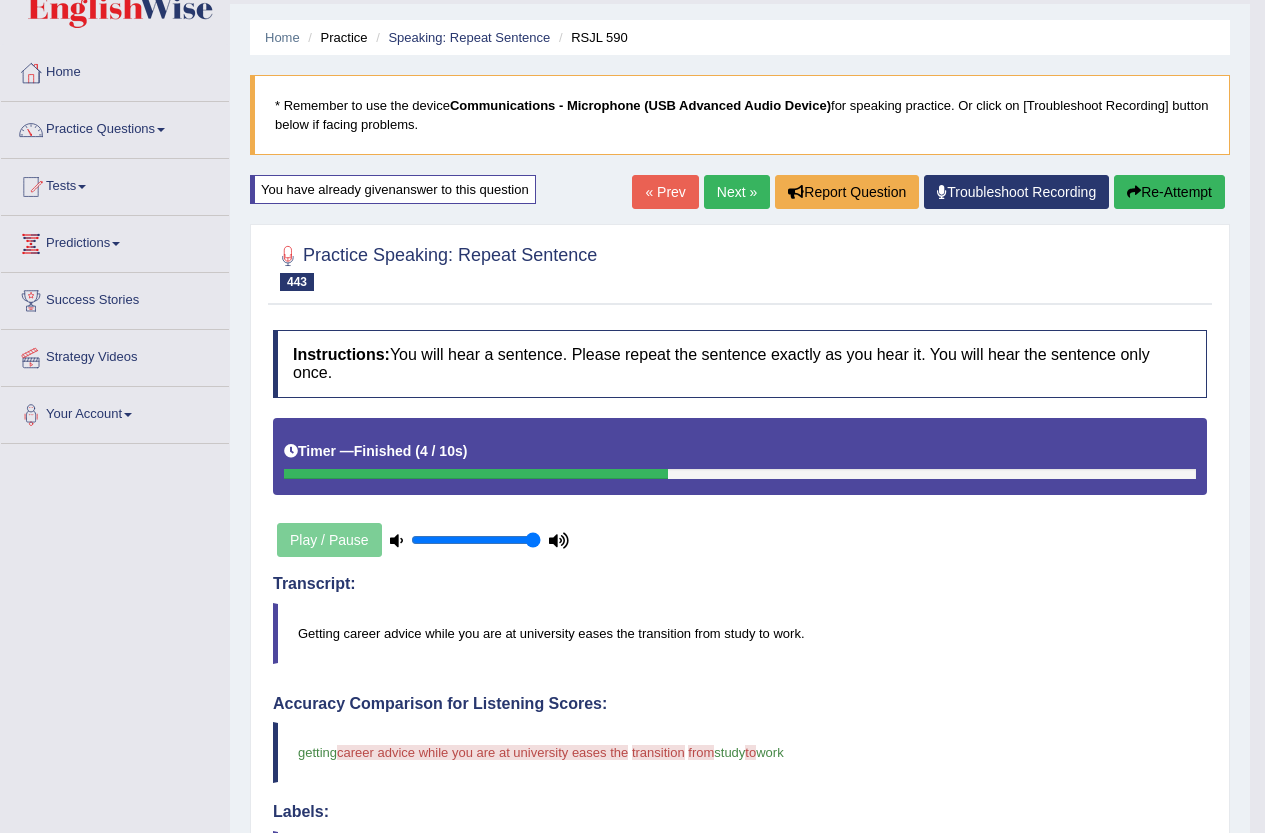 scroll, scrollTop: 0, scrollLeft: 0, axis: both 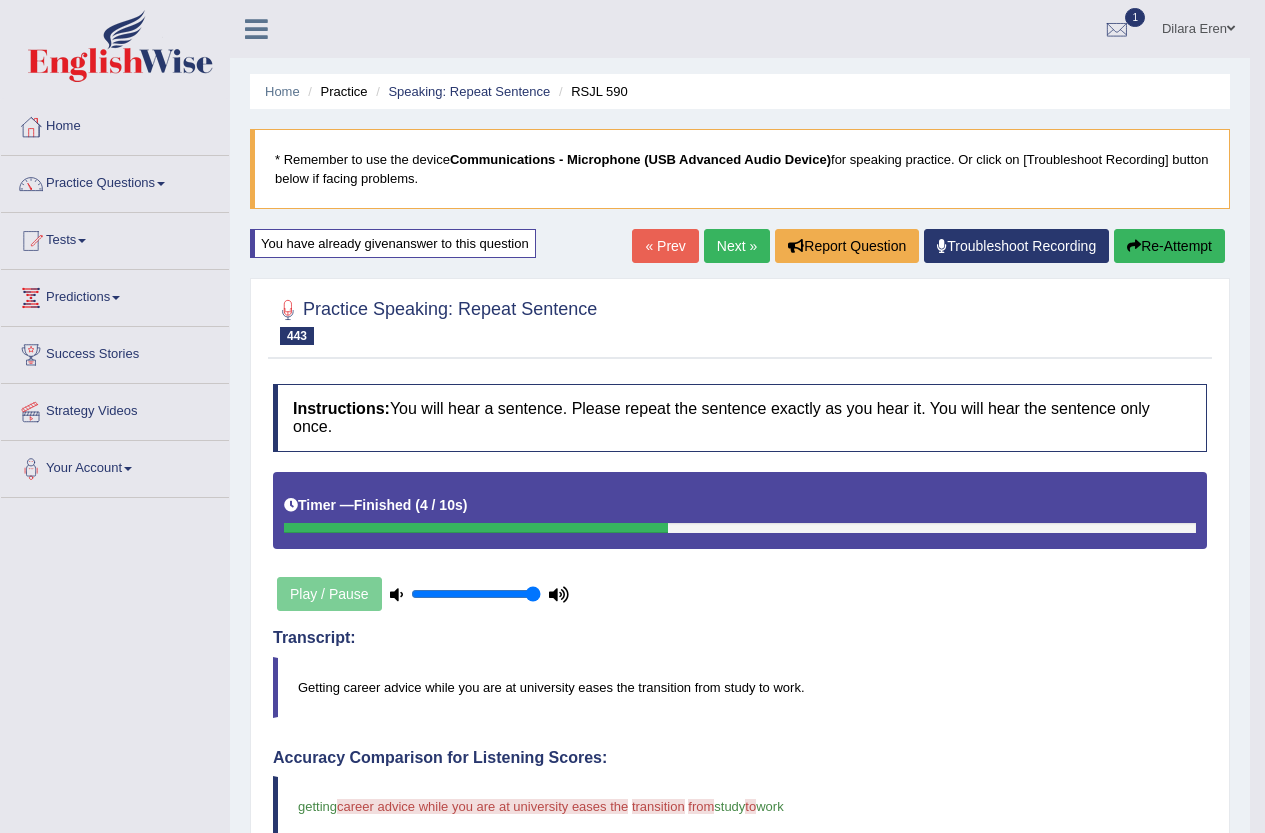 click on "Re-Attempt" at bounding box center (1169, 246) 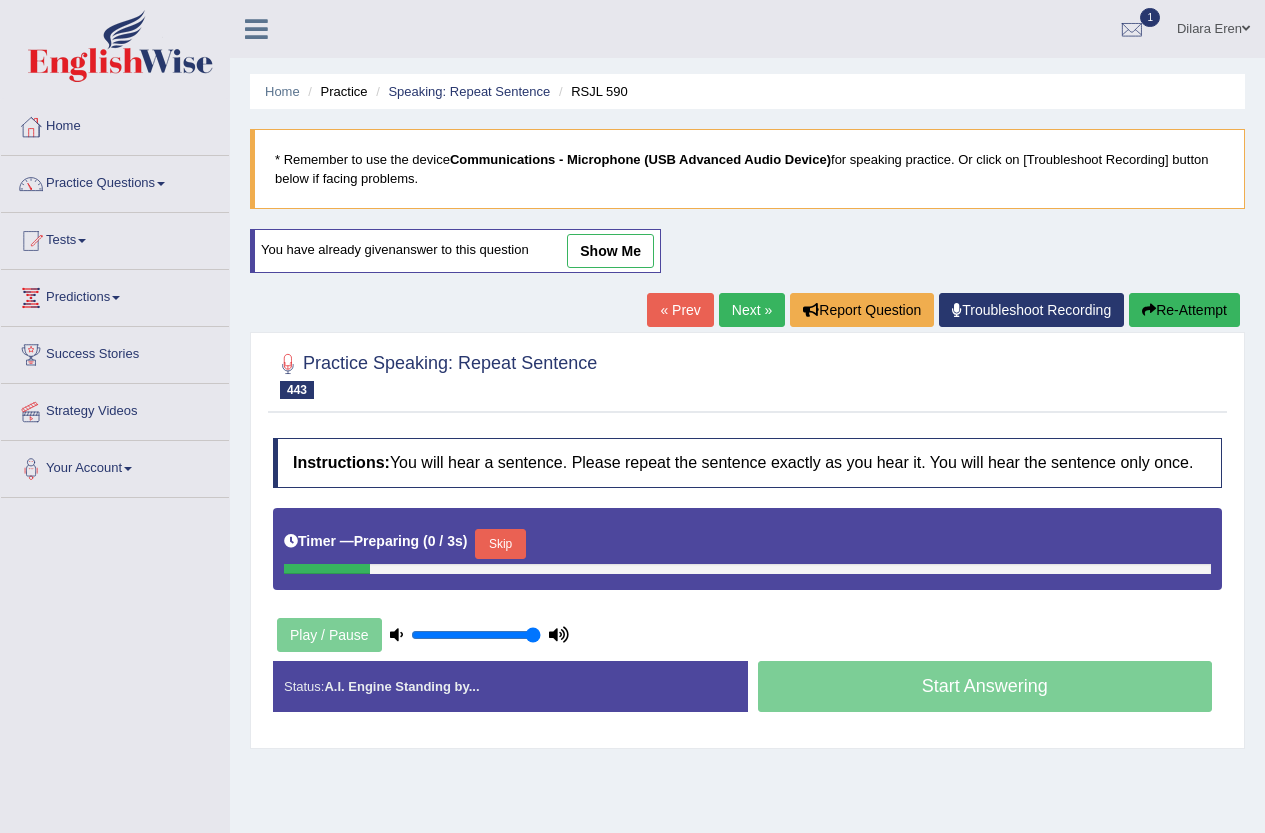 scroll, scrollTop: 0, scrollLeft: 0, axis: both 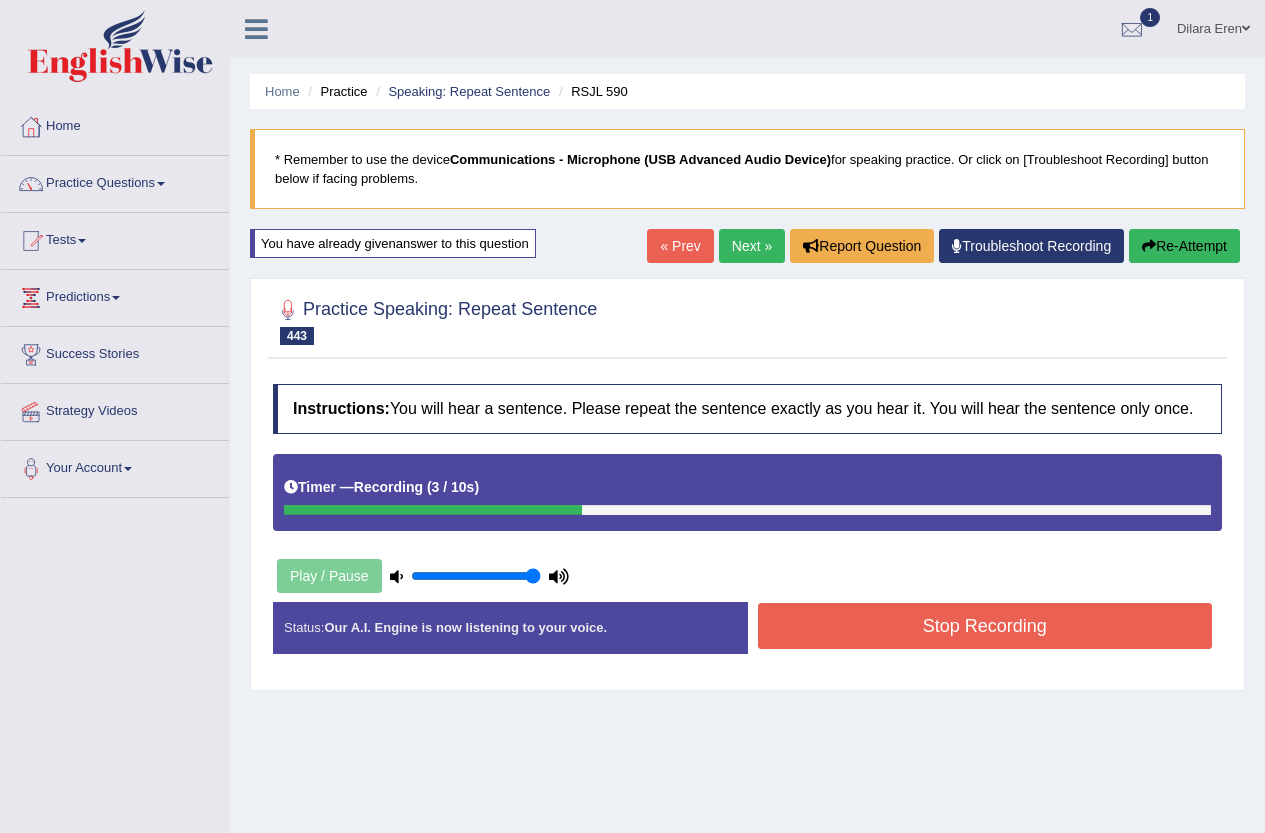 click on "Stop Recording" at bounding box center [985, 626] 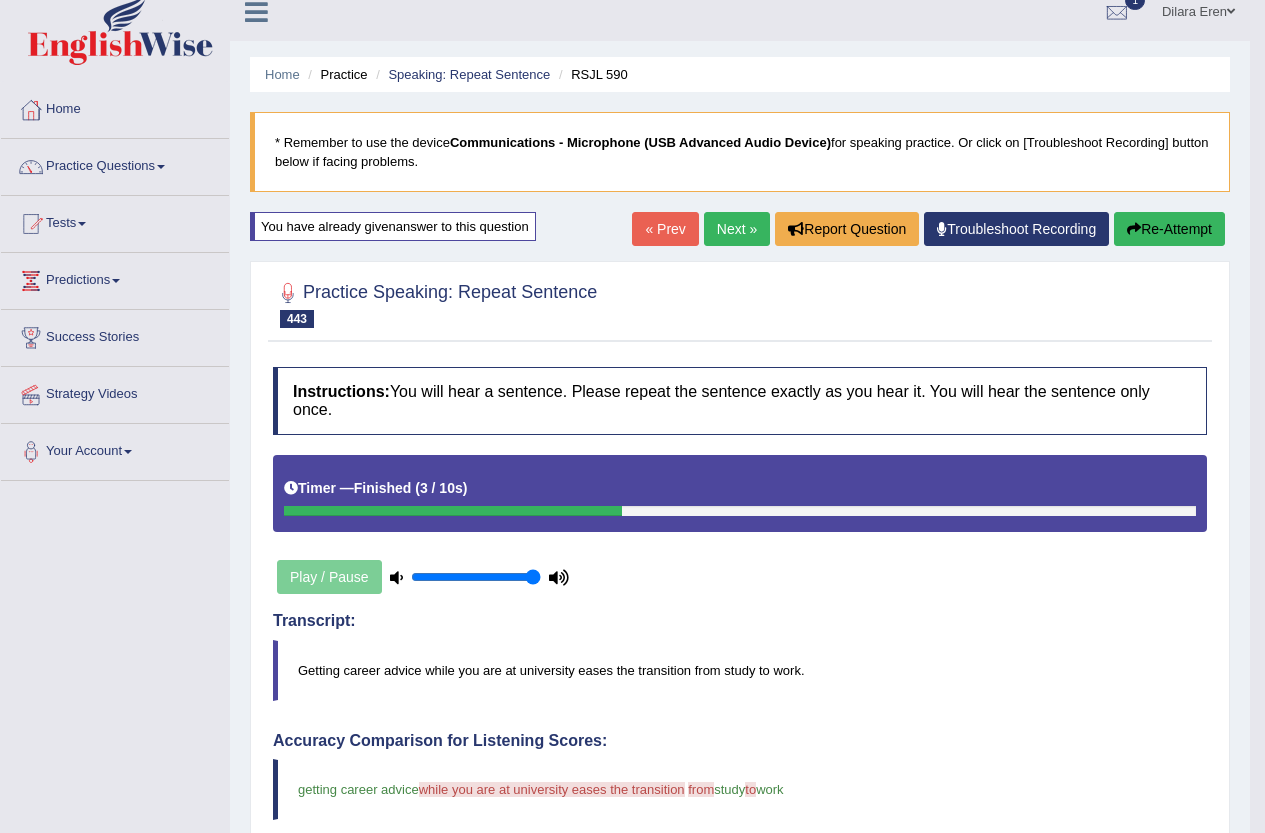 scroll, scrollTop: 0, scrollLeft: 0, axis: both 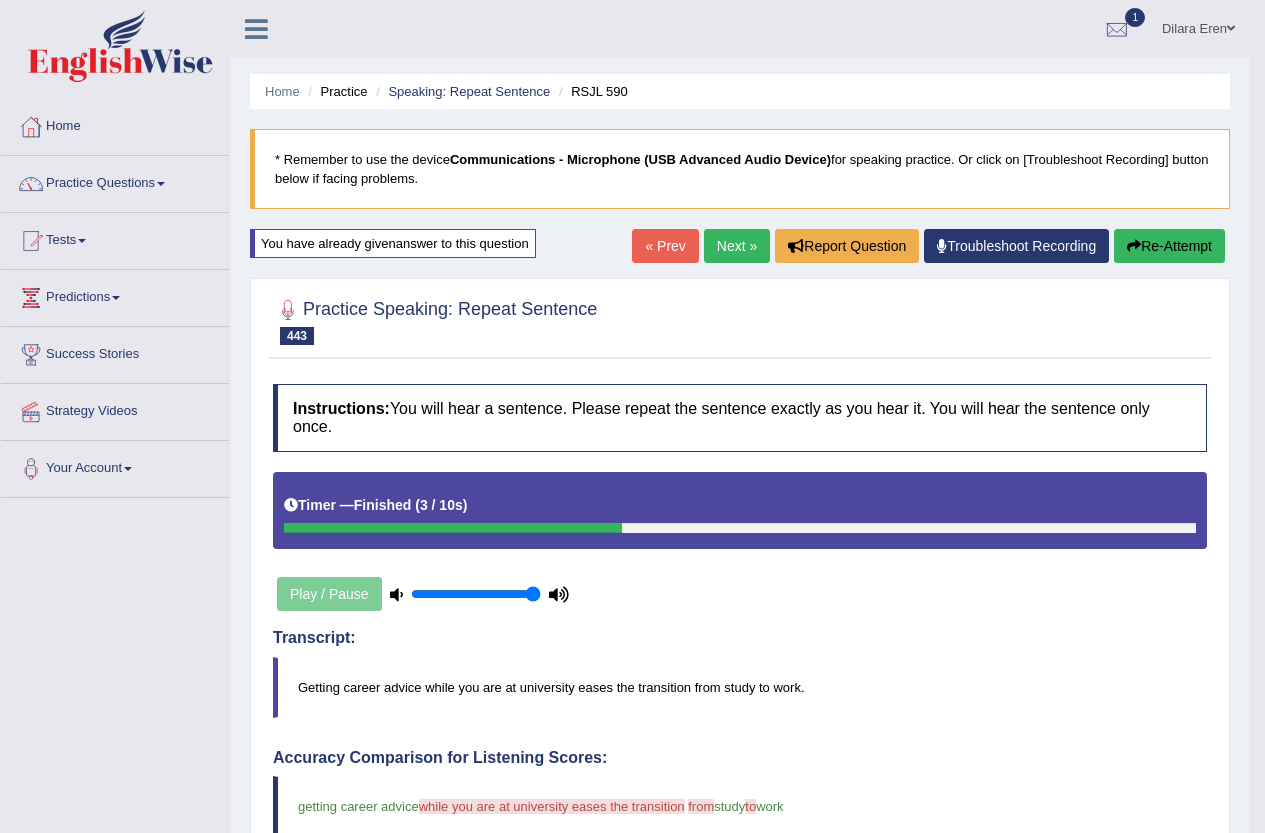 click on "Next »" at bounding box center [737, 246] 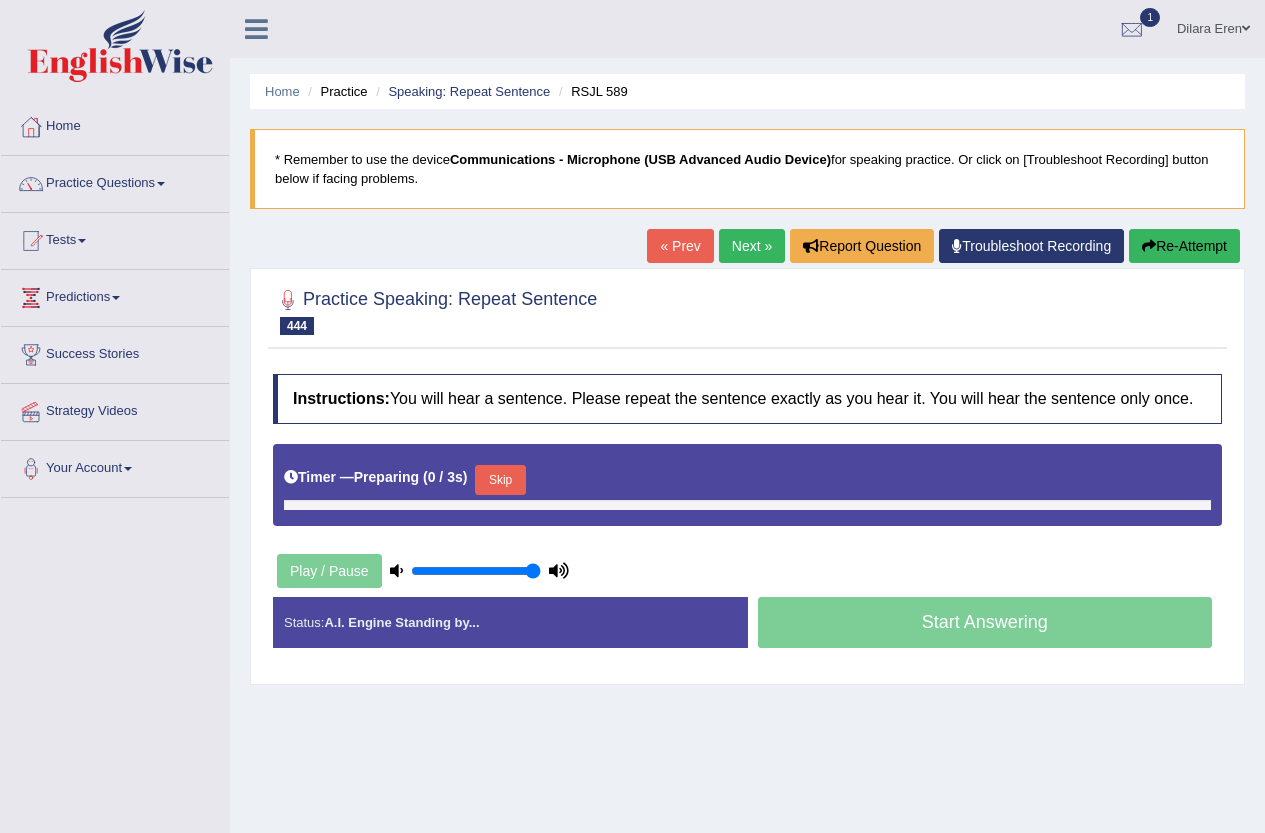 scroll, scrollTop: 0, scrollLeft: 0, axis: both 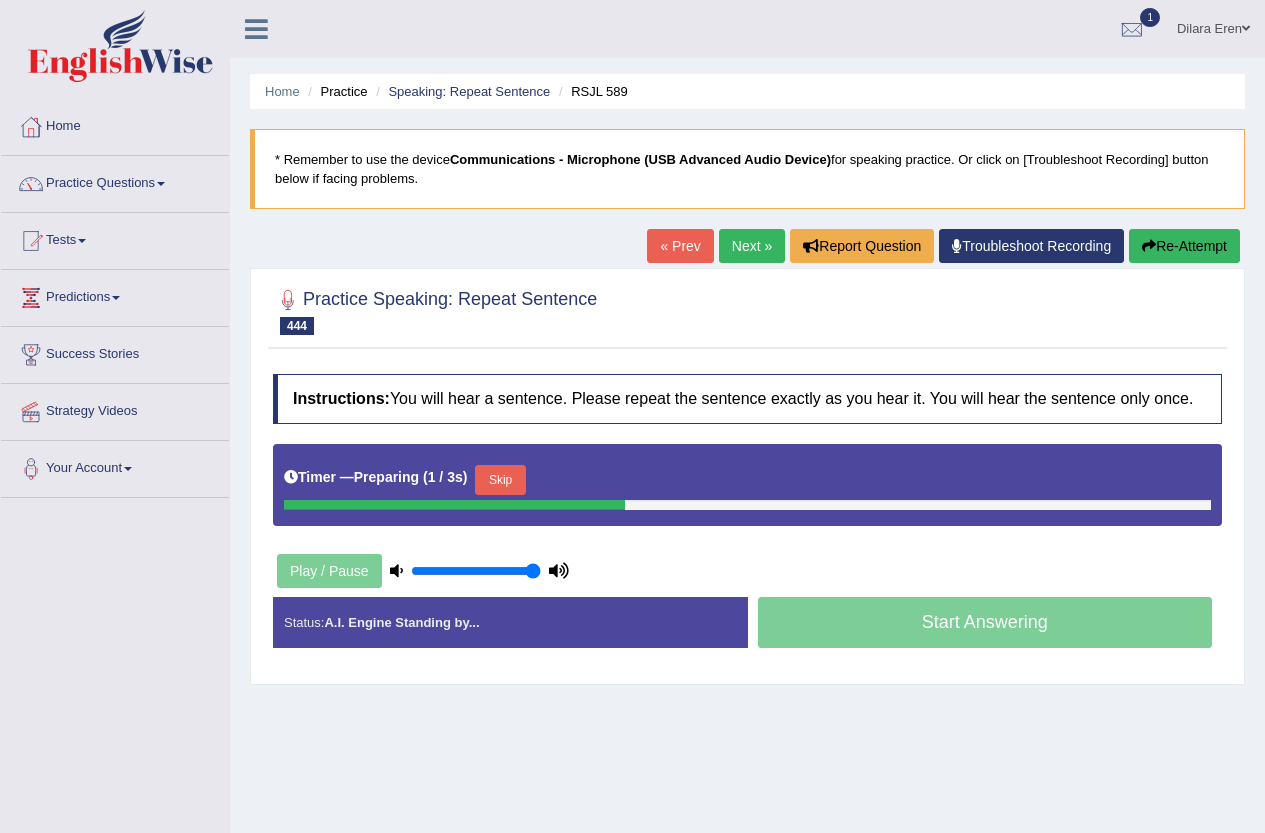 click on "Skip" at bounding box center (500, 480) 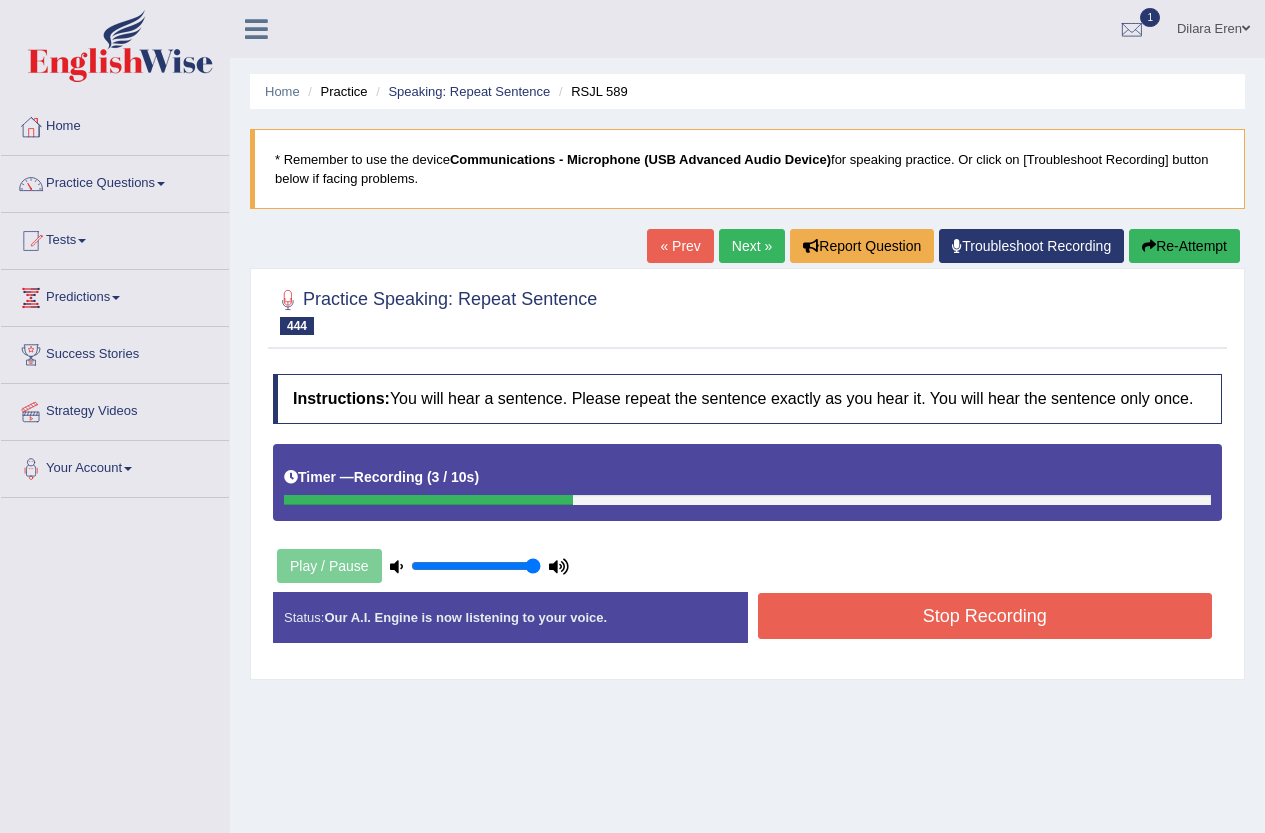 click on "Stop Recording" at bounding box center [985, 616] 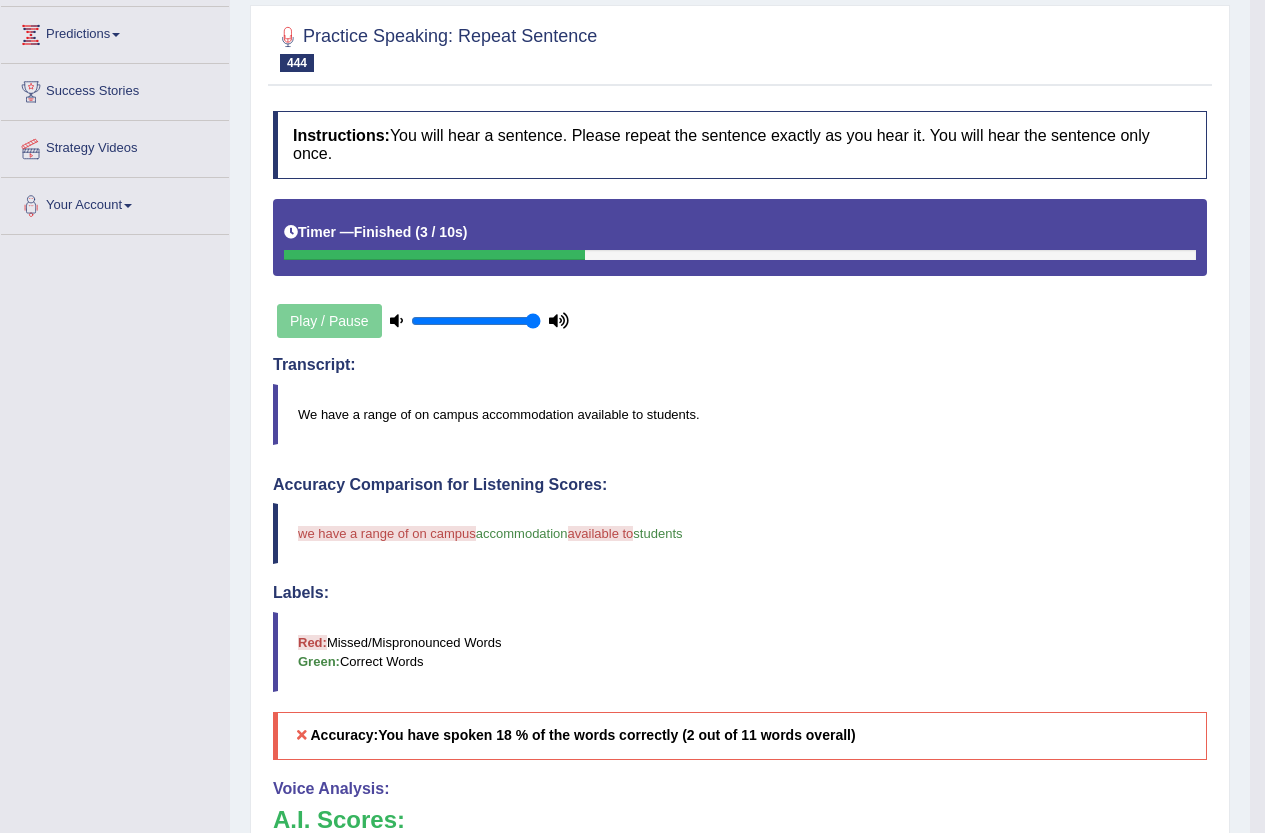 scroll, scrollTop: 200, scrollLeft: 0, axis: vertical 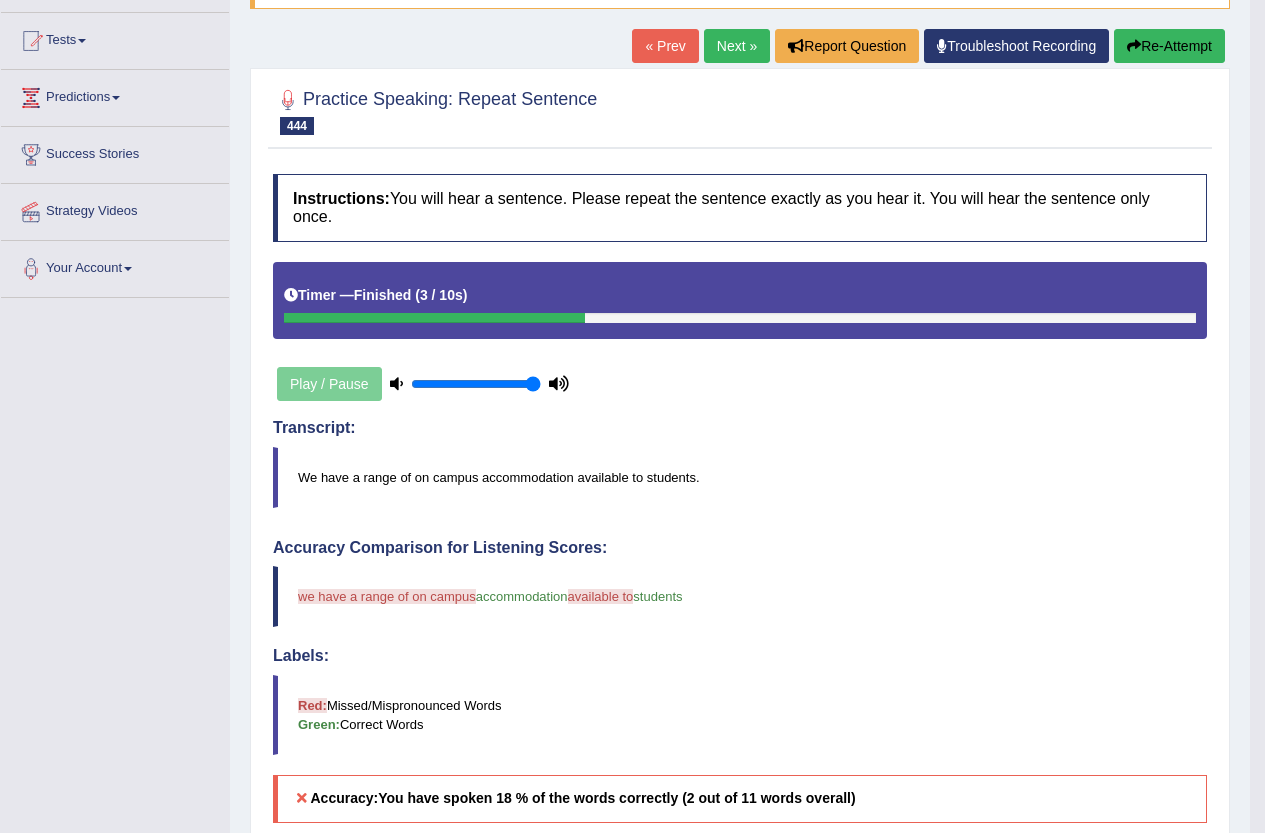 click on "Re-Attempt" at bounding box center [1169, 46] 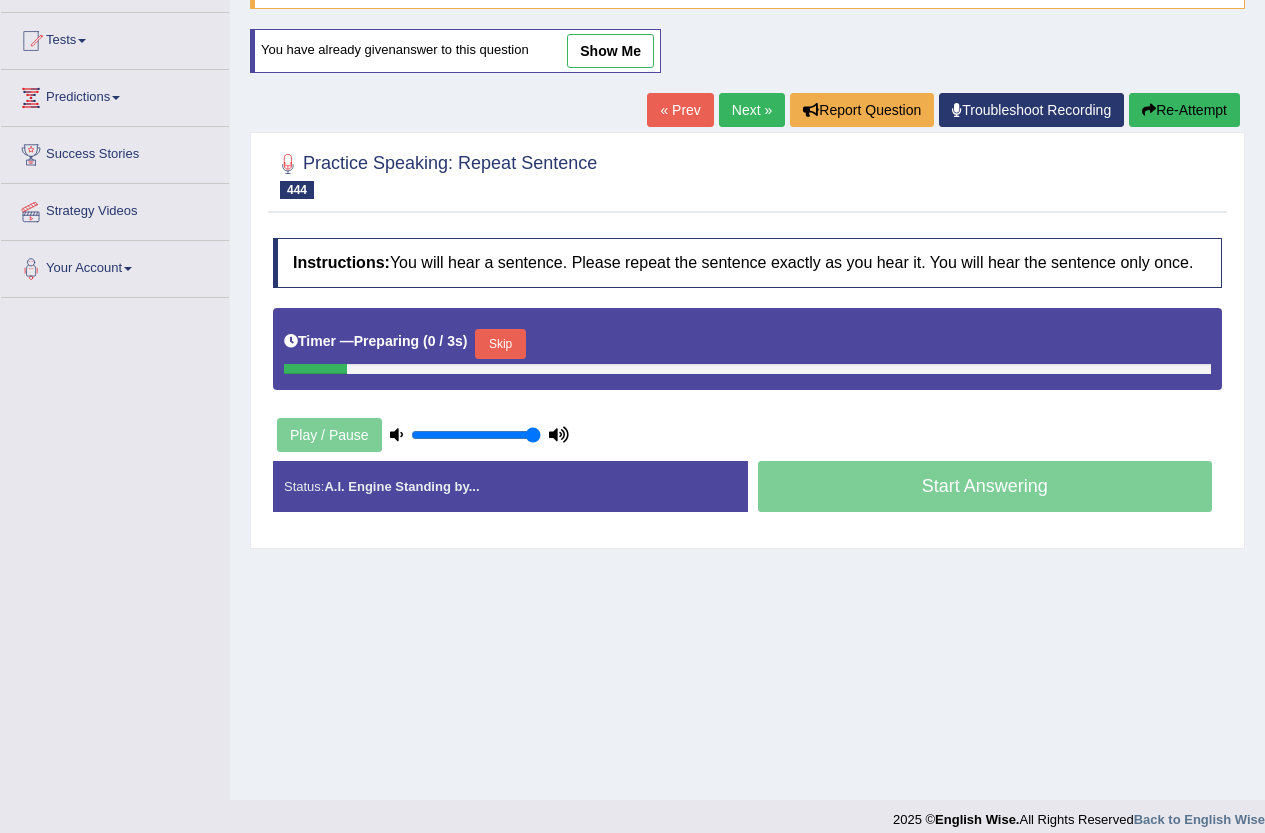 scroll, scrollTop: 200, scrollLeft: 0, axis: vertical 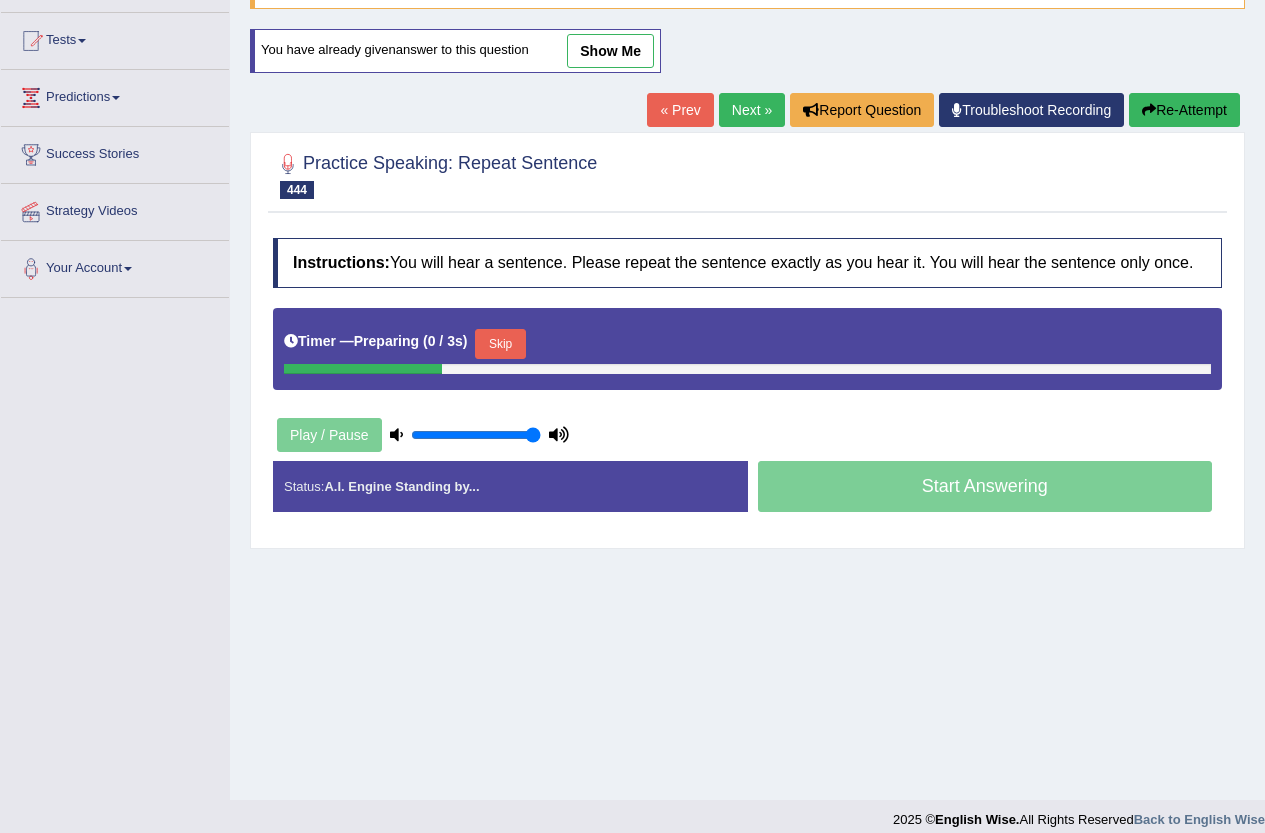 click on "Skip" at bounding box center (500, 344) 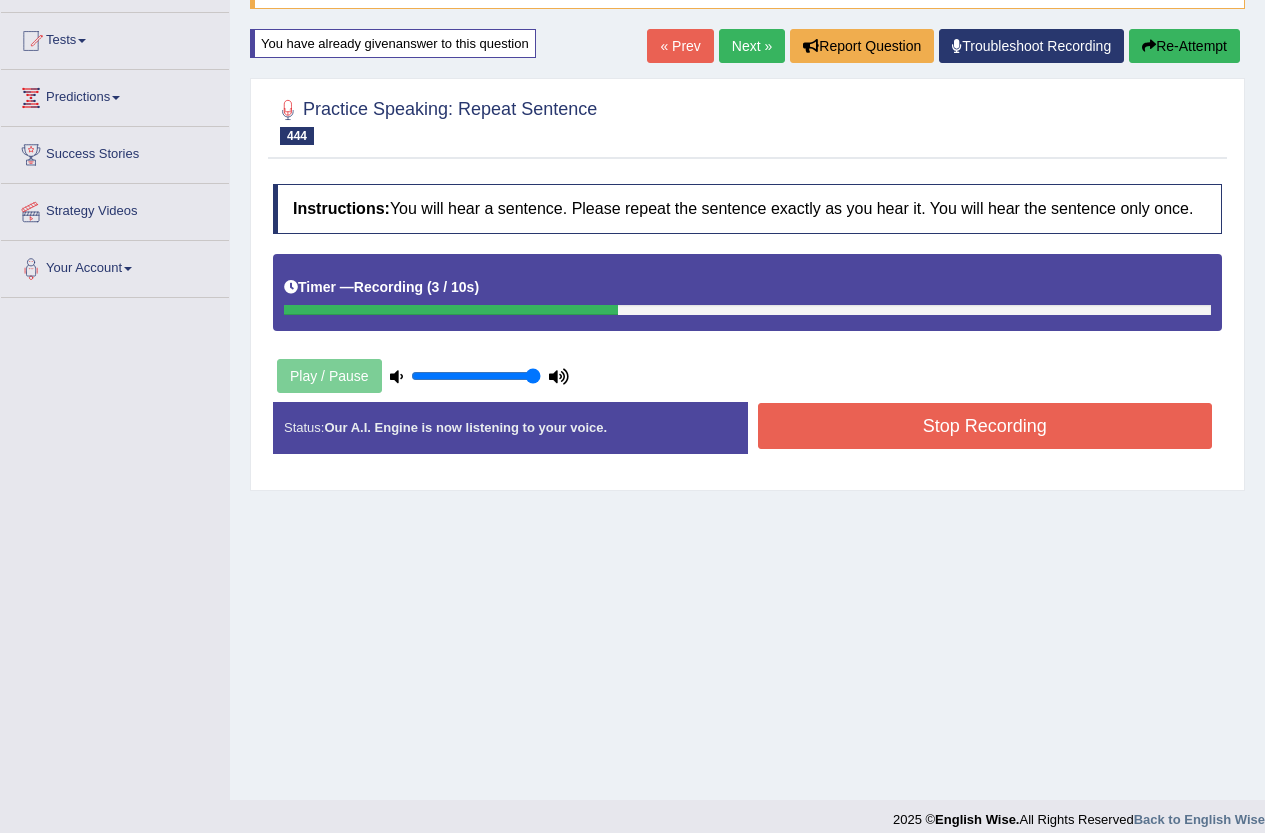 click on "Stop Recording" at bounding box center [985, 426] 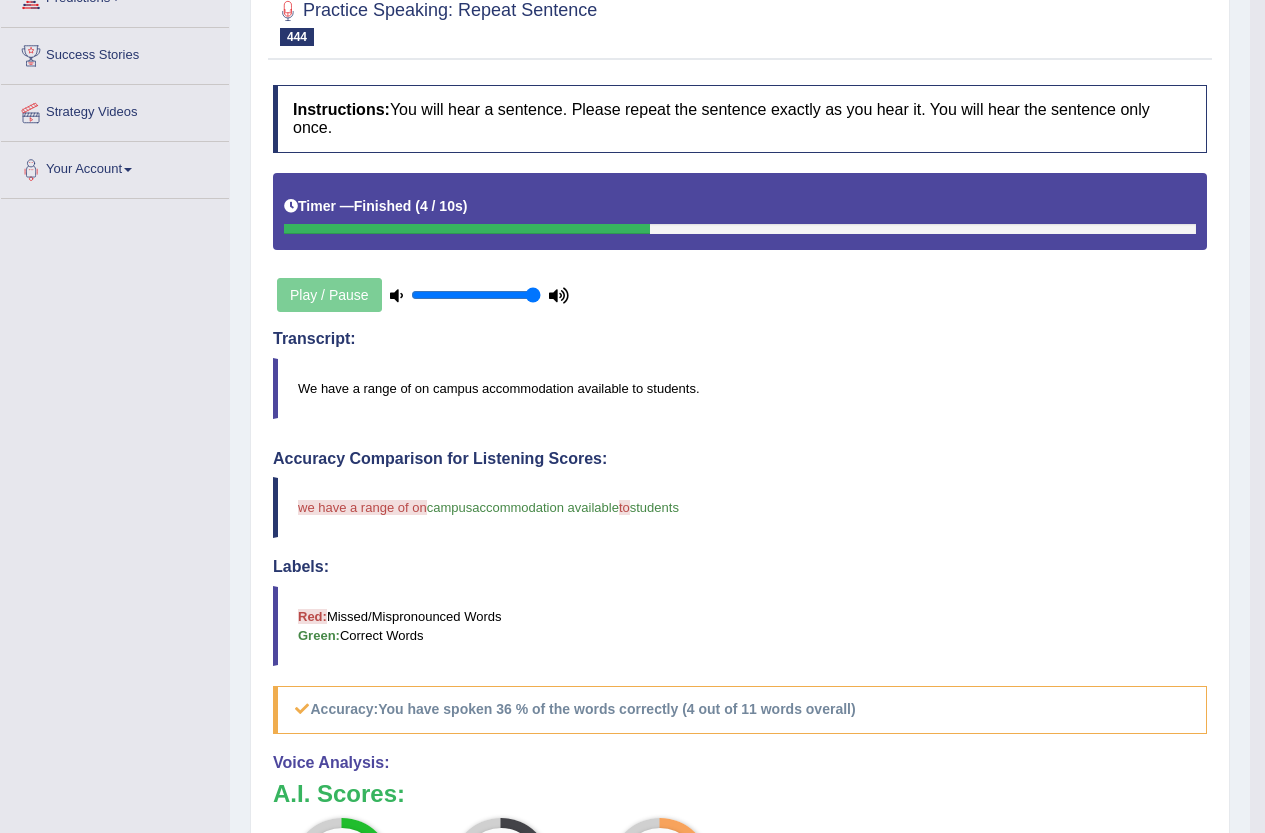 scroll, scrollTop: 200, scrollLeft: 0, axis: vertical 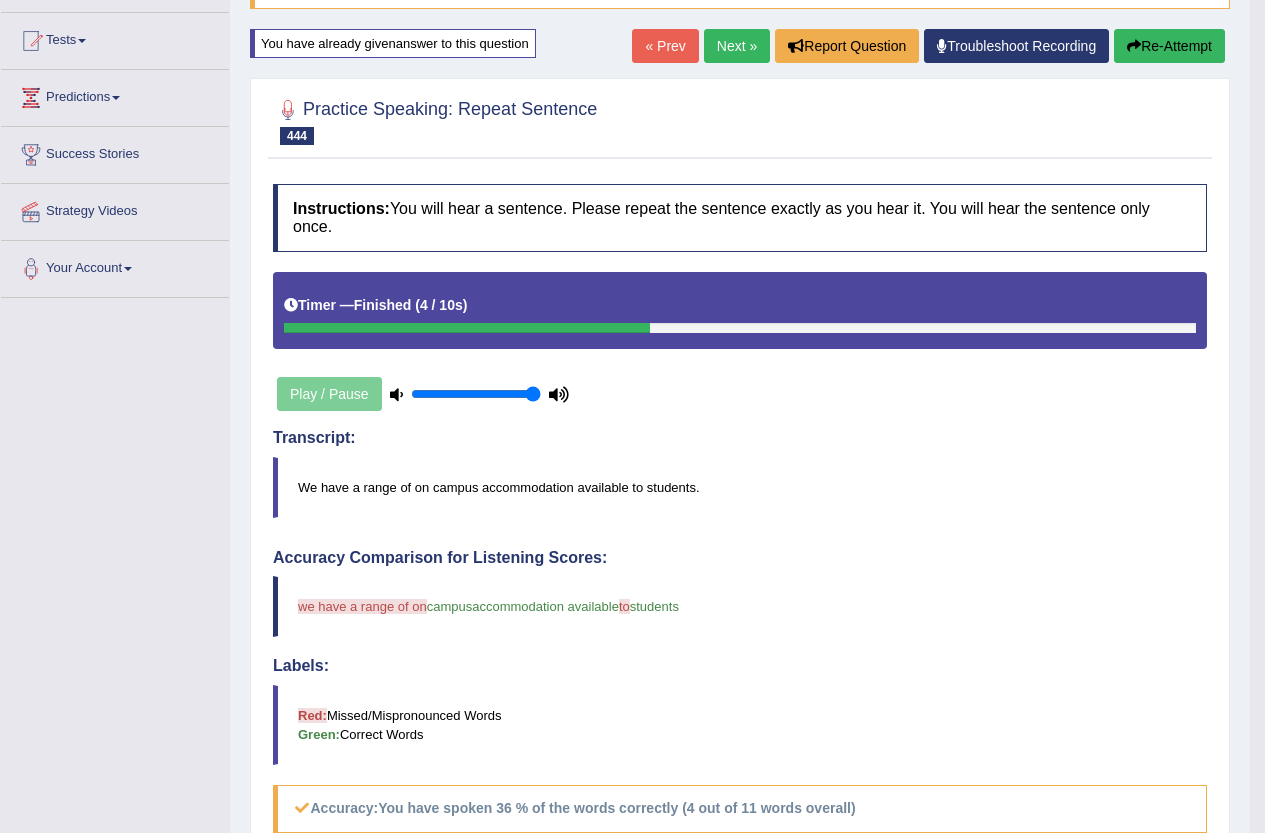 click on "Re-Attempt" at bounding box center [1169, 46] 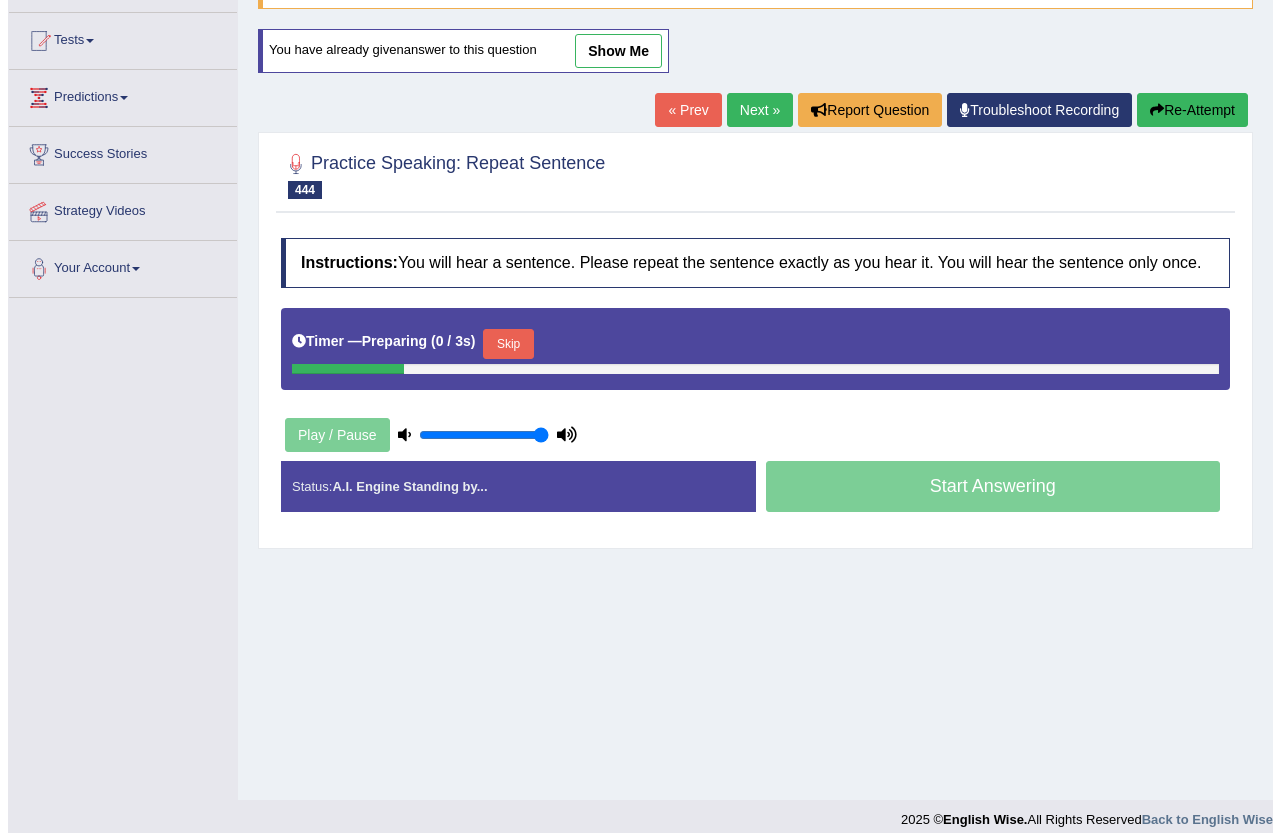 scroll, scrollTop: 0, scrollLeft: 0, axis: both 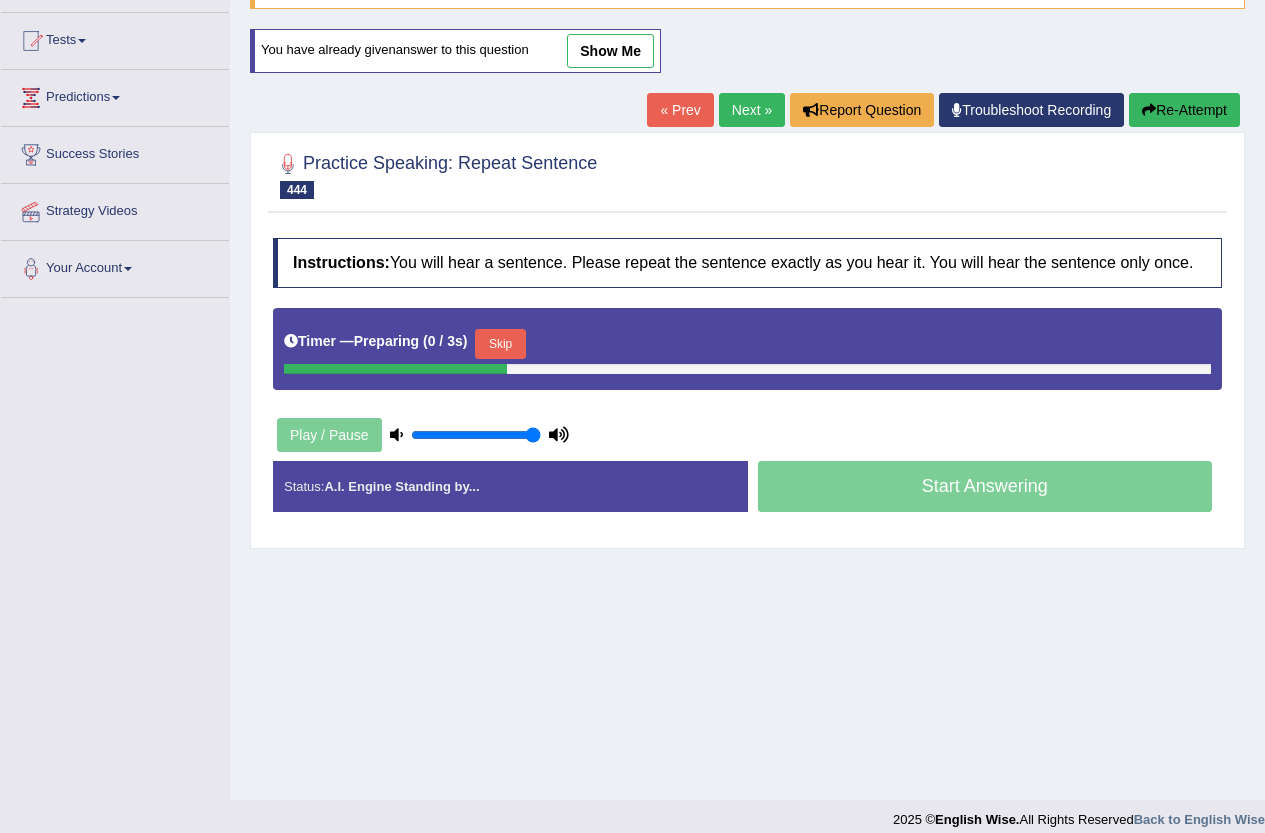 click on "Skip" at bounding box center [500, 344] 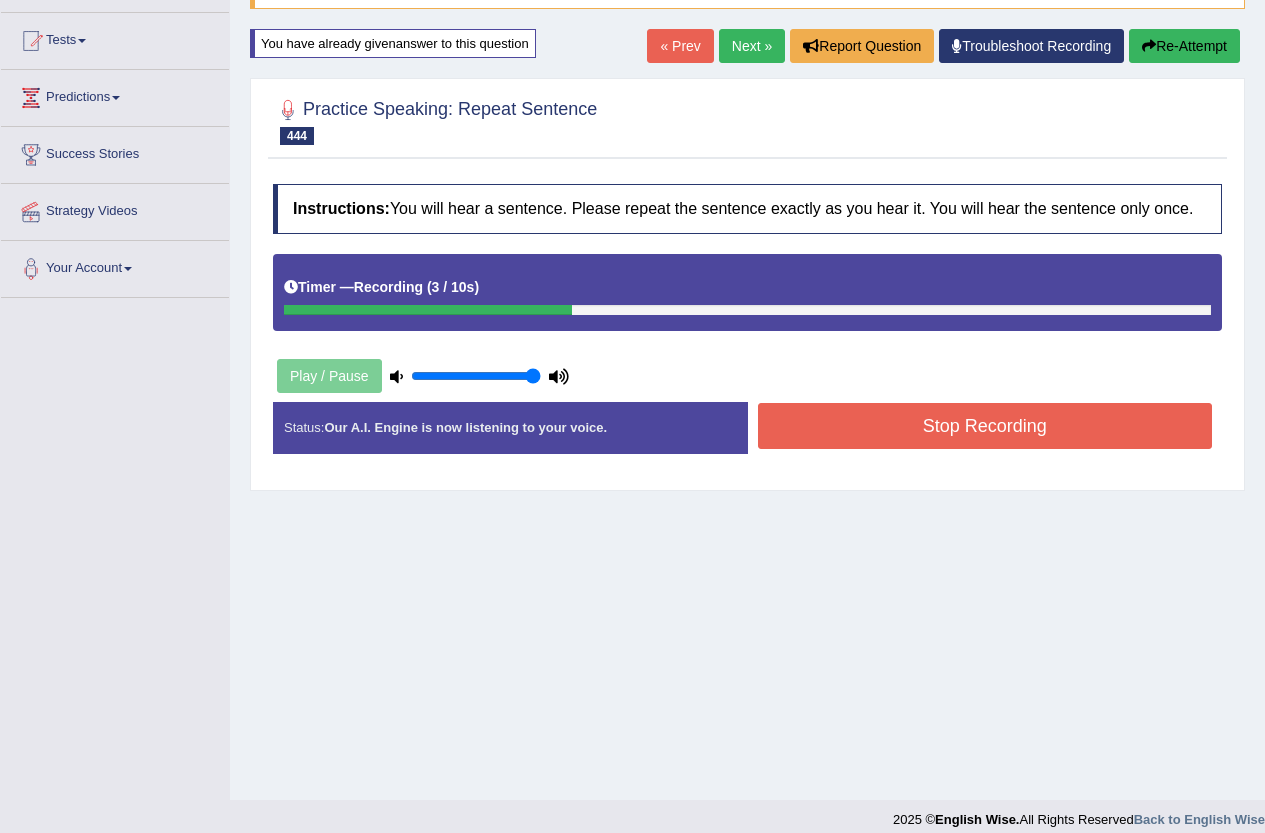 click on "Stop Recording" at bounding box center [985, 426] 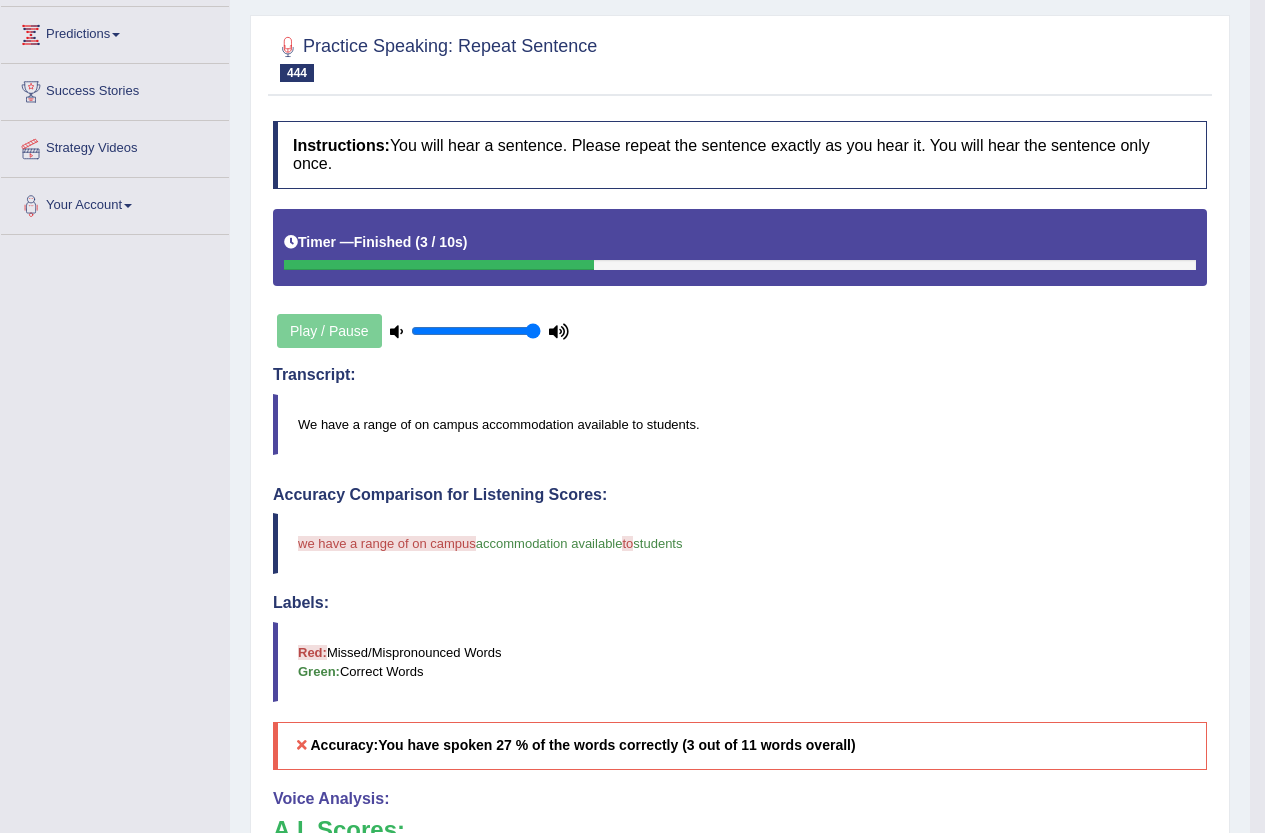 scroll, scrollTop: 0, scrollLeft: 0, axis: both 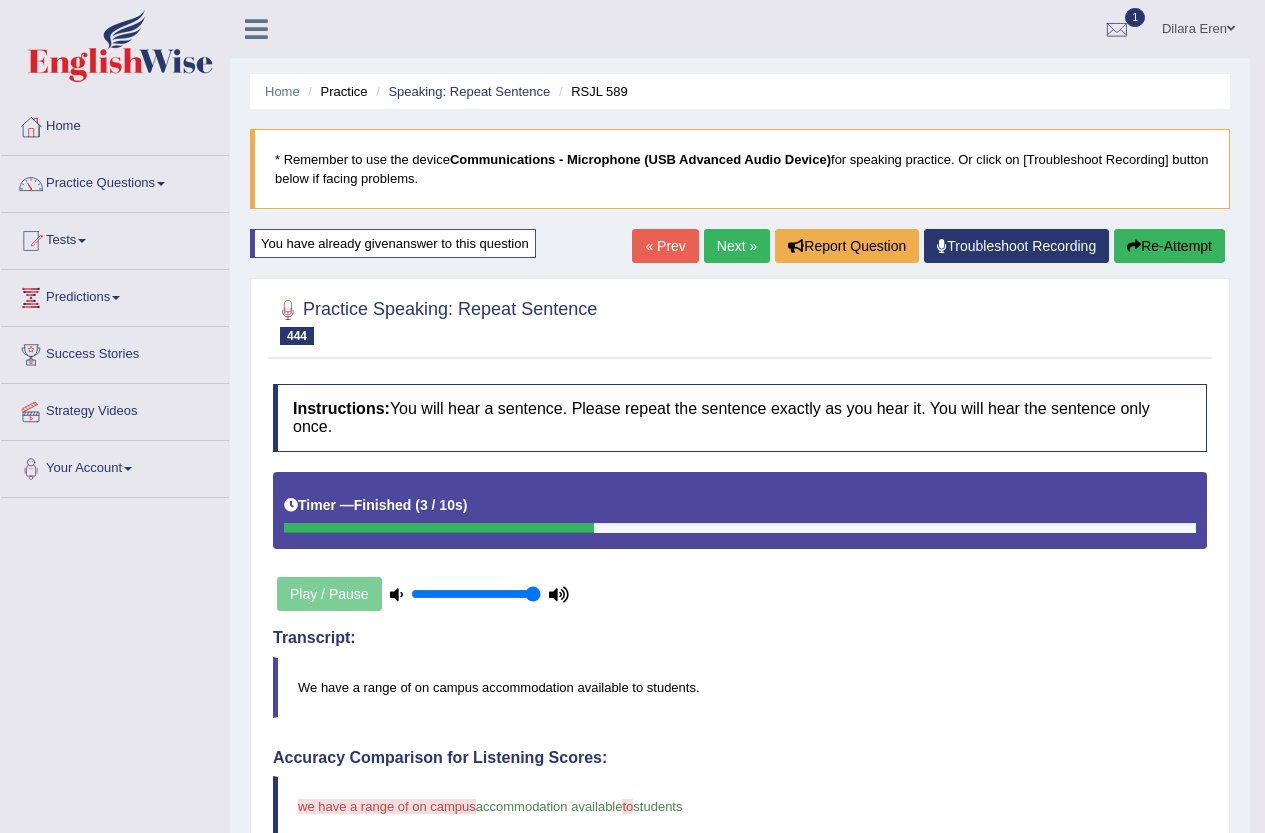 click on "Next »" at bounding box center (737, 246) 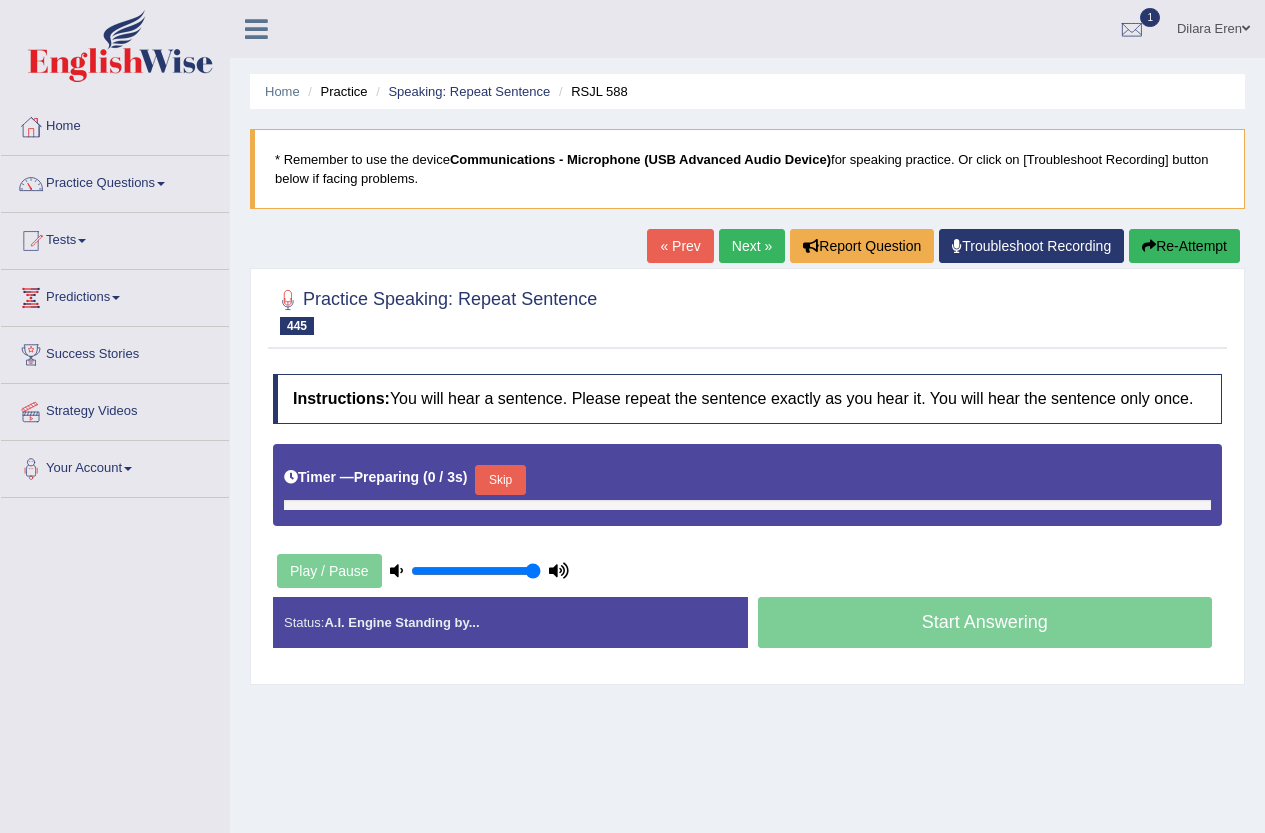 scroll, scrollTop: 0, scrollLeft: 0, axis: both 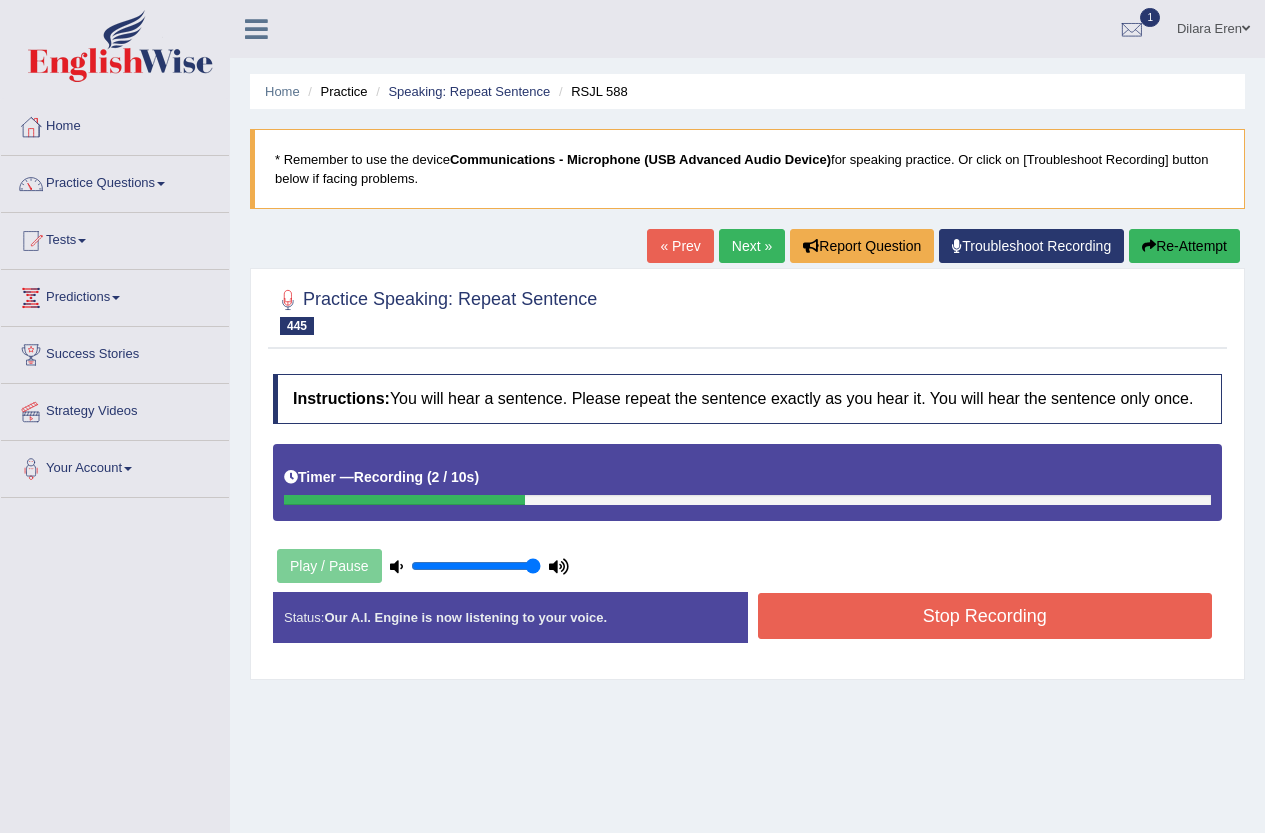 click on "Stop Recording" at bounding box center [985, 616] 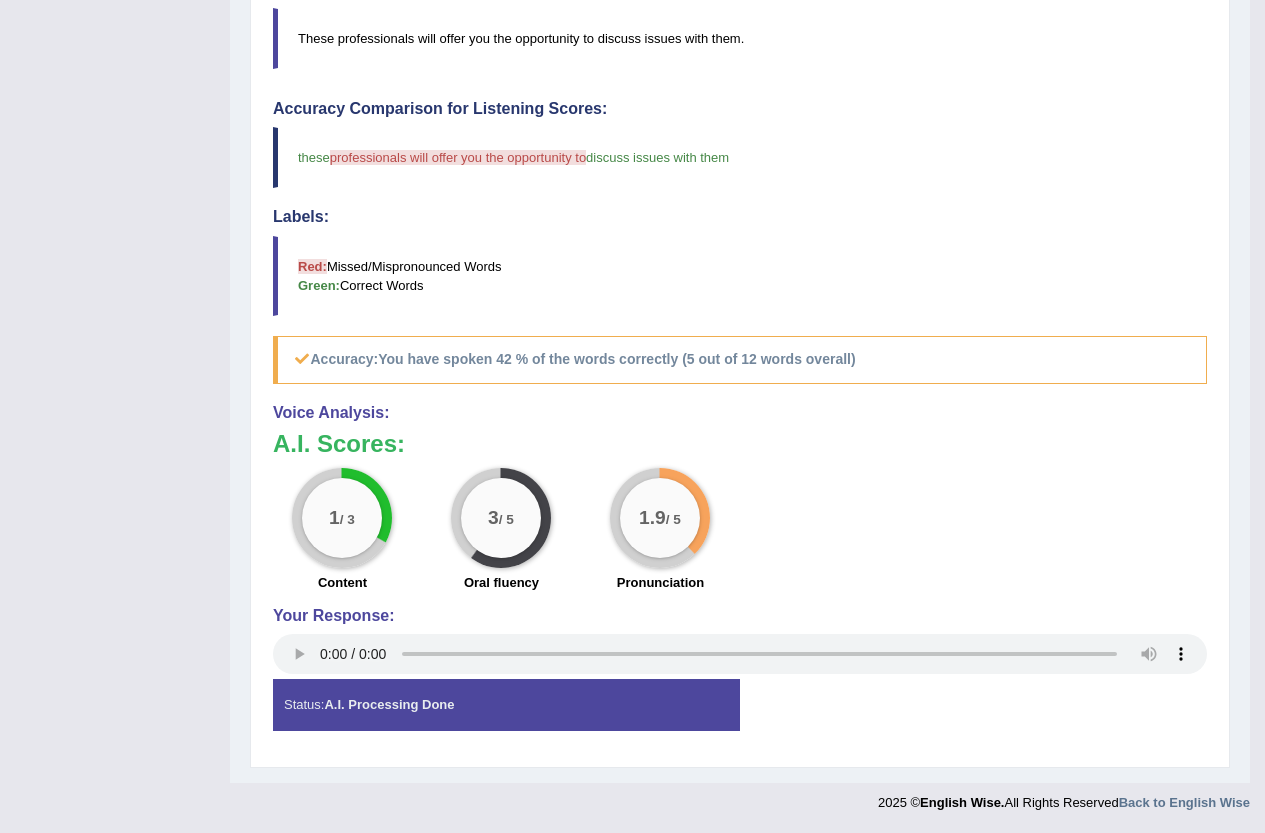 scroll, scrollTop: 0, scrollLeft: 0, axis: both 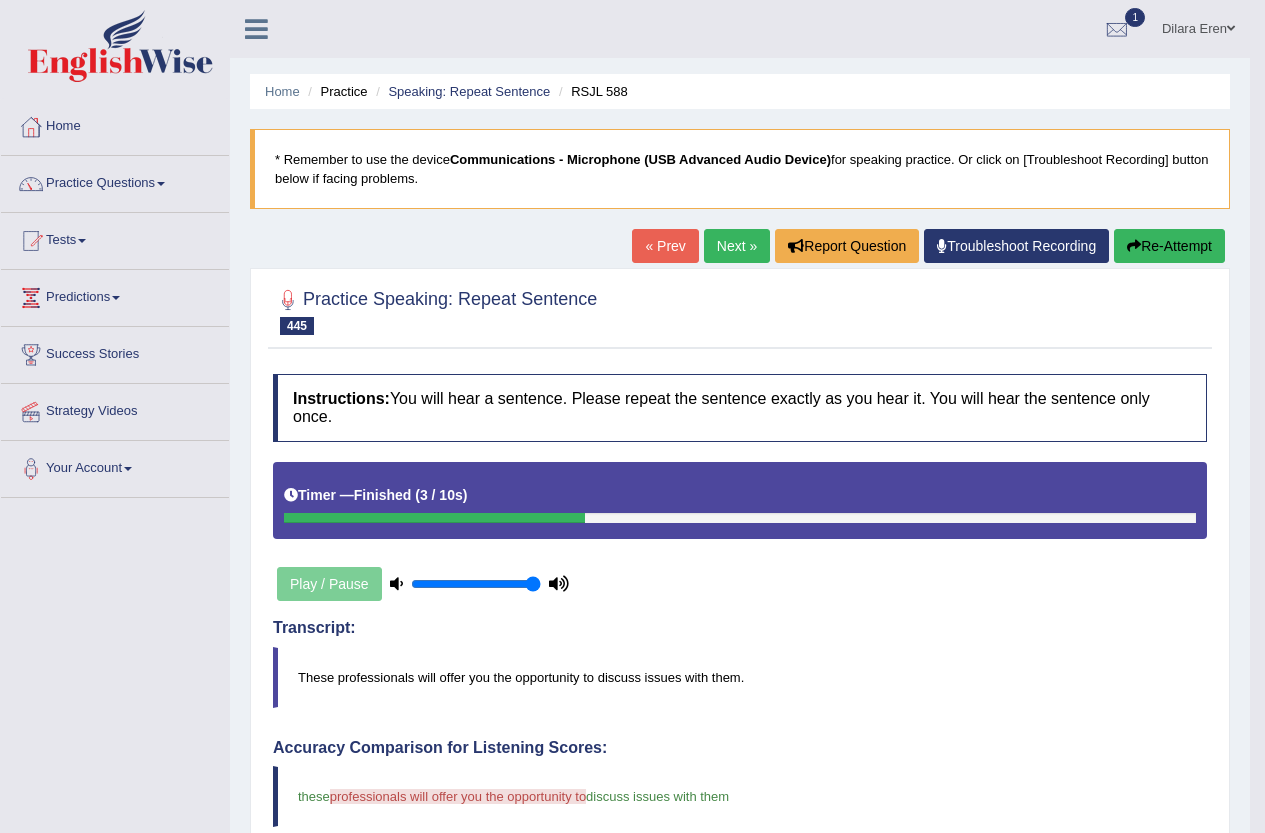 click on "Next »" at bounding box center [737, 246] 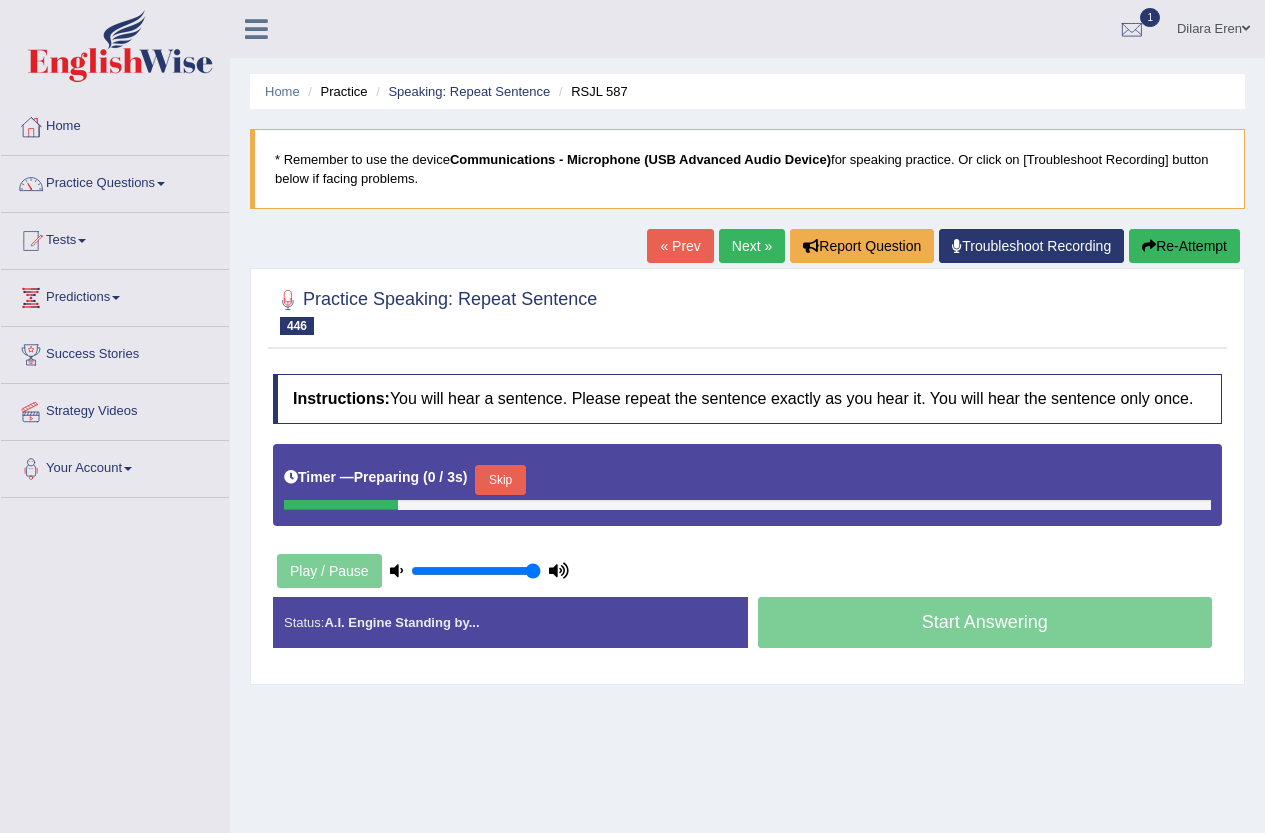 scroll, scrollTop: 0, scrollLeft: 0, axis: both 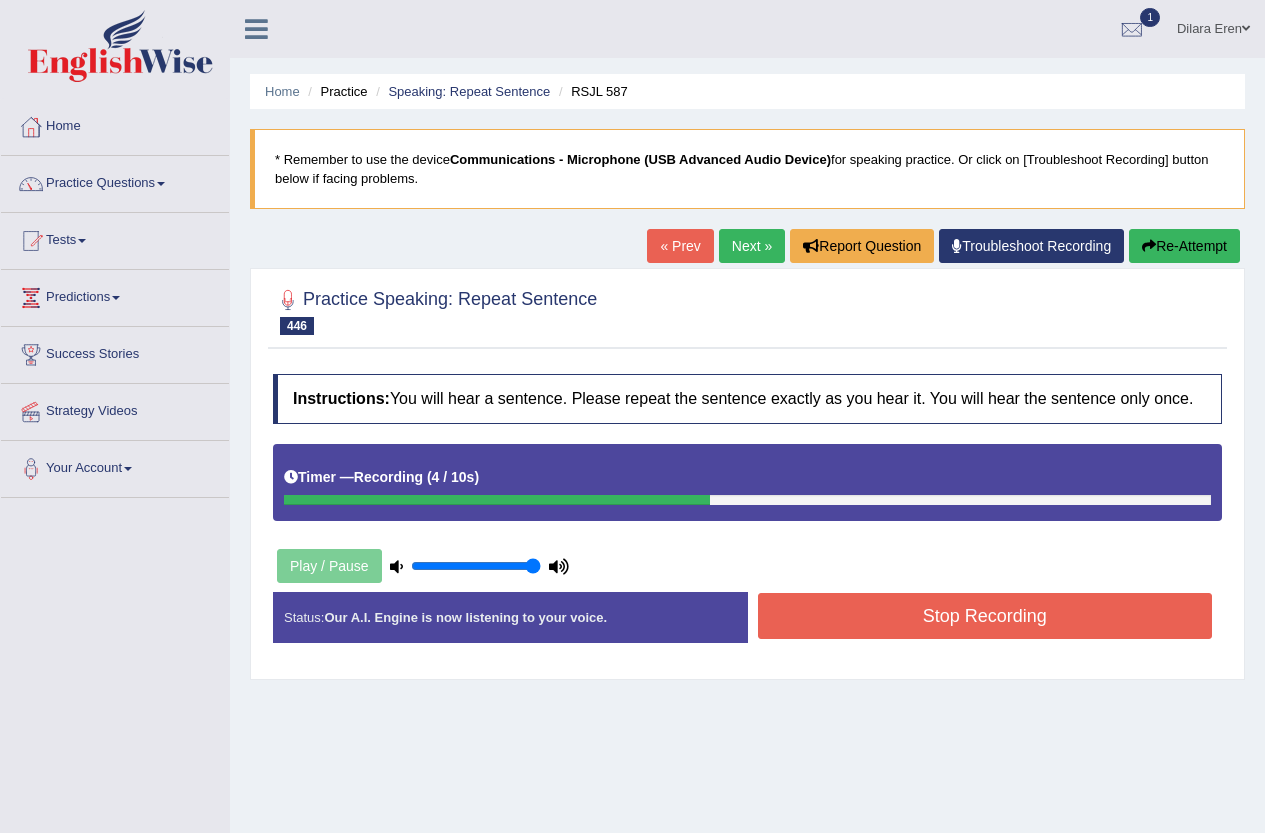 click on "Stop Recording" at bounding box center (985, 616) 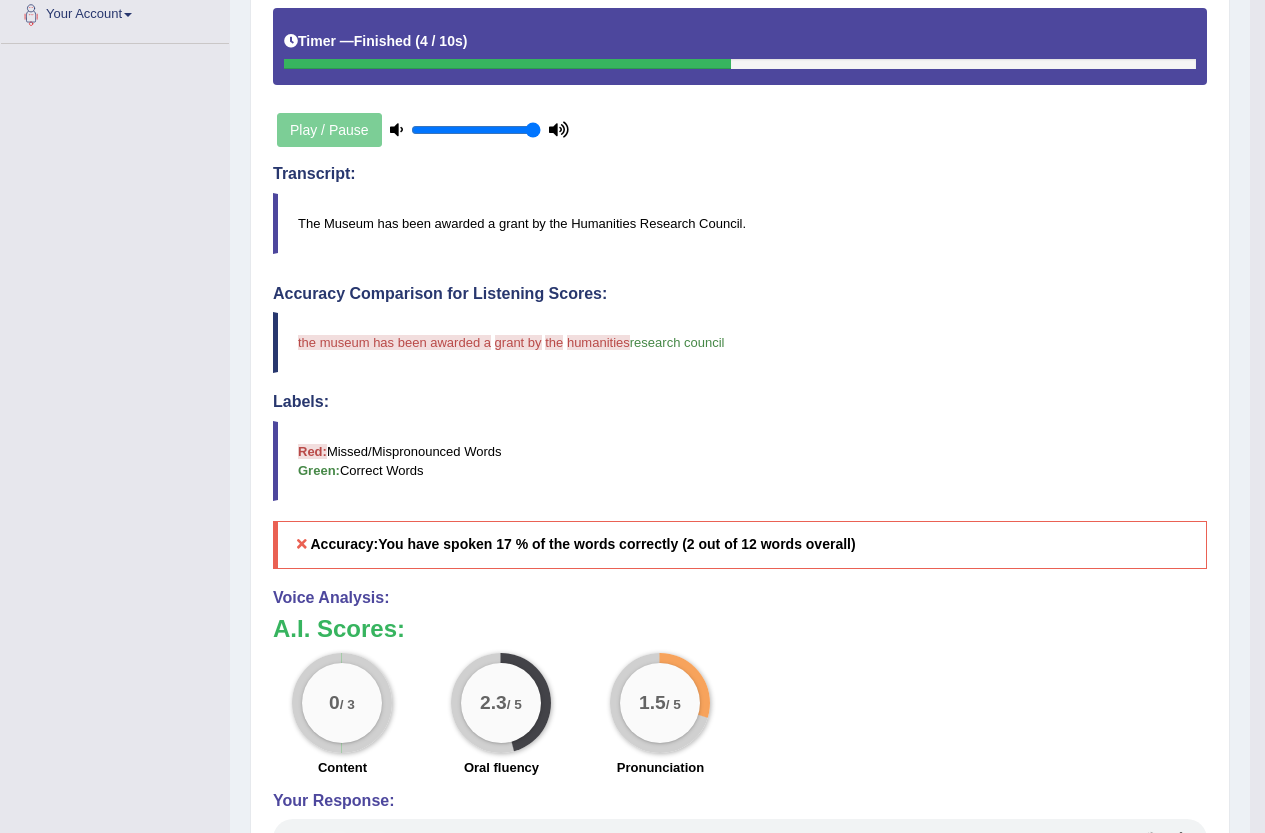 scroll, scrollTop: 200, scrollLeft: 0, axis: vertical 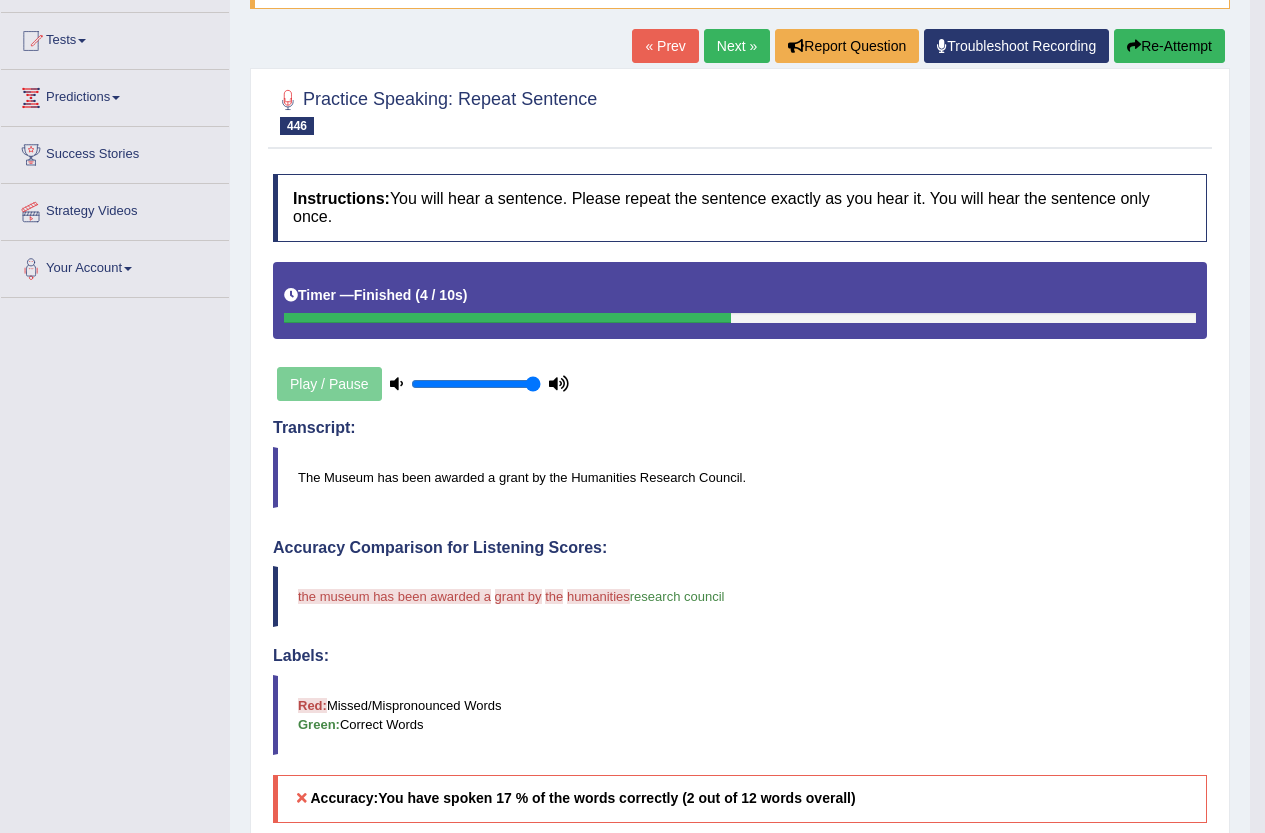 click on "Re-Attempt" at bounding box center (1169, 46) 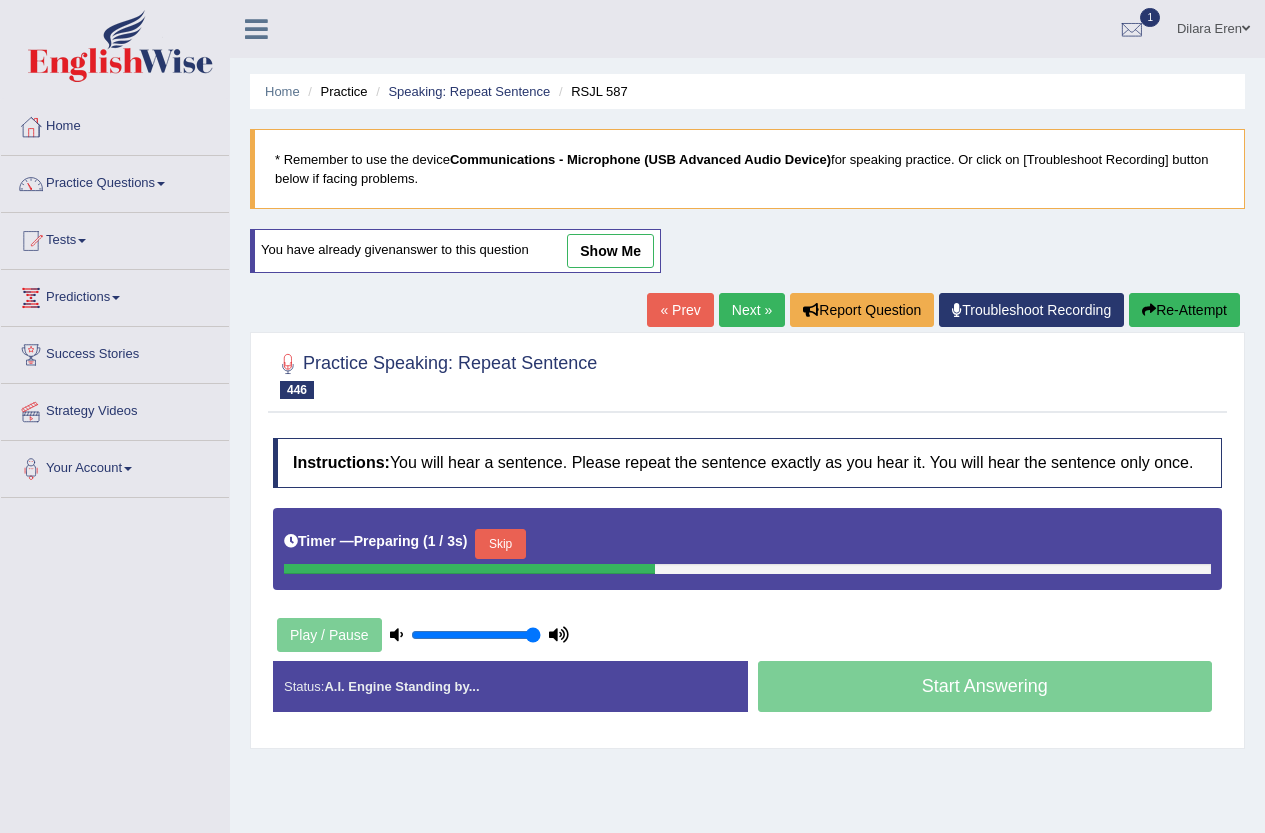 scroll, scrollTop: 200, scrollLeft: 0, axis: vertical 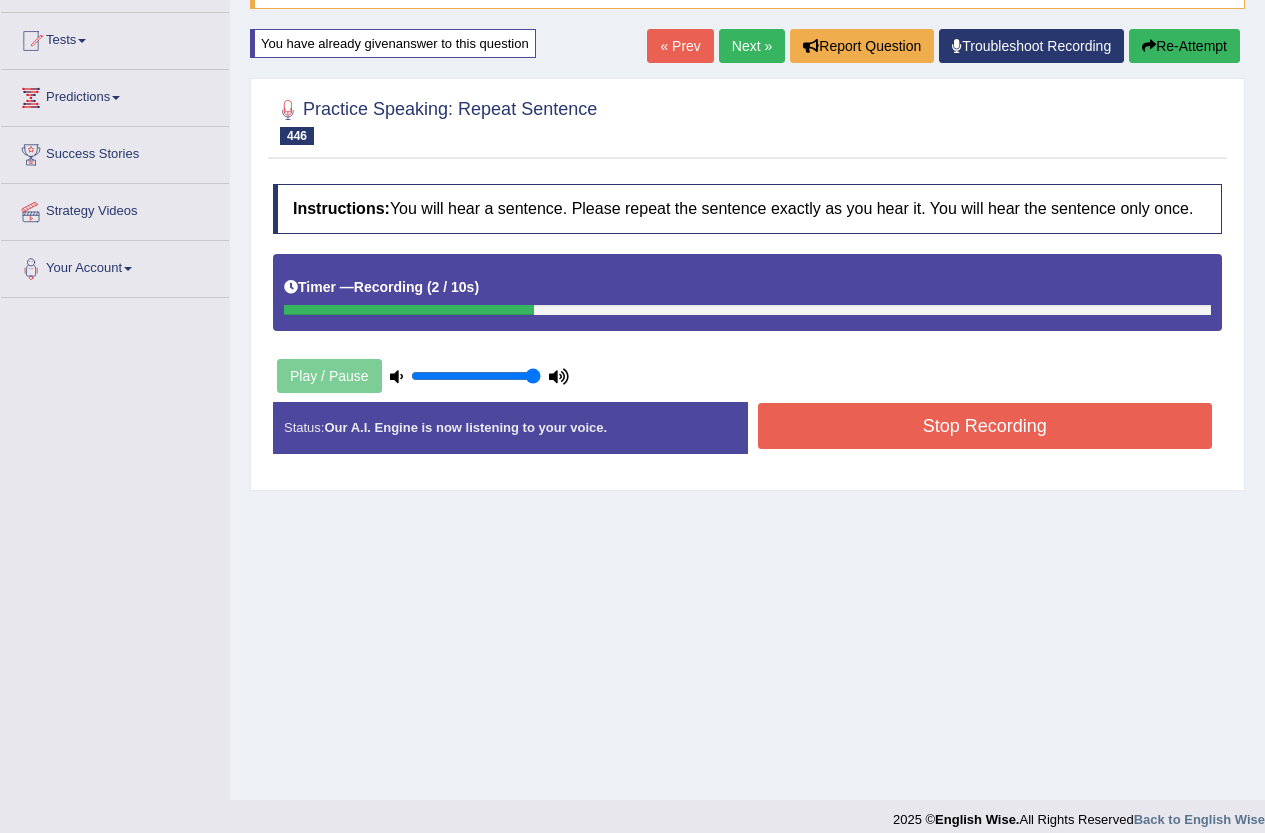 click on "Stop Recording" at bounding box center [985, 426] 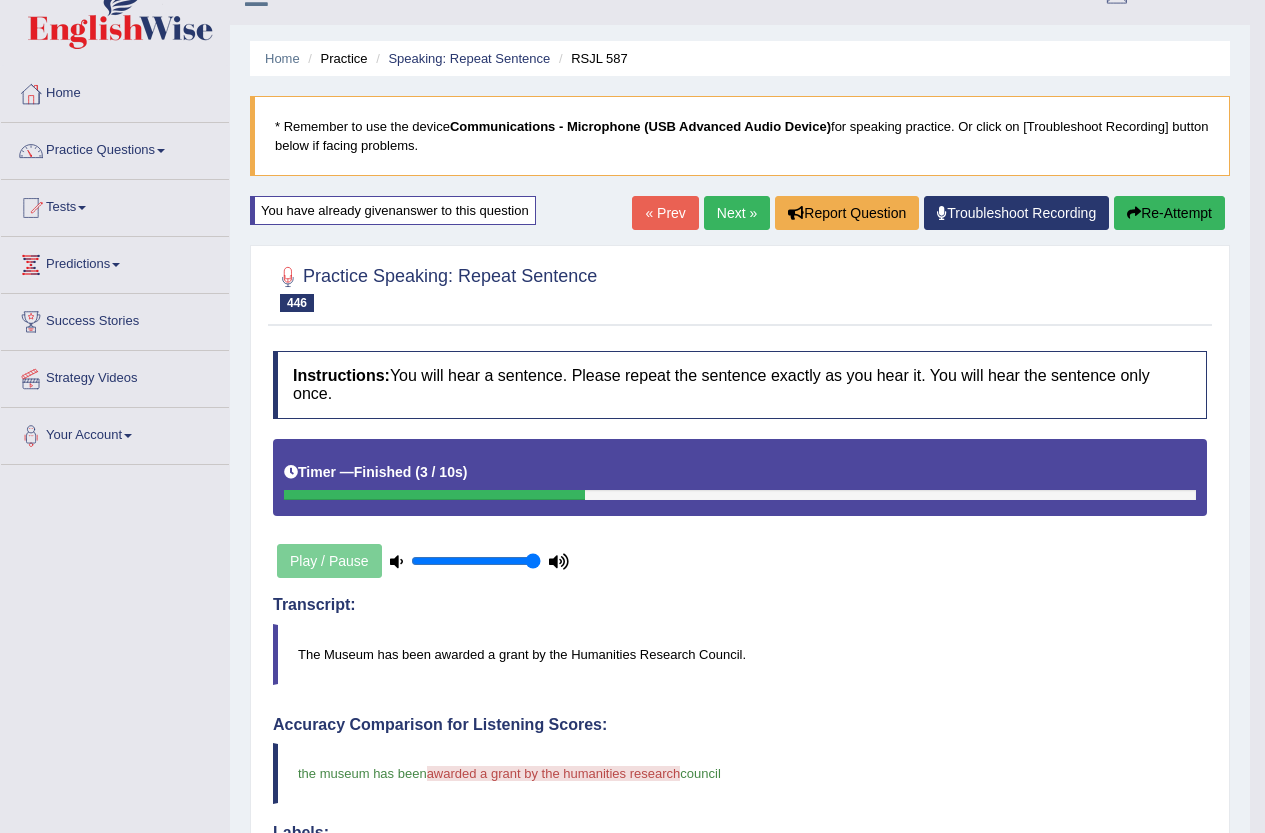 scroll, scrollTop: 0, scrollLeft: 0, axis: both 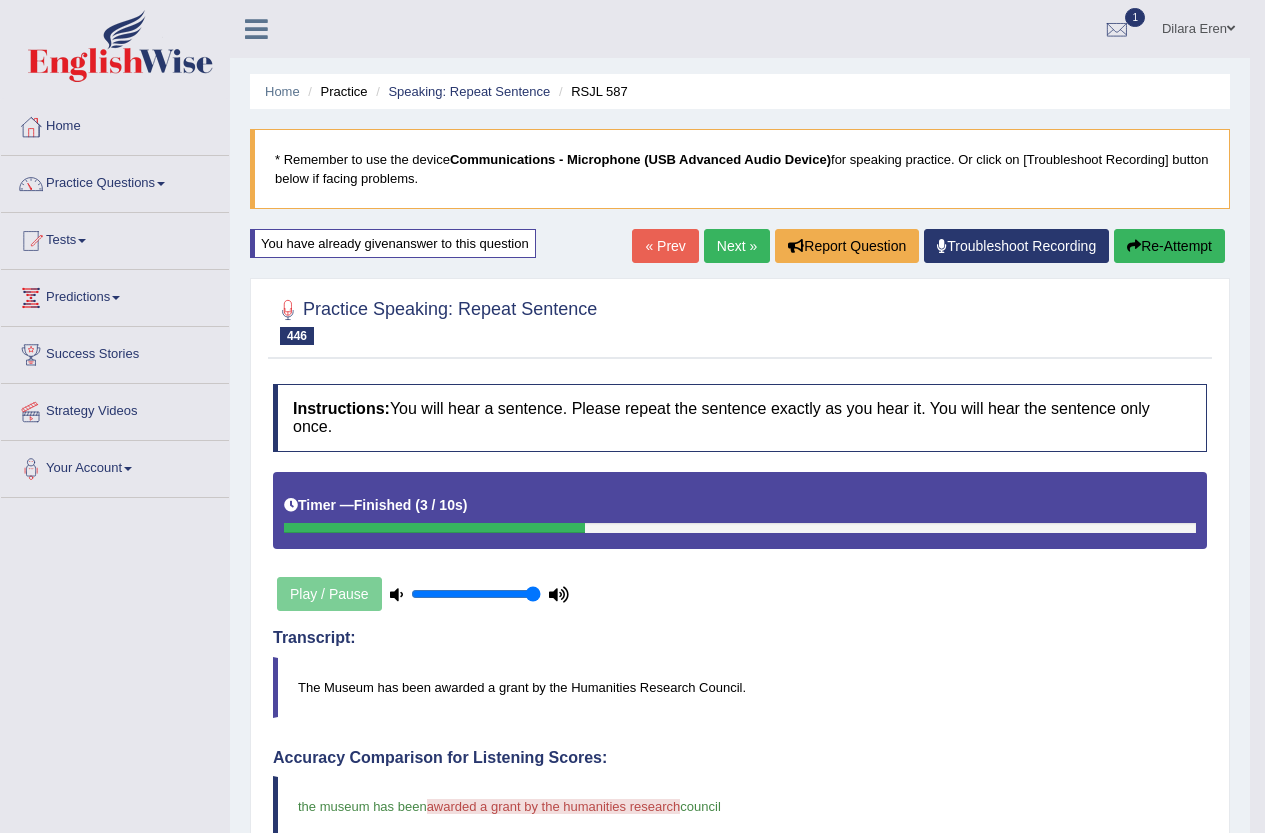 click on "Next »" at bounding box center [737, 246] 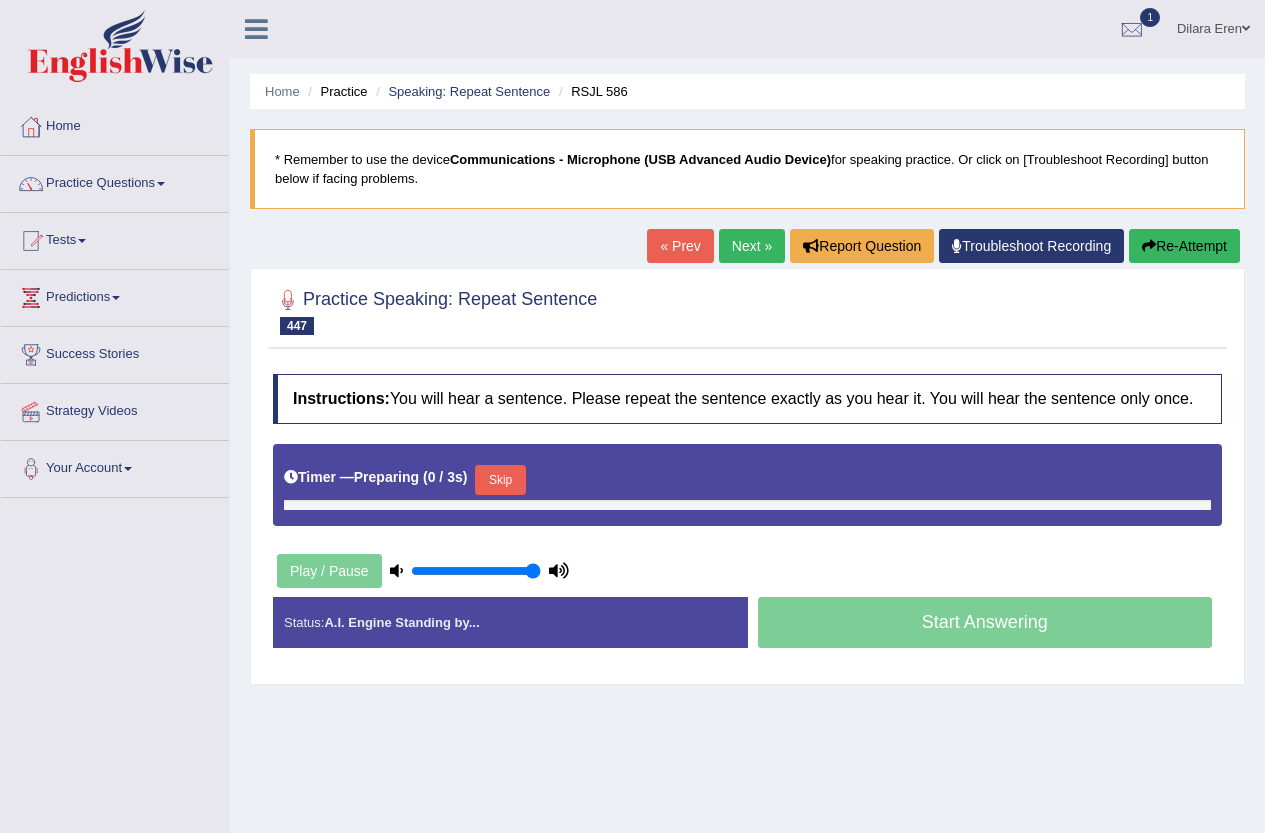 scroll, scrollTop: 0, scrollLeft: 0, axis: both 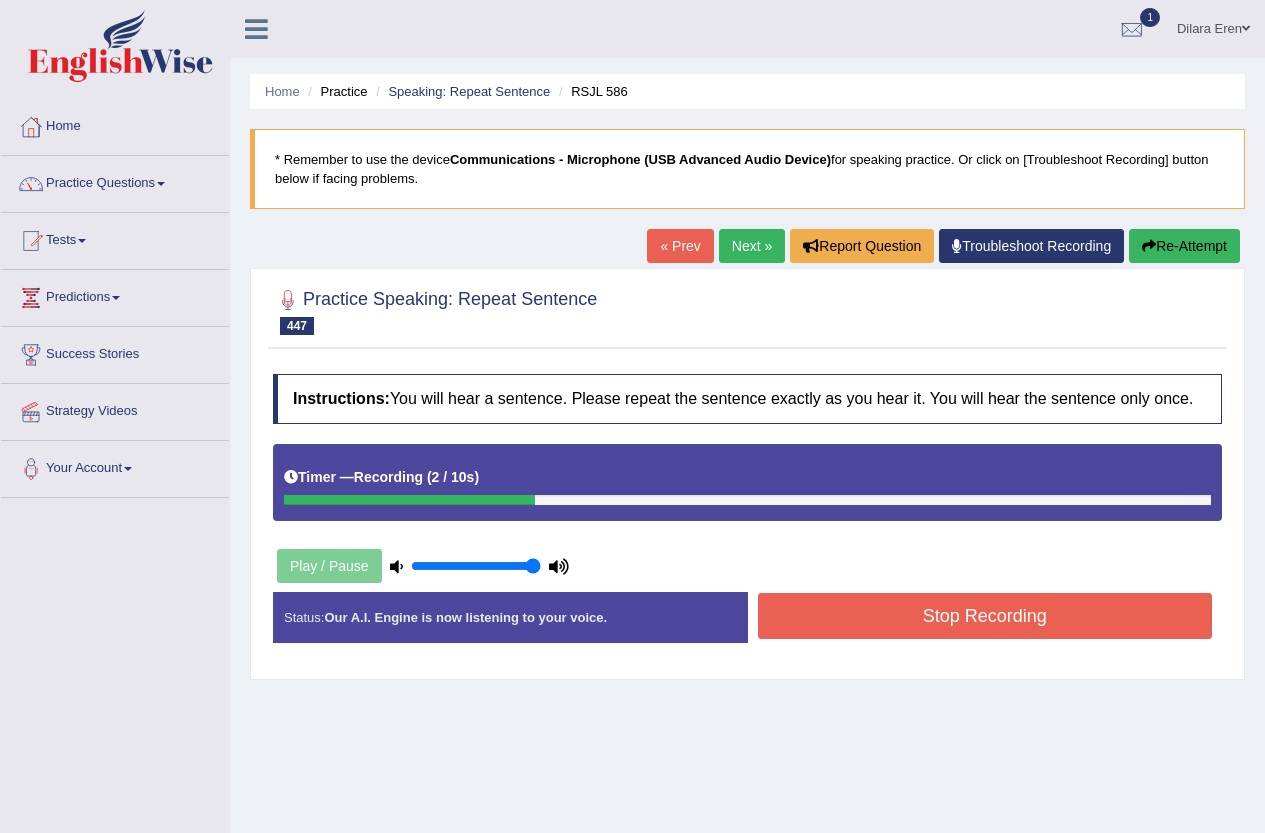click on "Stop Recording" at bounding box center [985, 616] 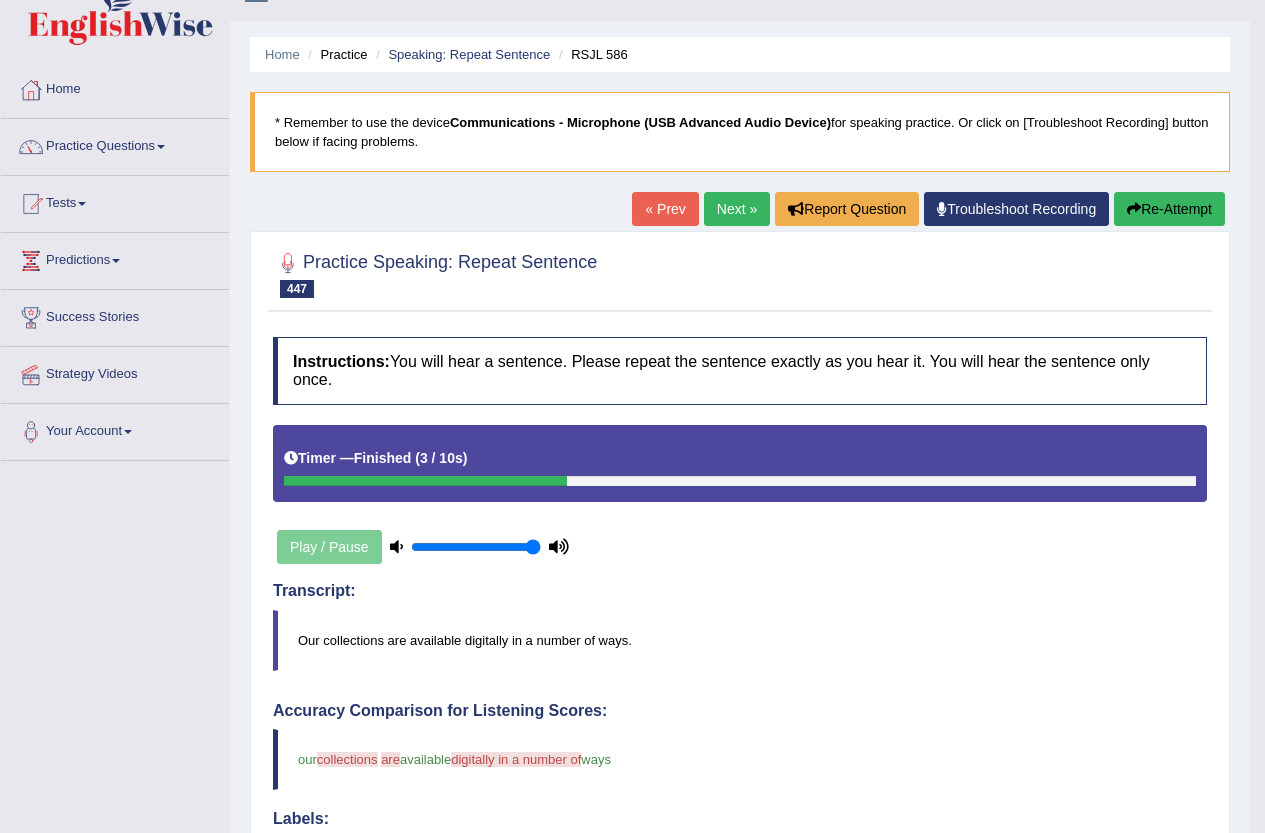 scroll, scrollTop: 0, scrollLeft: 0, axis: both 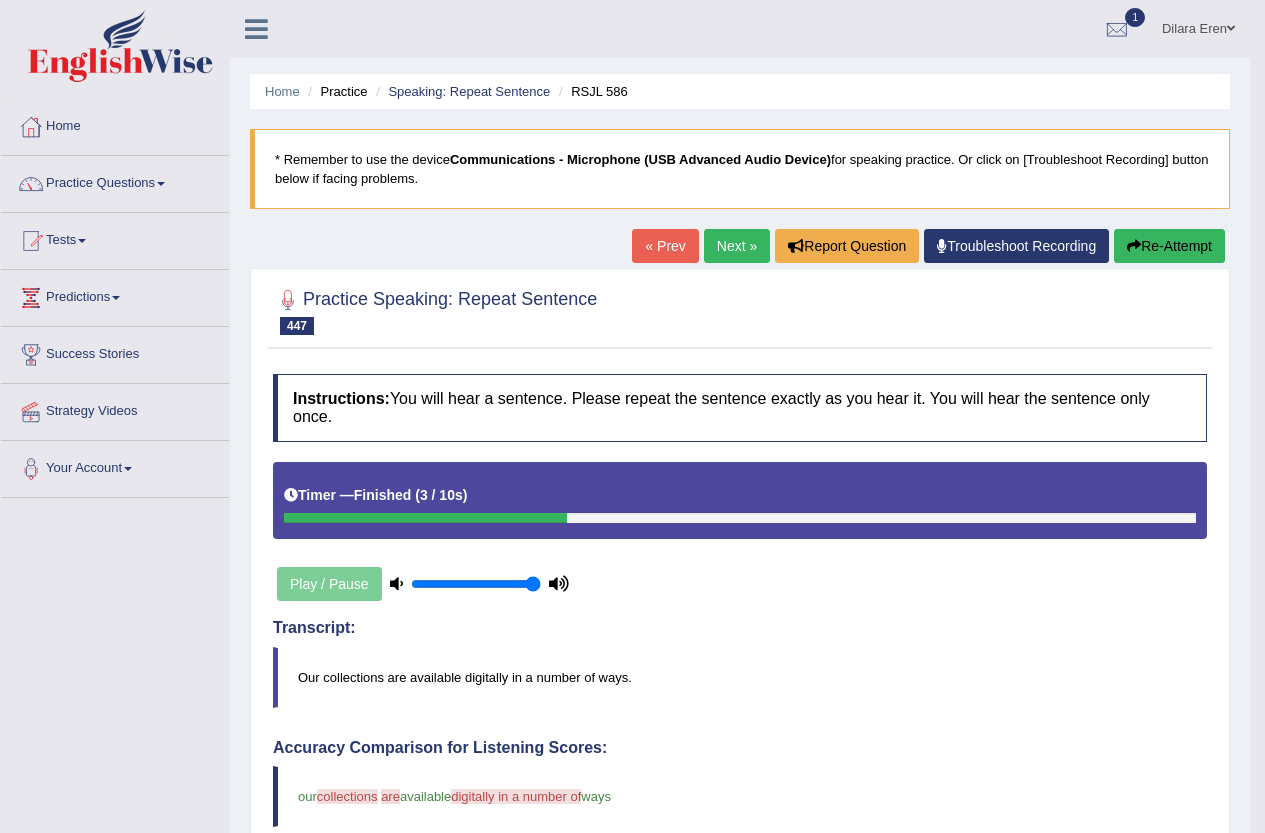 click on "Next »" at bounding box center [737, 246] 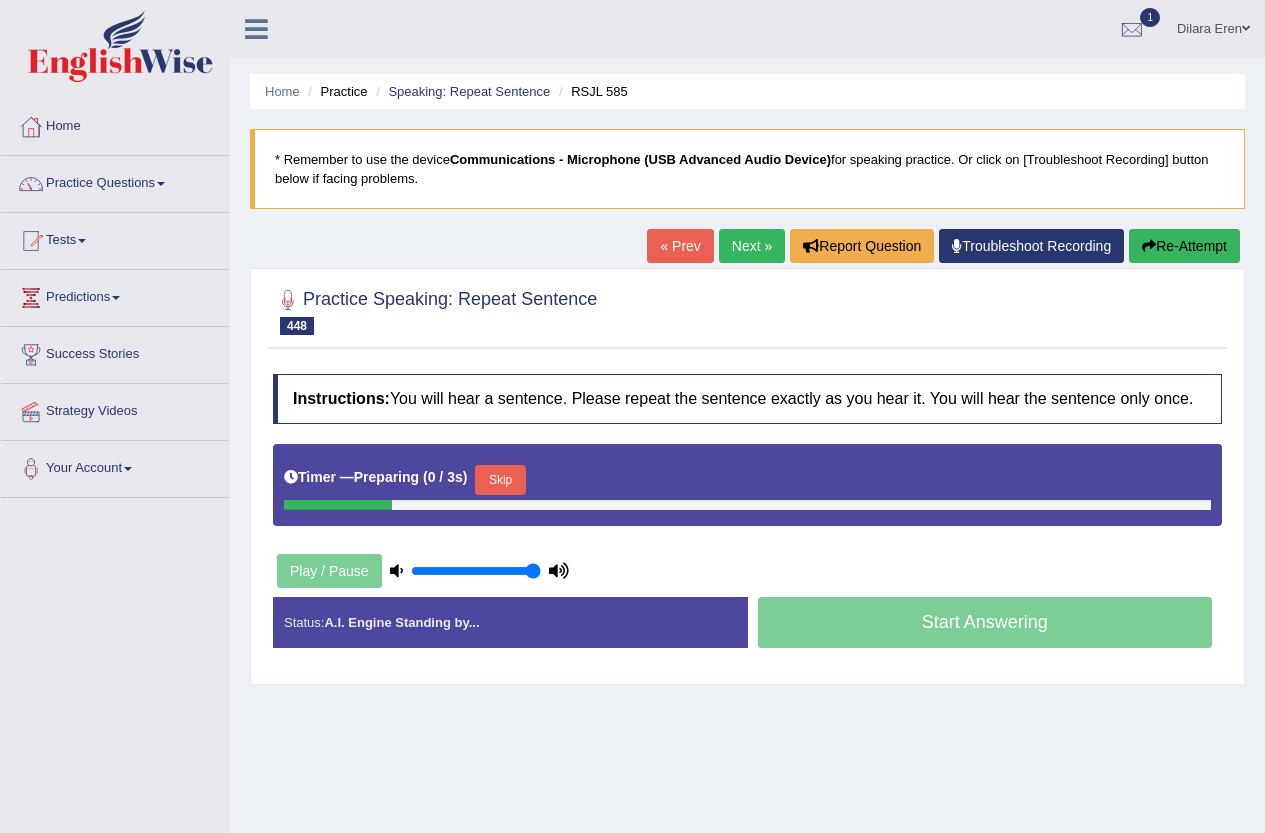 scroll, scrollTop: 0, scrollLeft: 0, axis: both 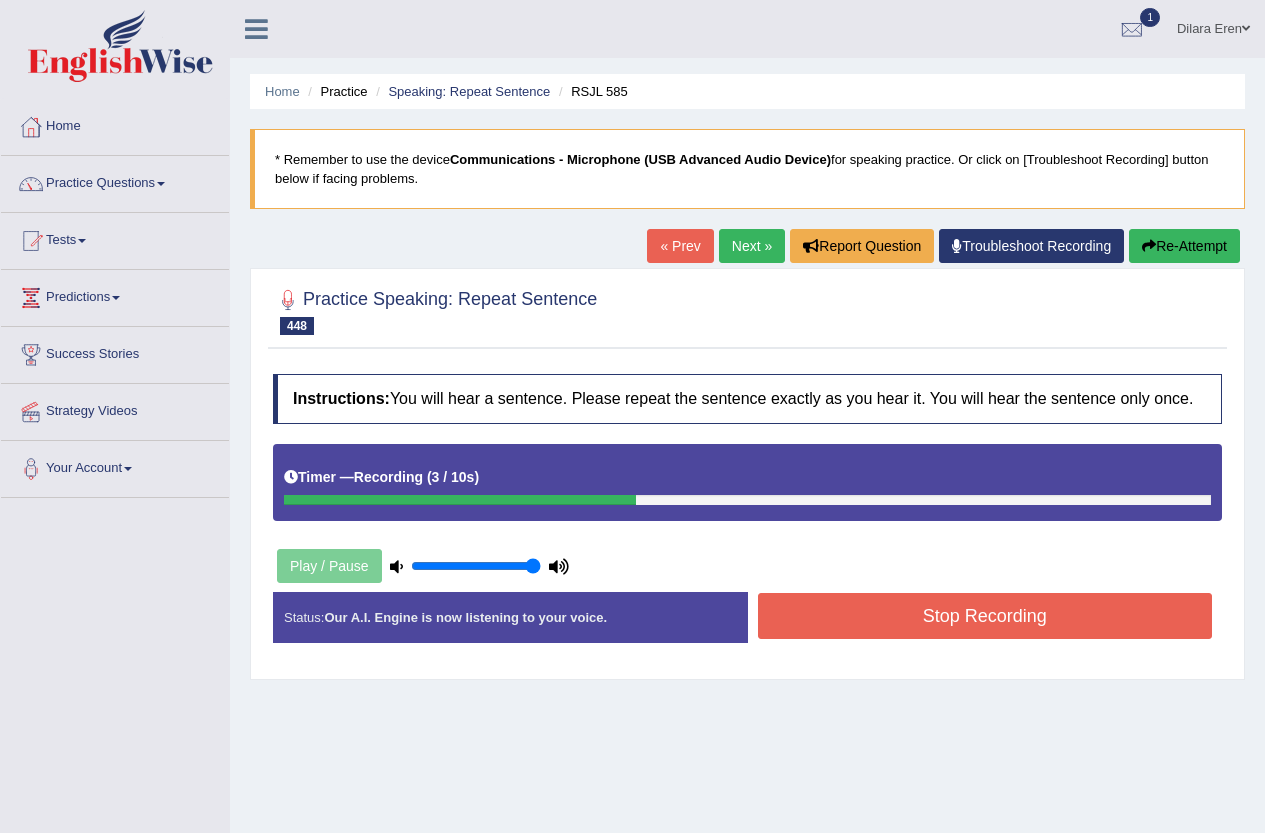 click on "Stop Recording" at bounding box center (985, 616) 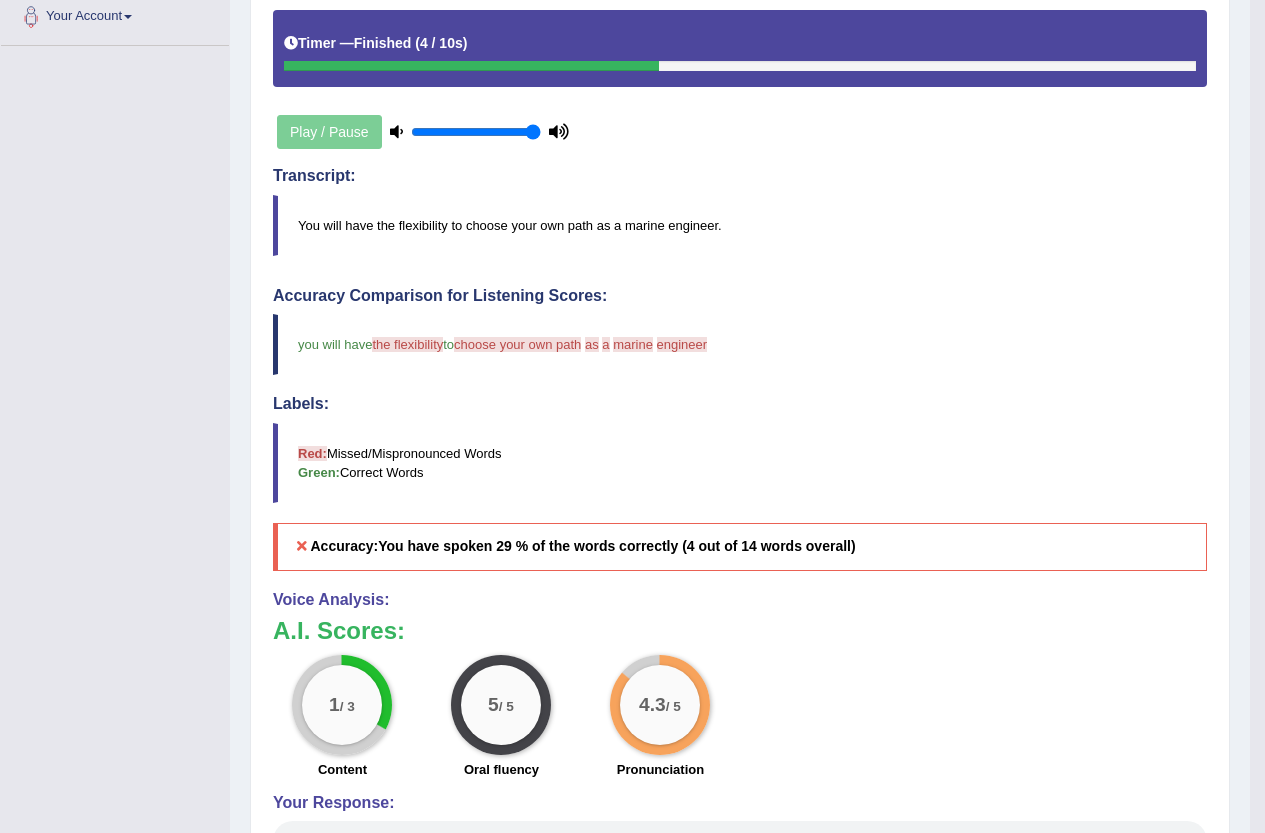 scroll, scrollTop: 600, scrollLeft: 0, axis: vertical 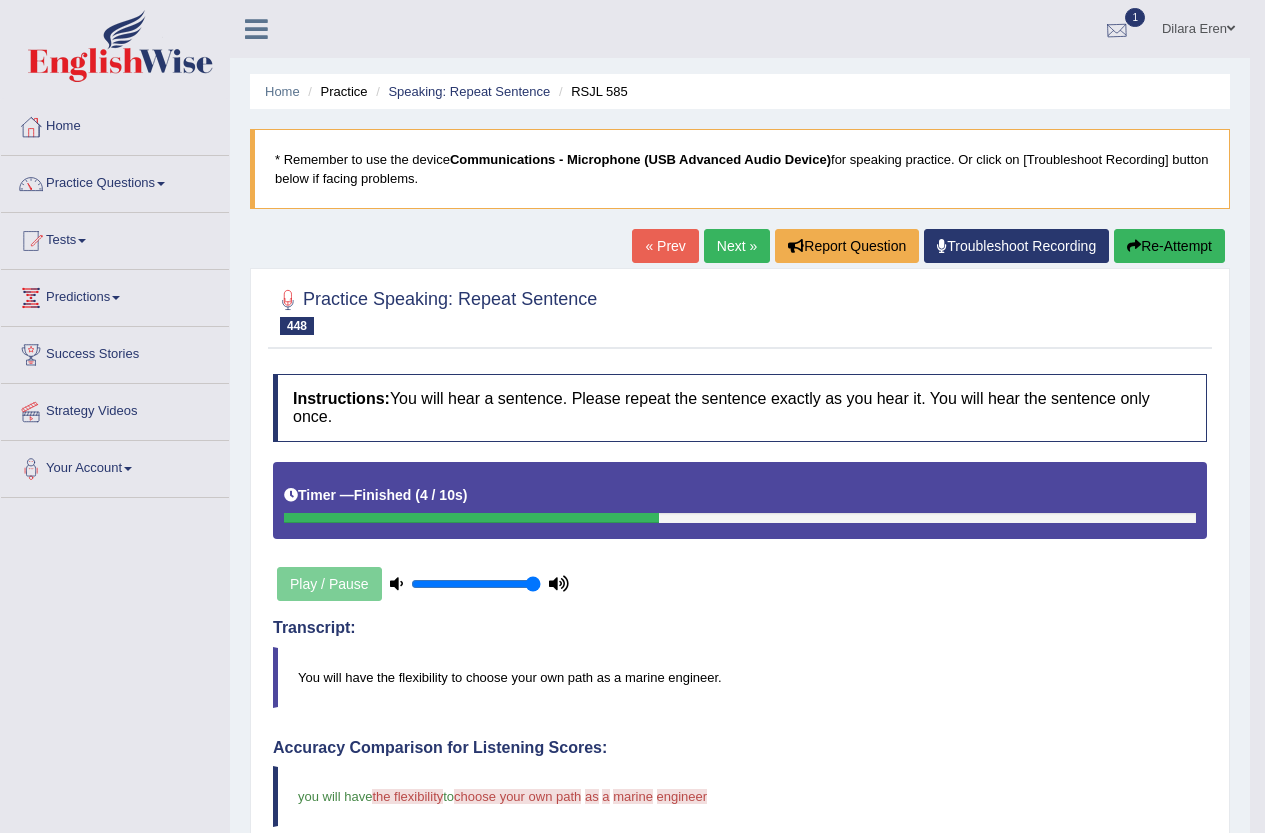 click at bounding box center (1117, 30) 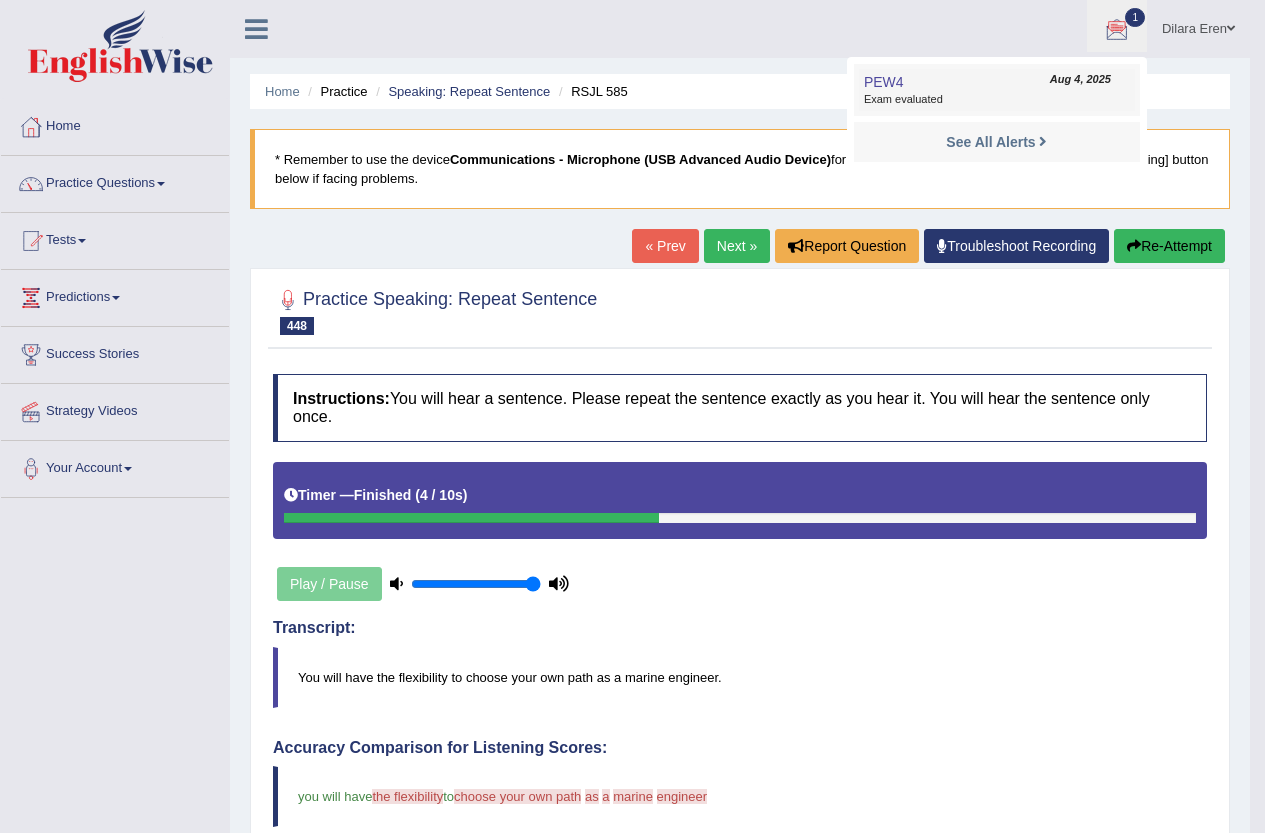 click on "Exam evaluated" at bounding box center (997, 100) 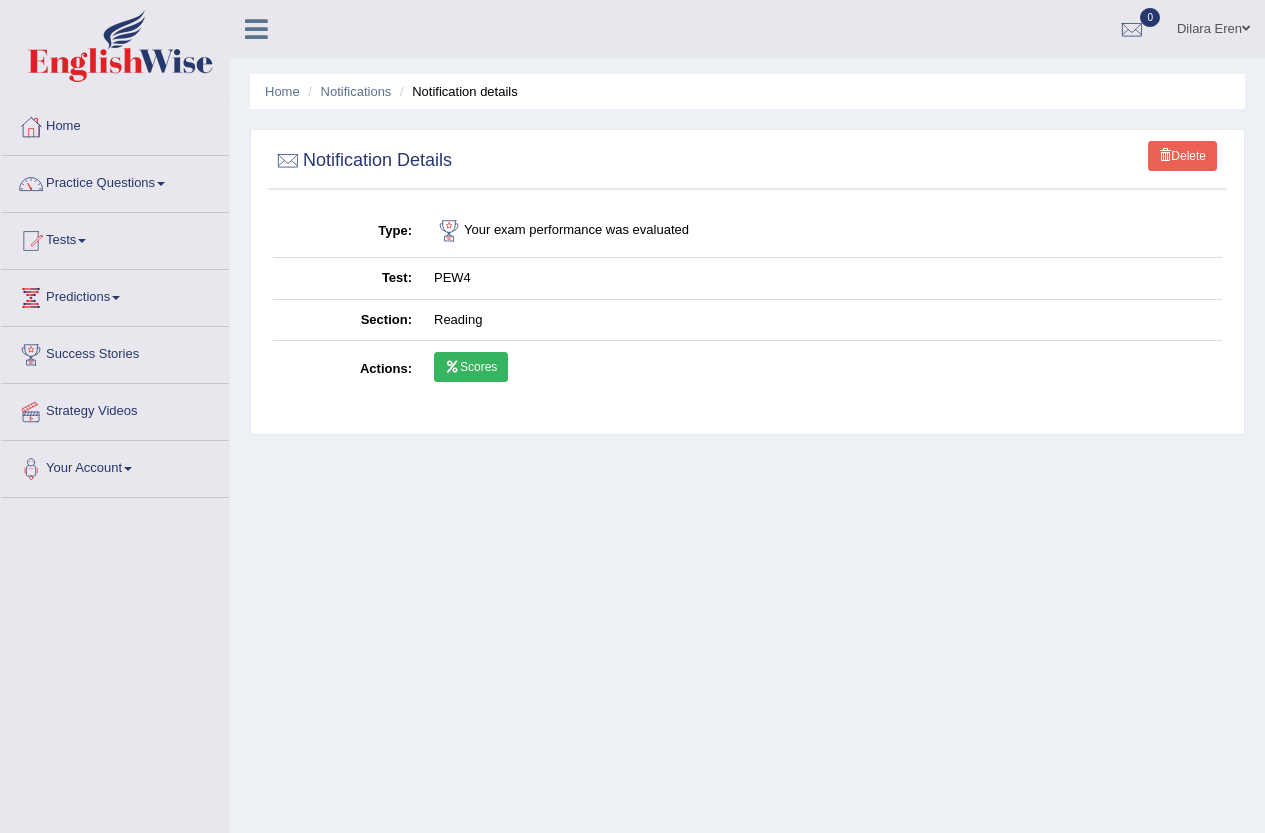 scroll, scrollTop: 0, scrollLeft: 0, axis: both 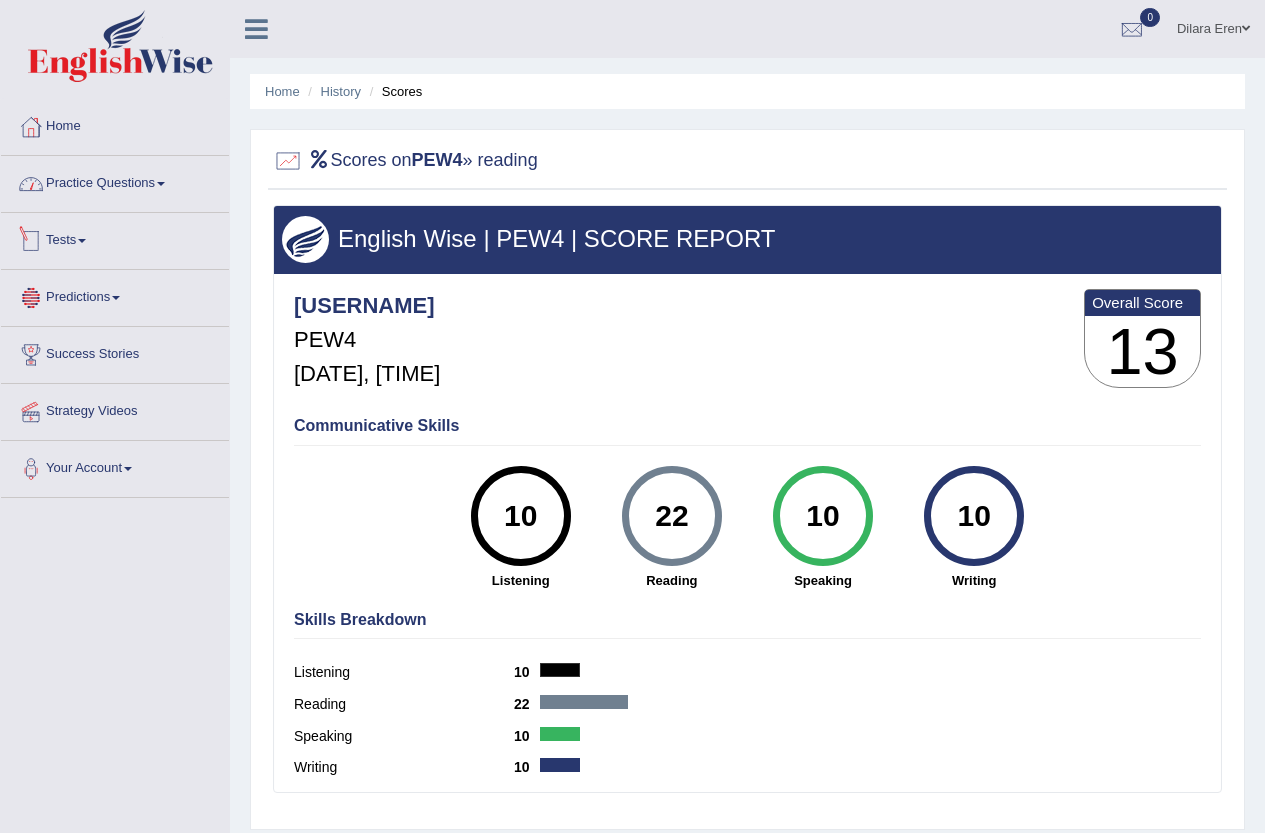 click on "Practice Questions" at bounding box center [115, 181] 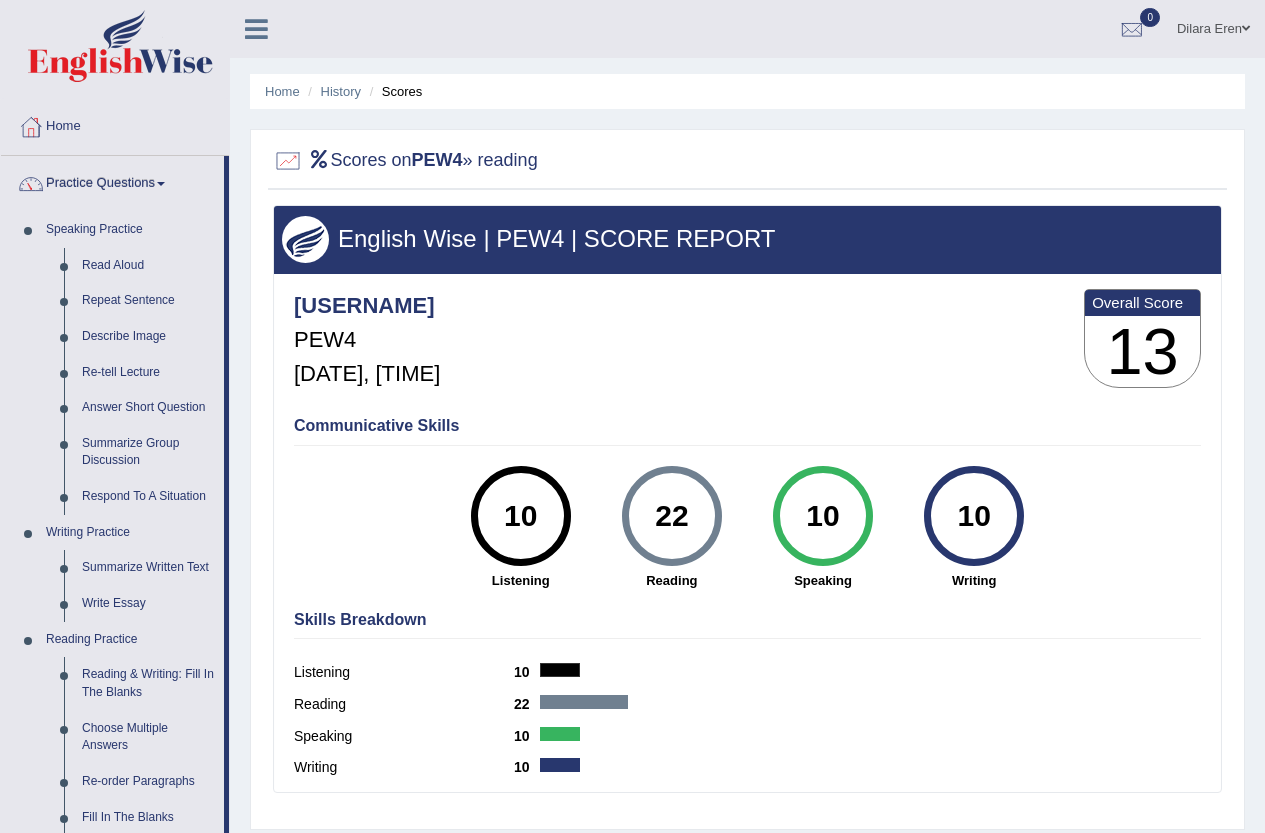 click on "Practice Questions" at bounding box center [112, 181] 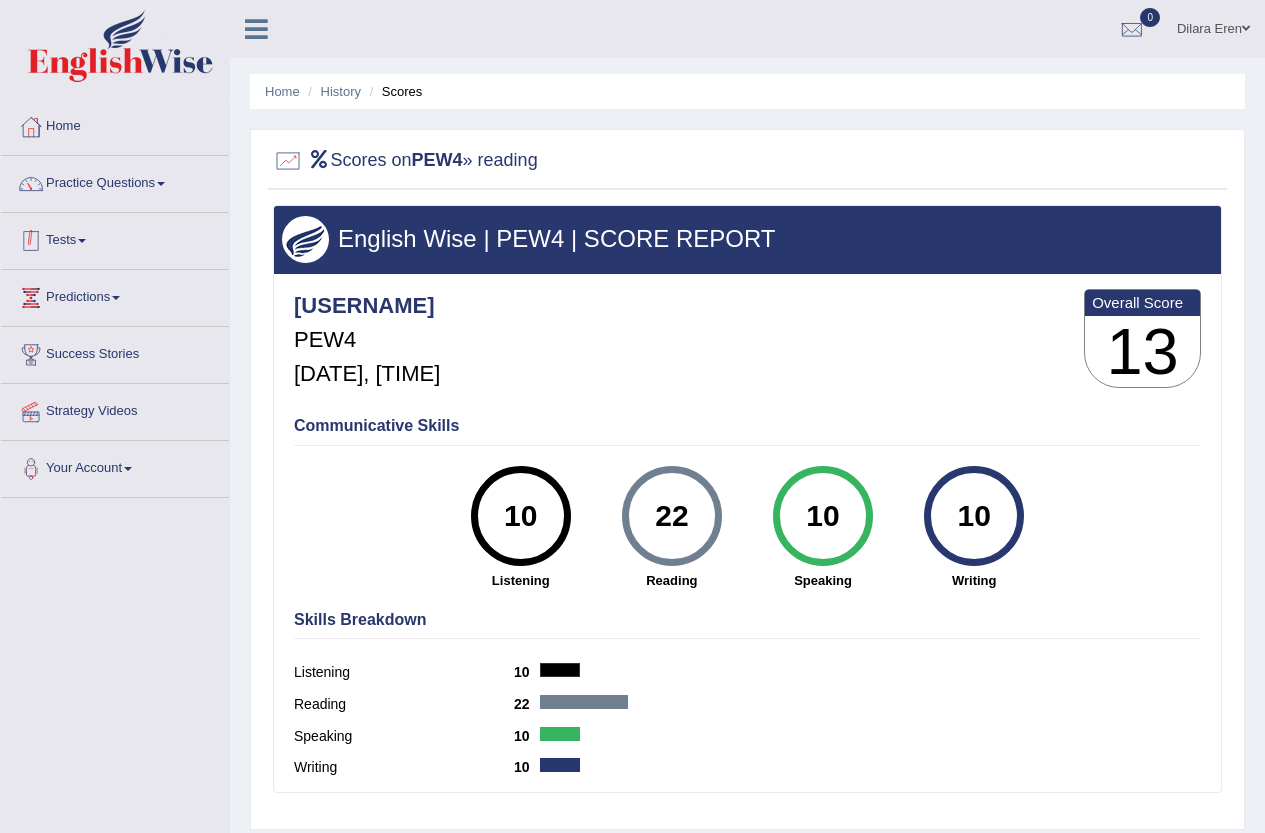 click on "Tests" at bounding box center (115, 238) 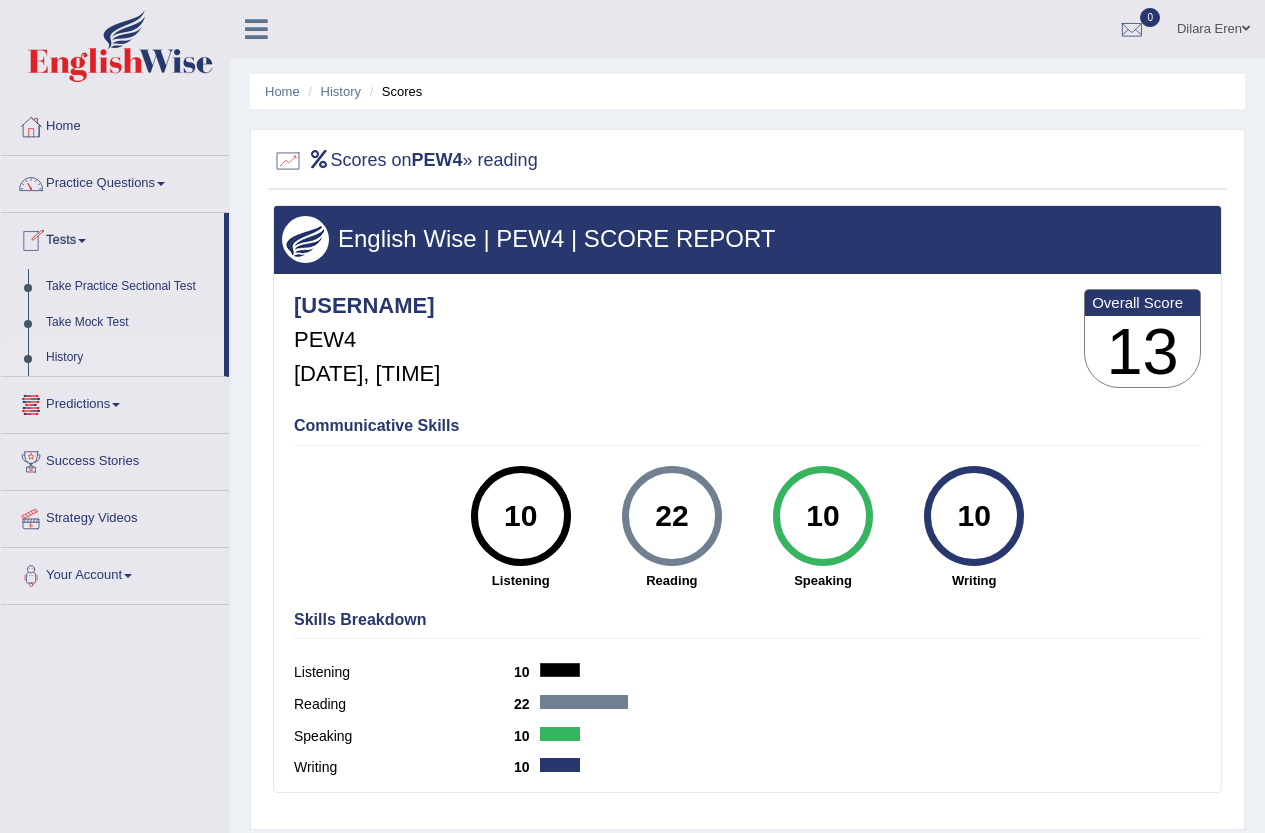 click on "History" at bounding box center [130, 358] 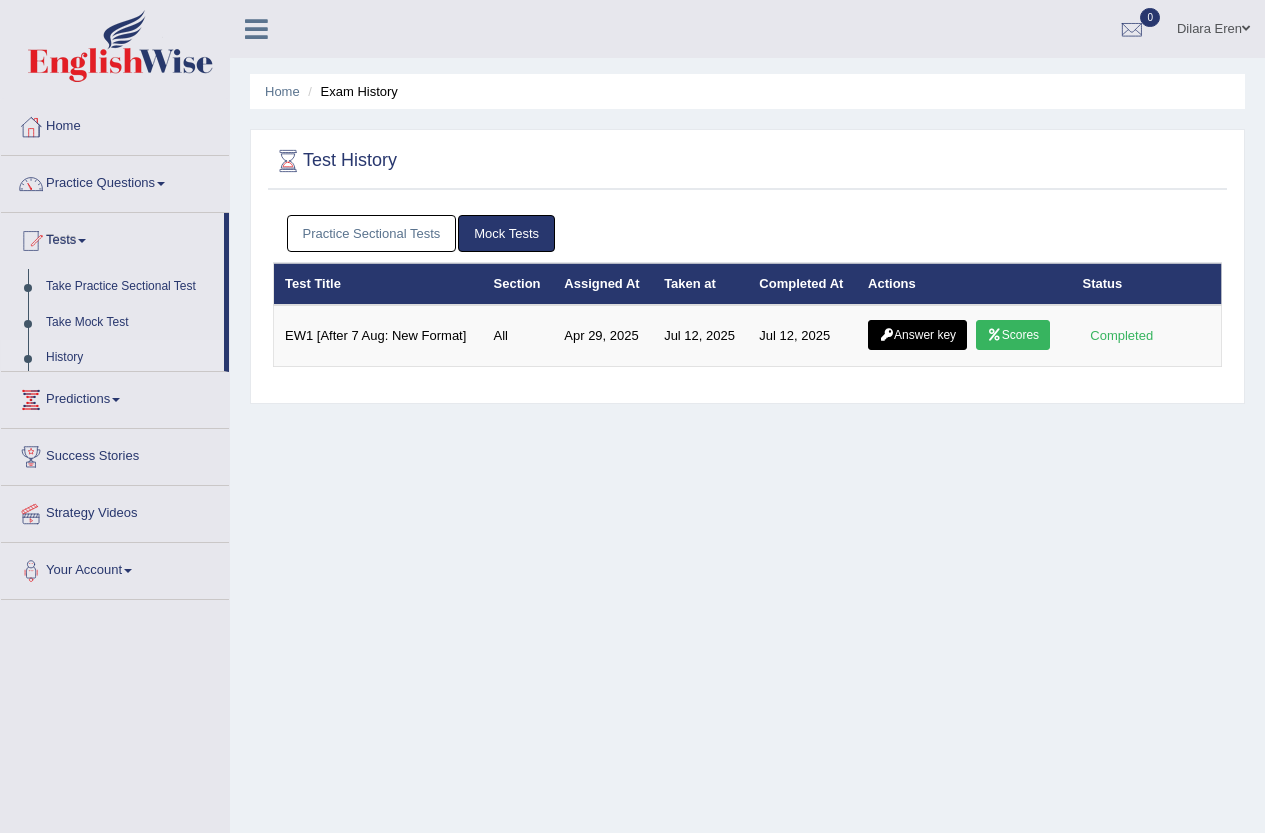scroll, scrollTop: 0, scrollLeft: 0, axis: both 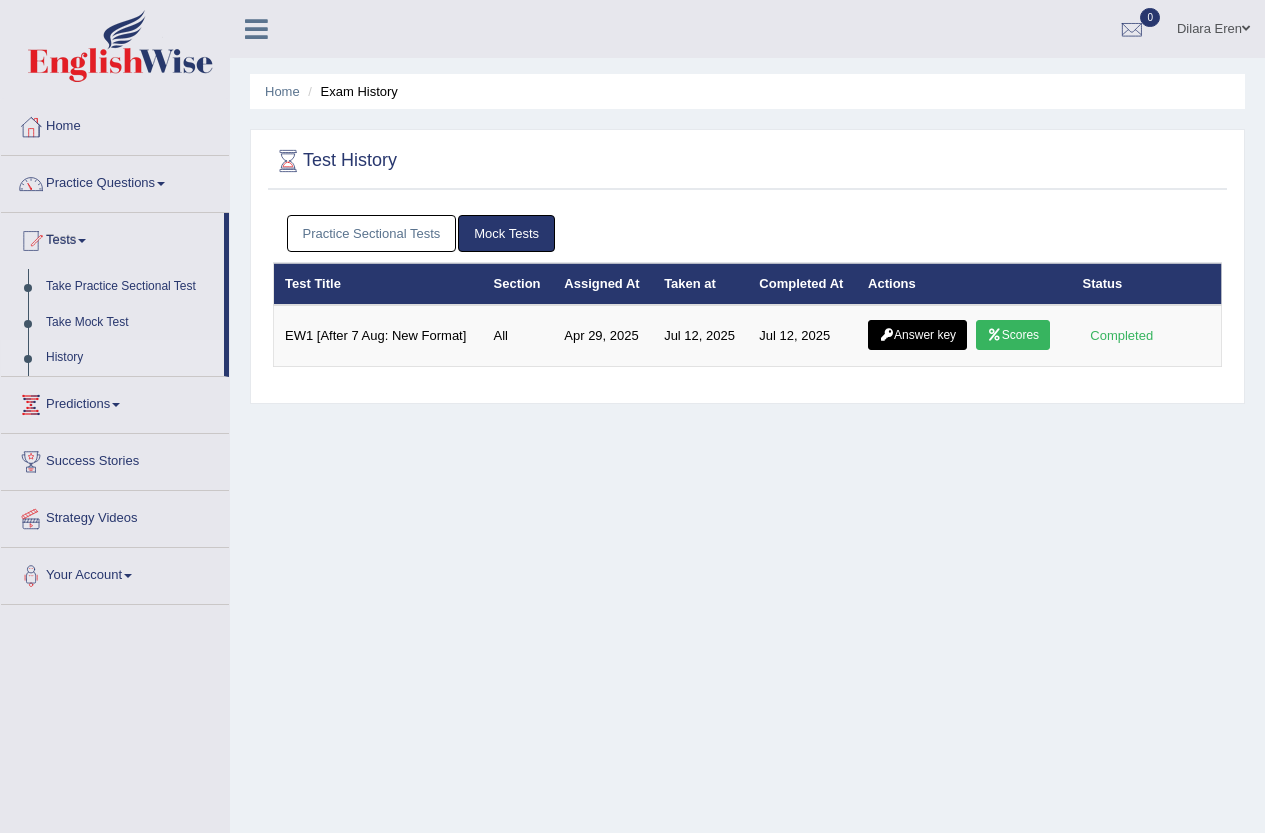 click on "Practice Sectional Tests" at bounding box center (372, 233) 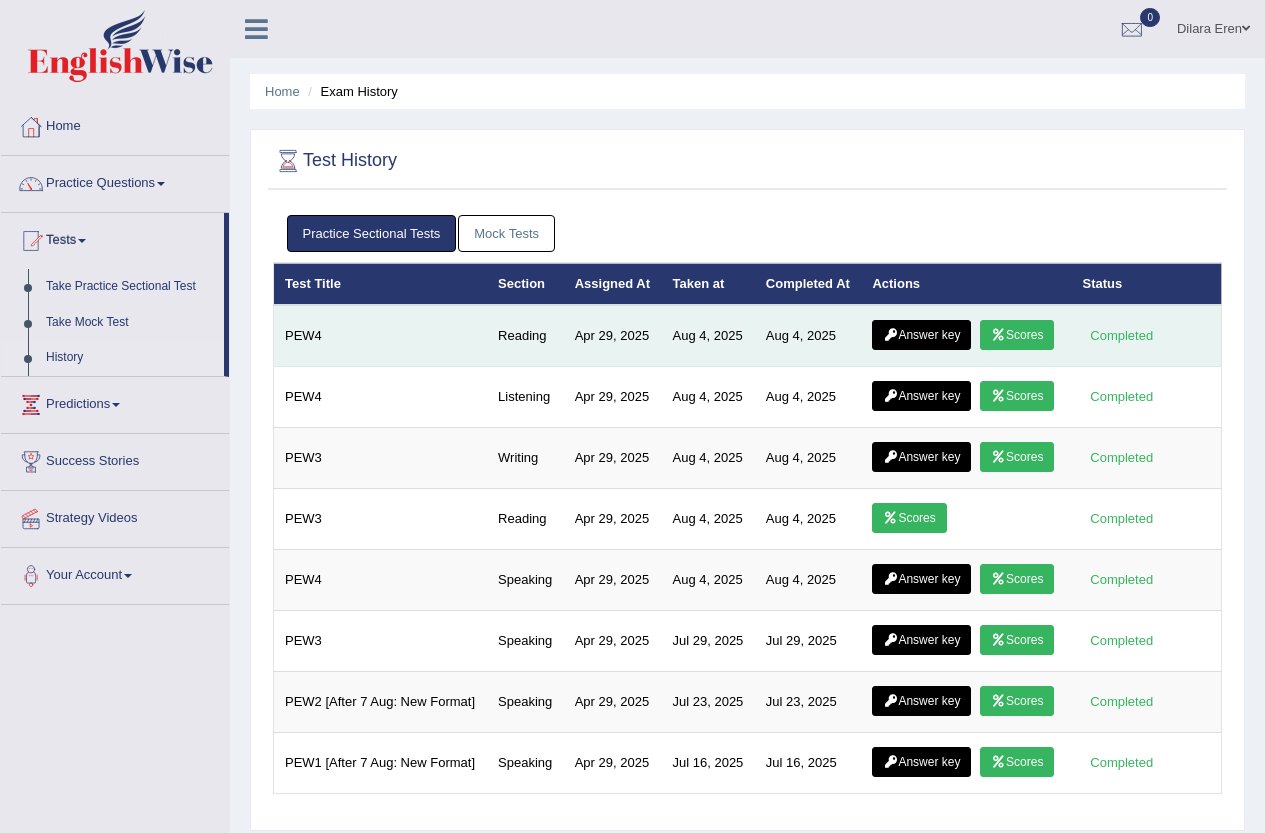 click on "Answer key" at bounding box center (921, 335) 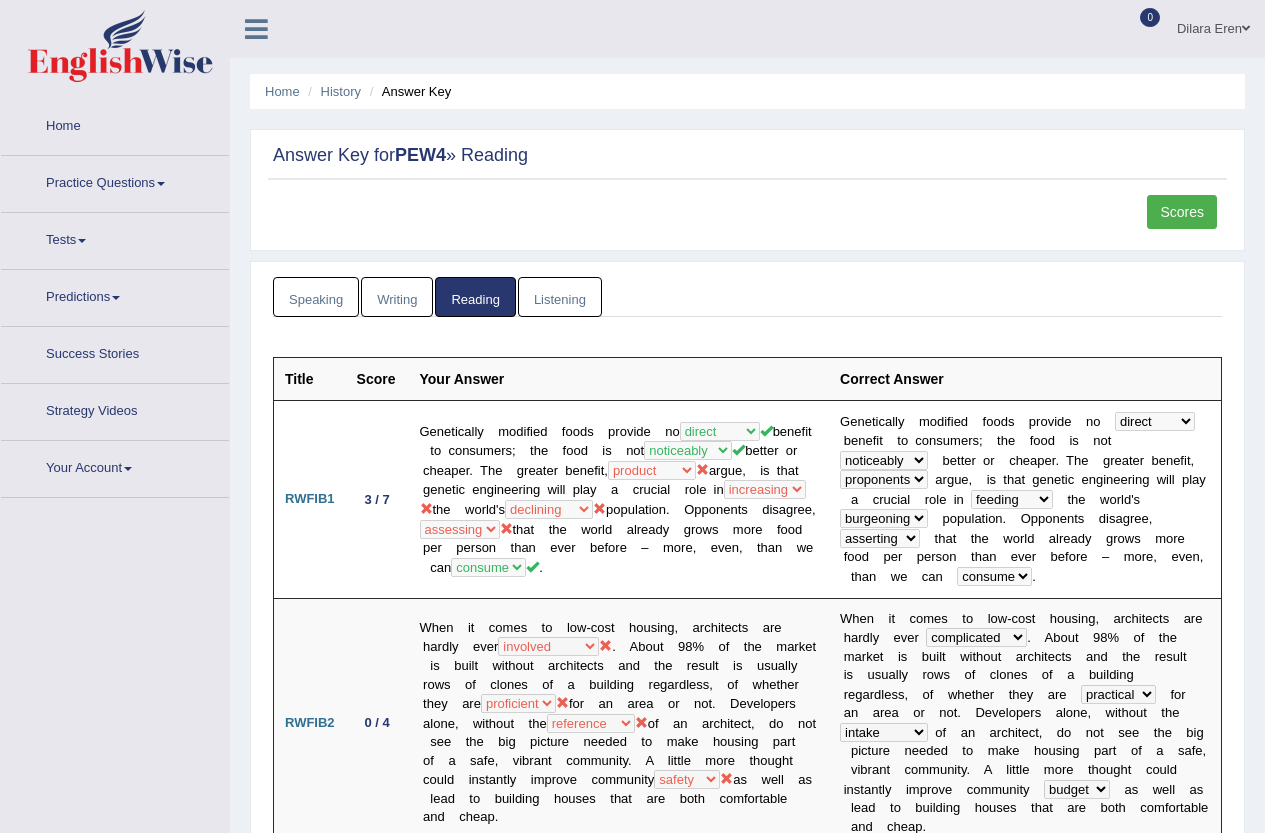 scroll, scrollTop: 0, scrollLeft: 0, axis: both 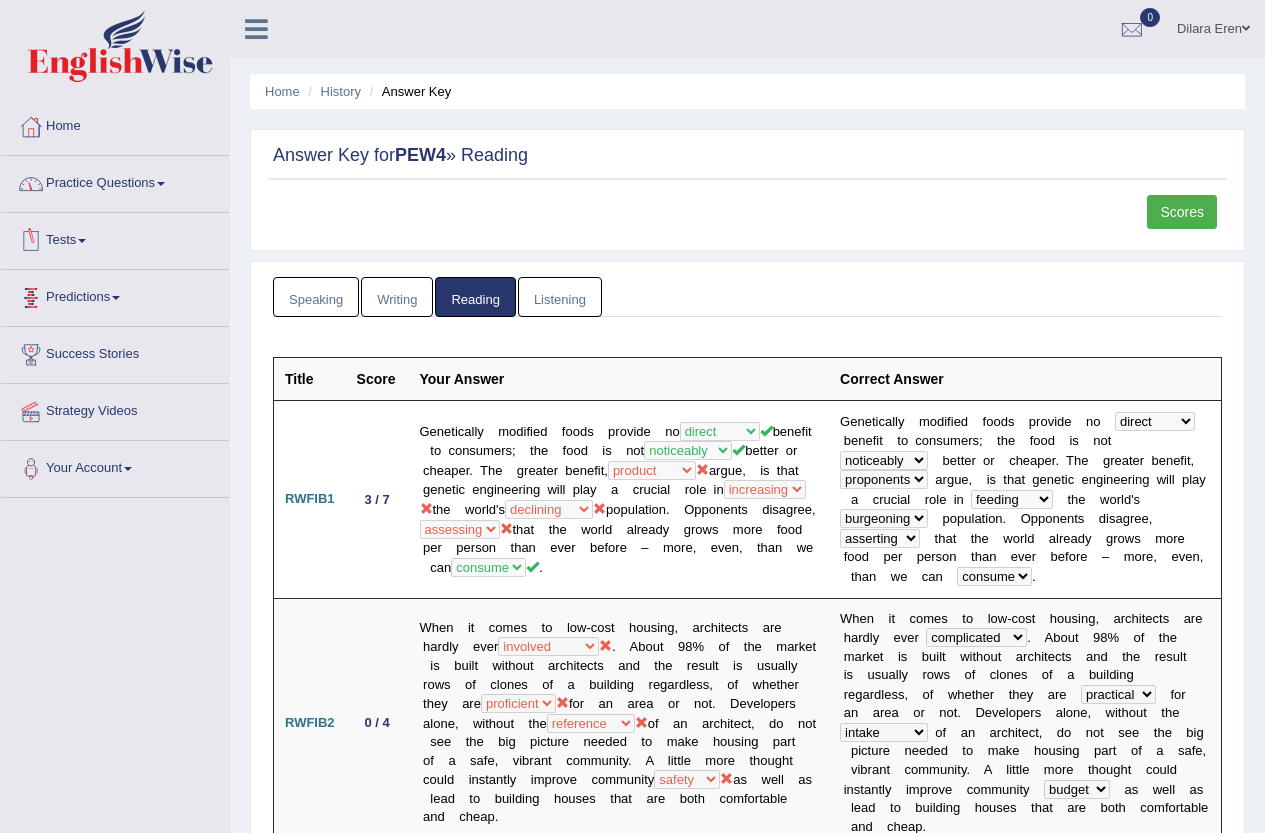 click on "Practice Questions" at bounding box center [115, 181] 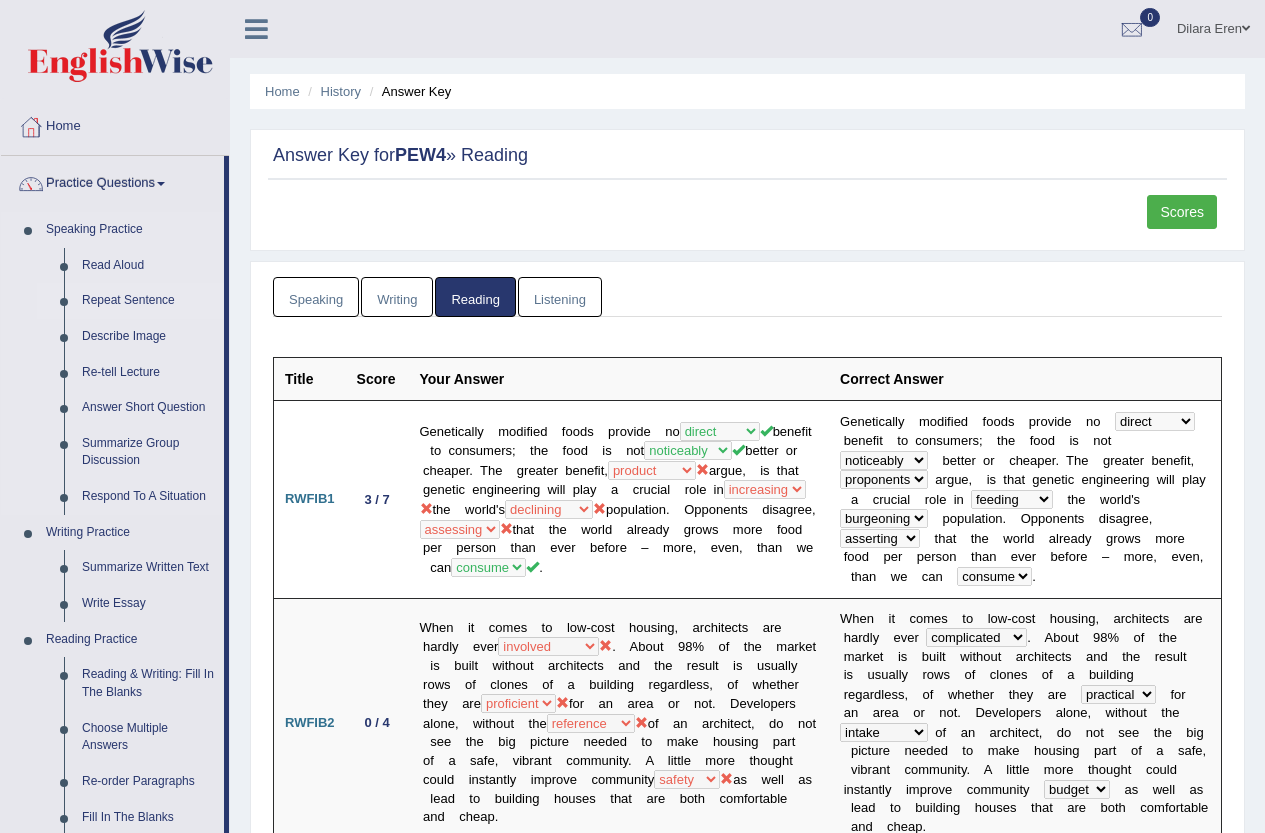 click on "Repeat Sentence" at bounding box center (148, 301) 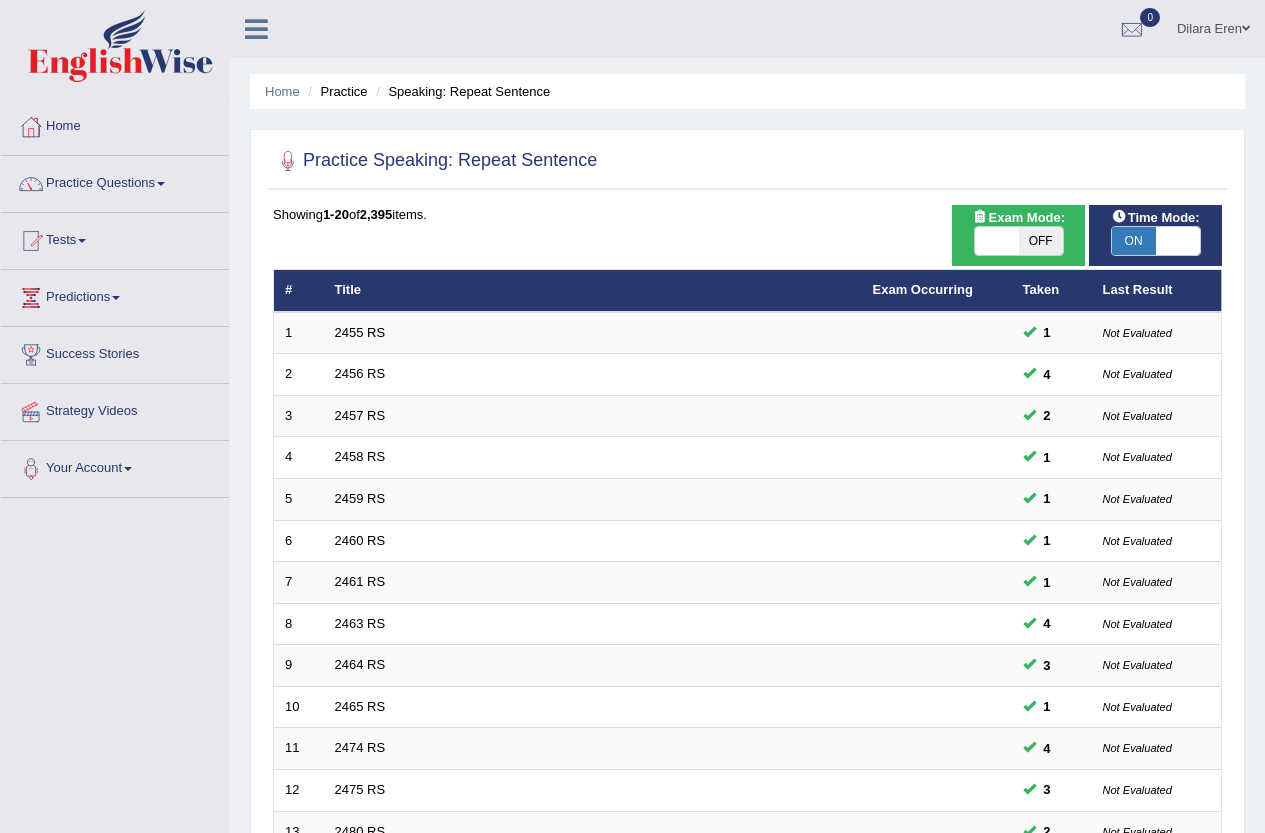 scroll, scrollTop: 491, scrollLeft: 0, axis: vertical 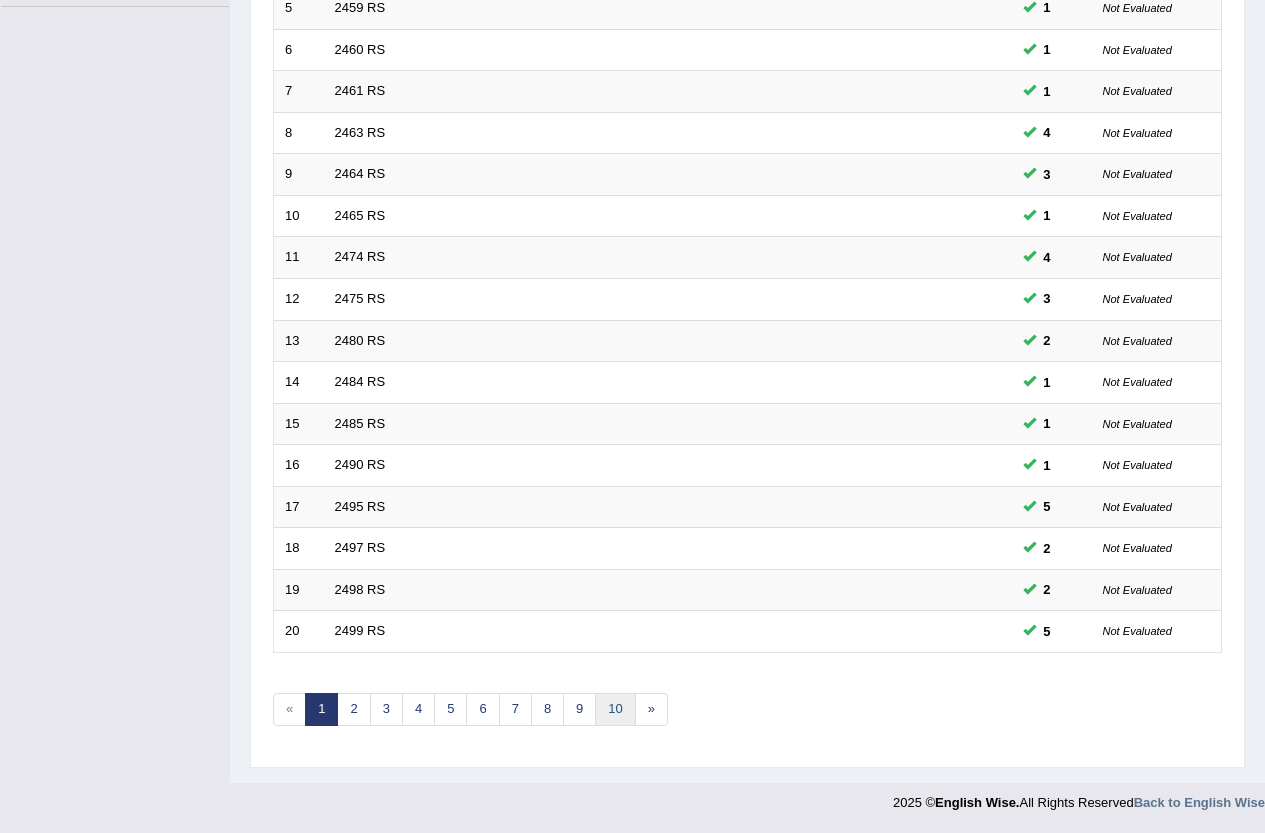 click on "10" at bounding box center (615, 709) 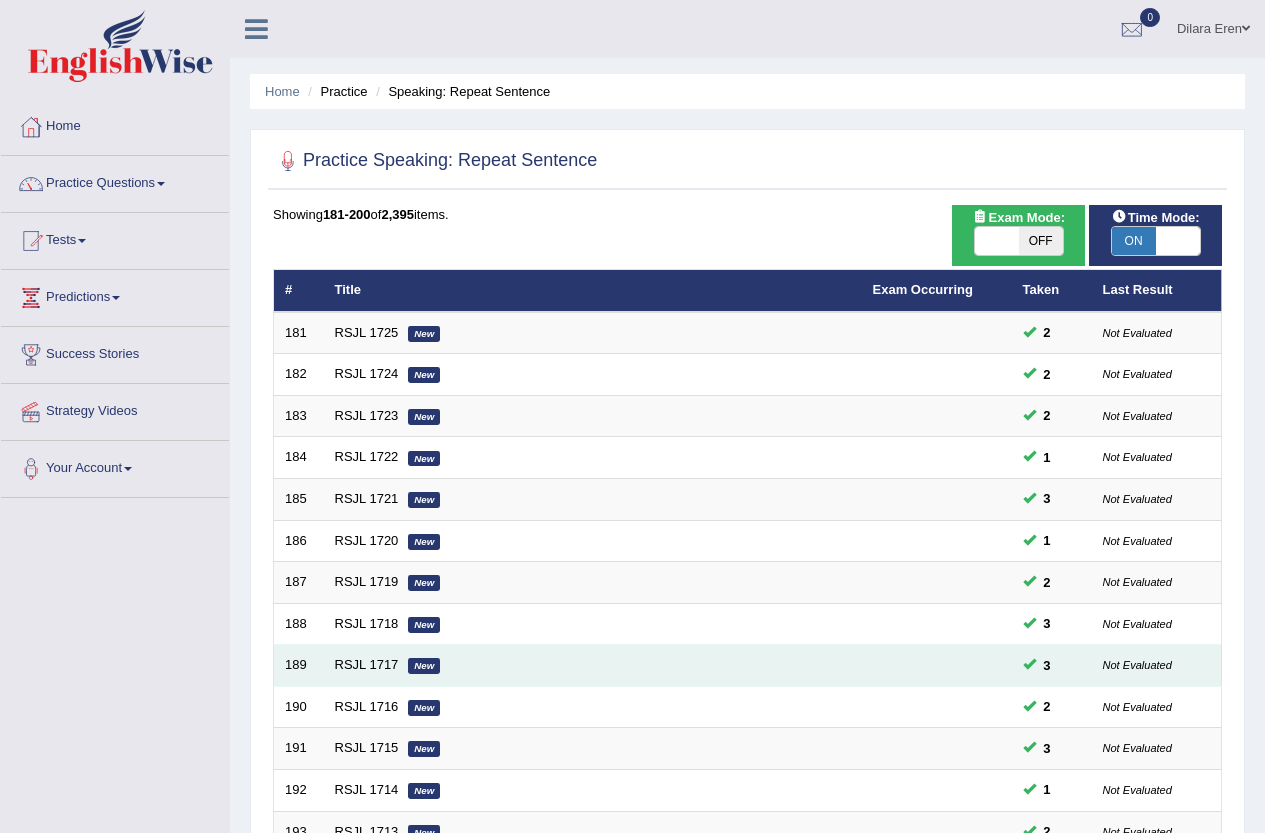 scroll, scrollTop: 0, scrollLeft: 0, axis: both 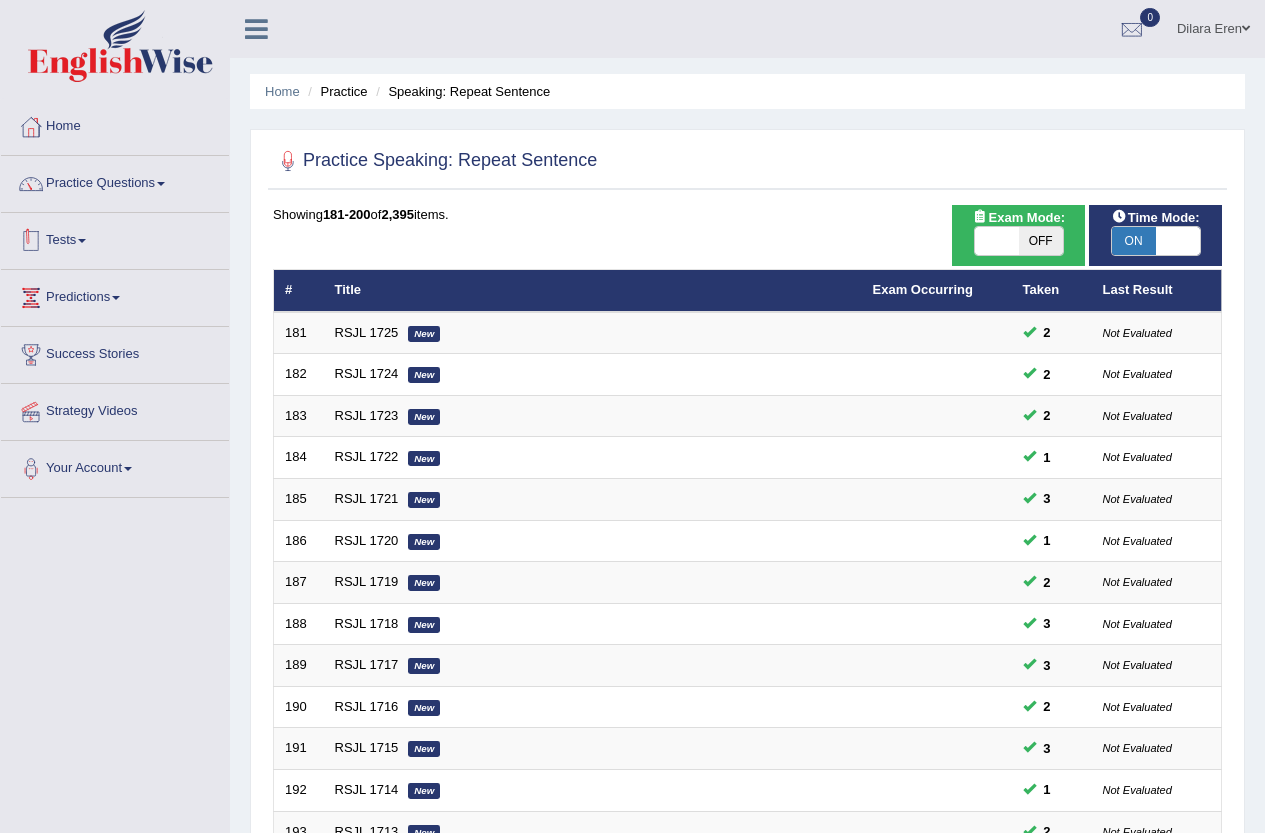 click on "Tests" at bounding box center (115, 238) 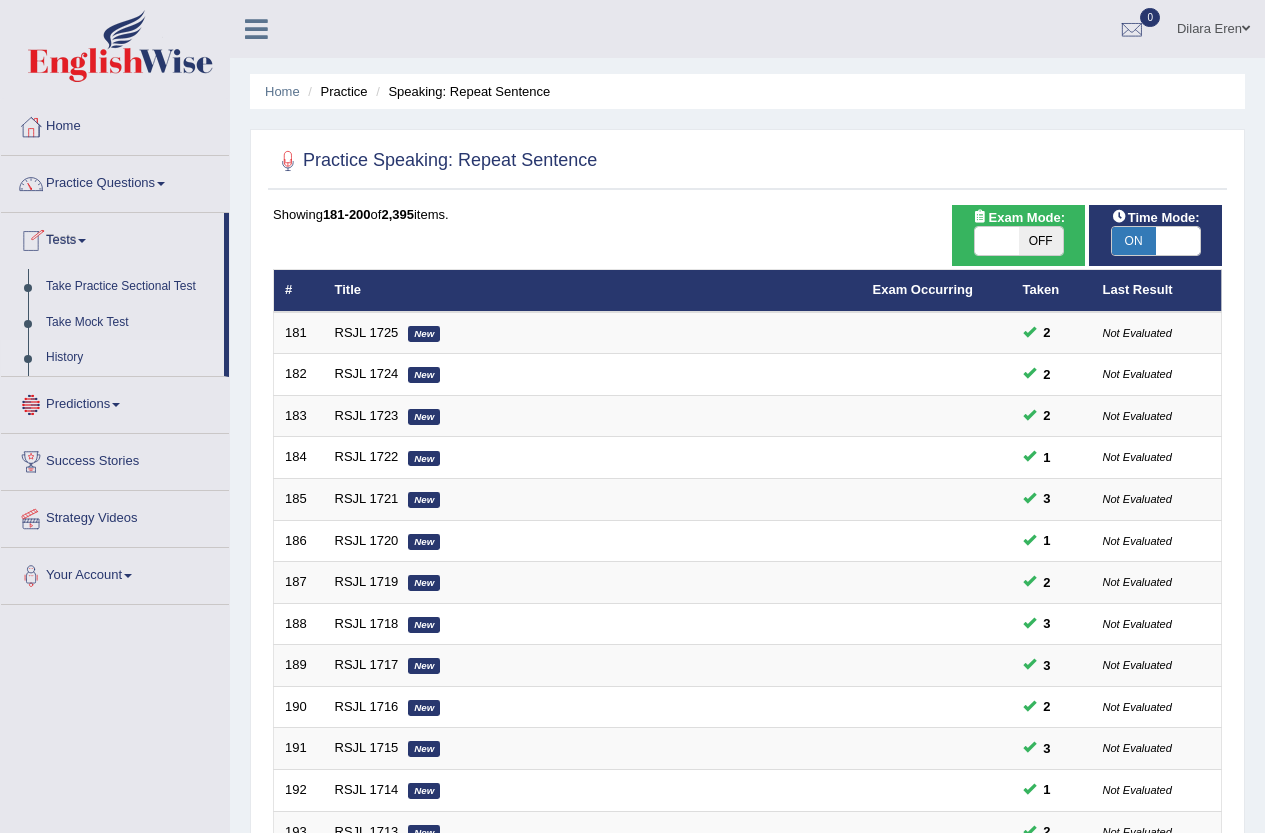 click on "History" at bounding box center (130, 358) 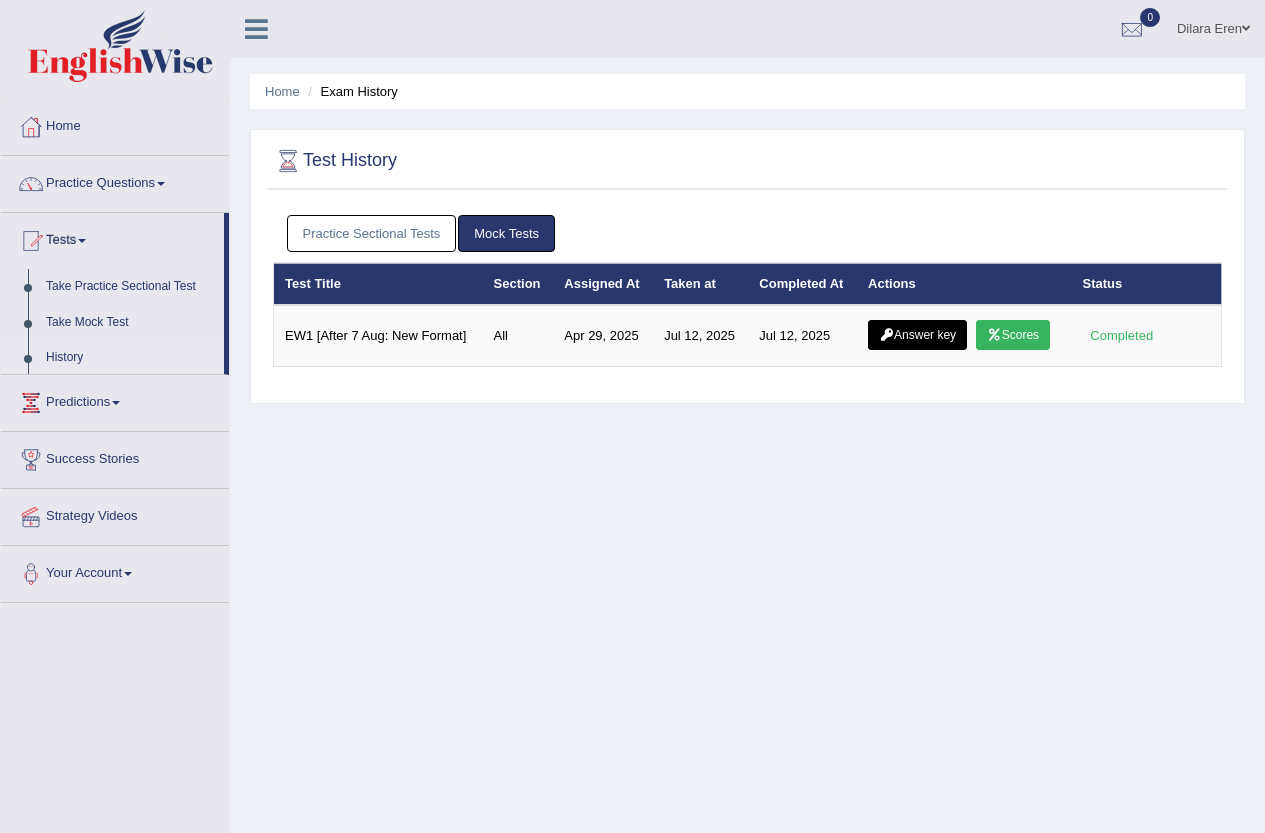 scroll, scrollTop: 0, scrollLeft: 0, axis: both 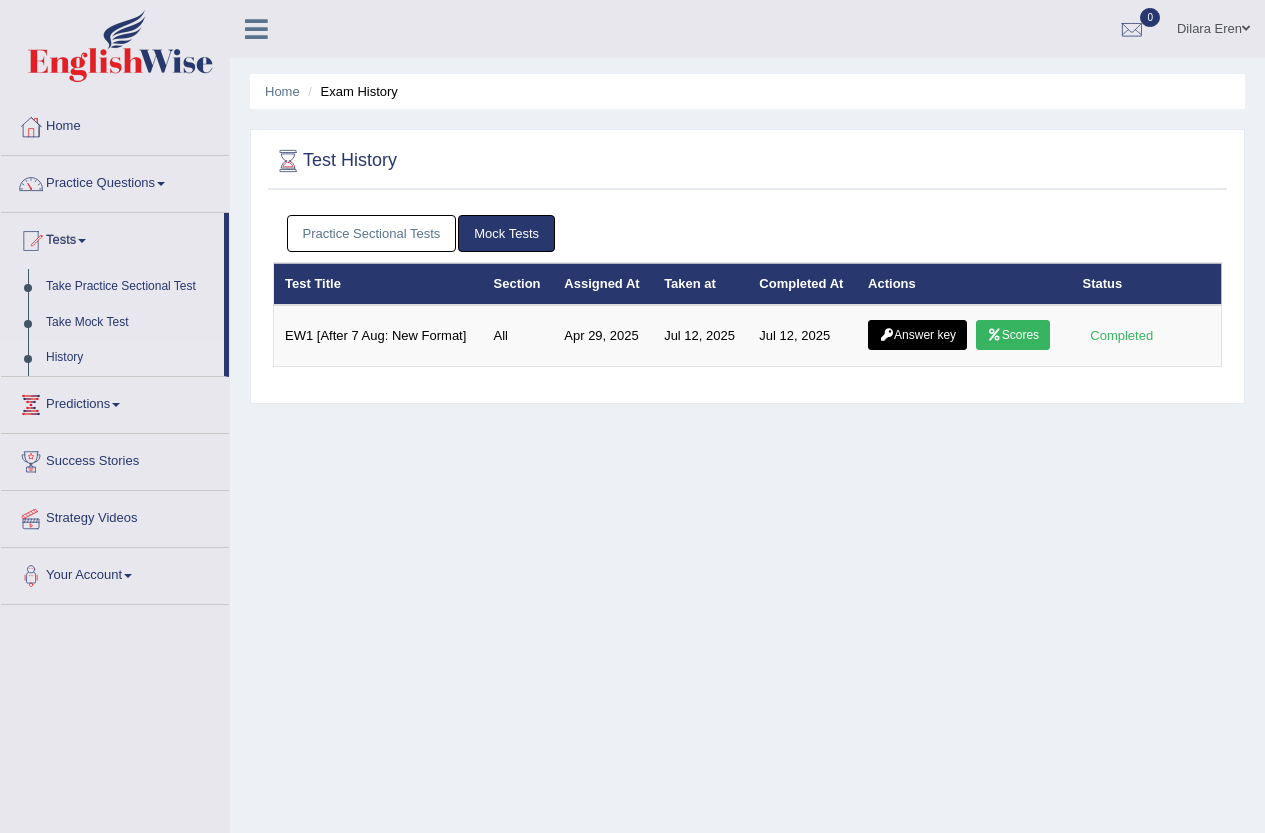click on "Practice Sectional Tests" at bounding box center (372, 233) 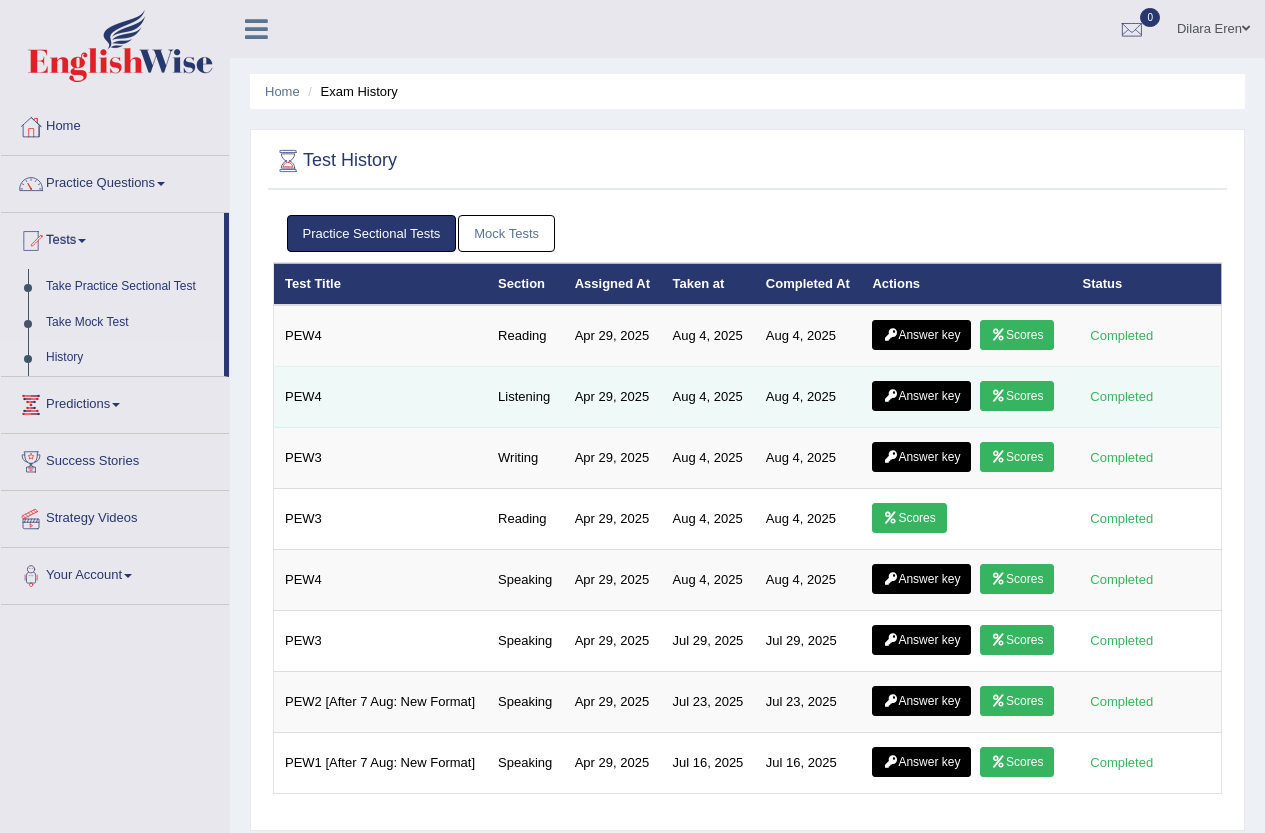 click on "Scores" at bounding box center [1017, 396] 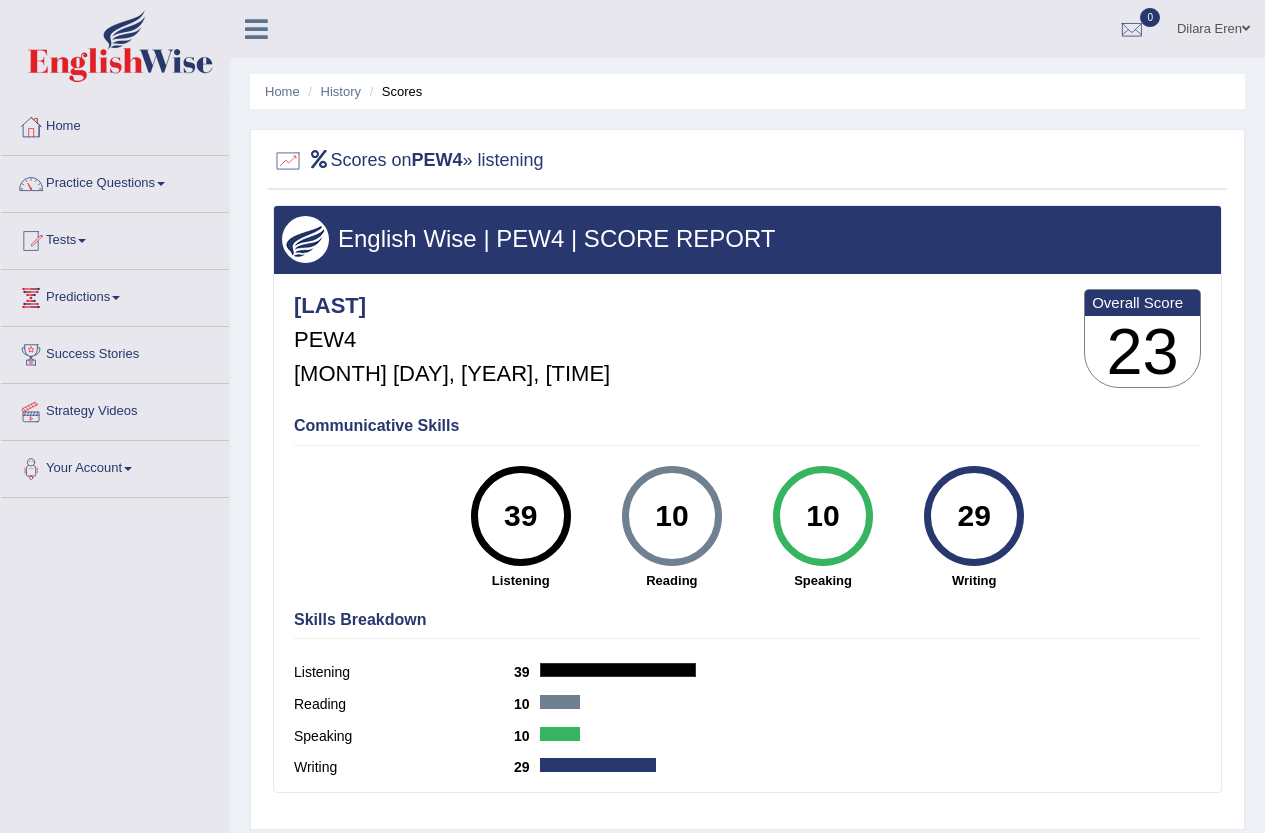scroll, scrollTop: 0, scrollLeft: 0, axis: both 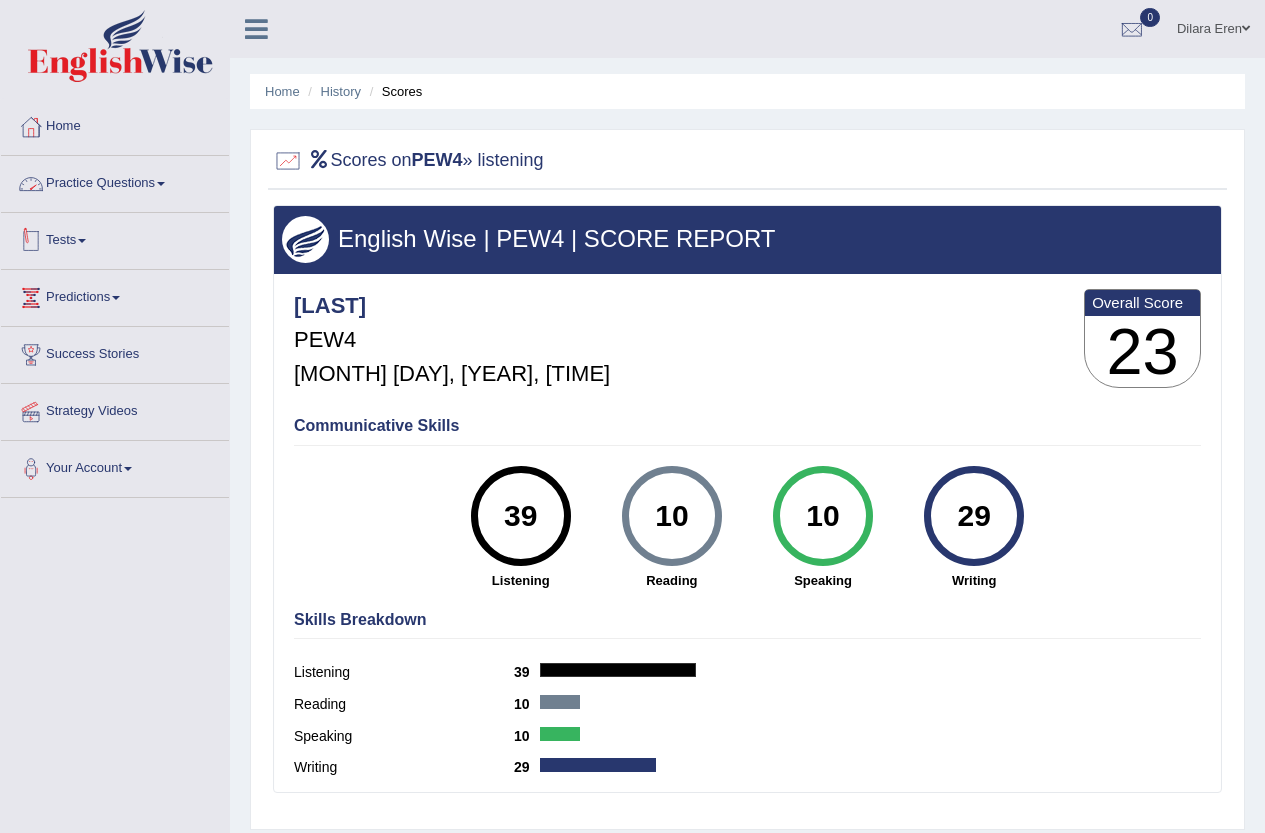 click on "Tests" at bounding box center (115, 238) 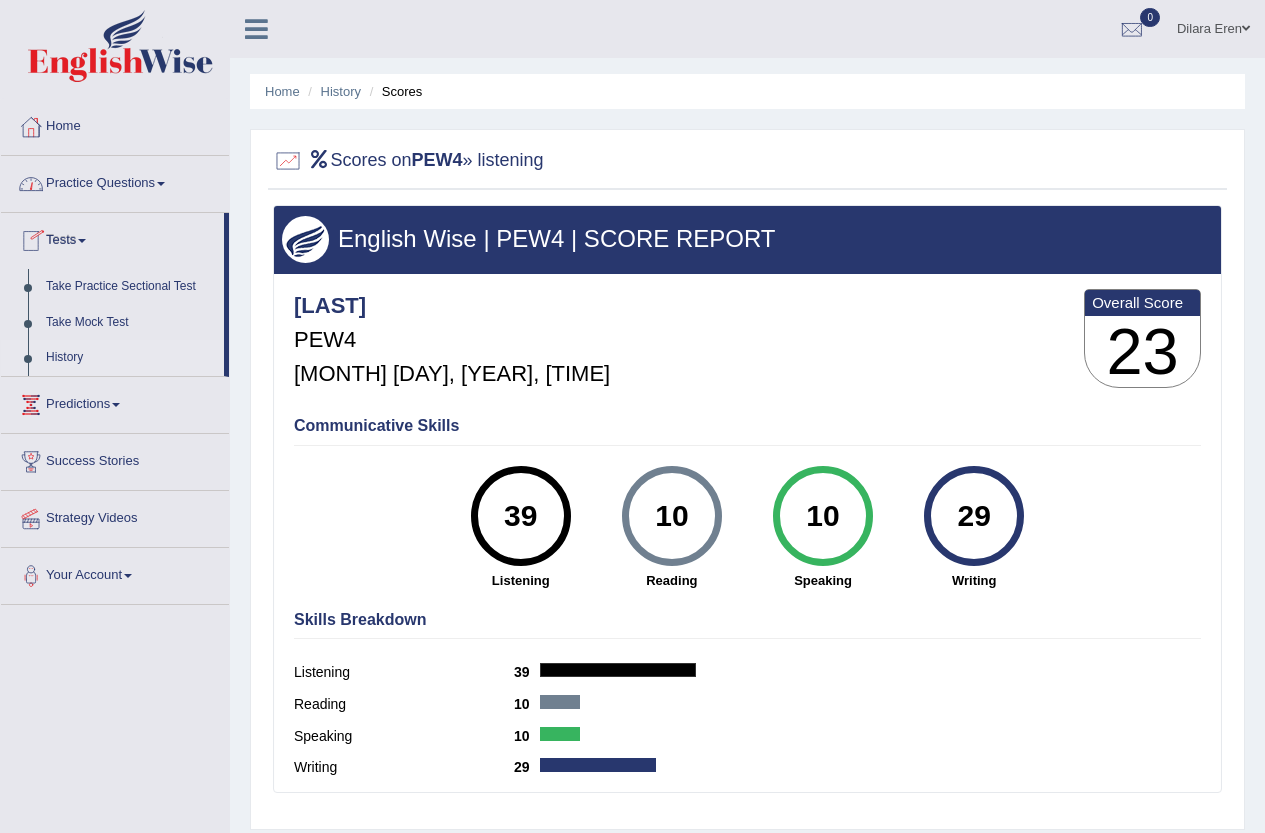 click on "History" at bounding box center (130, 358) 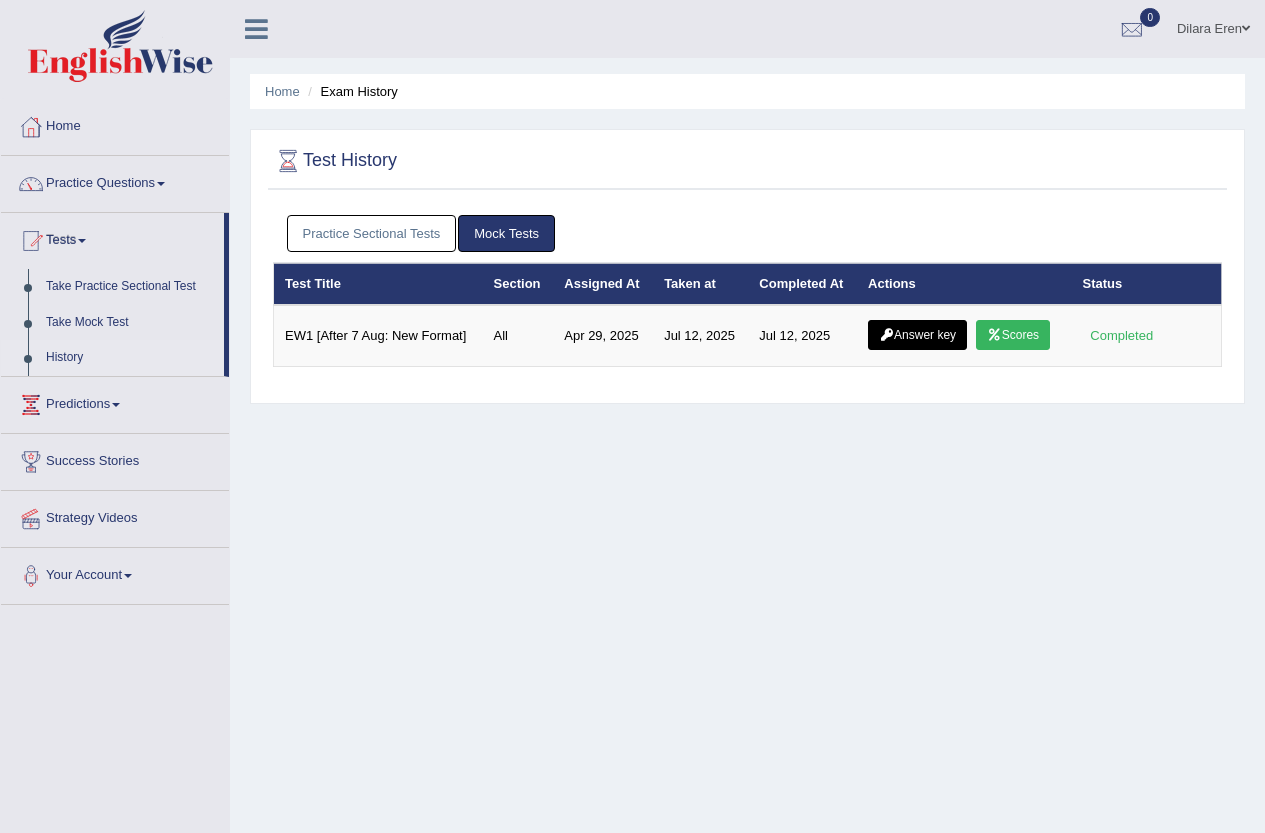 scroll, scrollTop: 0, scrollLeft: 0, axis: both 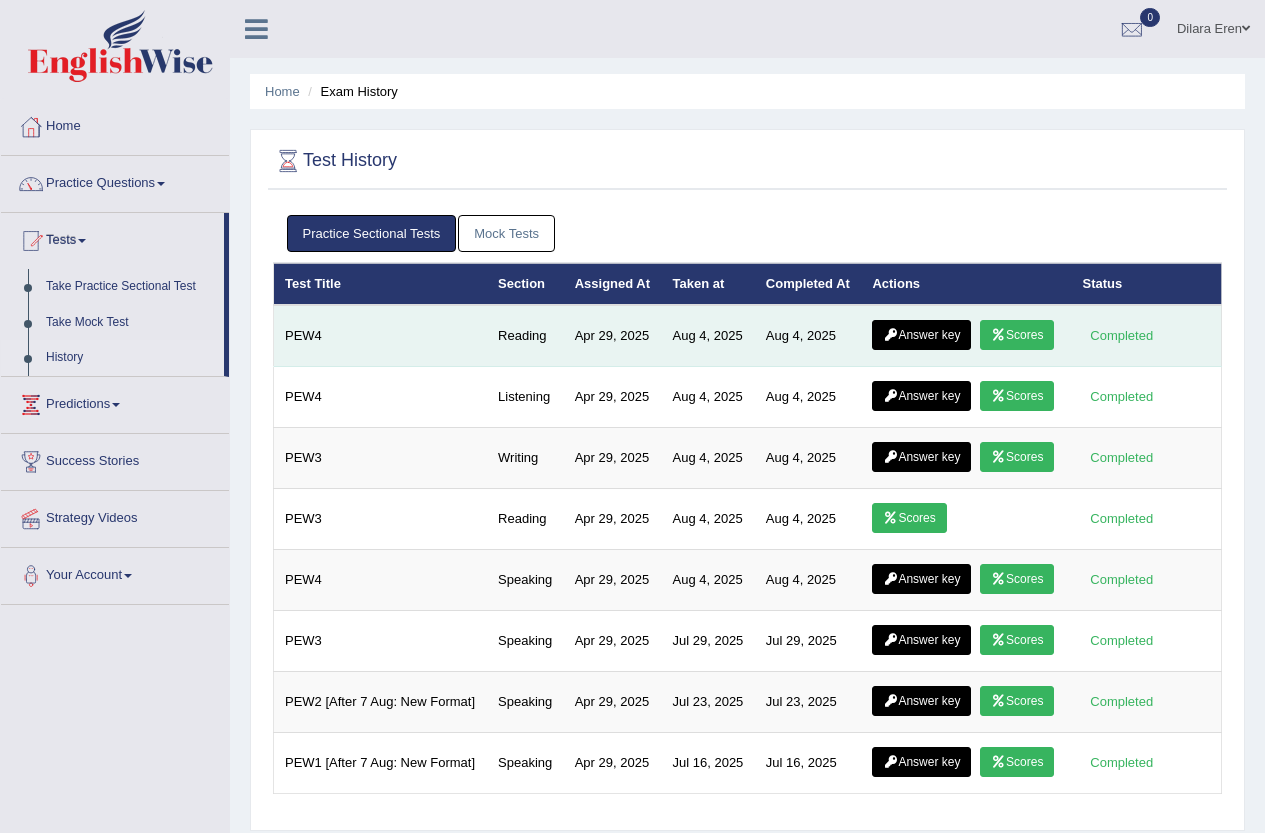 click on "Scores" at bounding box center [1017, 335] 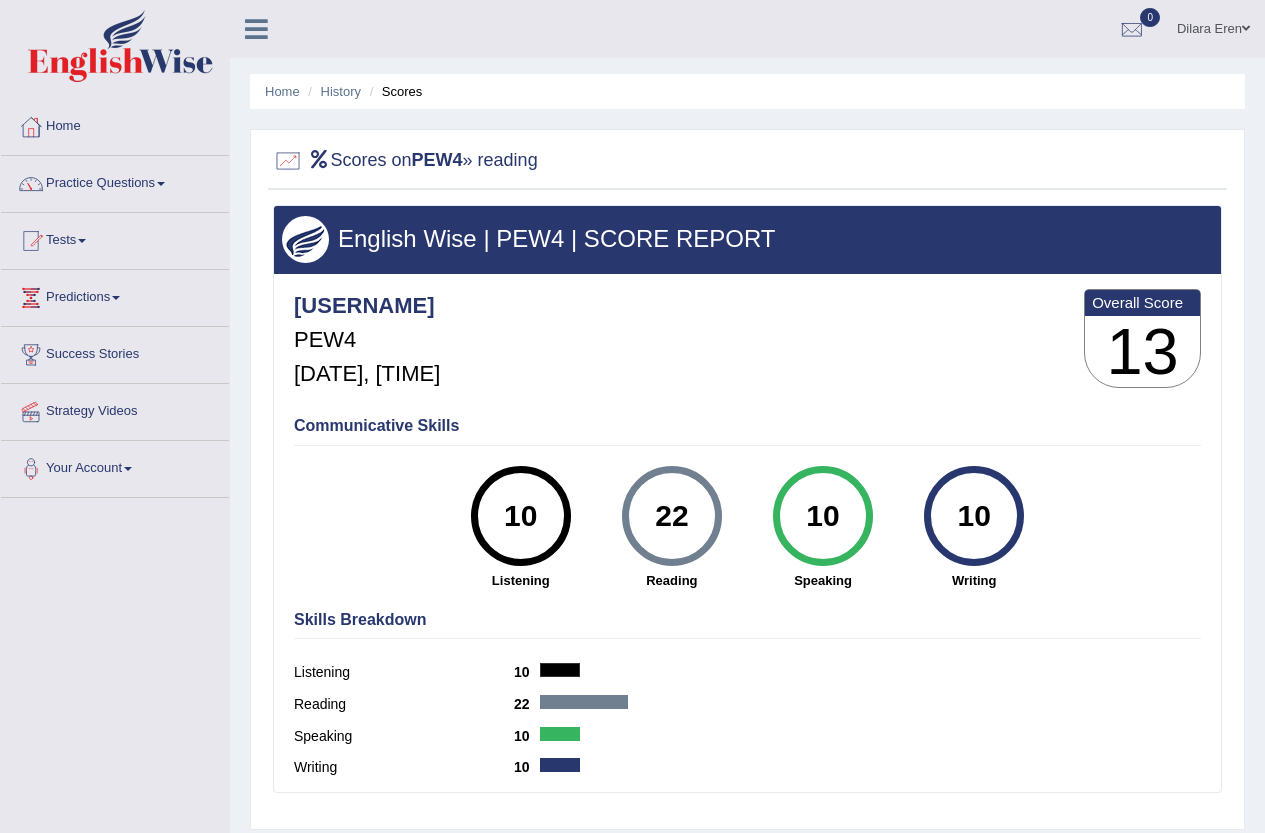 scroll, scrollTop: 0, scrollLeft: 0, axis: both 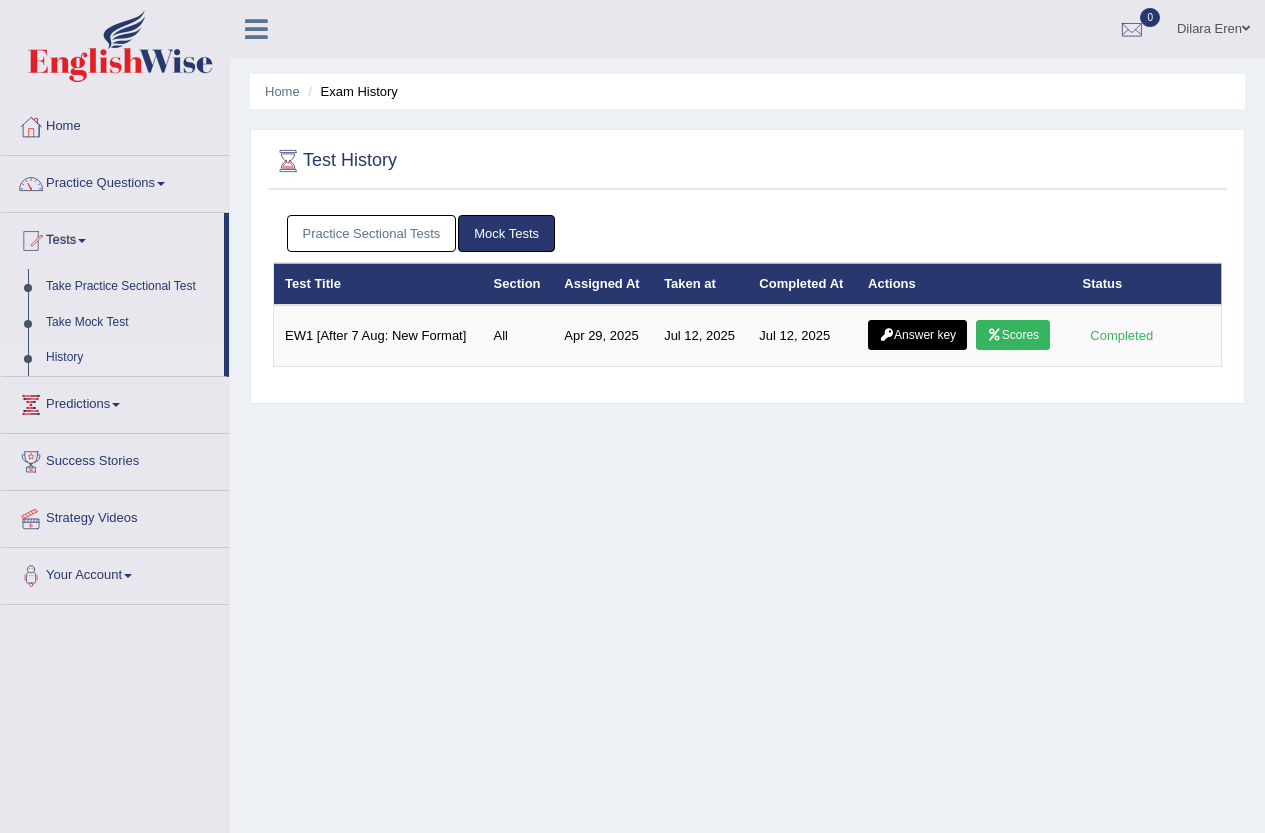 click on "Practice Sectional Tests
Mock Tests" at bounding box center (747, 234) 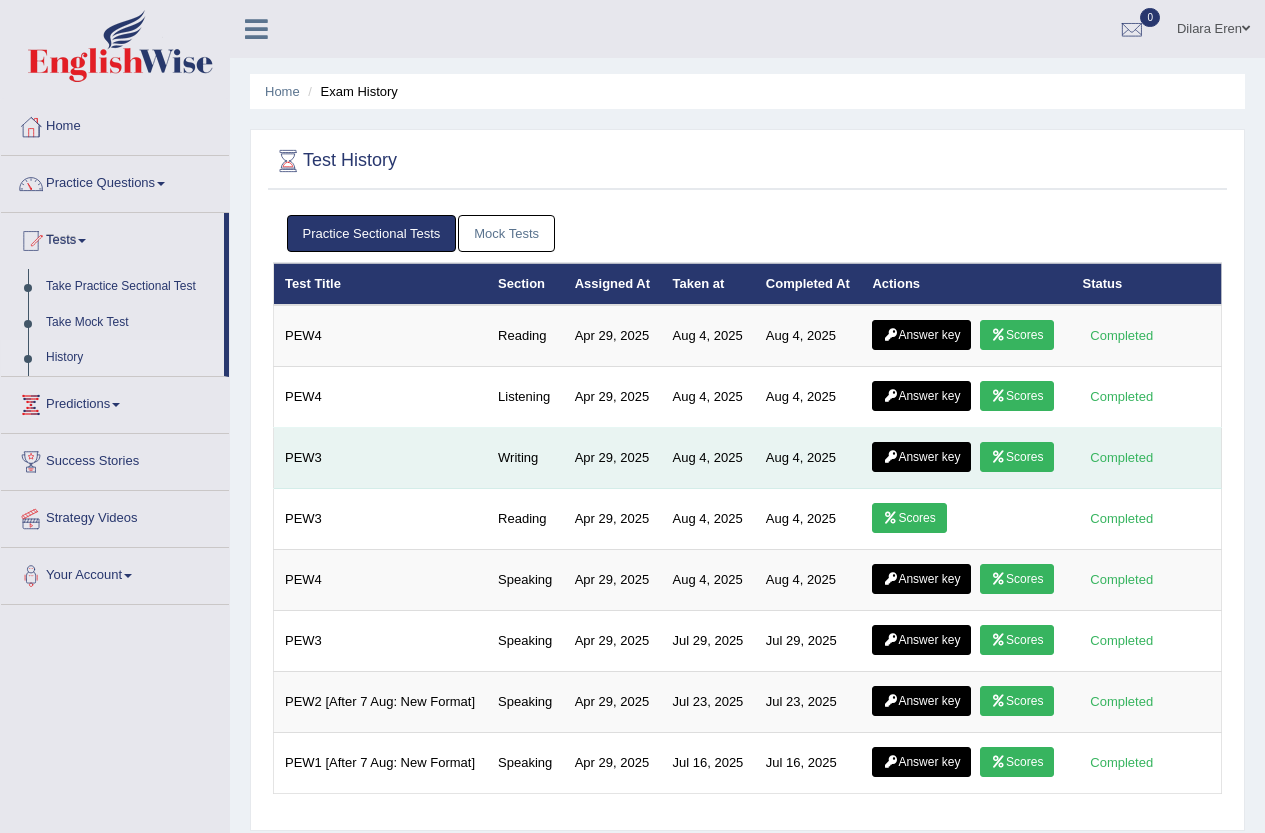 click on "Scores" at bounding box center (1017, 457) 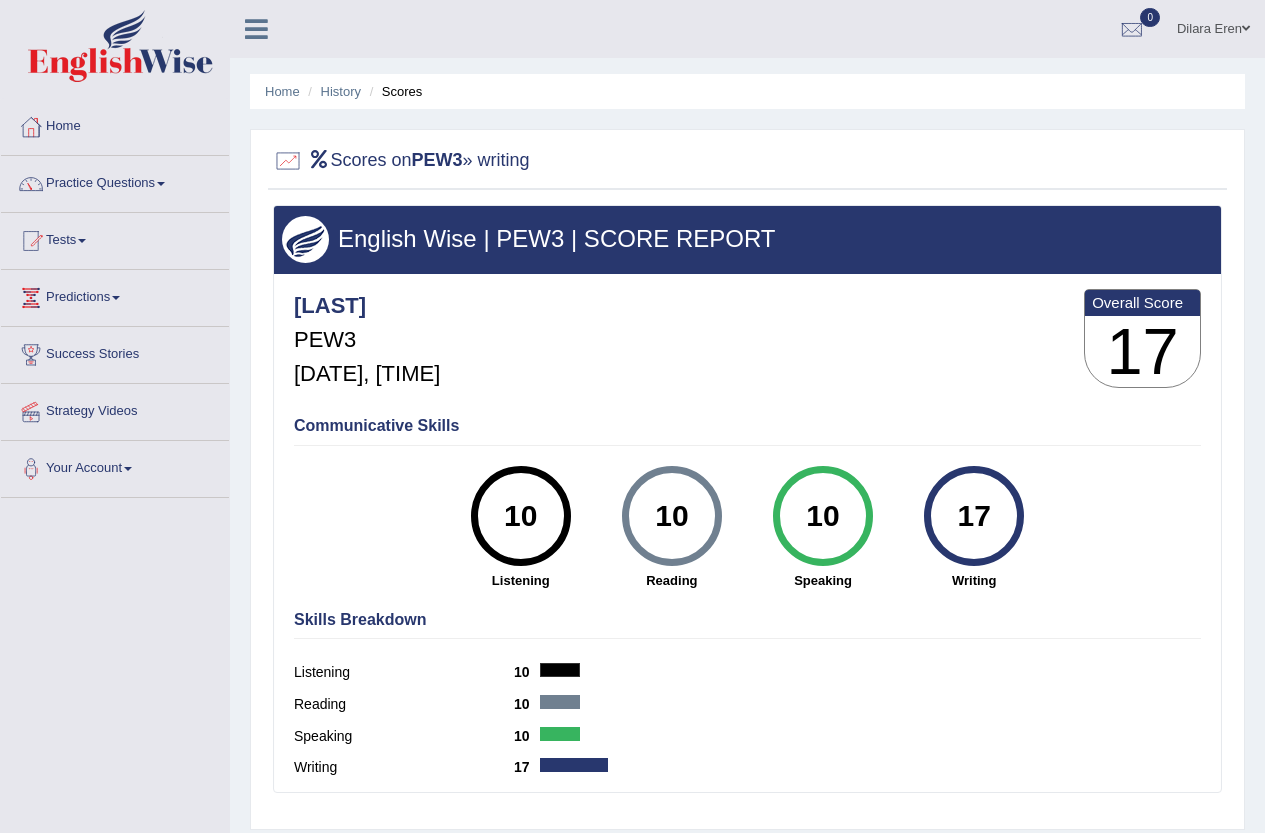 scroll, scrollTop: 0, scrollLeft: 0, axis: both 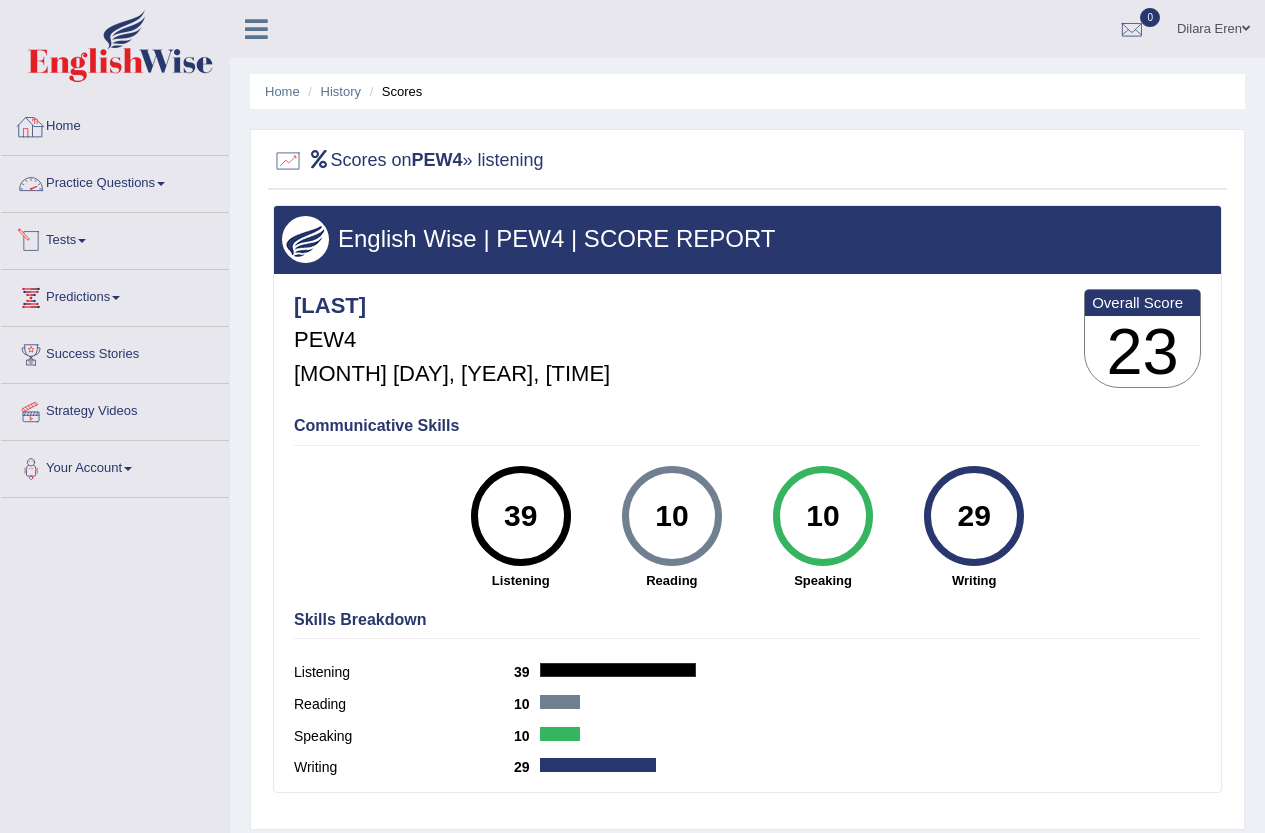 click on "Practice Questions" at bounding box center [115, 181] 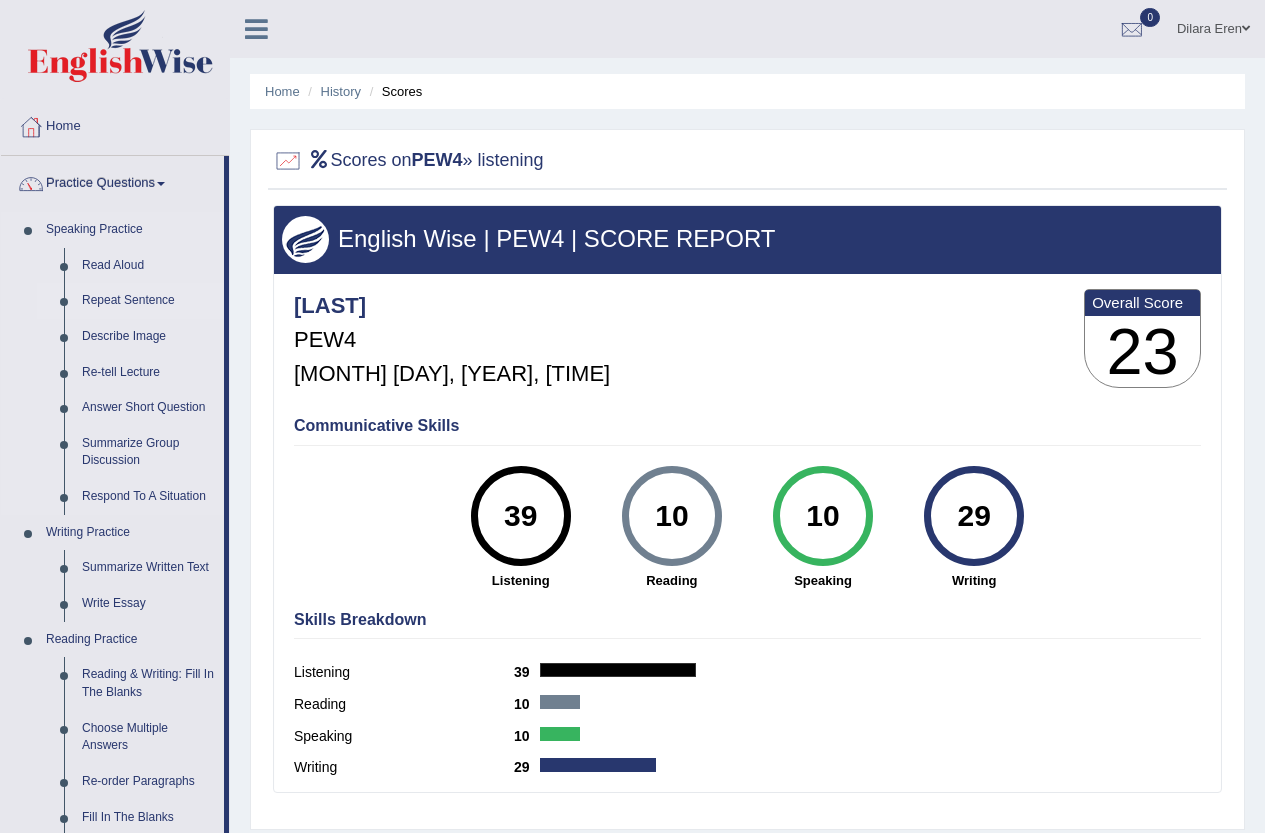click on "Repeat Sentence" at bounding box center (148, 301) 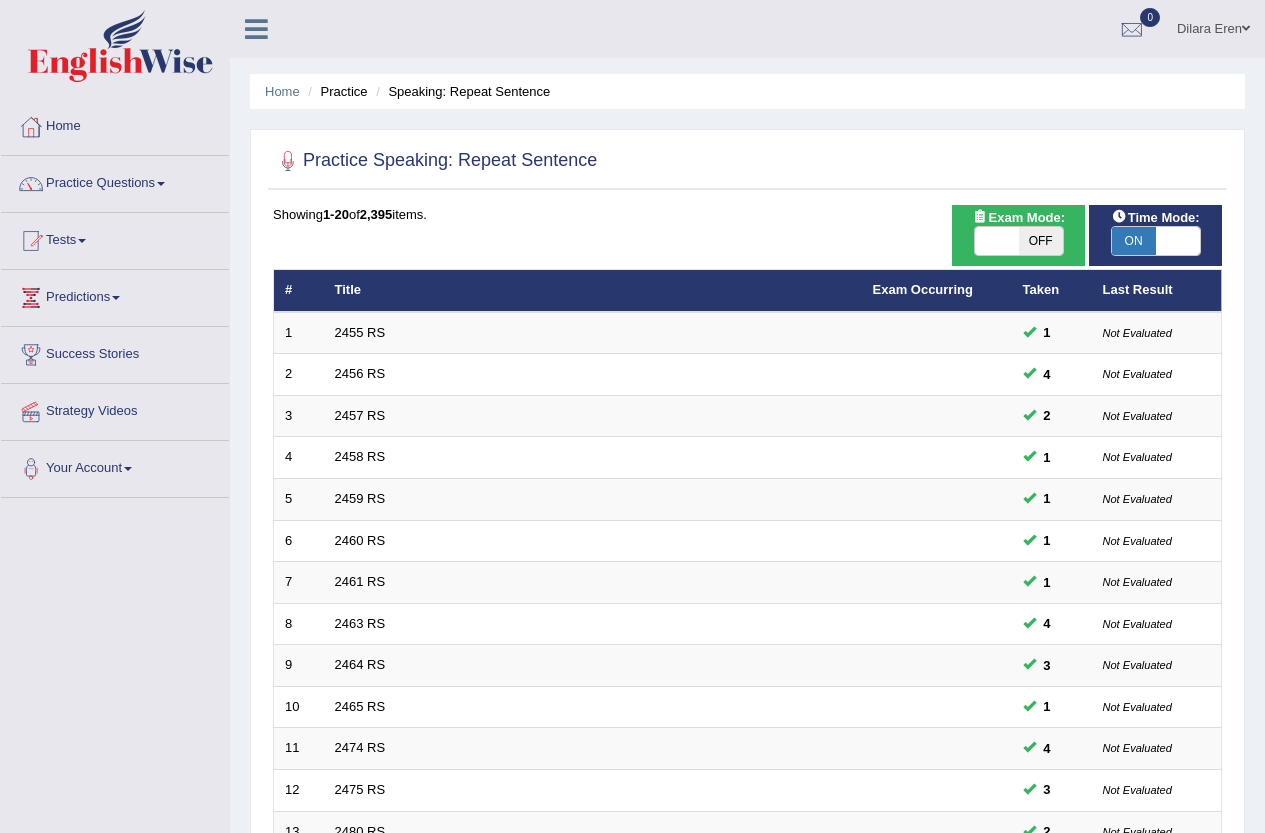 scroll, scrollTop: 0, scrollLeft: 0, axis: both 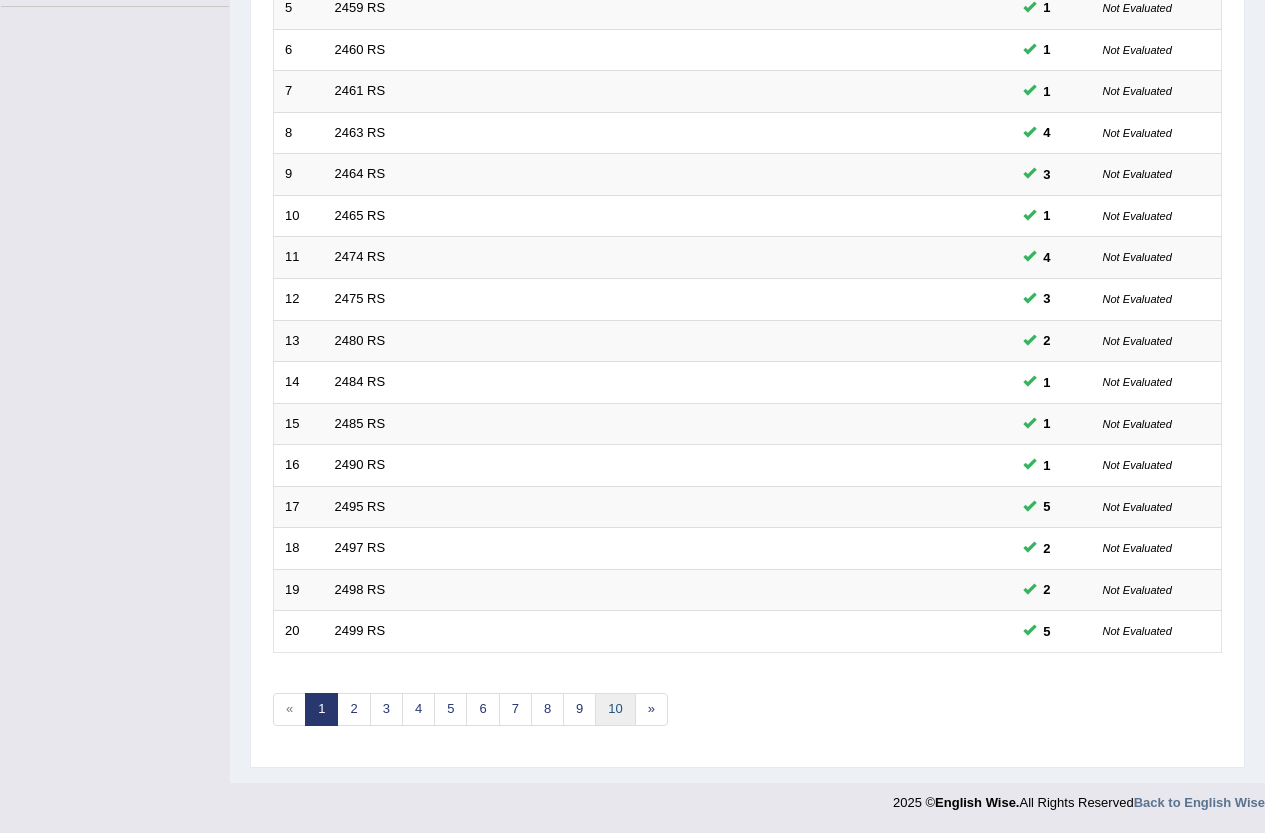 click on "10" at bounding box center (615, 709) 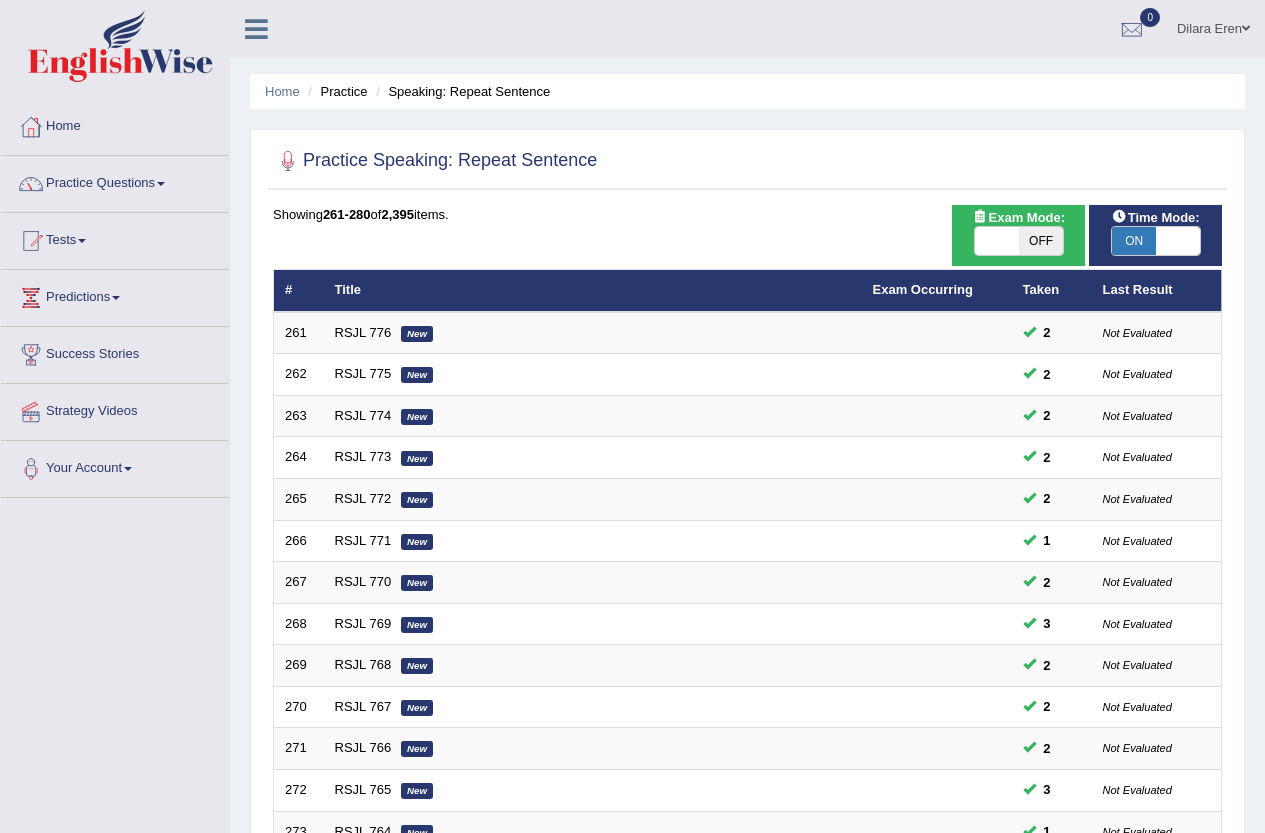 click on "18" at bounding box center (673, 1200) 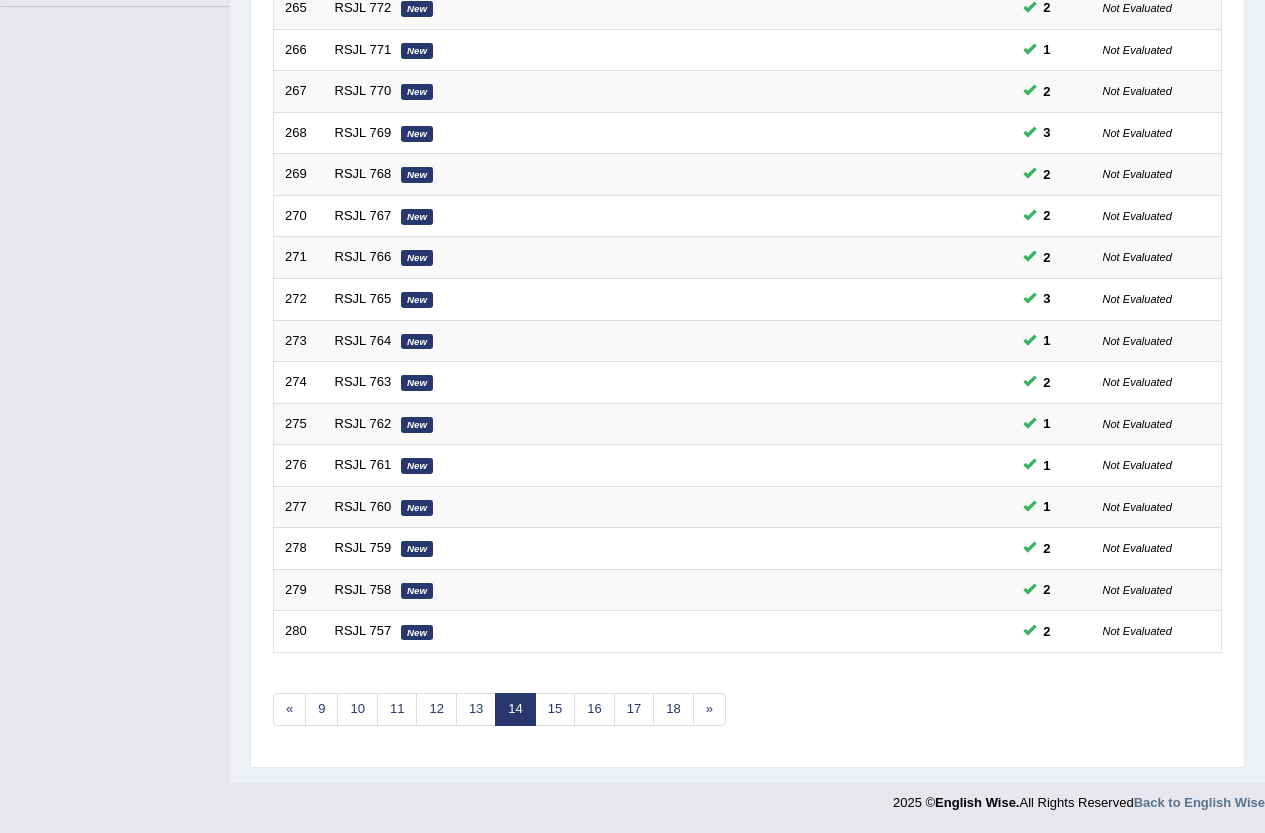 scroll, scrollTop: 0, scrollLeft: 0, axis: both 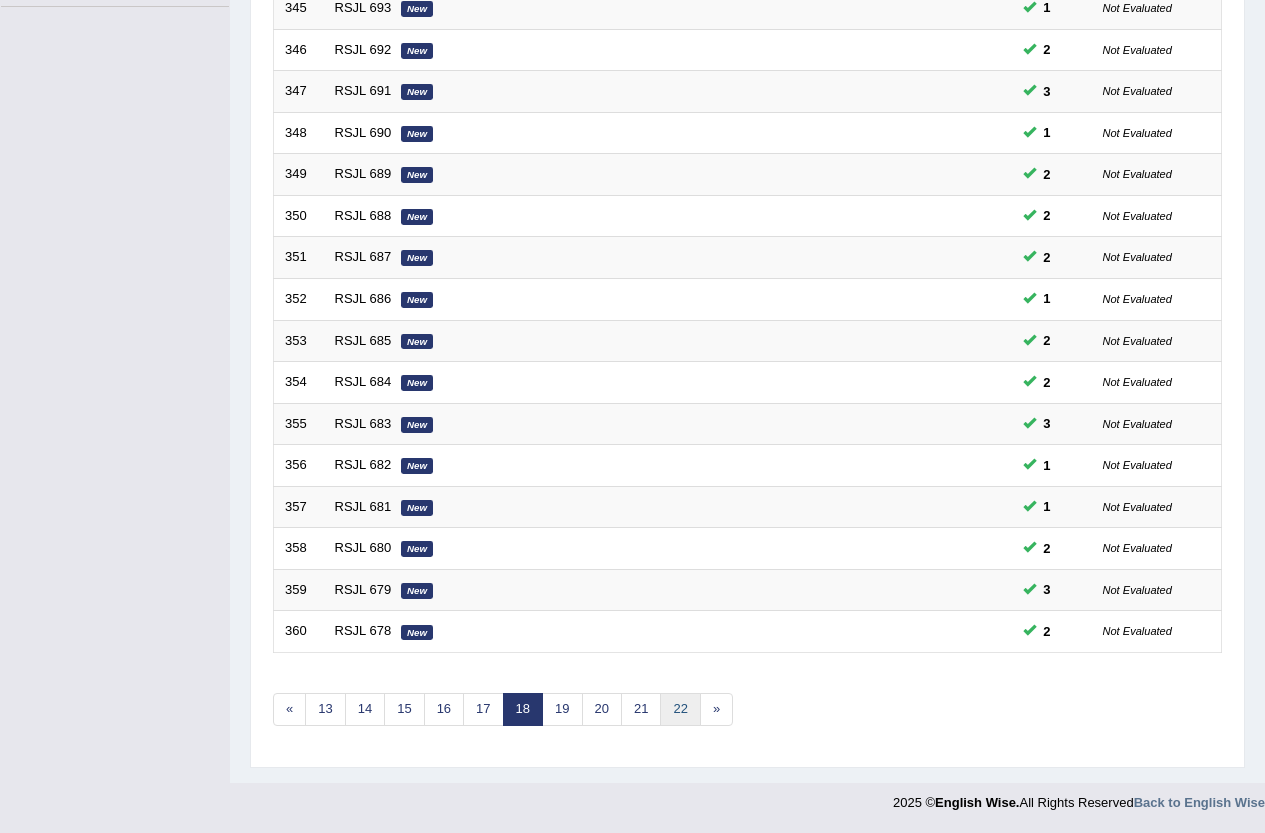 click on "22" at bounding box center [680, 709] 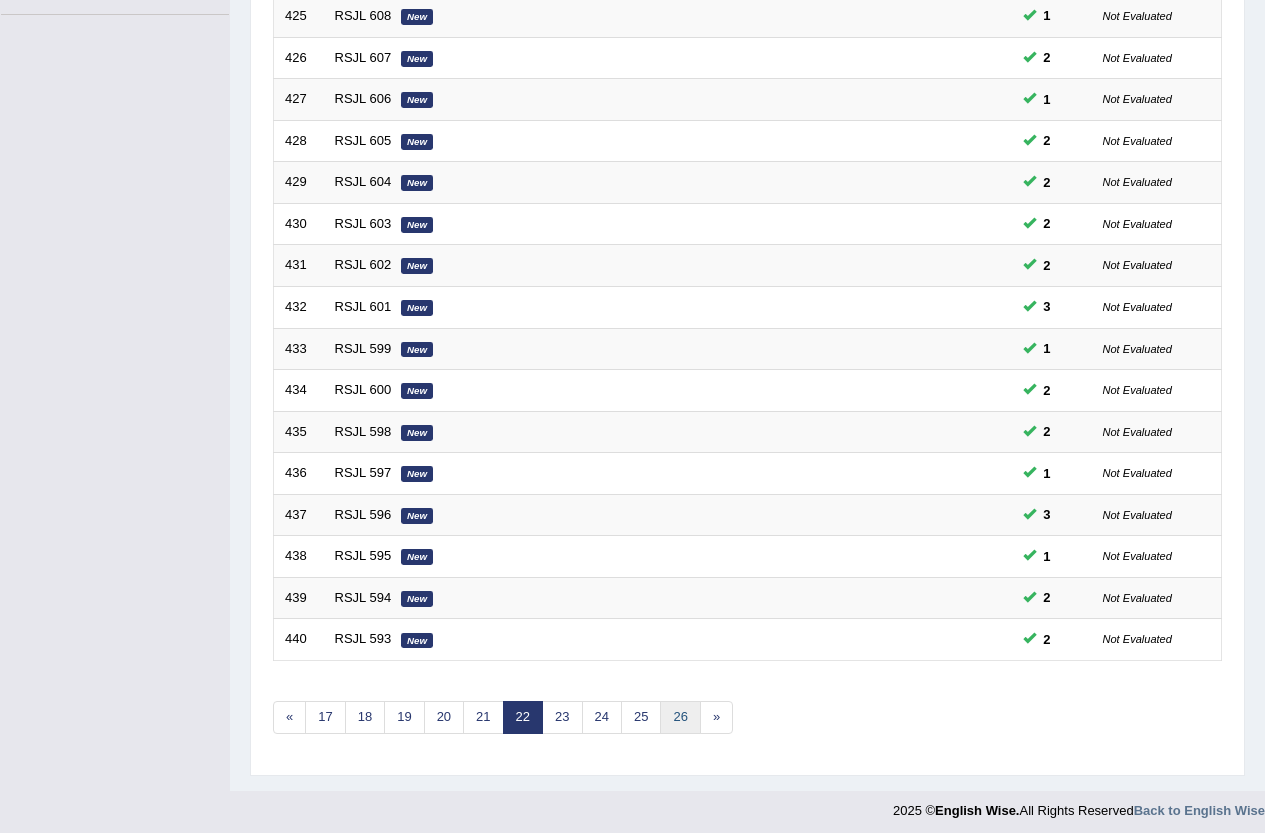 click on "26" at bounding box center (680, 717) 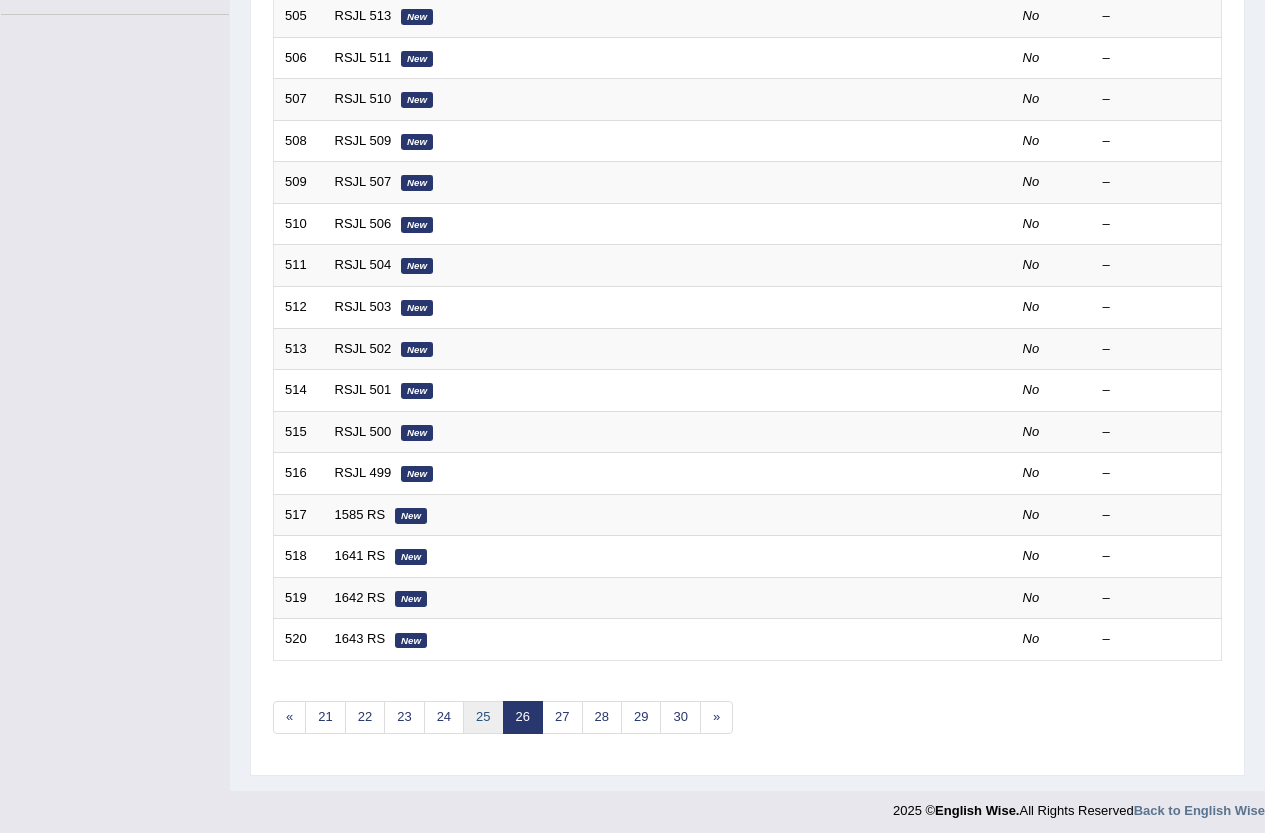 scroll, scrollTop: 483, scrollLeft: 0, axis: vertical 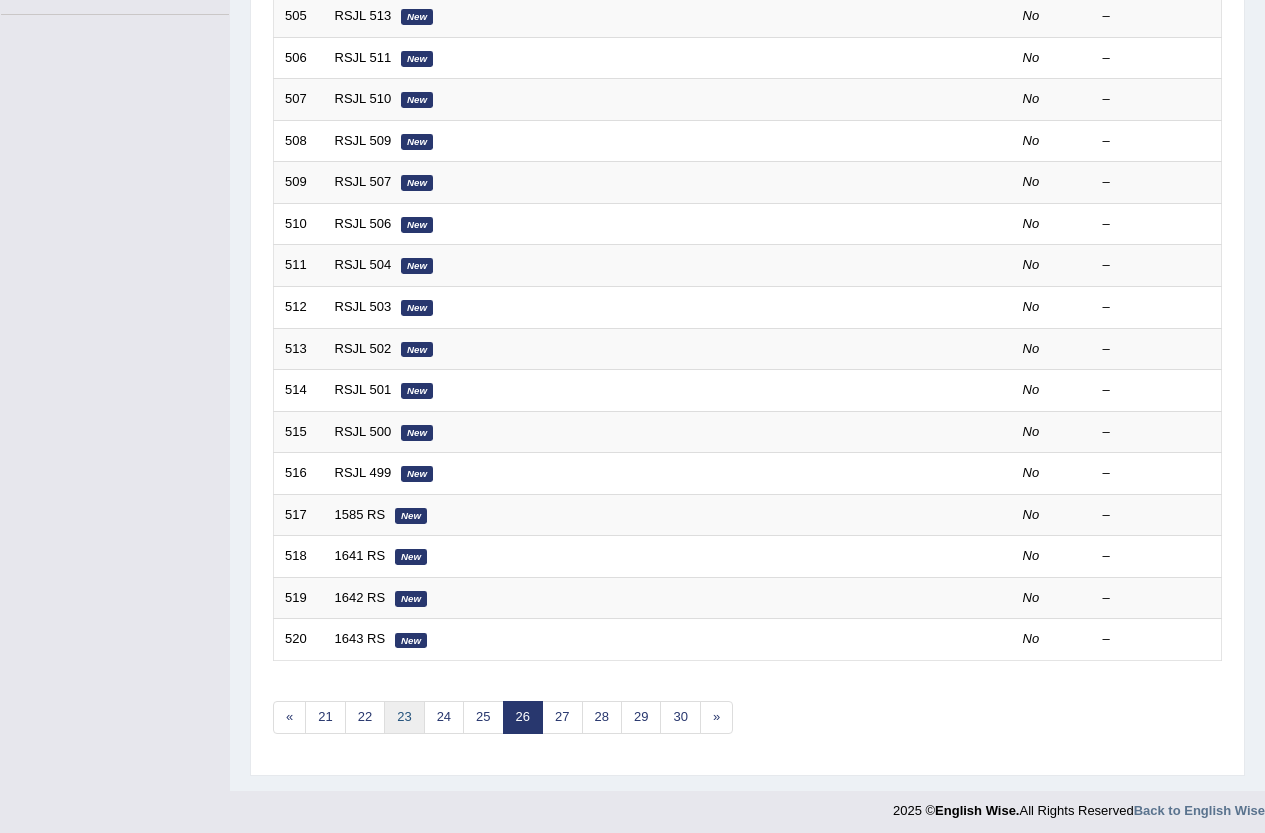 click on "23" at bounding box center (404, 717) 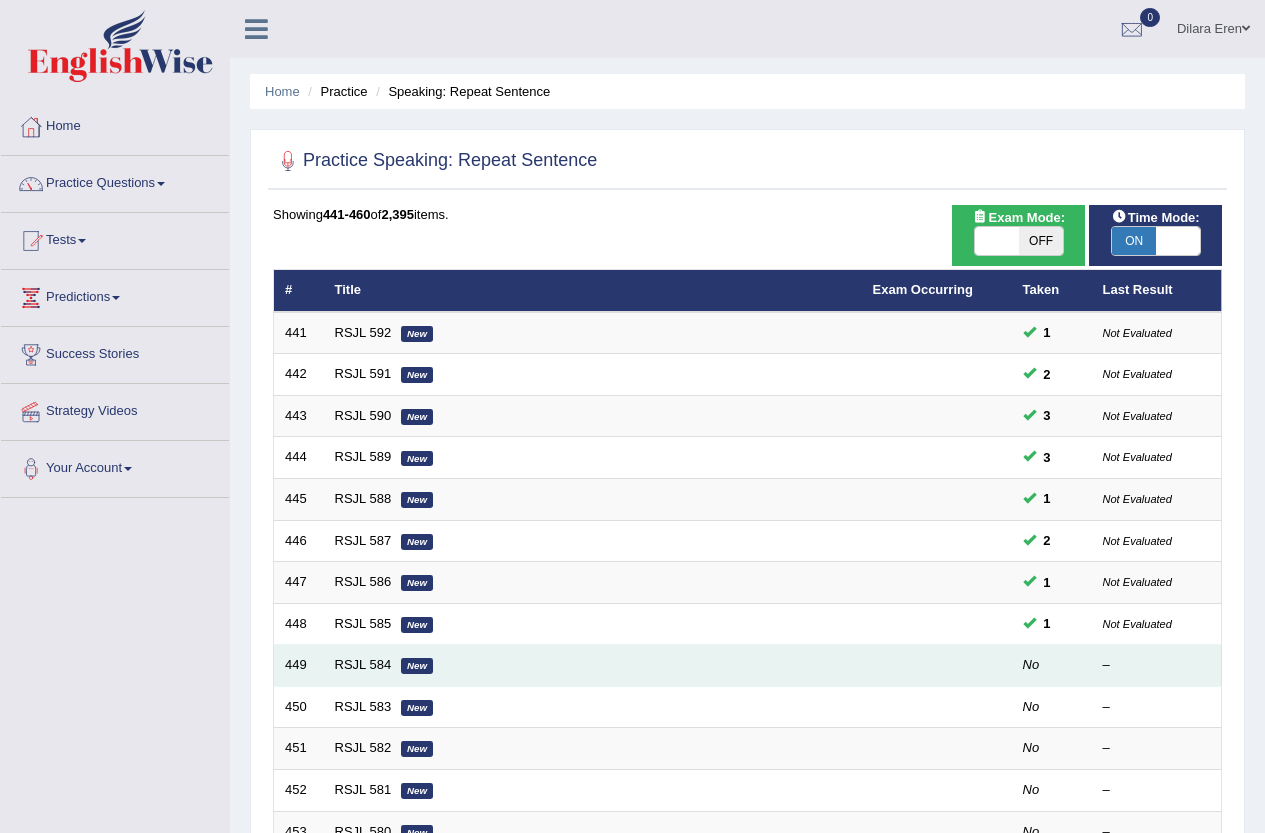 scroll, scrollTop: 0, scrollLeft: 0, axis: both 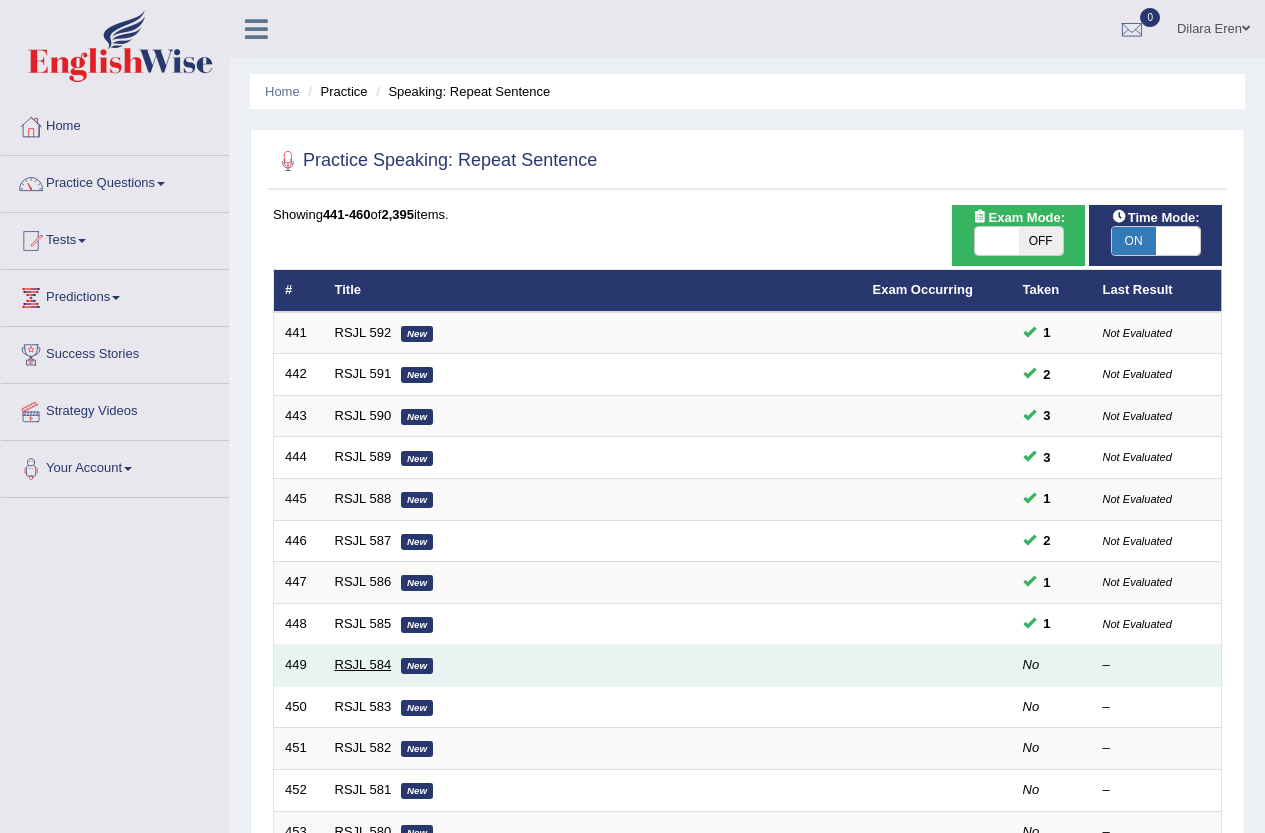 click on "RSJL 584" at bounding box center [363, 664] 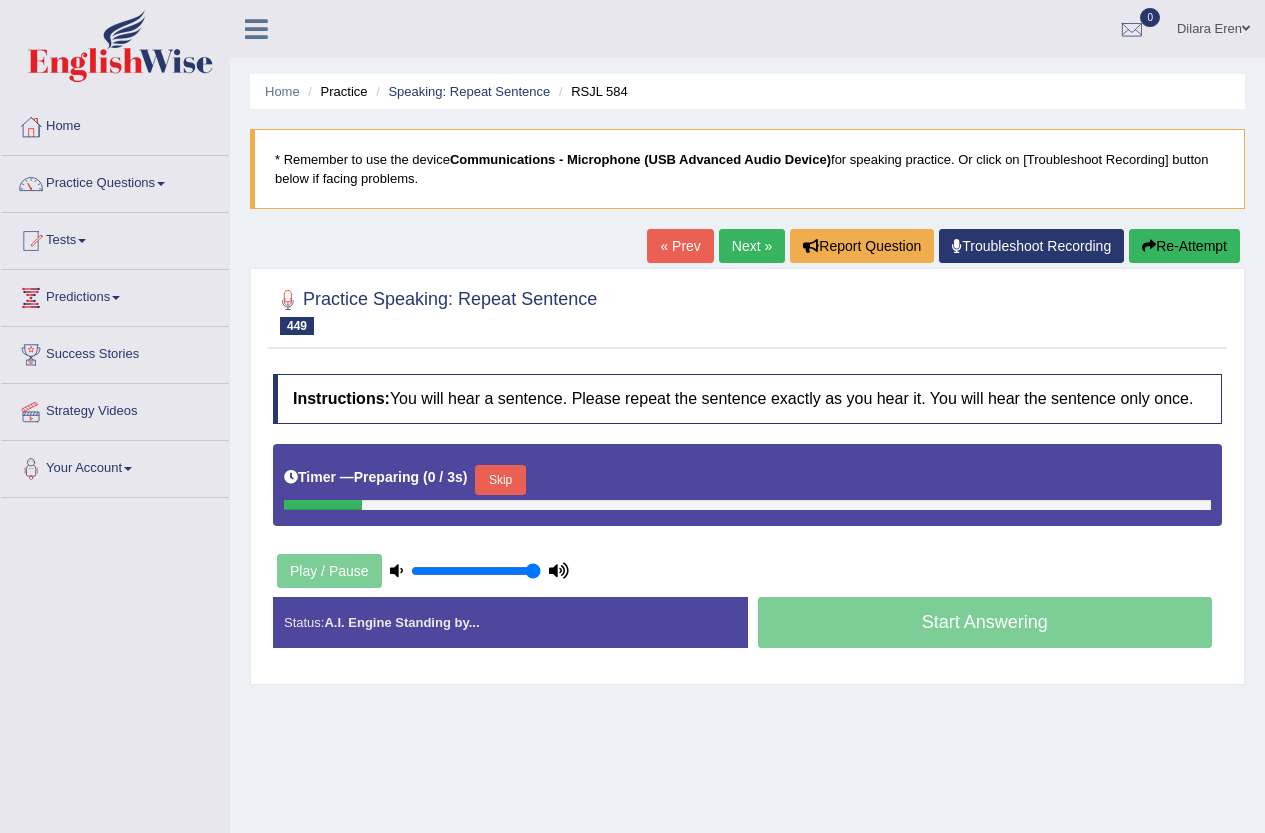 scroll, scrollTop: 0, scrollLeft: 0, axis: both 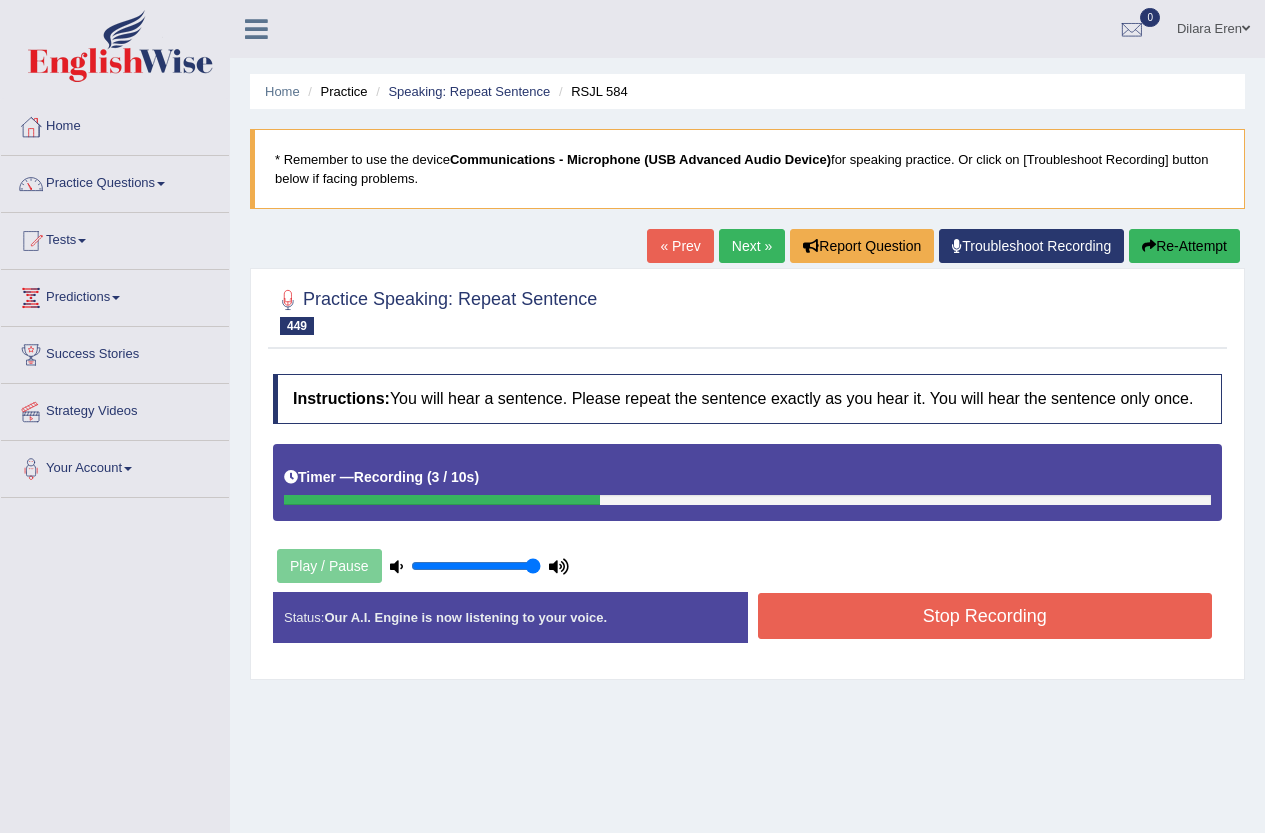 click on "Stop Recording" at bounding box center [985, 616] 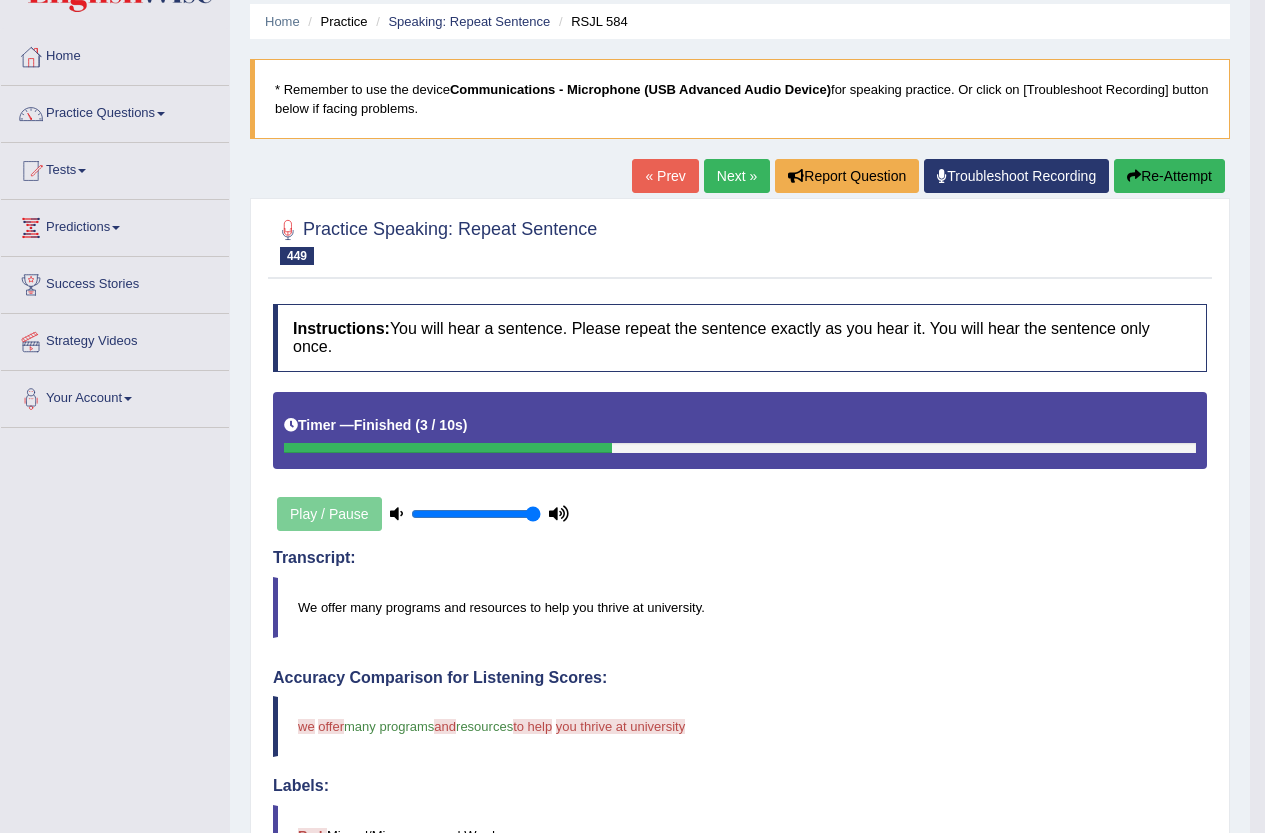 scroll, scrollTop: 0, scrollLeft: 0, axis: both 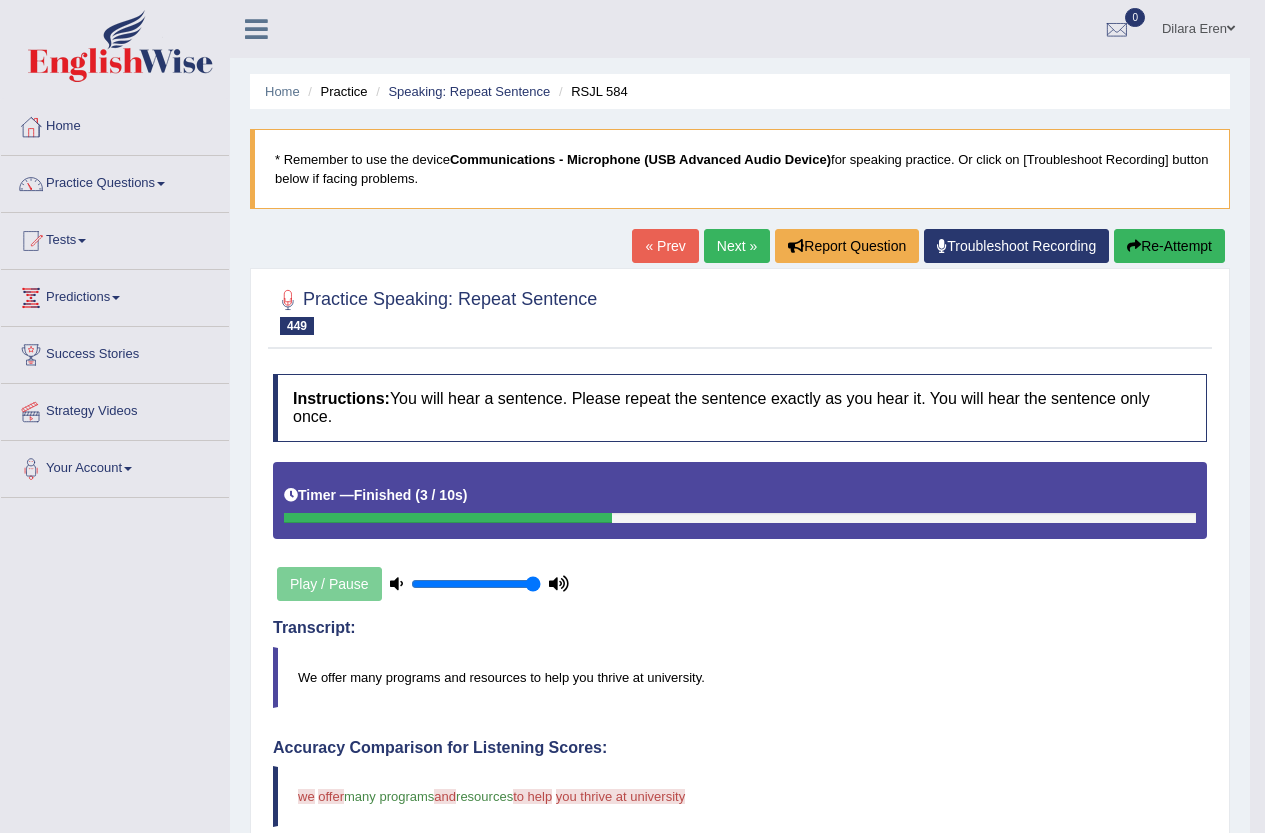 click on "Next »" at bounding box center (737, 246) 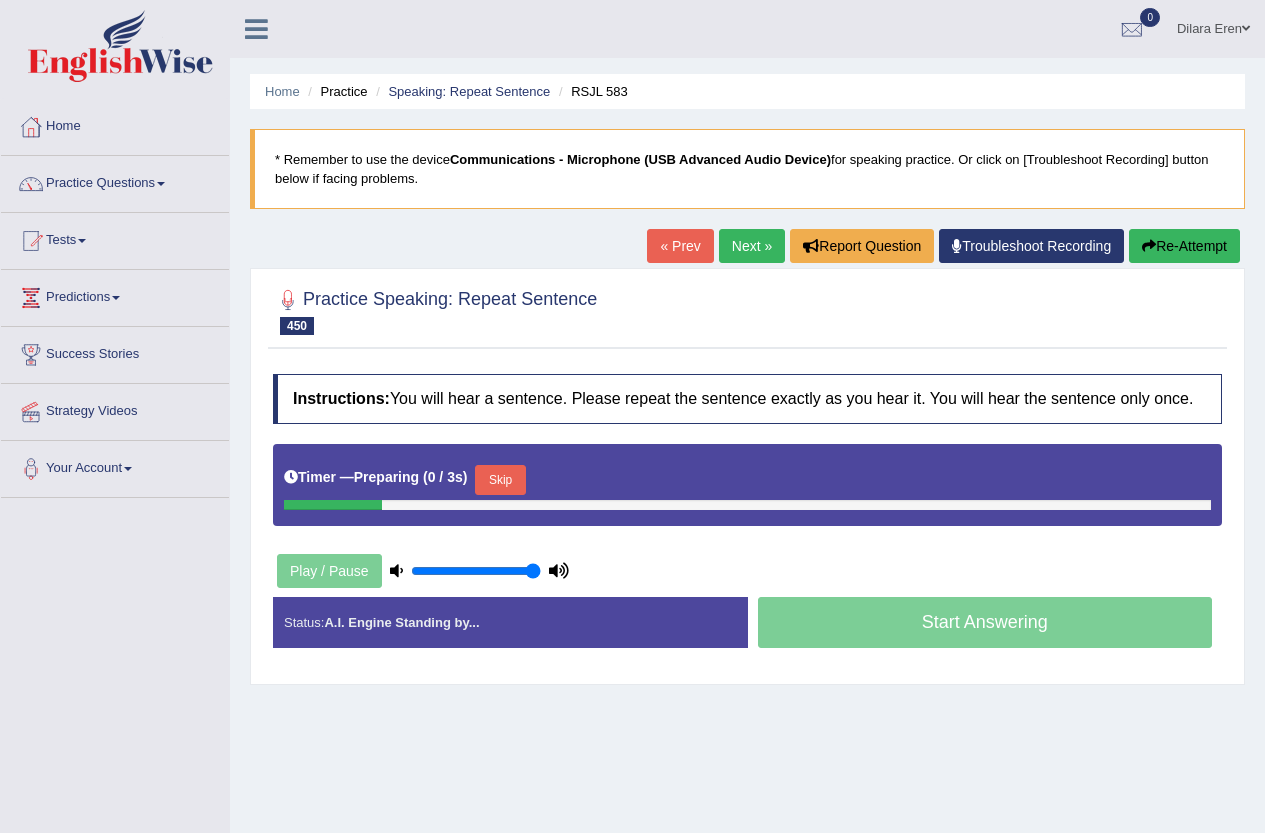 scroll, scrollTop: 0, scrollLeft: 0, axis: both 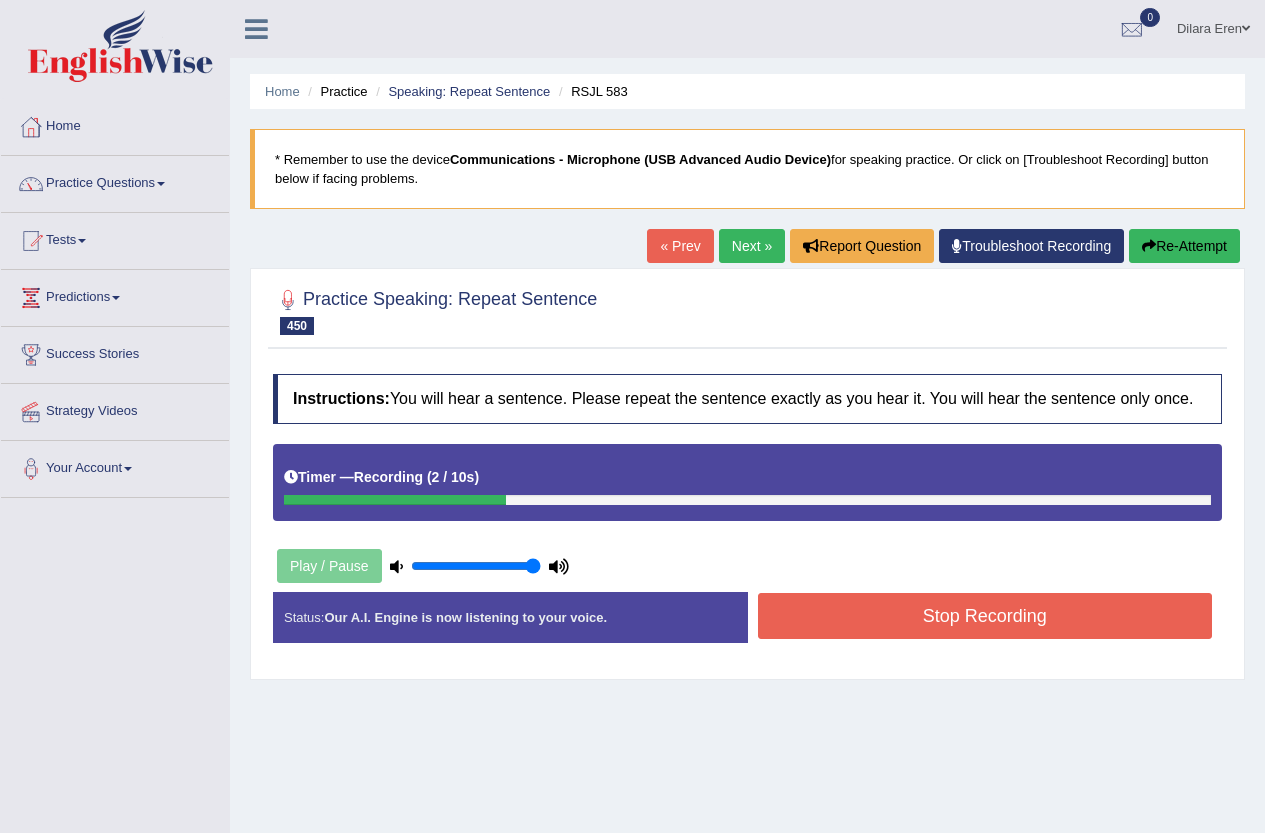 click on "Stop Recording" at bounding box center (985, 616) 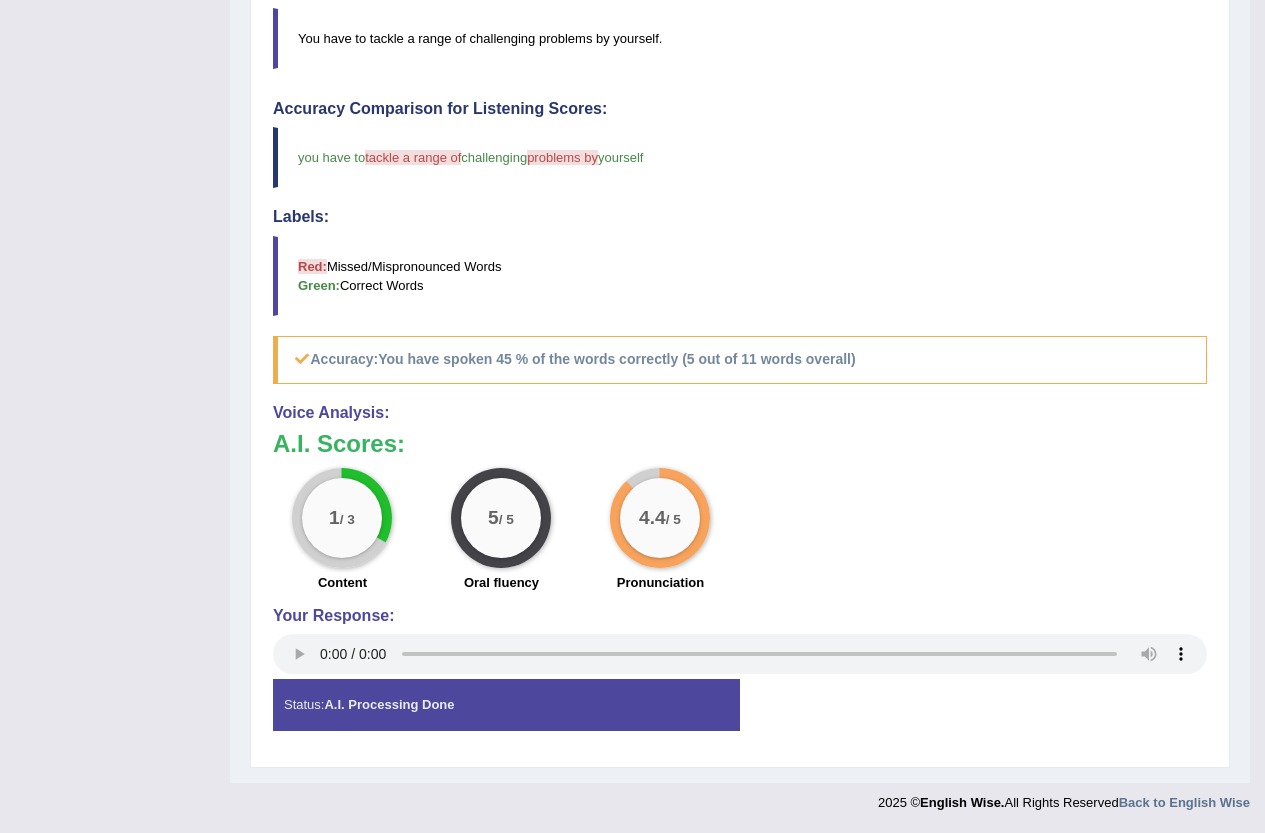 scroll, scrollTop: 139, scrollLeft: 0, axis: vertical 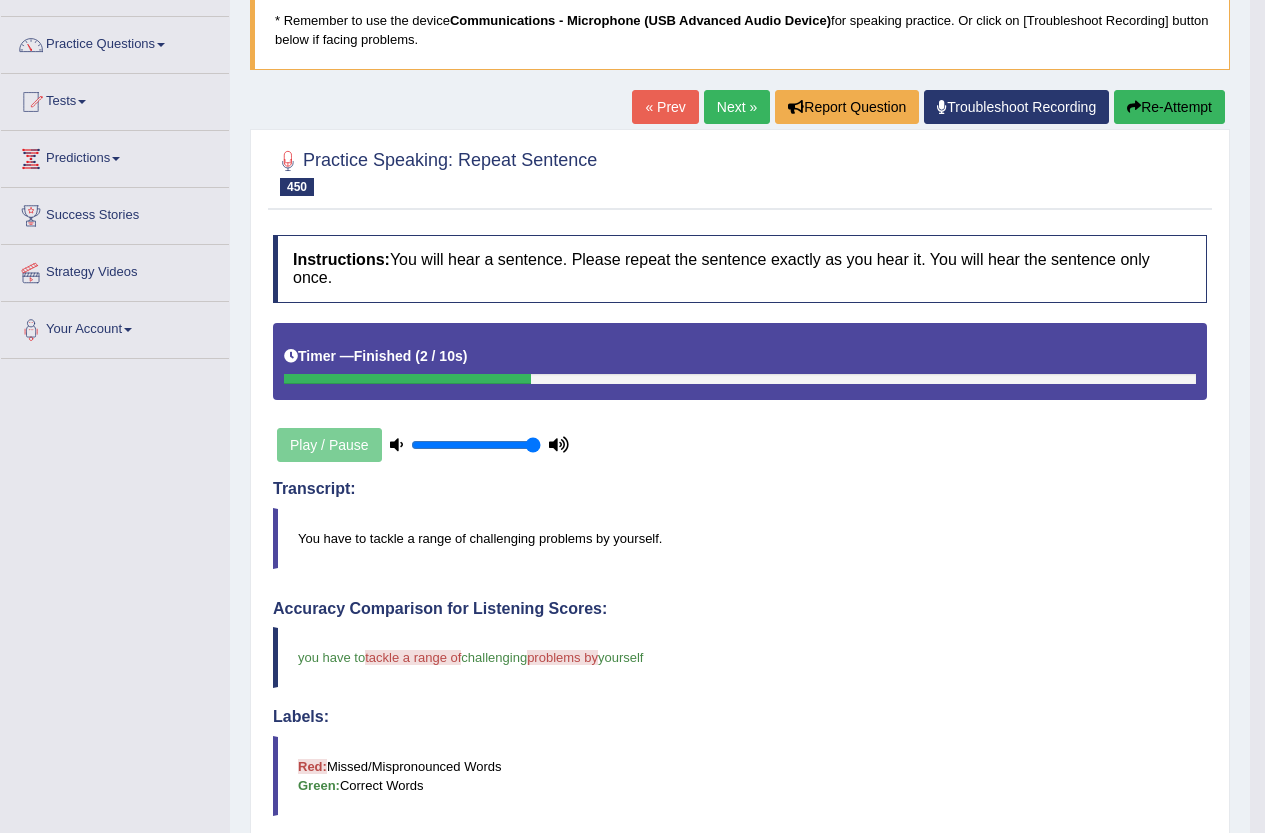 click on "Next »" at bounding box center [737, 107] 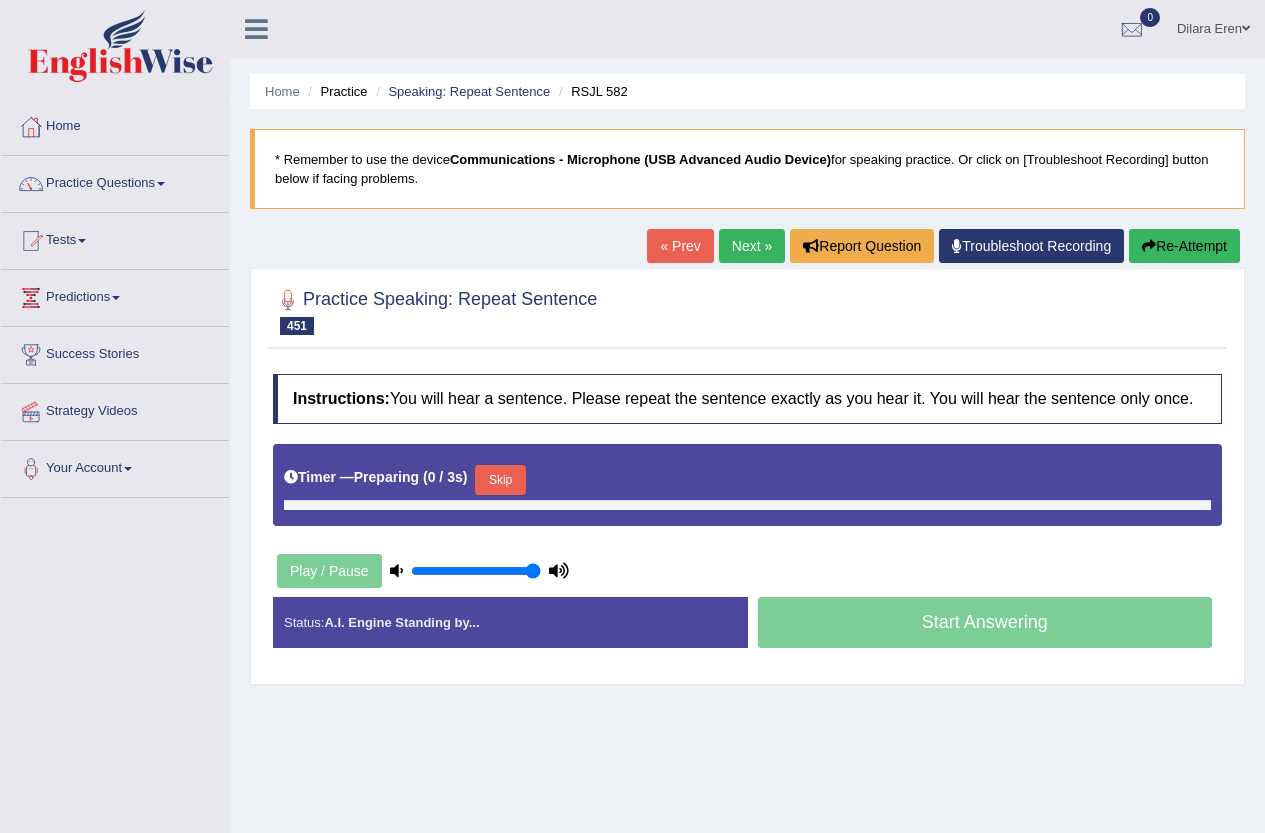 scroll, scrollTop: 0, scrollLeft: 0, axis: both 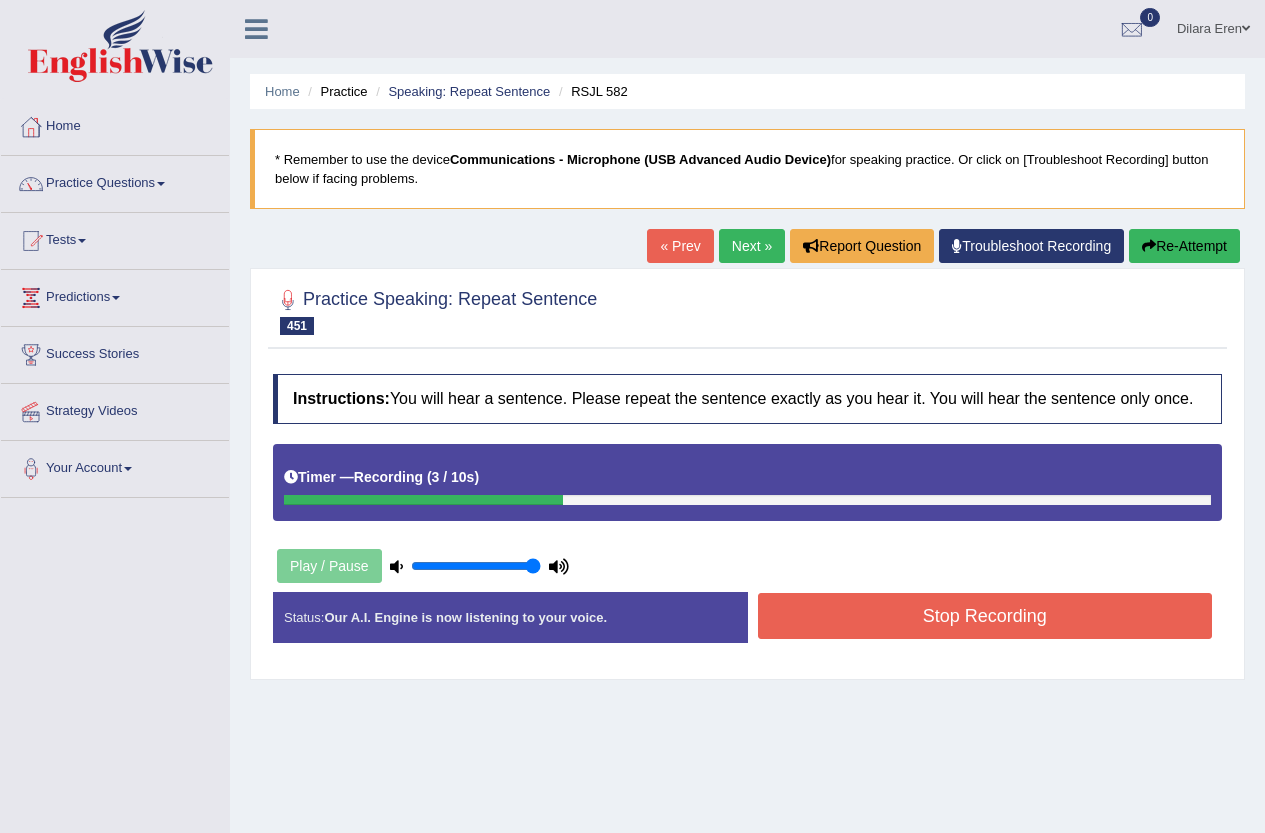click on "Stop Recording" at bounding box center [985, 616] 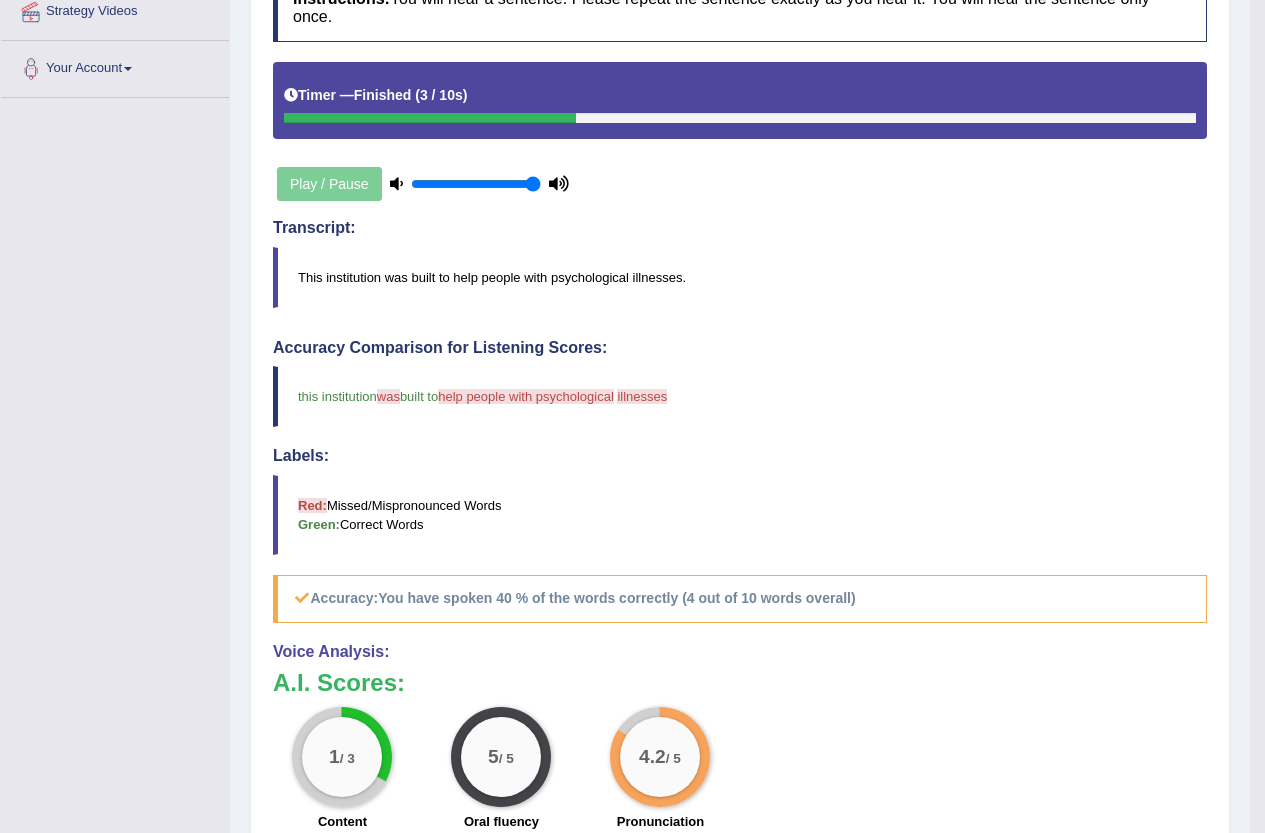 scroll, scrollTop: 0, scrollLeft: 0, axis: both 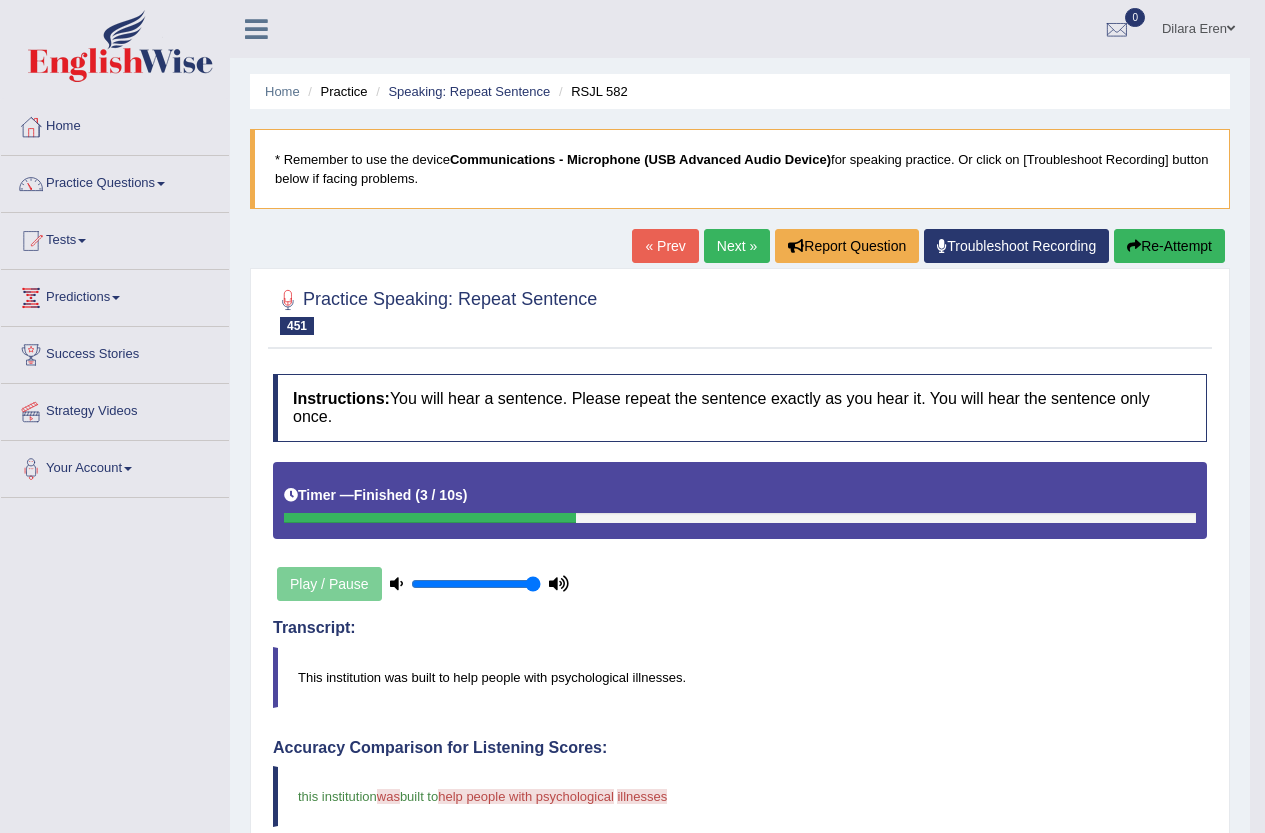 click on "Next »" at bounding box center [737, 246] 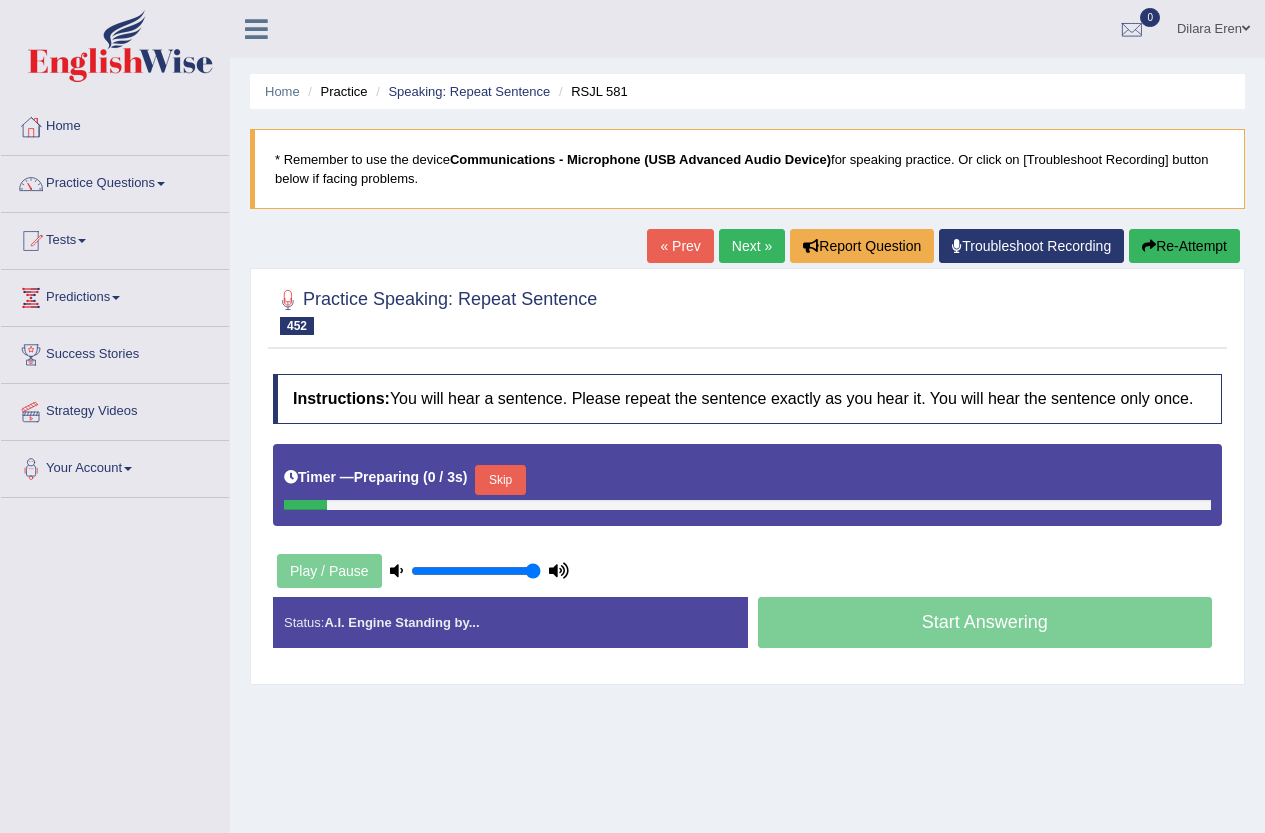 scroll, scrollTop: 0, scrollLeft: 0, axis: both 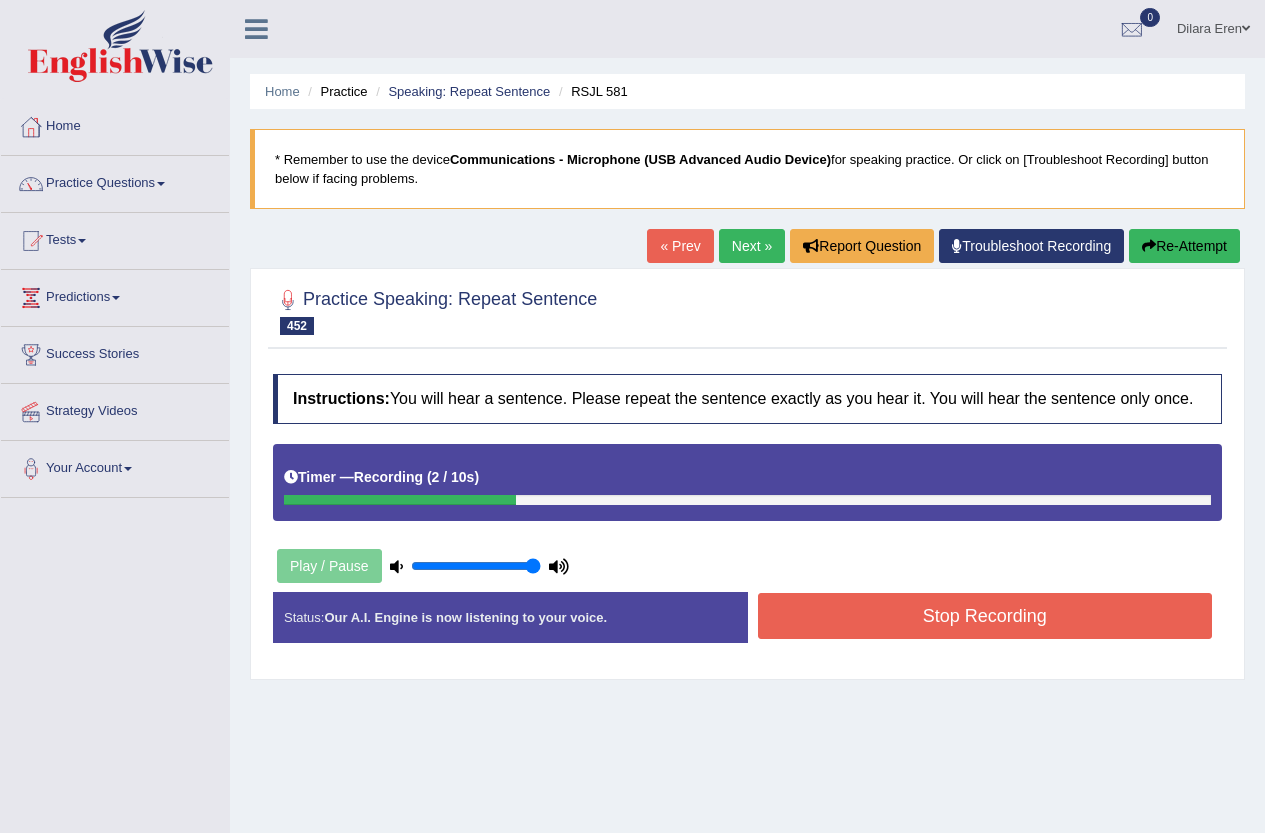 click on "Stop Recording" at bounding box center (985, 616) 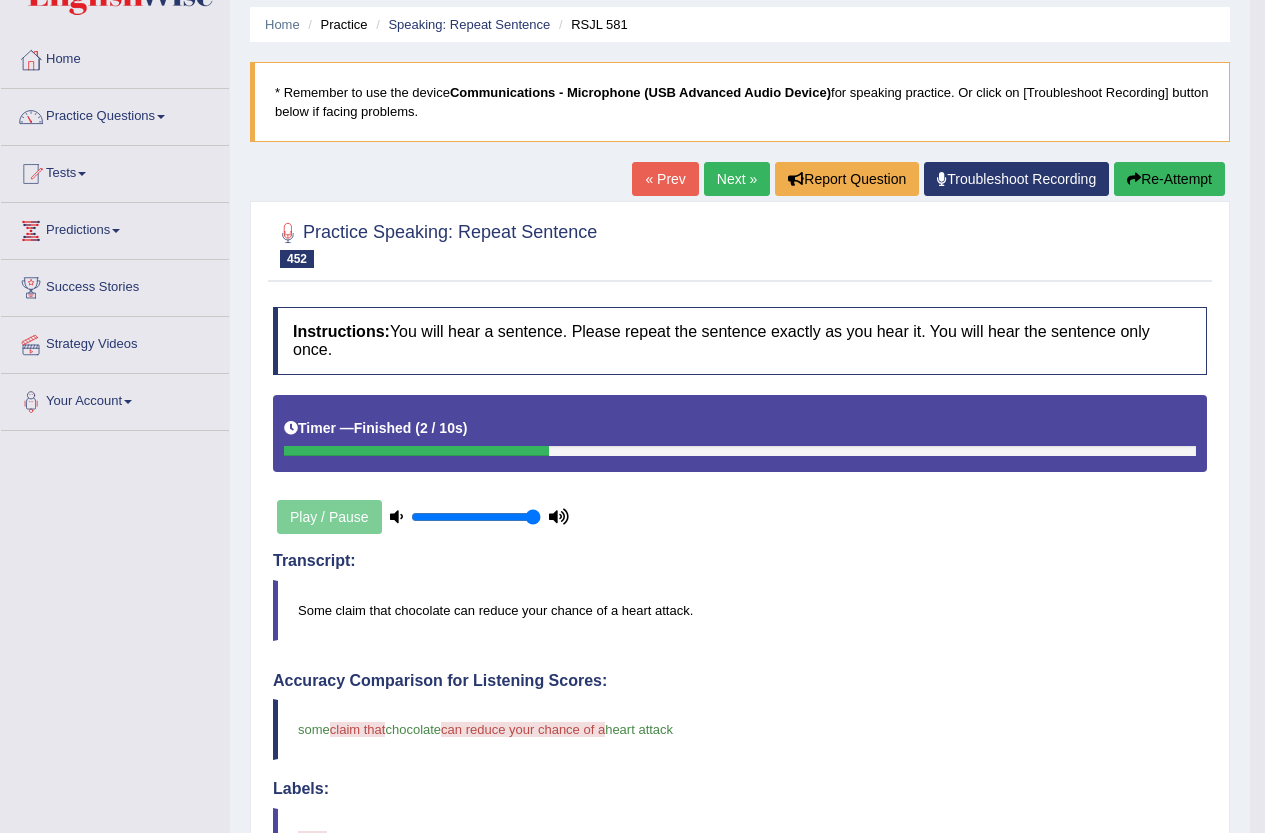 scroll, scrollTop: 39, scrollLeft: 0, axis: vertical 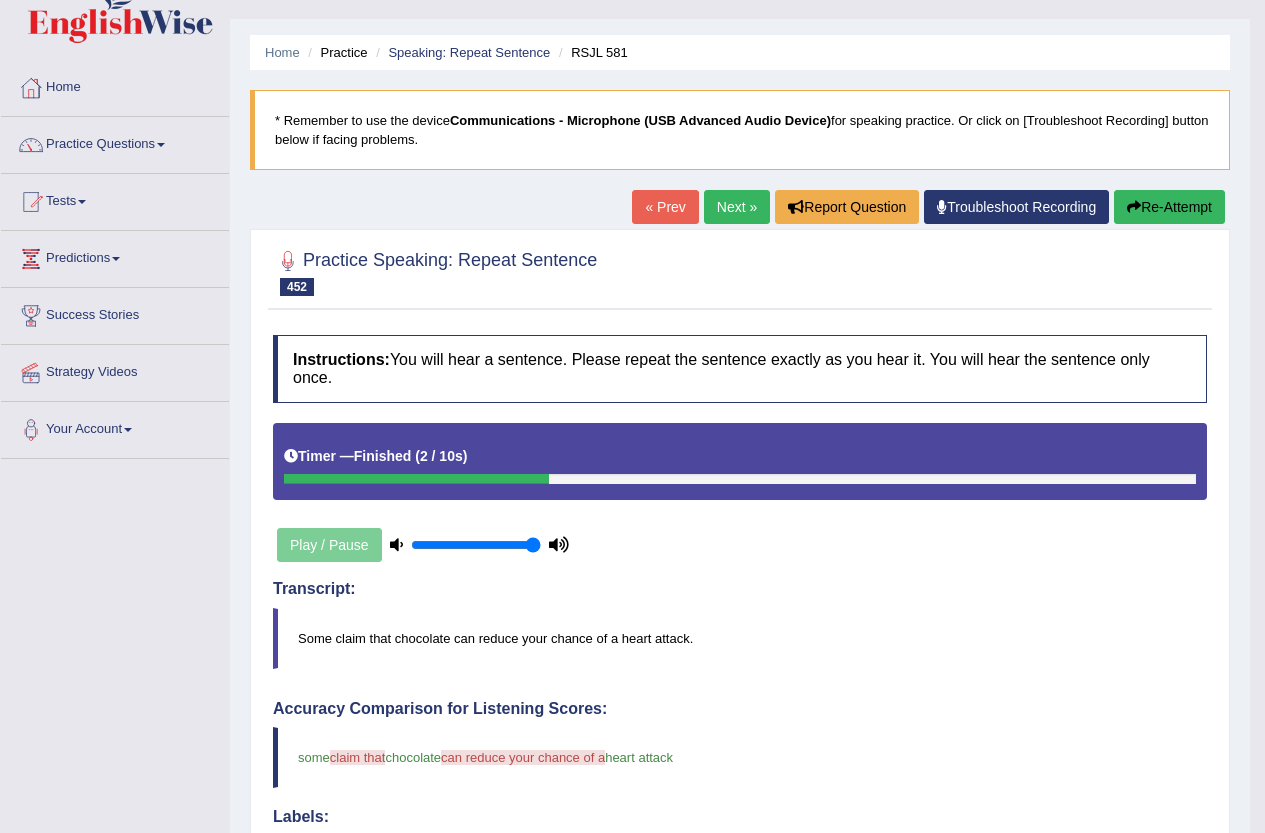 click on "Re-Attempt" at bounding box center [1169, 207] 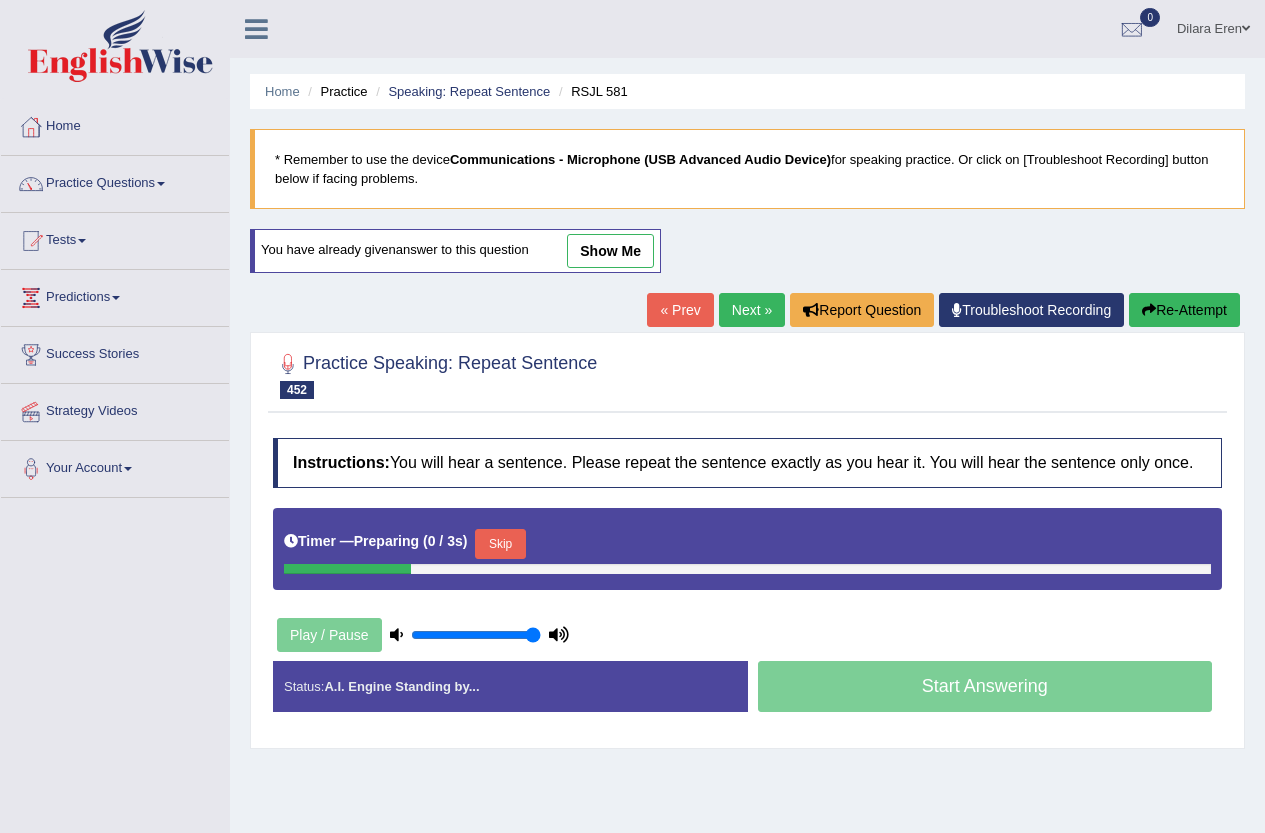 scroll, scrollTop: 39, scrollLeft: 0, axis: vertical 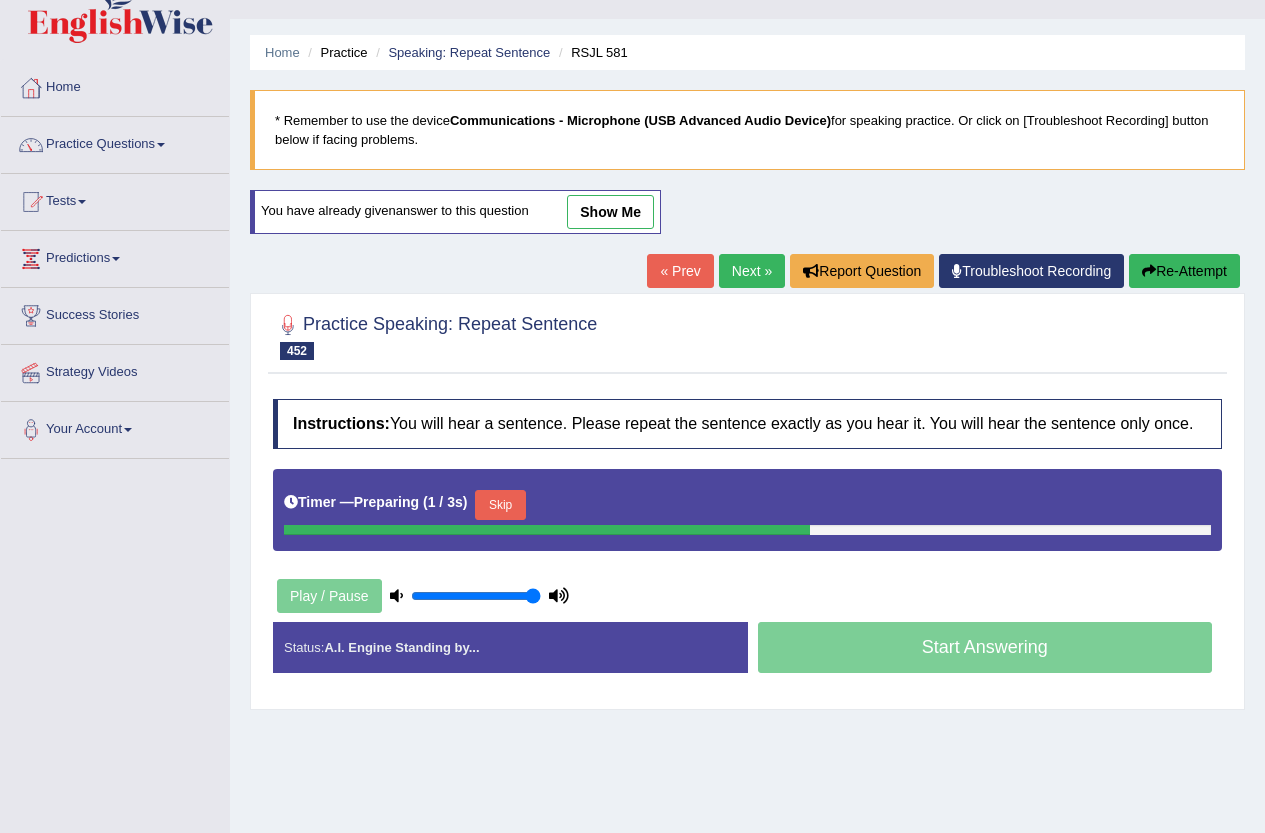 click on "Skip" at bounding box center [500, 505] 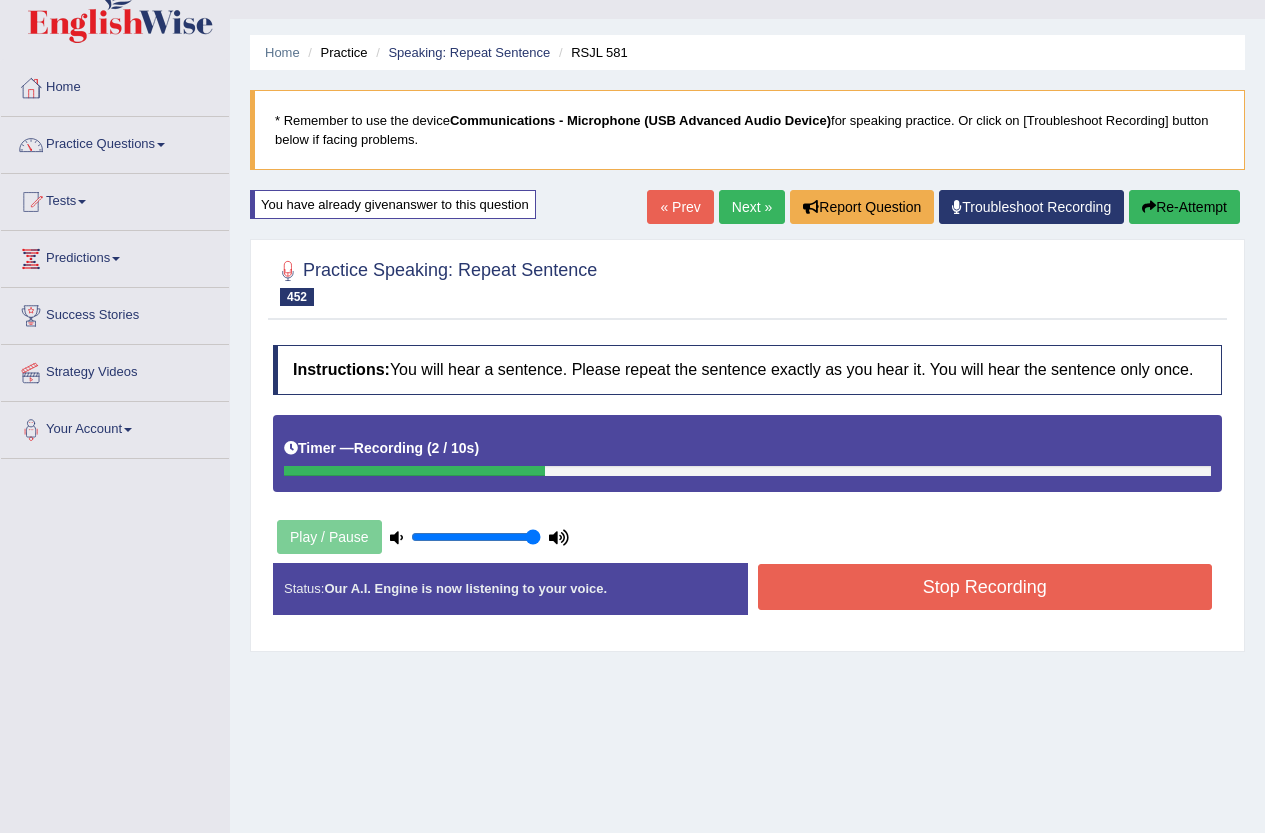 click on "Stop Recording" at bounding box center [985, 587] 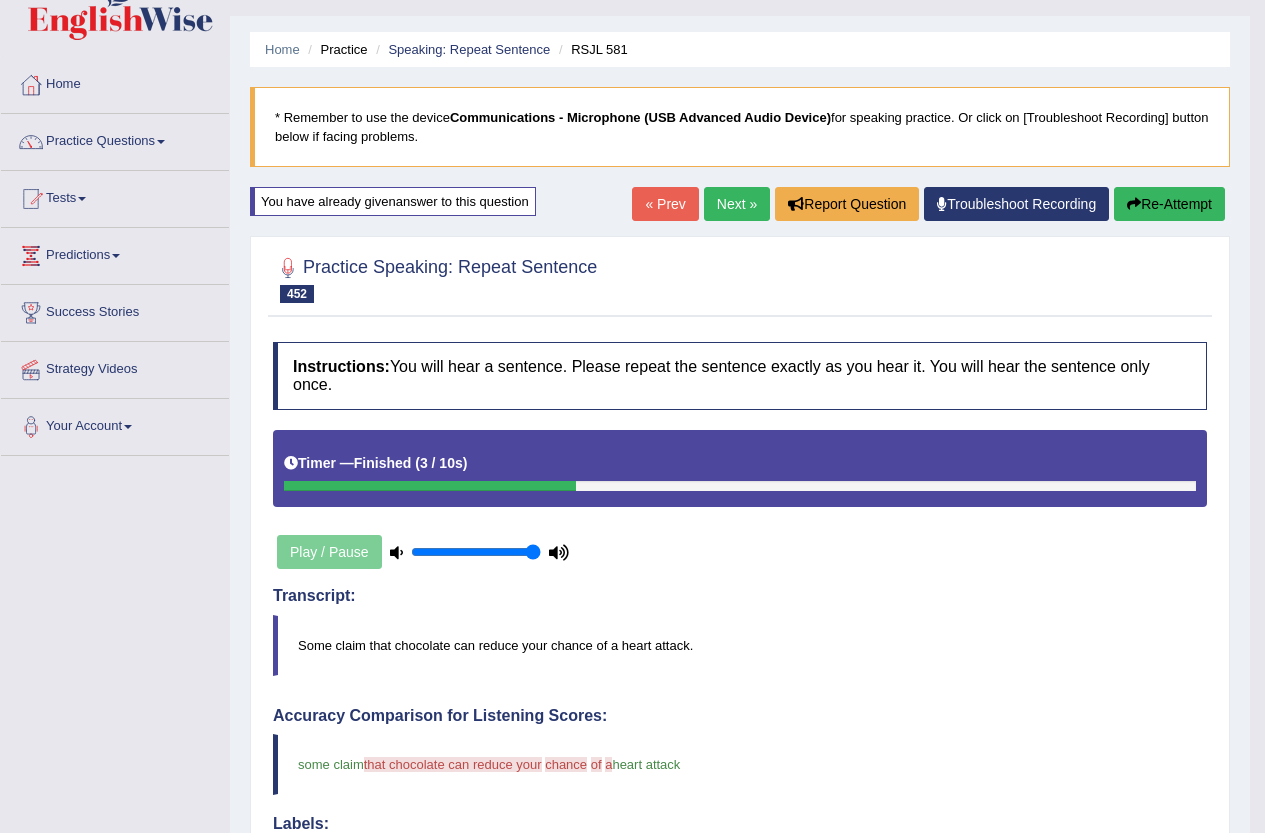 scroll, scrollTop: 39, scrollLeft: 0, axis: vertical 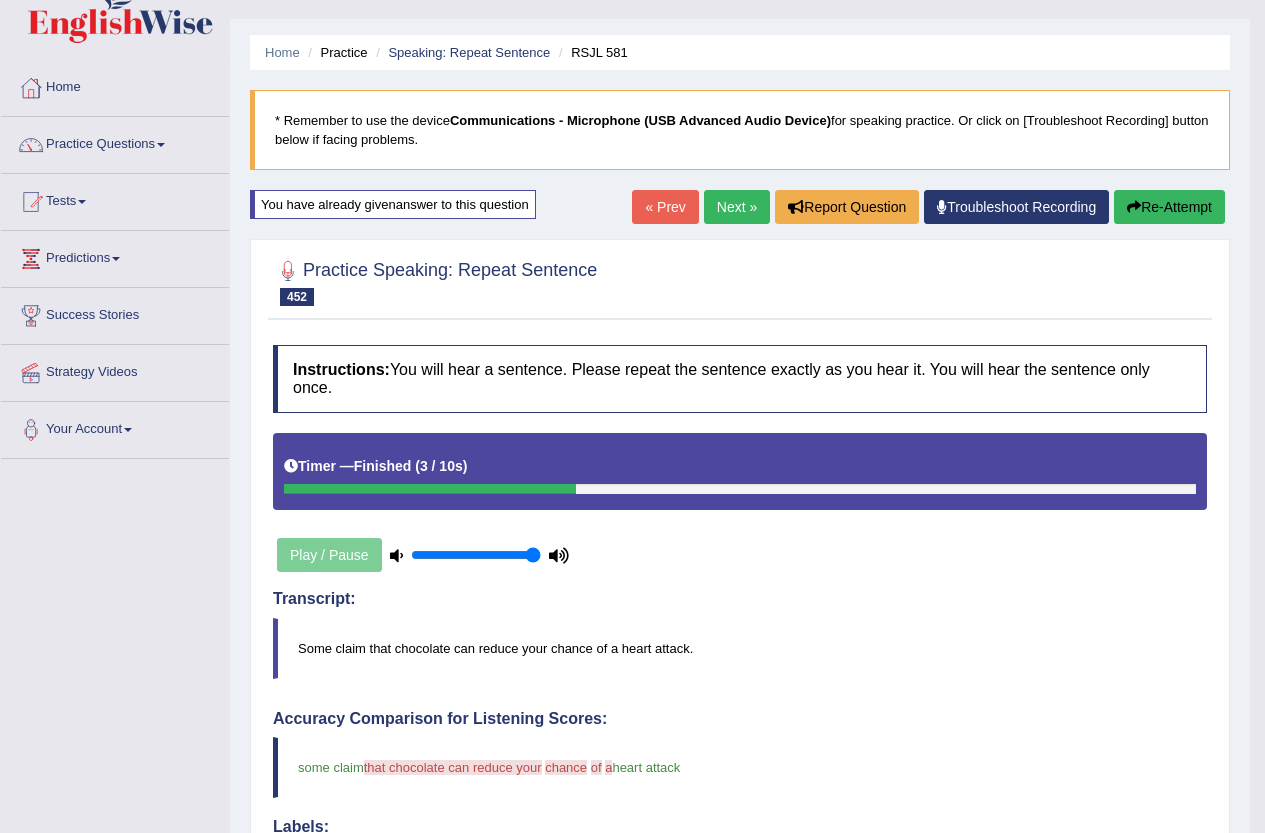 click on "Re-Attempt" at bounding box center (1169, 207) 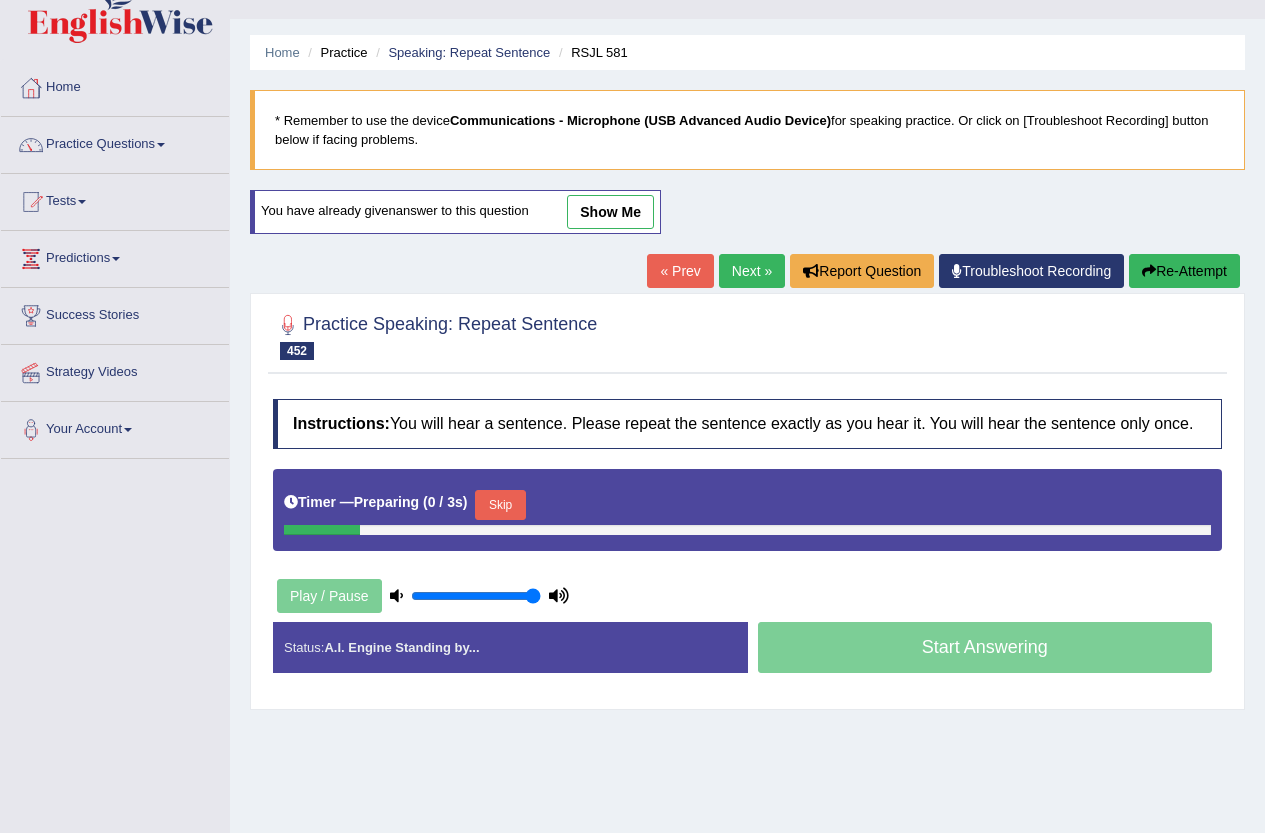 scroll, scrollTop: 0, scrollLeft: 0, axis: both 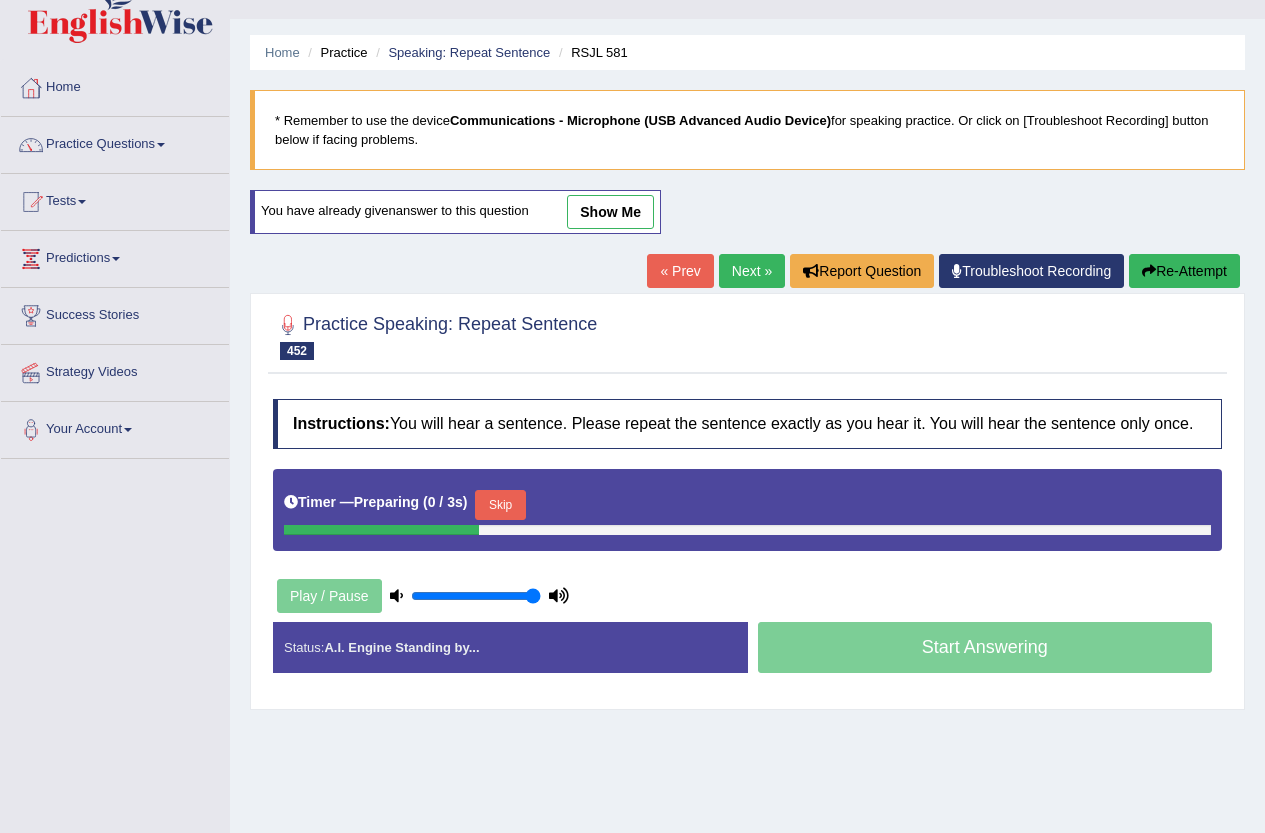 click on "Skip" at bounding box center [500, 505] 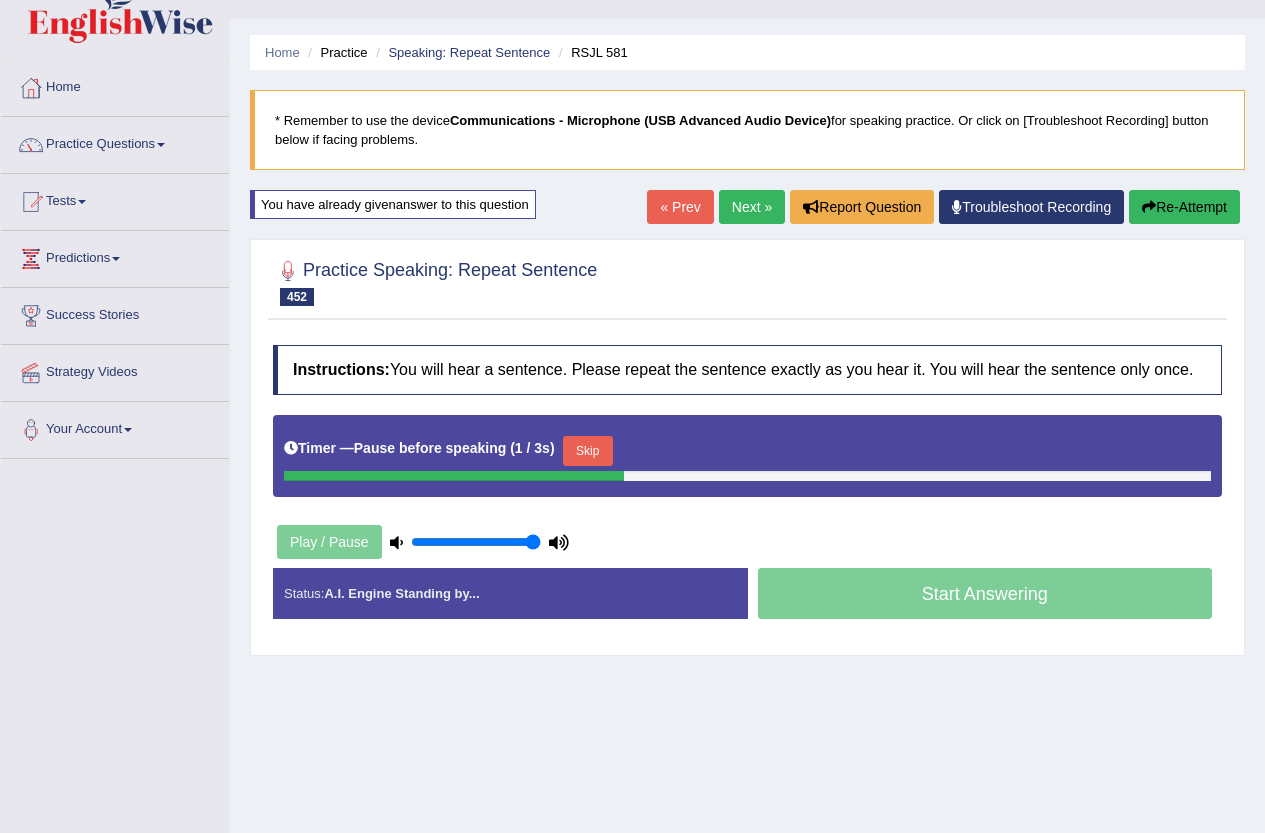 click on "Skip" at bounding box center (588, 451) 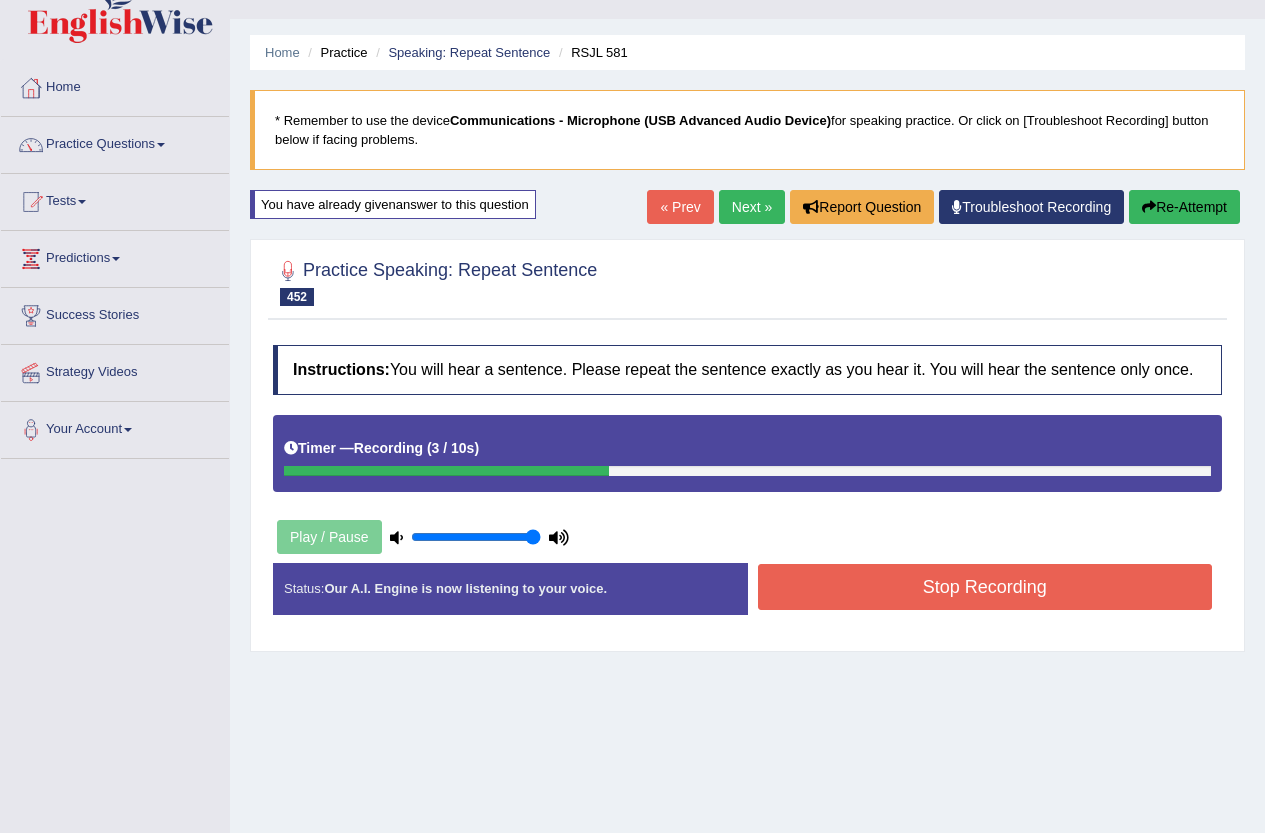 click on "Stop Recording" at bounding box center [985, 587] 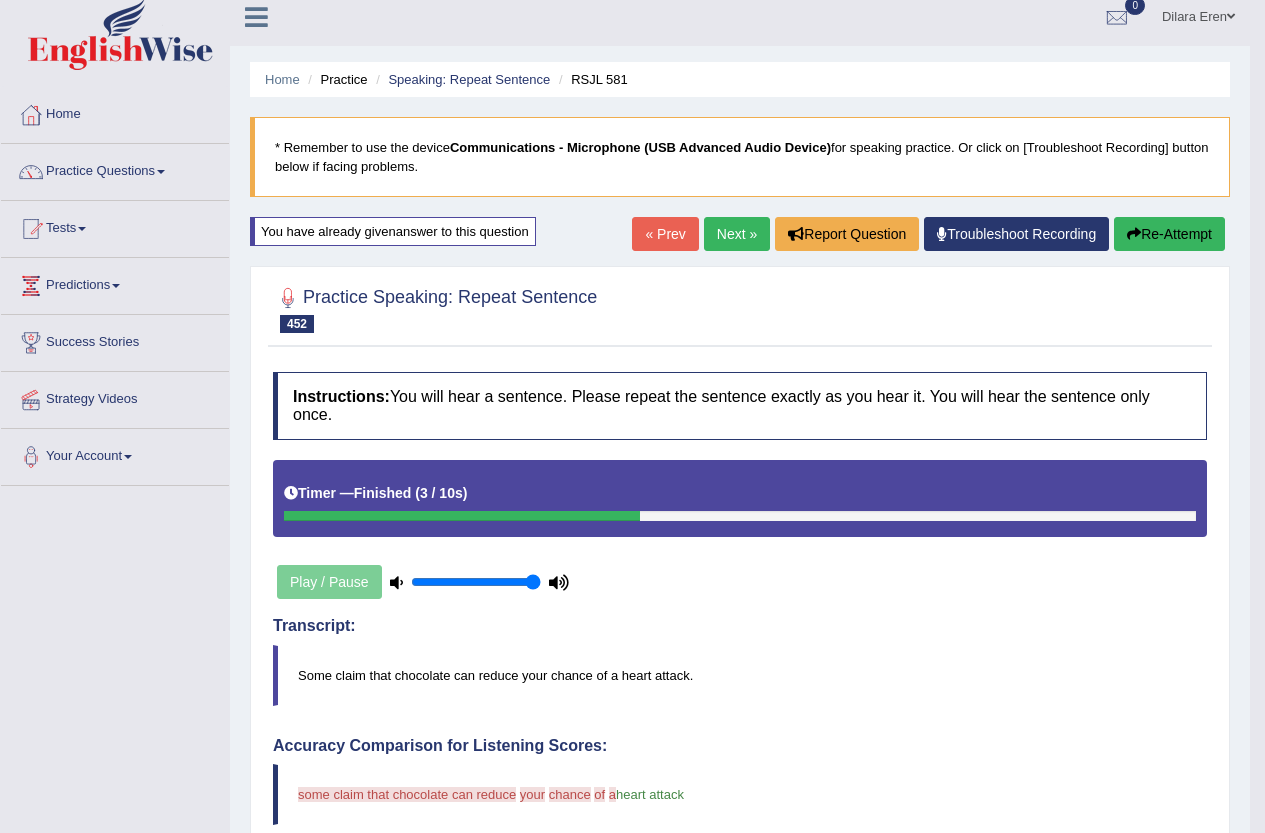 scroll, scrollTop: 0, scrollLeft: 0, axis: both 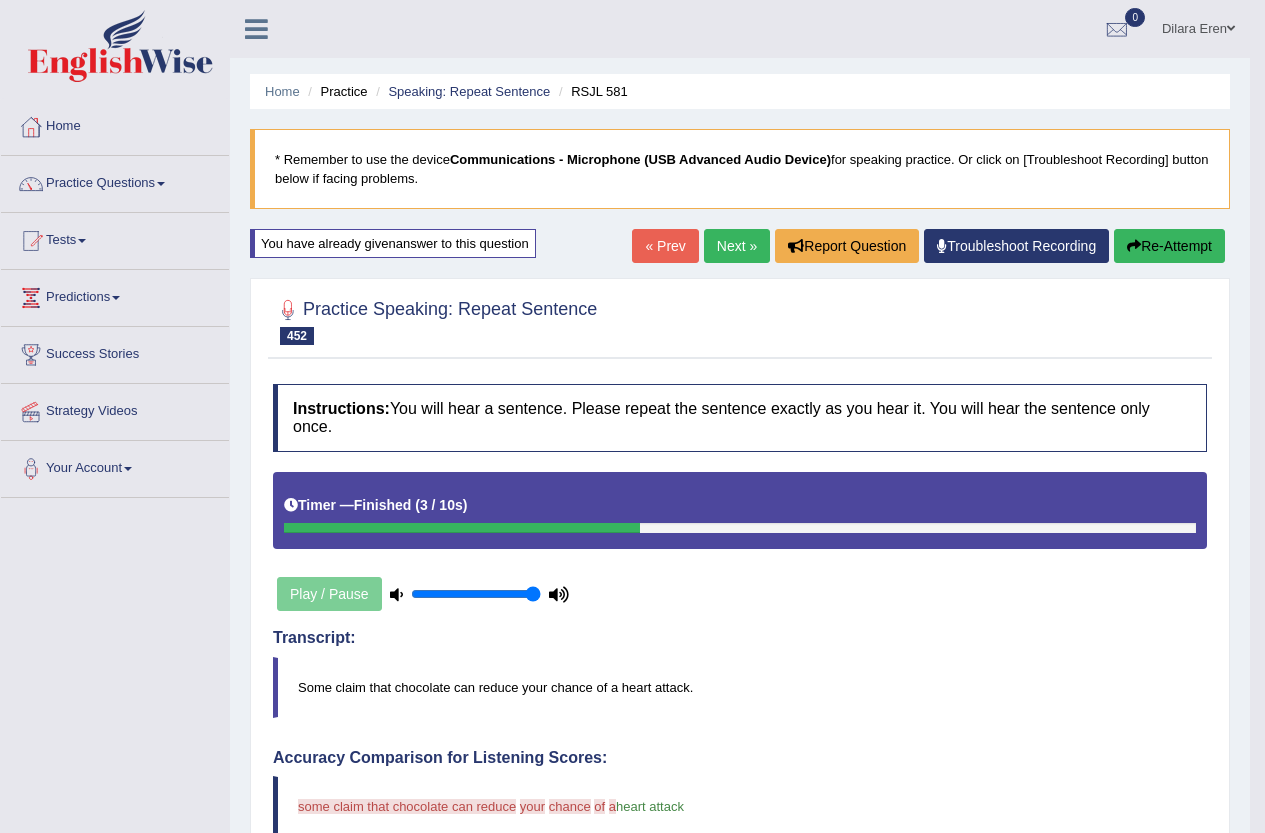 click on "Next »" at bounding box center (737, 246) 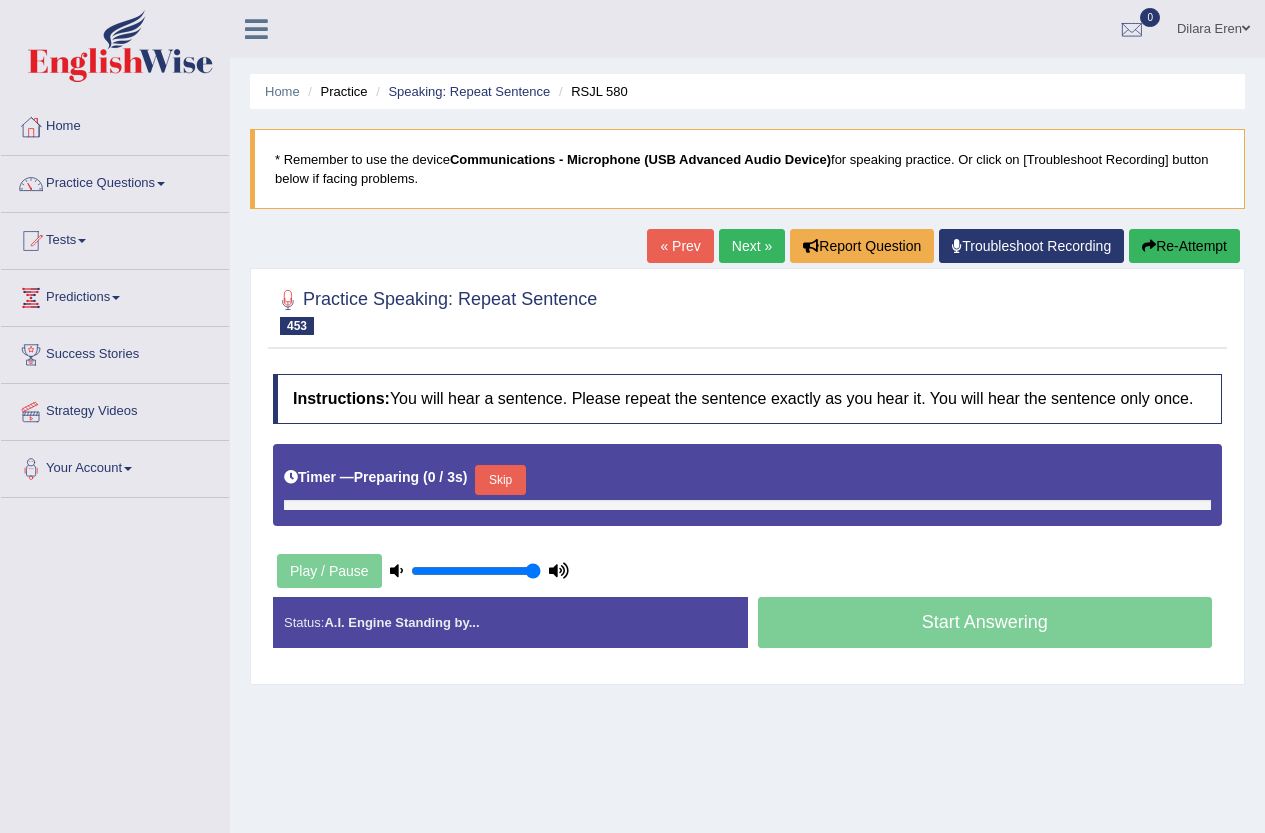 scroll, scrollTop: 0, scrollLeft: 0, axis: both 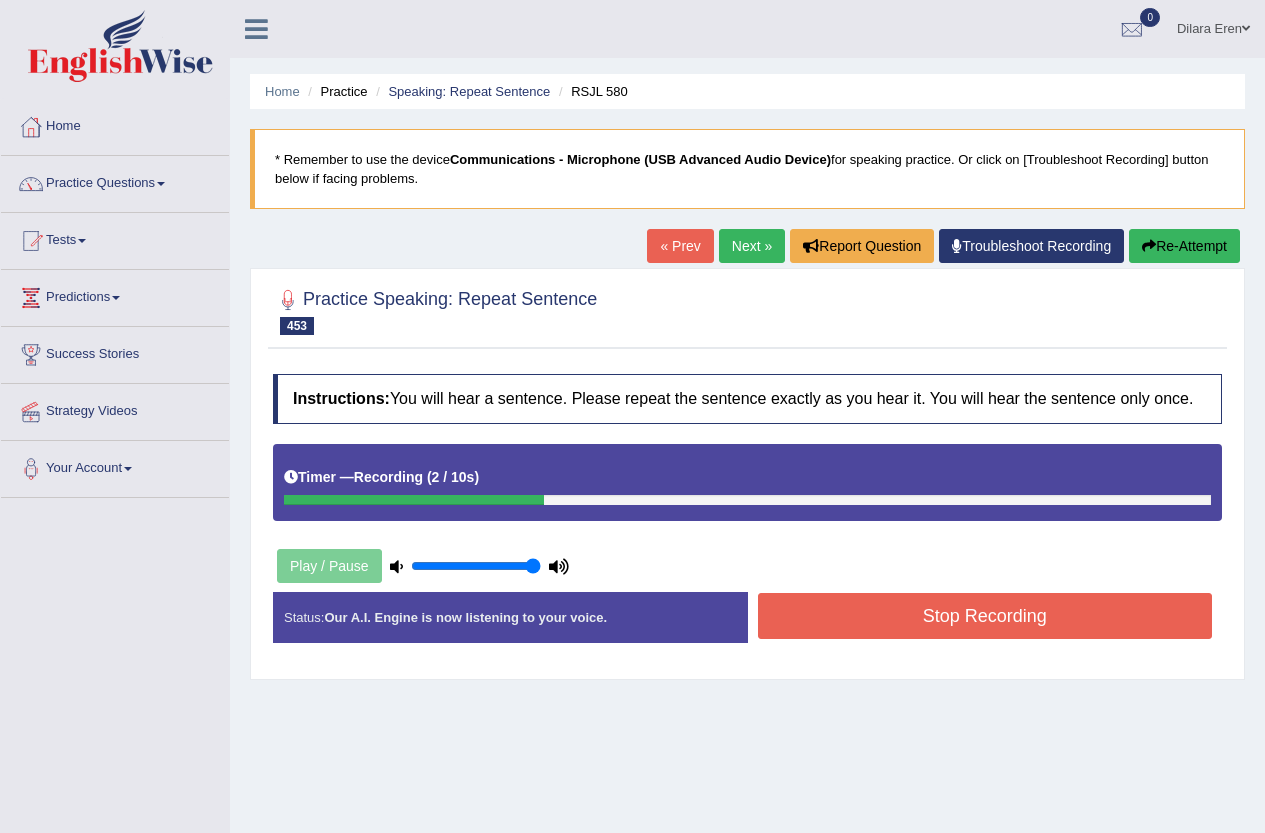 click on "Stop Recording" at bounding box center [985, 616] 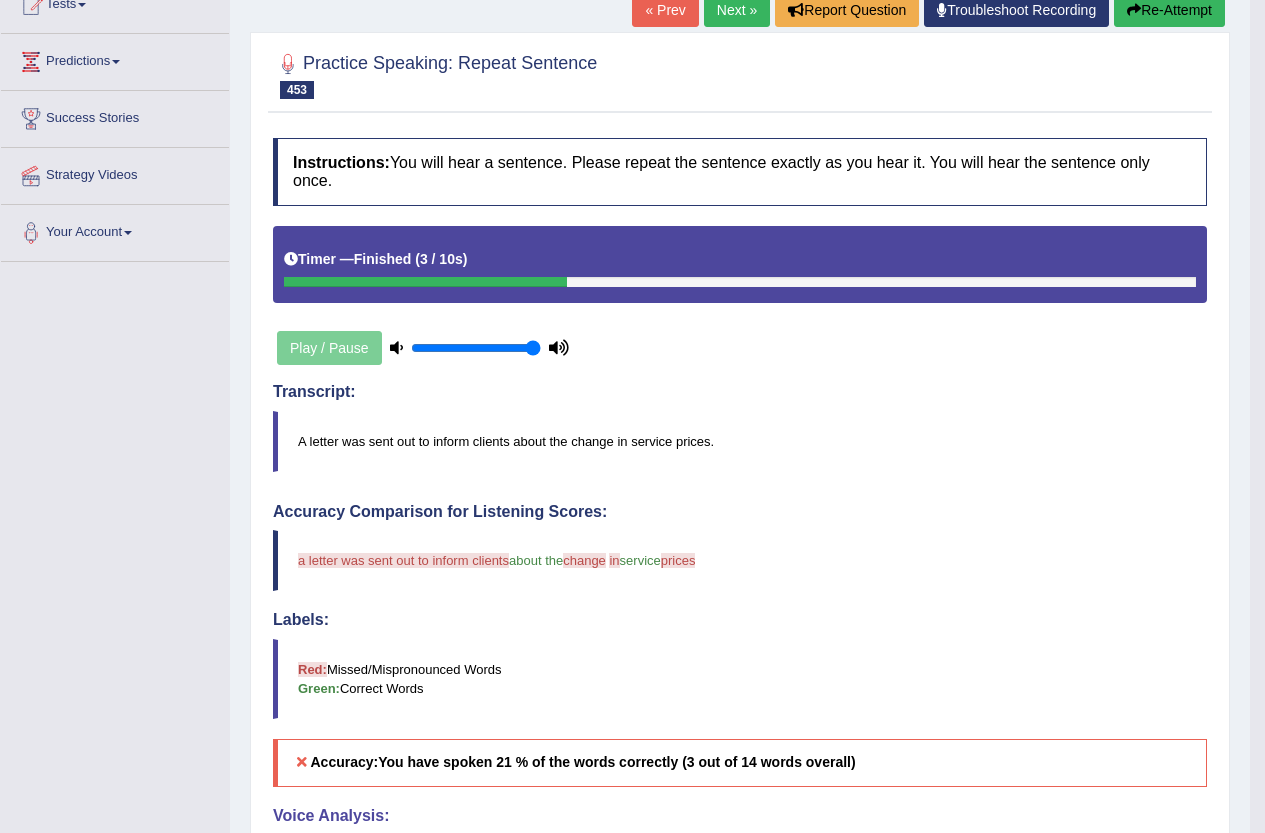 scroll, scrollTop: 200, scrollLeft: 0, axis: vertical 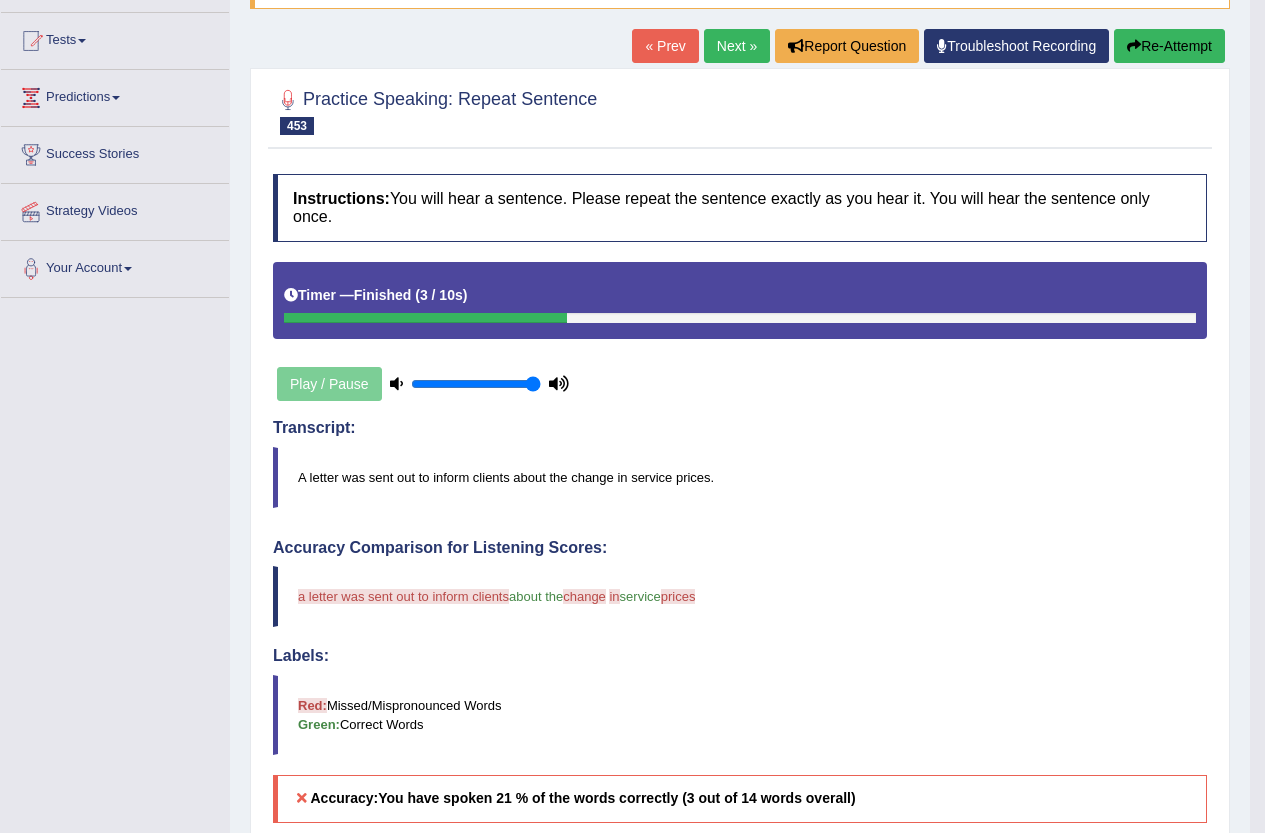 click on "Re-Attempt" at bounding box center [1169, 46] 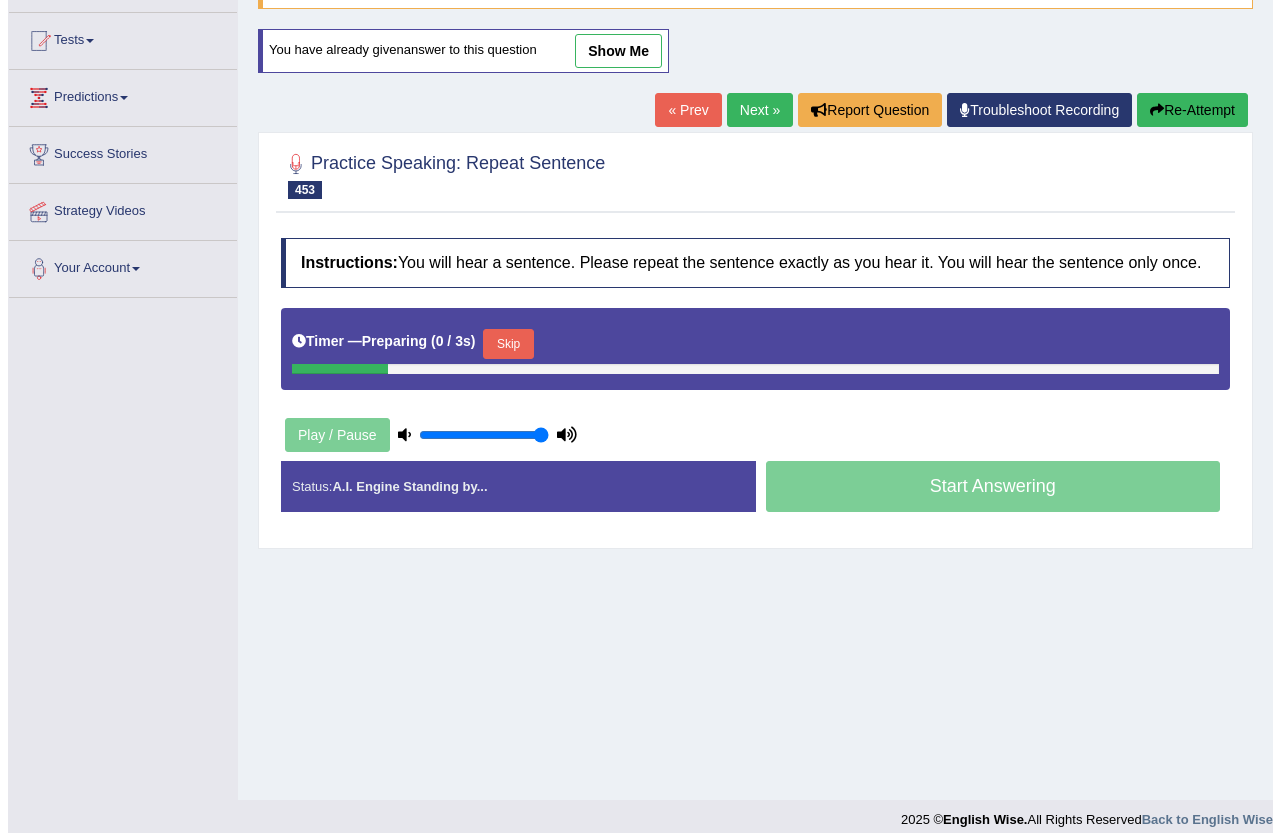 scroll, scrollTop: 0, scrollLeft: 0, axis: both 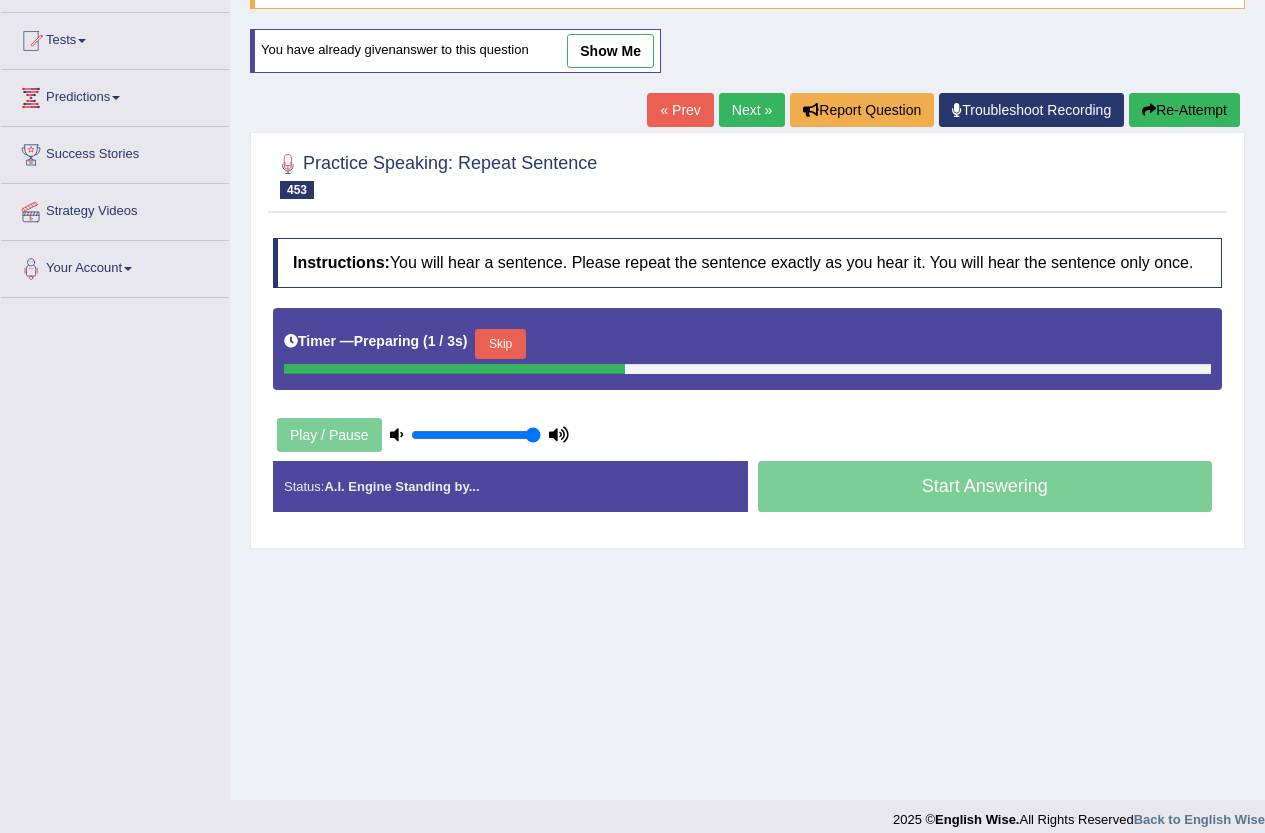 click on "Skip" at bounding box center (500, 344) 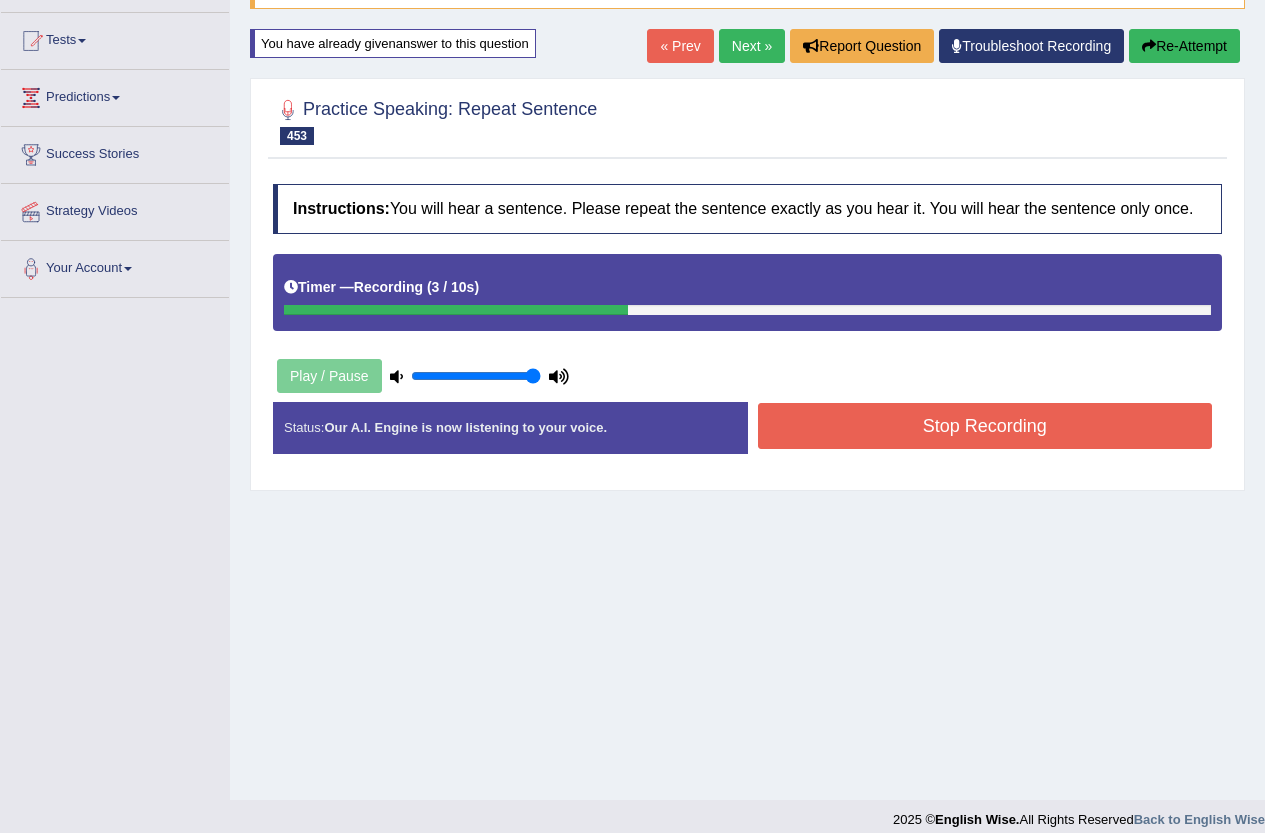 click on "Stop Recording" at bounding box center [985, 426] 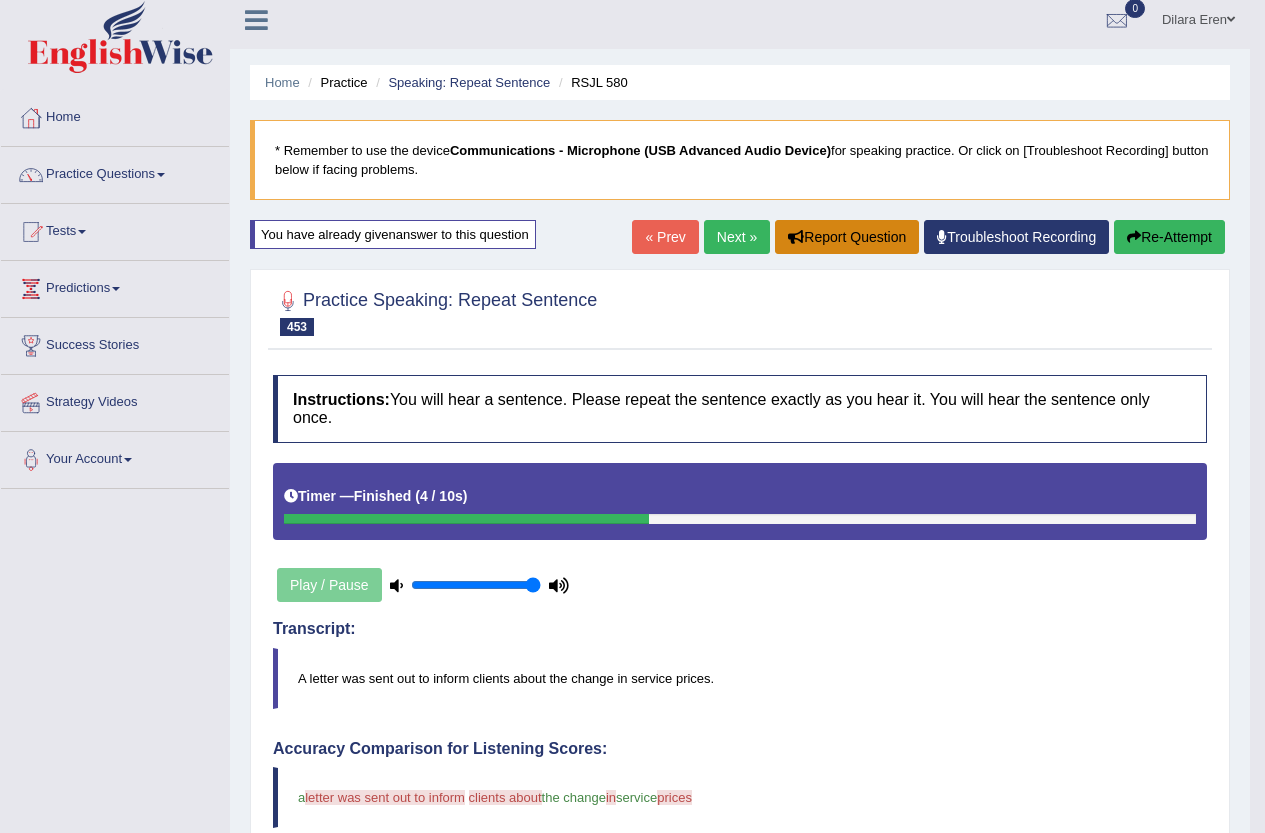 scroll, scrollTop: 0, scrollLeft: 0, axis: both 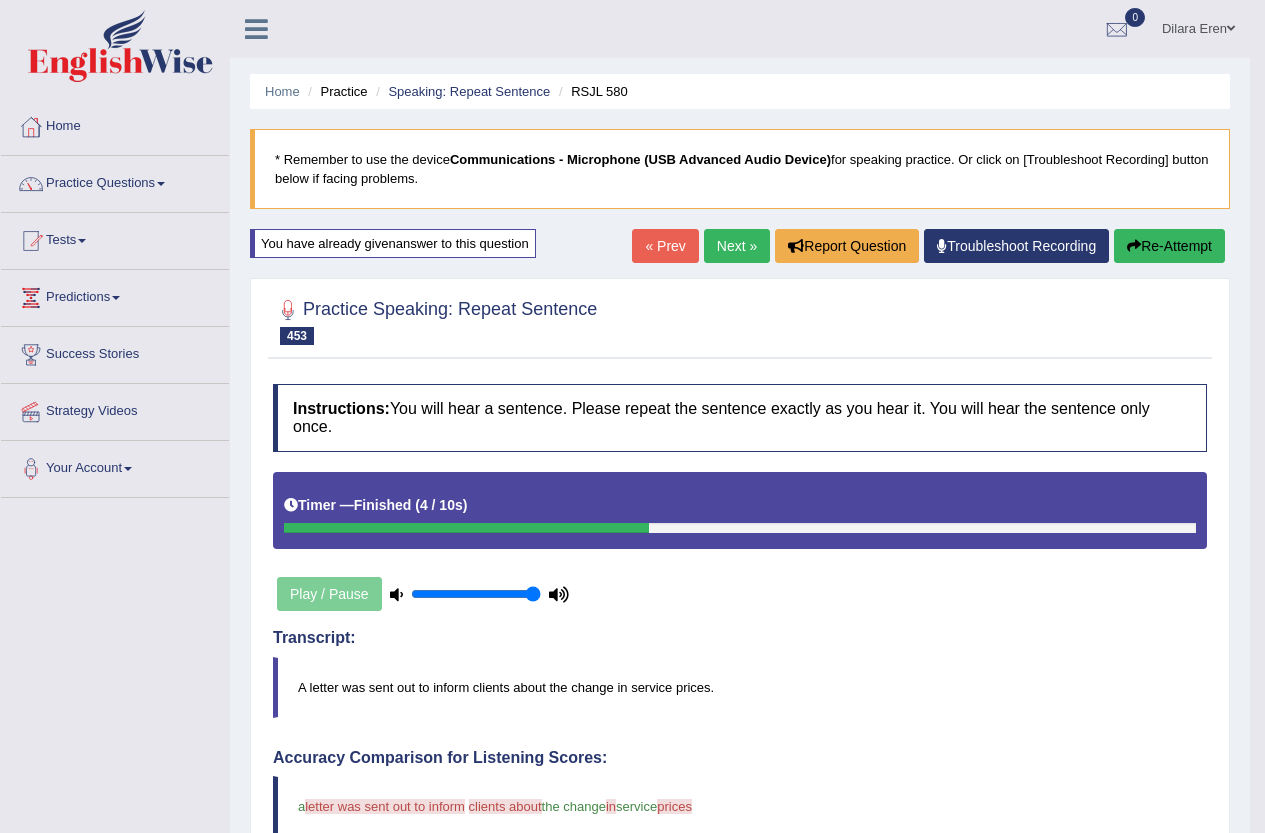 click on "Next »" at bounding box center [737, 246] 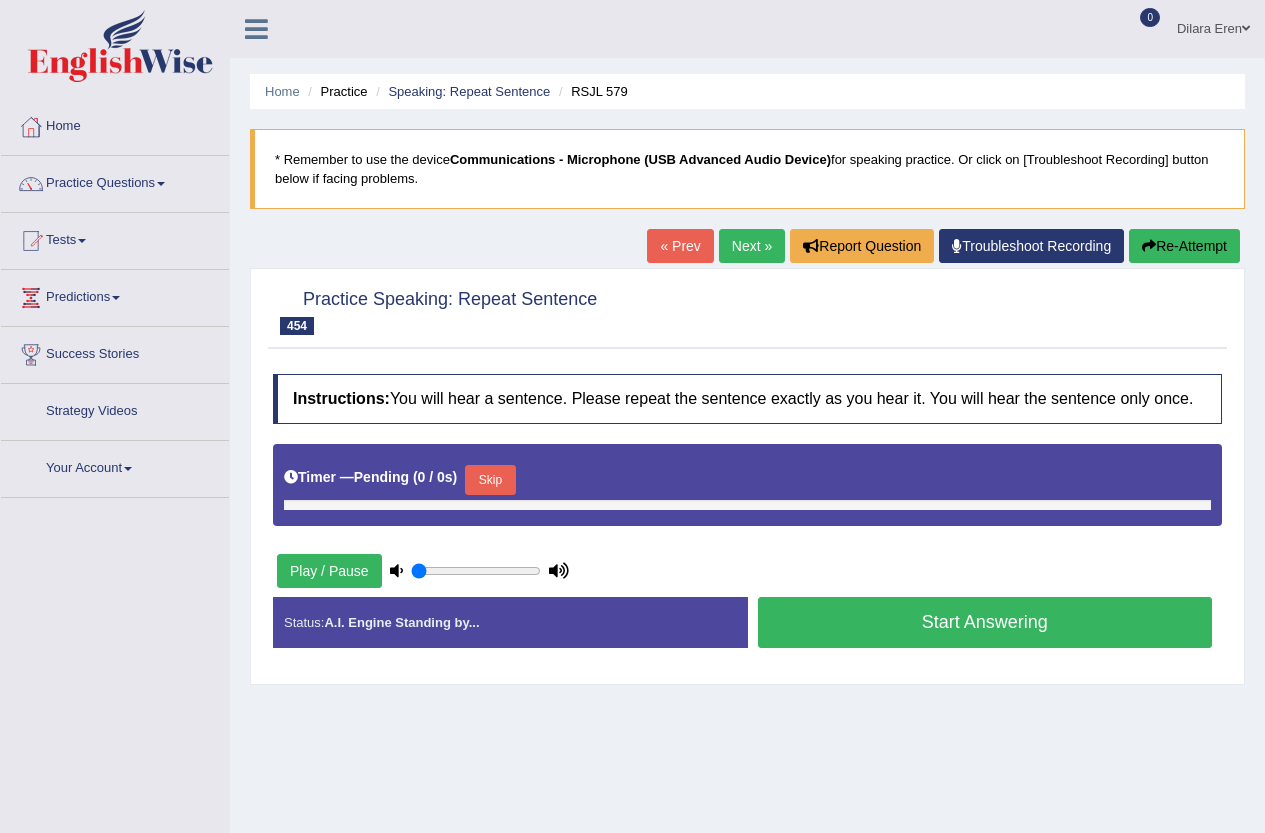 type on "1" 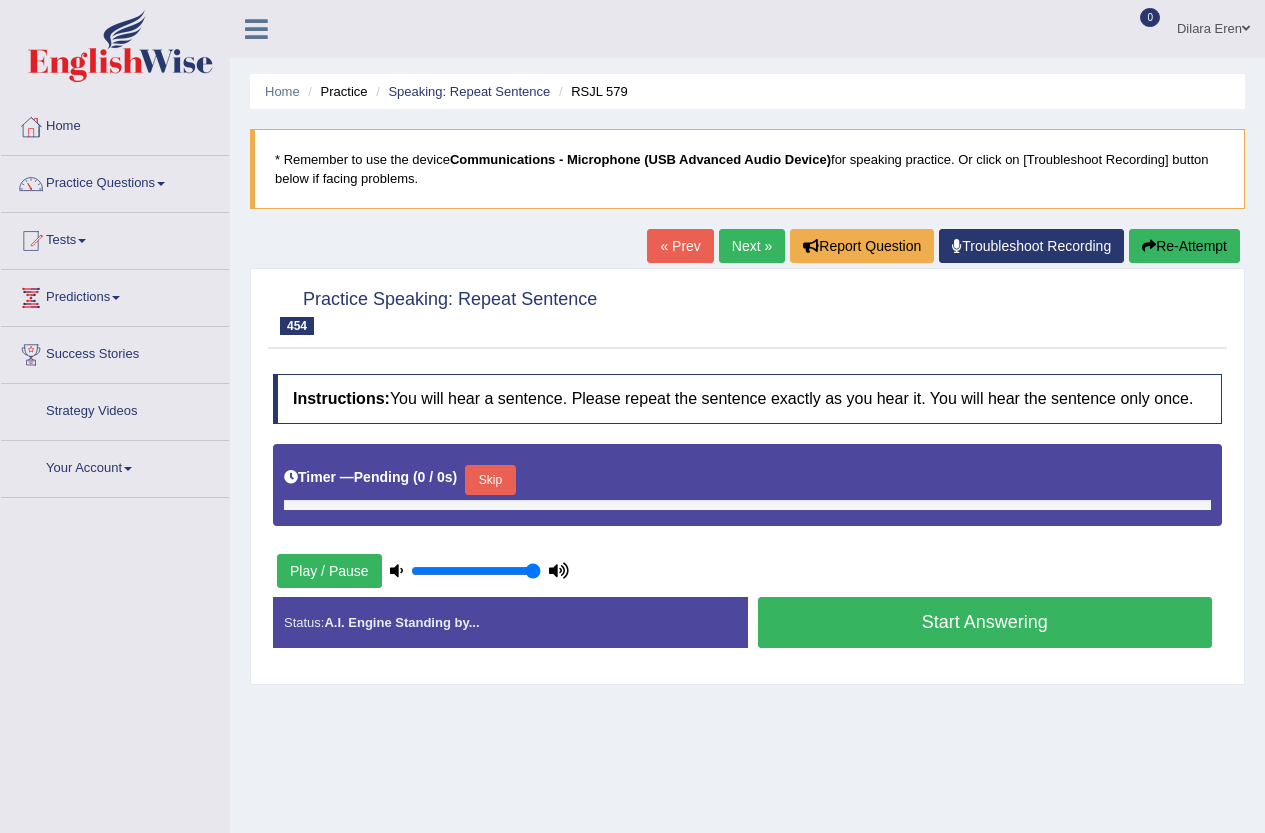 scroll, scrollTop: 0, scrollLeft: 0, axis: both 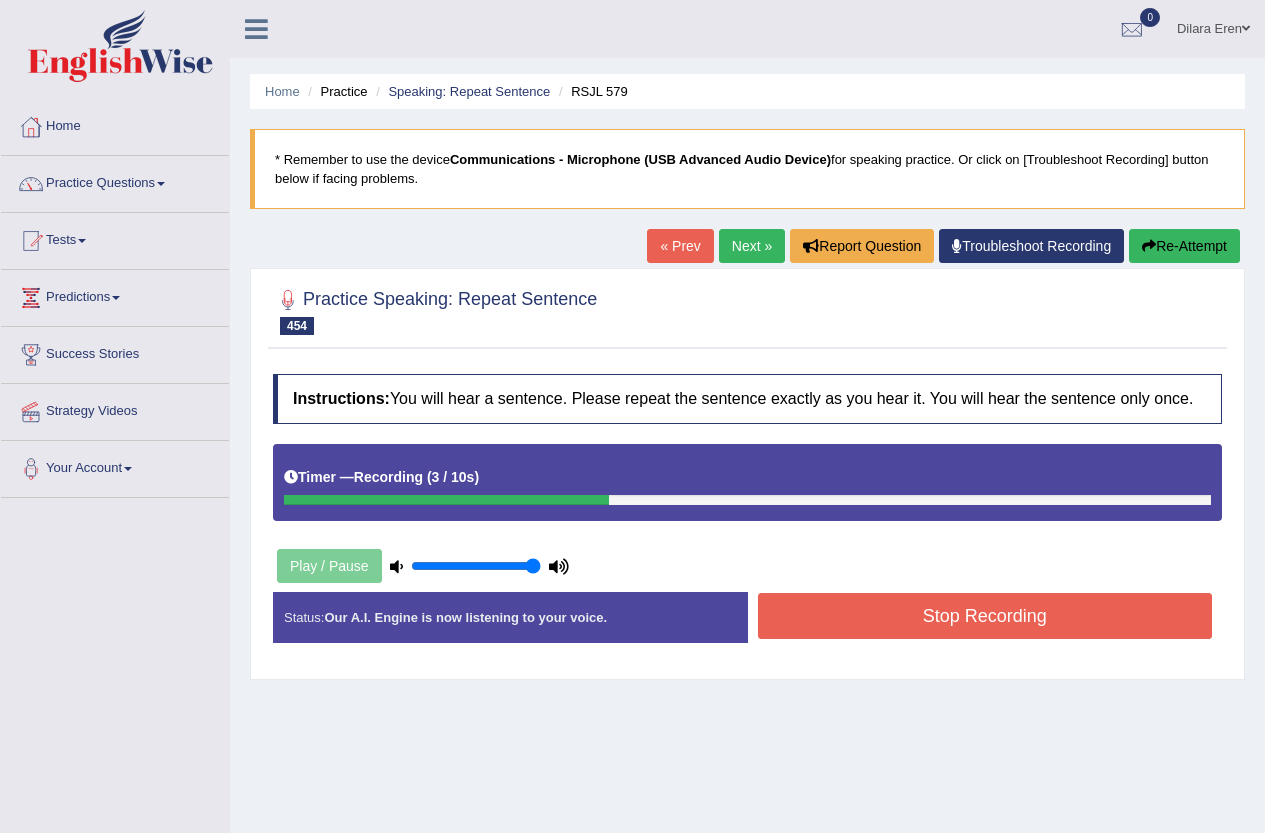 click on "Stop Recording" at bounding box center (985, 616) 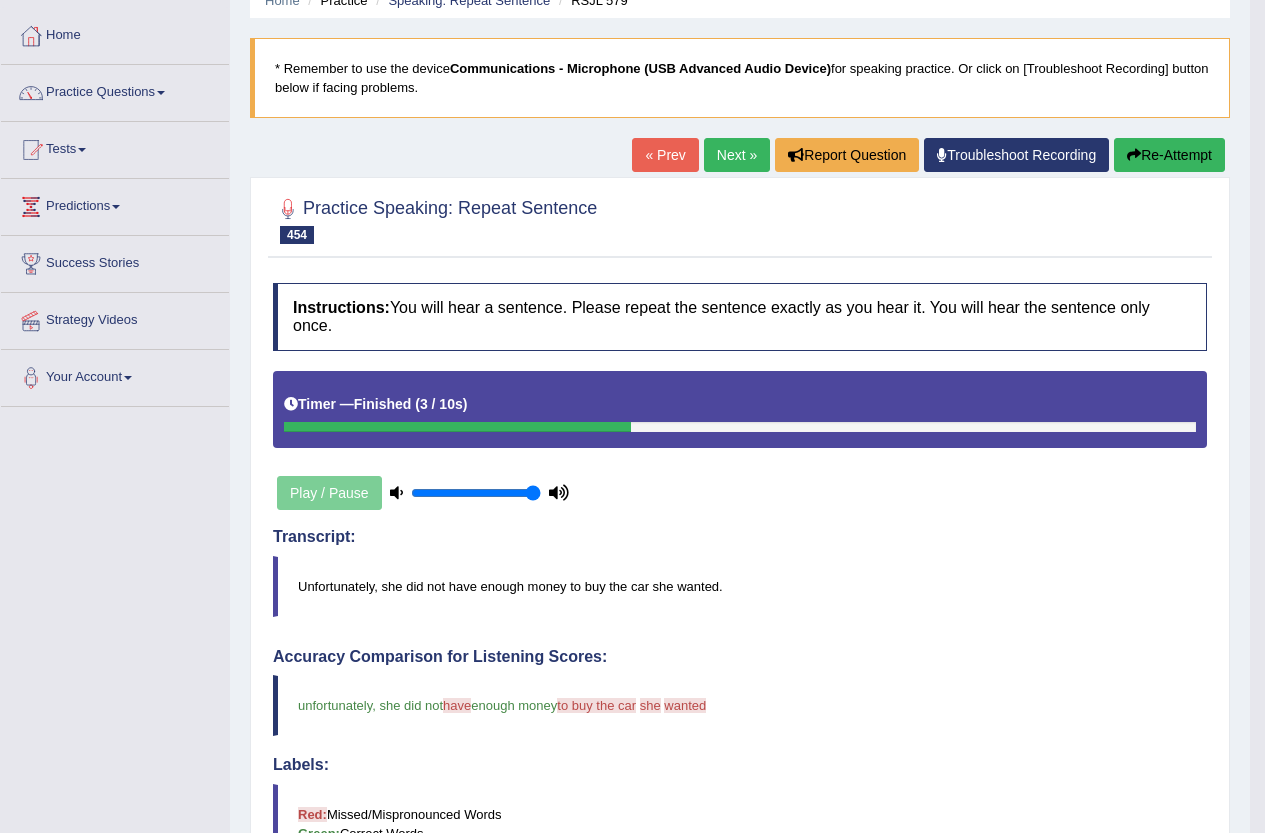 scroll, scrollTop: 100, scrollLeft: 0, axis: vertical 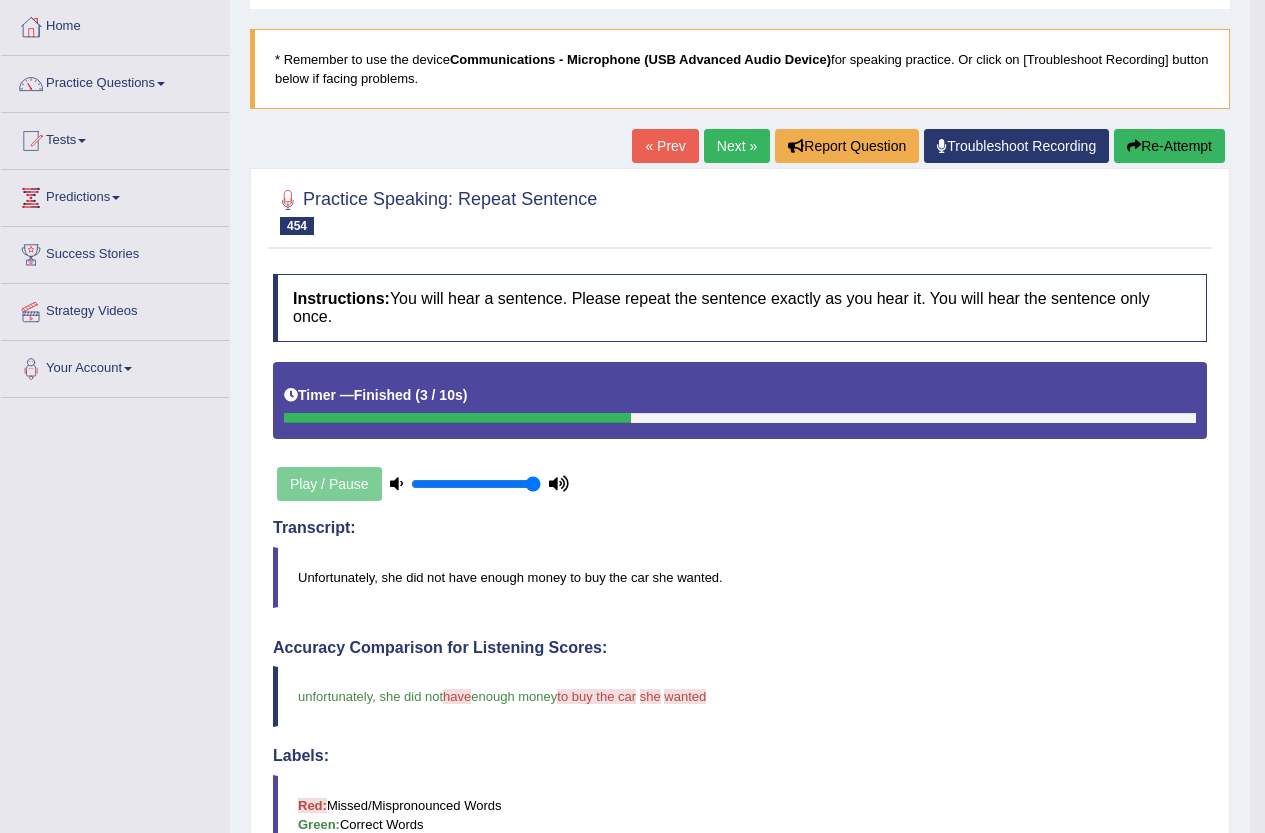 click on "Next »" at bounding box center (737, 146) 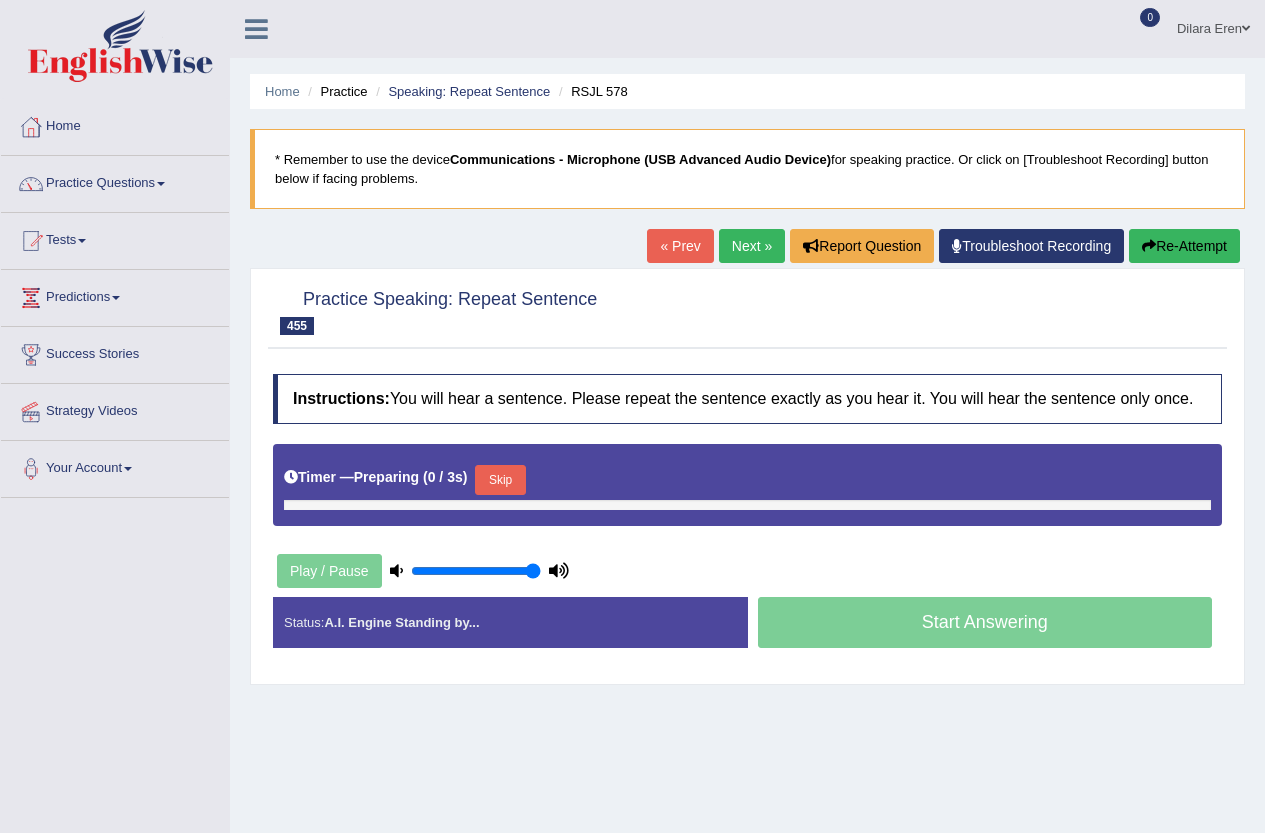 scroll, scrollTop: 0, scrollLeft: 0, axis: both 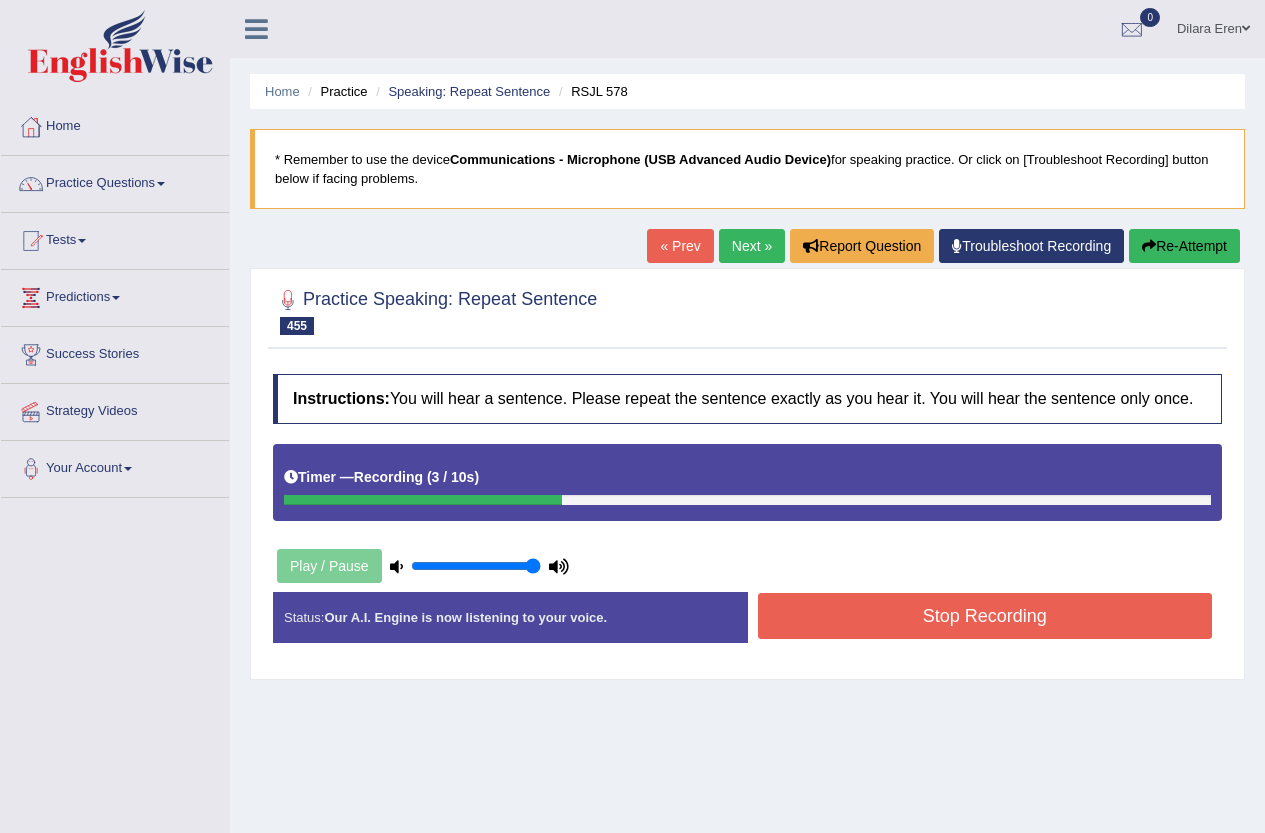 click on "Stop Recording" at bounding box center (985, 616) 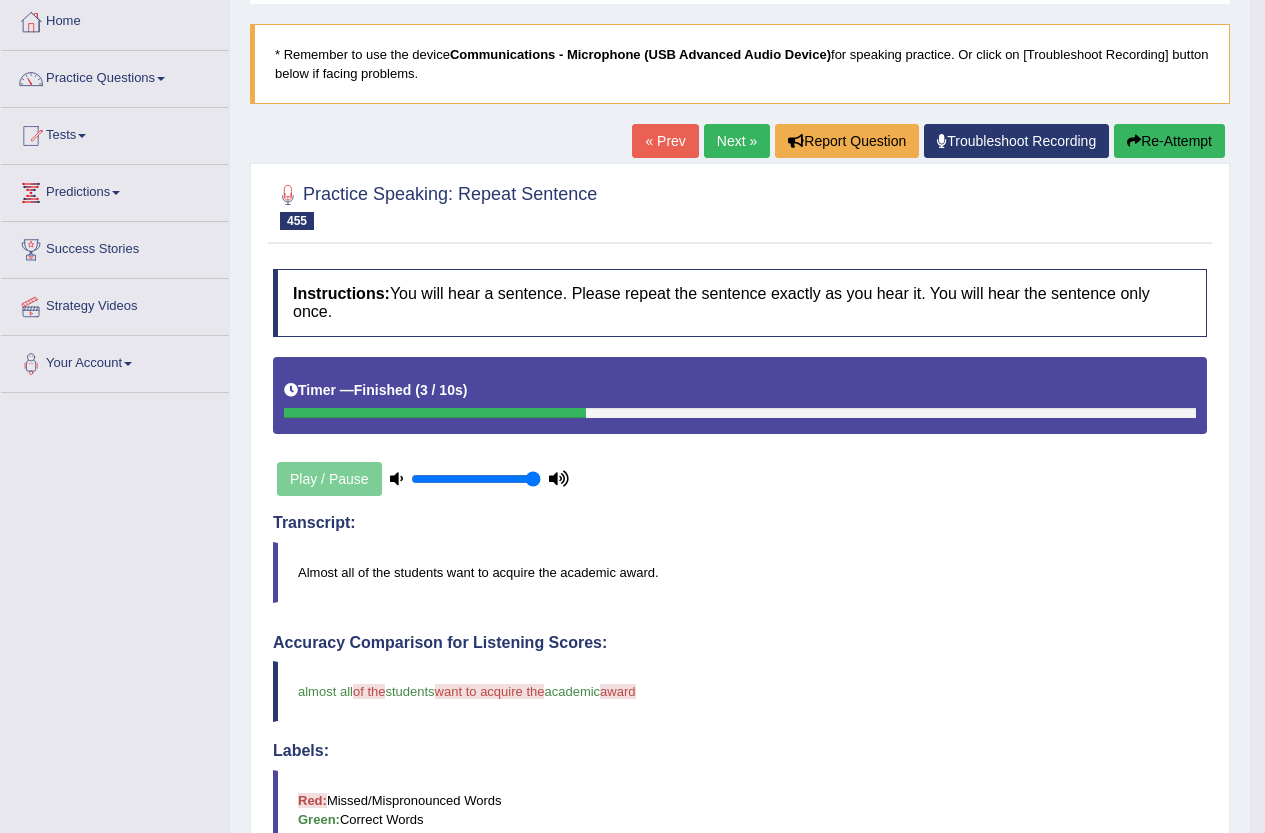 scroll, scrollTop: 0, scrollLeft: 0, axis: both 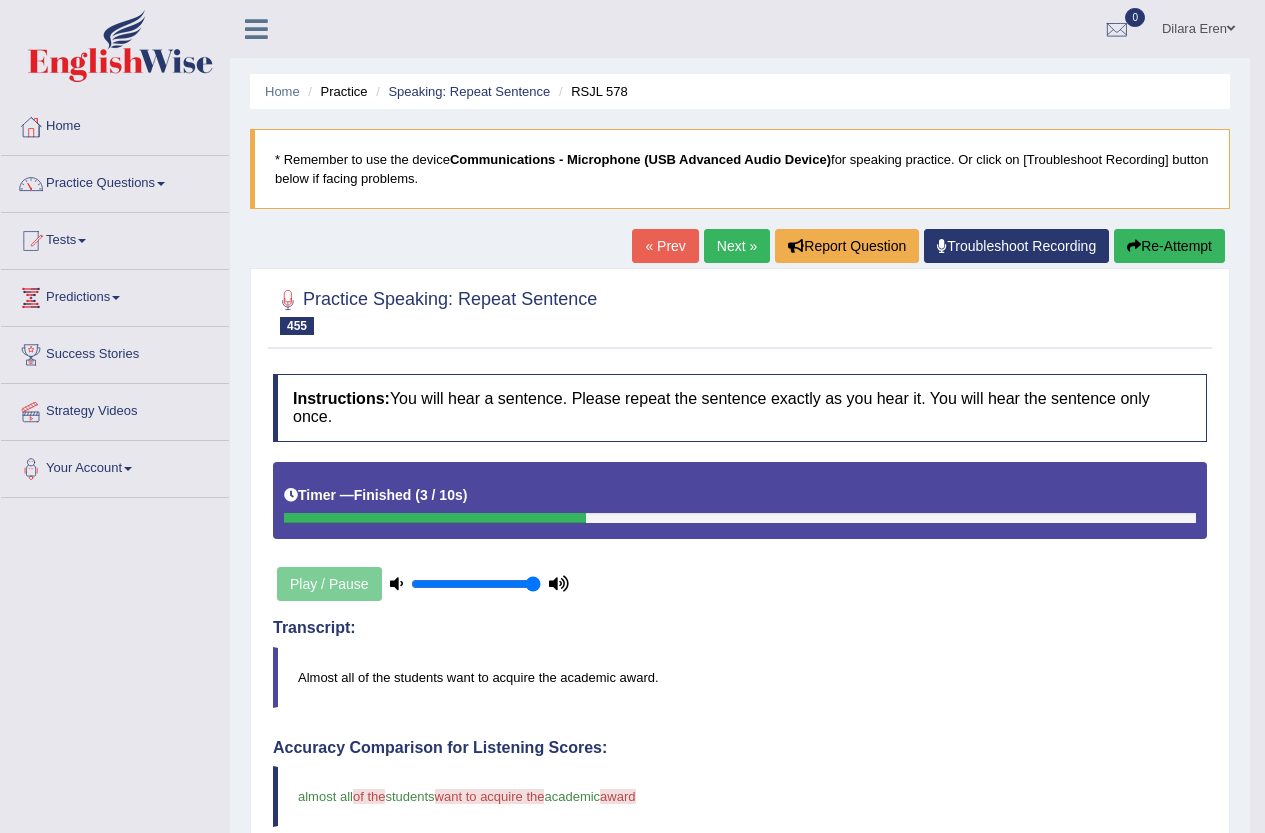 click on "Next »" at bounding box center [737, 246] 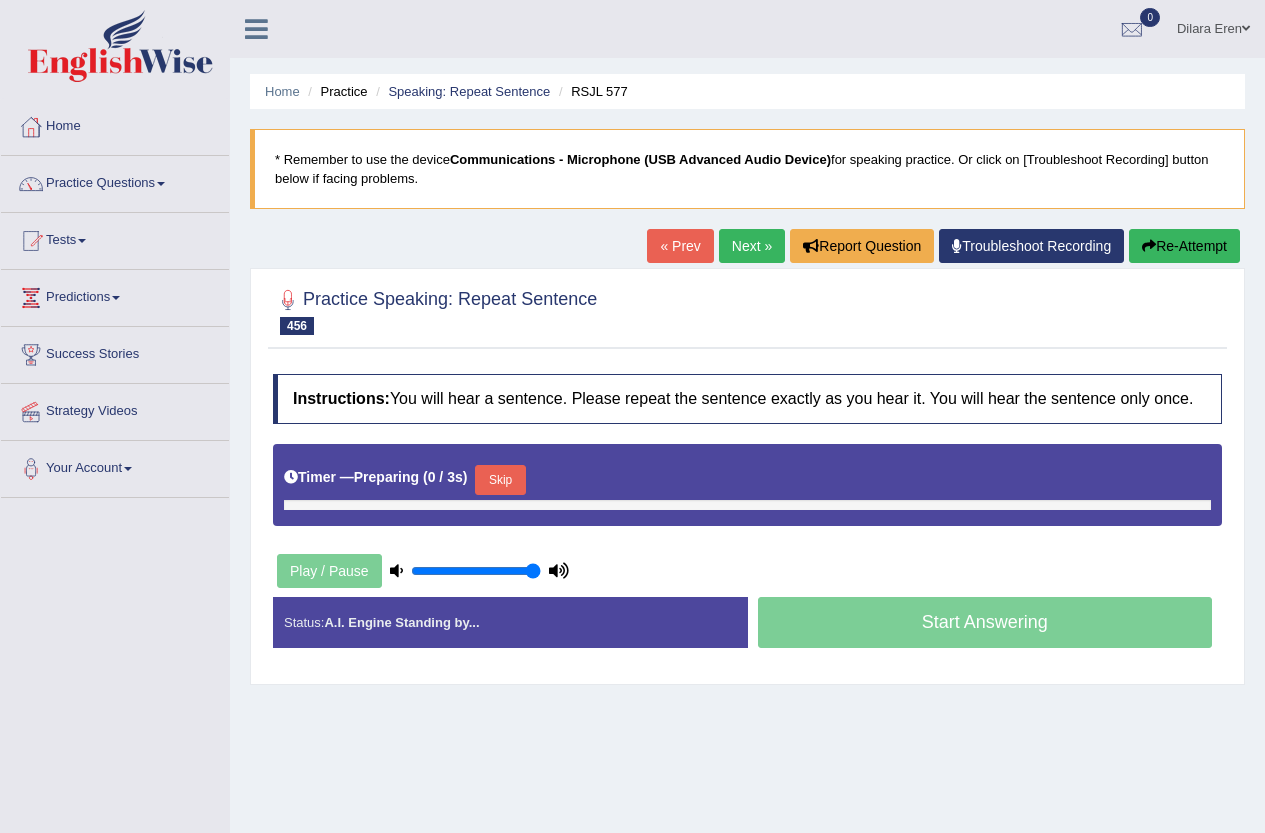 scroll, scrollTop: 0, scrollLeft: 0, axis: both 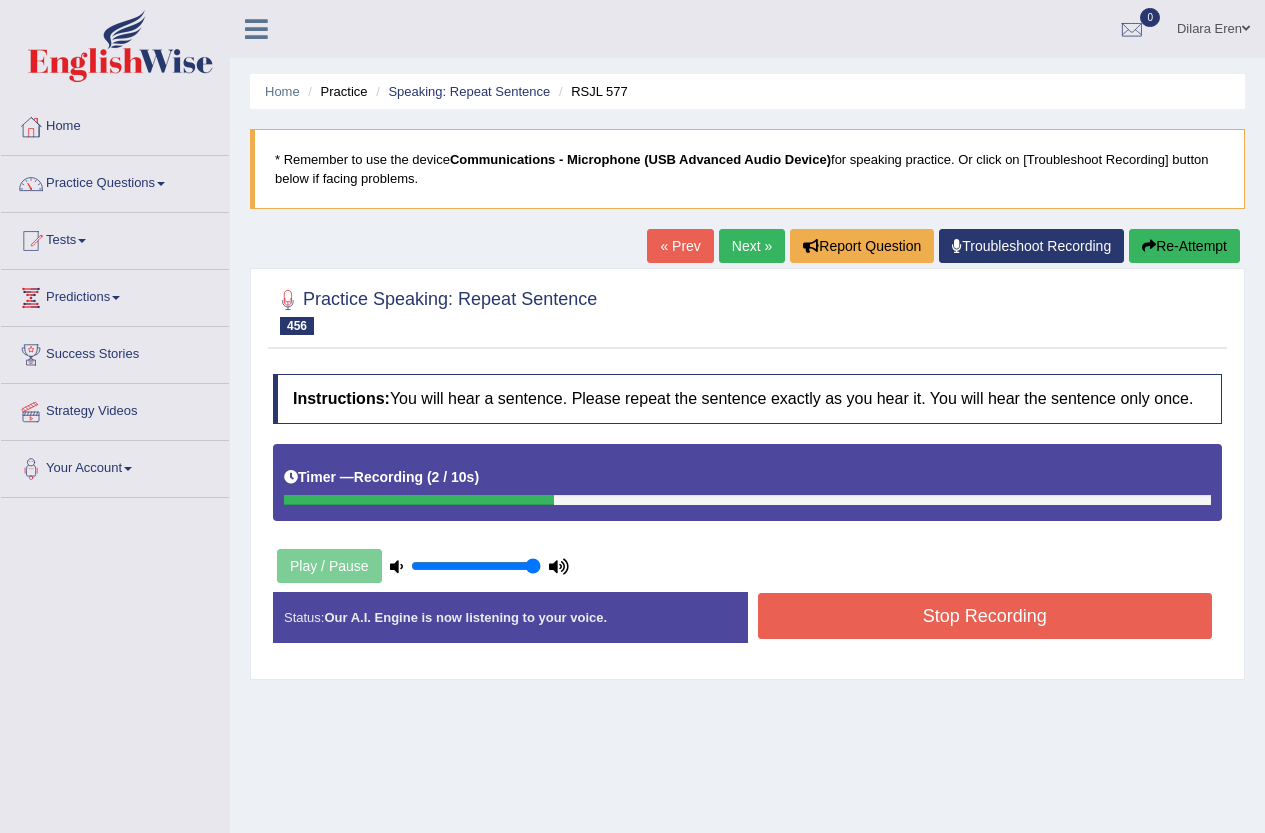 click on "Stop Recording" at bounding box center [985, 616] 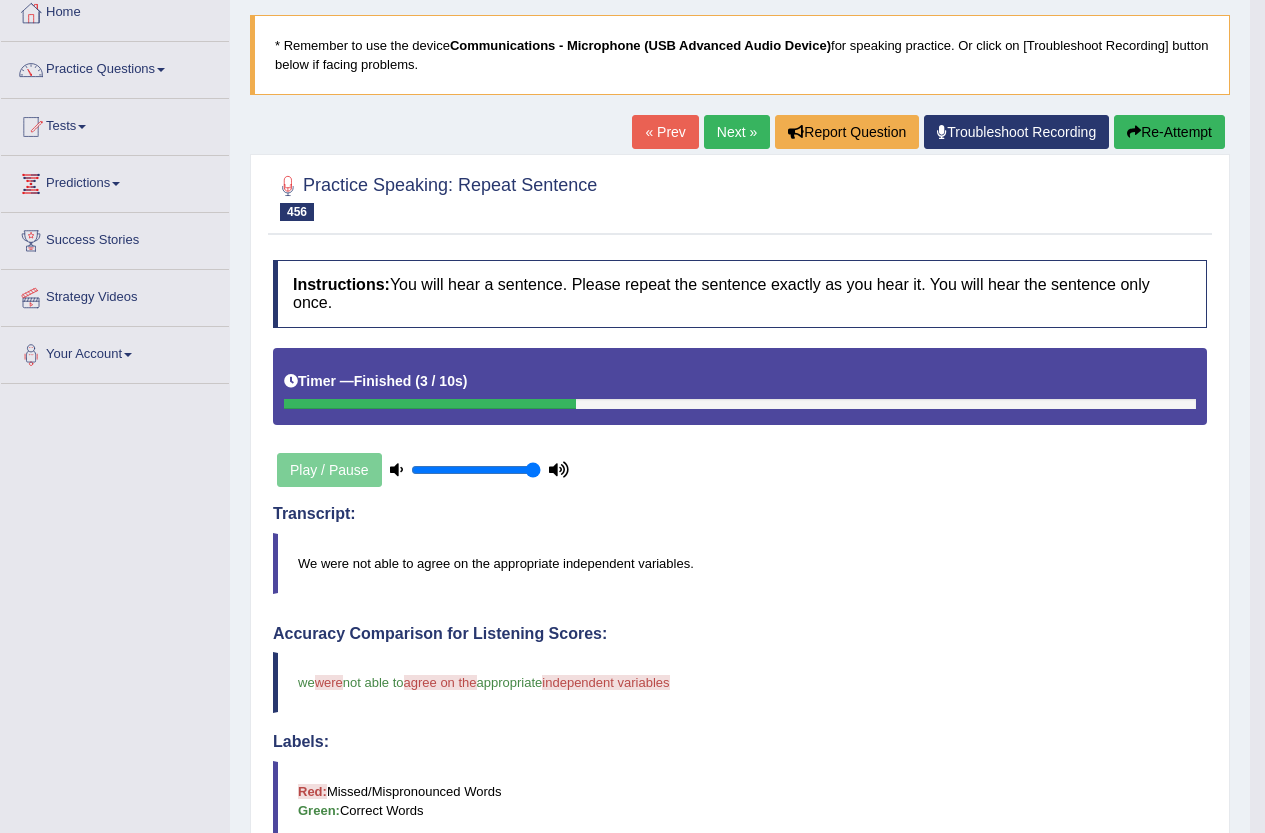 scroll, scrollTop: 0, scrollLeft: 0, axis: both 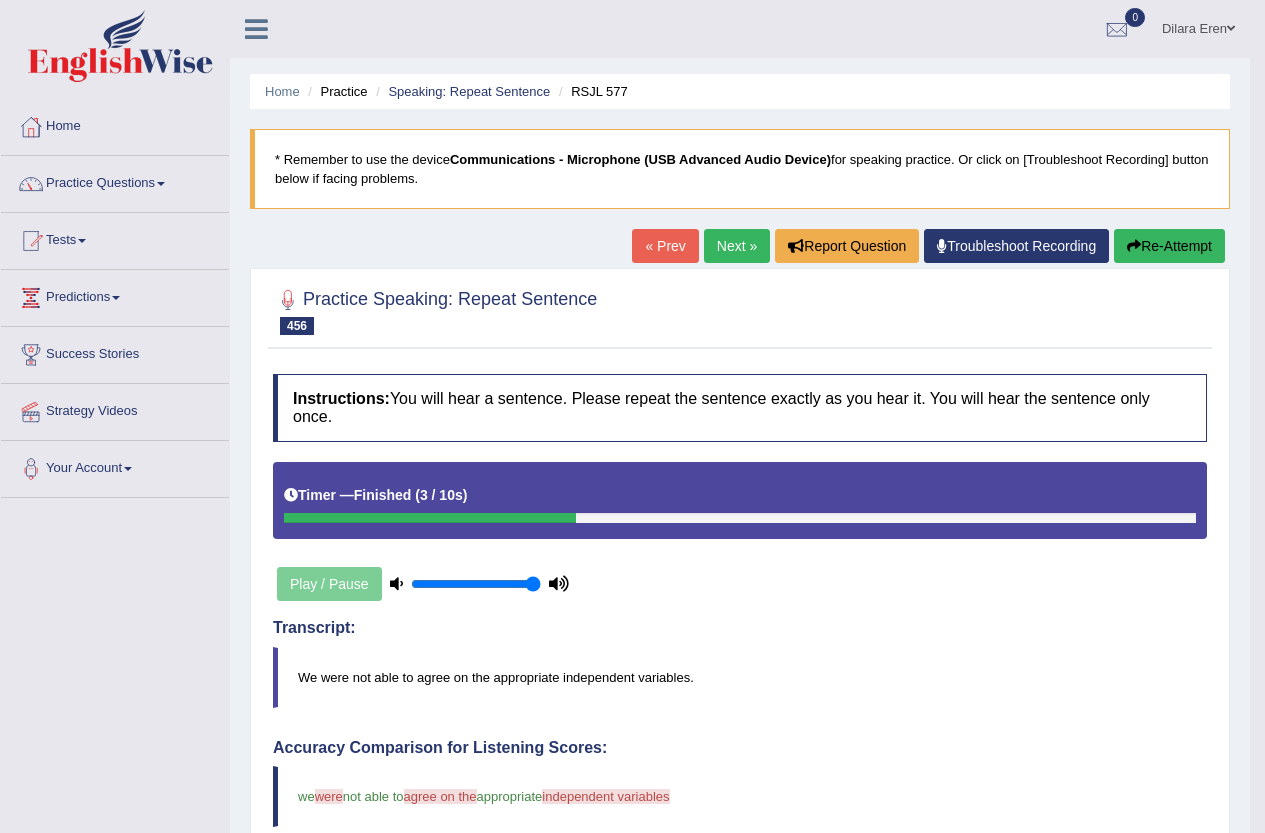click on "Next »" at bounding box center [737, 246] 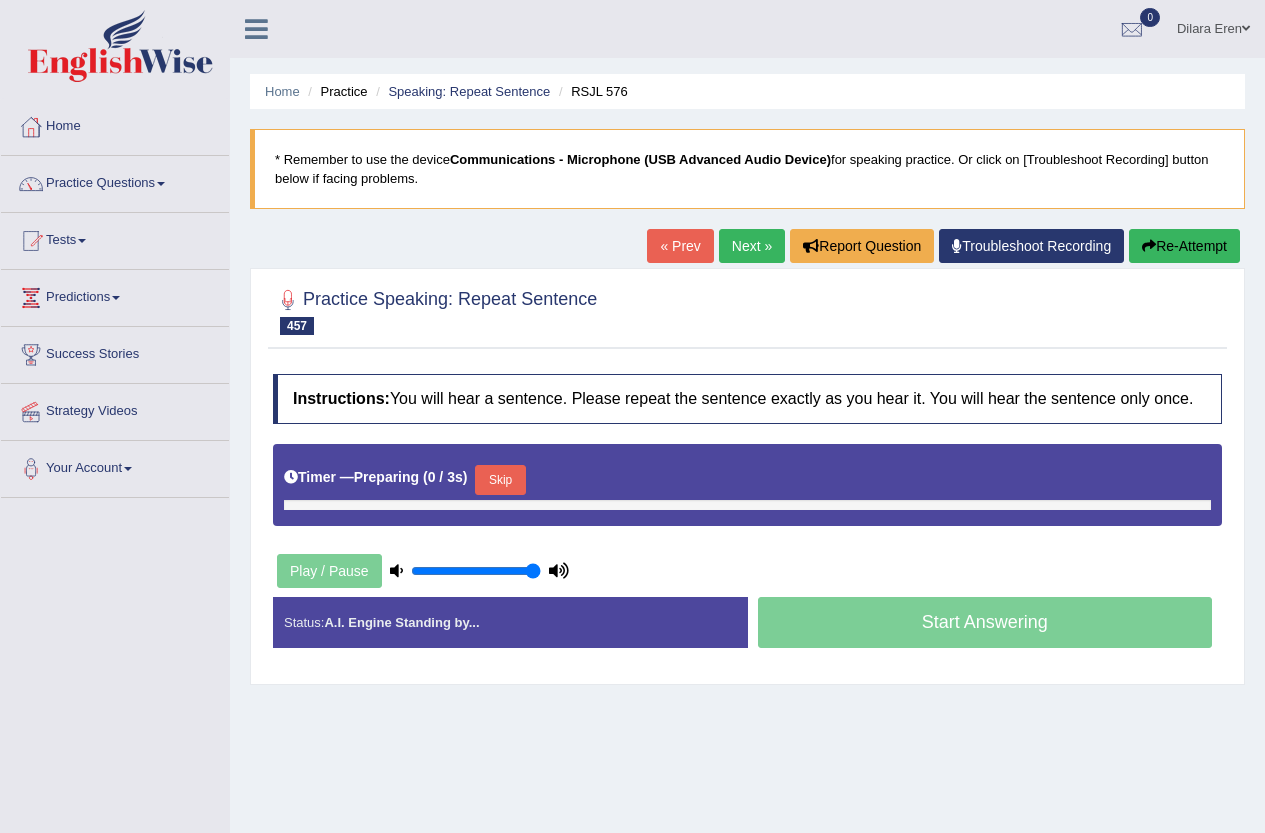 scroll, scrollTop: 0, scrollLeft: 0, axis: both 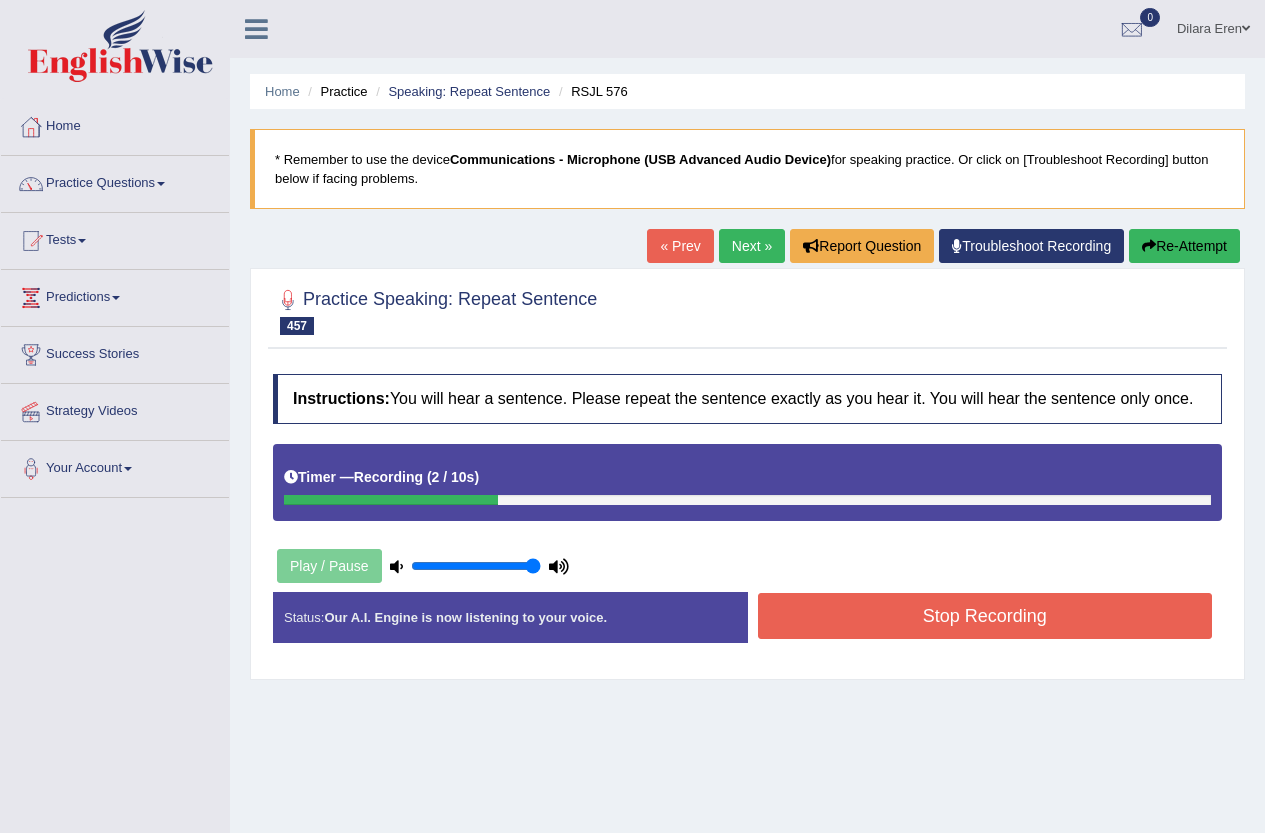 click on "Stop Recording" at bounding box center [985, 616] 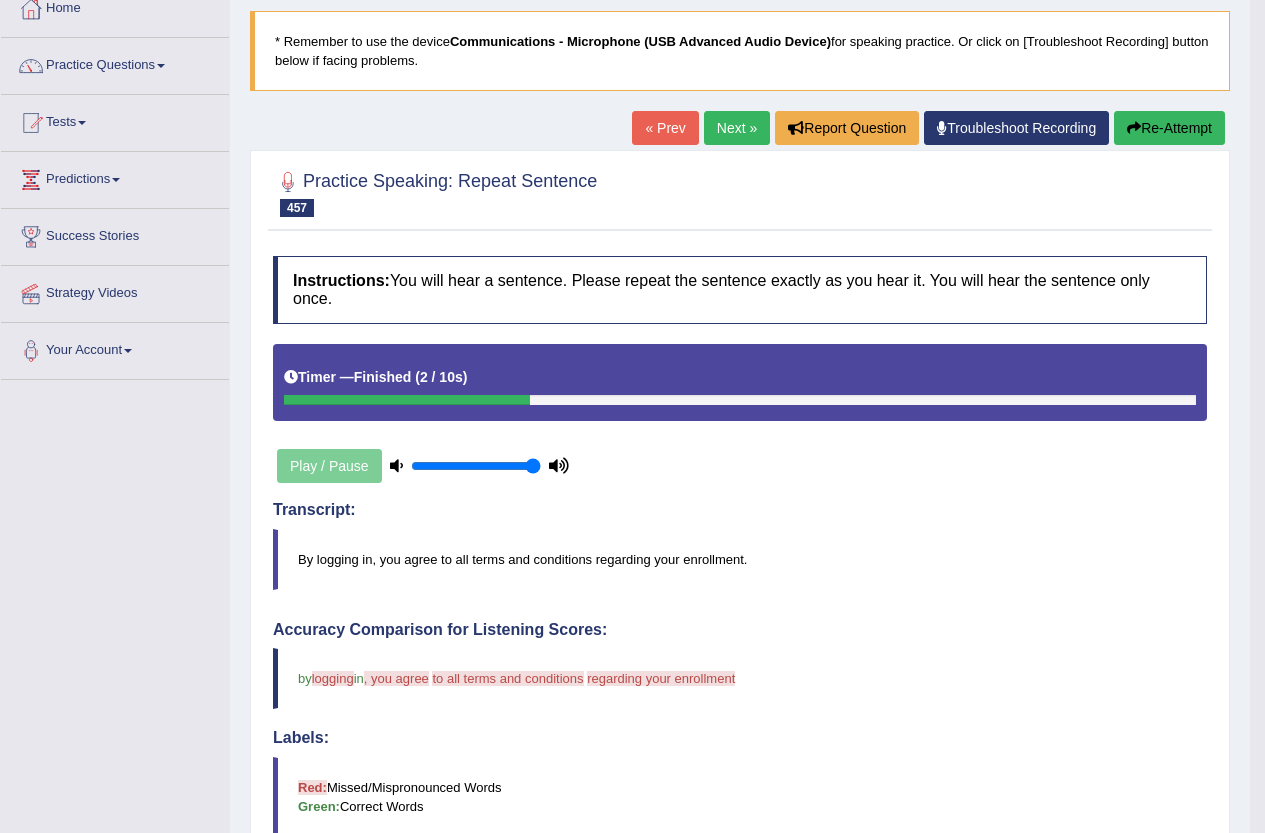 scroll, scrollTop: 100, scrollLeft: 0, axis: vertical 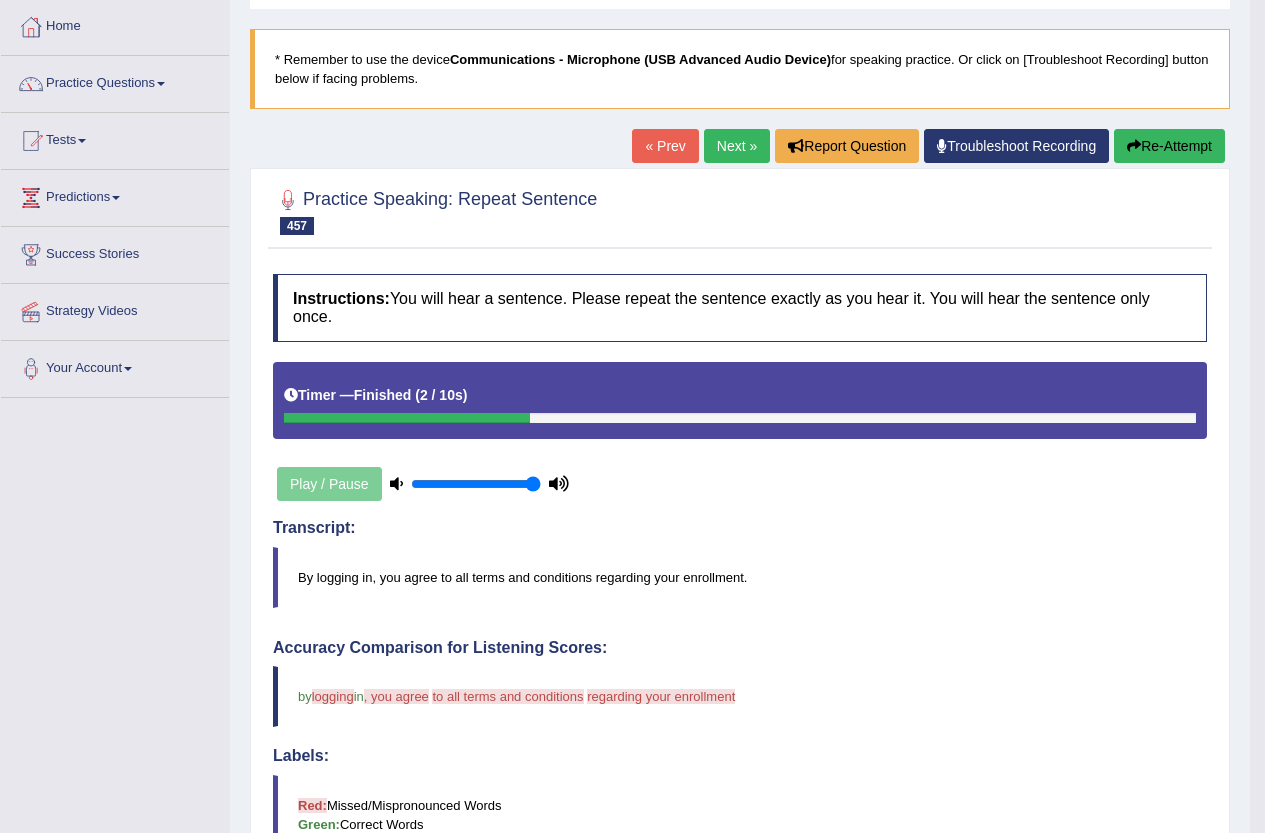 click on "Re-Attempt" at bounding box center (1169, 146) 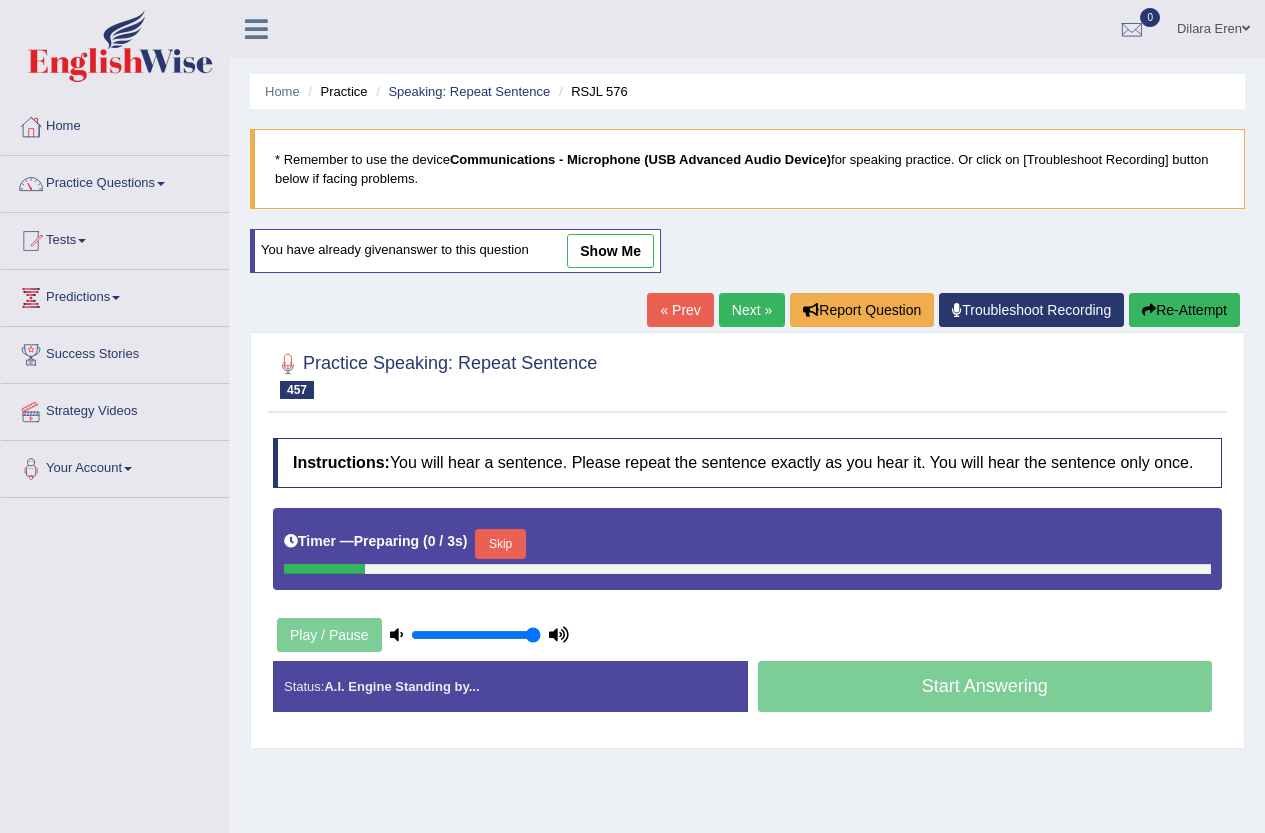 scroll, scrollTop: 100, scrollLeft: 0, axis: vertical 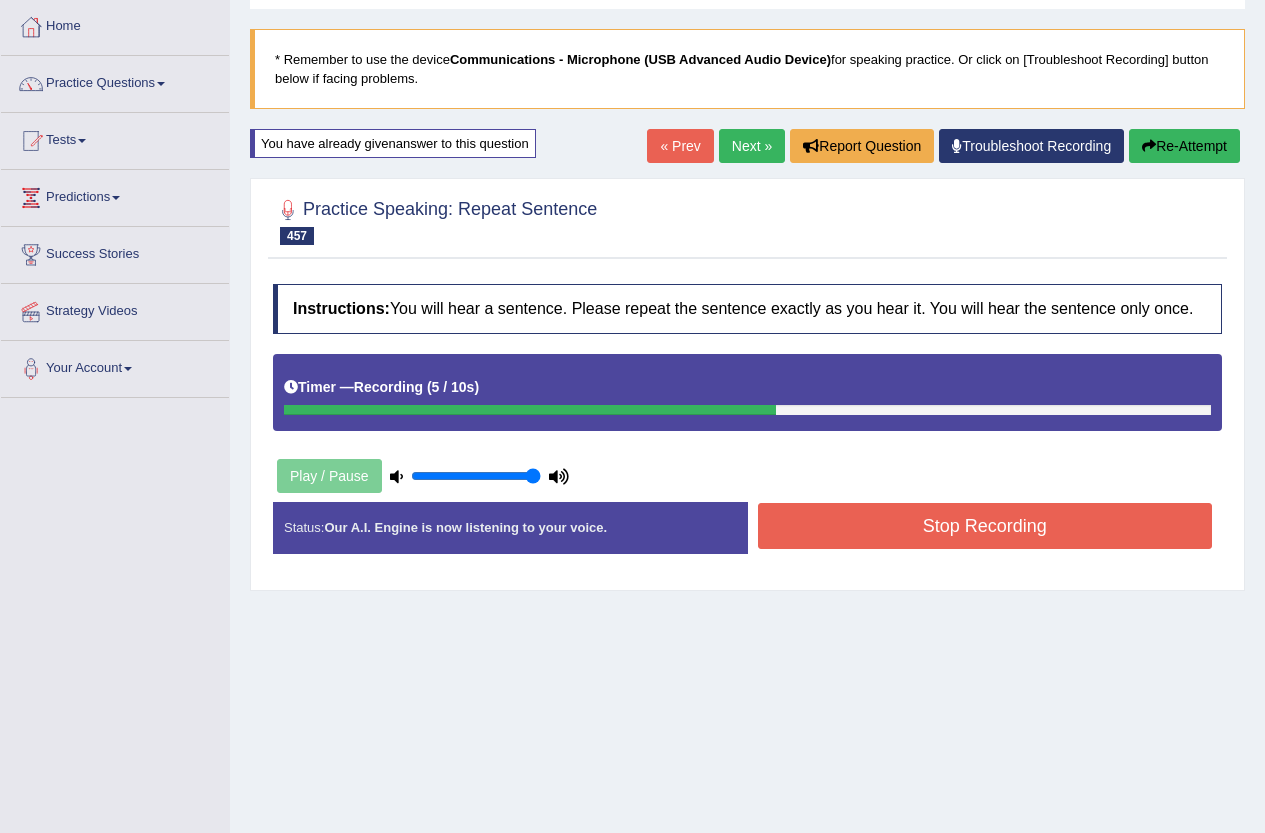 click on "Stop Recording" at bounding box center [985, 526] 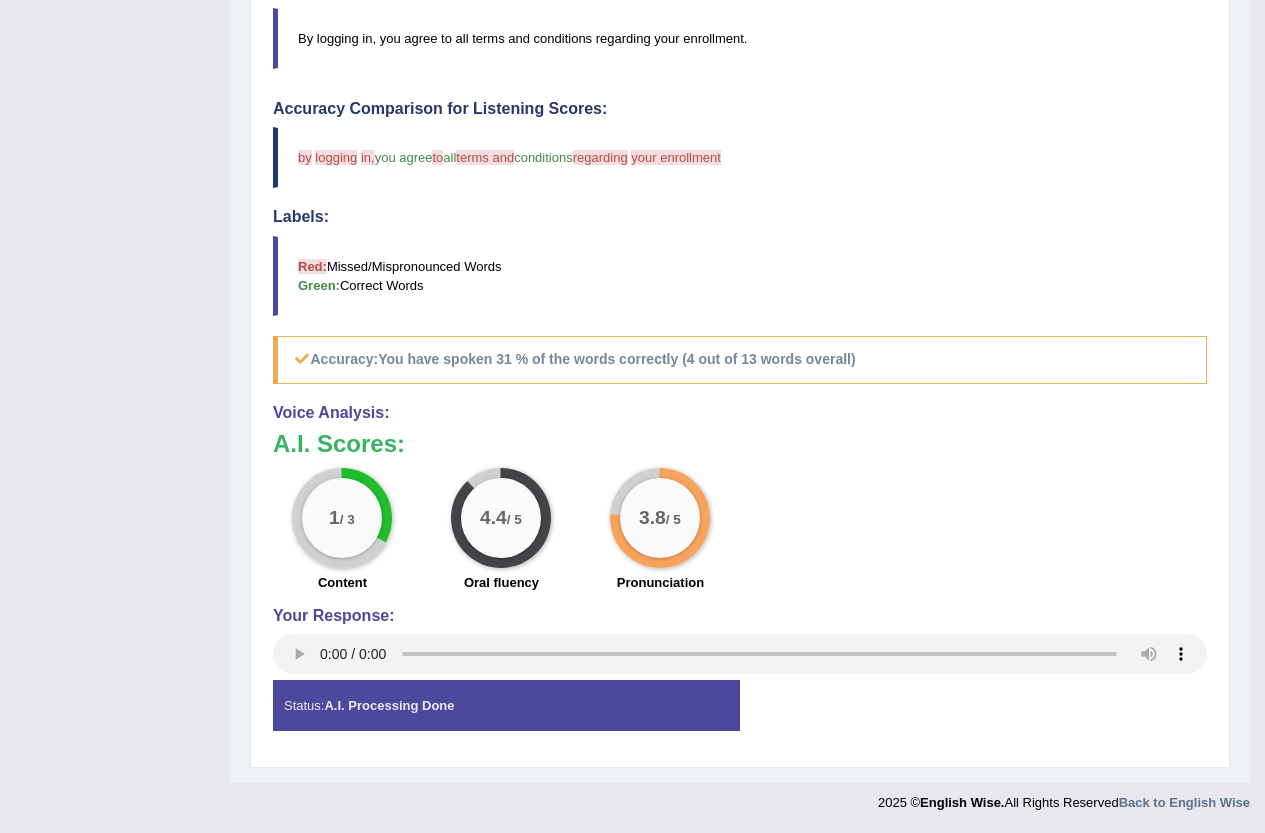 scroll, scrollTop: 0, scrollLeft: 0, axis: both 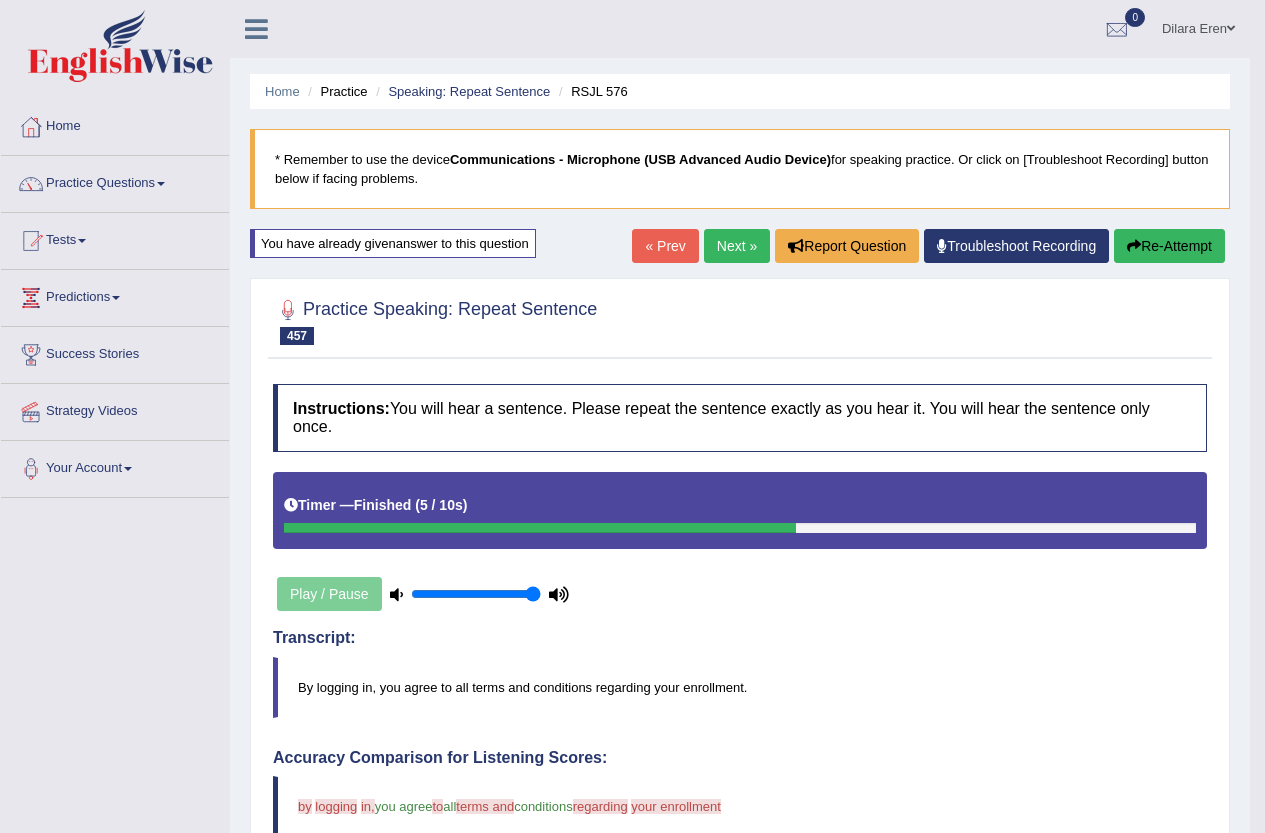 click on "Next »" at bounding box center (737, 246) 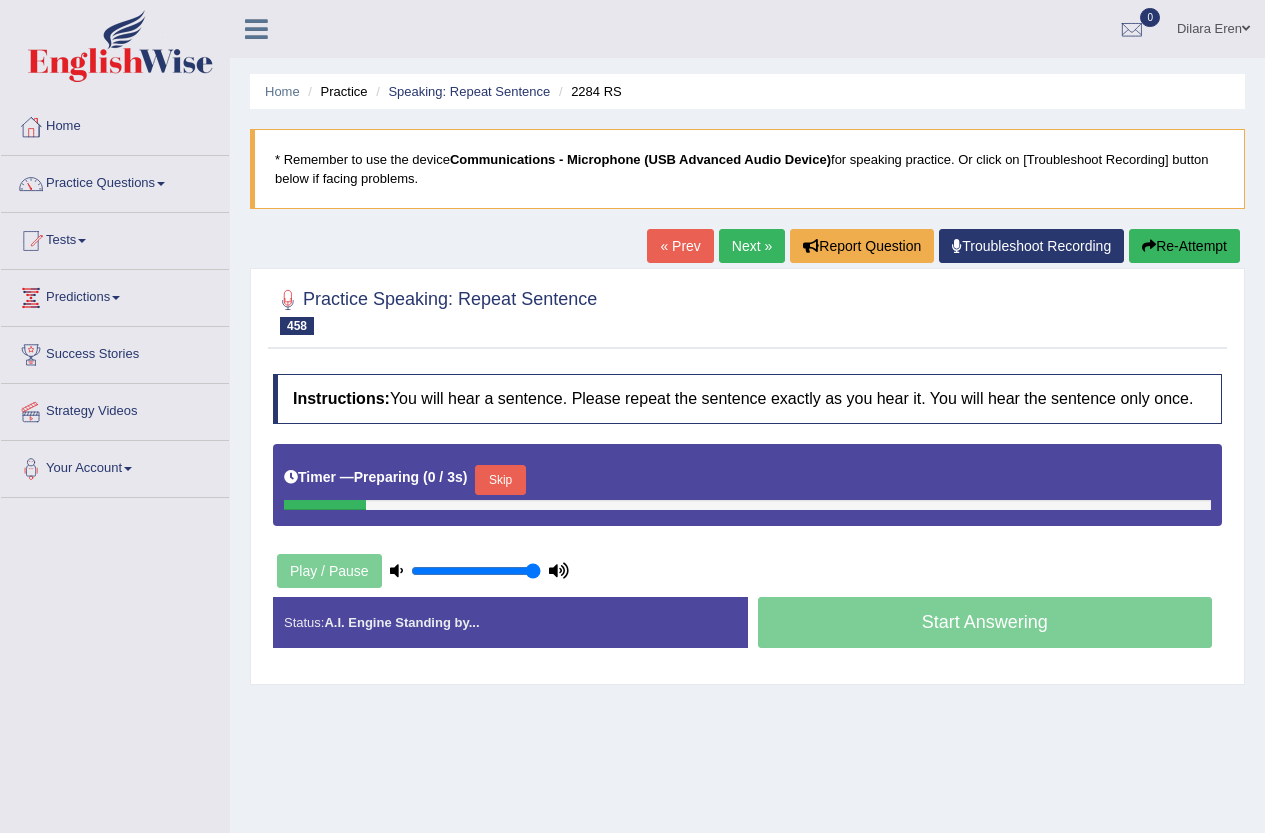 scroll, scrollTop: 0, scrollLeft: 0, axis: both 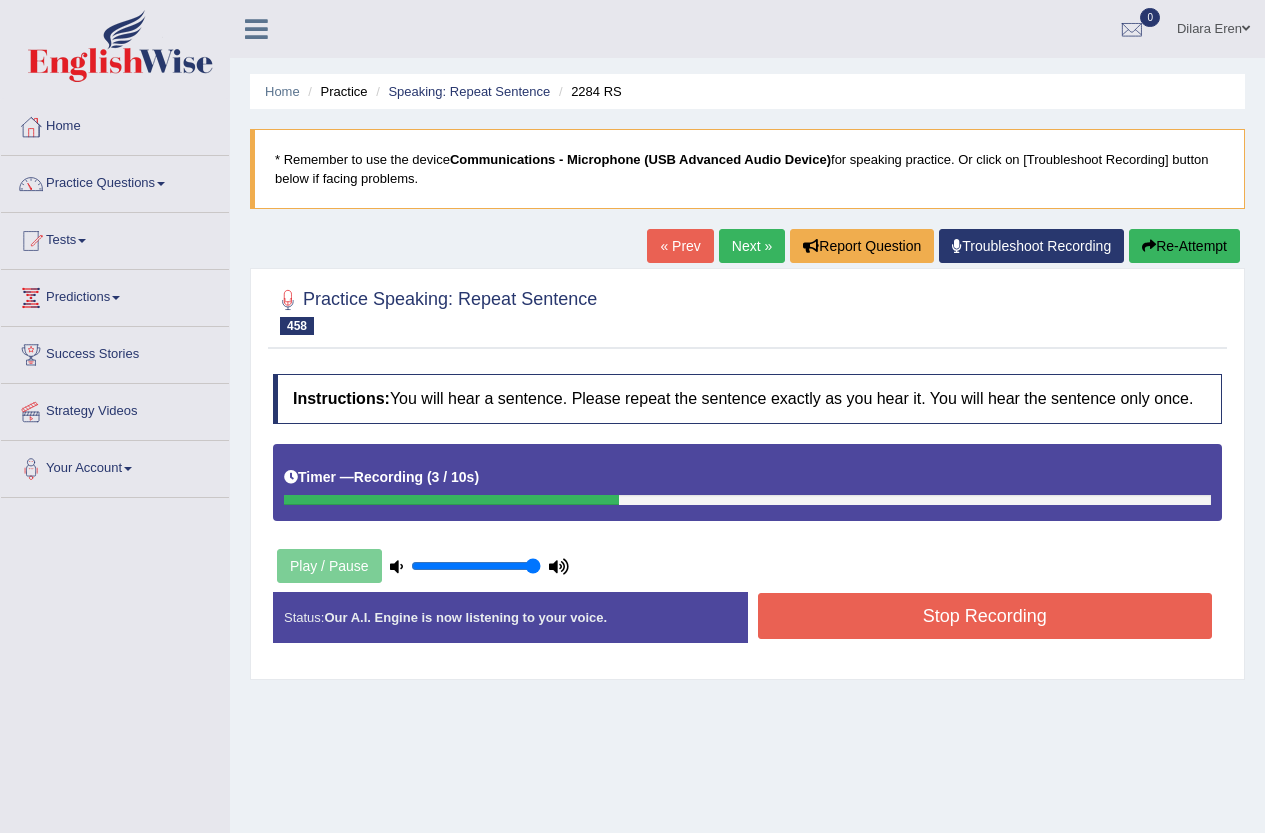 click on "Stop Recording" at bounding box center [985, 616] 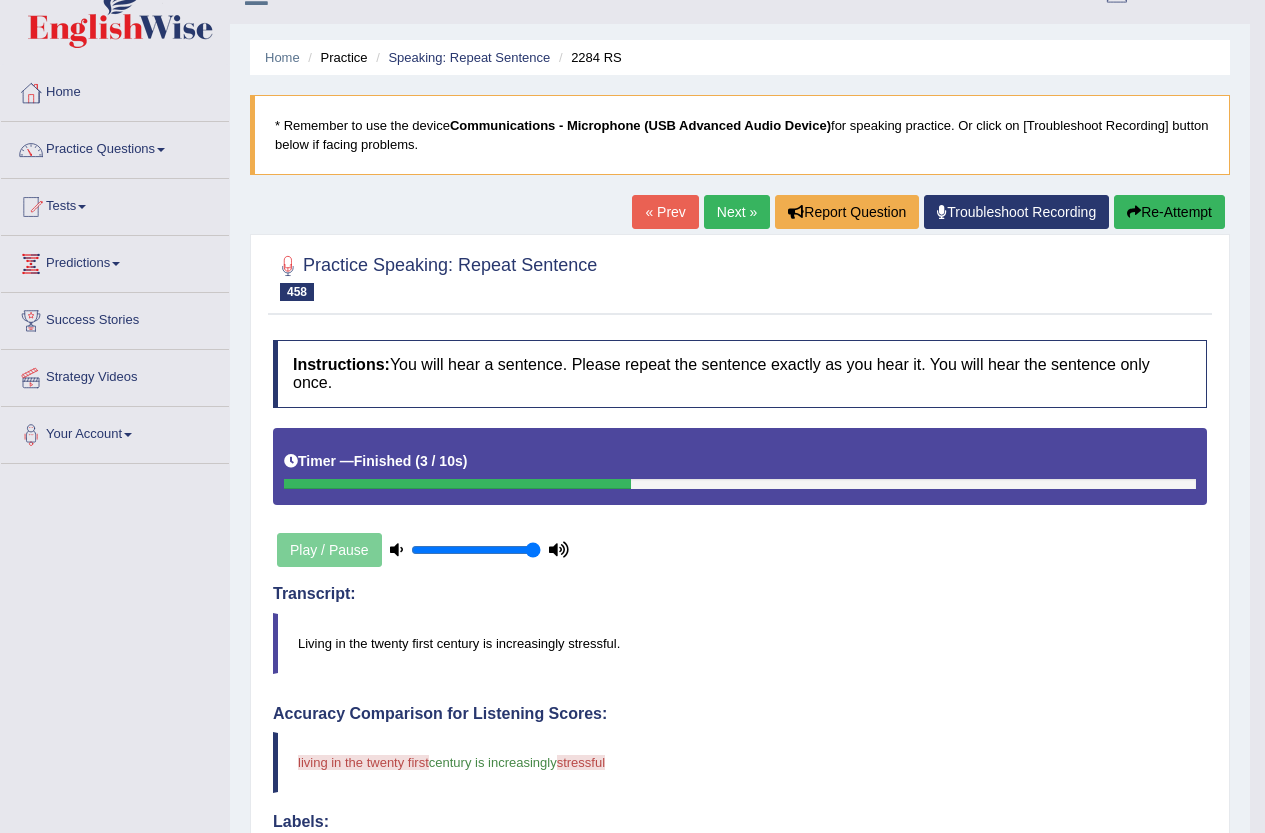 scroll, scrollTop: 0, scrollLeft: 0, axis: both 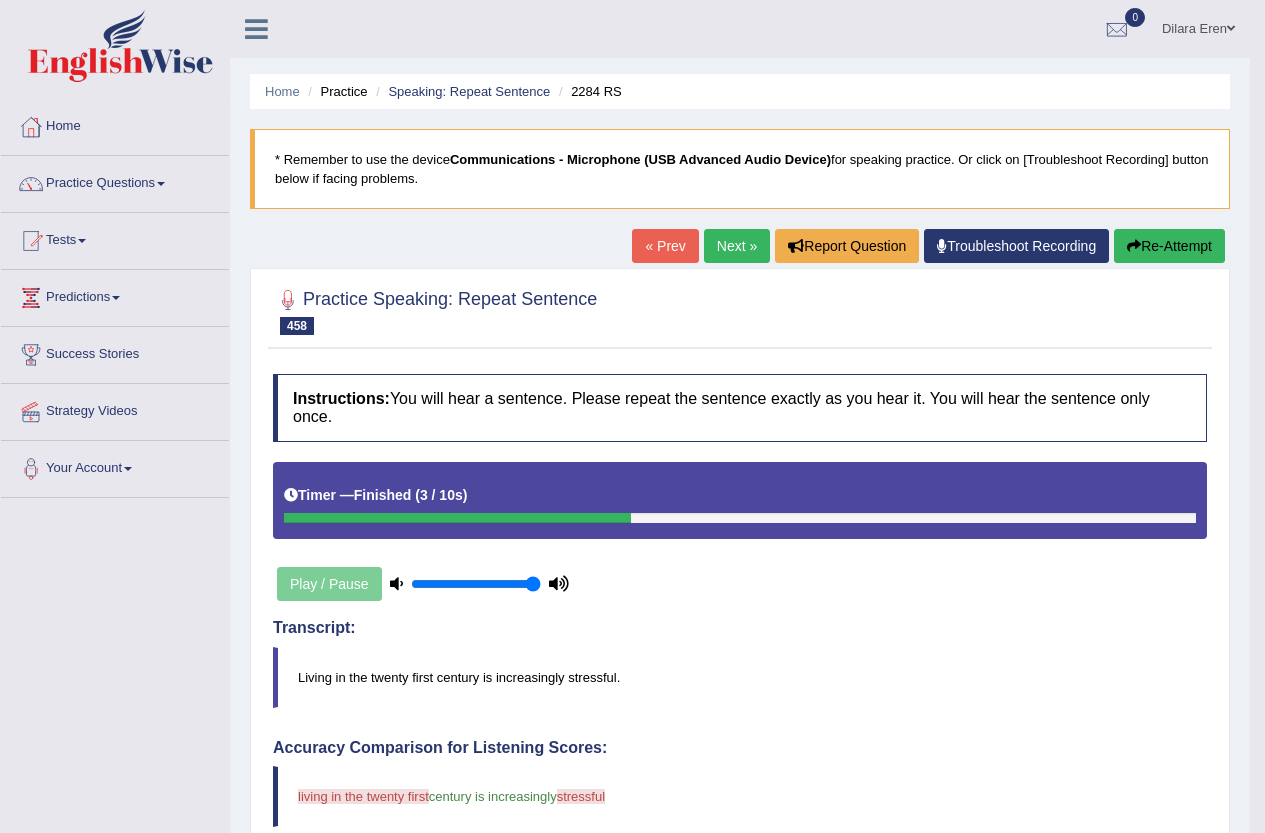 click on "Re-Attempt" at bounding box center [1169, 246] 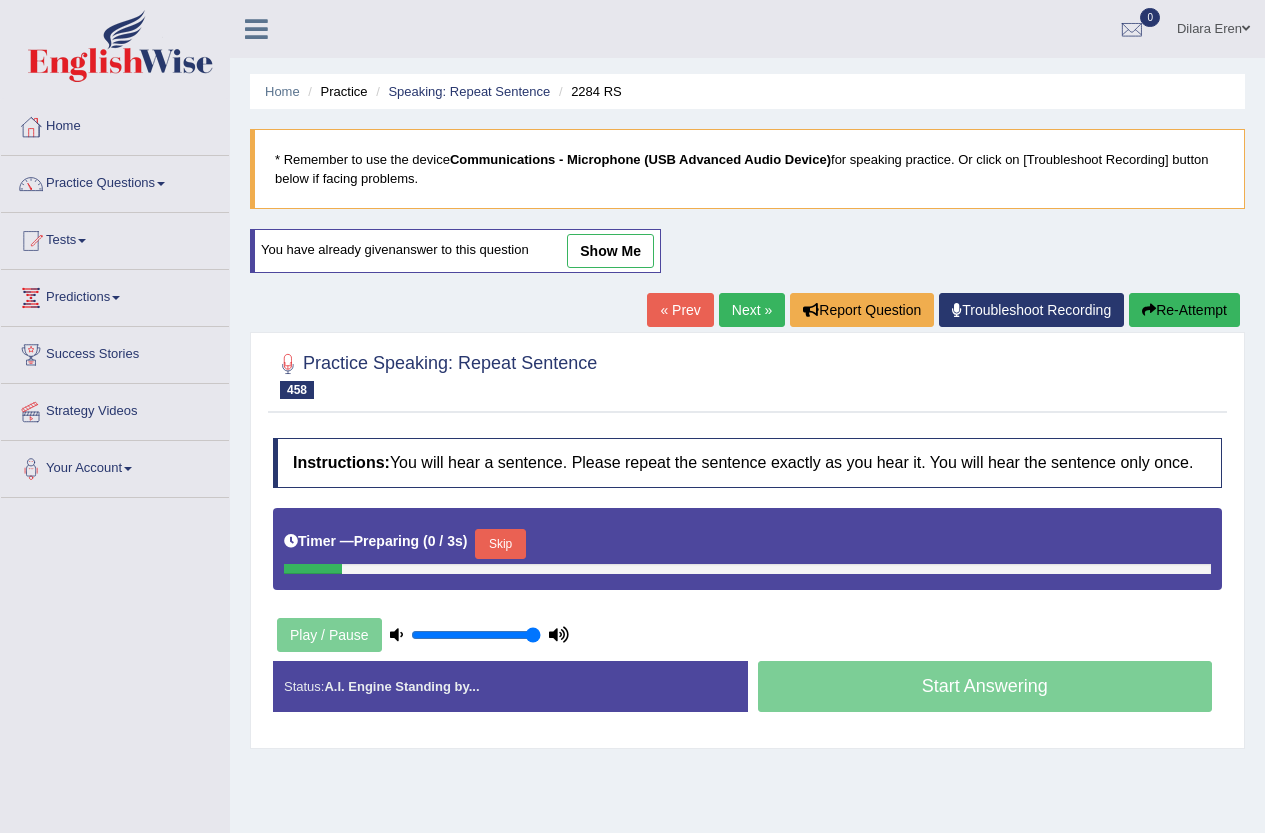 scroll, scrollTop: 0, scrollLeft: 0, axis: both 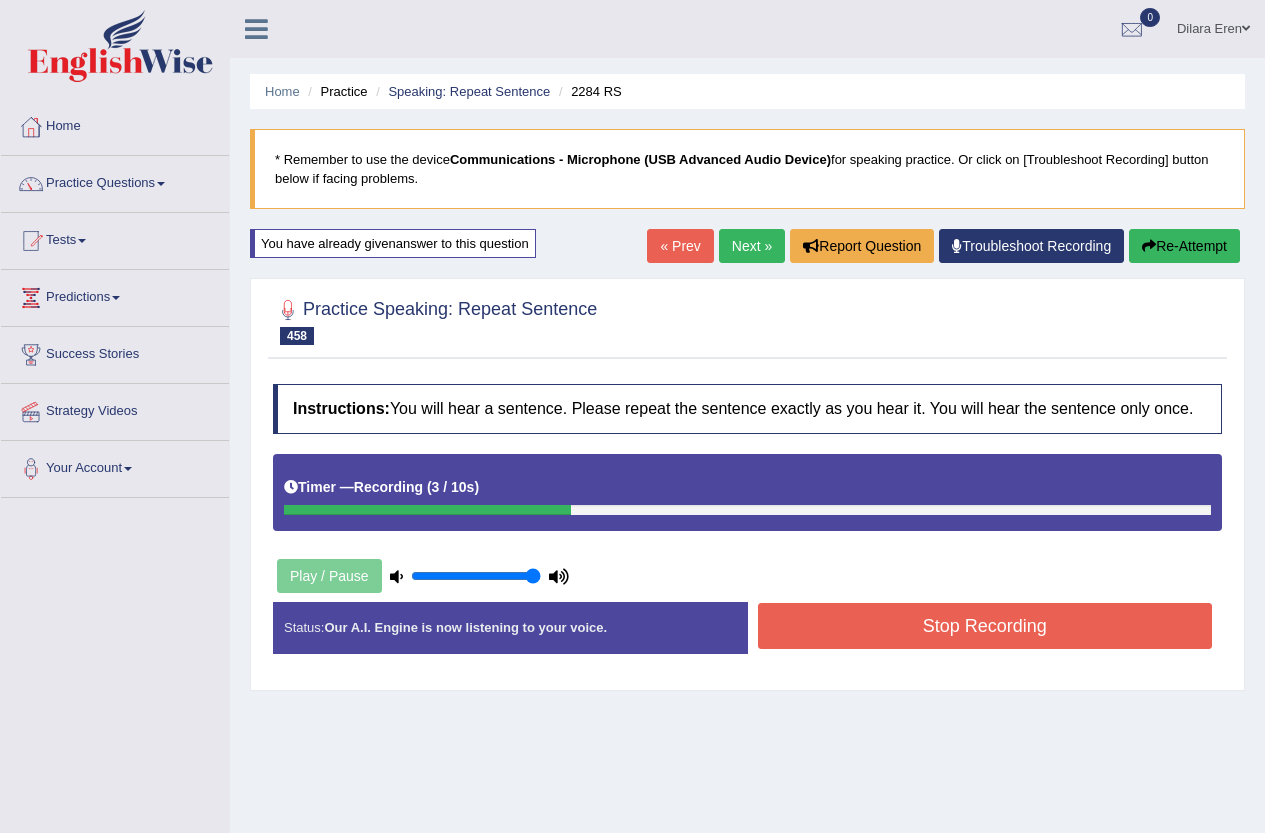 click on "Stop Recording" at bounding box center (985, 626) 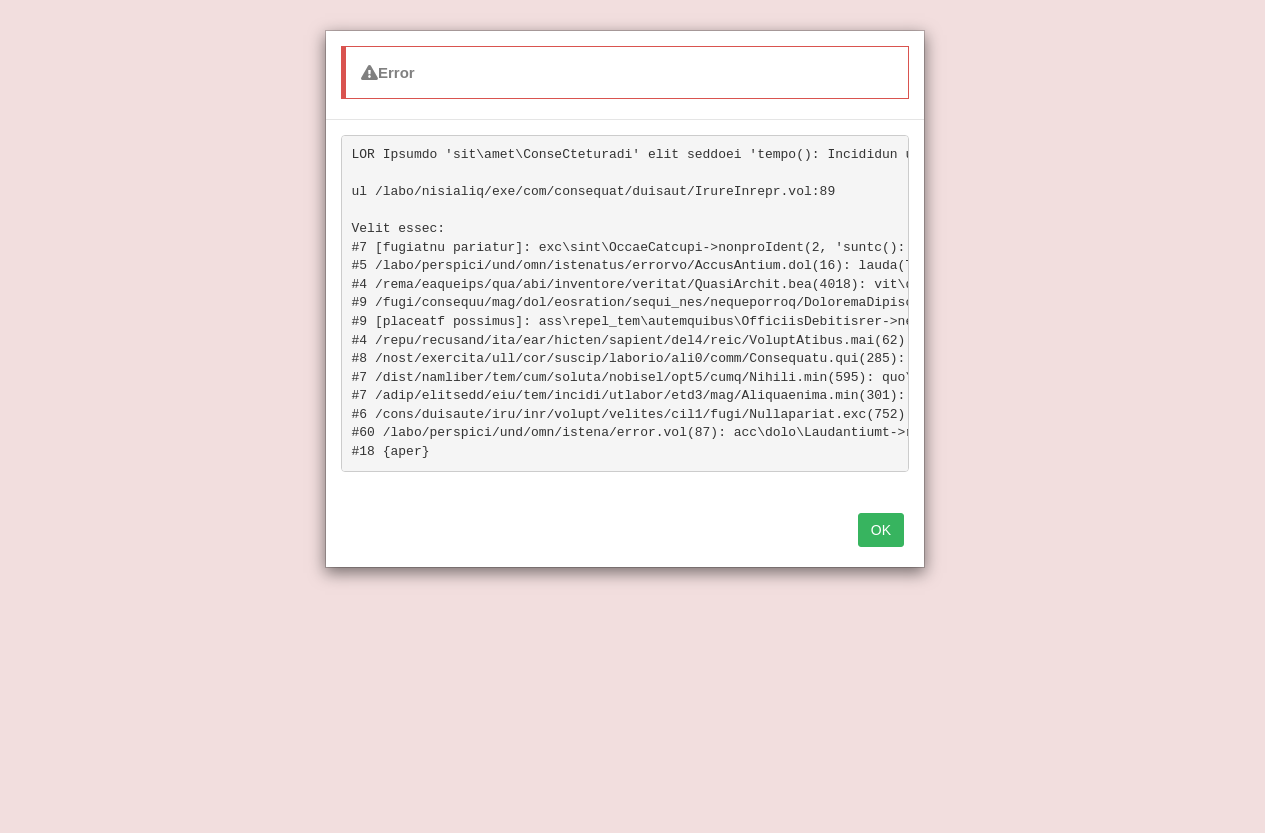 click on "OK" at bounding box center [881, 530] 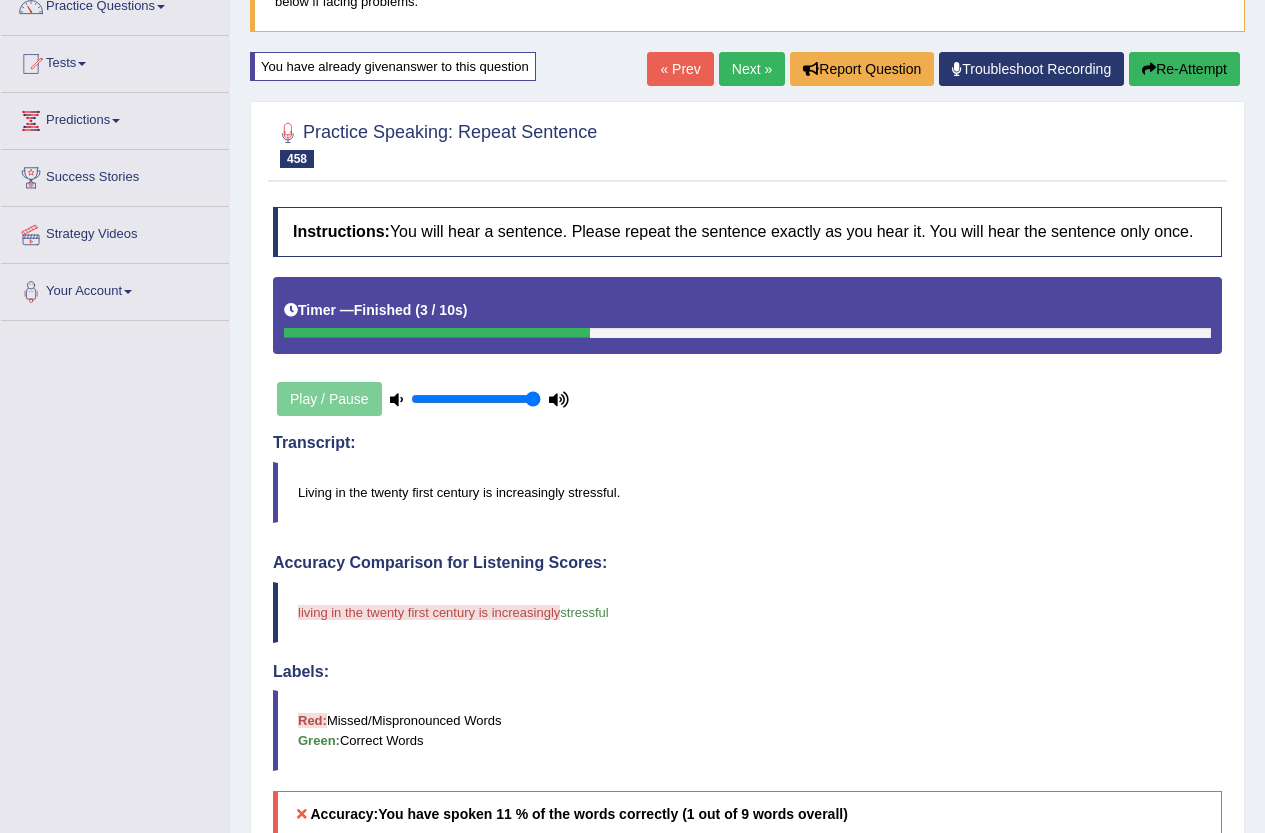 scroll, scrollTop: 155, scrollLeft: 0, axis: vertical 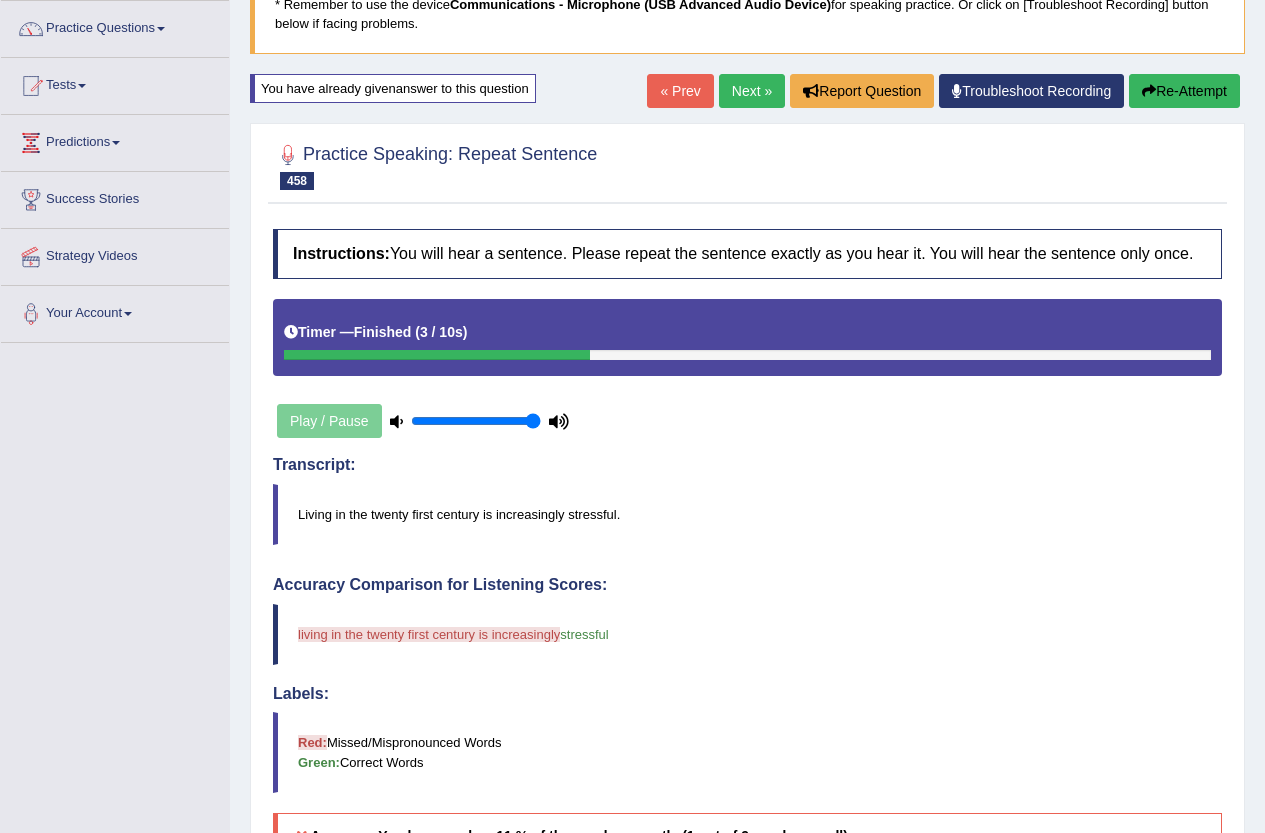 click on "Re-Attempt" at bounding box center [1184, 91] 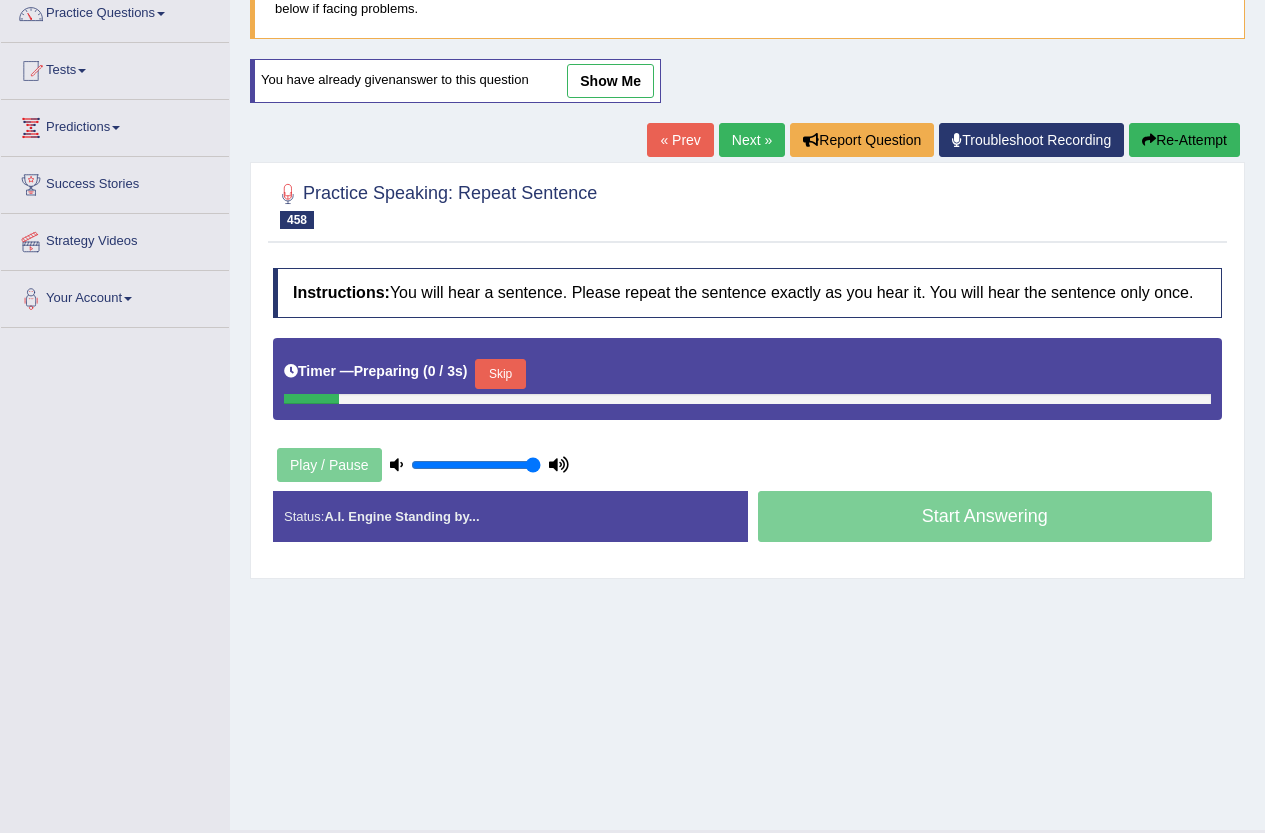 scroll, scrollTop: 170, scrollLeft: 0, axis: vertical 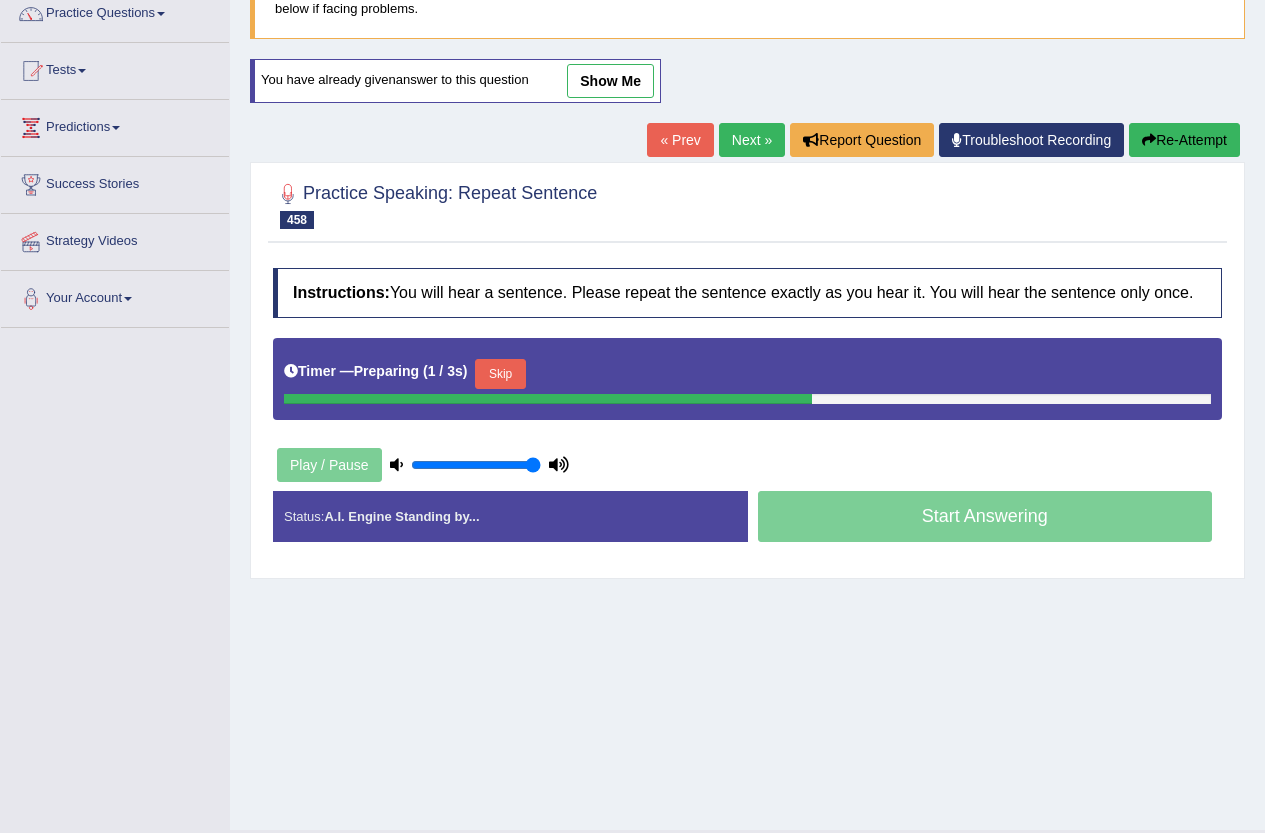 click on "Timer —  Preparing   ( 1 / 3s ) Skip" at bounding box center (747, 374) 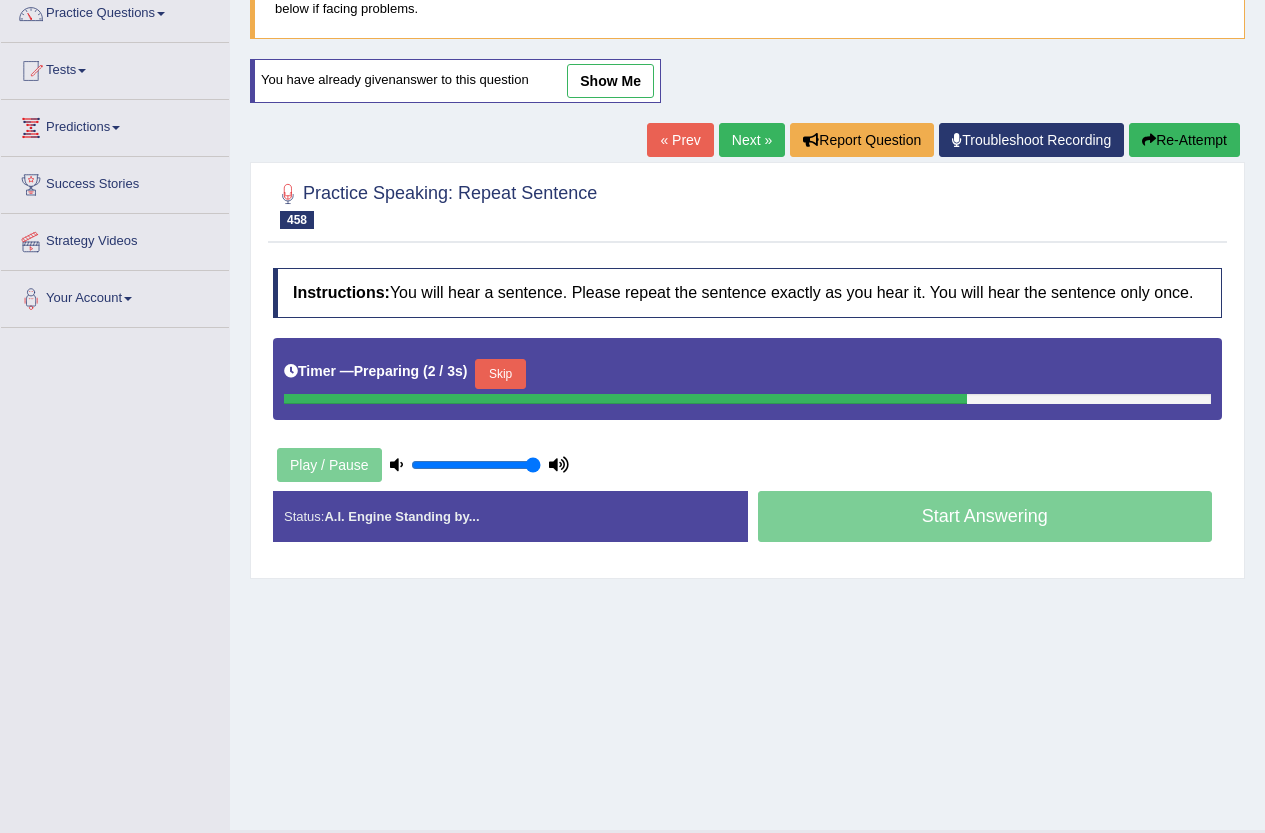 click on "Skip" at bounding box center (500, 374) 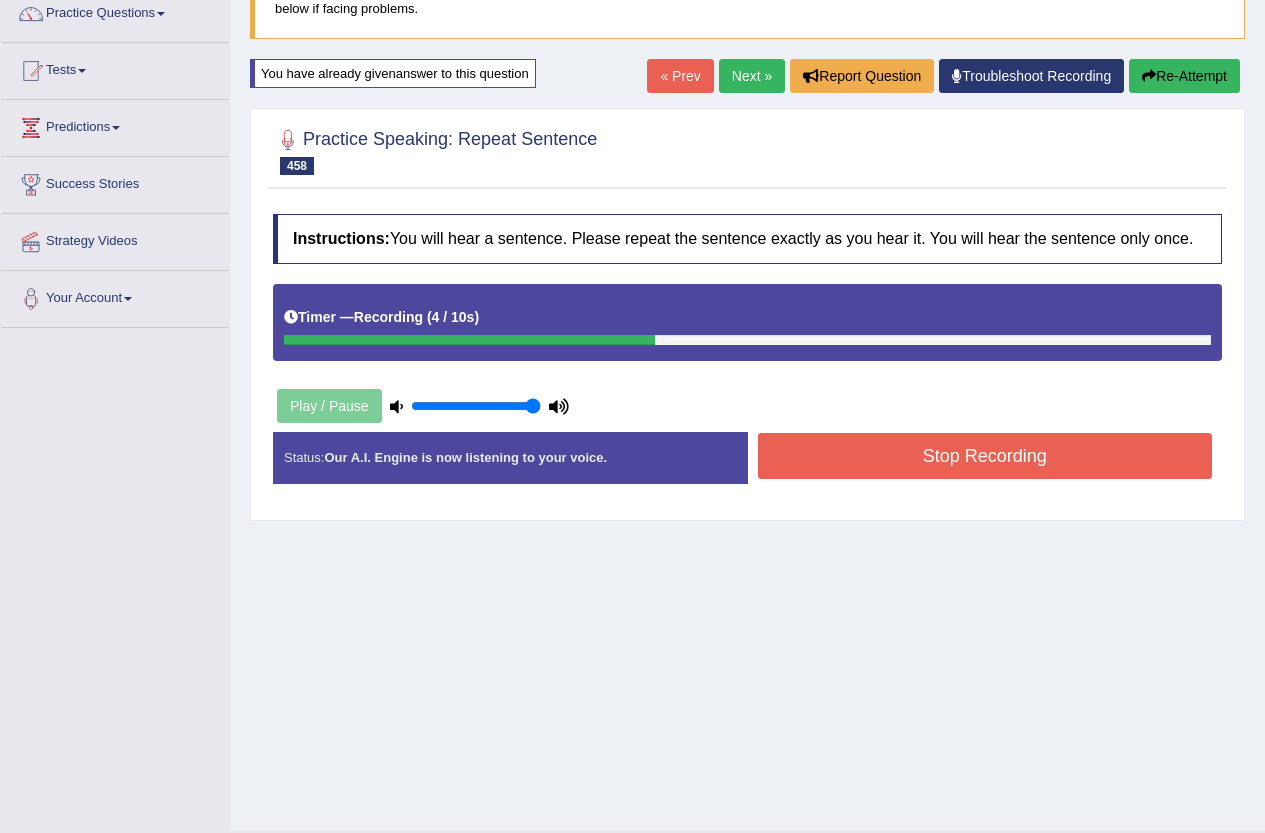 click on "Stop Recording" at bounding box center [985, 456] 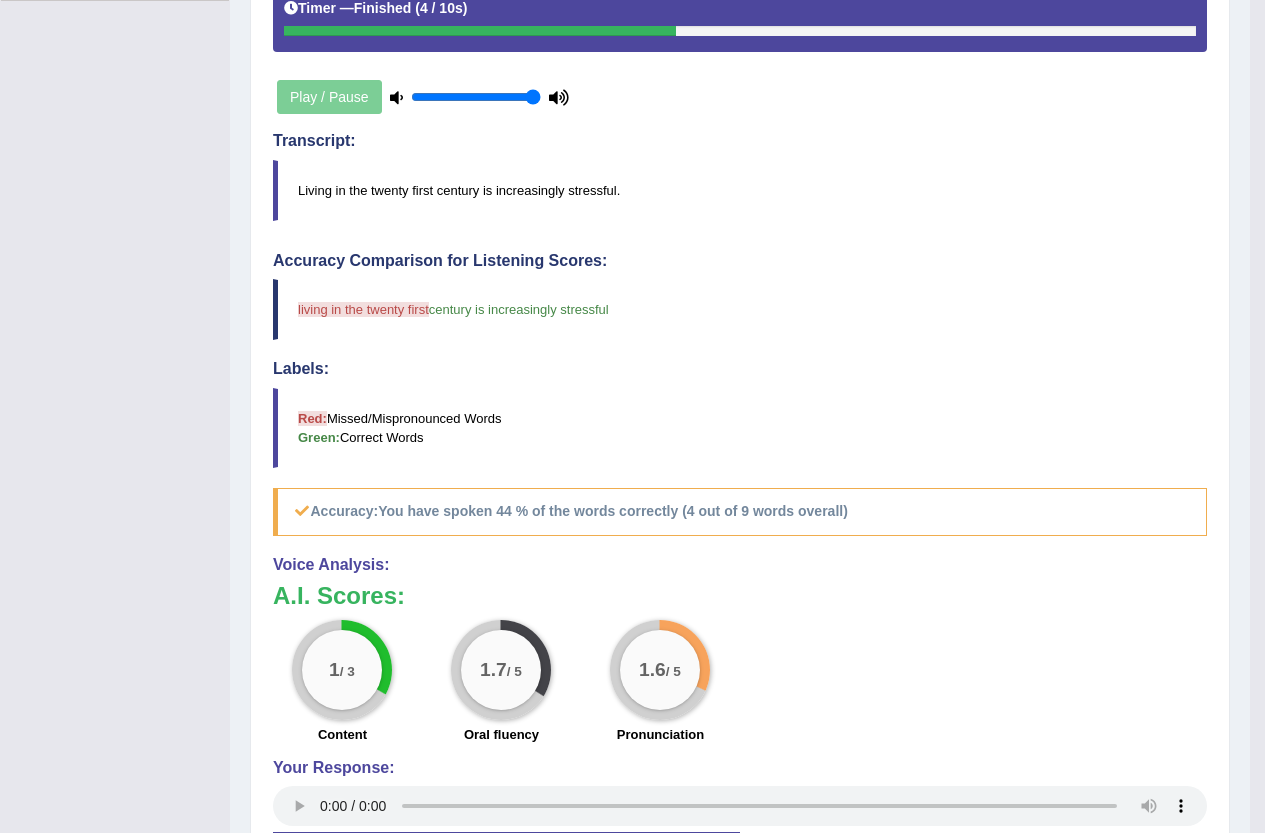 scroll, scrollTop: 500, scrollLeft: 0, axis: vertical 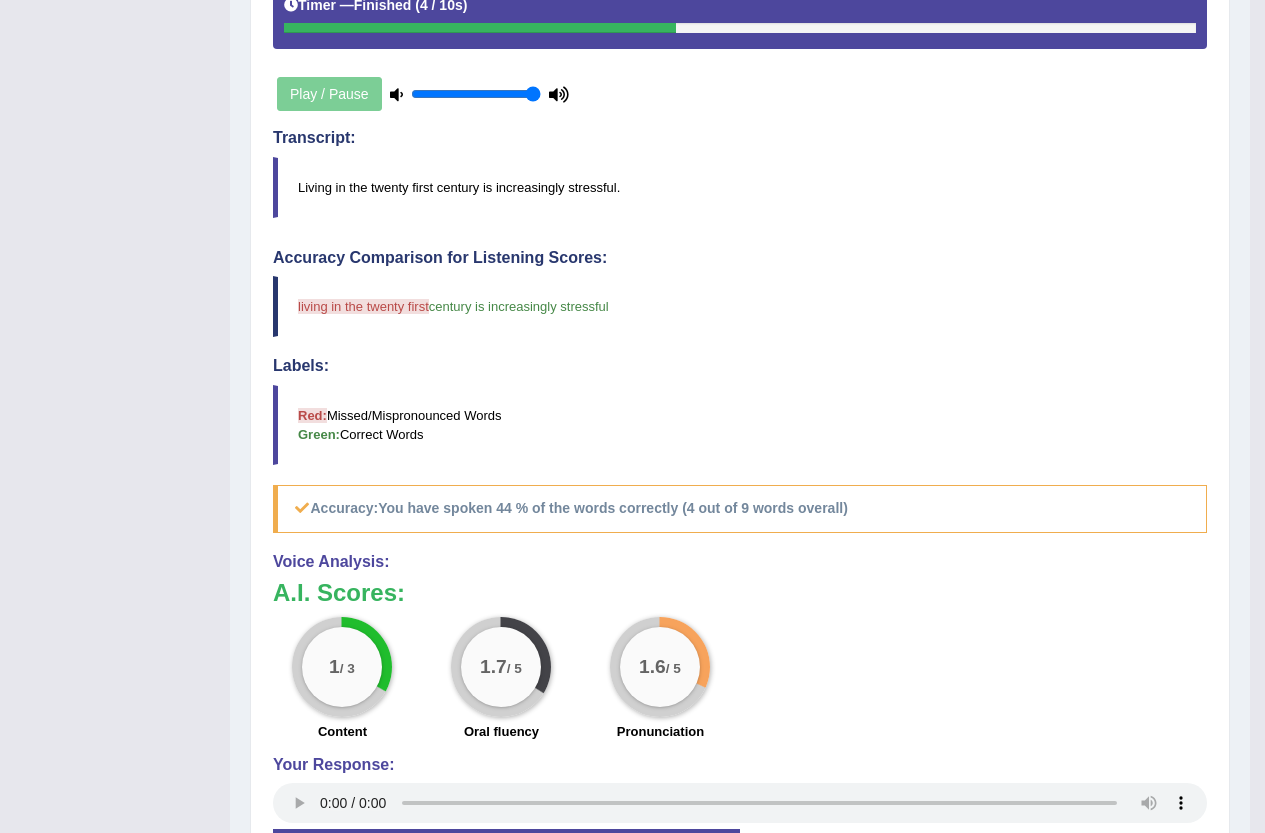 click on "Instructions:  You will hear a sentence. Please repeat the sentence exactly as you hear it. You will hear the sentence only once.
Timer —  Finished   ( 4 / 10s ) Play / Pause Transcript: Living in the [DATE] is increasingly stressful. Created with Highcharts 7.1.2 Too low Too high Time Pitch meter: 0 2.5 5 7.5 10 Created with Highcharts 7.1.2 Great Too slow Too fast Time Speech pace meter: 0 10 20 30 40 Accuracy Comparison for Listening Scores: living in the [ORDINAL]  century is increasingly stressful Labels:
Red:  Missed/Mispronounced Words
Green:  Correct Words
Accuracy:  You have spoken 44 % of the words correctly (4 out of 9 words overall) Voice Analysis: A.I. Scores:
1  / 3              Content
1.7  / 5              Oral fluency
1.6  / 5              Pronunciation
Your Response: Status:" at bounding box center (740, 389) 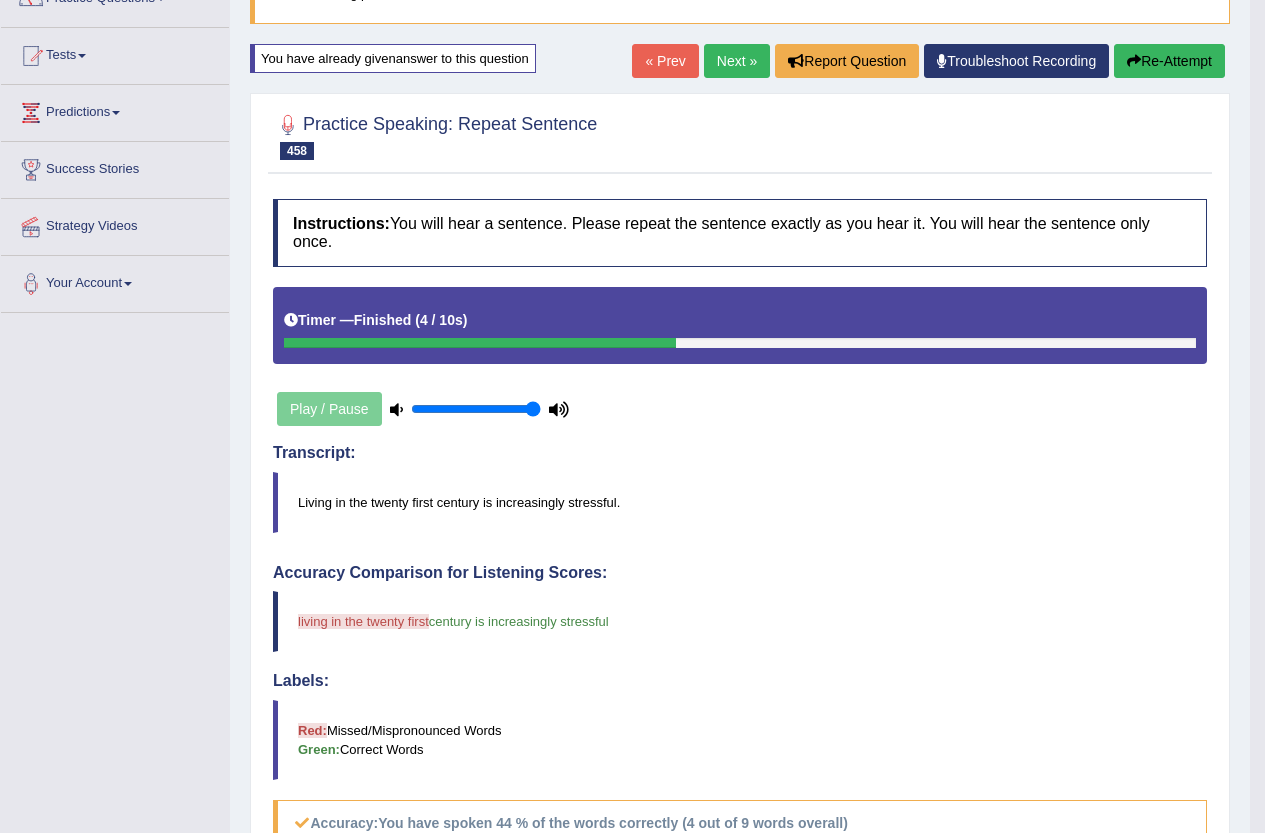 scroll, scrollTop: 149, scrollLeft: 0, axis: vertical 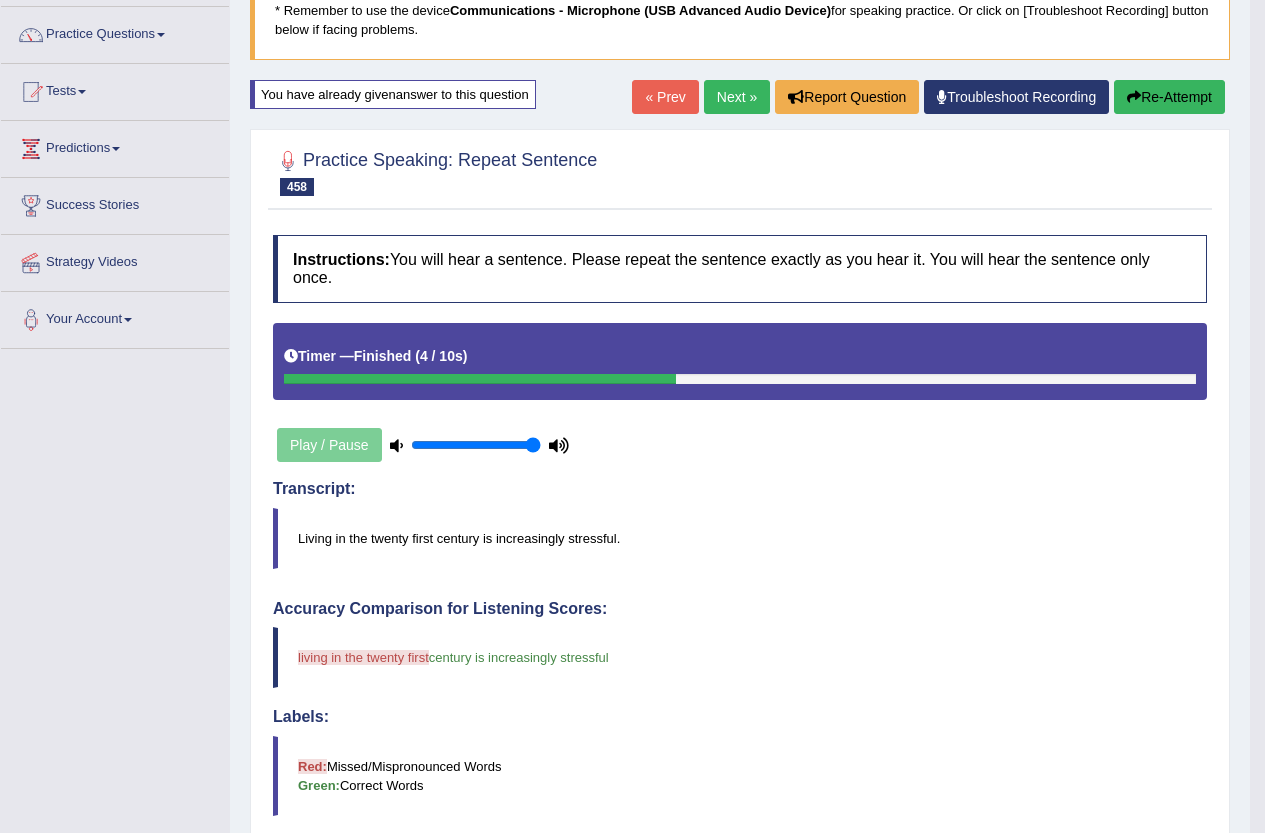 click on "Next »" at bounding box center (737, 97) 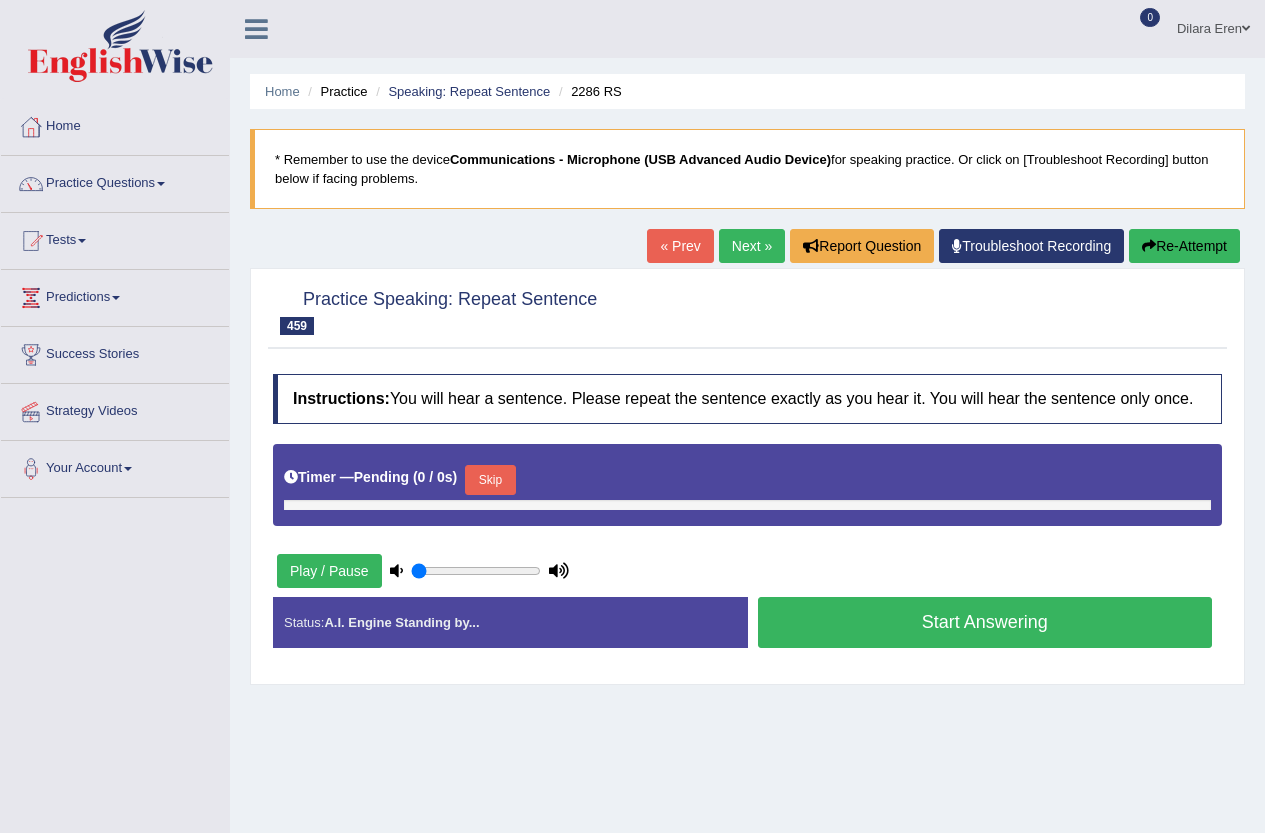 type on "1" 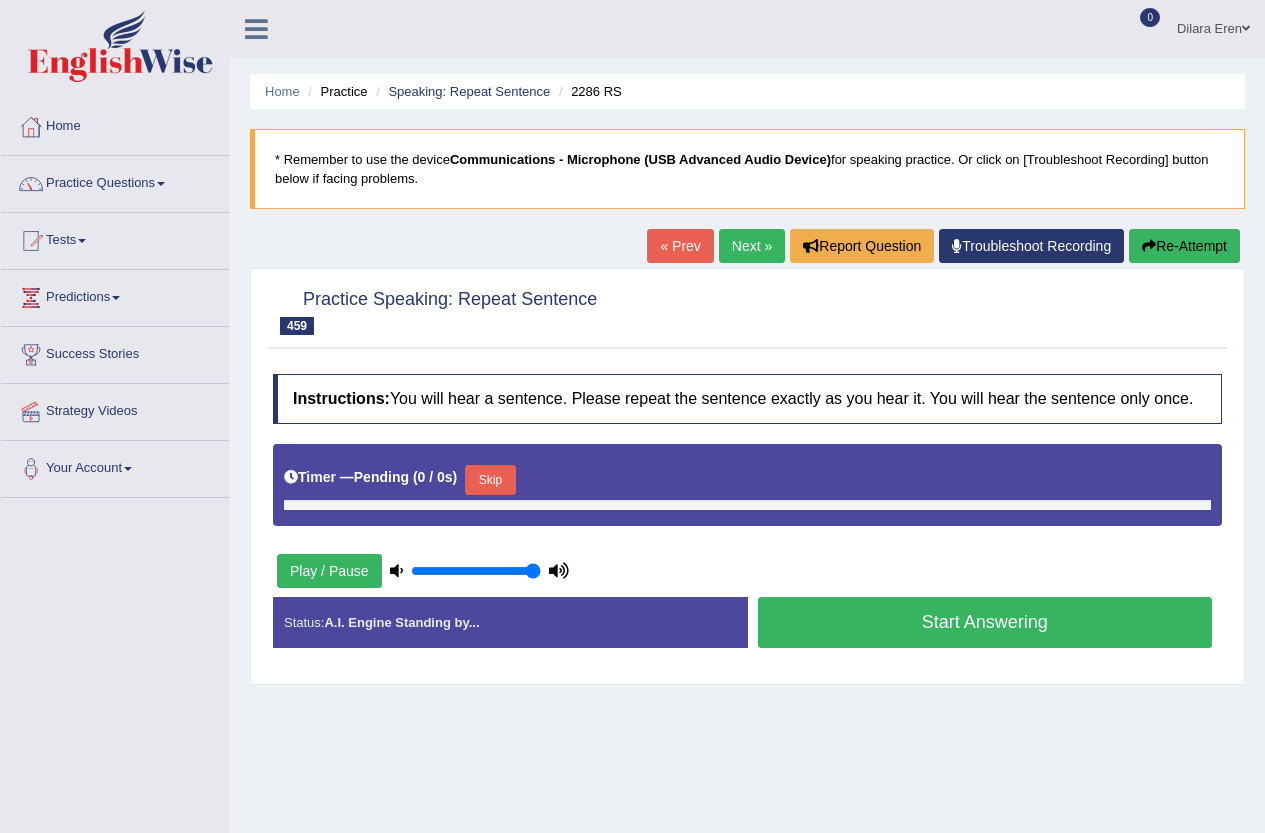 scroll, scrollTop: 0, scrollLeft: 0, axis: both 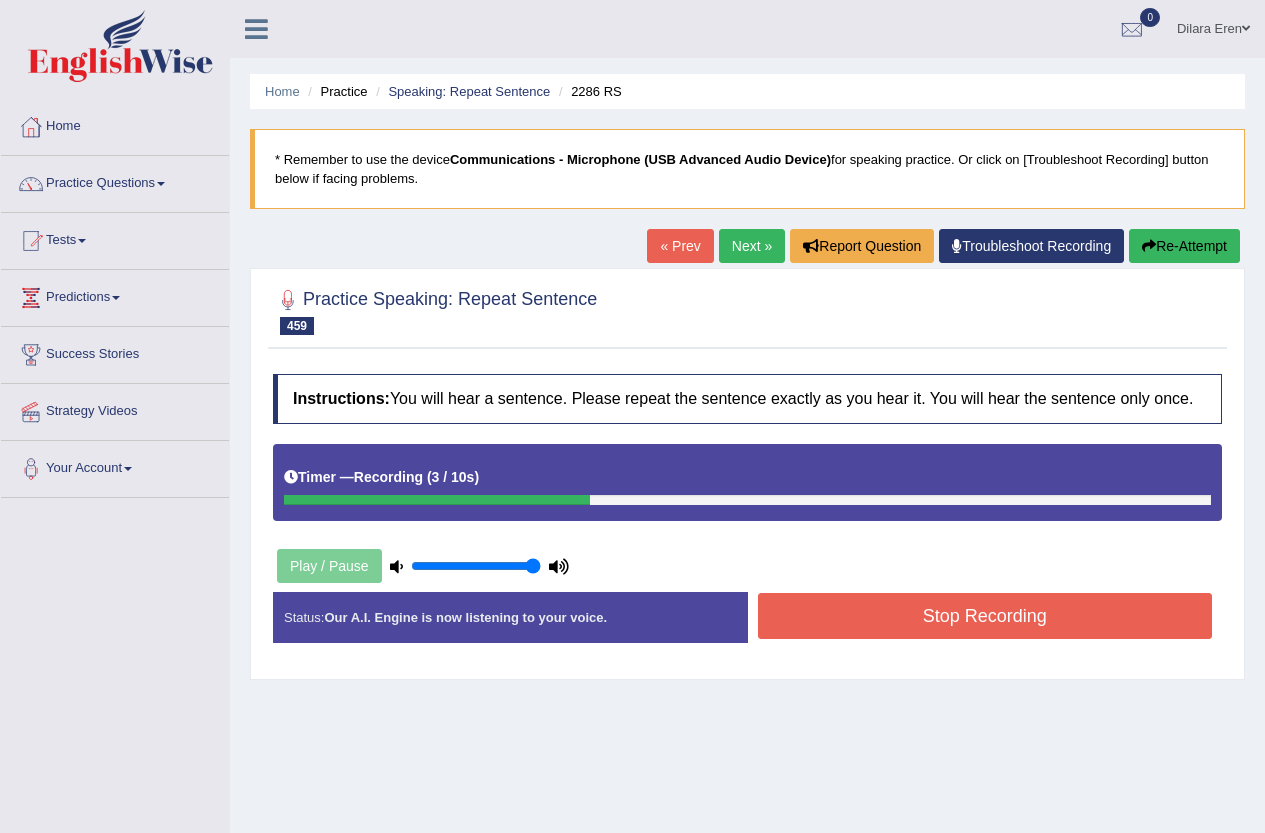 click on "Stop Recording" at bounding box center [985, 616] 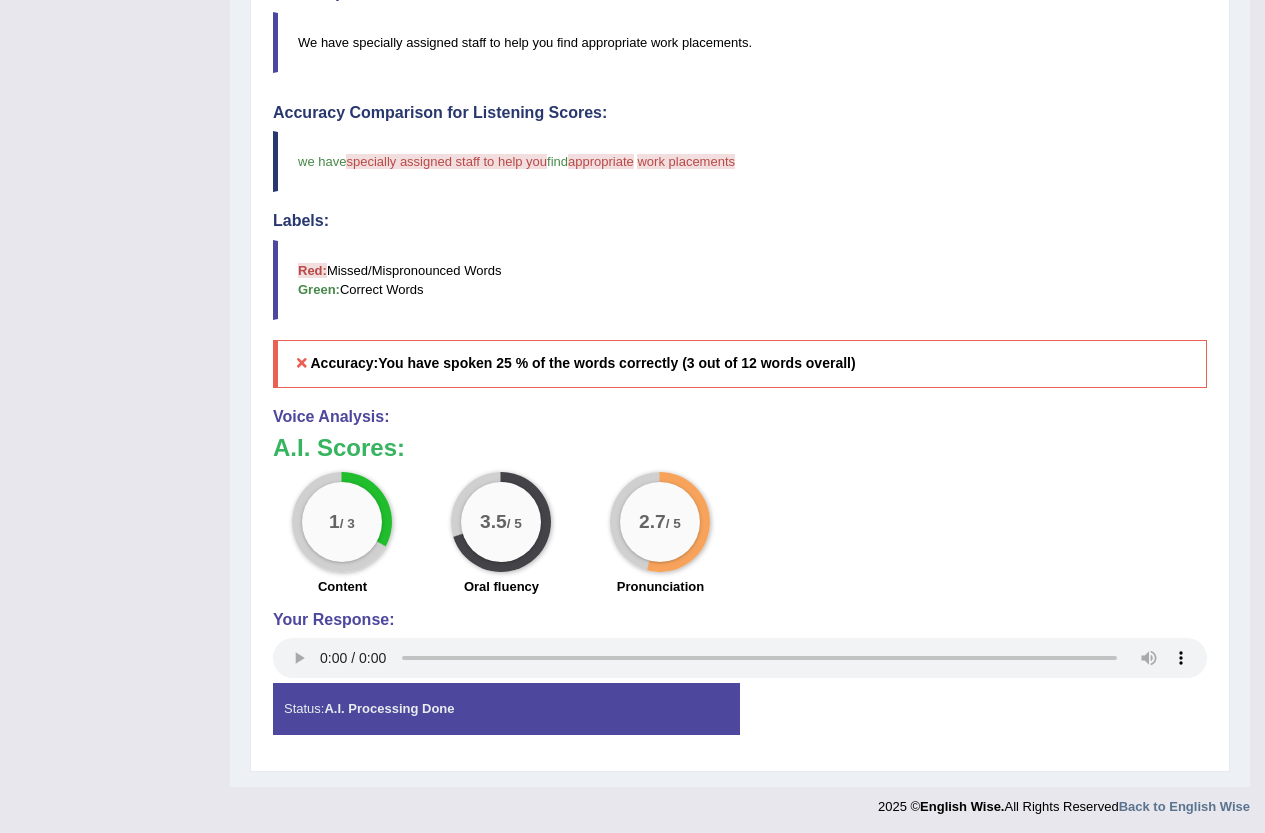 scroll, scrollTop: 639, scrollLeft: 0, axis: vertical 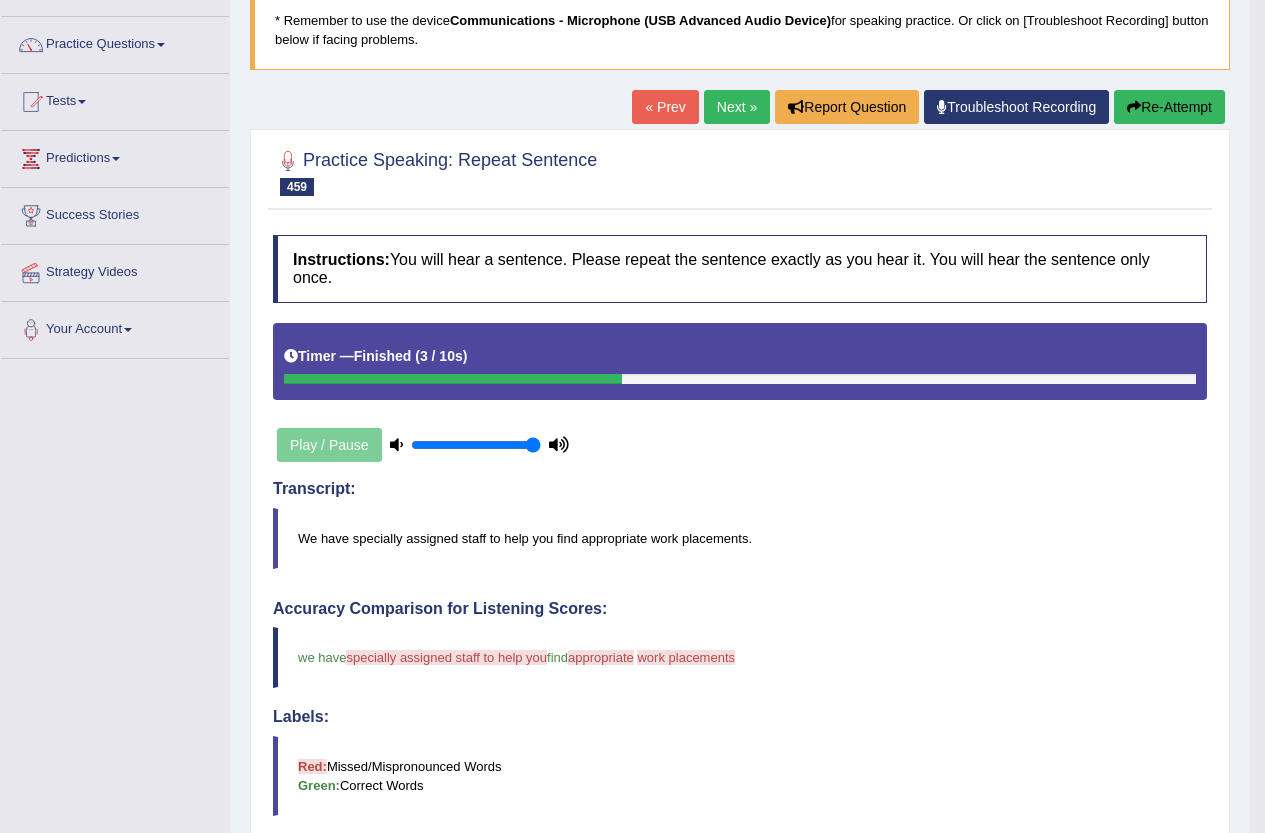 click on "Re-Attempt" at bounding box center (1169, 107) 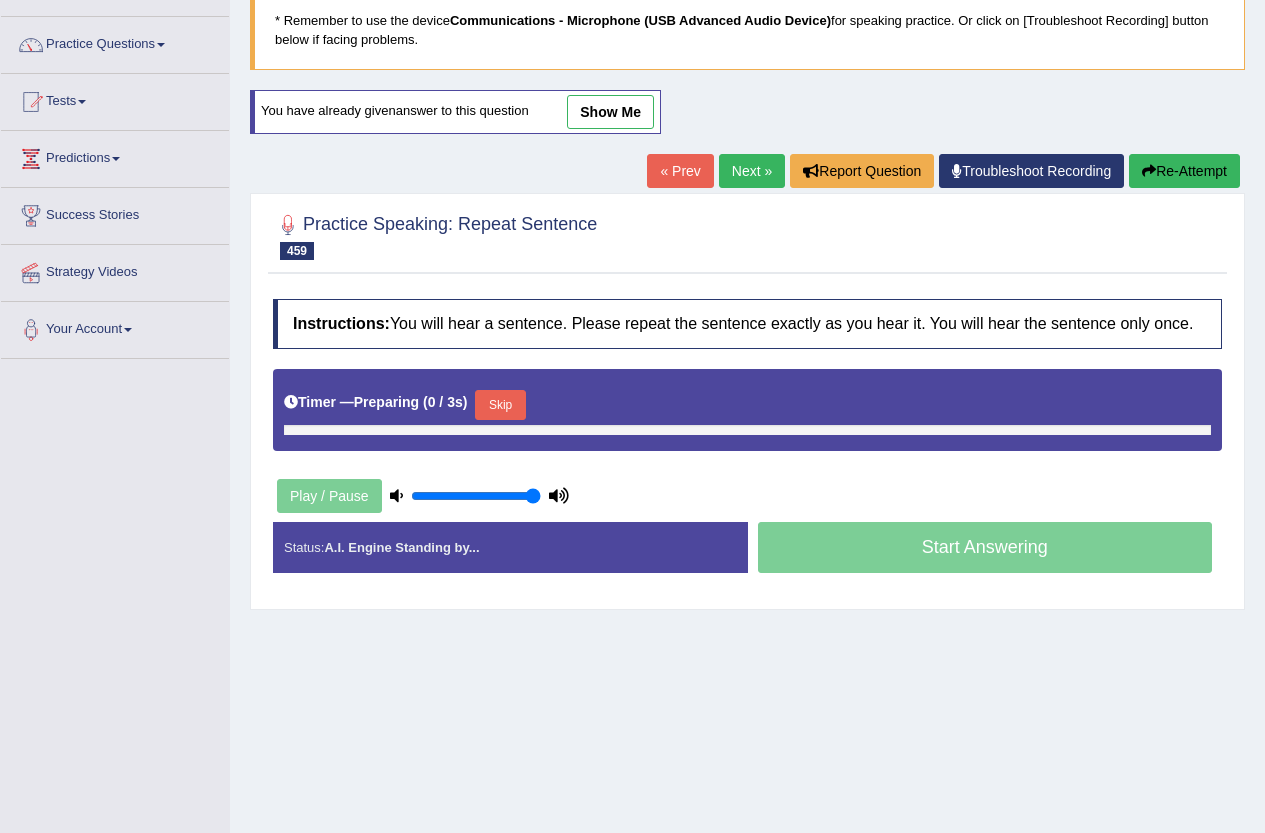 scroll, scrollTop: 139, scrollLeft: 0, axis: vertical 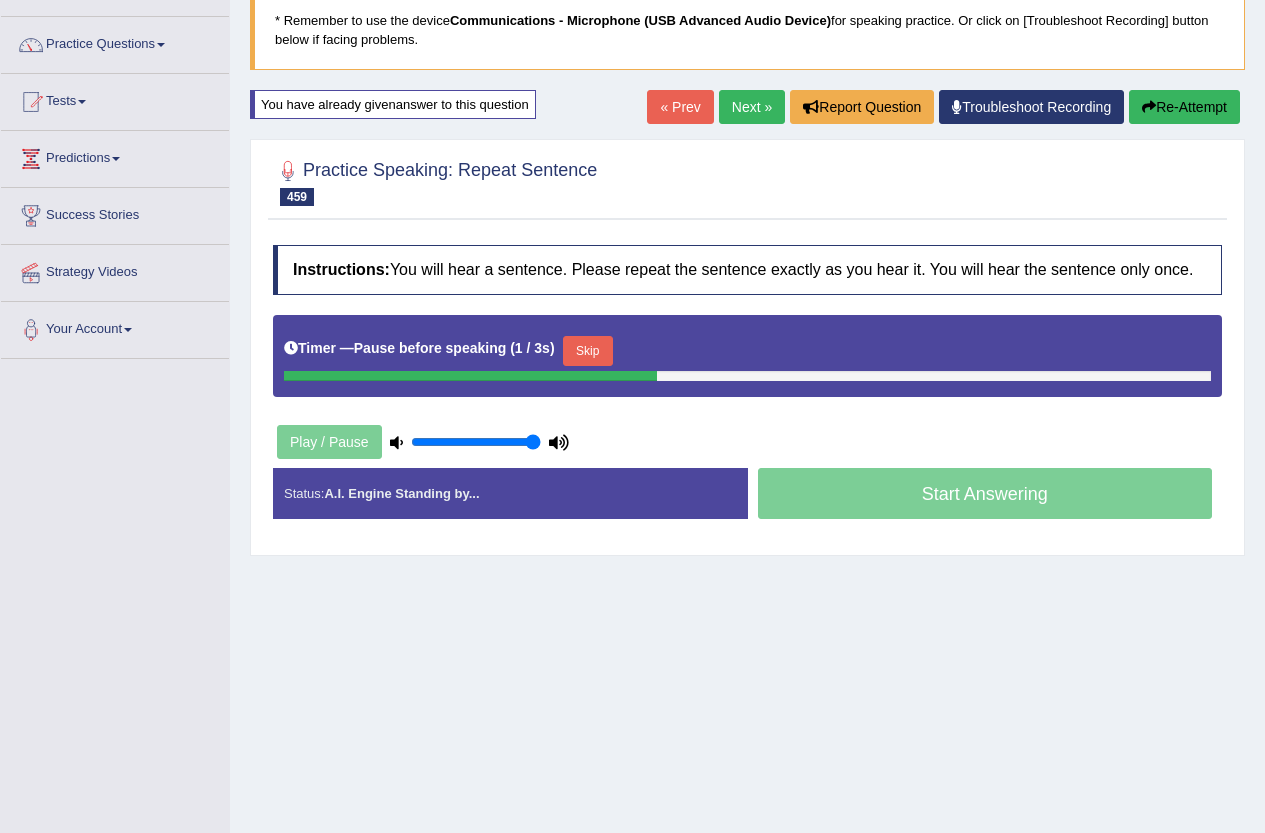 click on "Skip" at bounding box center (588, 351) 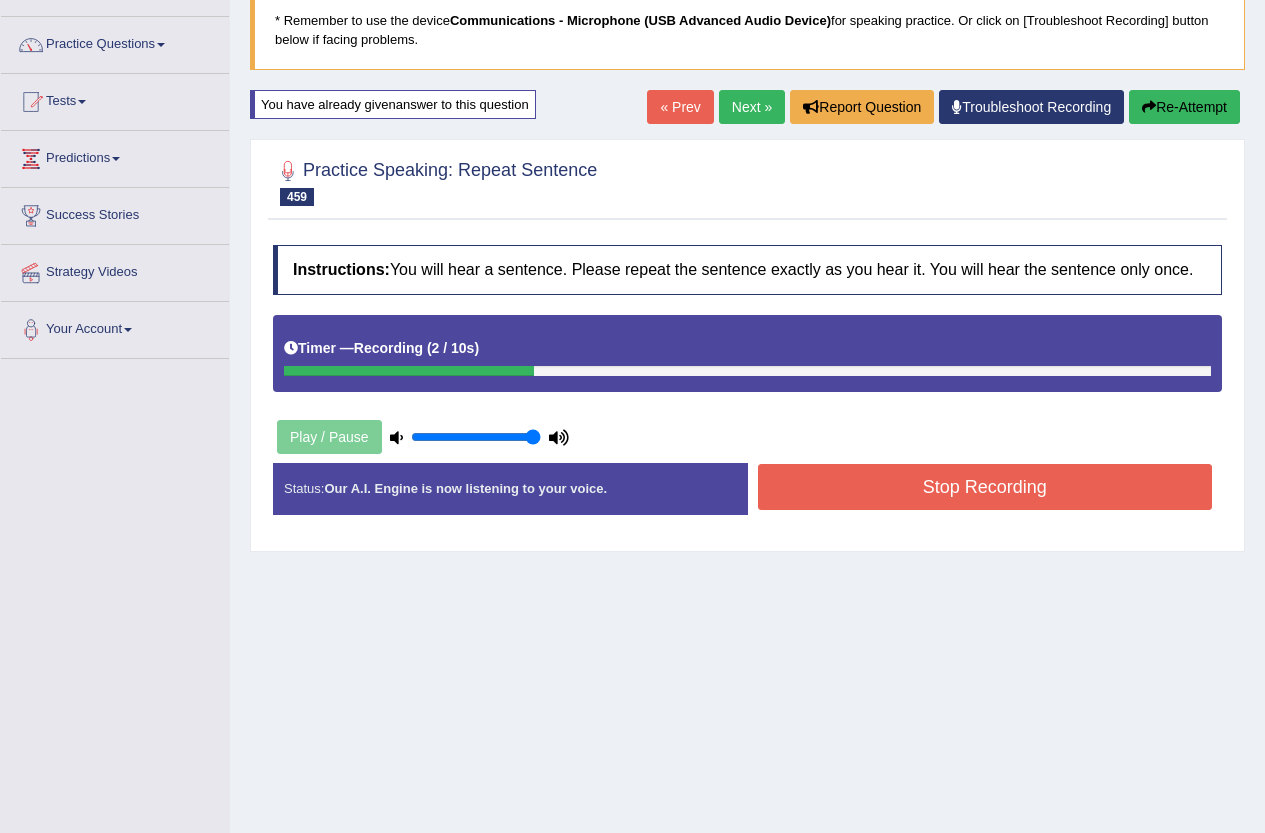 click on "Stop Recording" at bounding box center [985, 487] 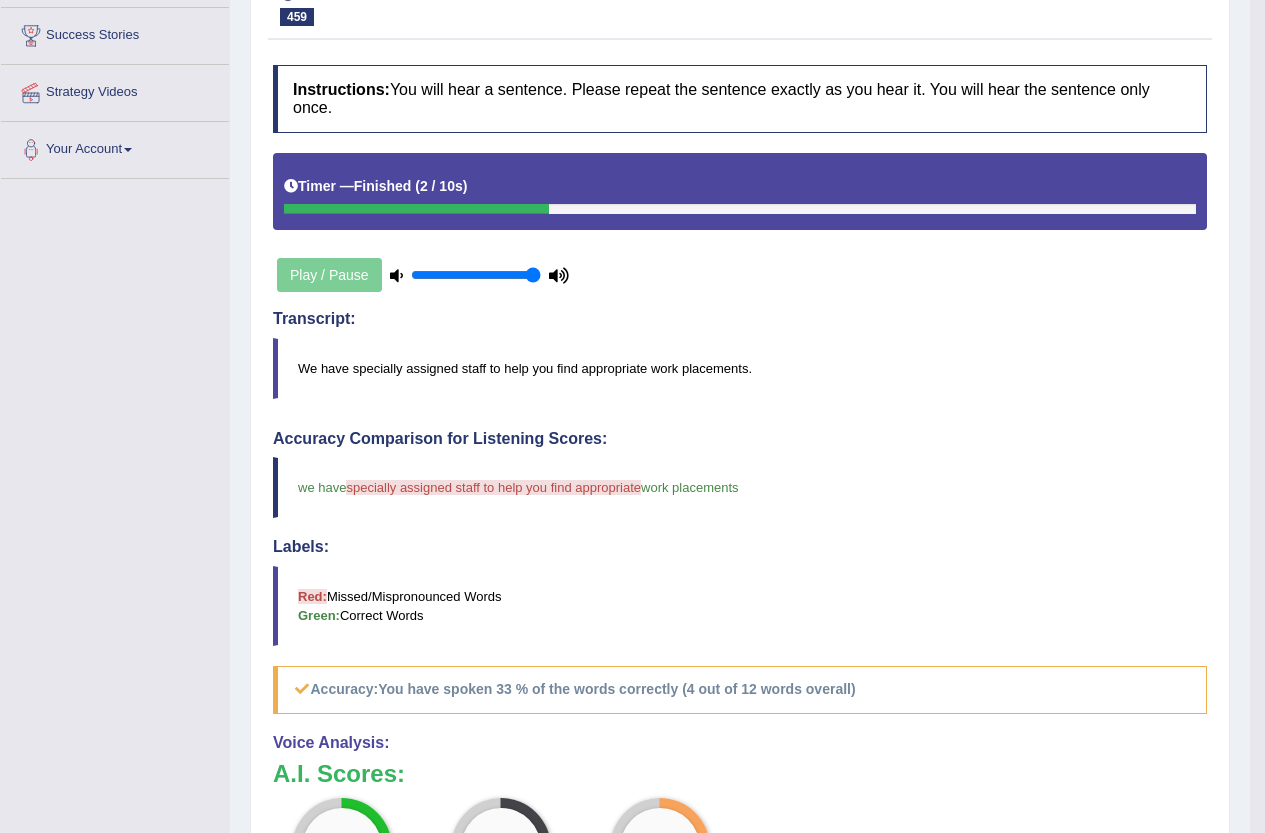 scroll, scrollTop: 139, scrollLeft: 0, axis: vertical 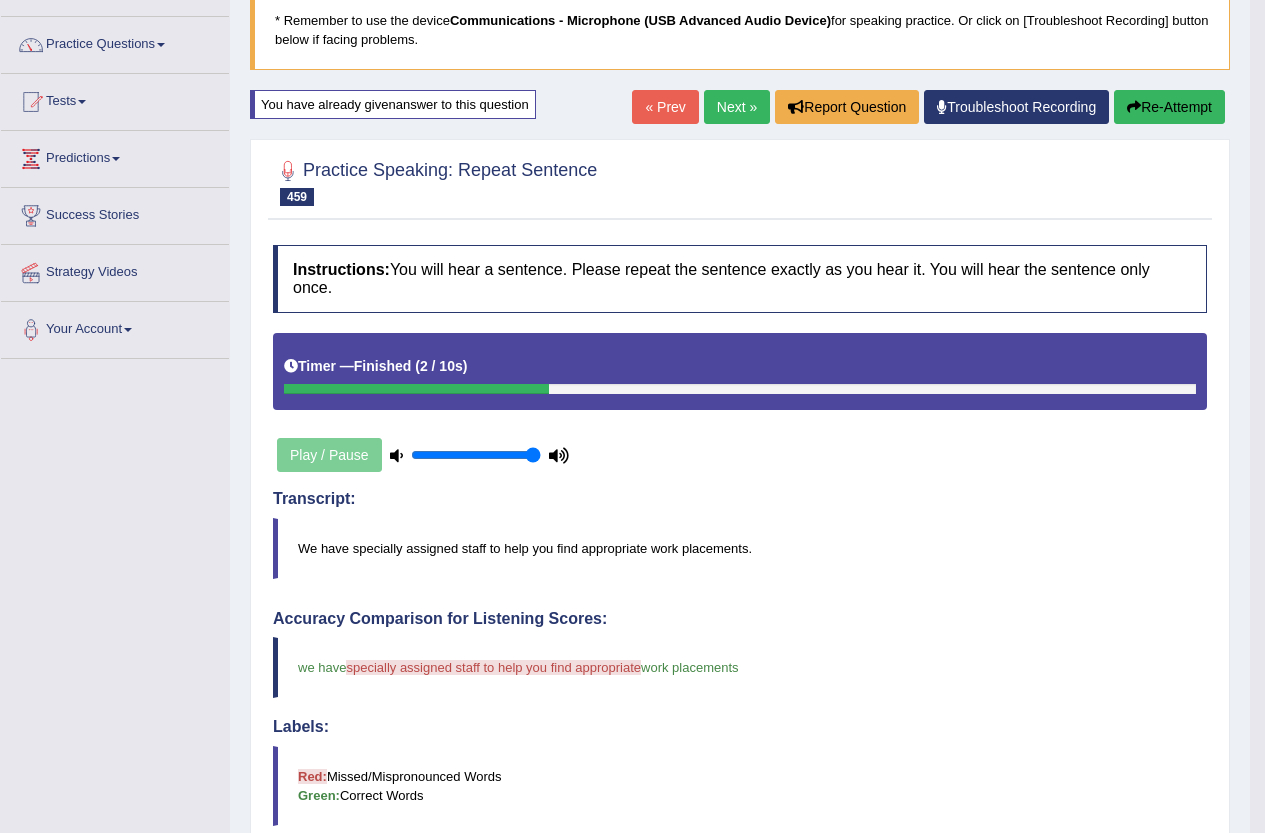 click on "Re-Attempt" at bounding box center (1169, 107) 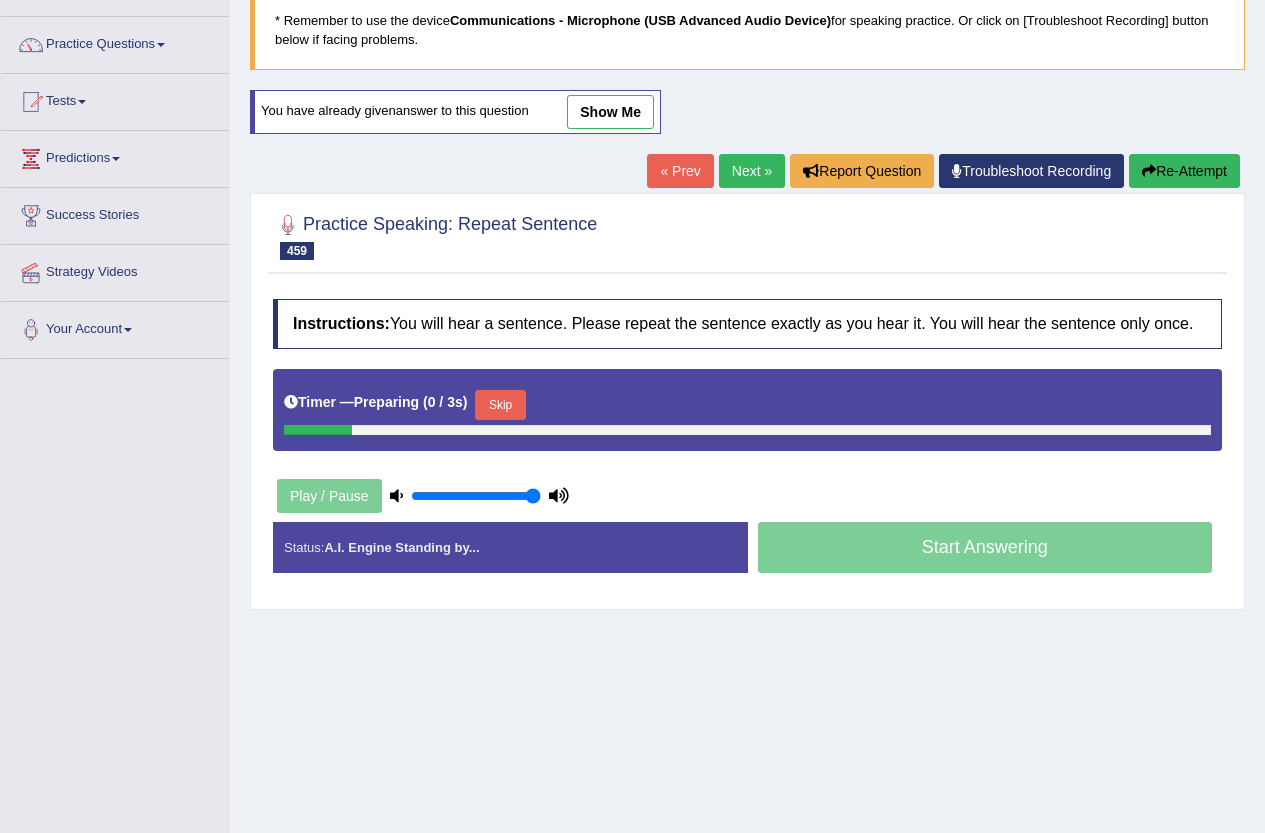 scroll, scrollTop: 139, scrollLeft: 0, axis: vertical 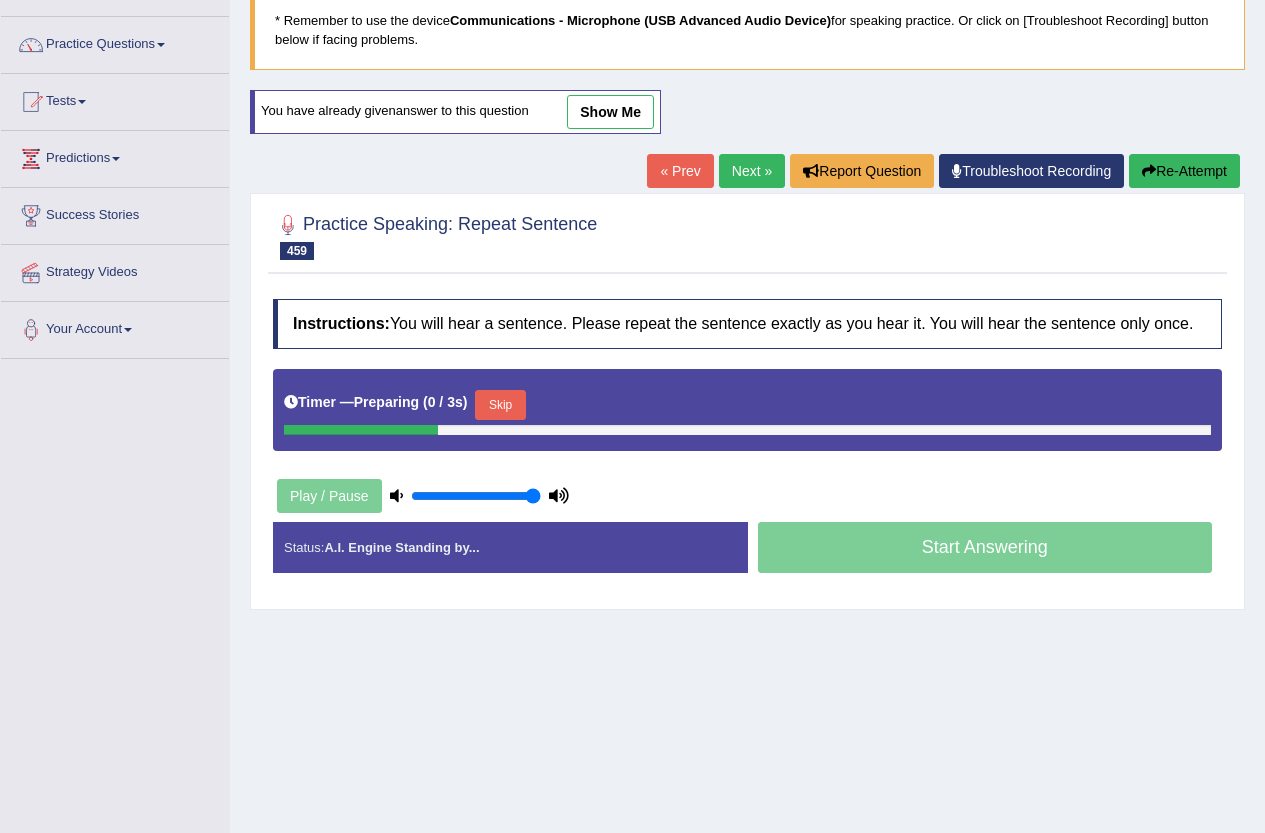 click on "Skip" at bounding box center (500, 405) 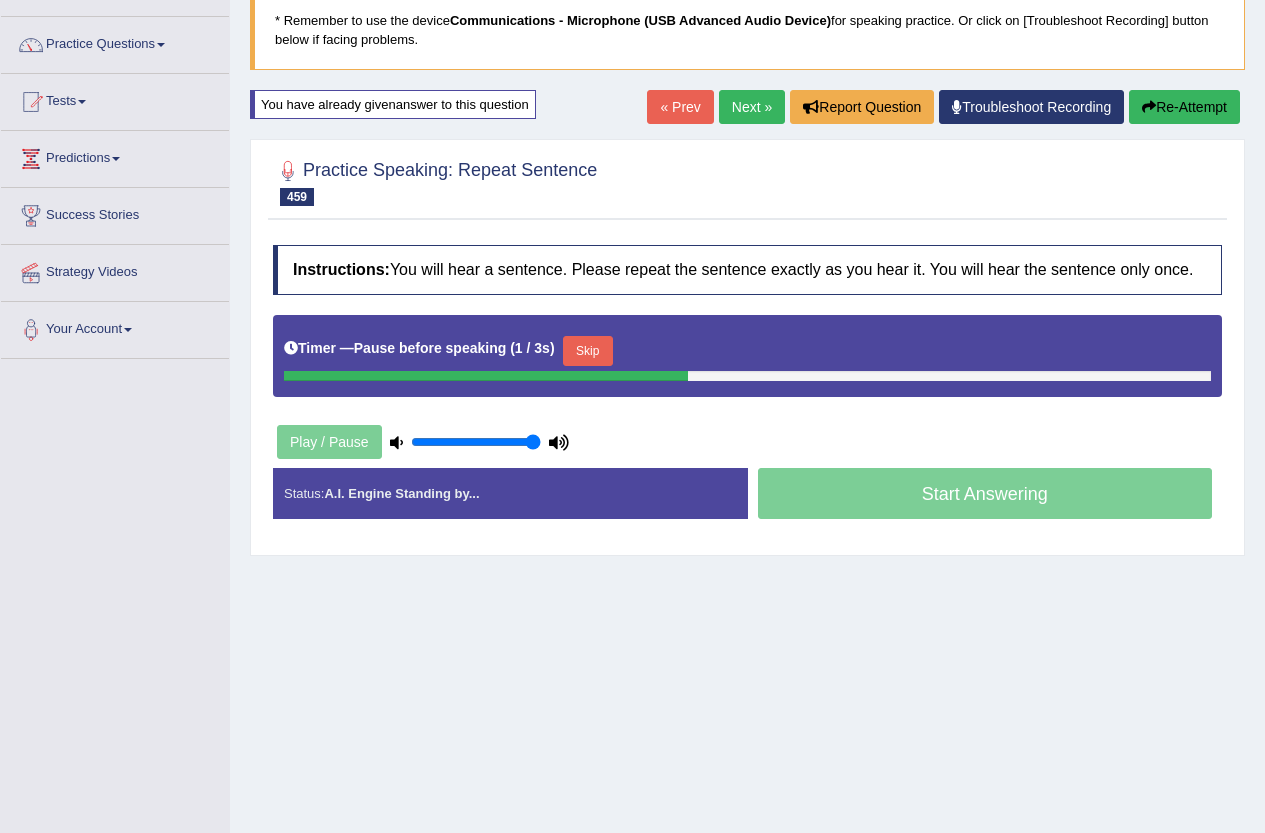 click on "Skip" at bounding box center (588, 351) 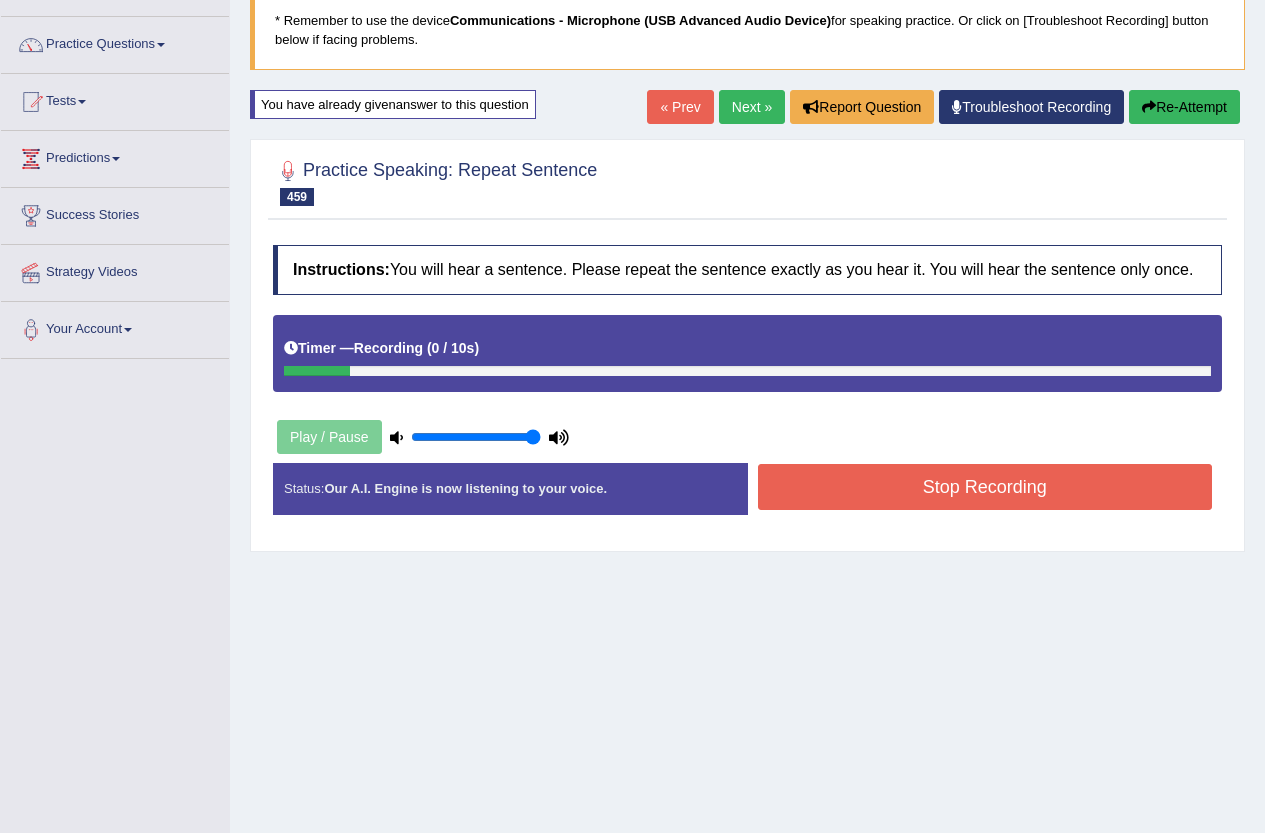 click on "Stop Recording" at bounding box center (985, 487) 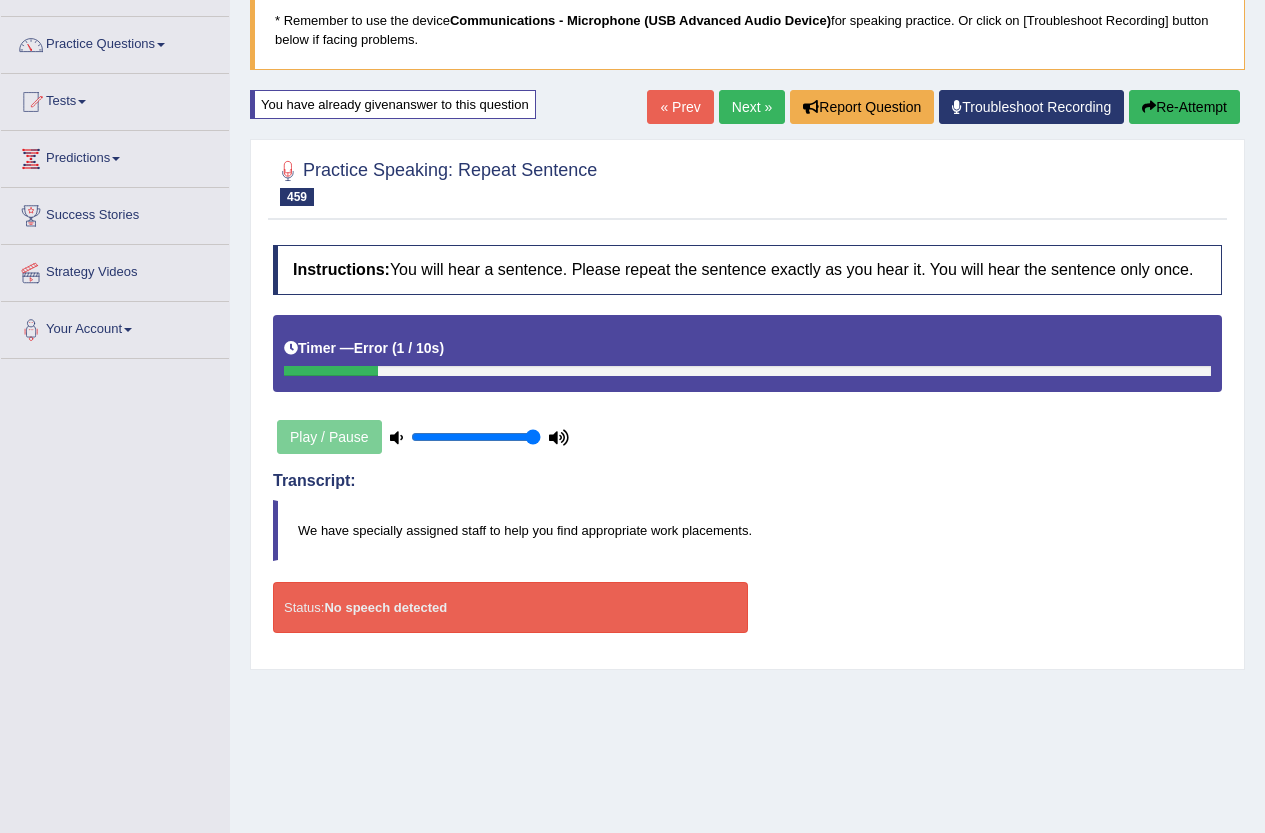 scroll, scrollTop: 217, scrollLeft: 0, axis: vertical 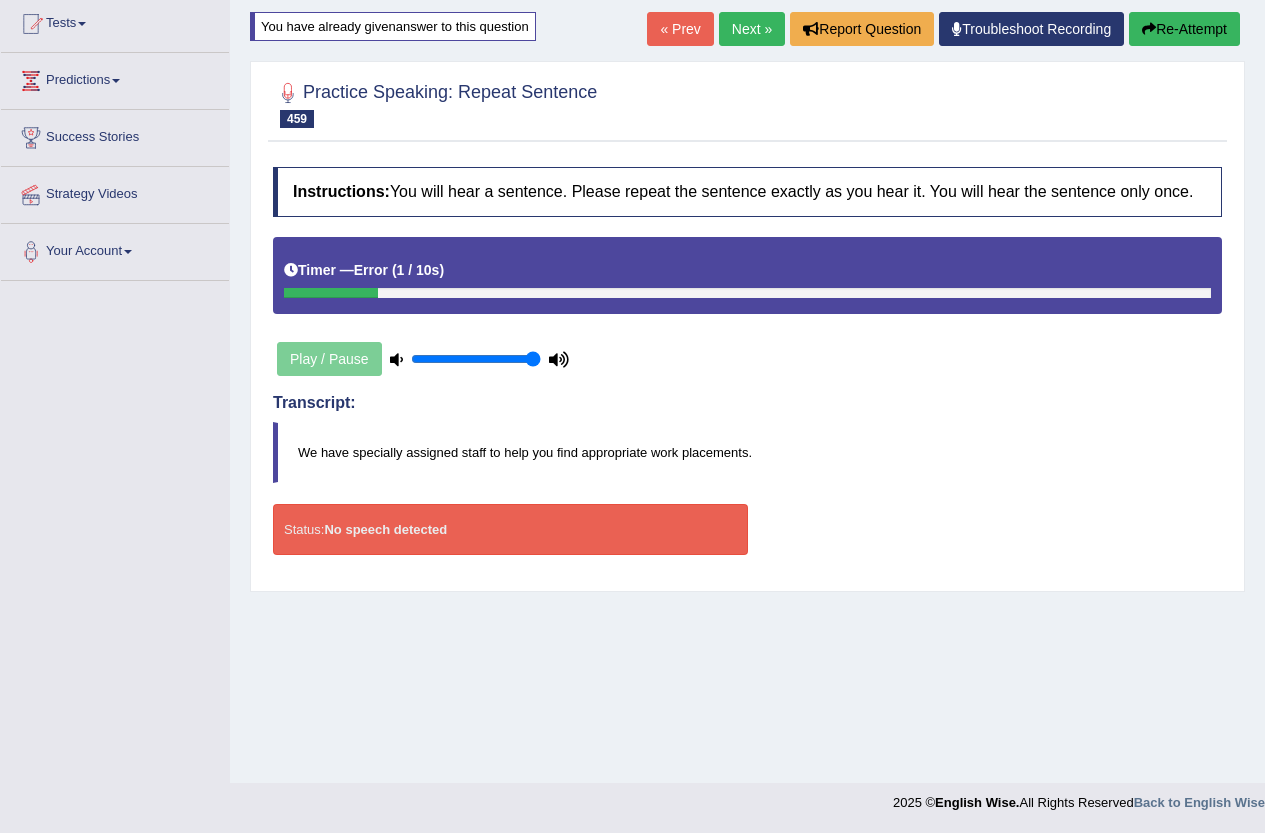 click on "Next »" at bounding box center [752, 29] 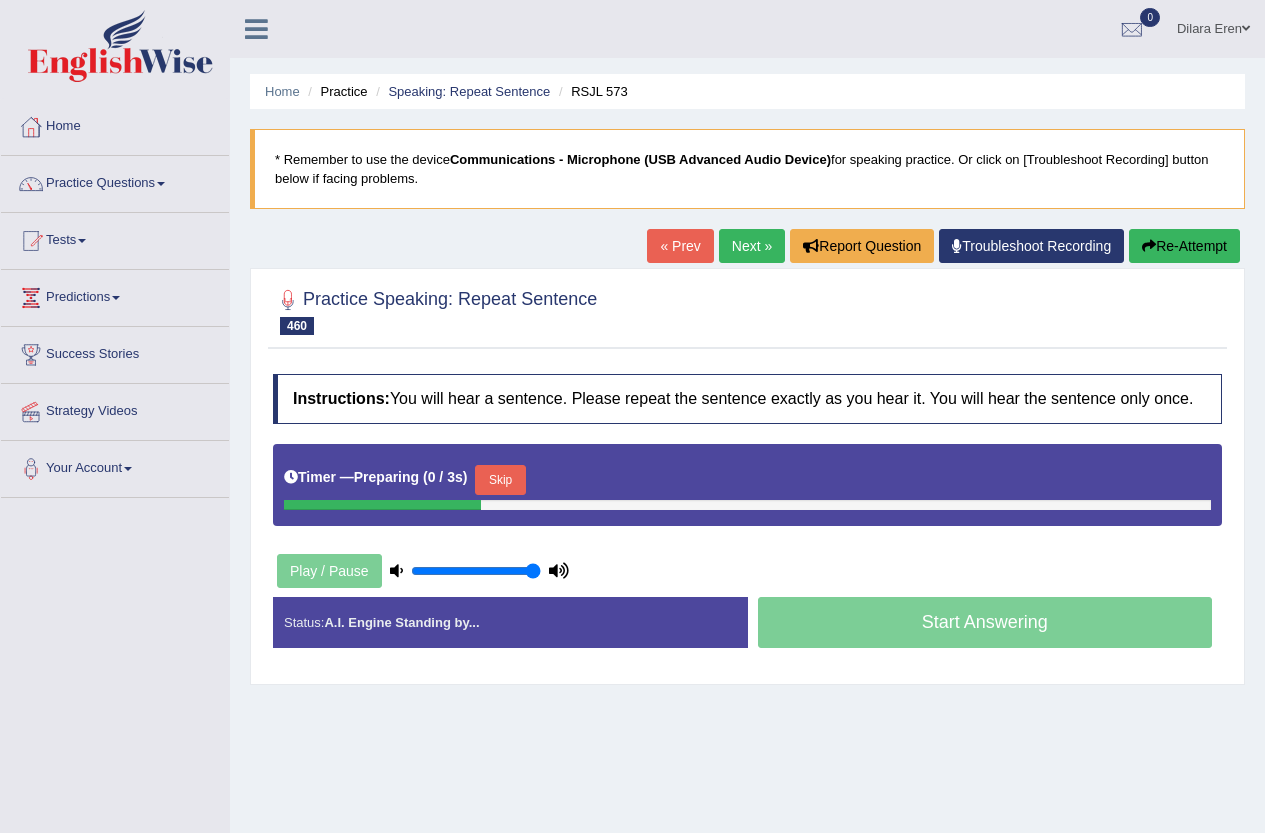 scroll, scrollTop: 217, scrollLeft: 0, axis: vertical 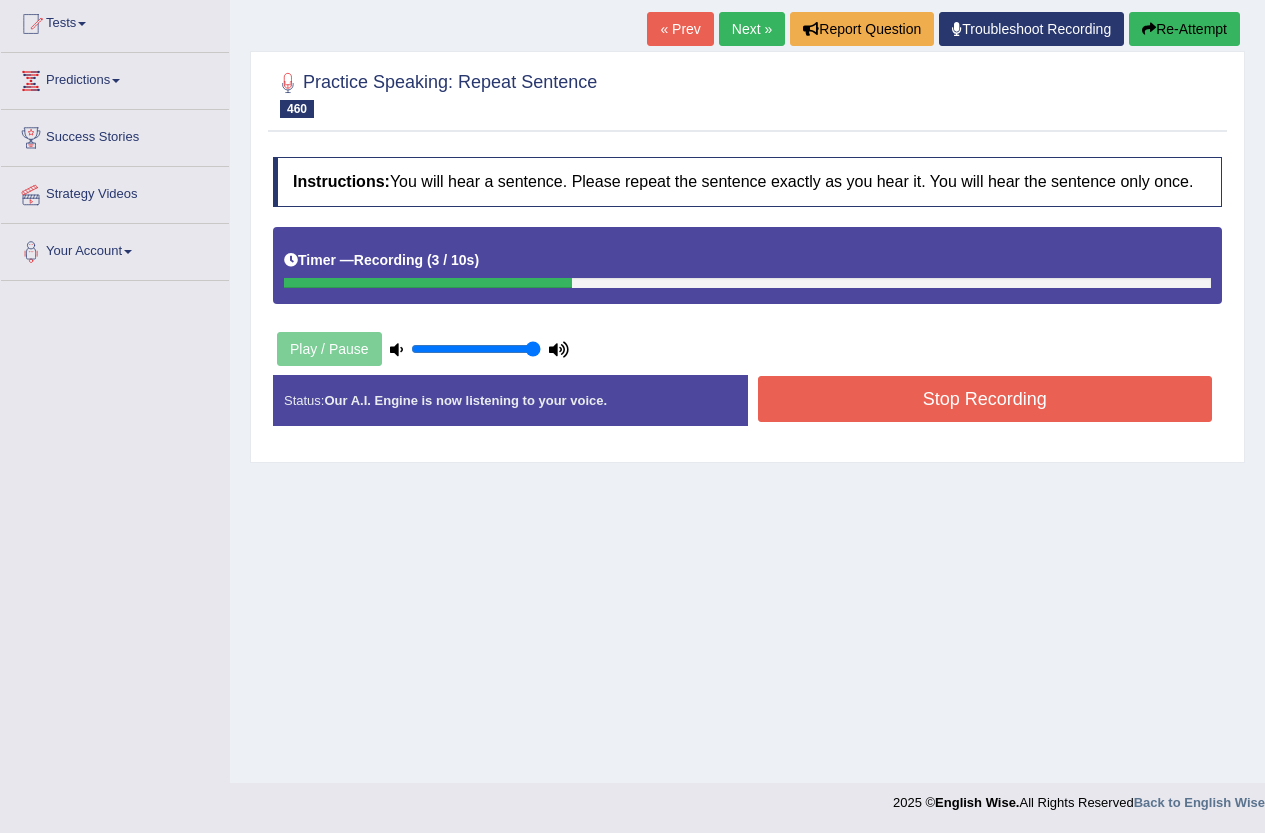 click on "Stop Recording" at bounding box center [985, 399] 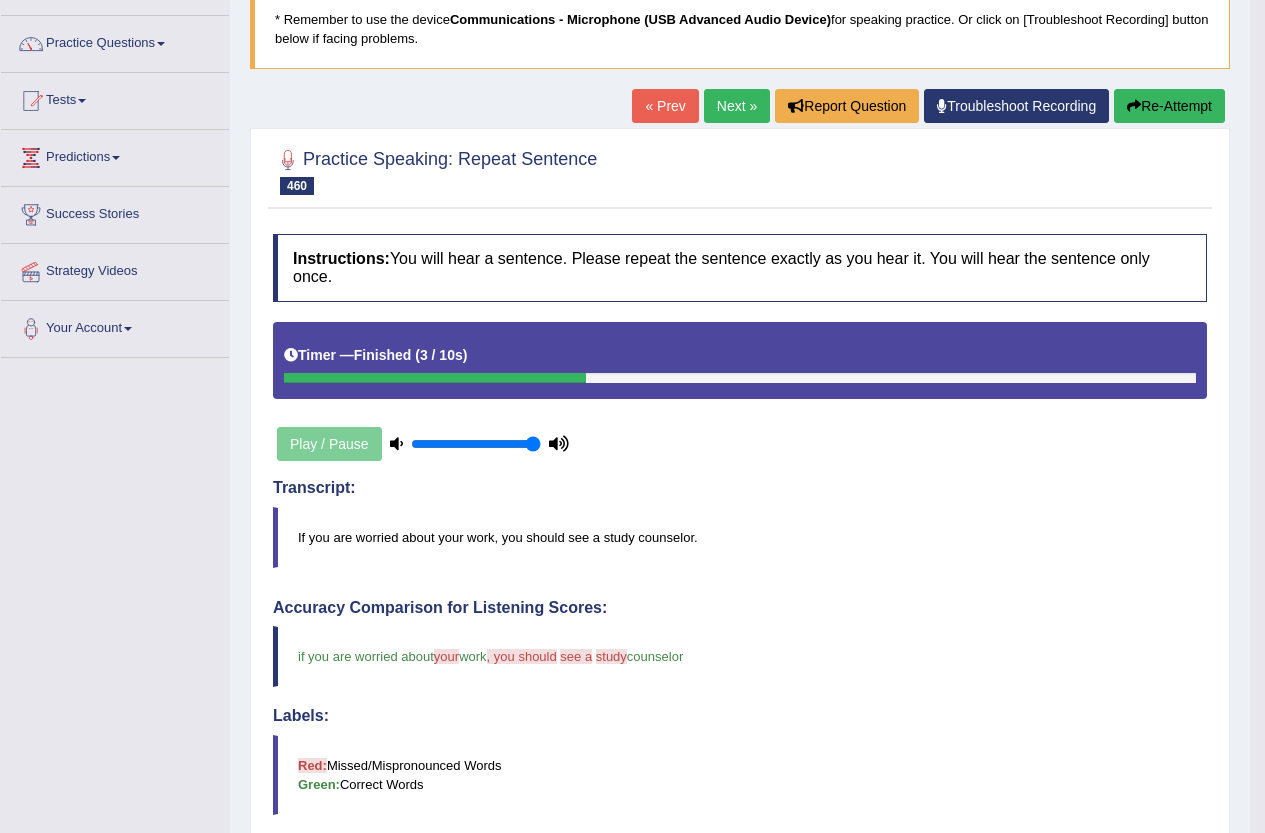 scroll, scrollTop: 139, scrollLeft: 0, axis: vertical 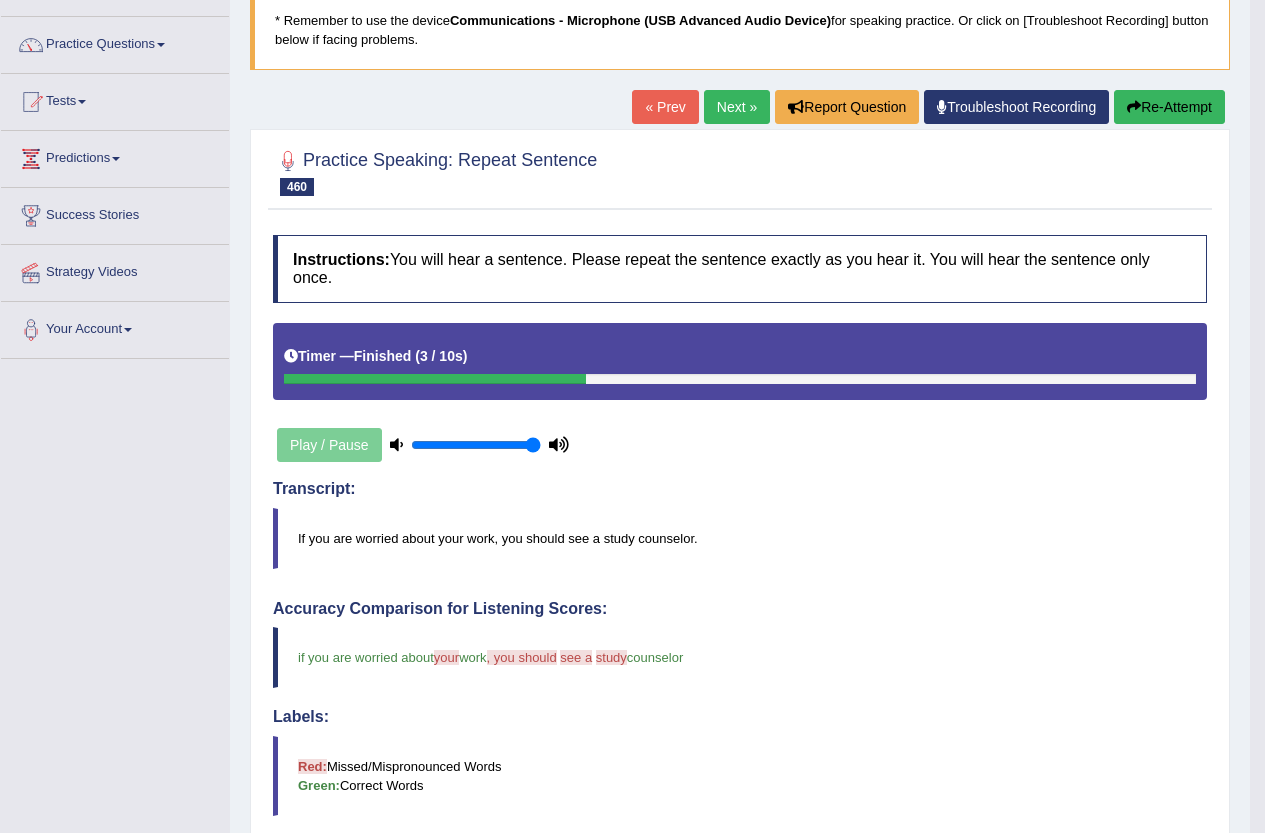 click on "Next »" at bounding box center [737, 107] 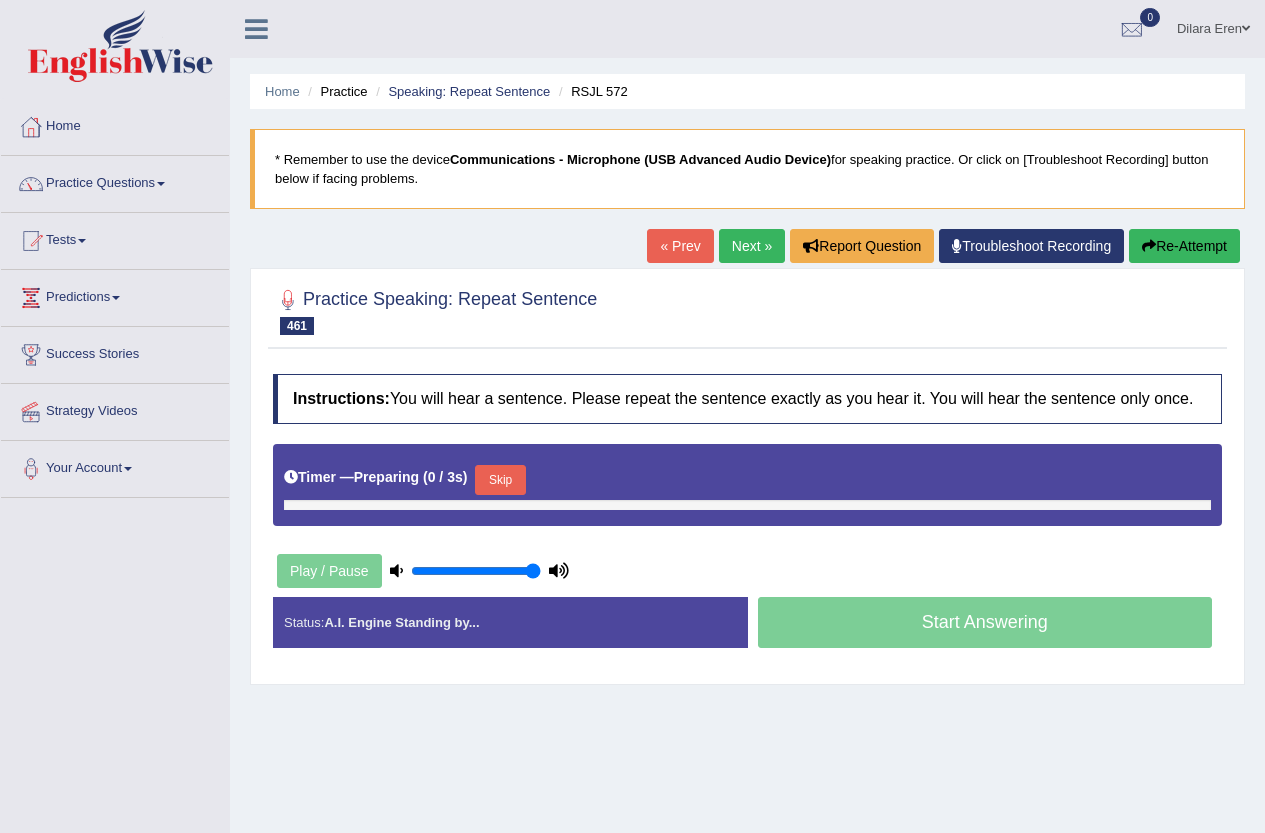 scroll, scrollTop: 0, scrollLeft: 0, axis: both 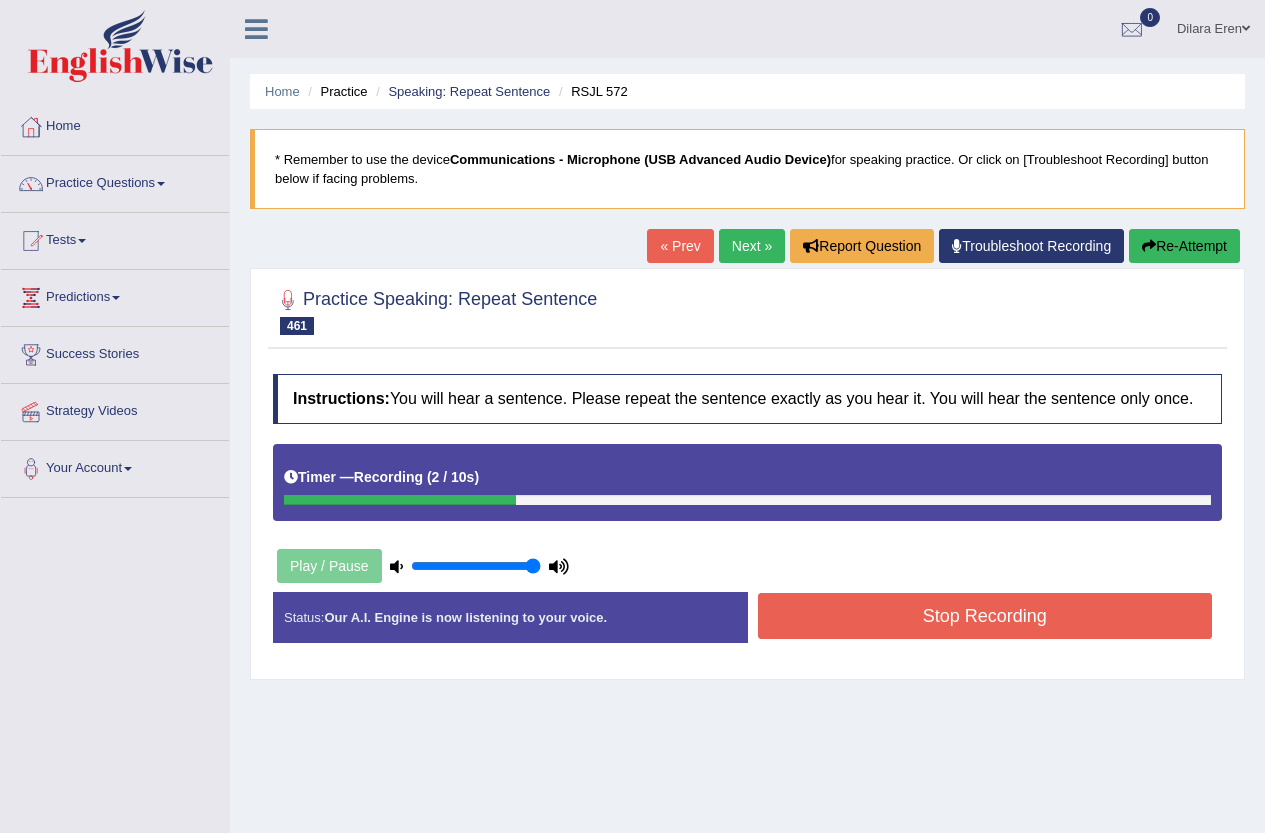 click on "Stop Recording" at bounding box center [985, 616] 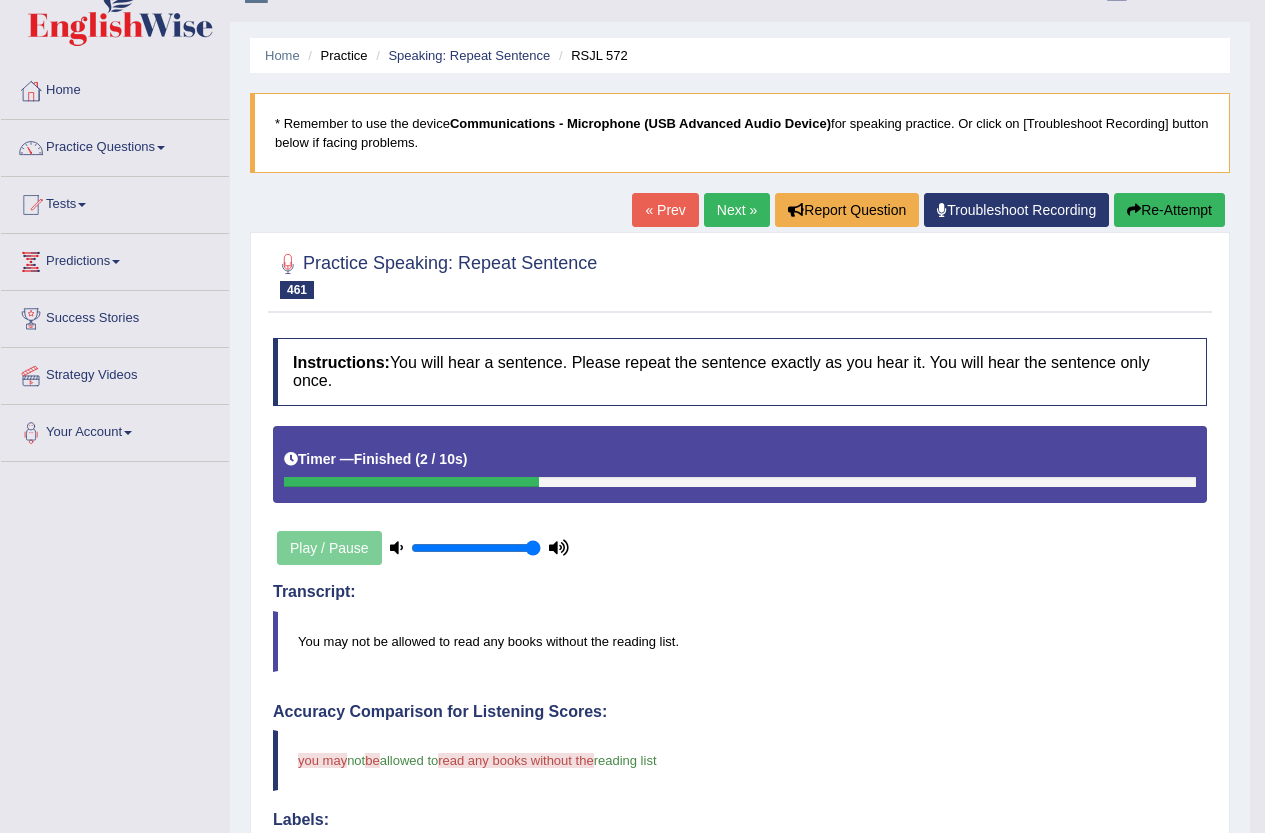 scroll, scrollTop: 0, scrollLeft: 0, axis: both 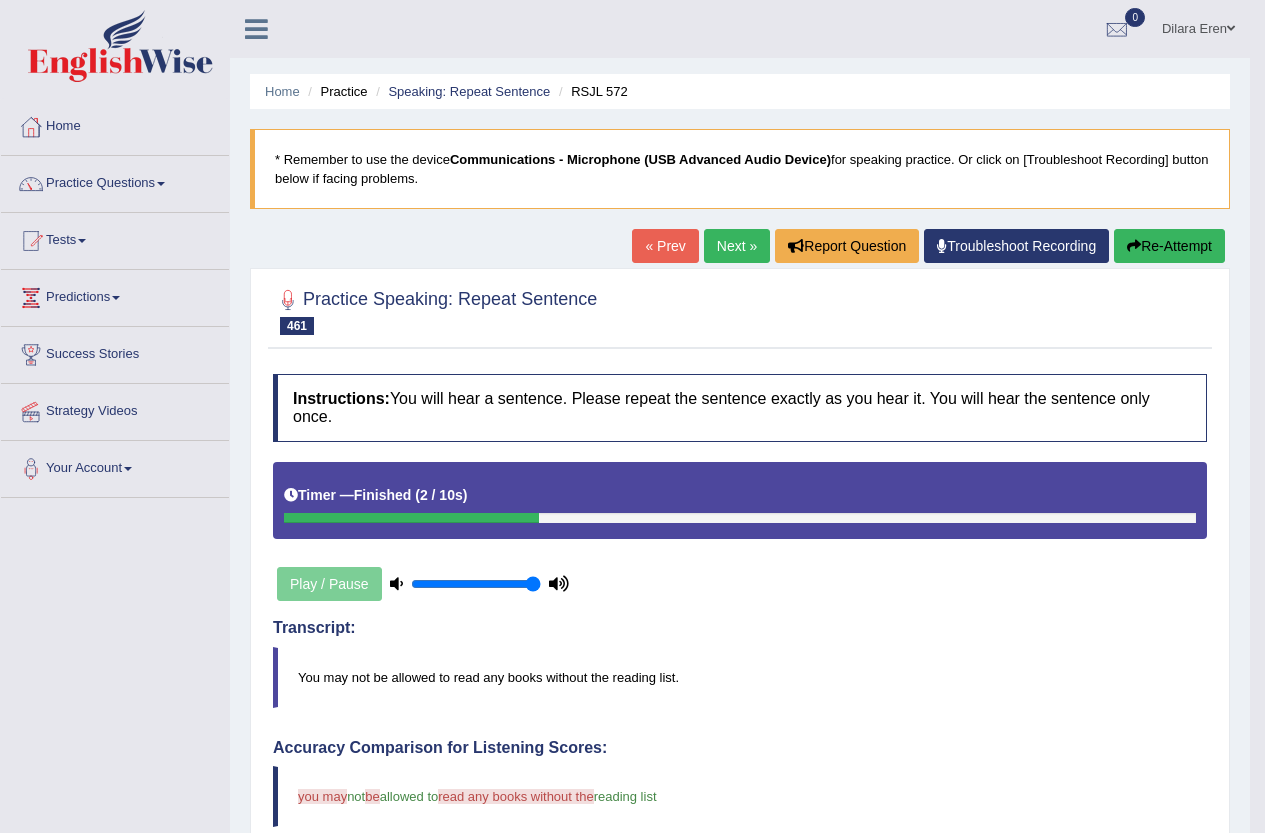 click on "Next »" at bounding box center [737, 246] 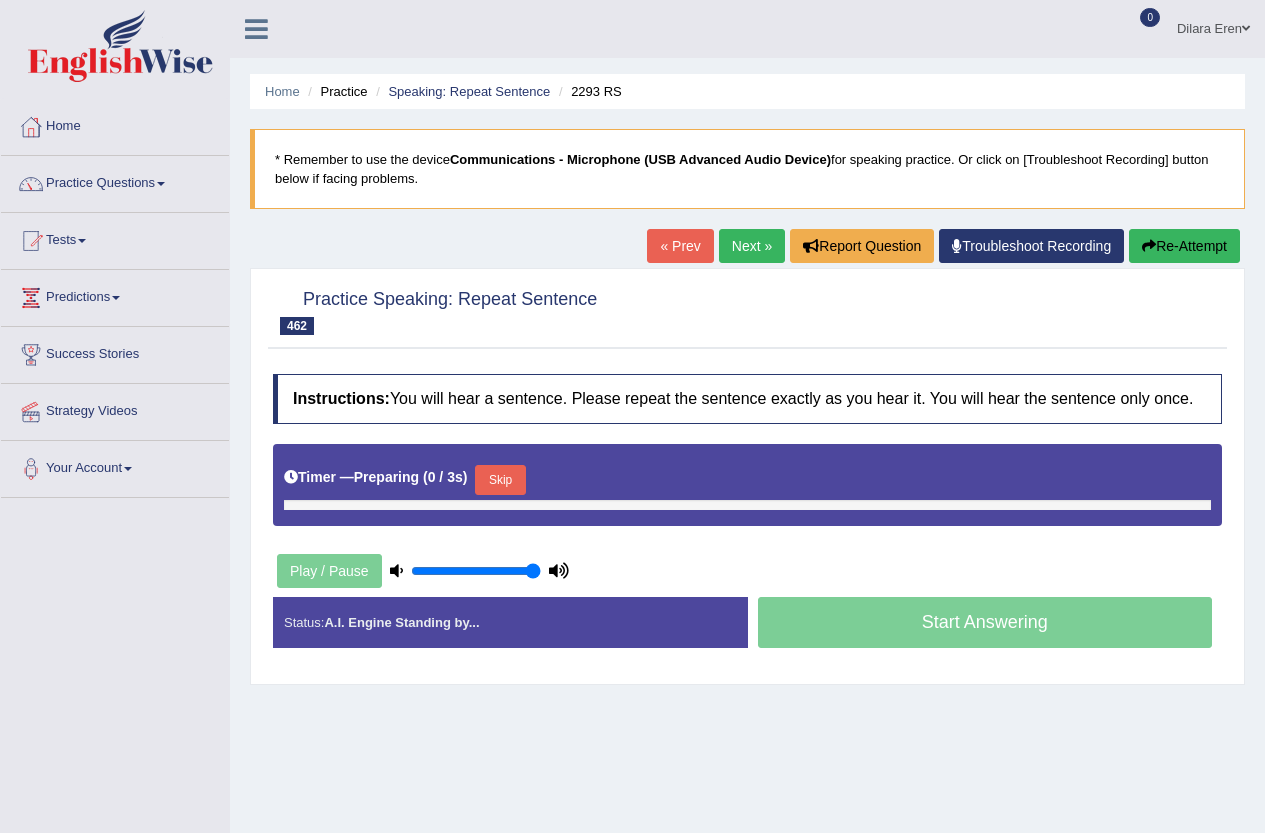 scroll, scrollTop: 0, scrollLeft: 0, axis: both 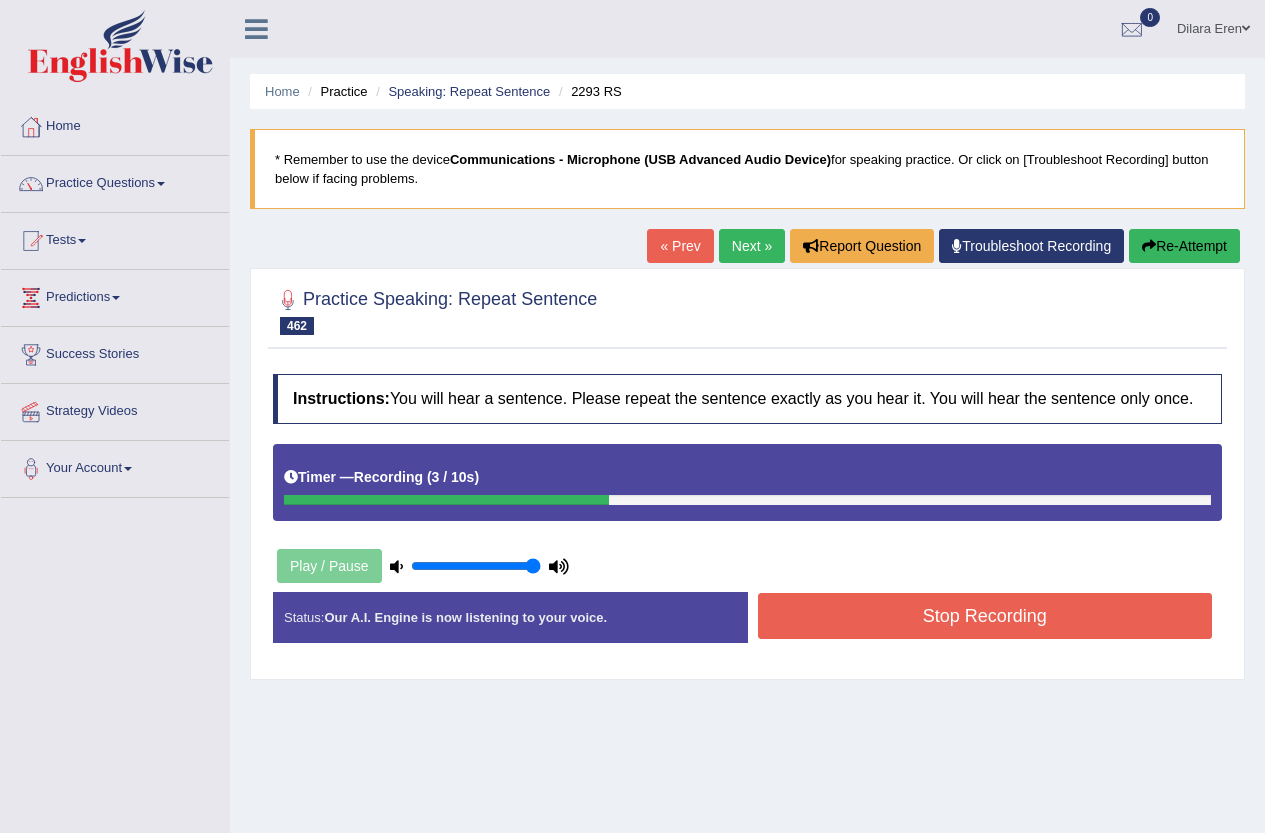 click on "Stop Recording" at bounding box center (985, 616) 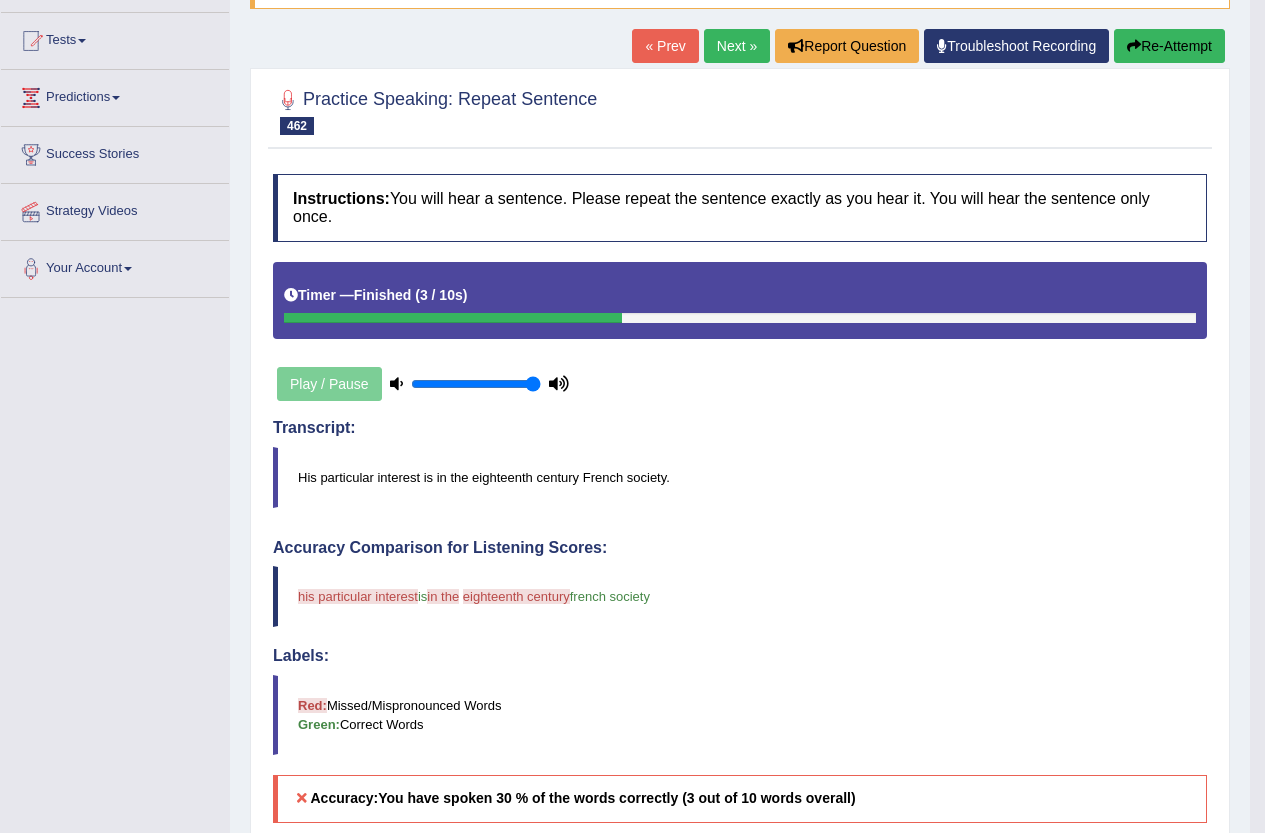 scroll, scrollTop: 600, scrollLeft: 0, axis: vertical 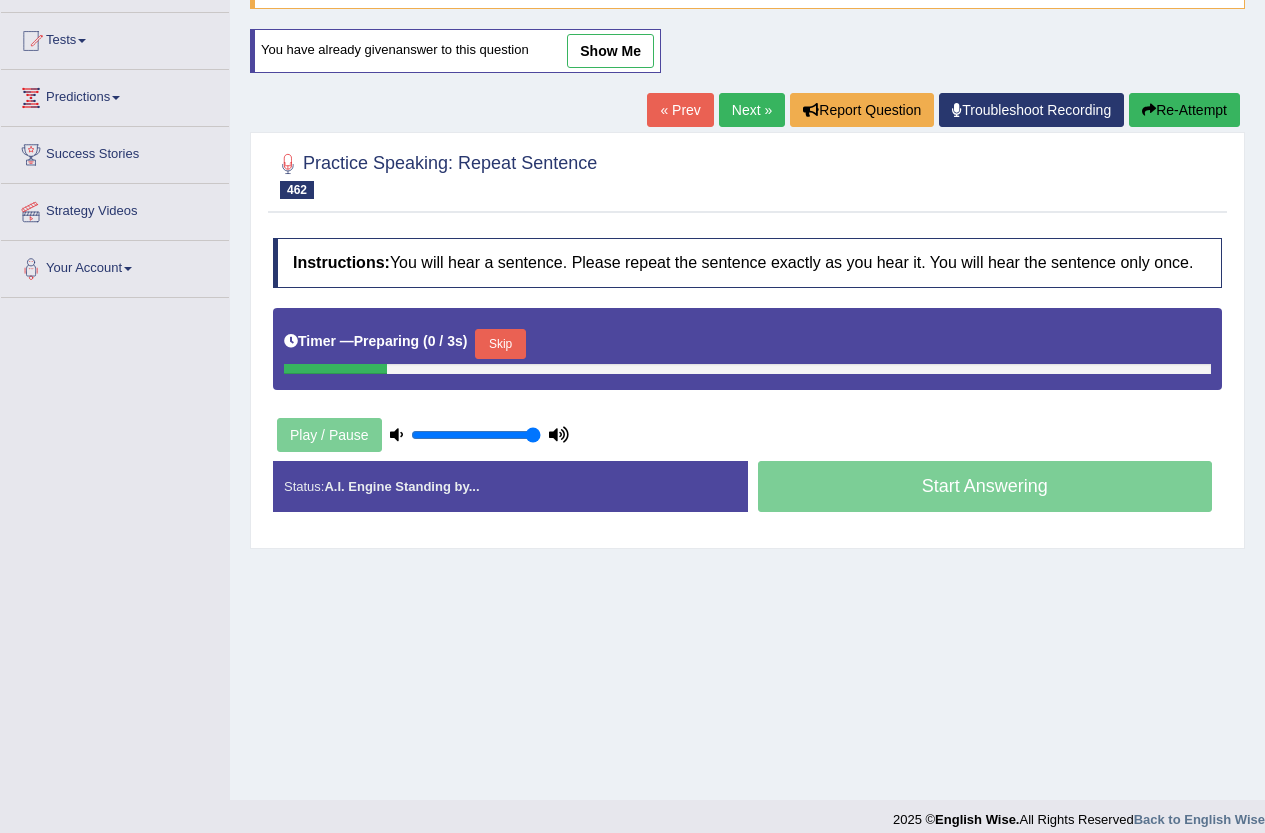 click on "Skip" at bounding box center [500, 344] 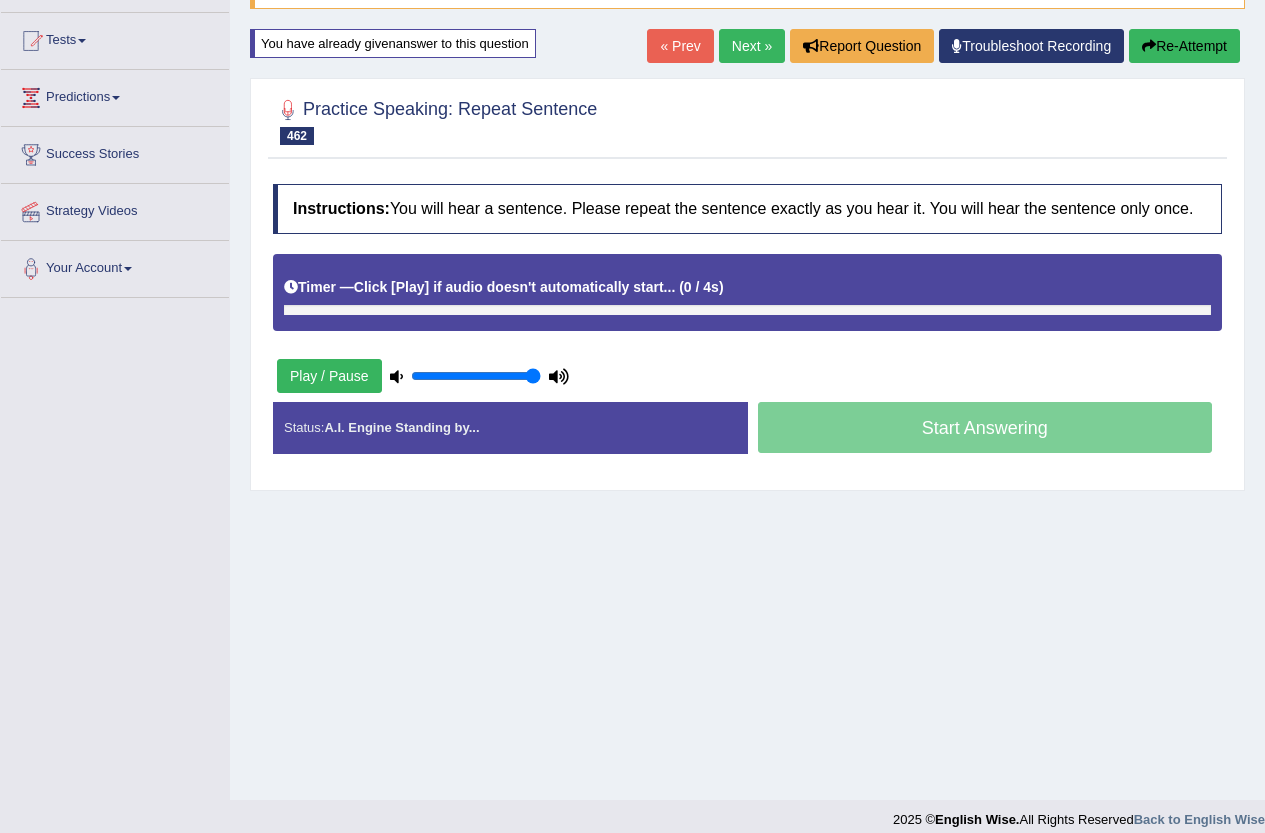 scroll, scrollTop: 200, scrollLeft: 0, axis: vertical 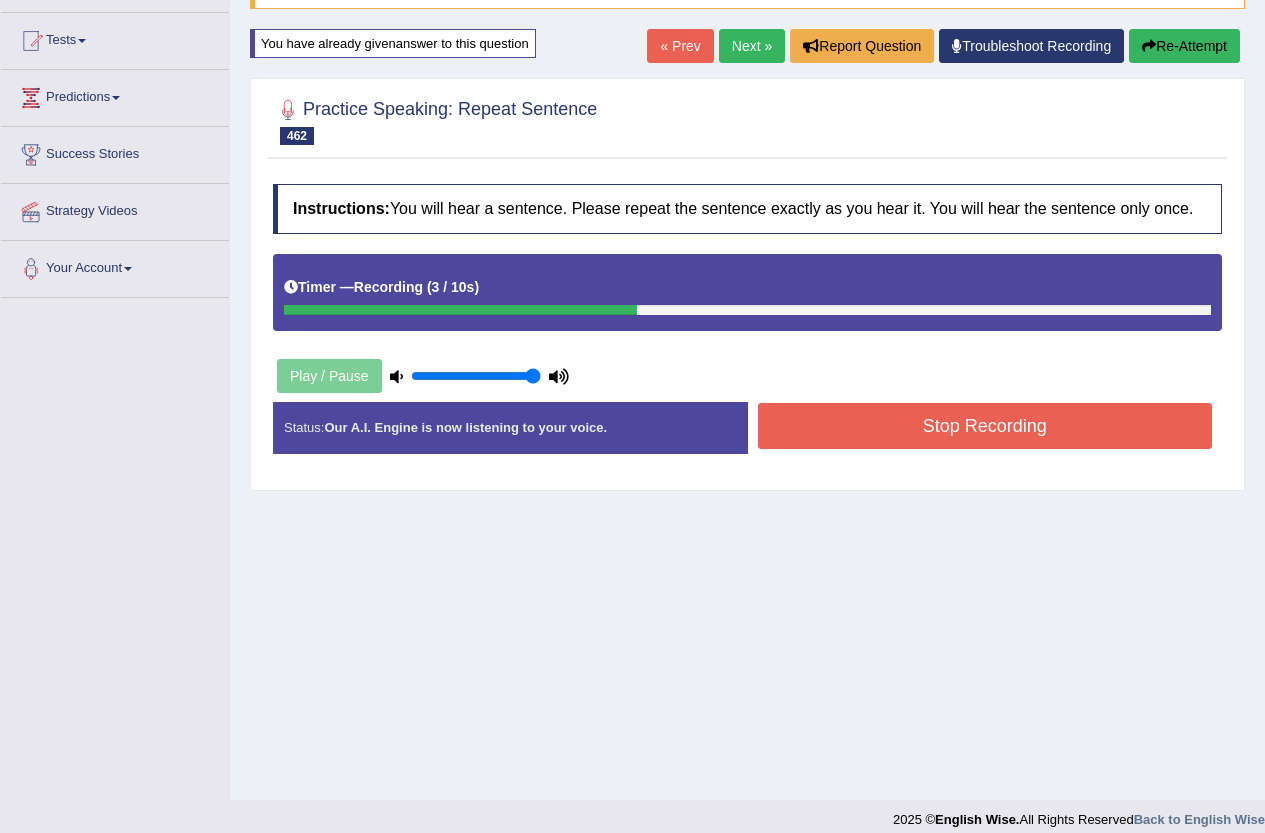 click on "Stop Recording" at bounding box center [985, 426] 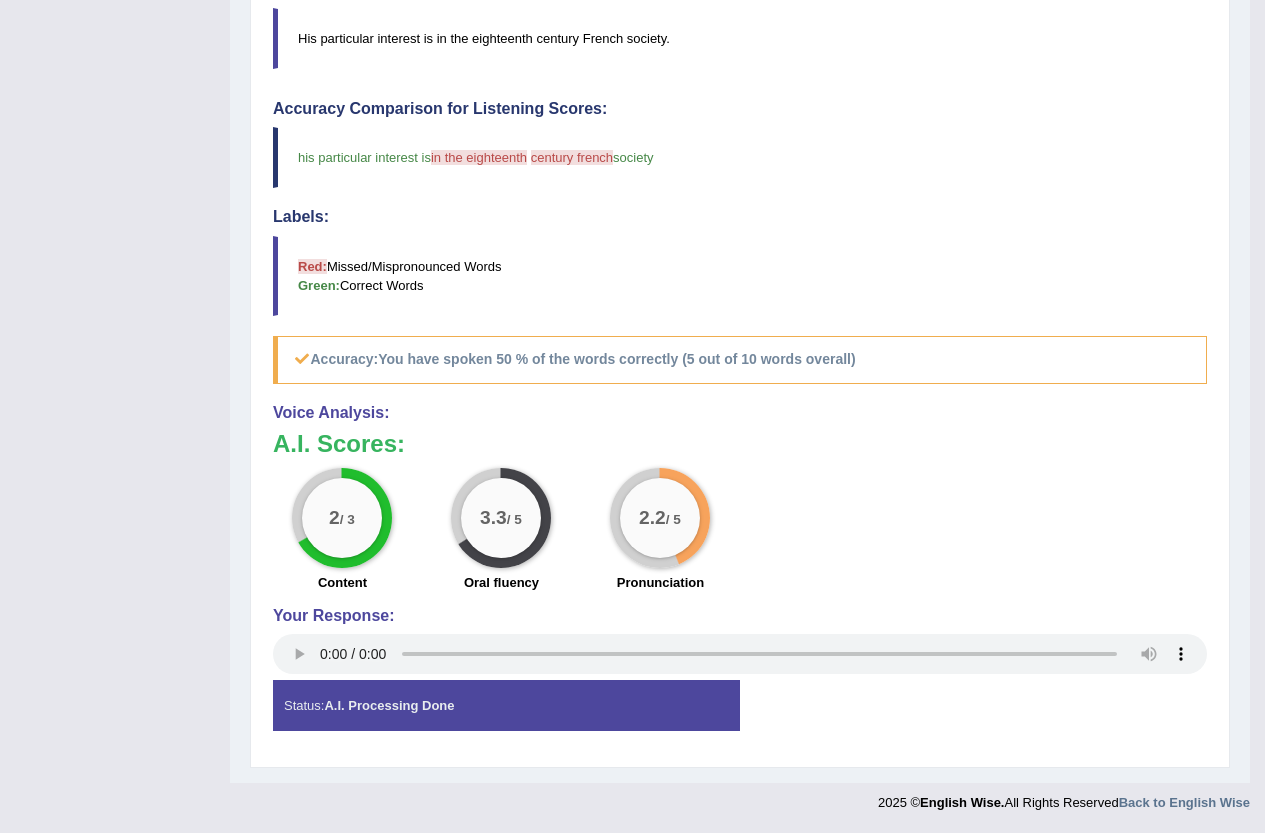 scroll, scrollTop: 49, scrollLeft: 0, axis: vertical 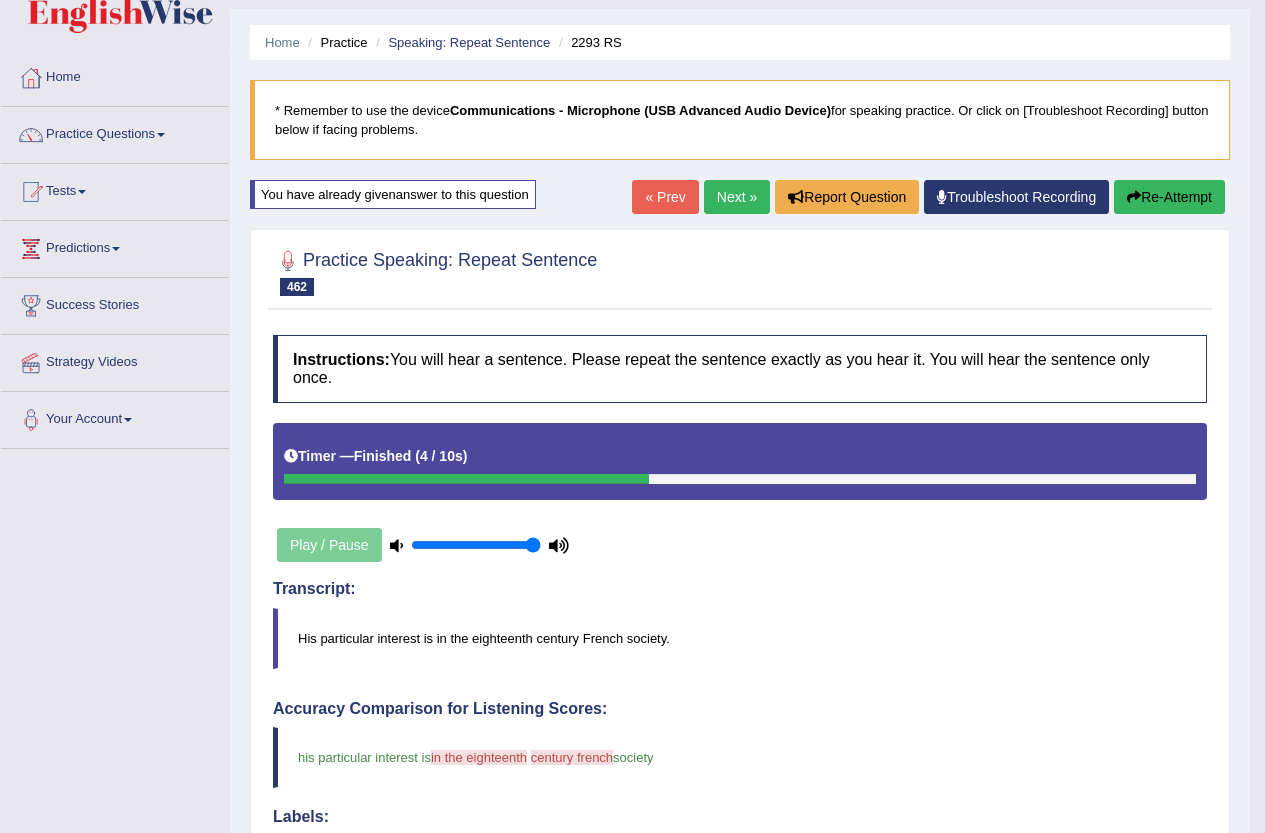 click on "Next »" at bounding box center (737, 197) 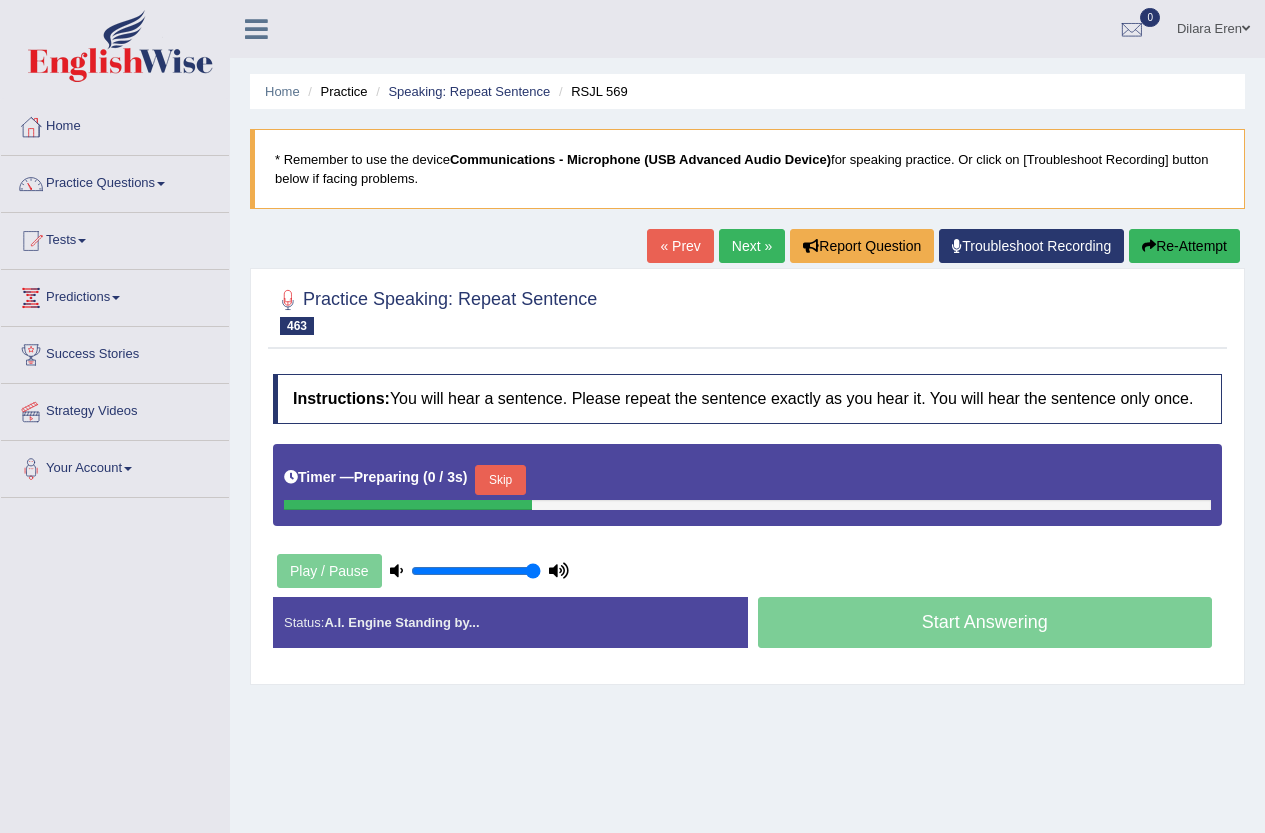 scroll, scrollTop: 0, scrollLeft: 0, axis: both 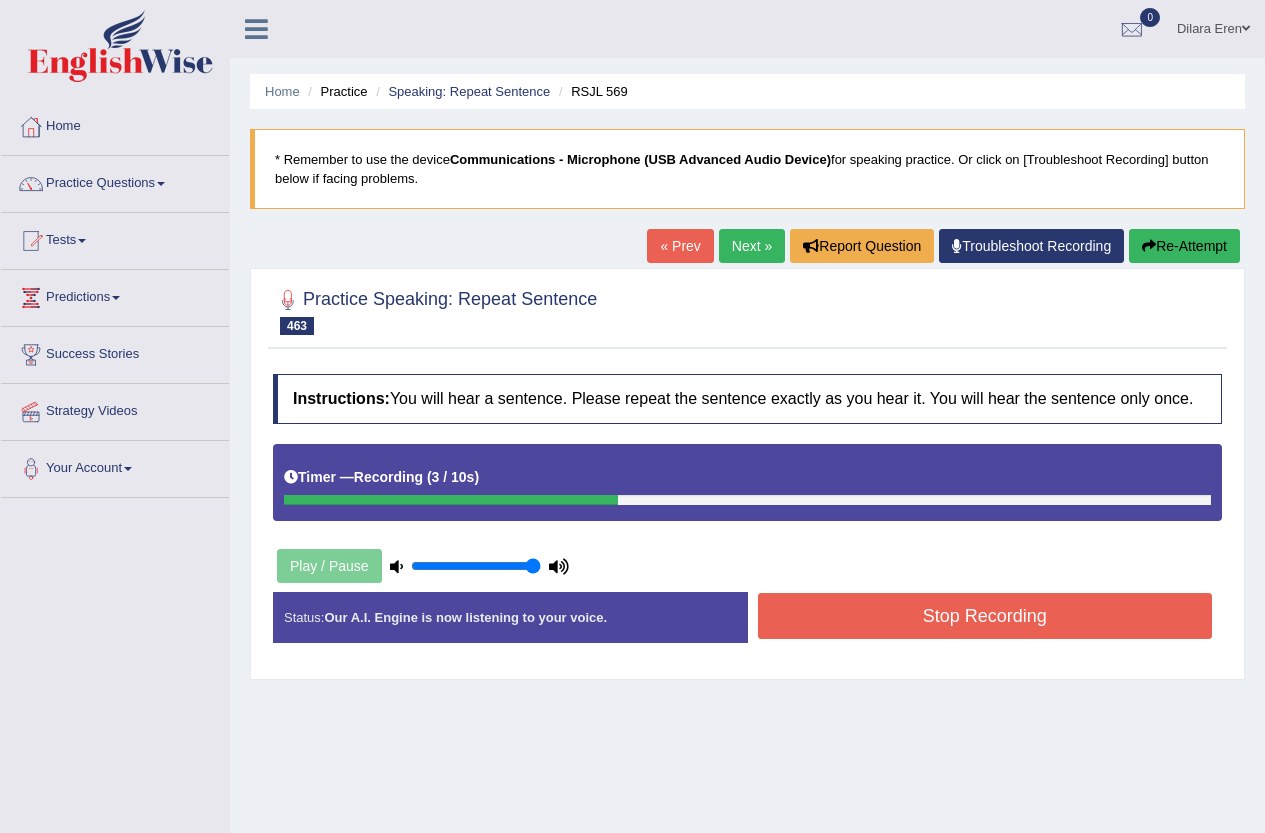 click on "Stop Recording" at bounding box center (985, 616) 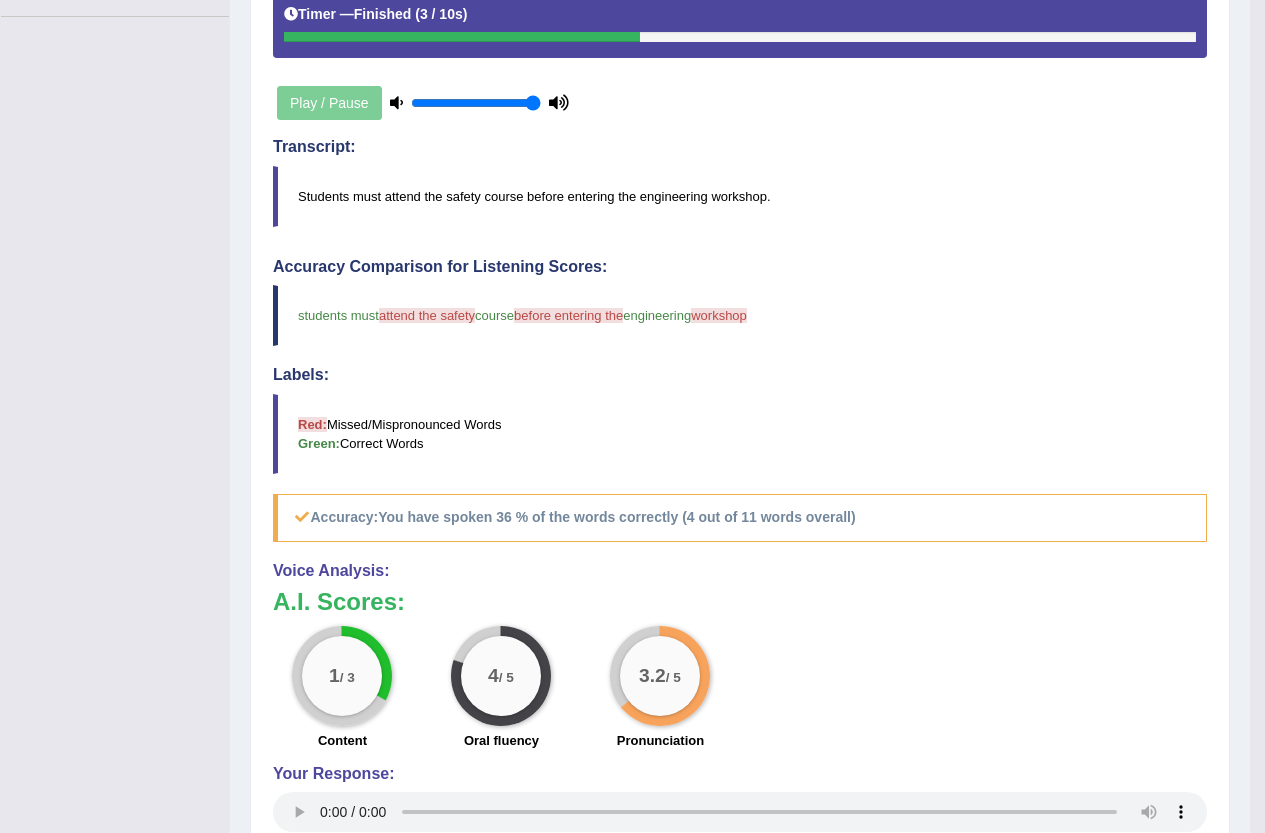 scroll, scrollTop: 600, scrollLeft: 0, axis: vertical 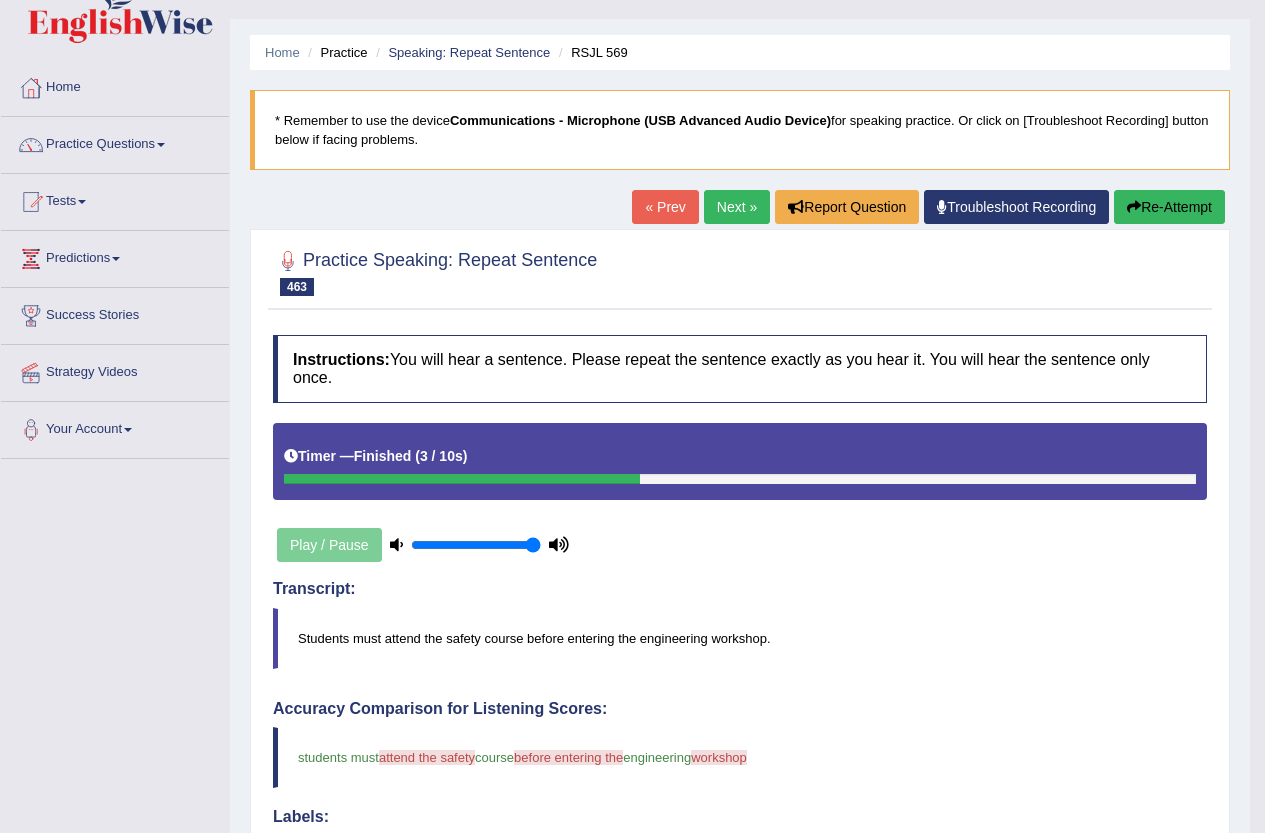 click on "Next »" at bounding box center (737, 207) 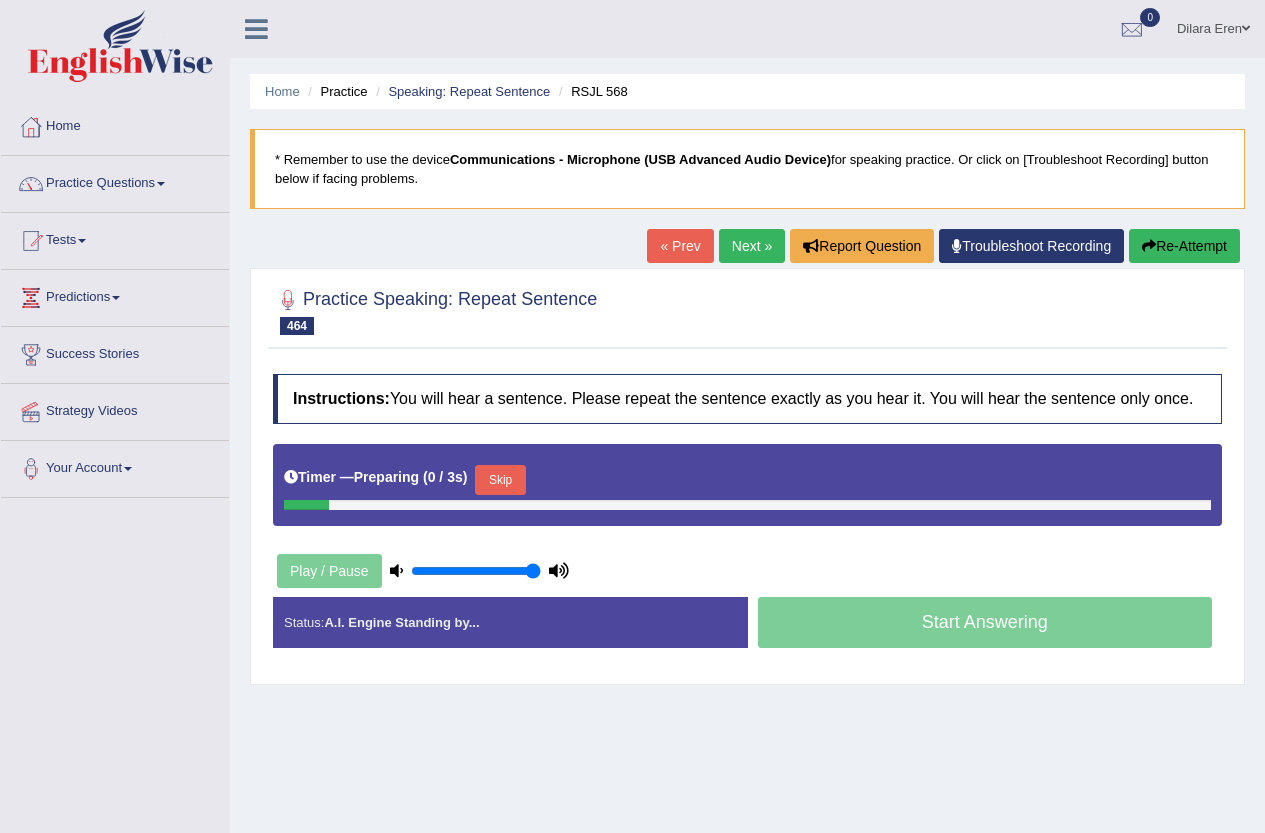 scroll, scrollTop: 0, scrollLeft: 0, axis: both 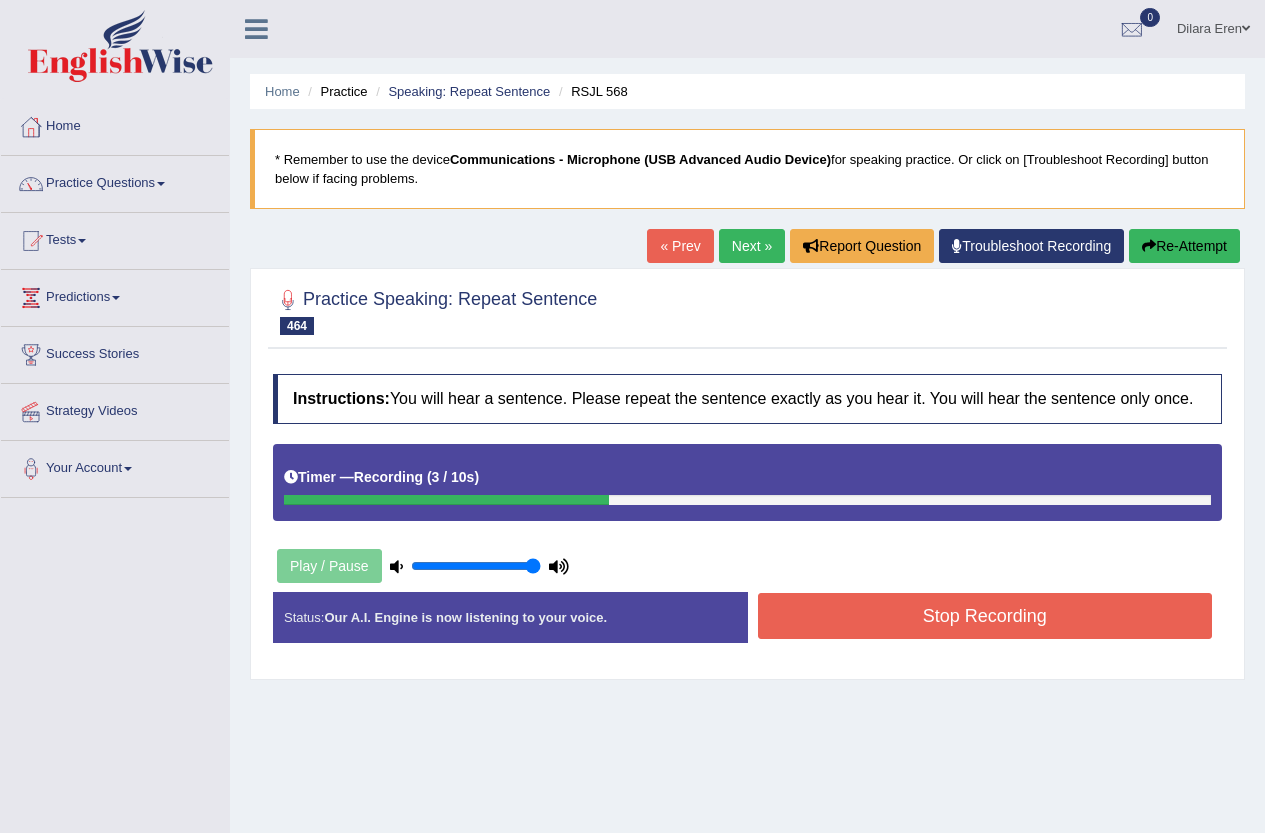 click on "Stop Recording" at bounding box center (985, 616) 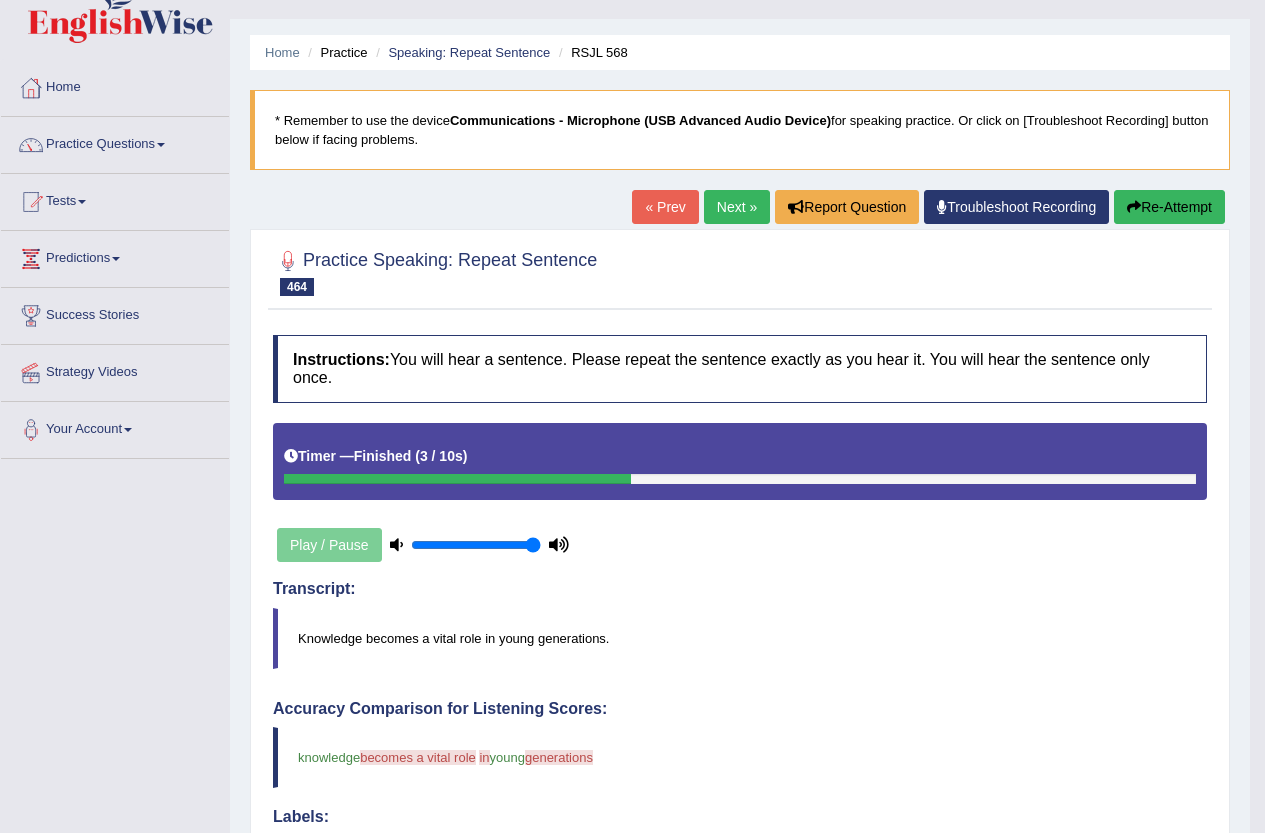 scroll, scrollTop: 139, scrollLeft: 0, axis: vertical 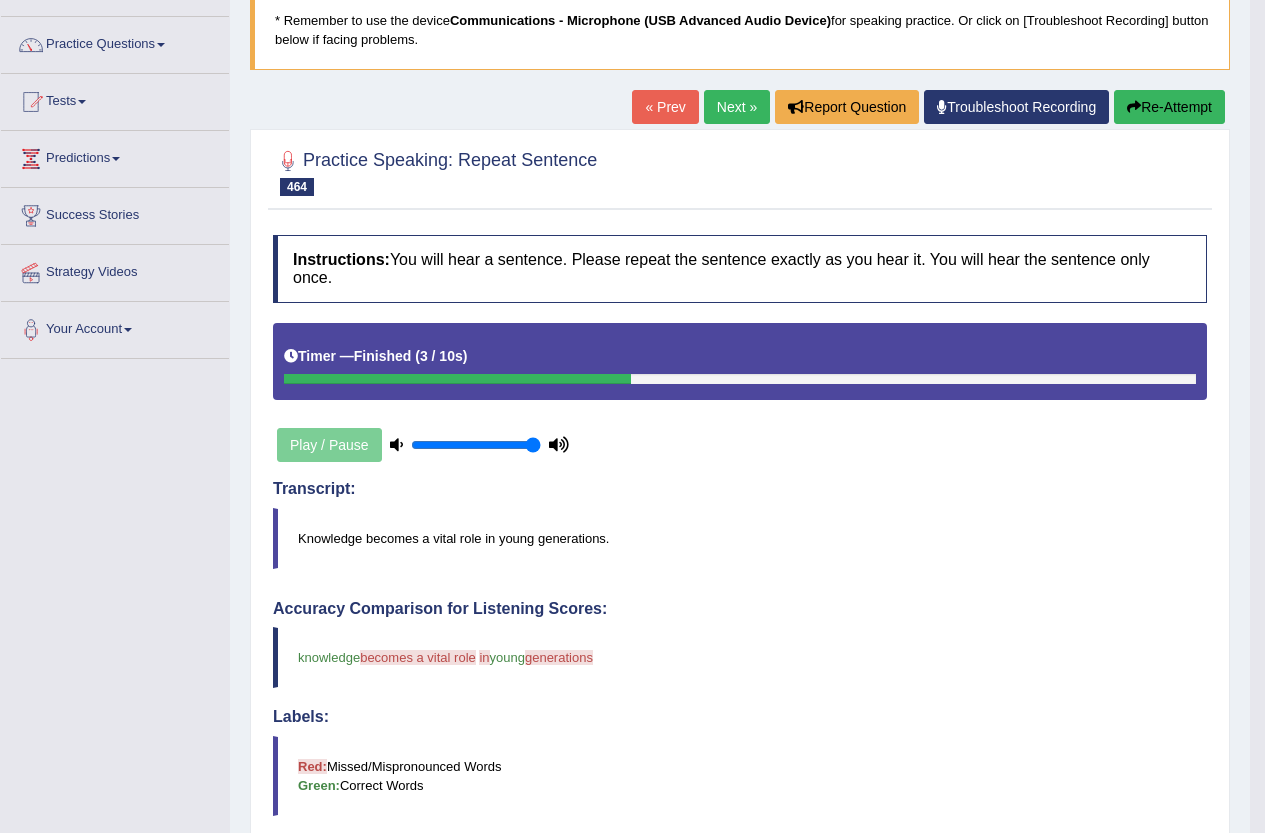 click on "Next »" at bounding box center (737, 107) 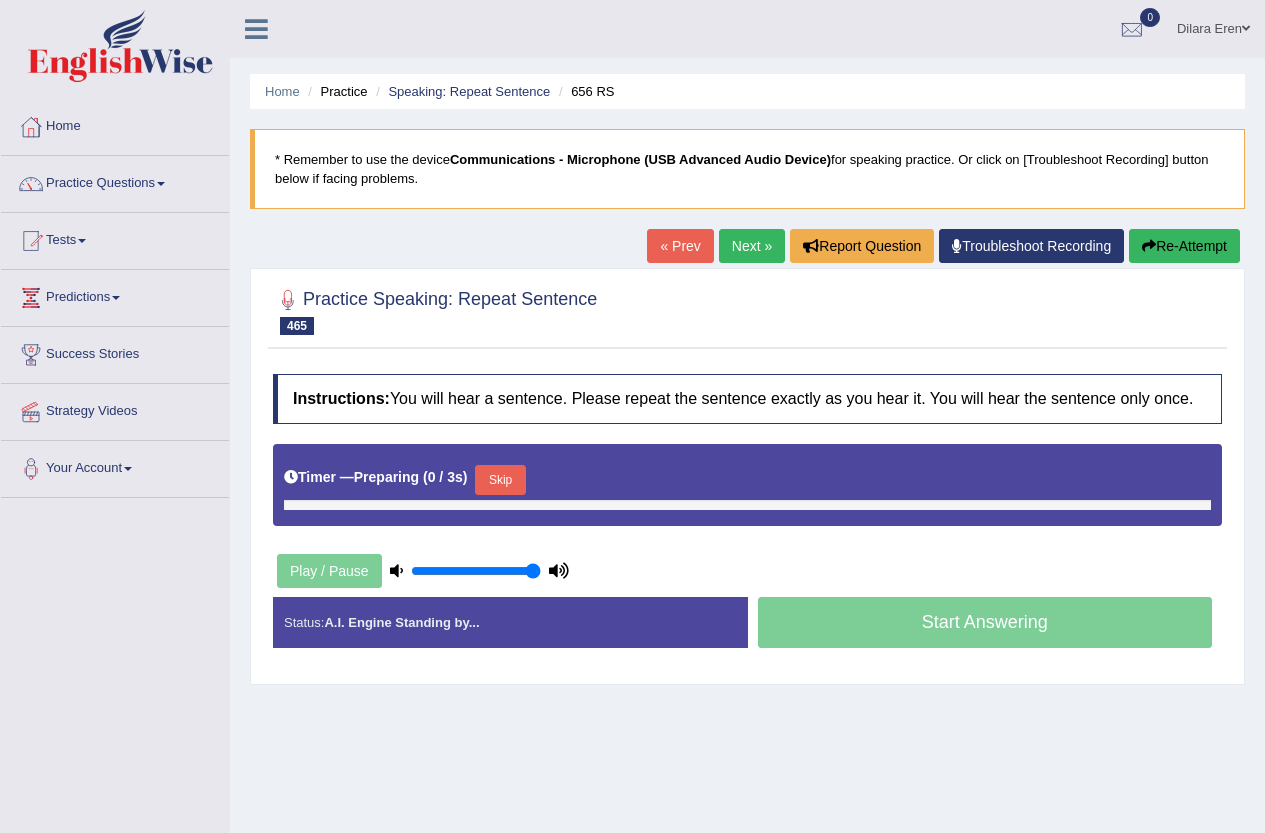 scroll, scrollTop: 0, scrollLeft: 0, axis: both 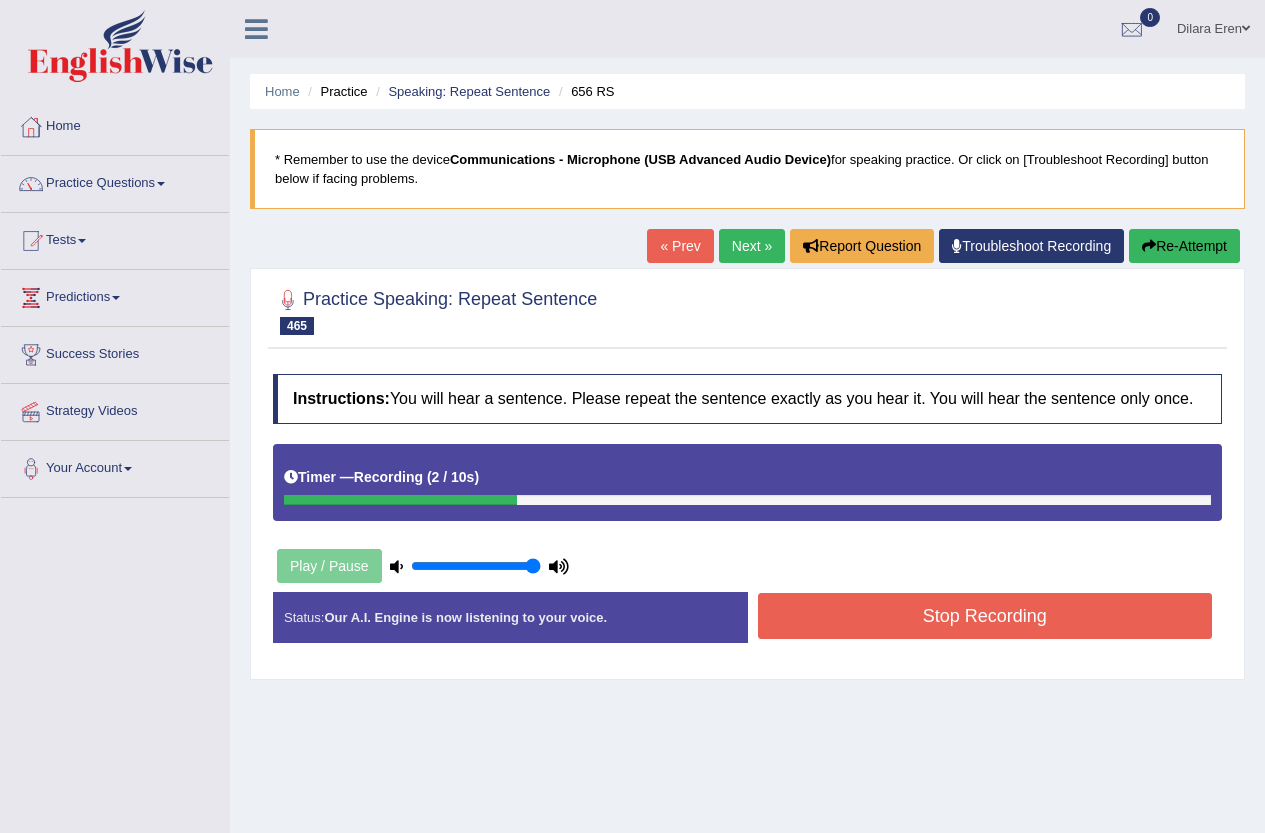 click on "Stop Recording" at bounding box center [985, 616] 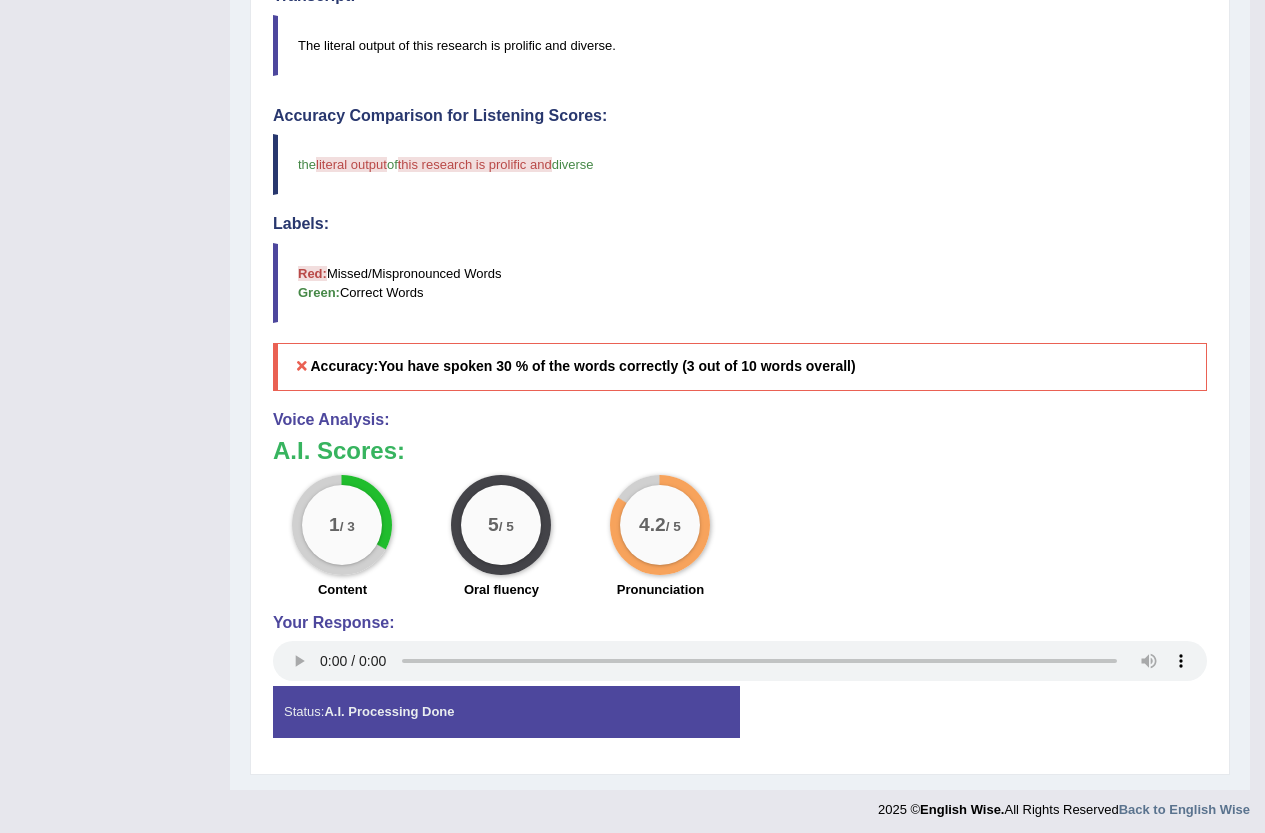 scroll, scrollTop: 639, scrollLeft: 0, axis: vertical 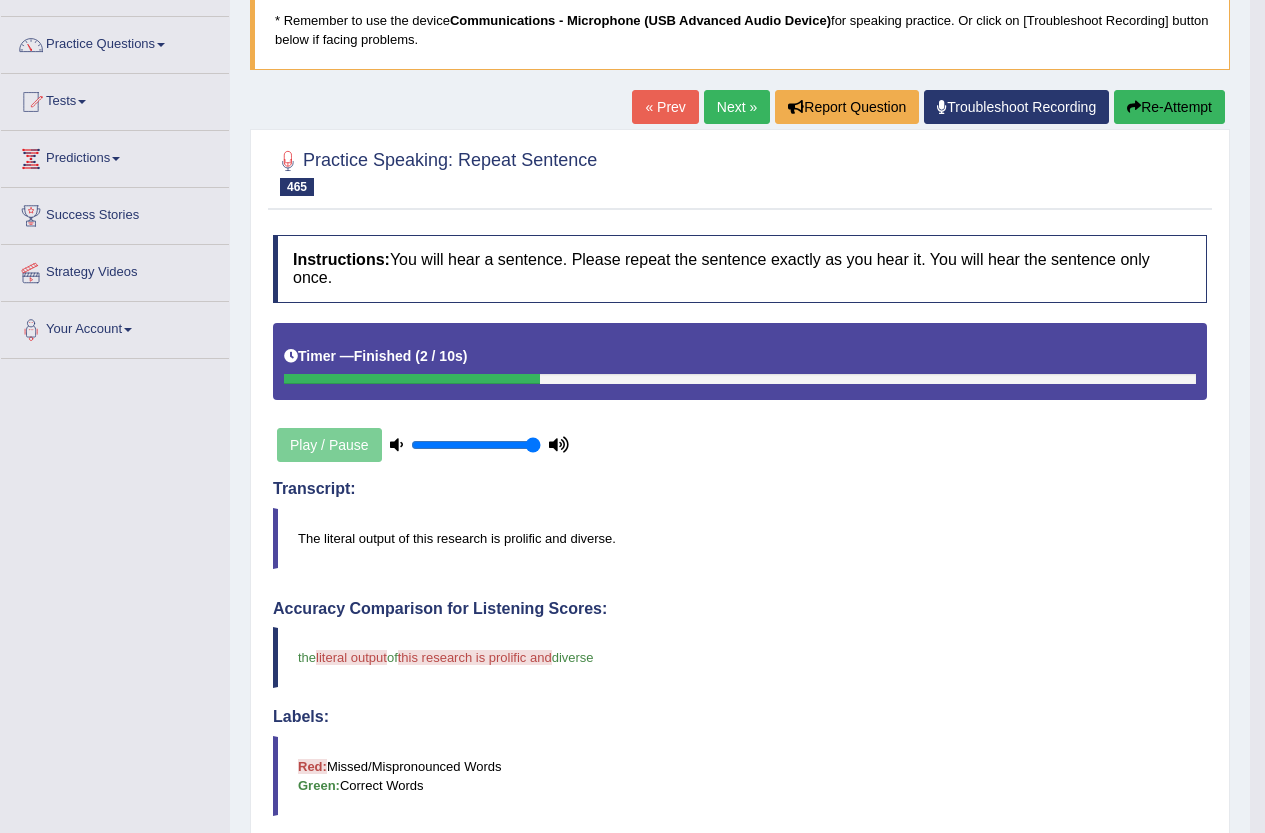 click on "Next »" at bounding box center [737, 107] 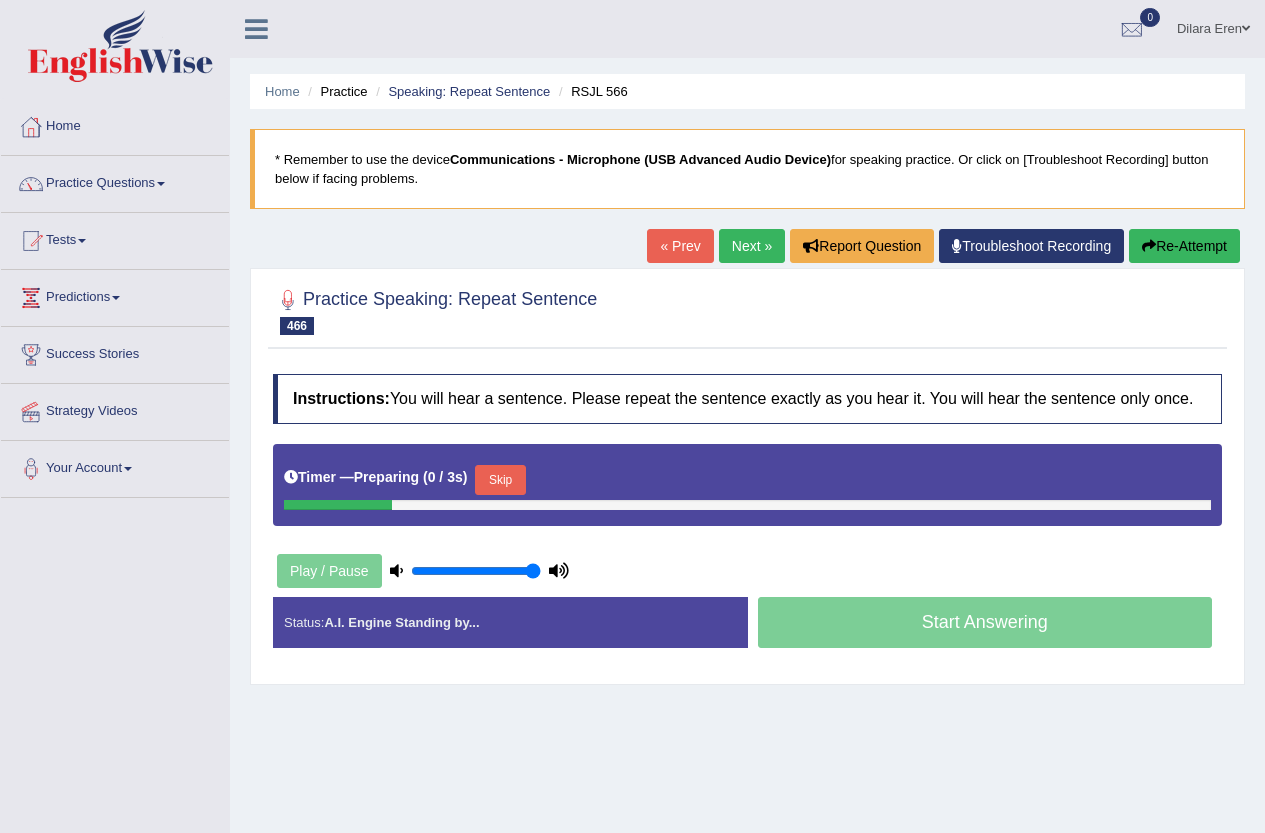 scroll, scrollTop: 0, scrollLeft: 0, axis: both 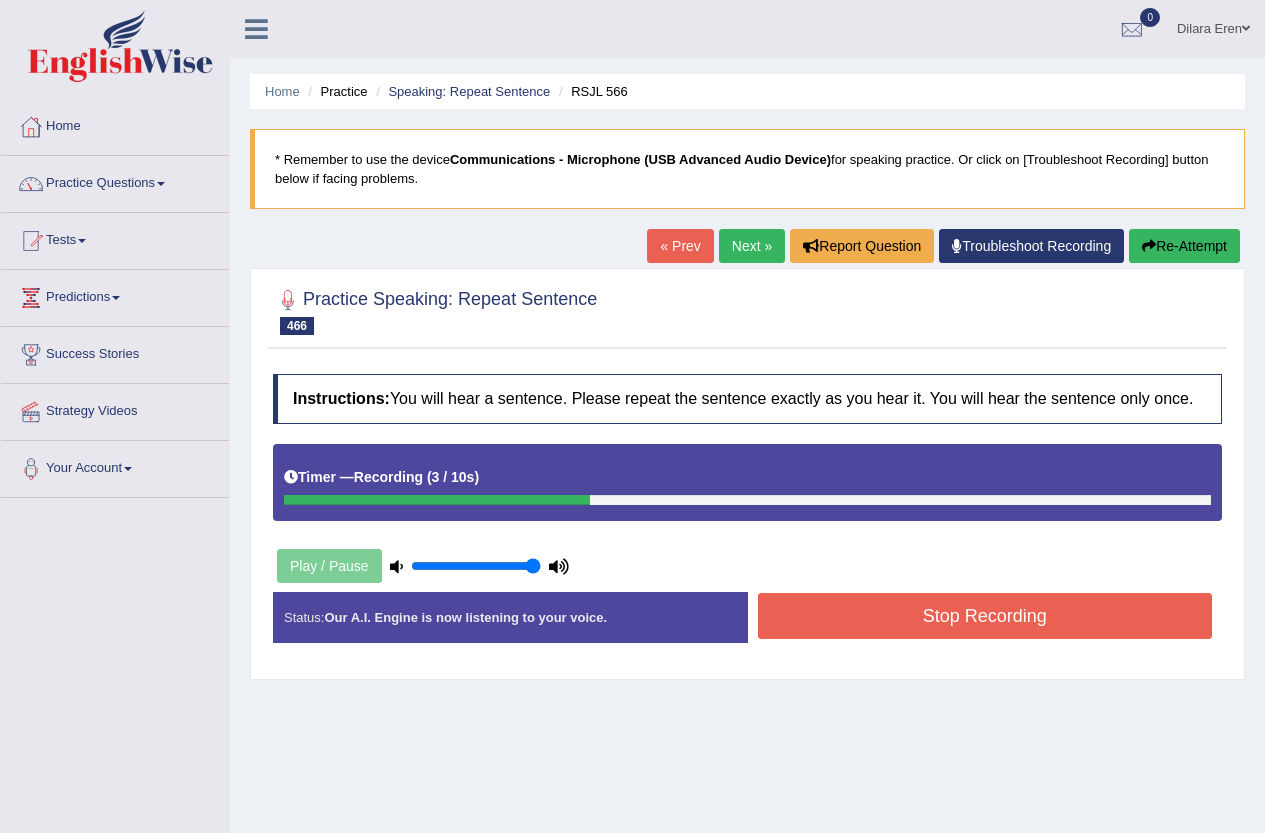 click on "Stop Recording" at bounding box center [985, 616] 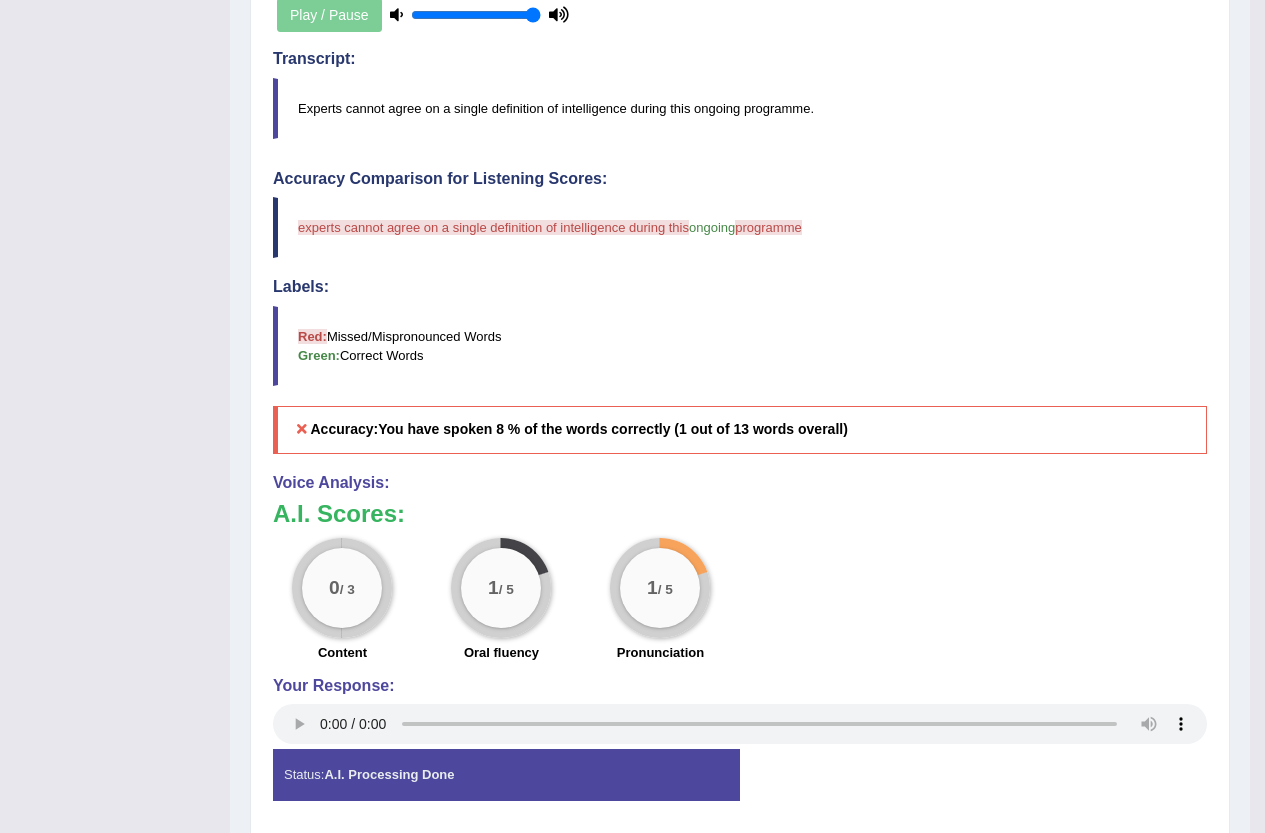 scroll, scrollTop: 639, scrollLeft: 0, axis: vertical 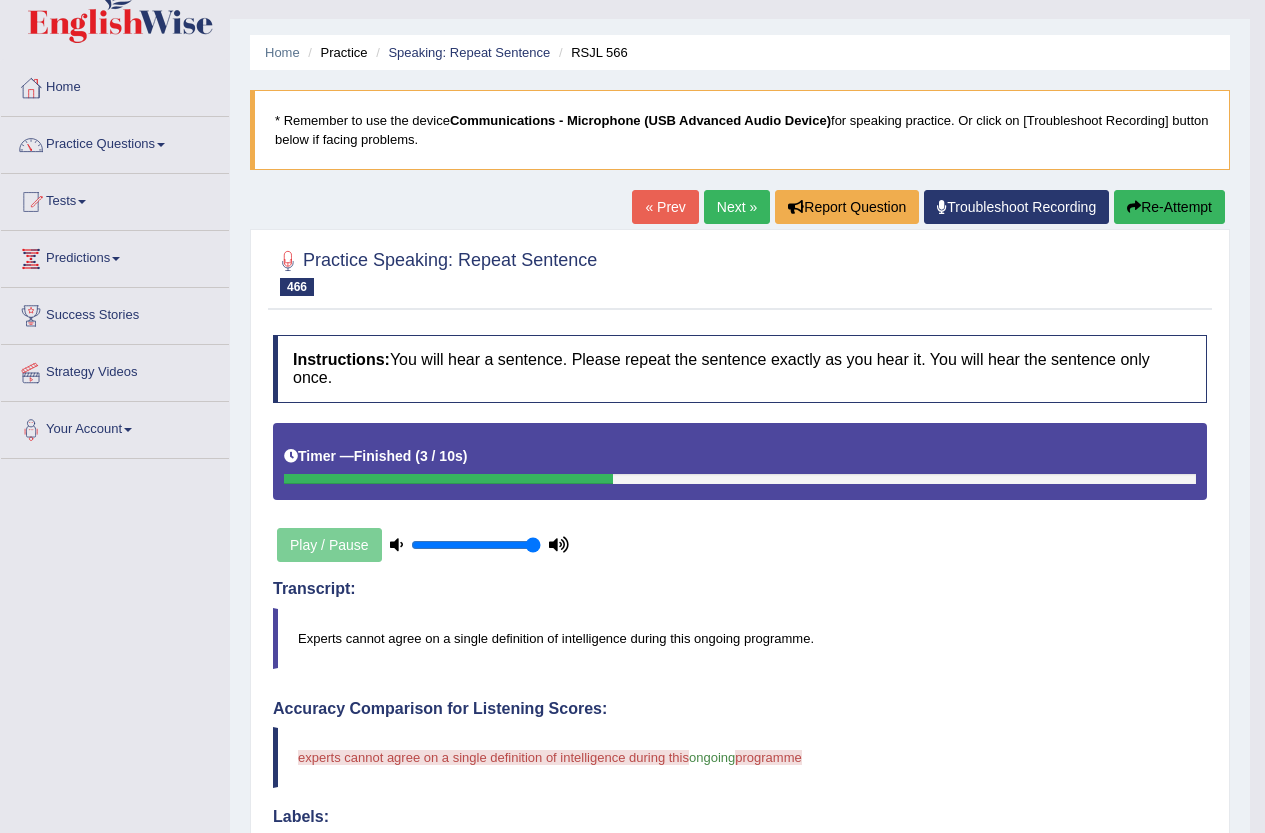 click on "Re-Attempt" at bounding box center (1169, 207) 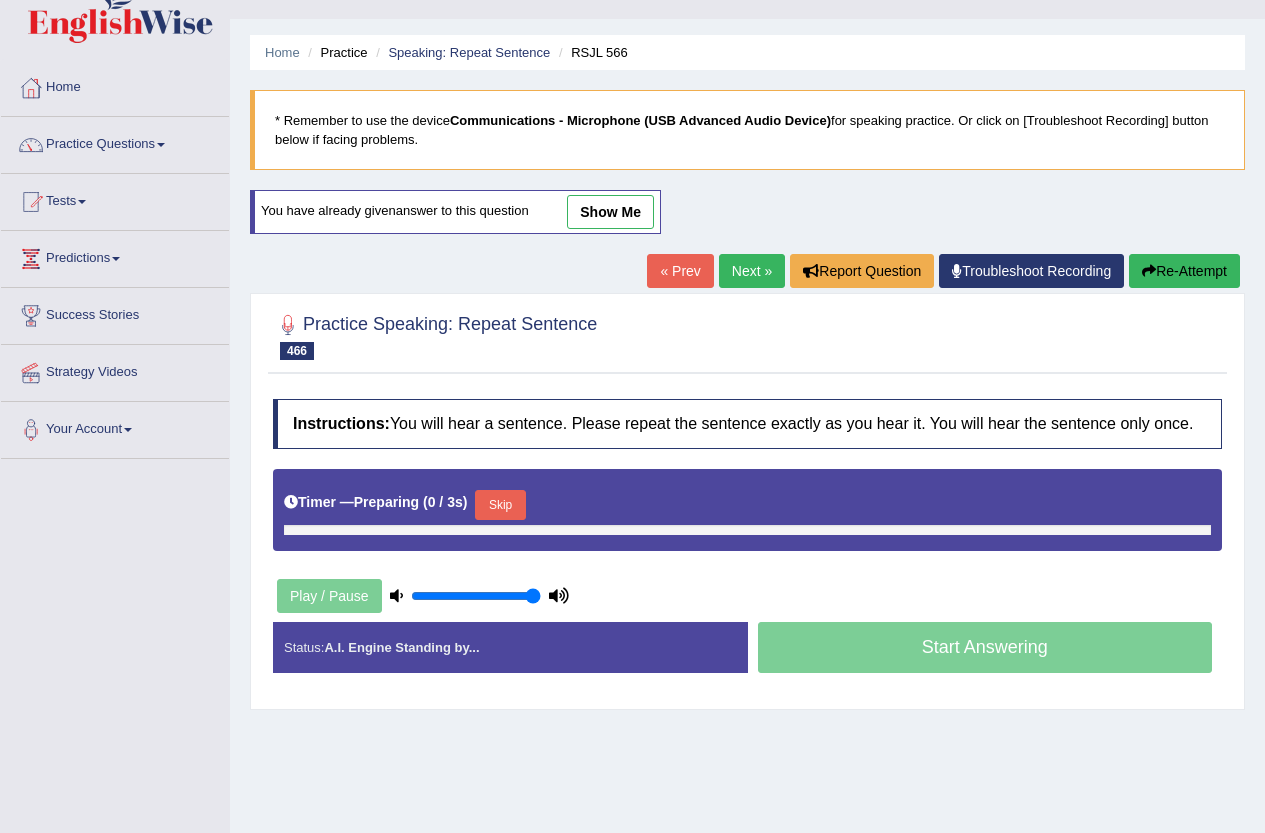 scroll, scrollTop: 39, scrollLeft: 0, axis: vertical 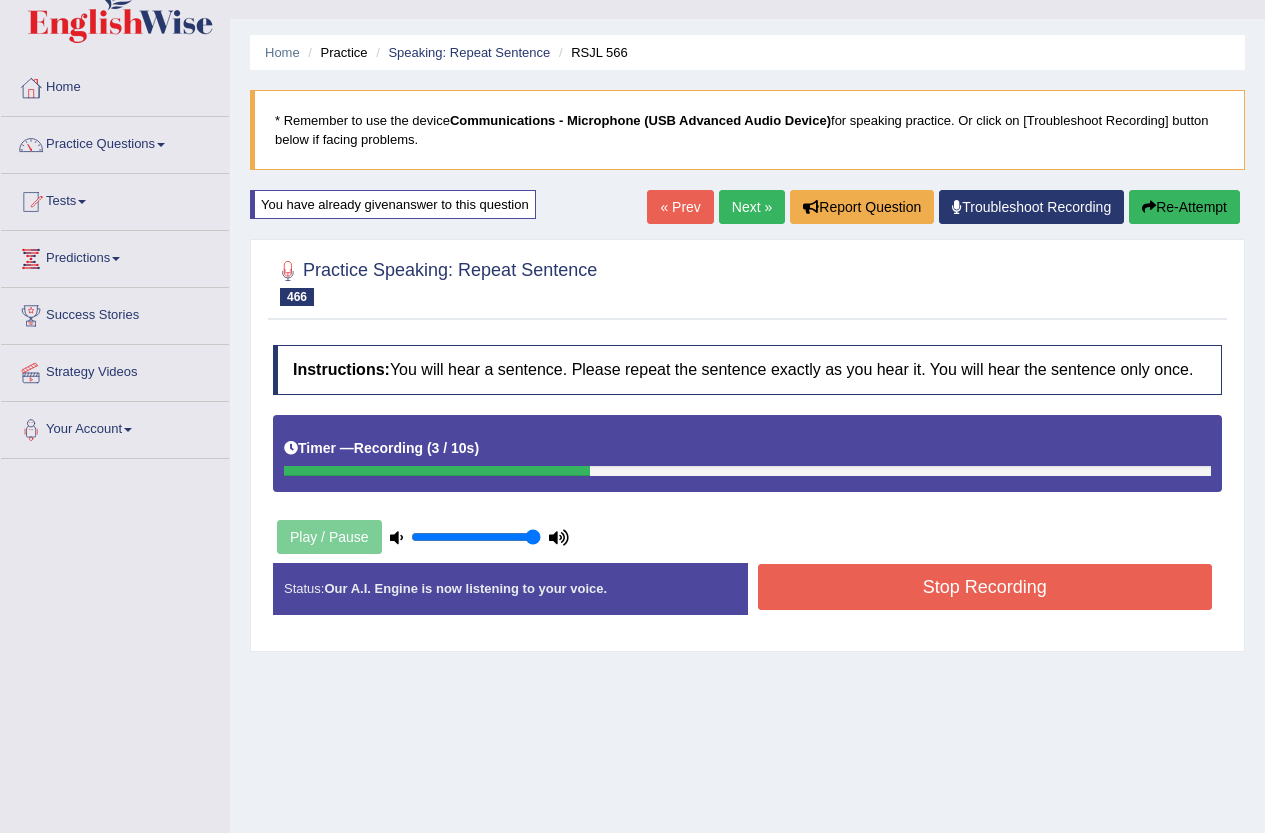 click on "Stop Recording" at bounding box center [985, 587] 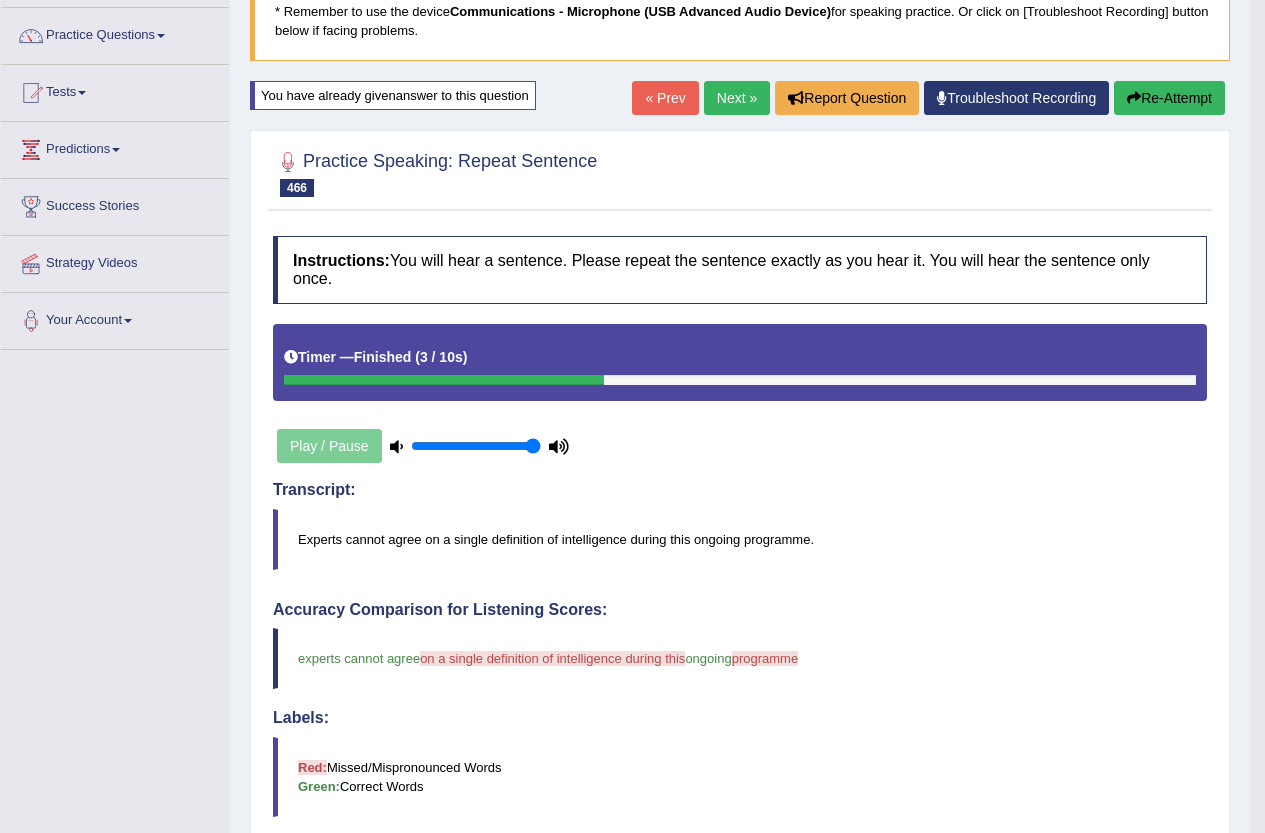 scroll, scrollTop: 0, scrollLeft: 0, axis: both 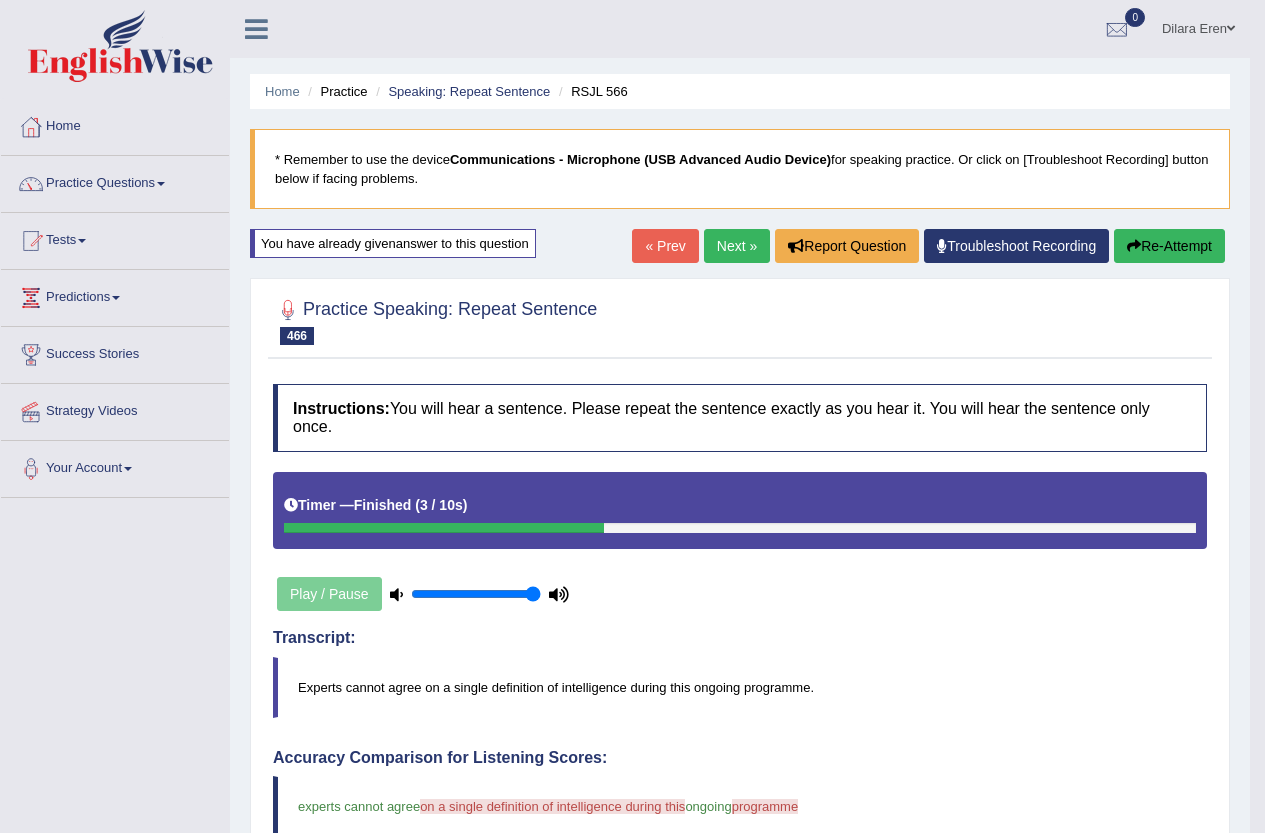click on "Next »" at bounding box center (737, 246) 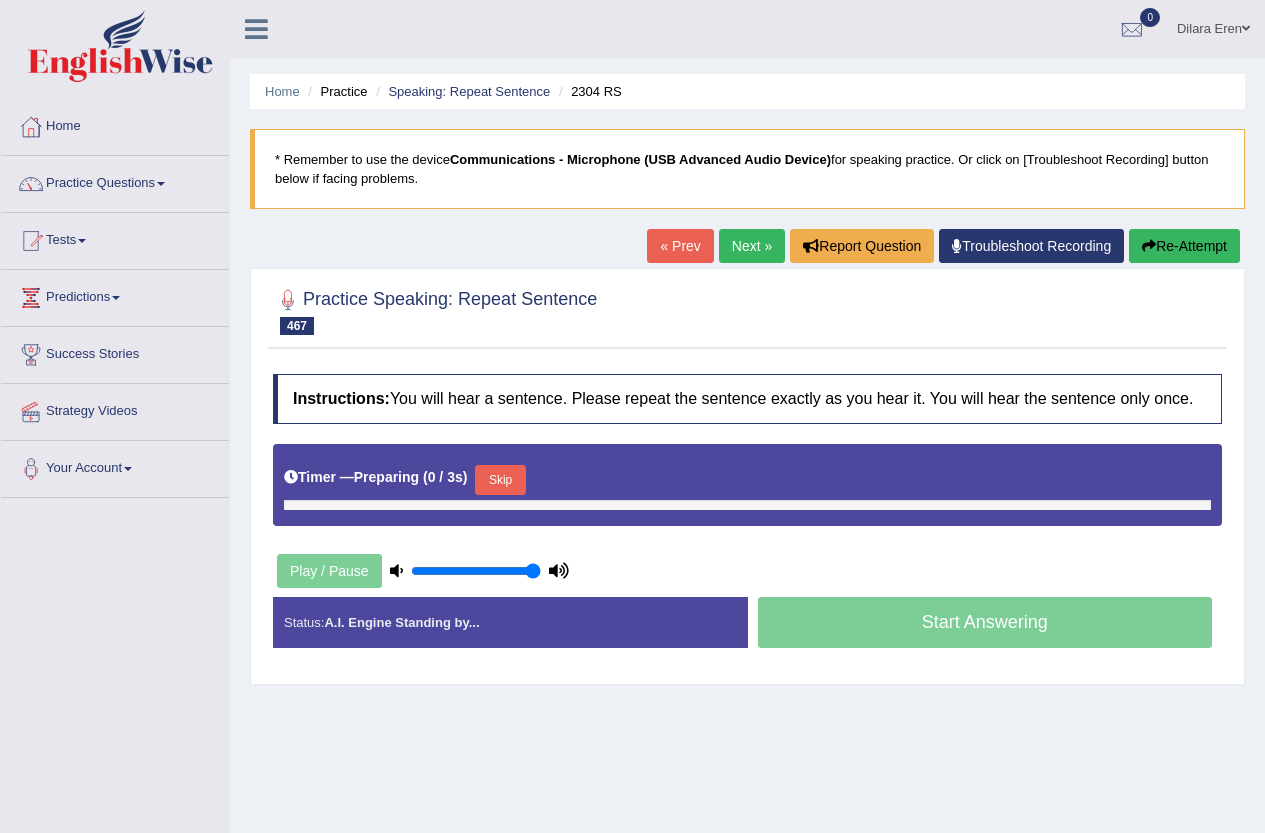 scroll, scrollTop: 0, scrollLeft: 0, axis: both 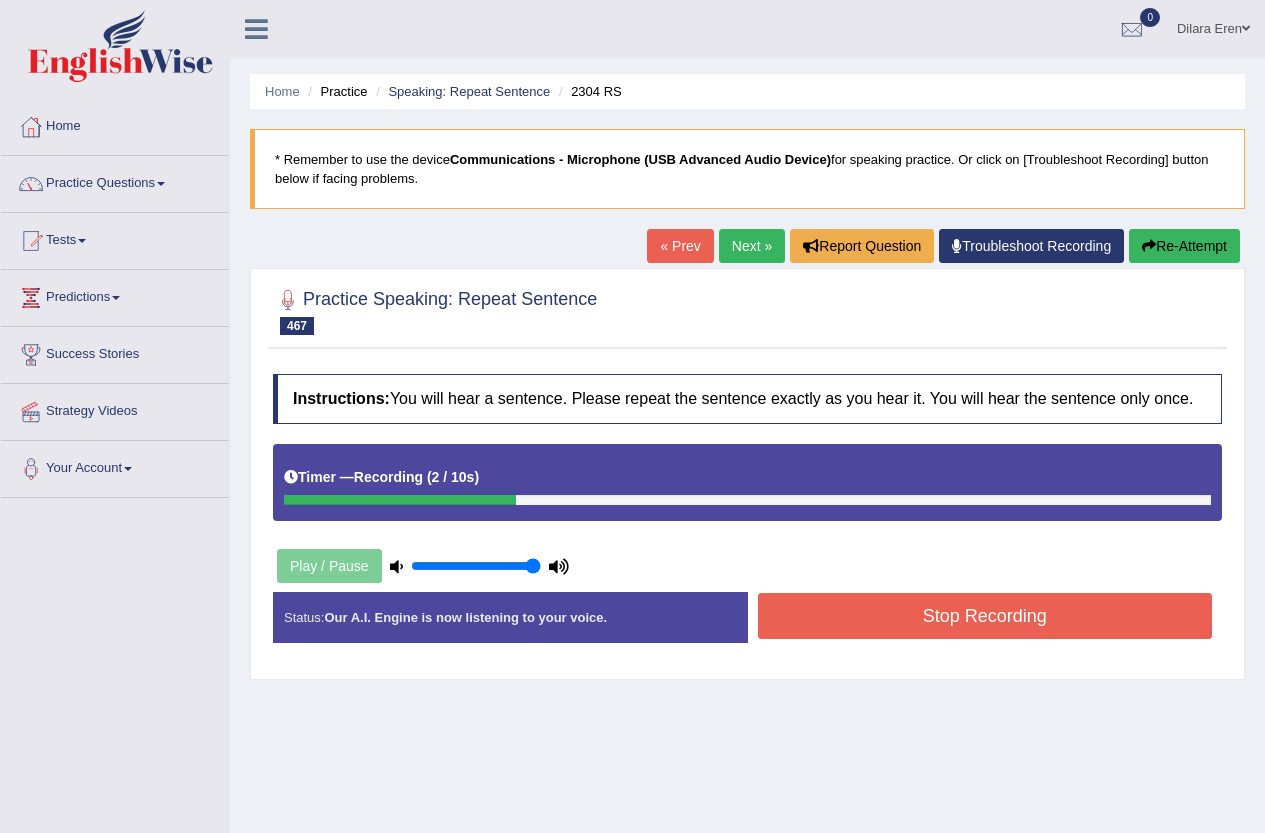 click on "Stop Recording" at bounding box center [985, 616] 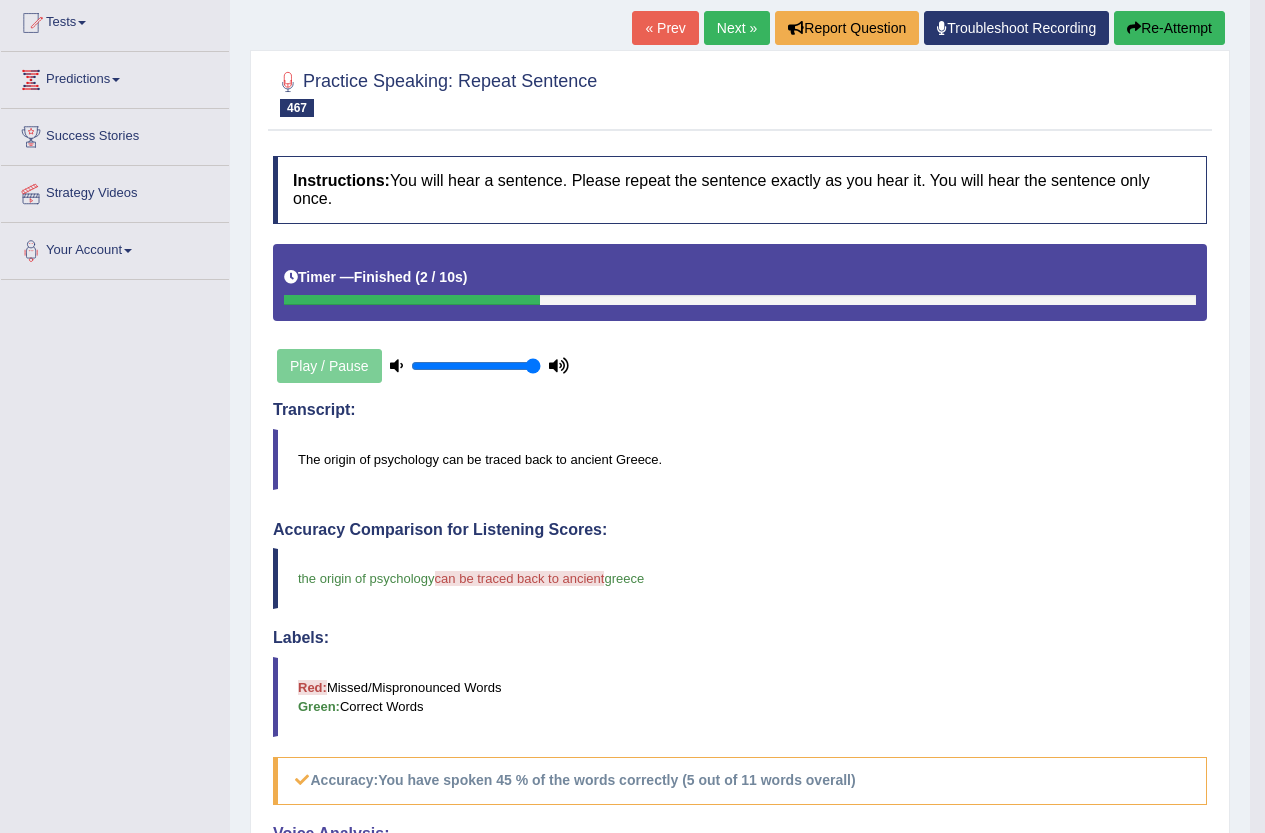 scroll, scrollTop: 39, scrollLeft: 0, axis: vertical 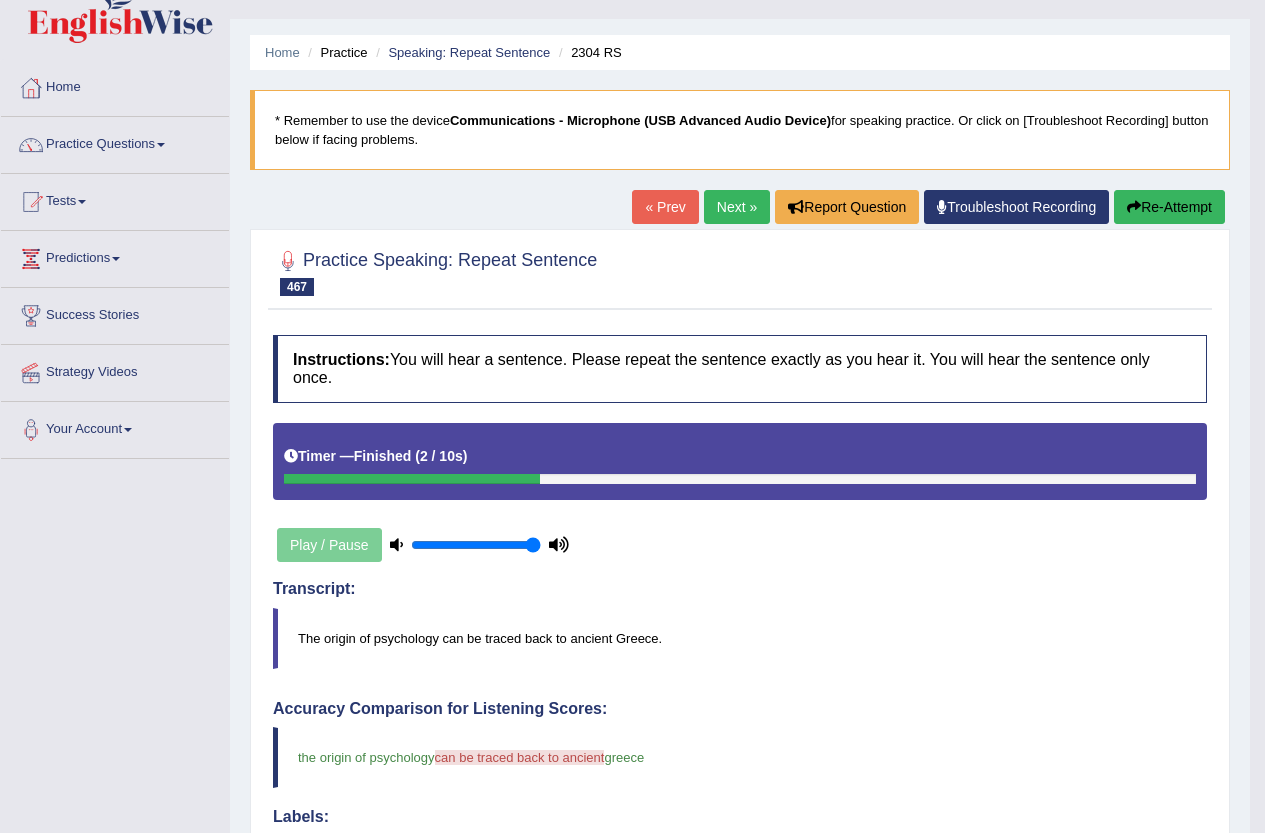 click on "Next »" at bounding box center (737, 207) 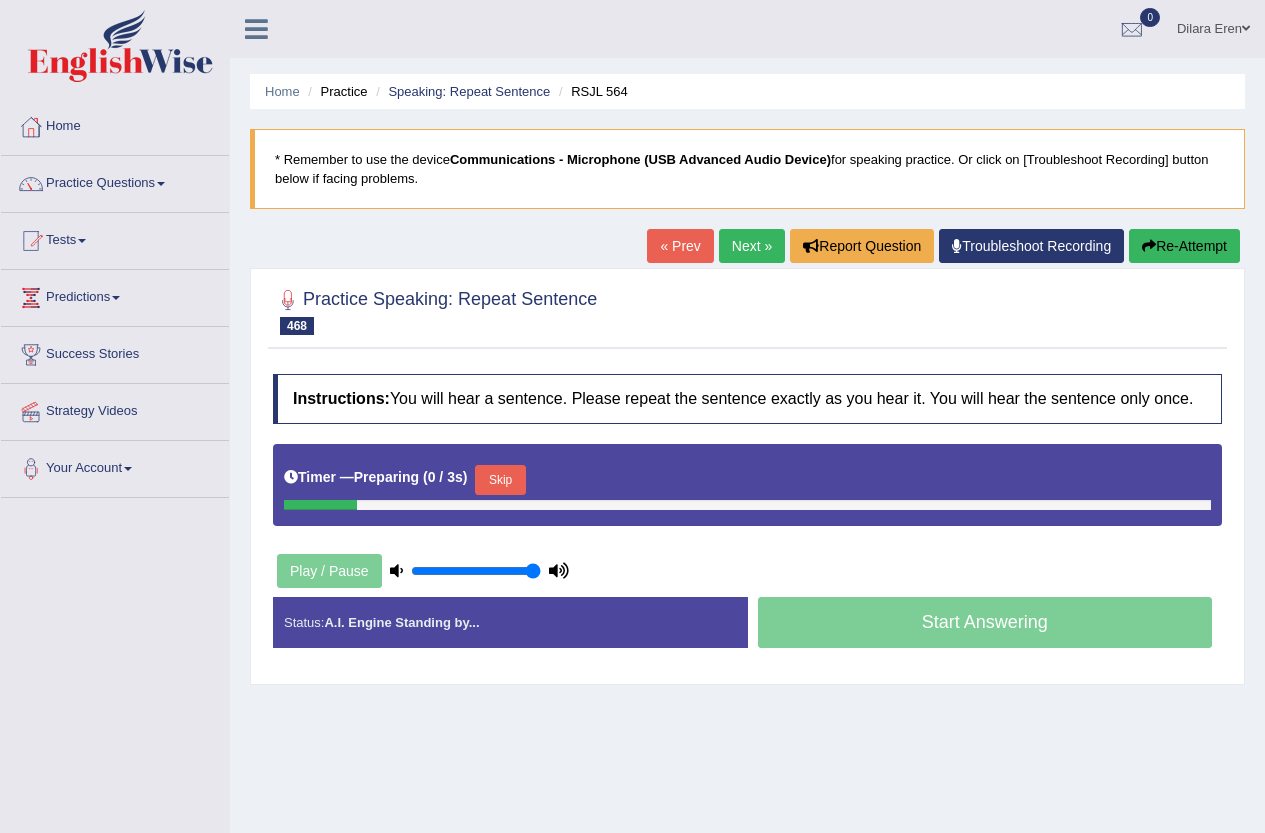 scroll, scrollTop: 0, scrollLeft: 0, axis: both 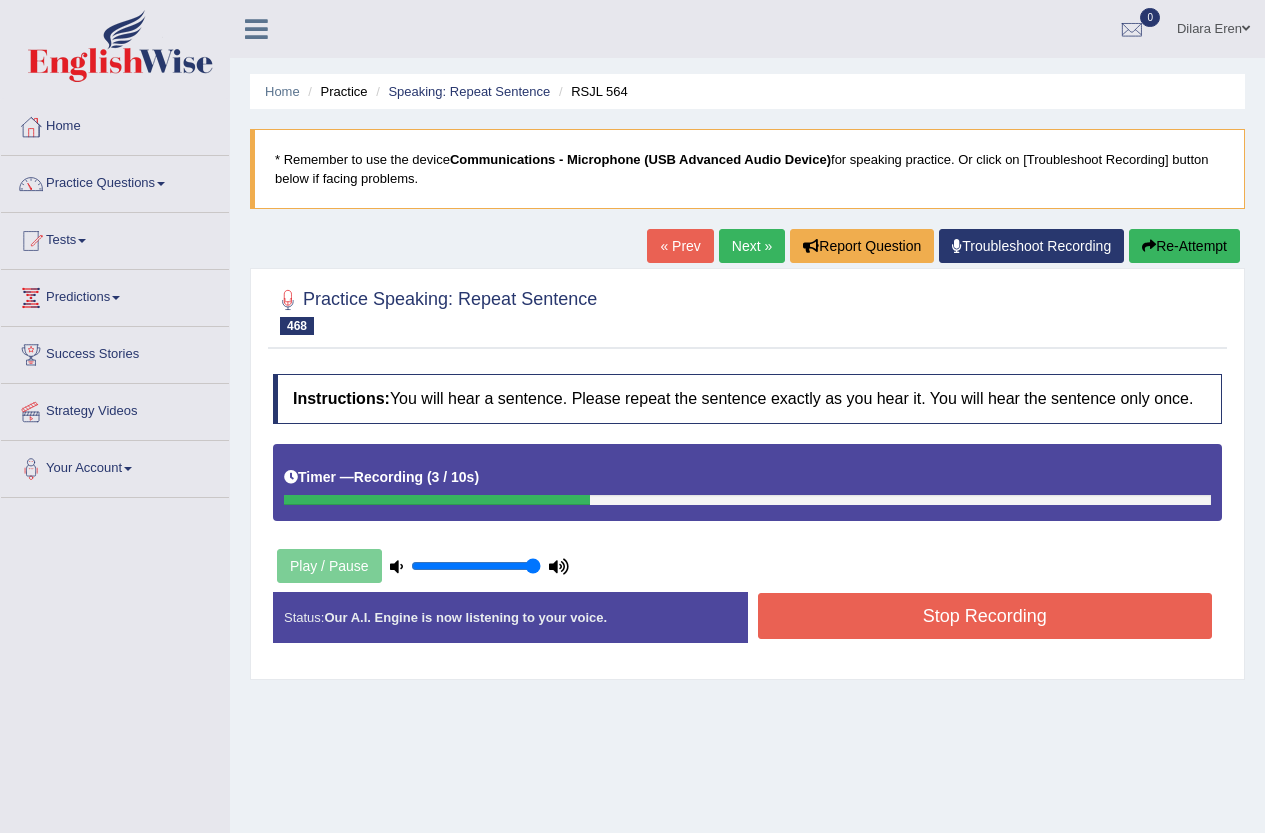 click on "Stop Recording" at bounding box center [985, 616] 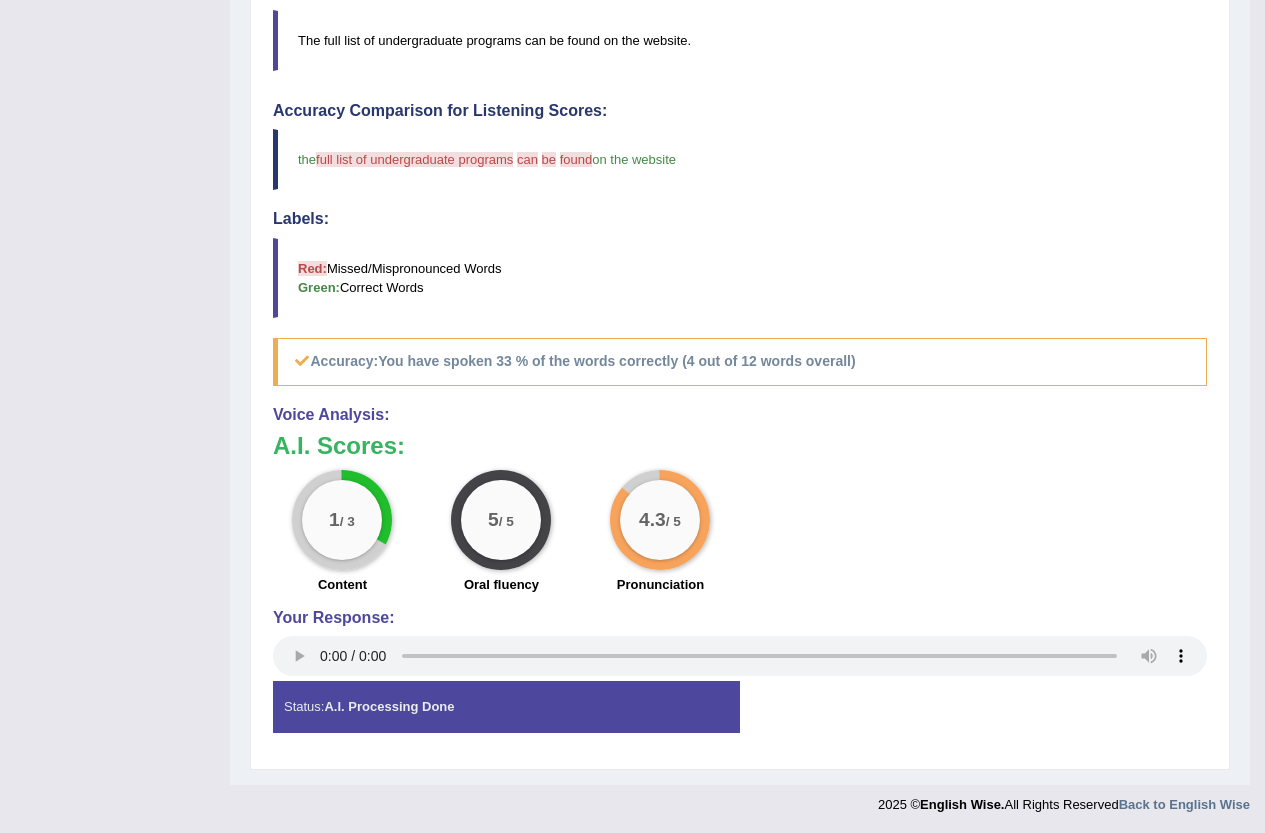 scroll, scrollTop: 639, scrollLeft: 0, axis: vertical 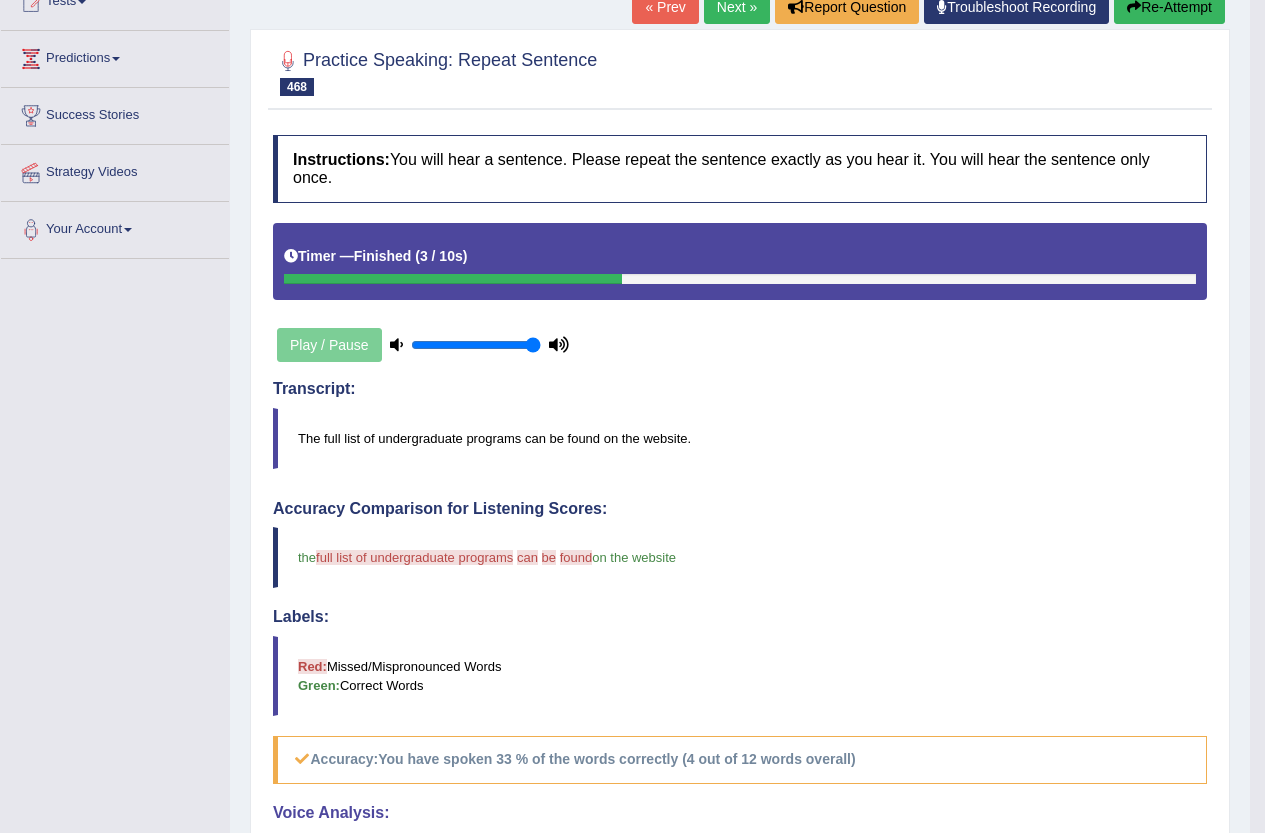 click on "Next »" at bounding box center [737, 7] 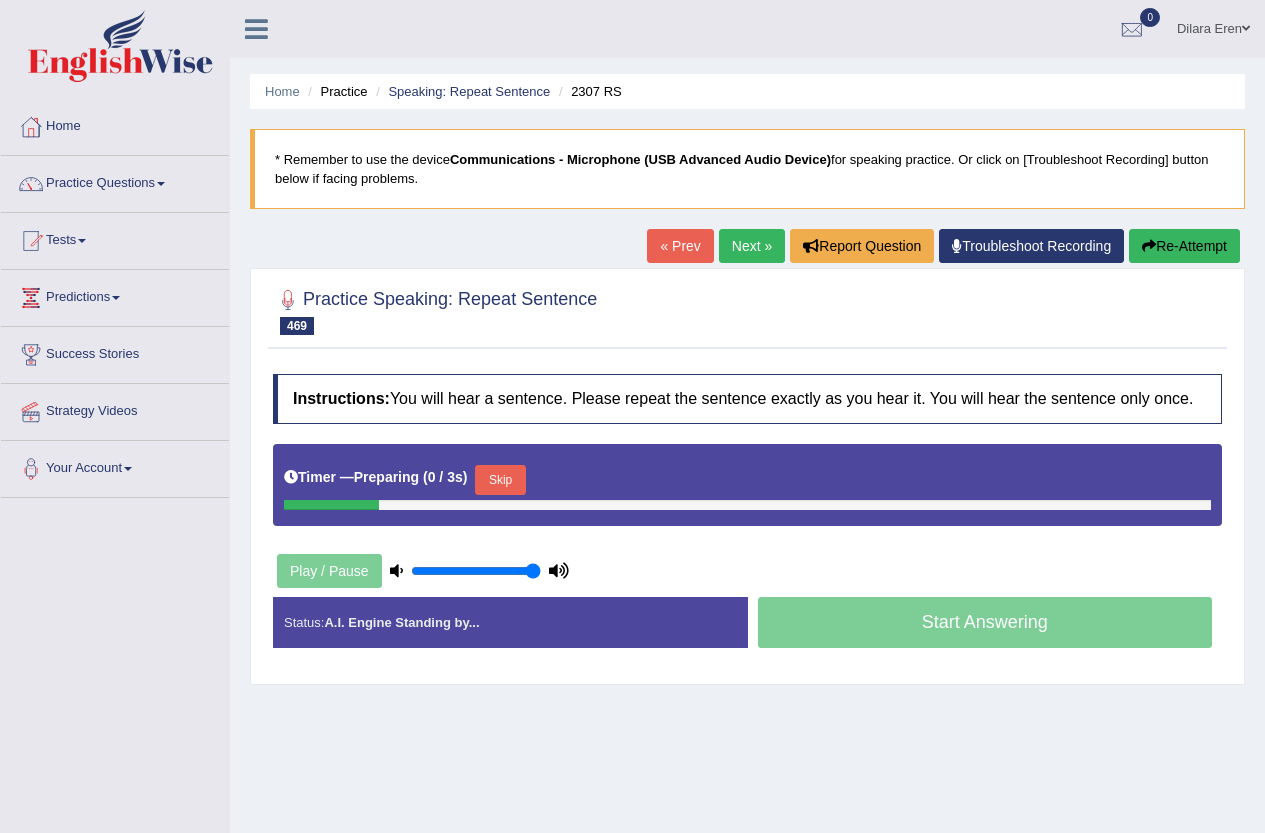 scroll, scrollTop: 0, scrollLeft: 0, axis: both 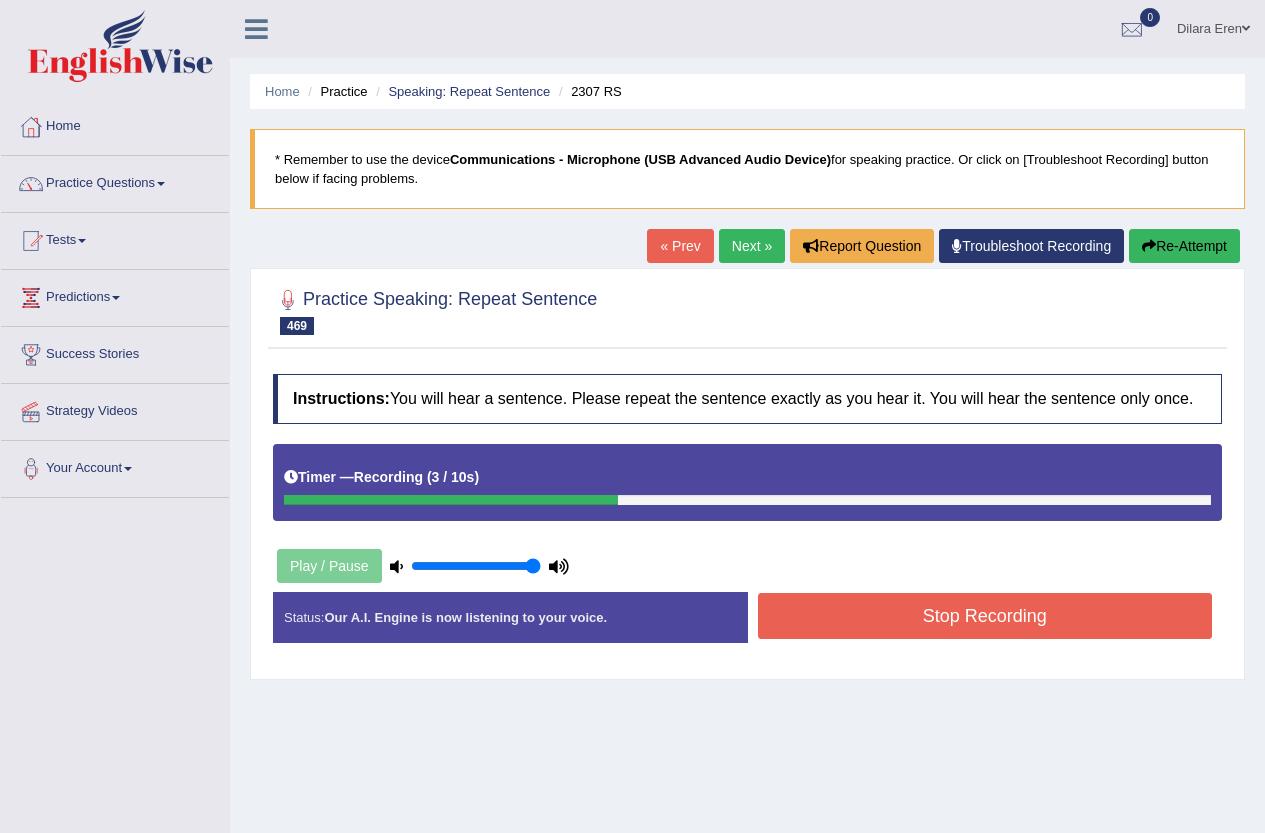click on "Stop Recording" at bounding box center (985, 616) 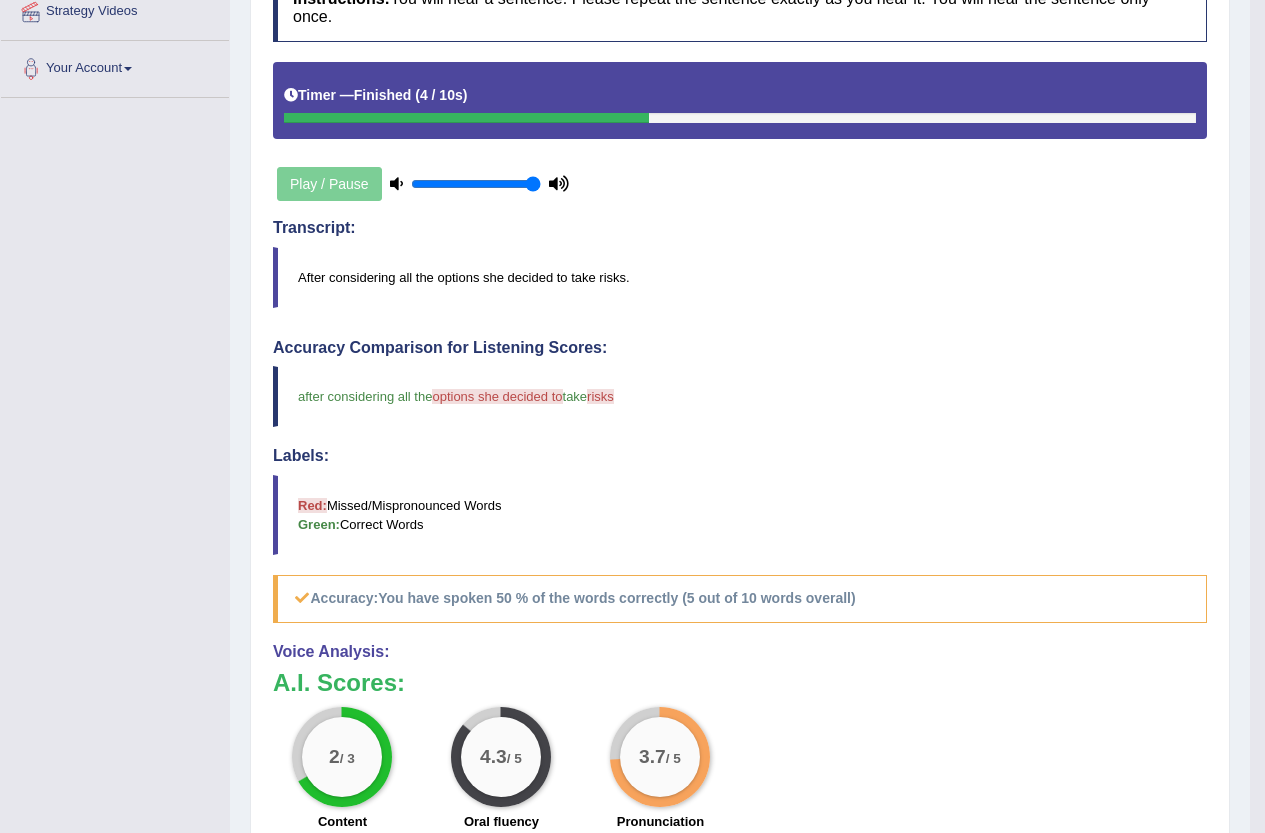 scroll, scrollTop: 0, scrollLeft: 0, axis: both 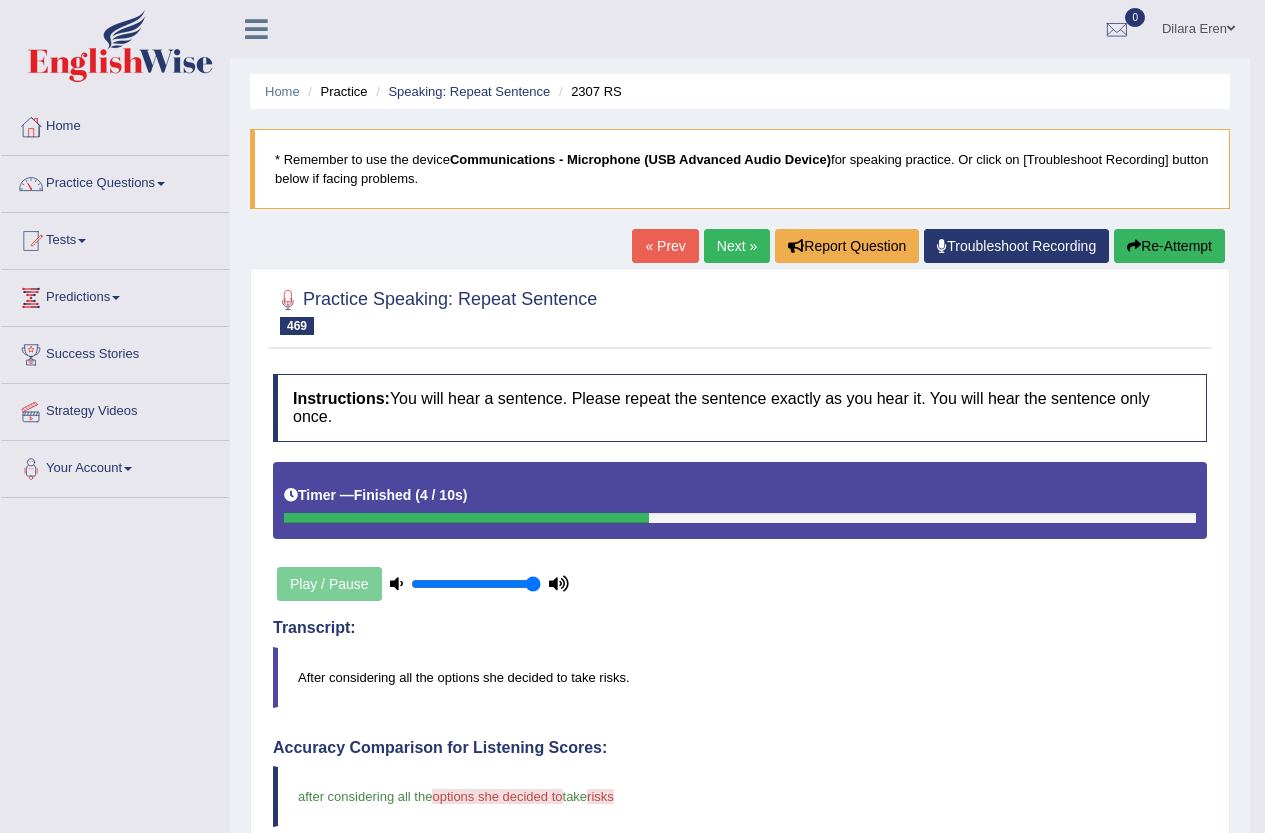click on "Next »" at bounding box center (737, 246) 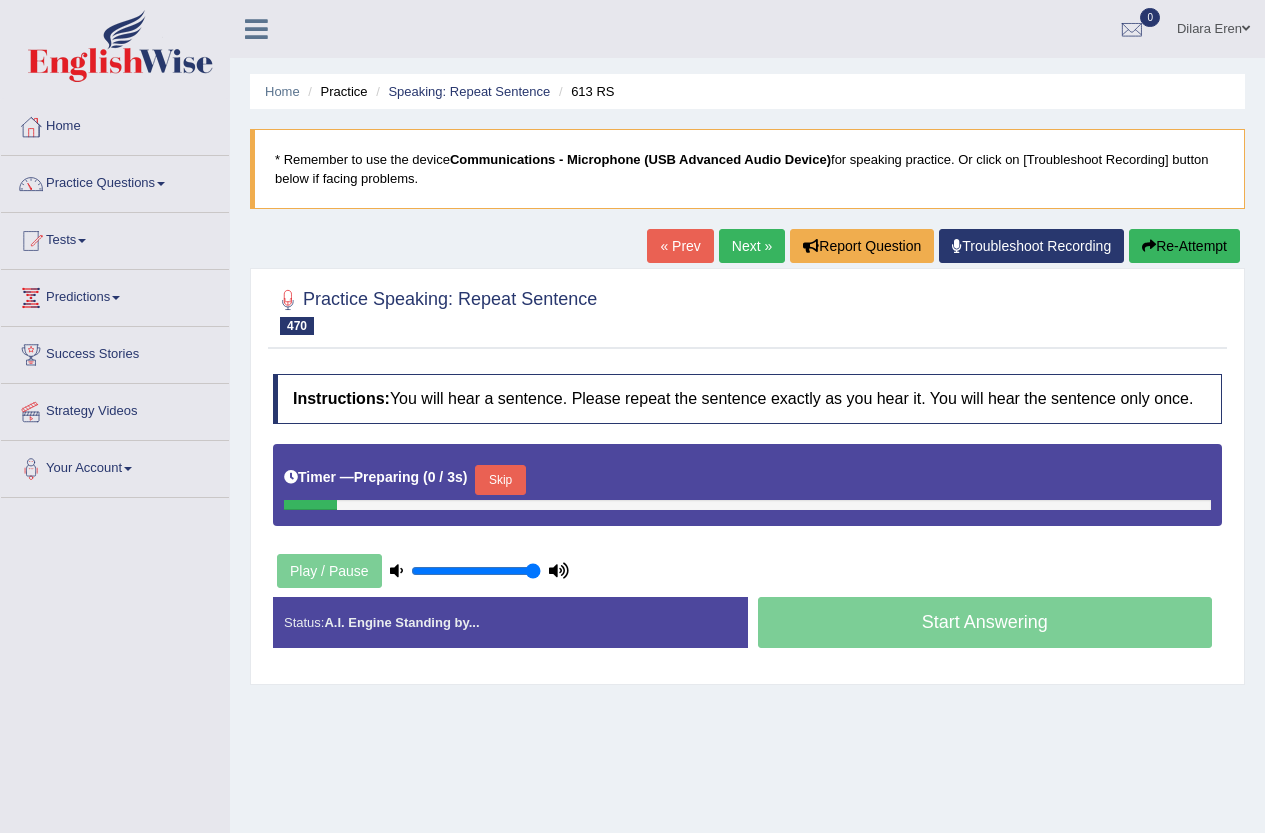 scroll, scrollTop: 0, scrollLeft: 0, axis: both 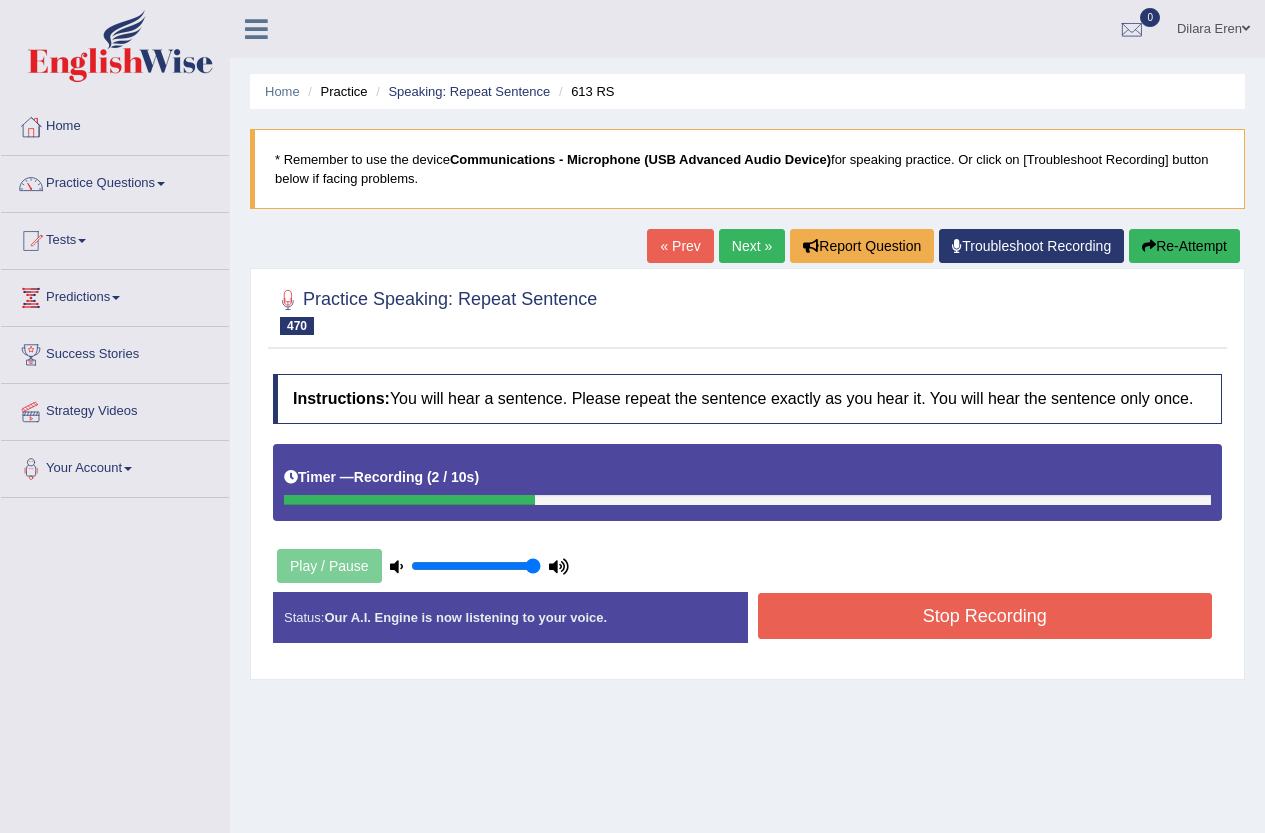 click on "Stop Recording" at bounding box center [985, 616] 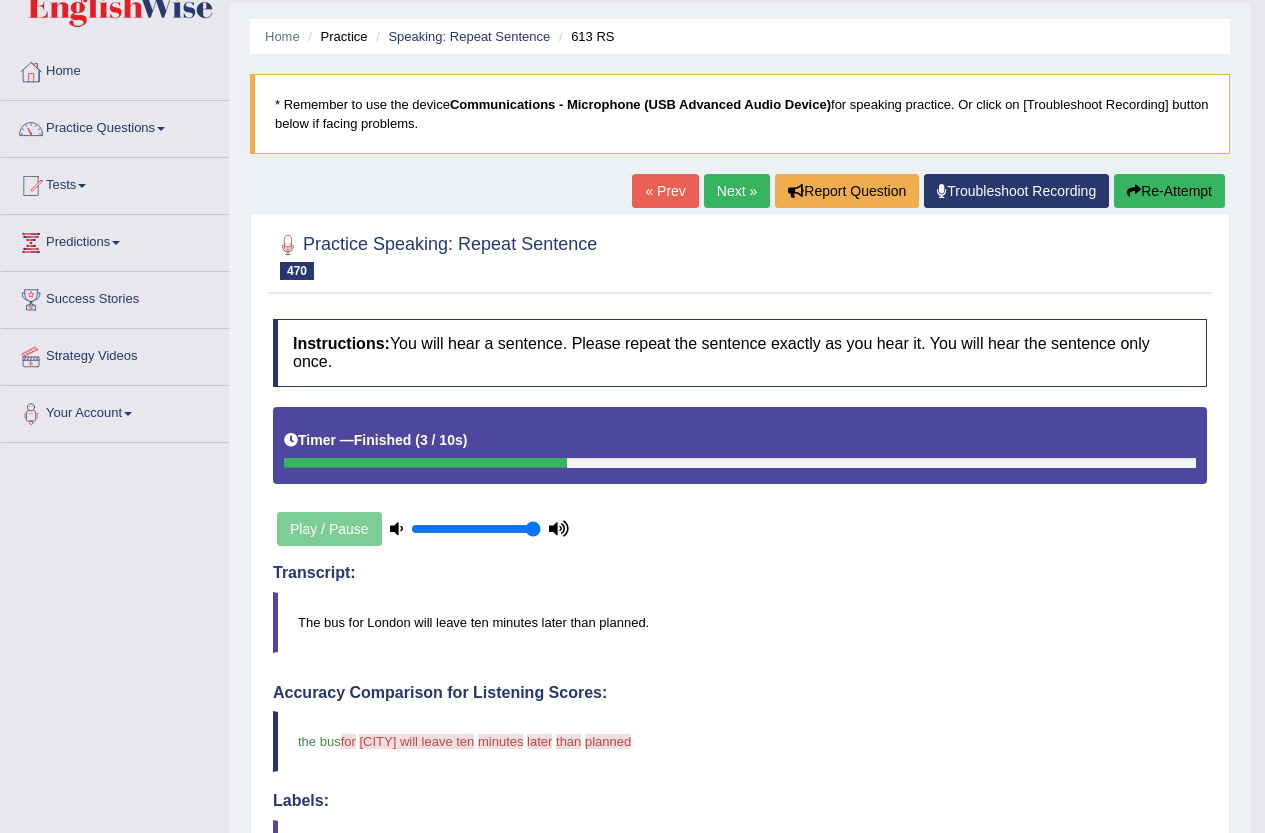 scroll, scrollTop: 0, scrollLeft: 0, axis: both 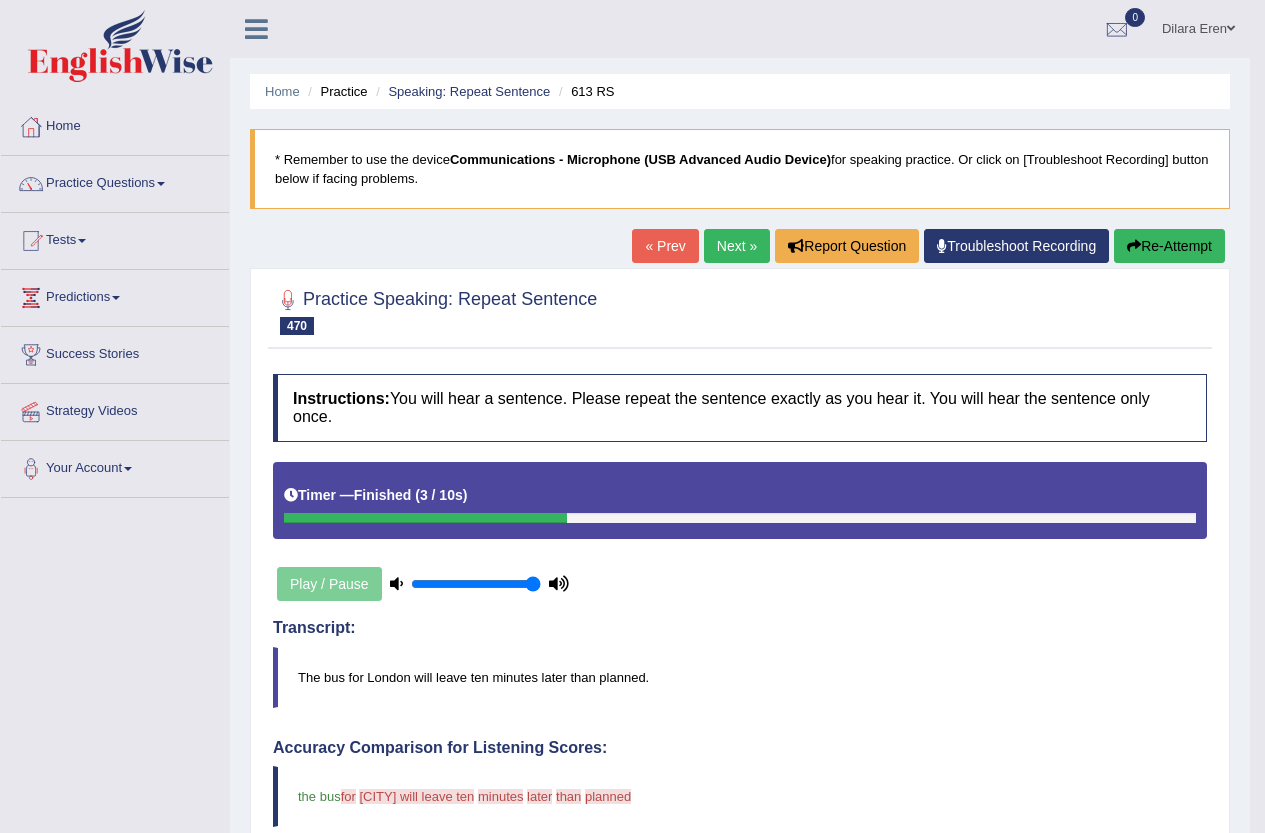 click on "Re-Attempt" at bounding box center [1169, 246] 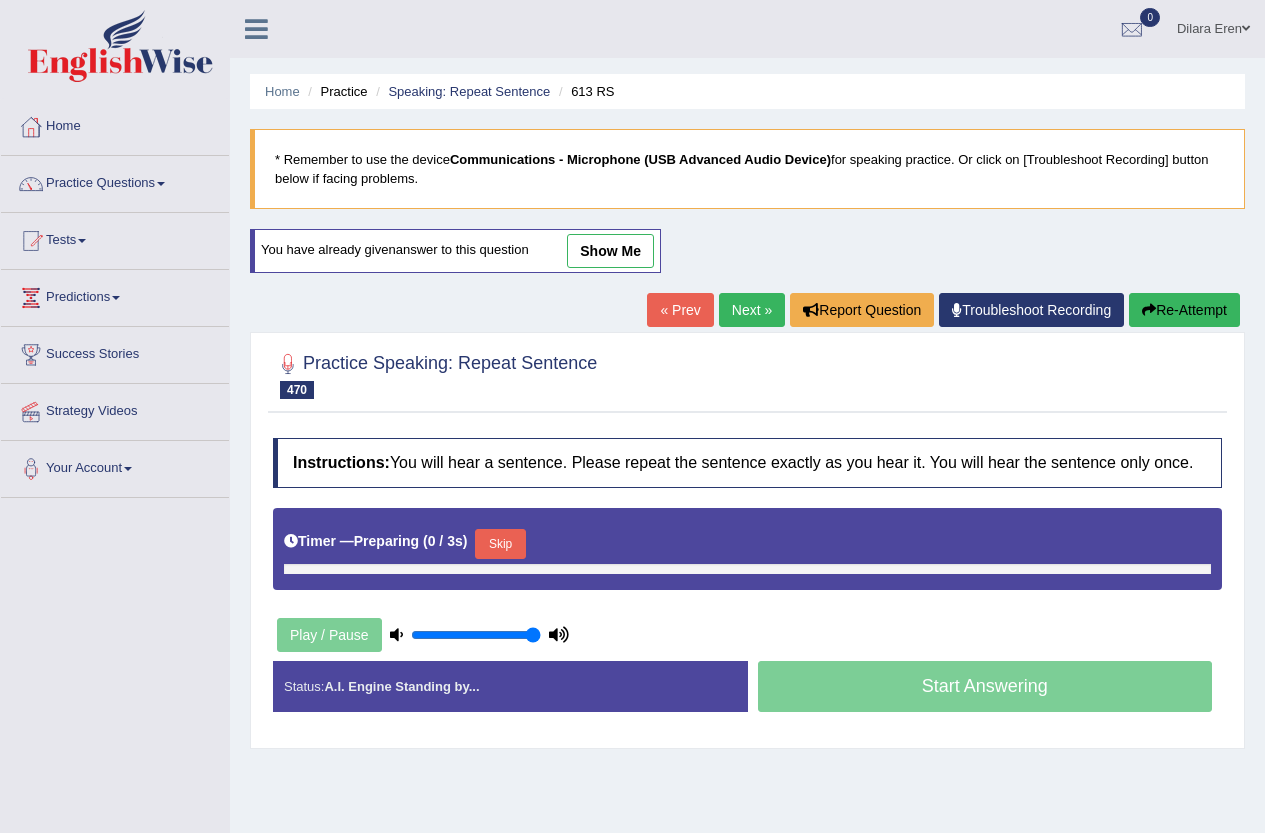 scroll, scrollTop: 0, scrollLeft: 0, axis: both 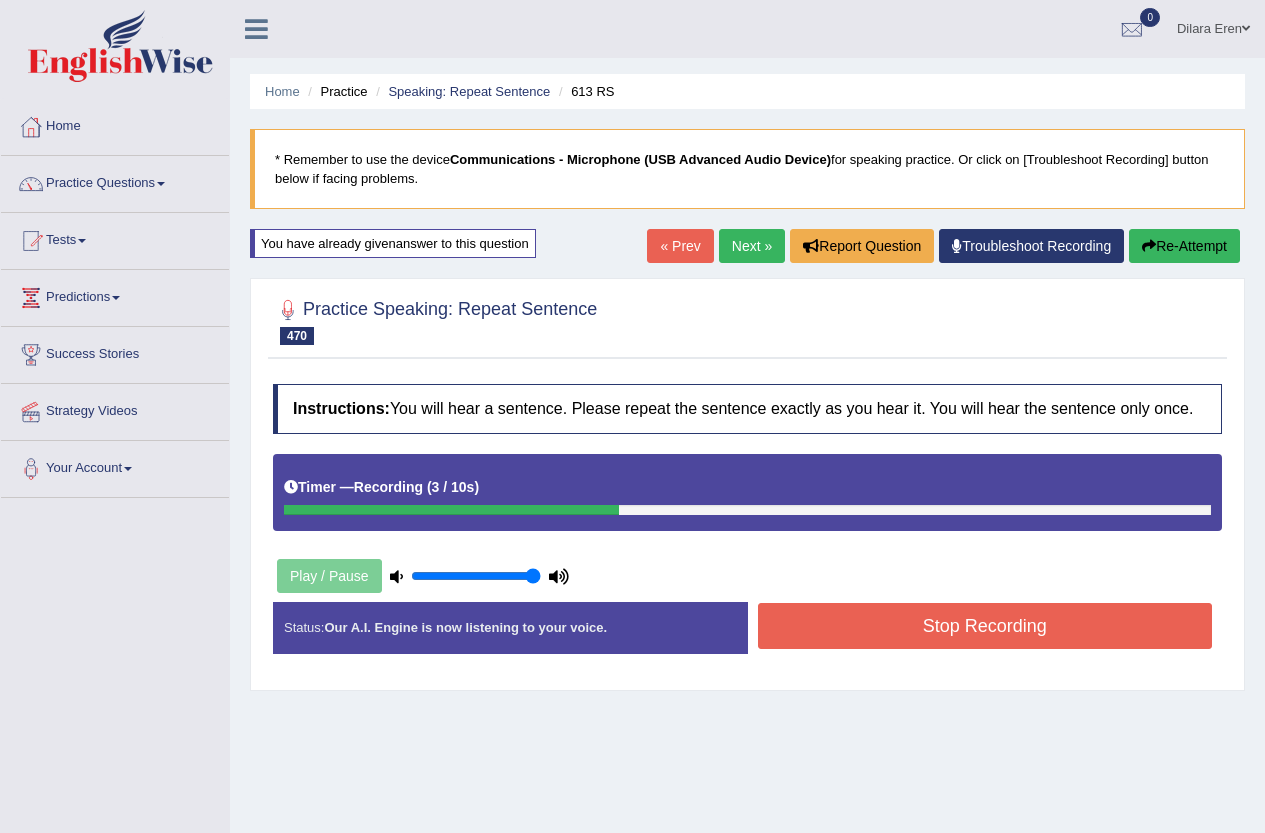 click on "Stop Recording" at bounding box center (985, 626) 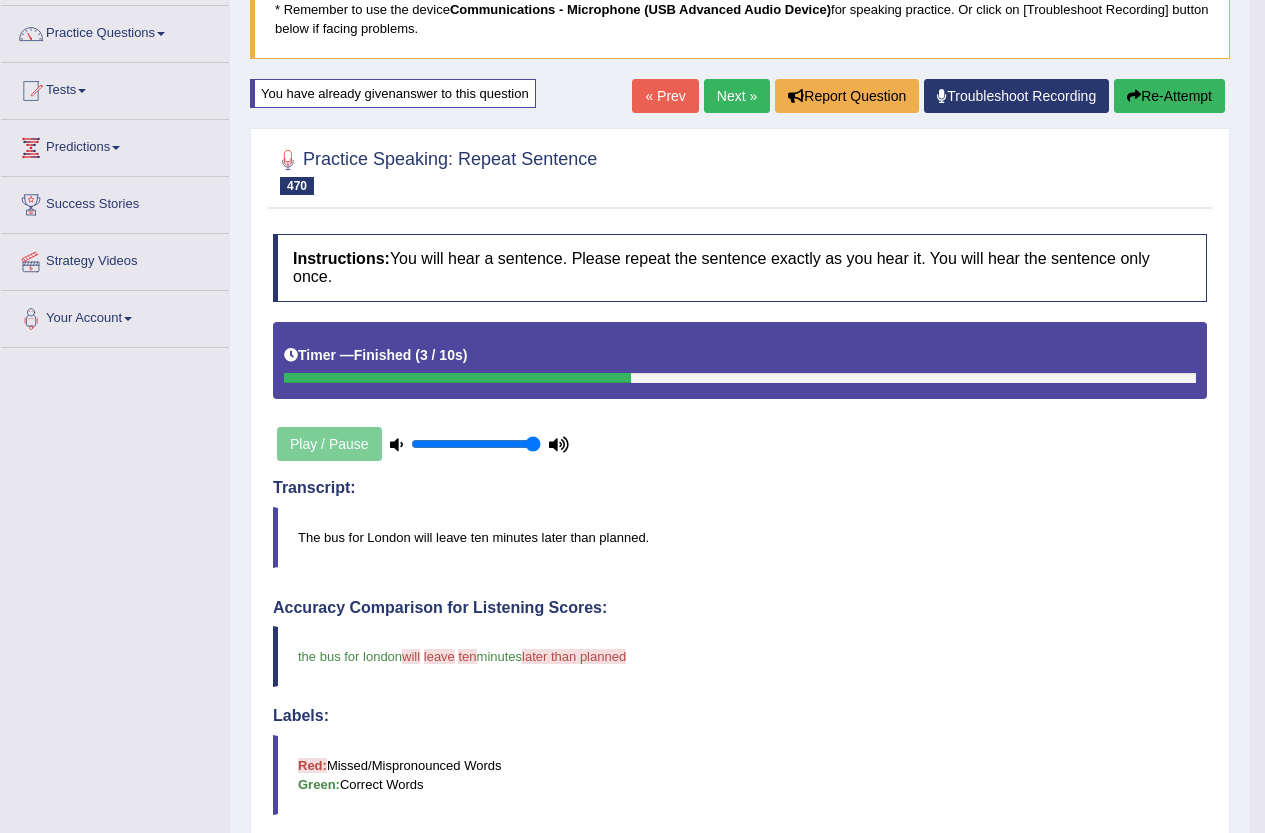 scroll, scrollTop: 149, scrollLeft: 0, axis: vertical 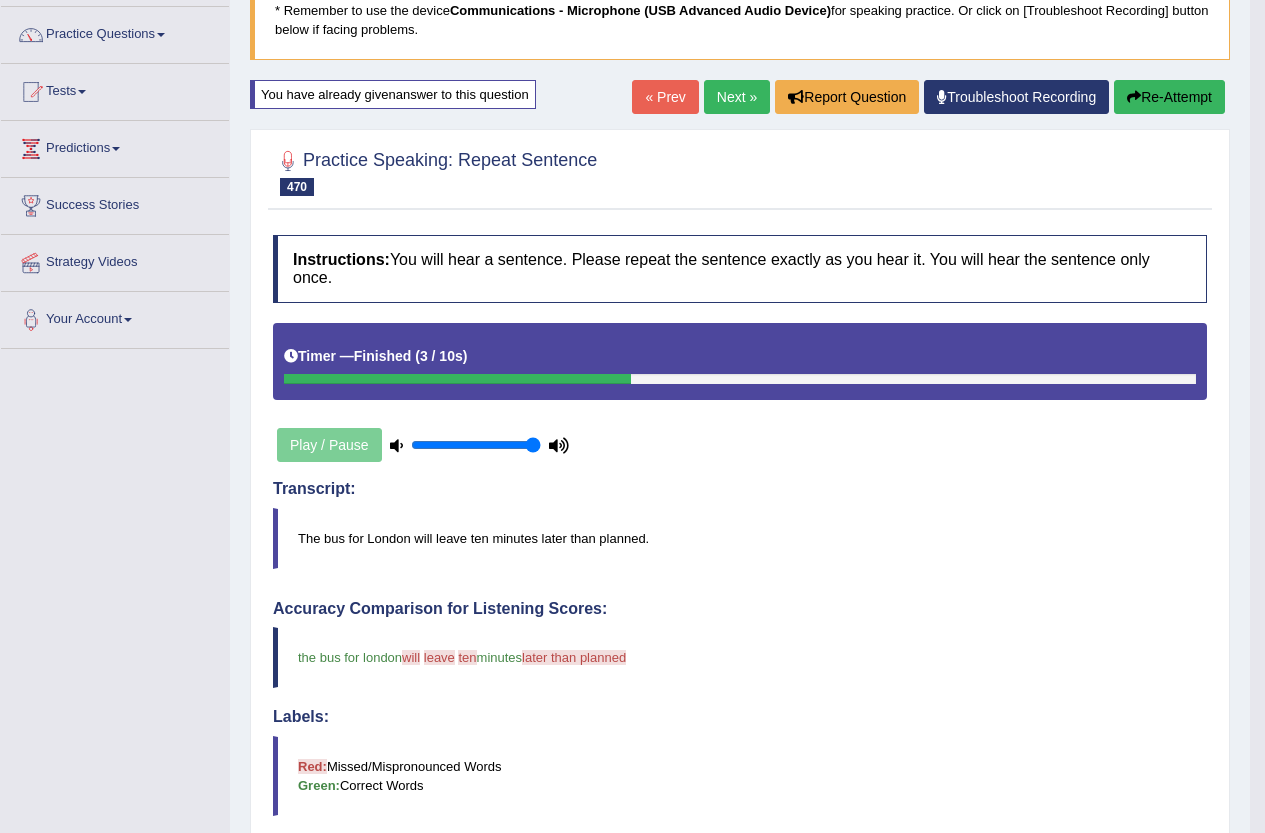click on "Next »" at bounding box center [737, 97] 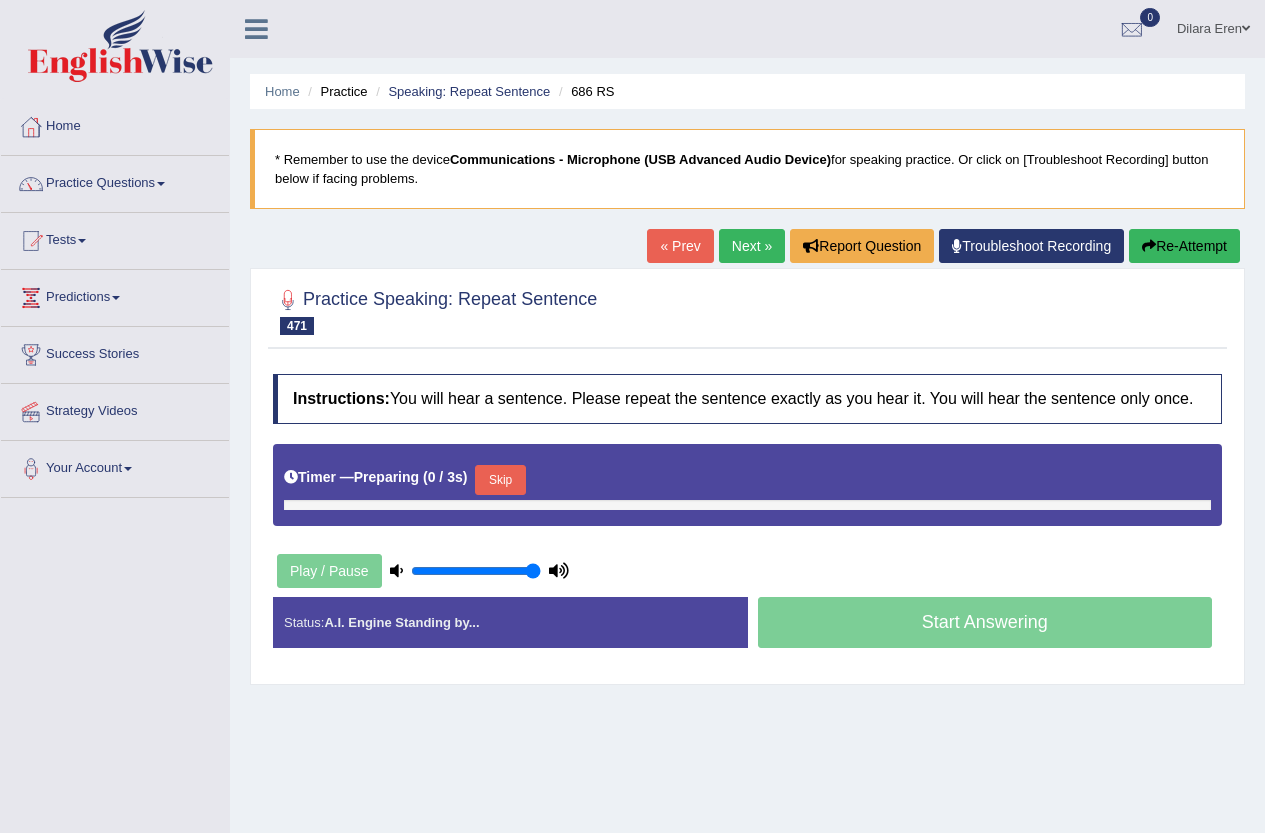 scroll, scrollTop: 0, scrollLeft: 0, axis: both 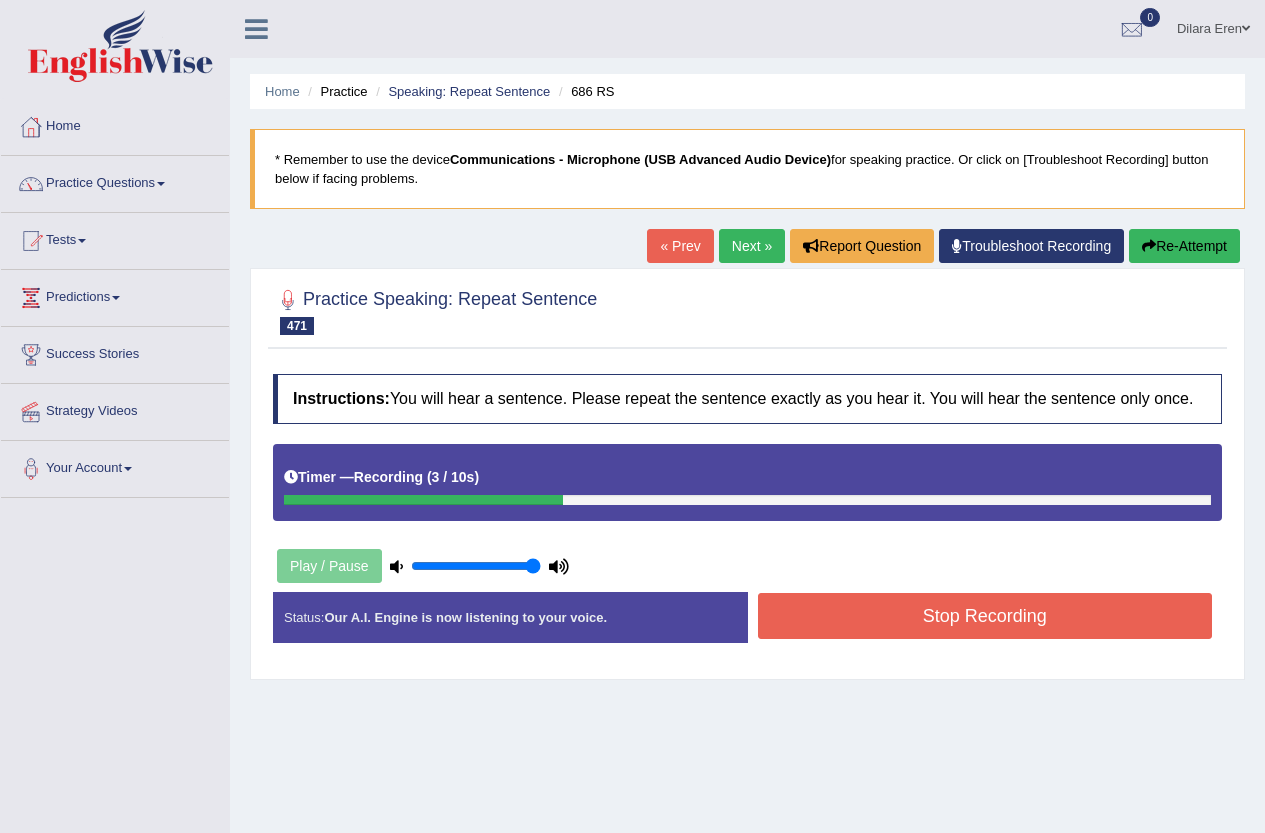 click on "Stop Recording" at bounding box center (985, 616) 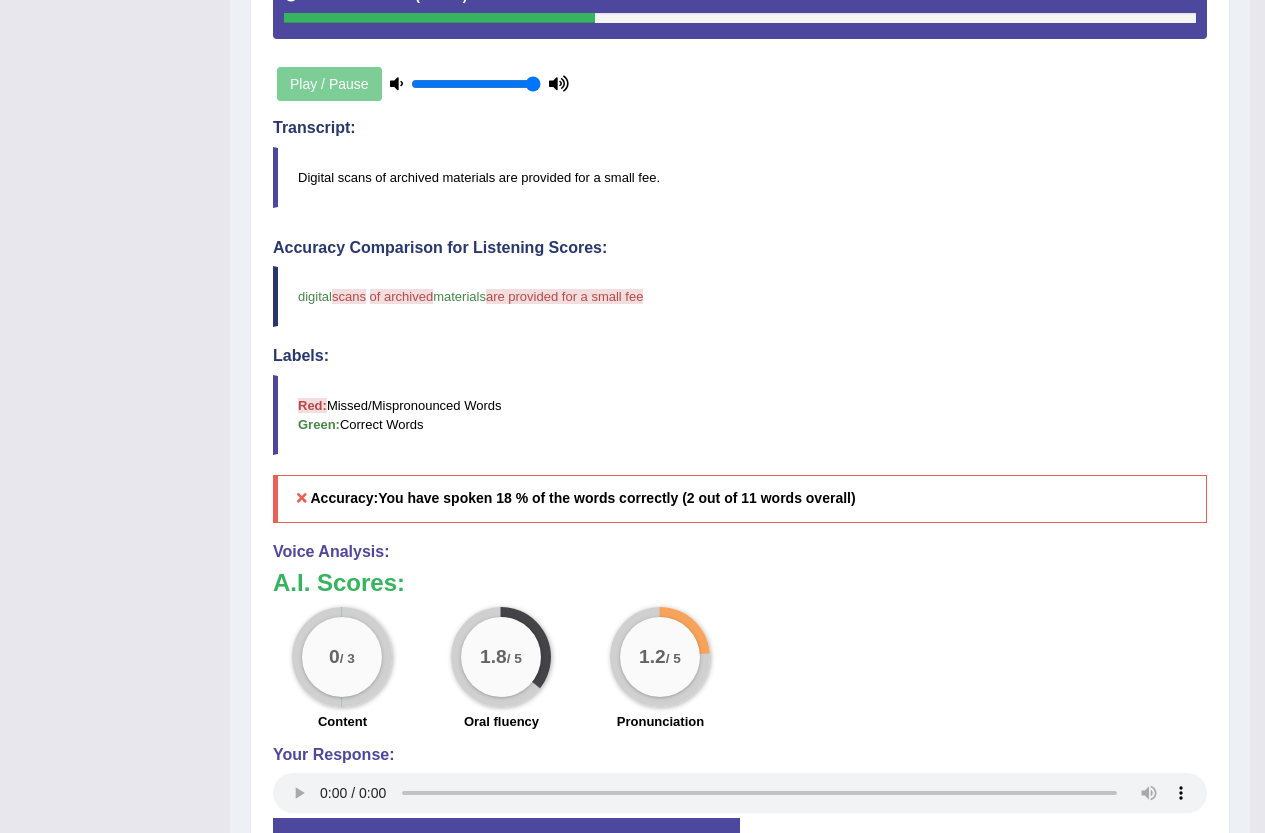 scroll, scrollTop: 200, scrollLeft: 0, axis: vertical 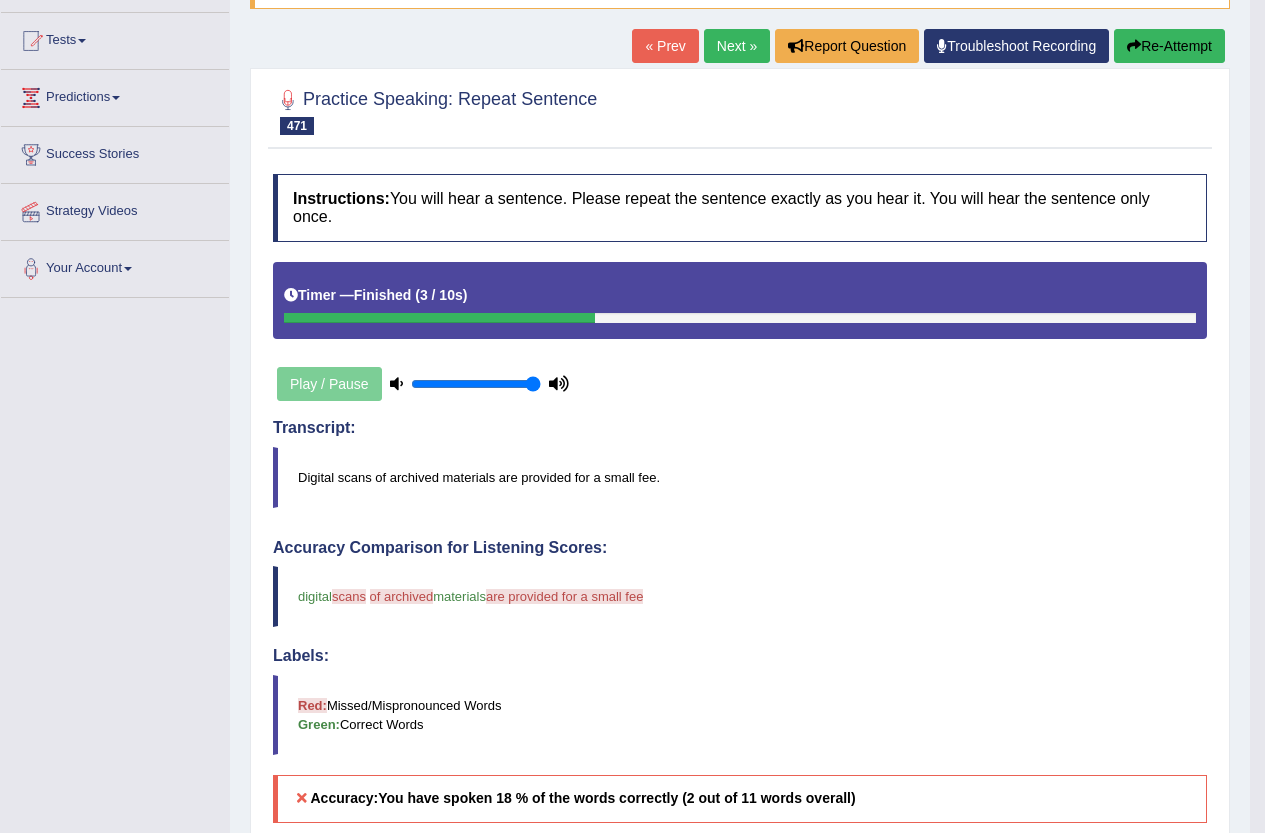 click on "Re-Attempt" at bounding box center [1169, 46] 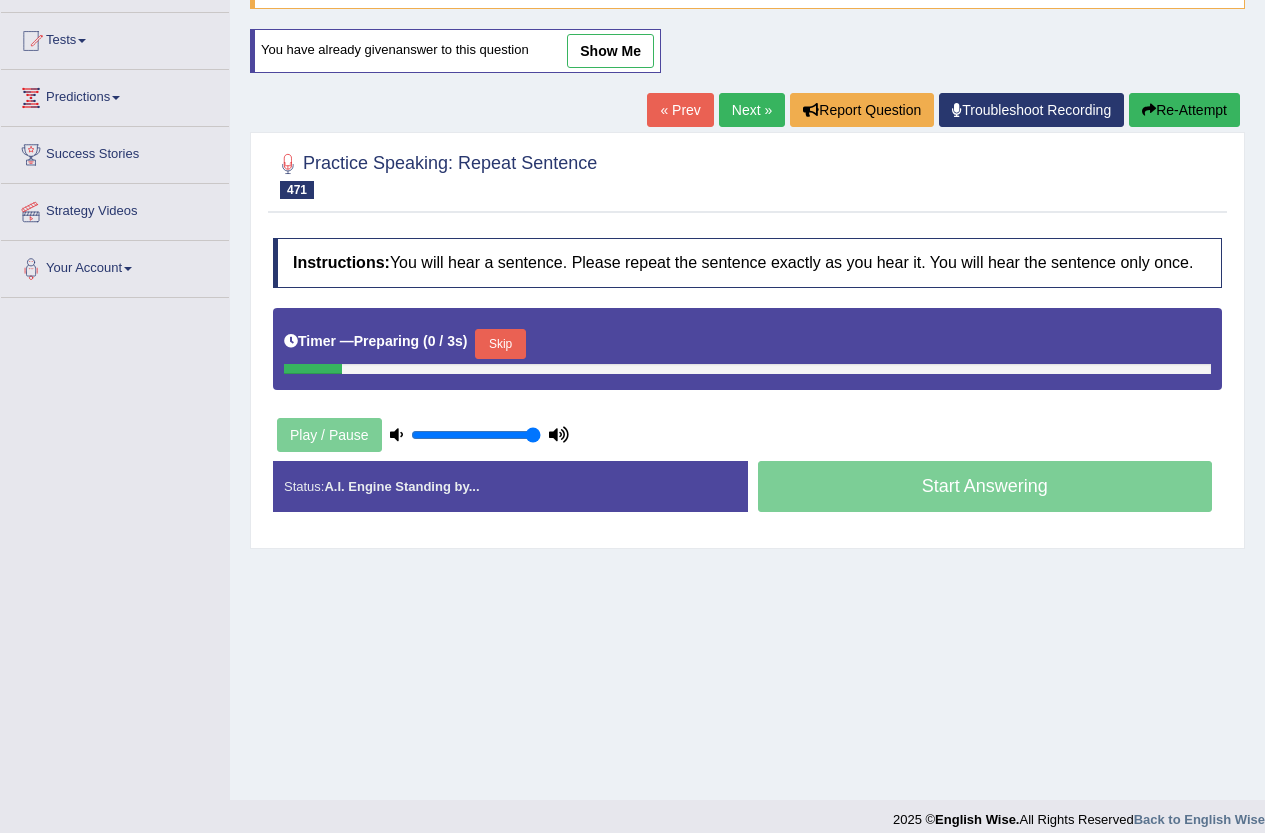 scroll, scrollTop: 200, scrollLeft: 0, axis: vertical 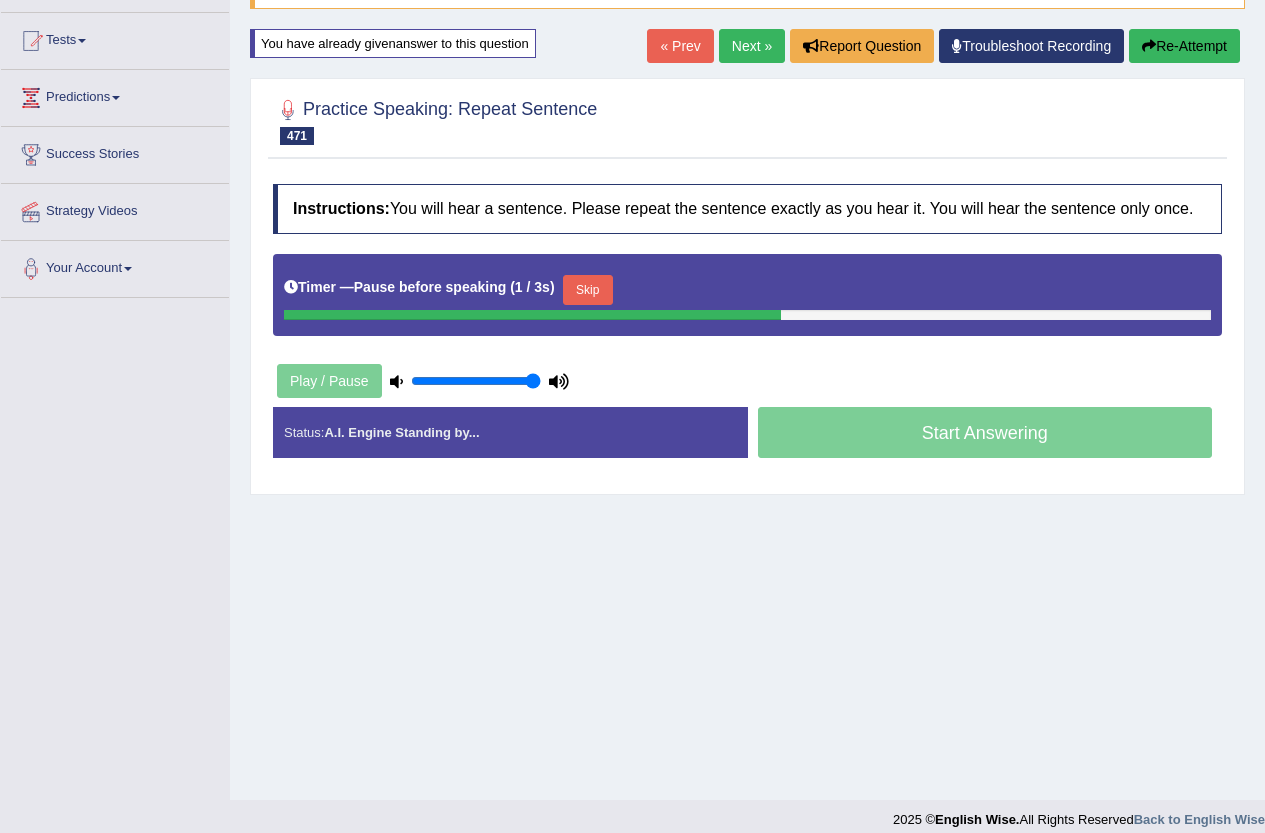 click on "Skip" at bounding box center [588, 290] 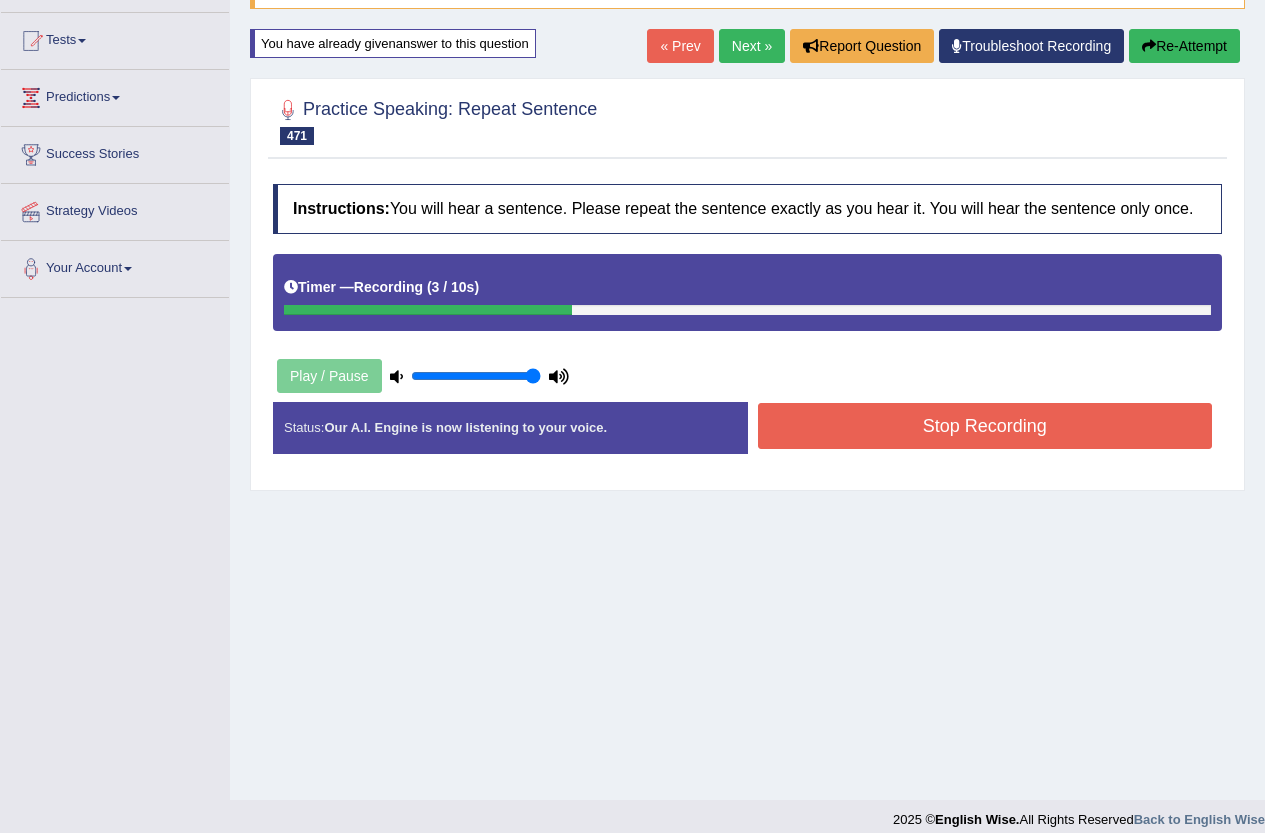 click on "Stop Recording" at bounding box center (985, 426) 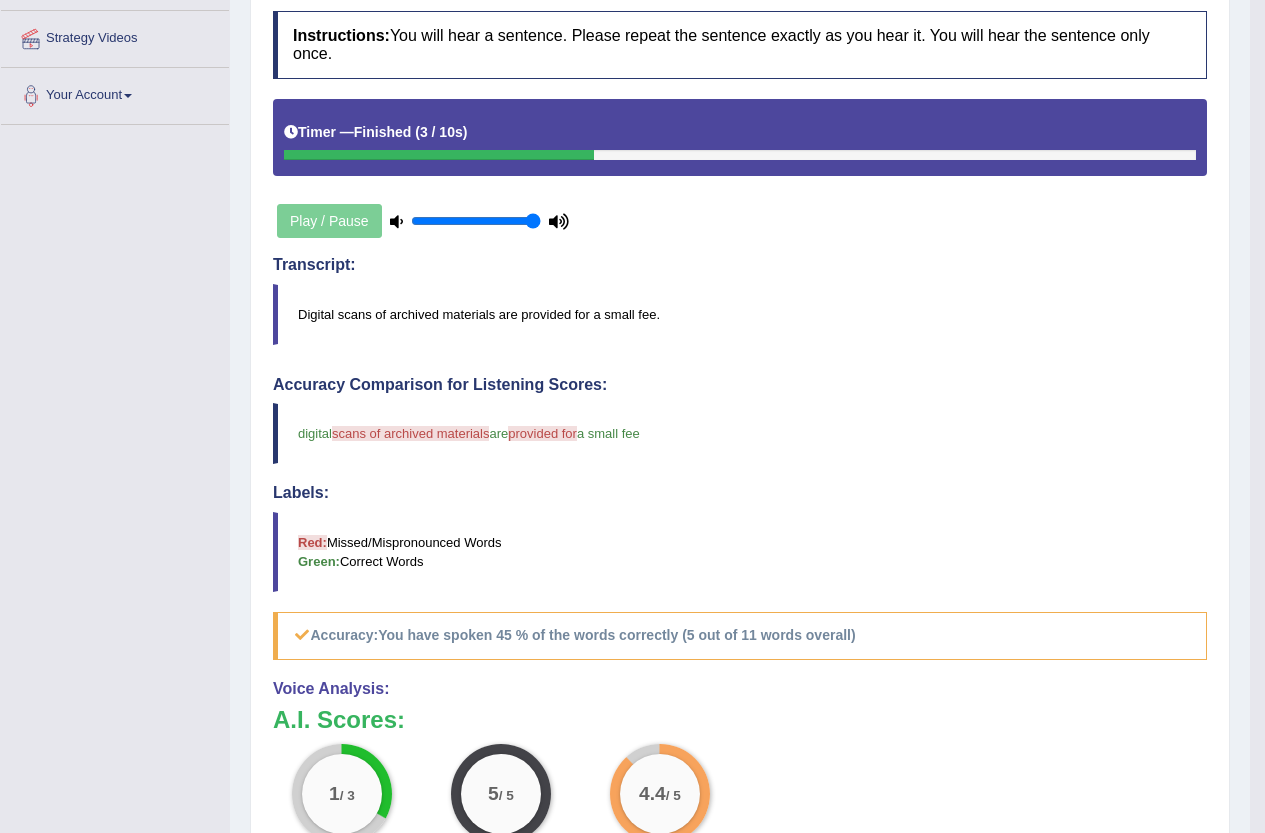 scroll, scrollTop: 49, scrollLeft: 0, axis: vertical 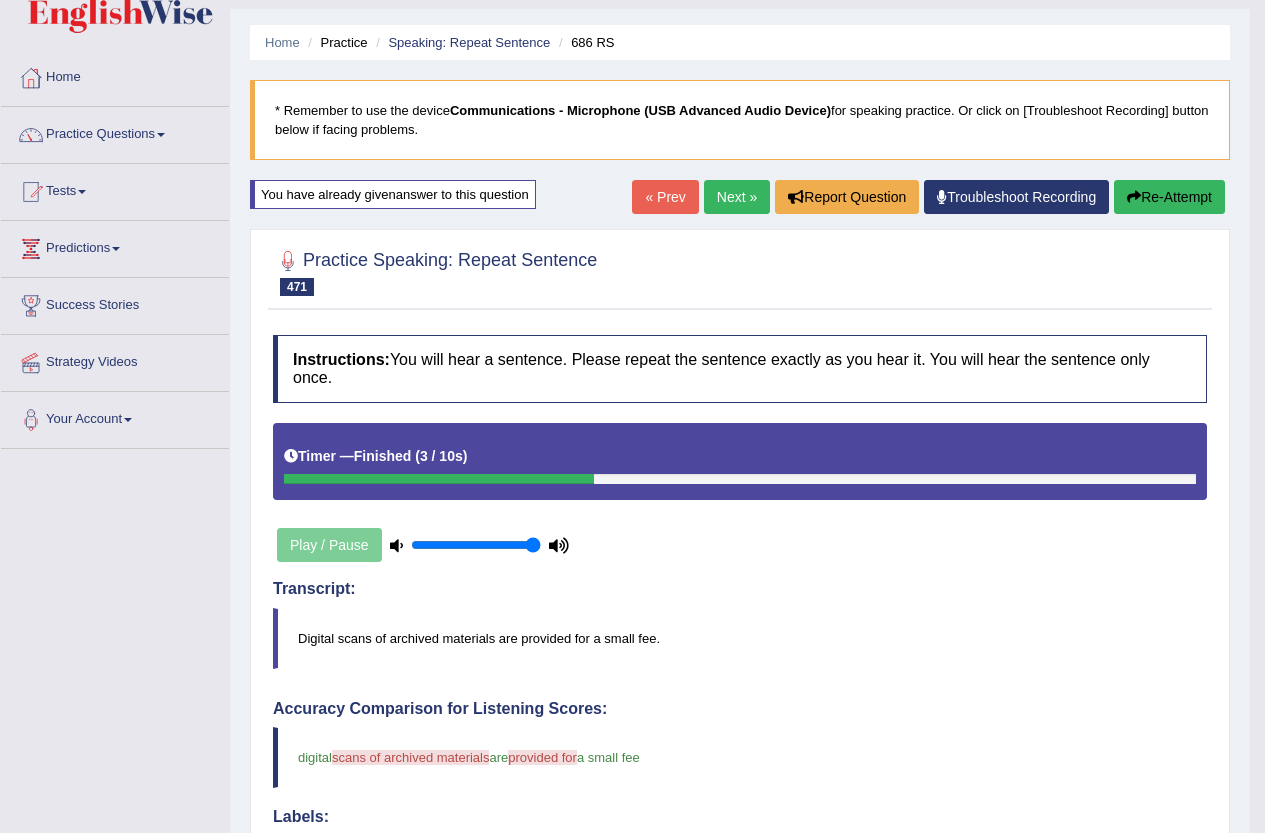 click on "Next »" at bounding box center [737, 197] 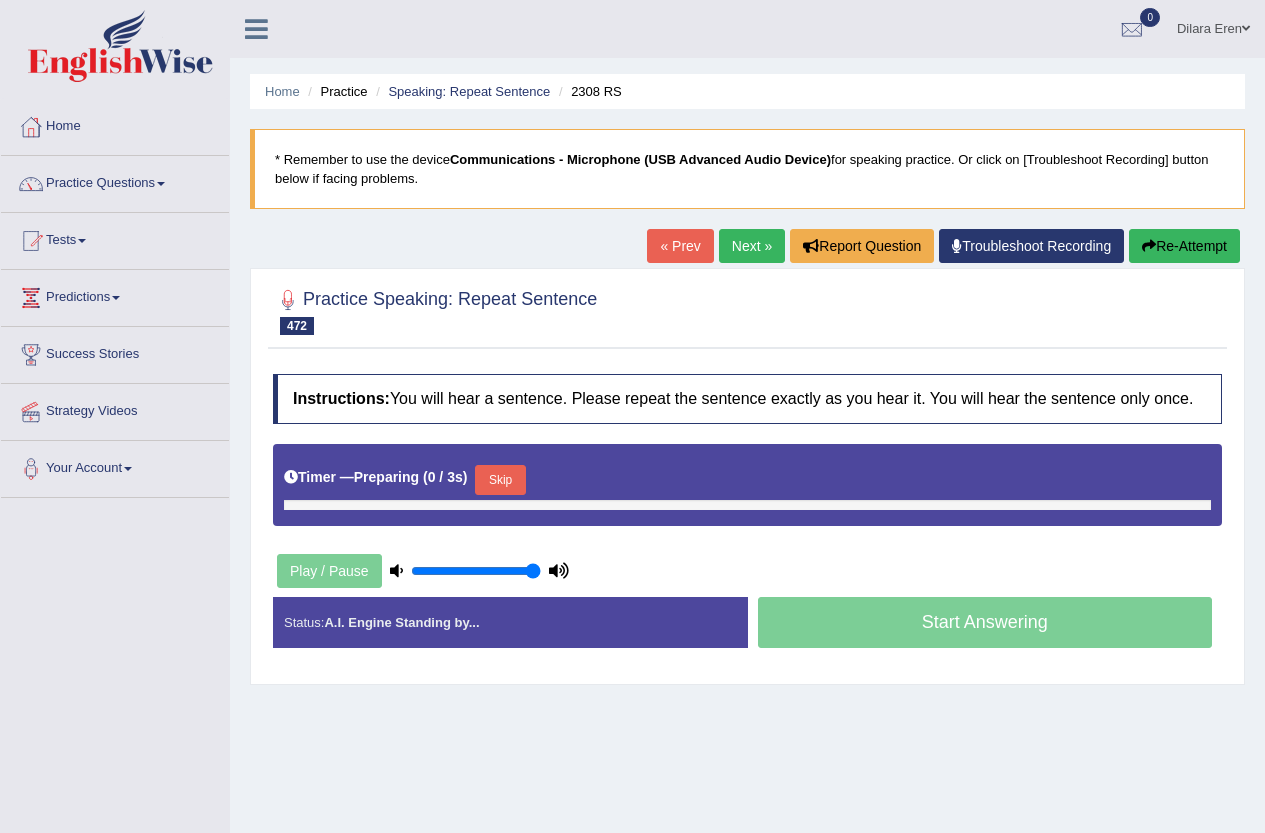 scroll, scrollTop: 0, scrollLeft: 0, axis: both 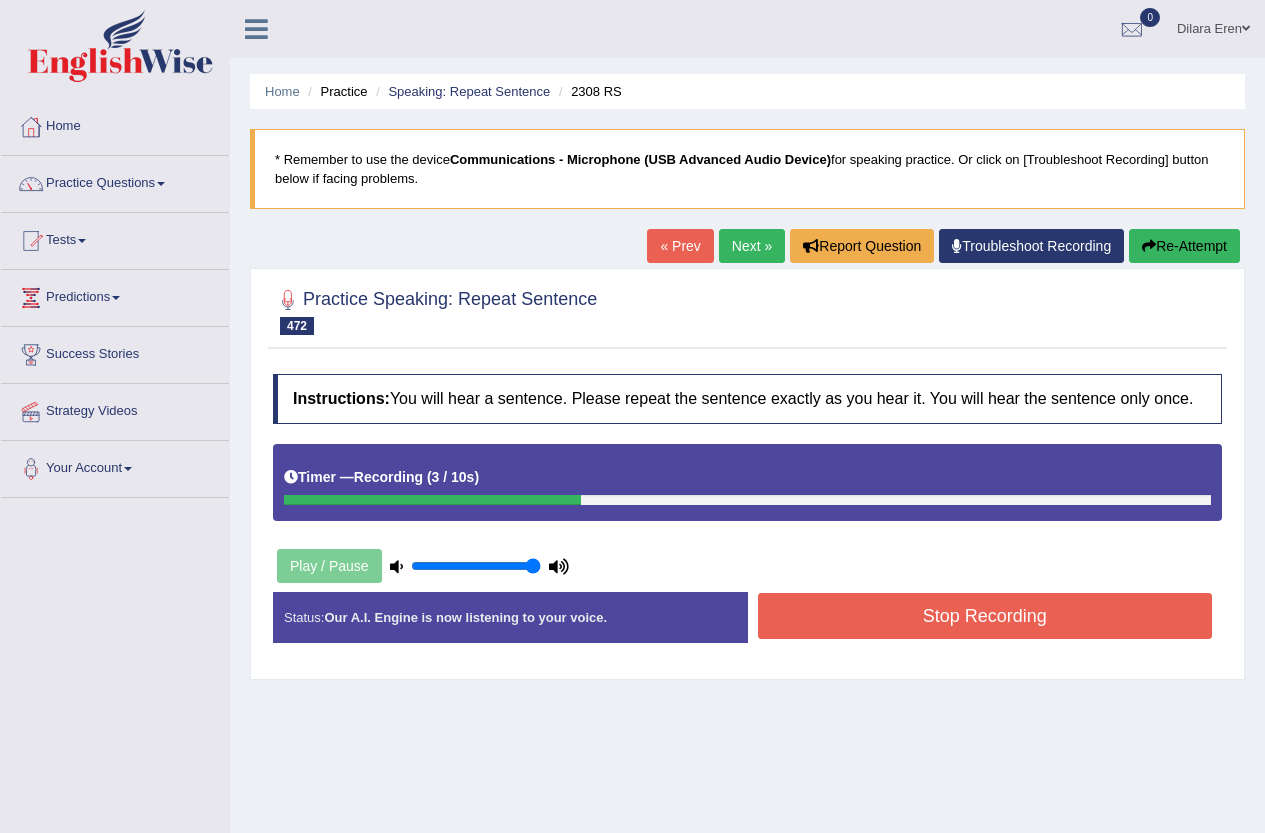 click on "Stop Recording" at bounding box center (985, 616) 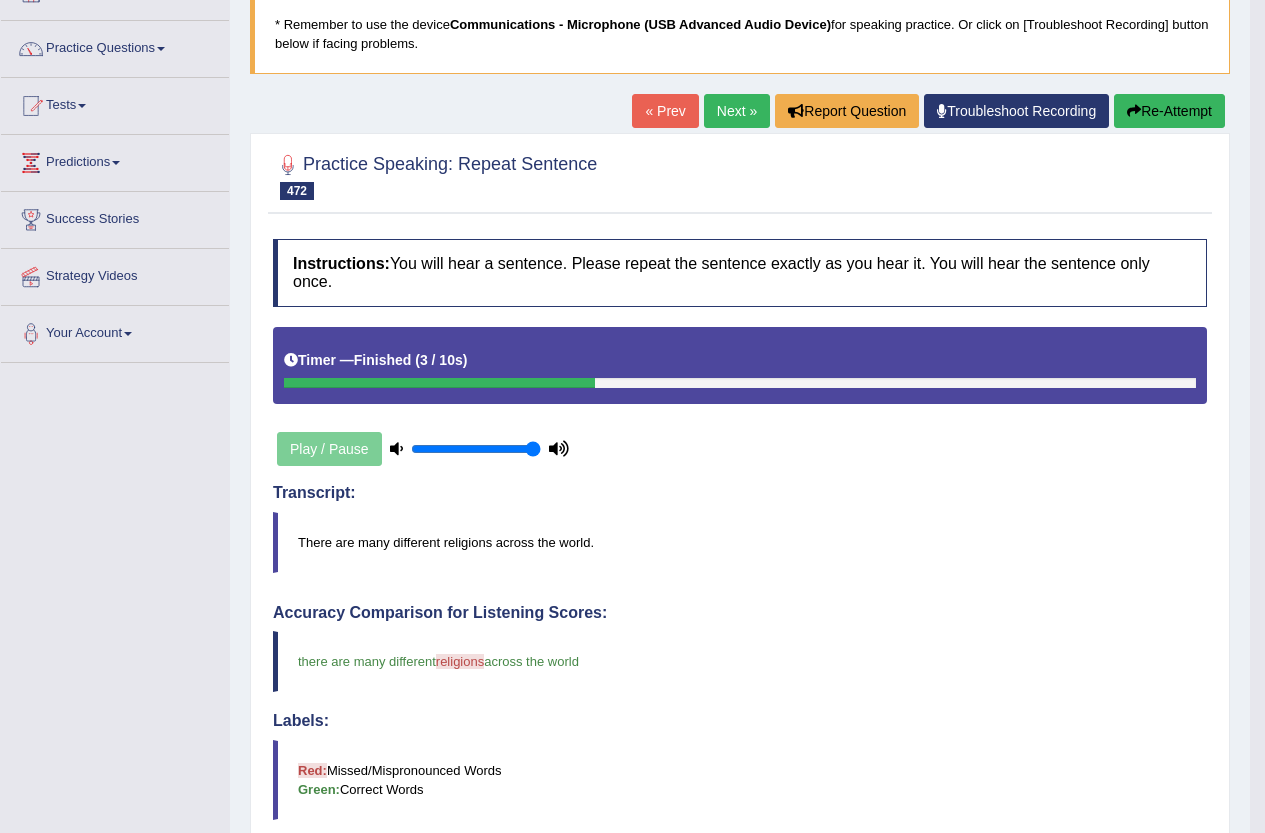 scroll, scrollTop: 100, scrollLeft: 0, axis: vertical 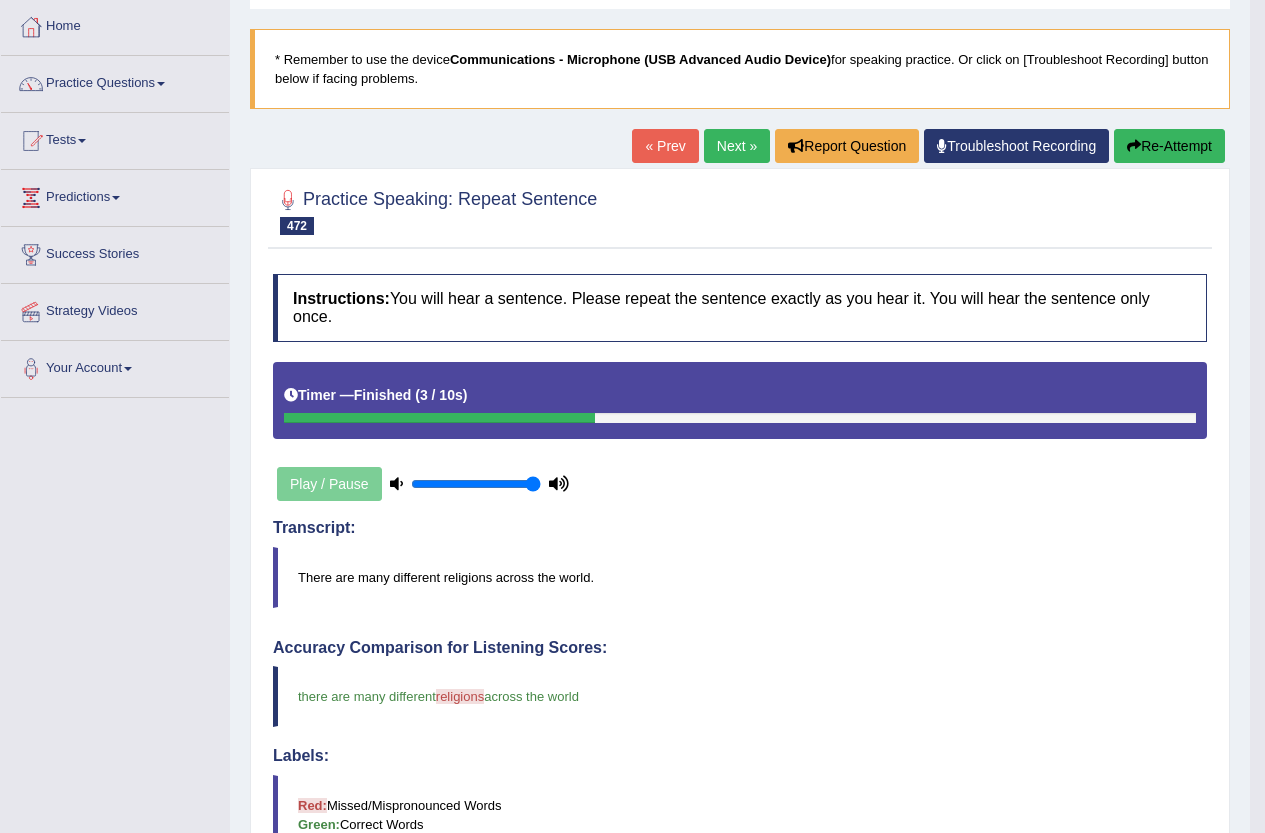click on "Next »" at bounding box center (737, 146) 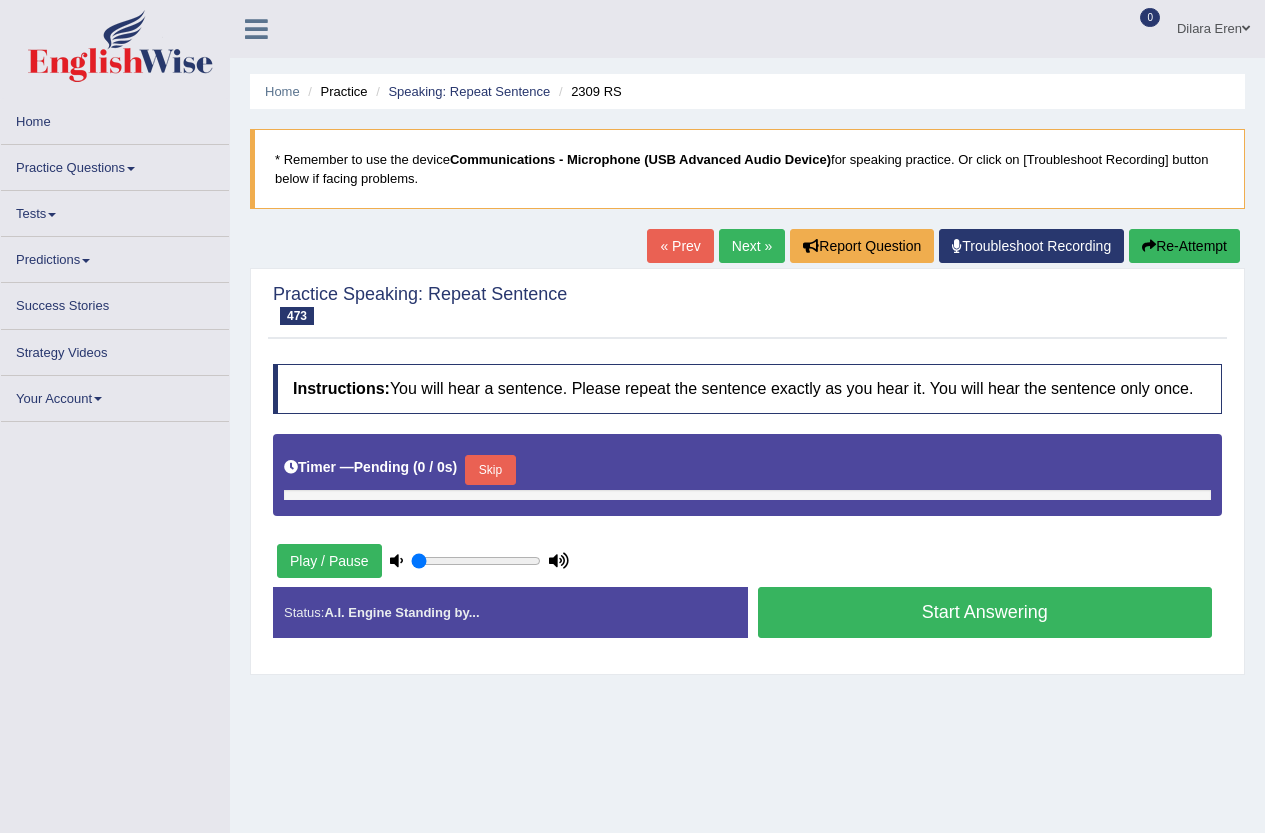 scroll, scrollTop: 0, scrollLeft: 0, axis: both 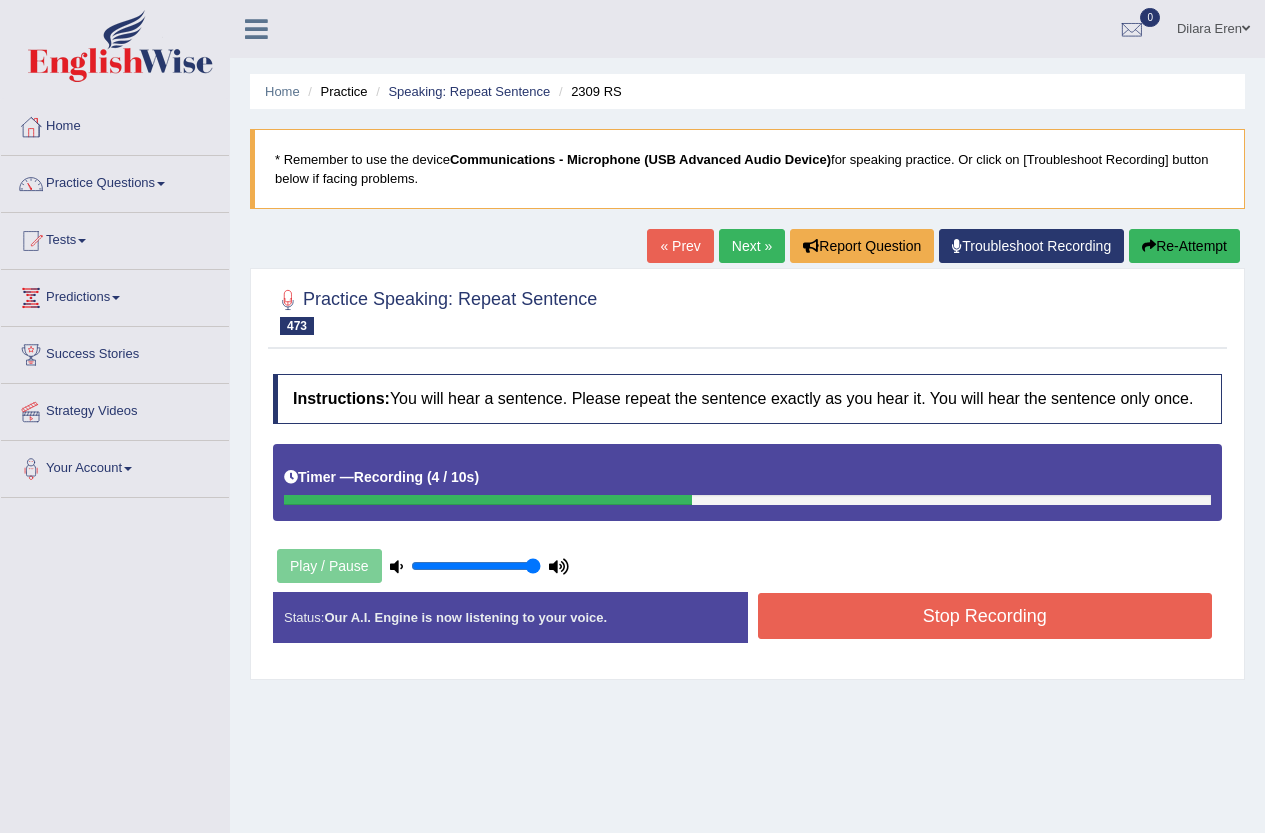 click on "Stop Recording" at bounding box center (985, 616) 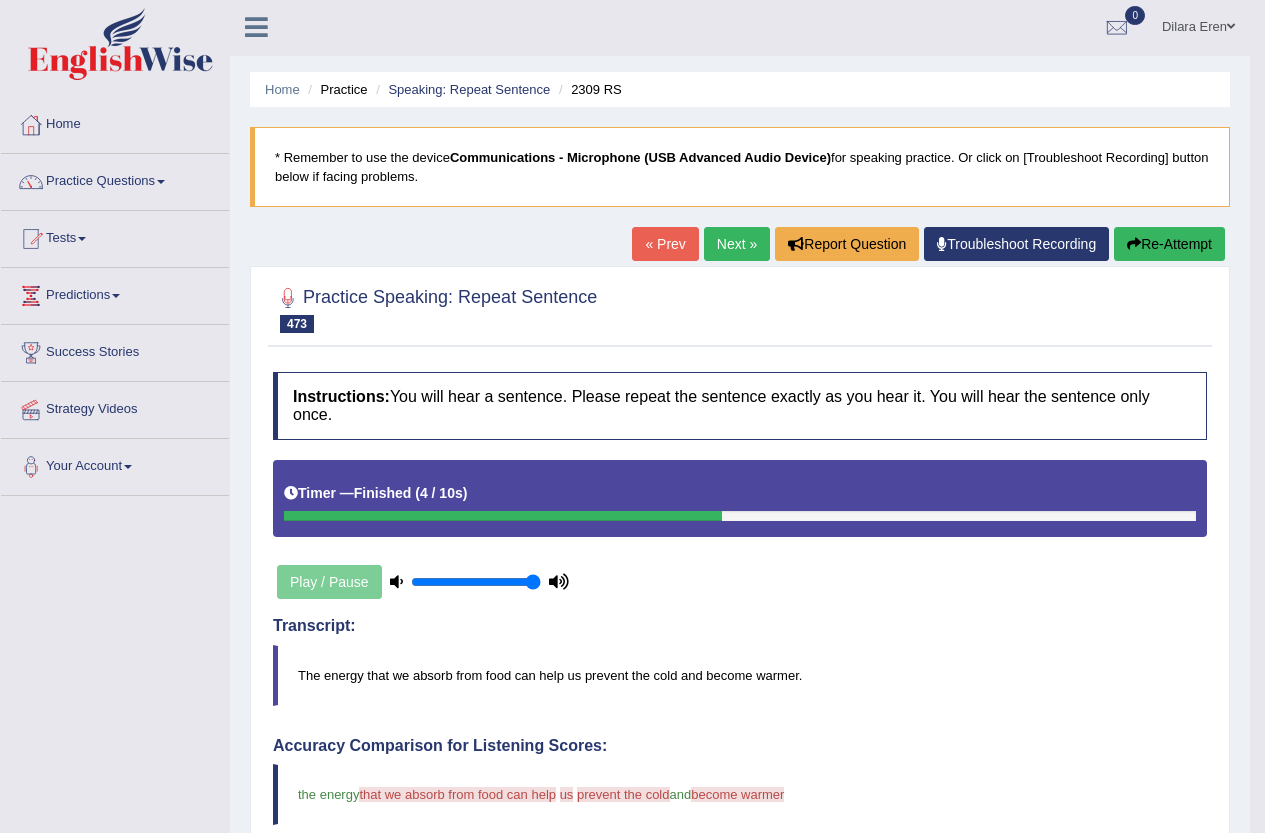 scroll, scrollTop: 0, scrollLeft: 0, axis: both 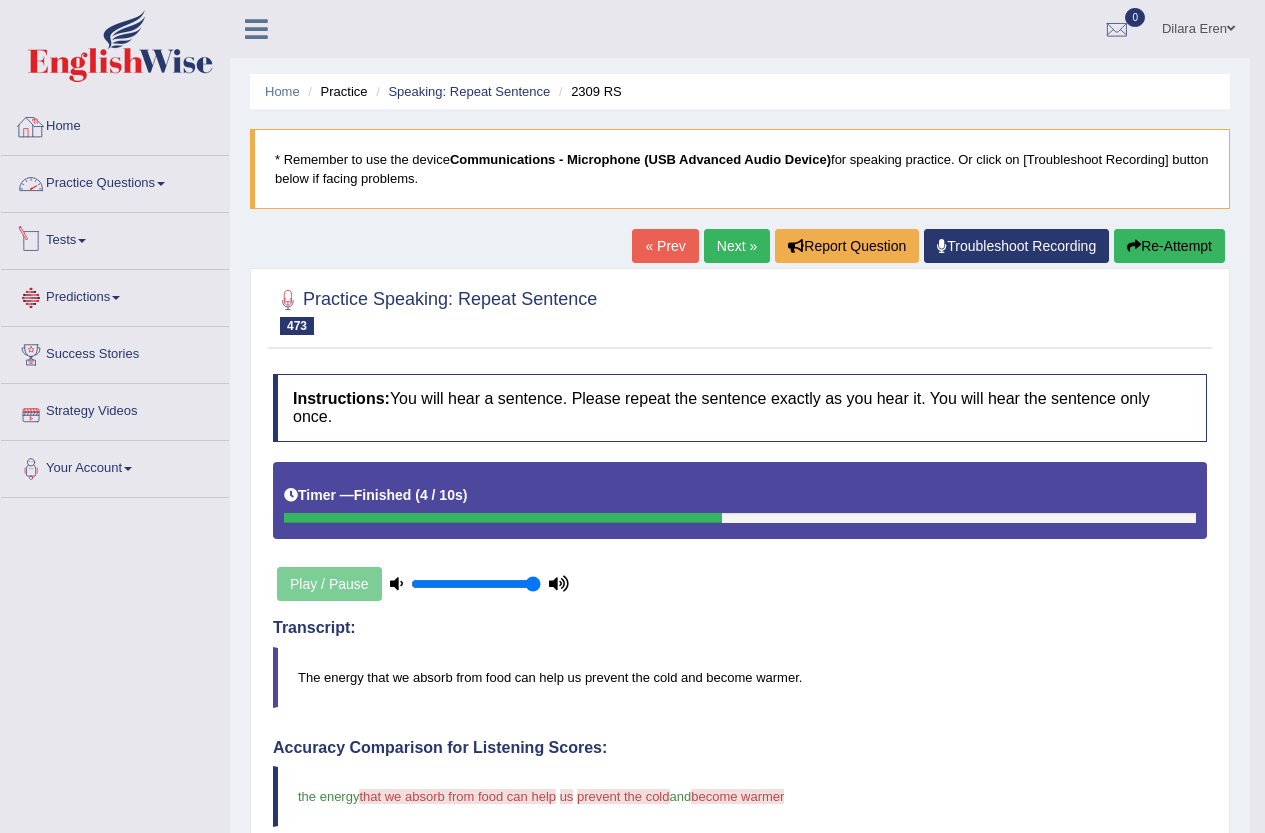click on "Tests" at bounding box center (115, 238) 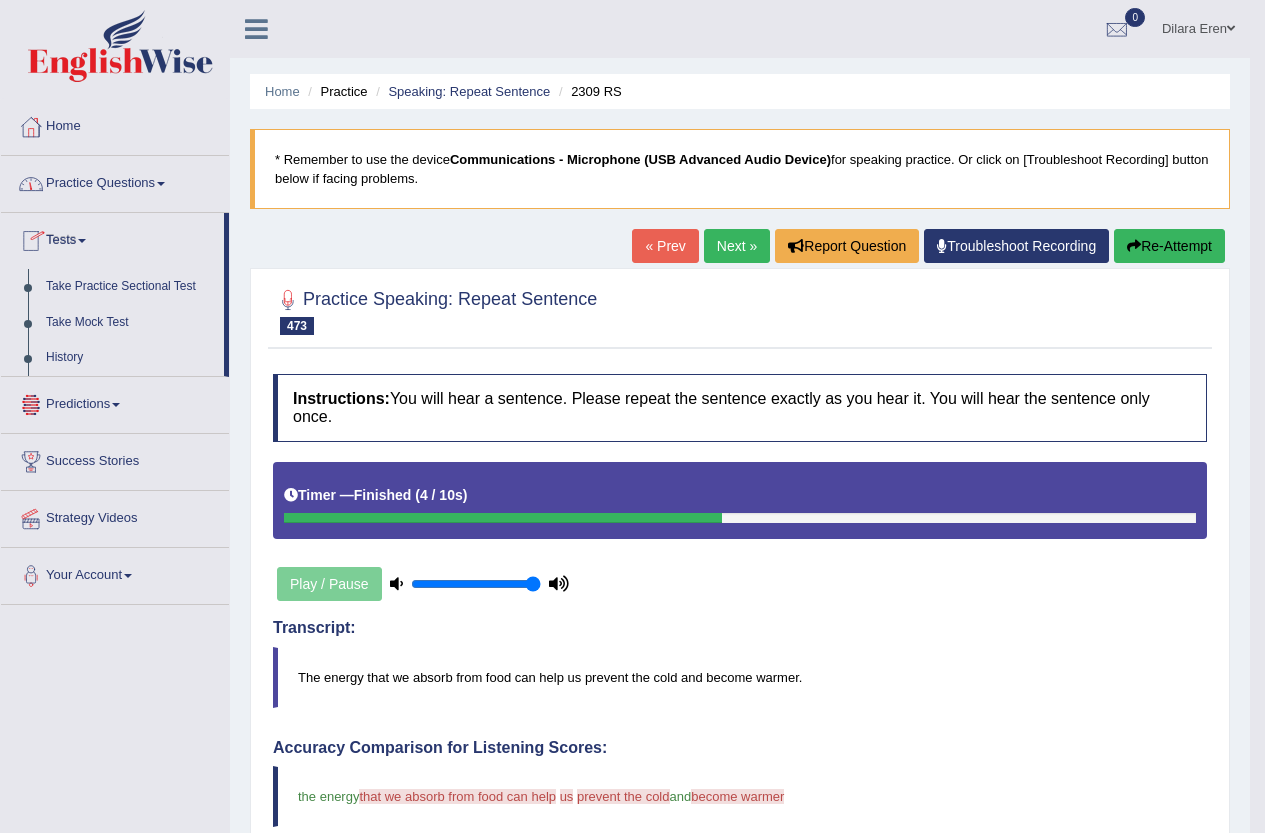 click on "Tests" at bounding box center [112, 238] 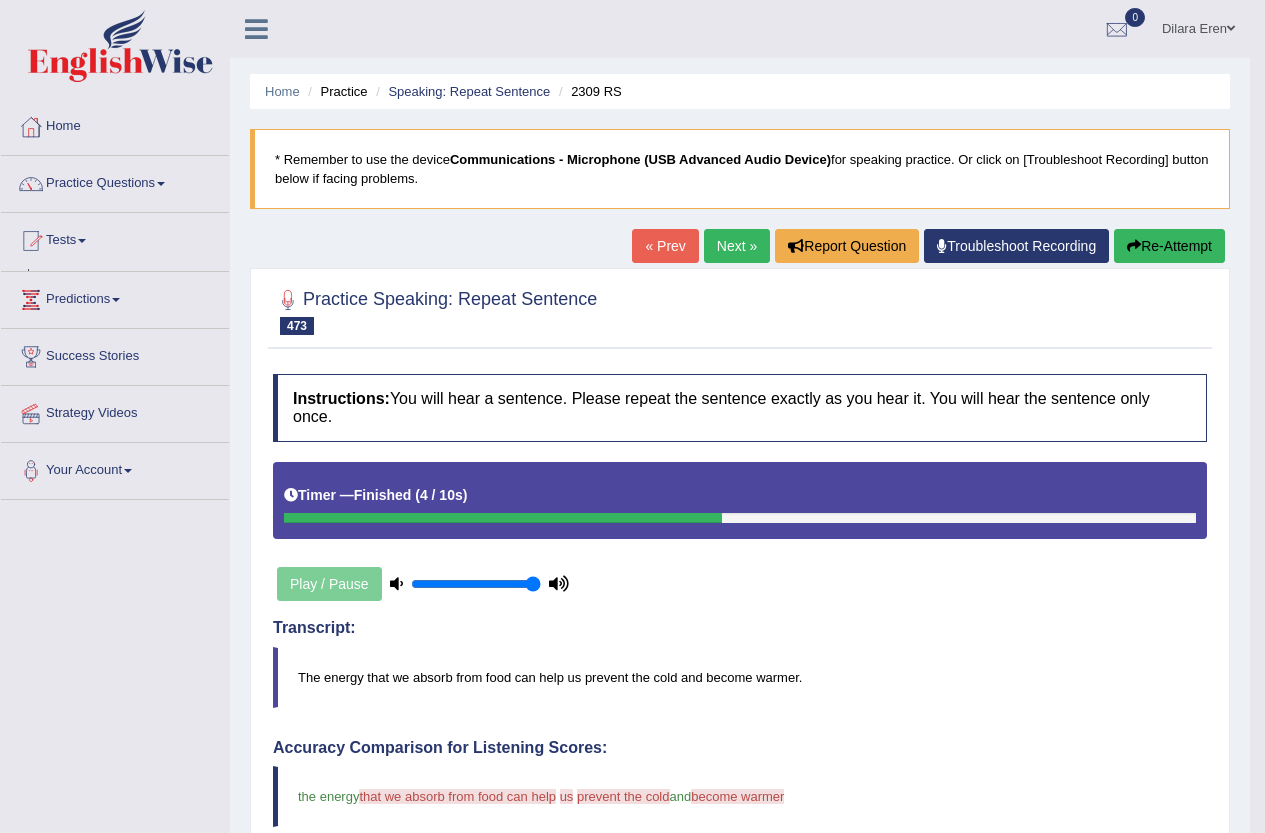 click on "Practice Questions" at bounding box center (115, 181) 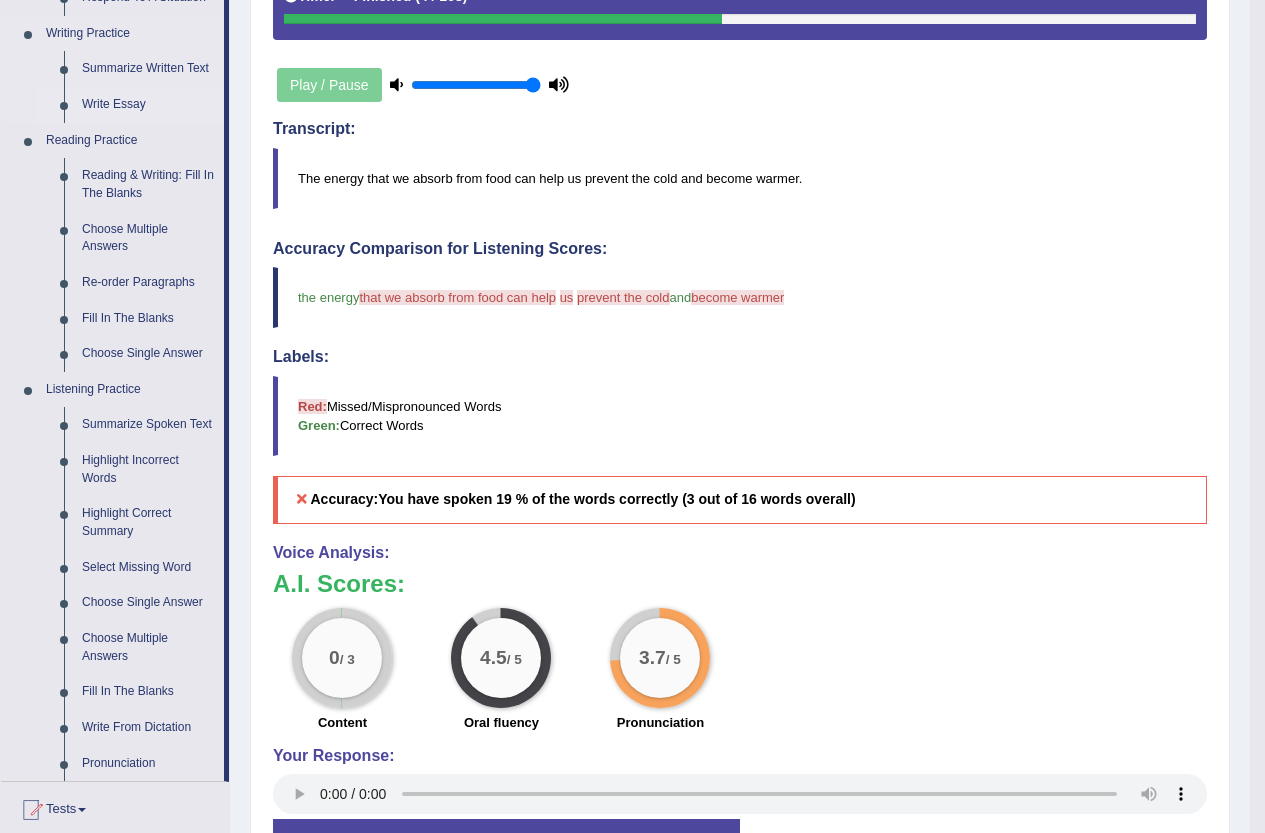 scroll, scrollTop: 500, scrollLeft: 0, axis: vertical 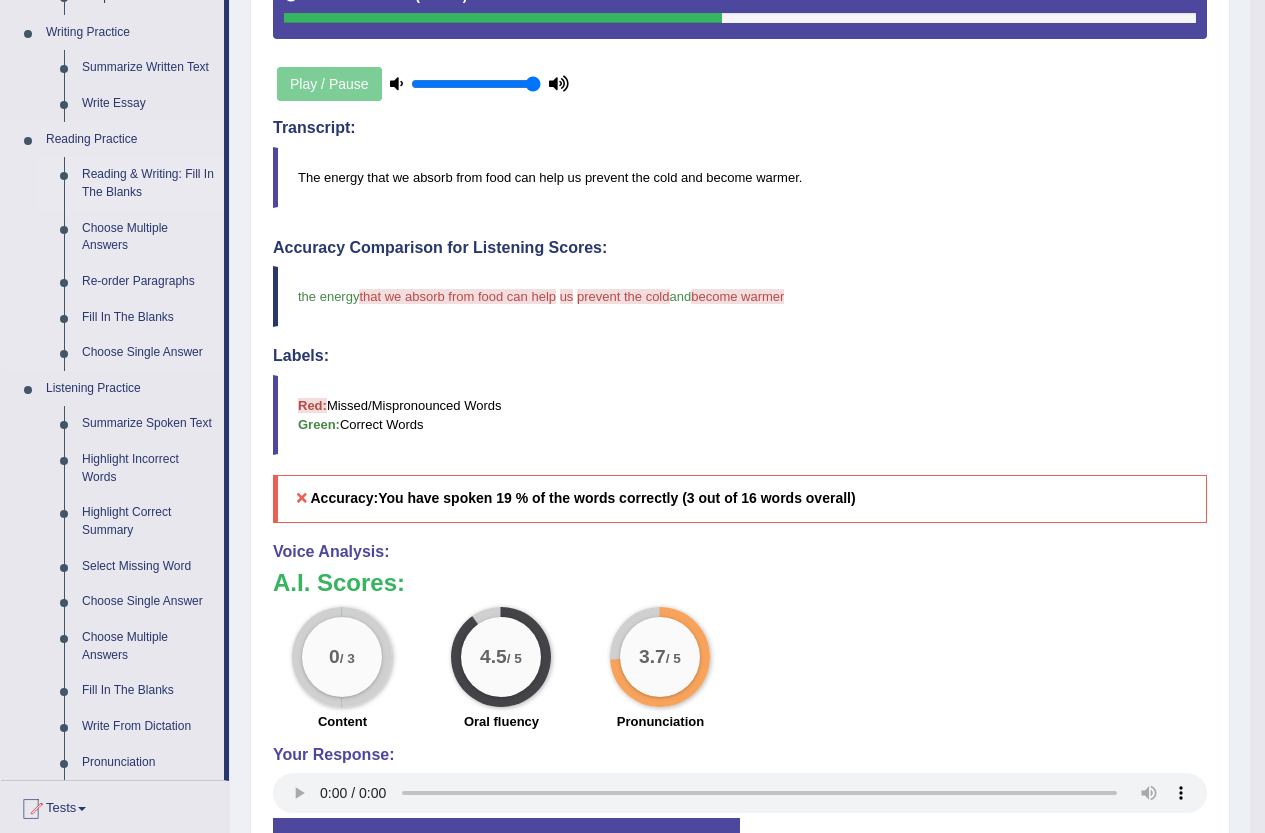click on "Reading & Writing: Fill In The Blanks" at bounding box center [148, 183] 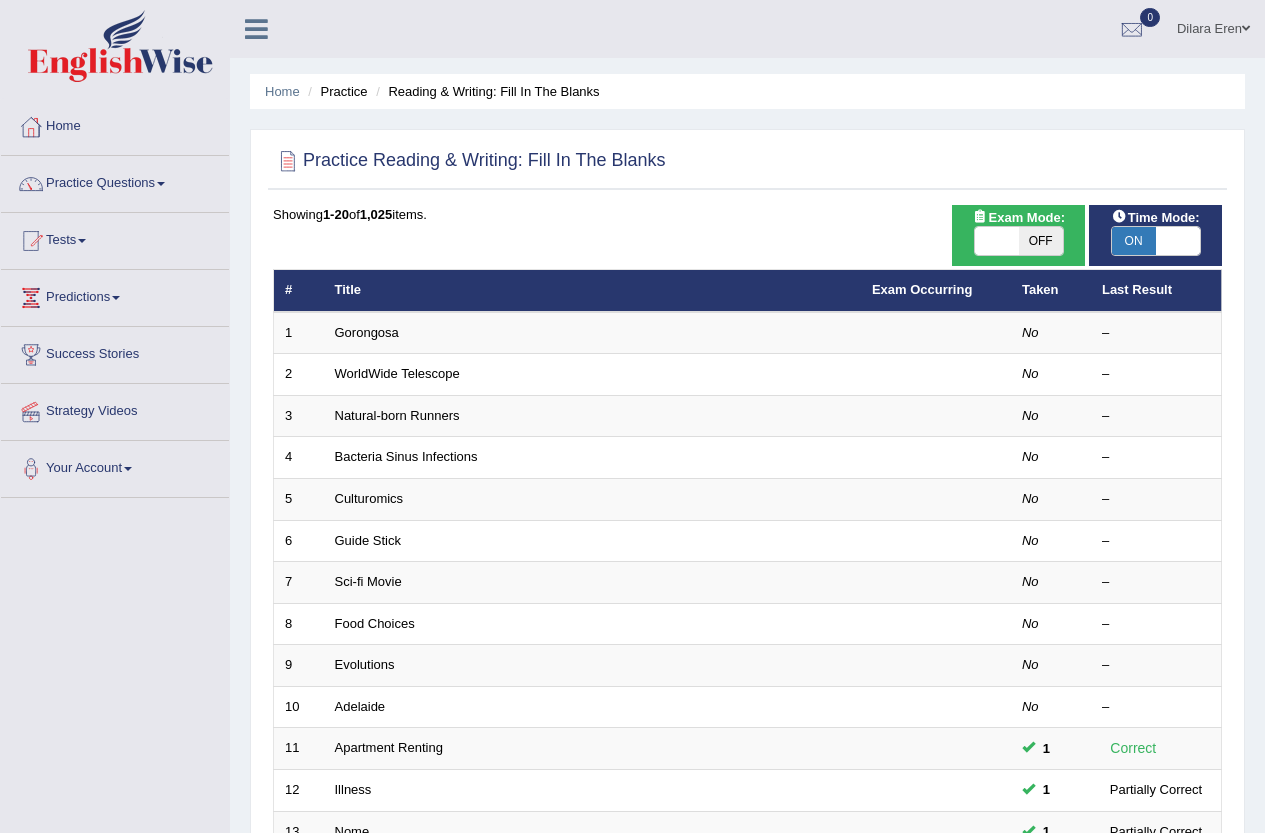scroll, scrollTop: 0, scrollLeft: 0, axis: both 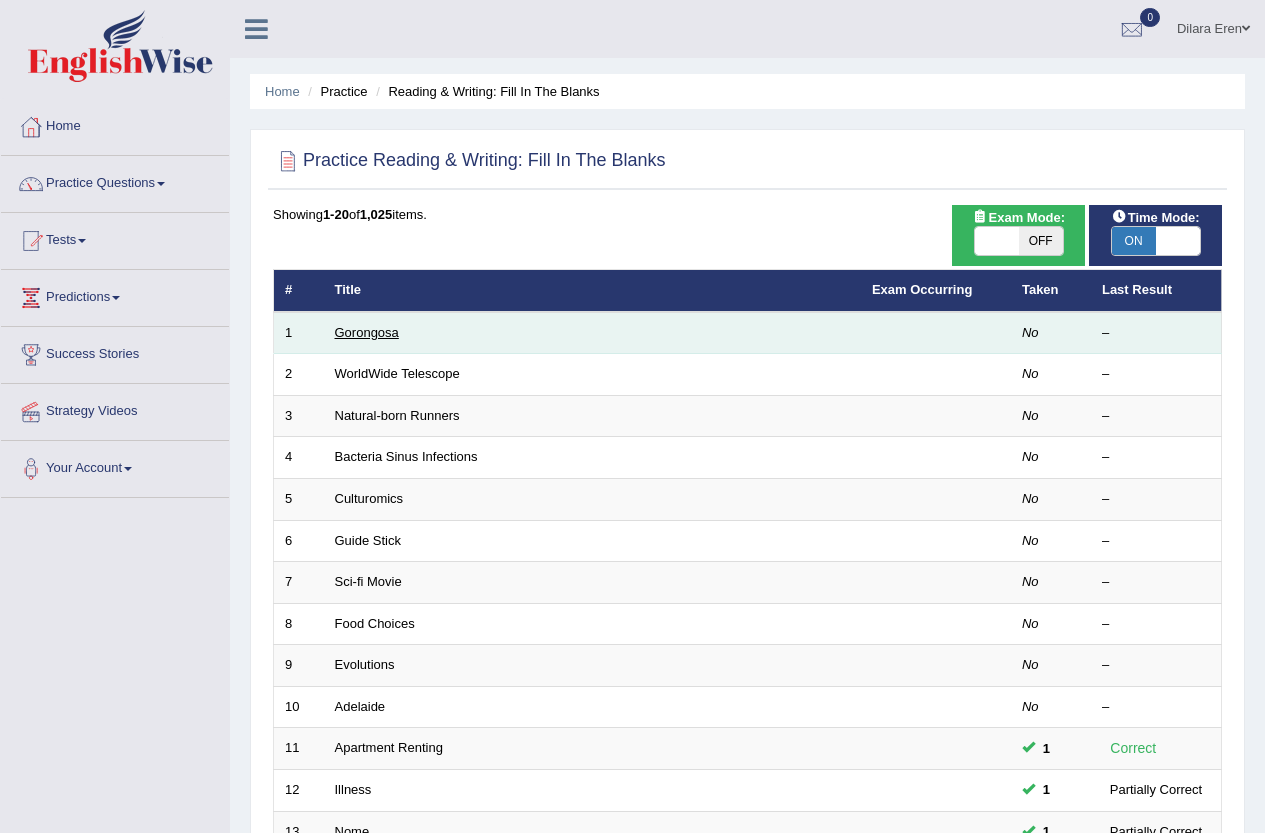 click on "Gorongosa" at bounding box center [367, 332] 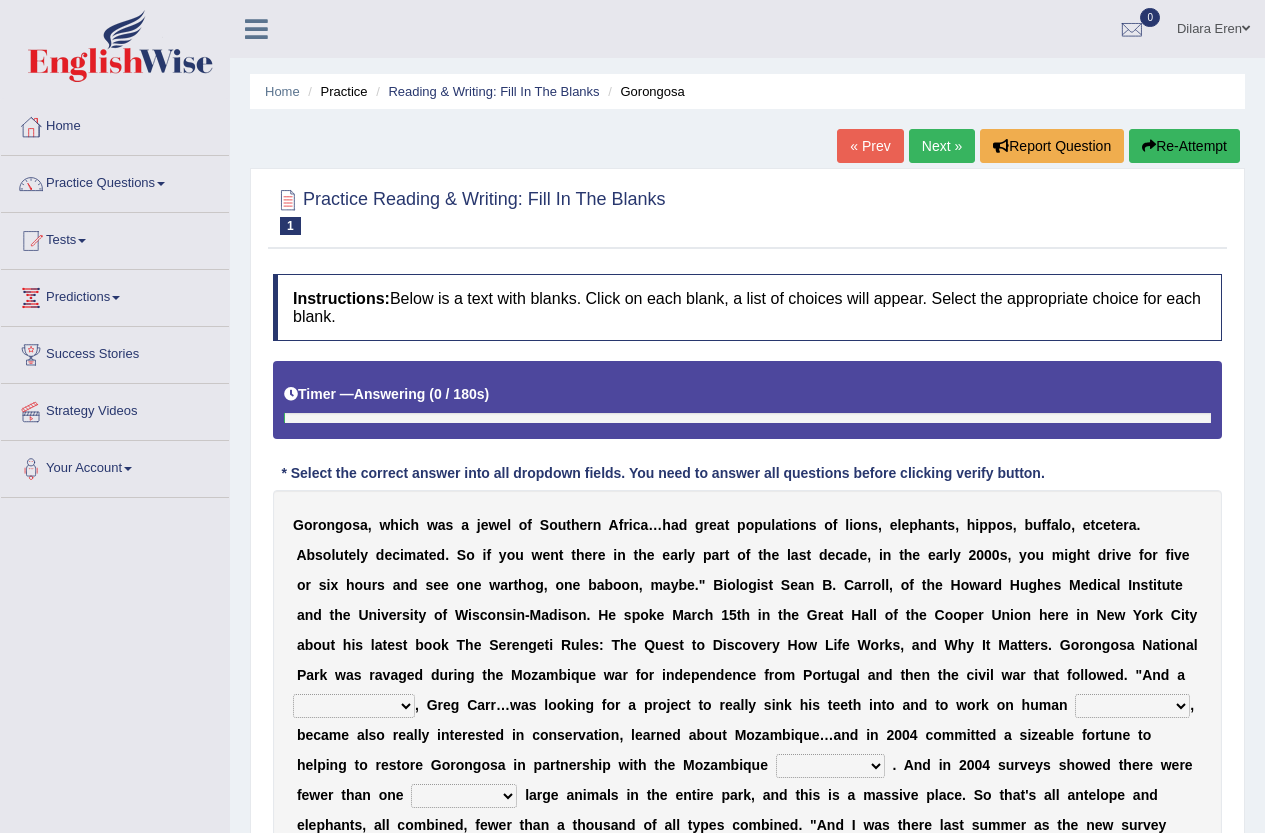 scroll, scrollTop: 0, scrollLeft: 0, axis: both 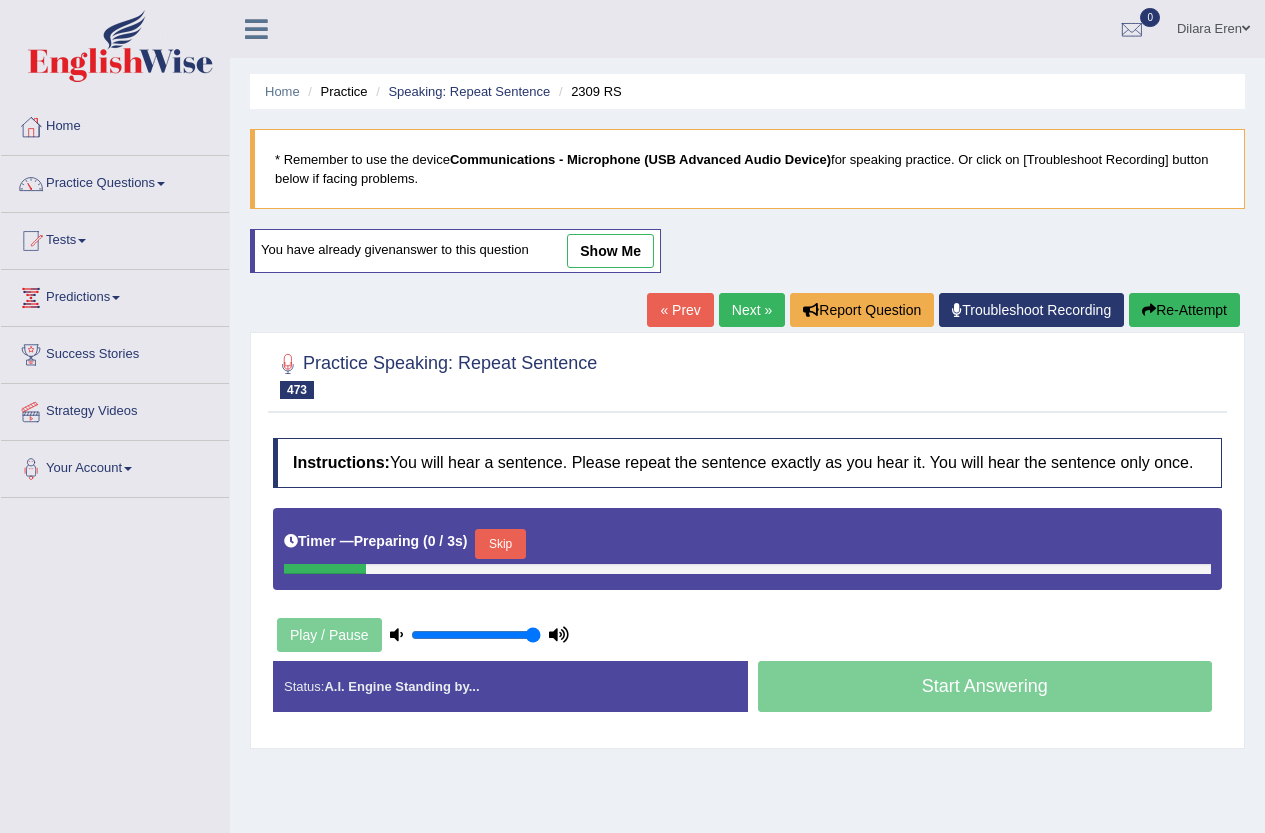 click on "Tests" at bounding box center [115, 238] 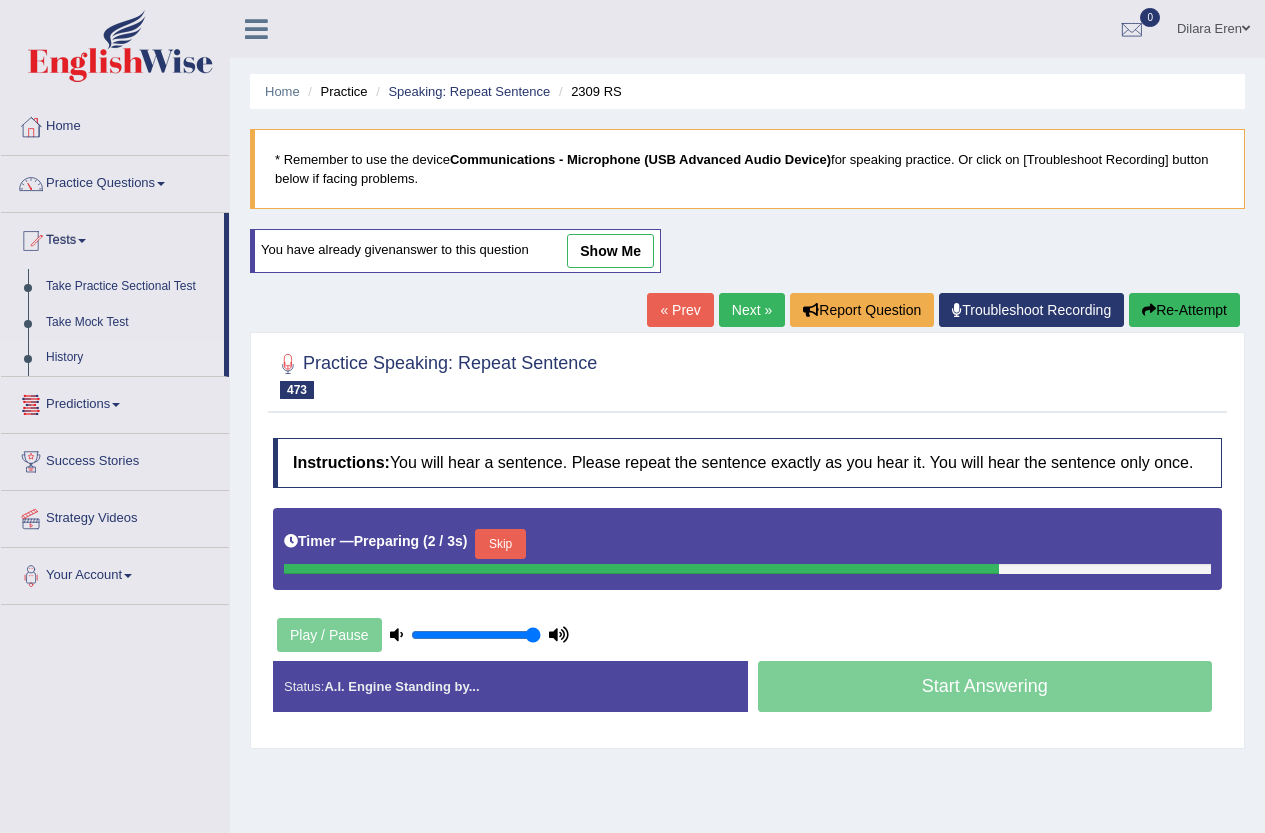 click on "History" at bounding box center [130, 358] 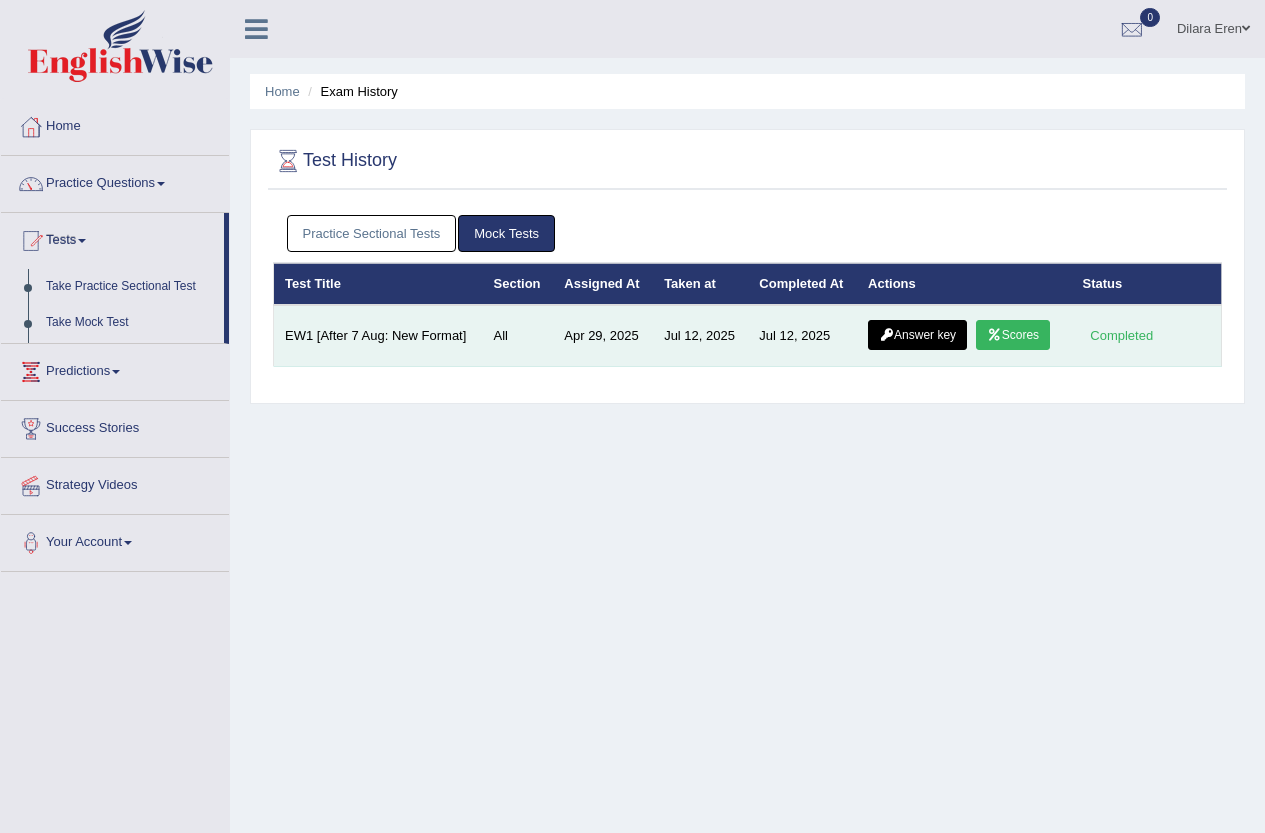 scroll, scrollTop: 0, scrollLeft: 0, axis: both 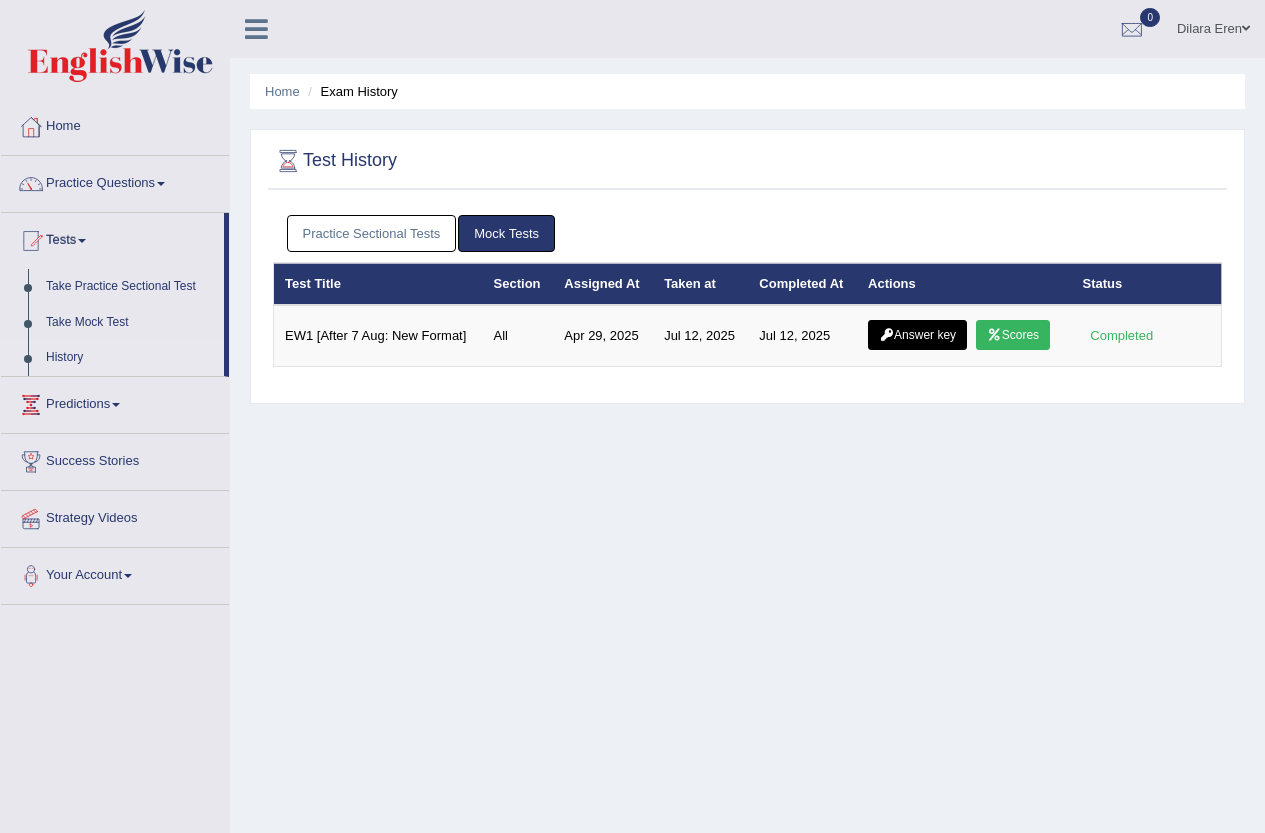 click on "Practice Sectional Tests" at bounding box center [372, 233] 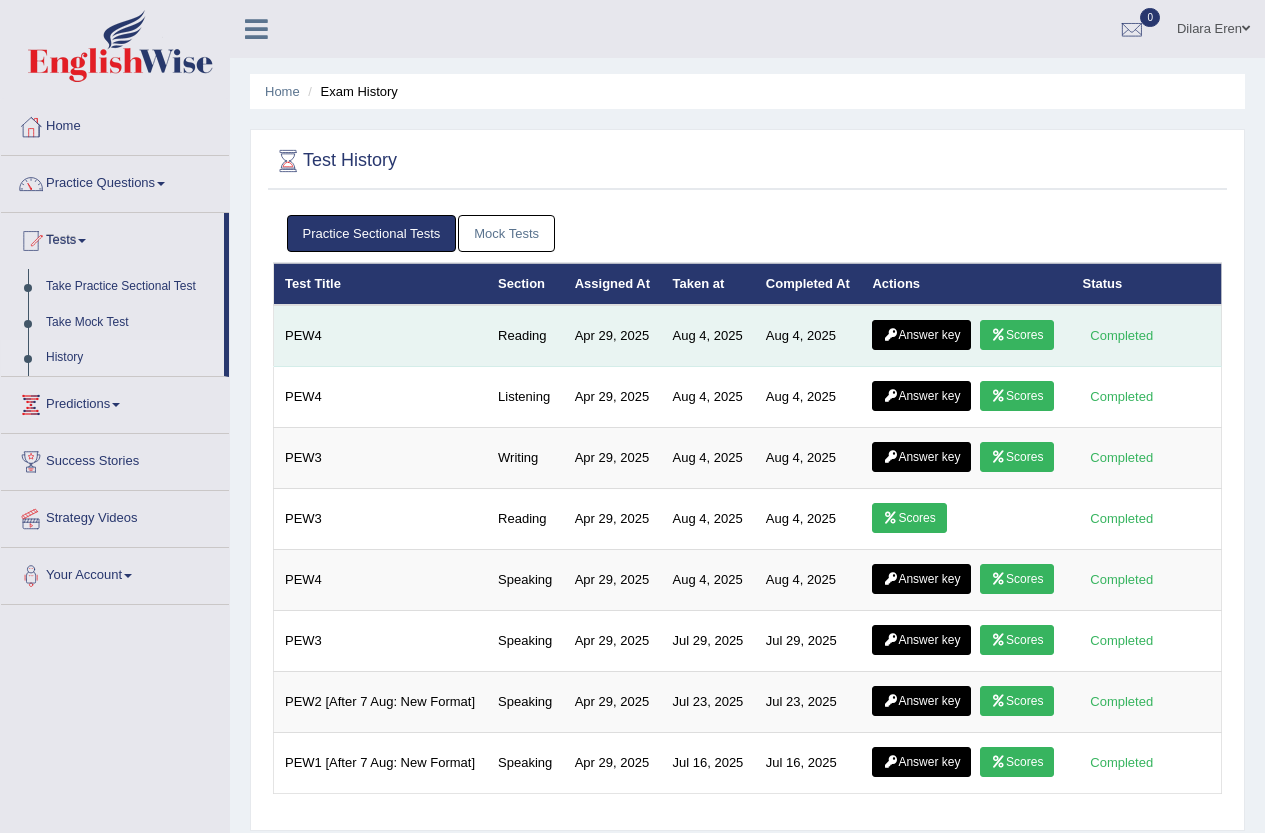 click on "Answer key" at bounding box center [921, 335] 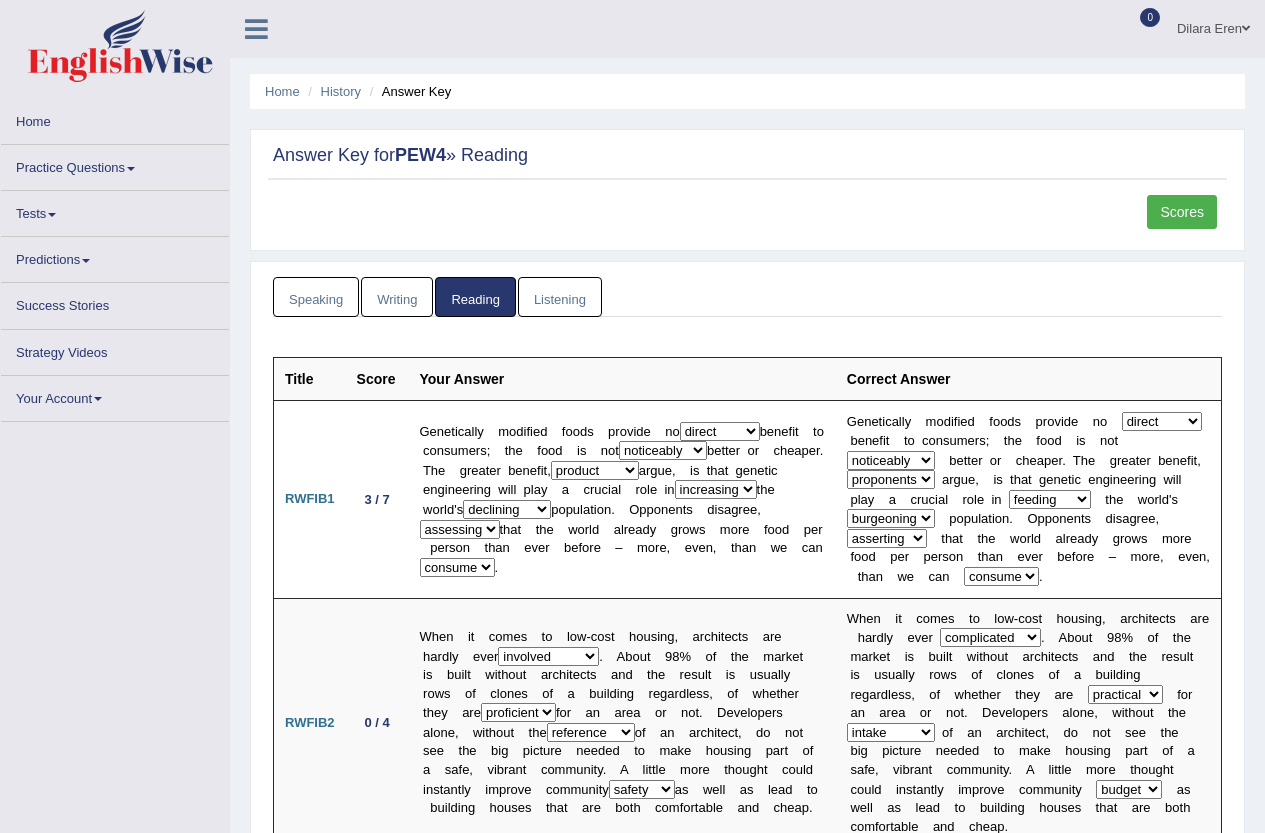 scroll, scrollTop: 0, scrollLeft: 0, axis: both 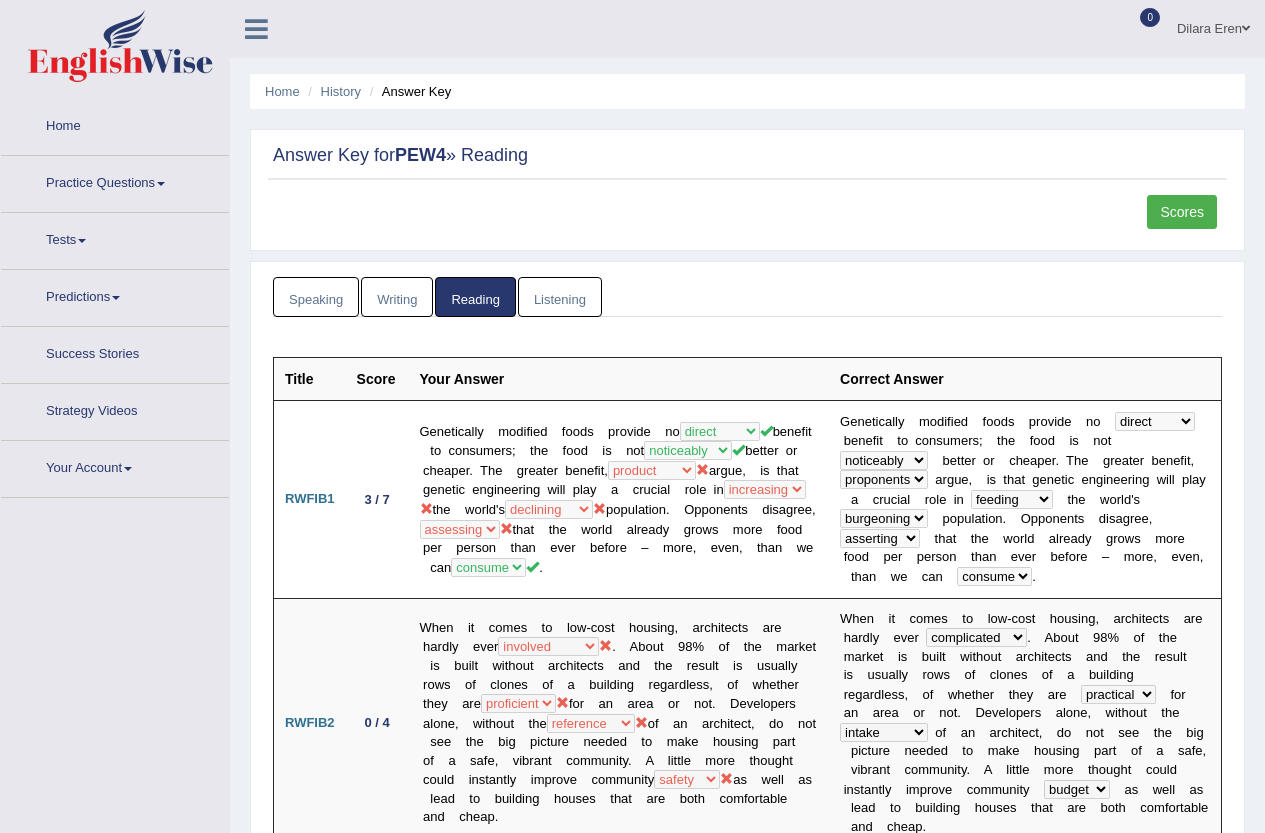 click on "Scores" at bounding box center [747, 217] 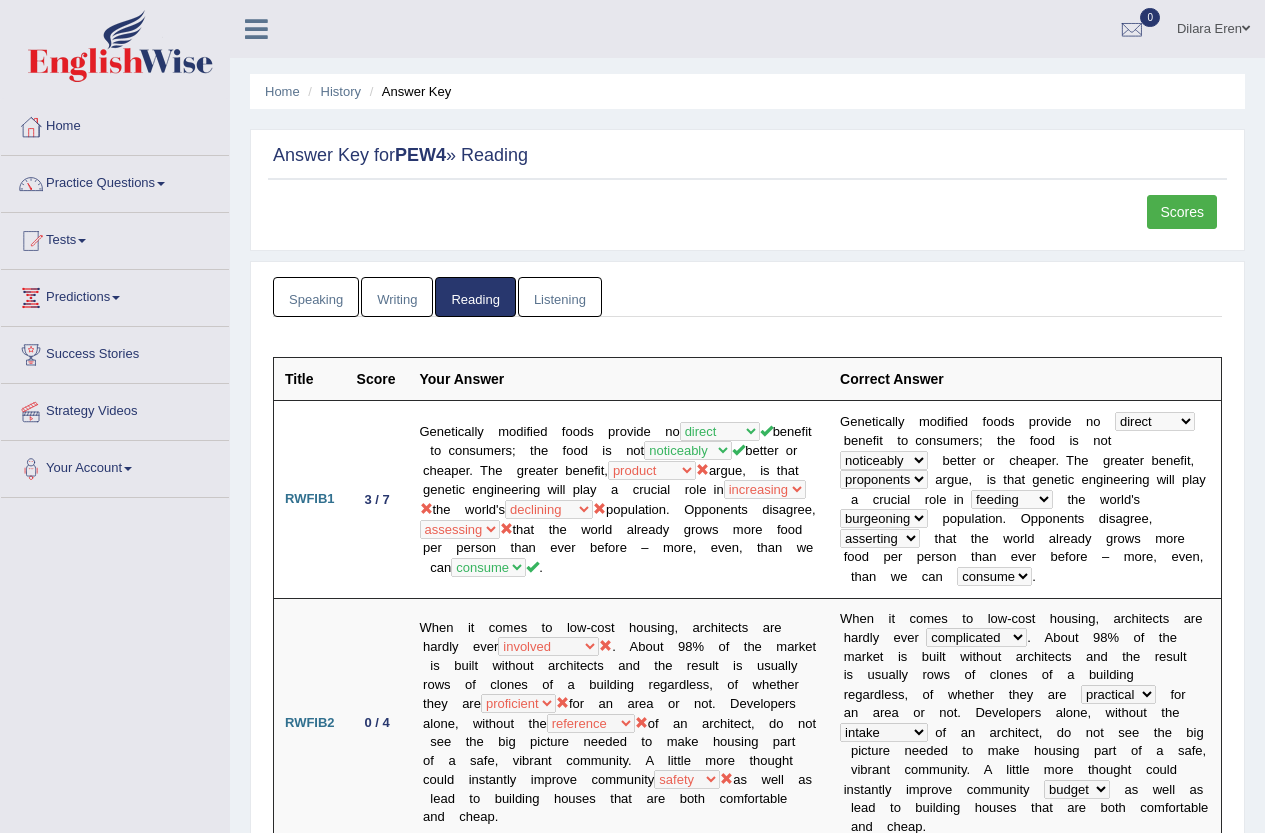 click on "Scores" at bounding box center [1184, 214] 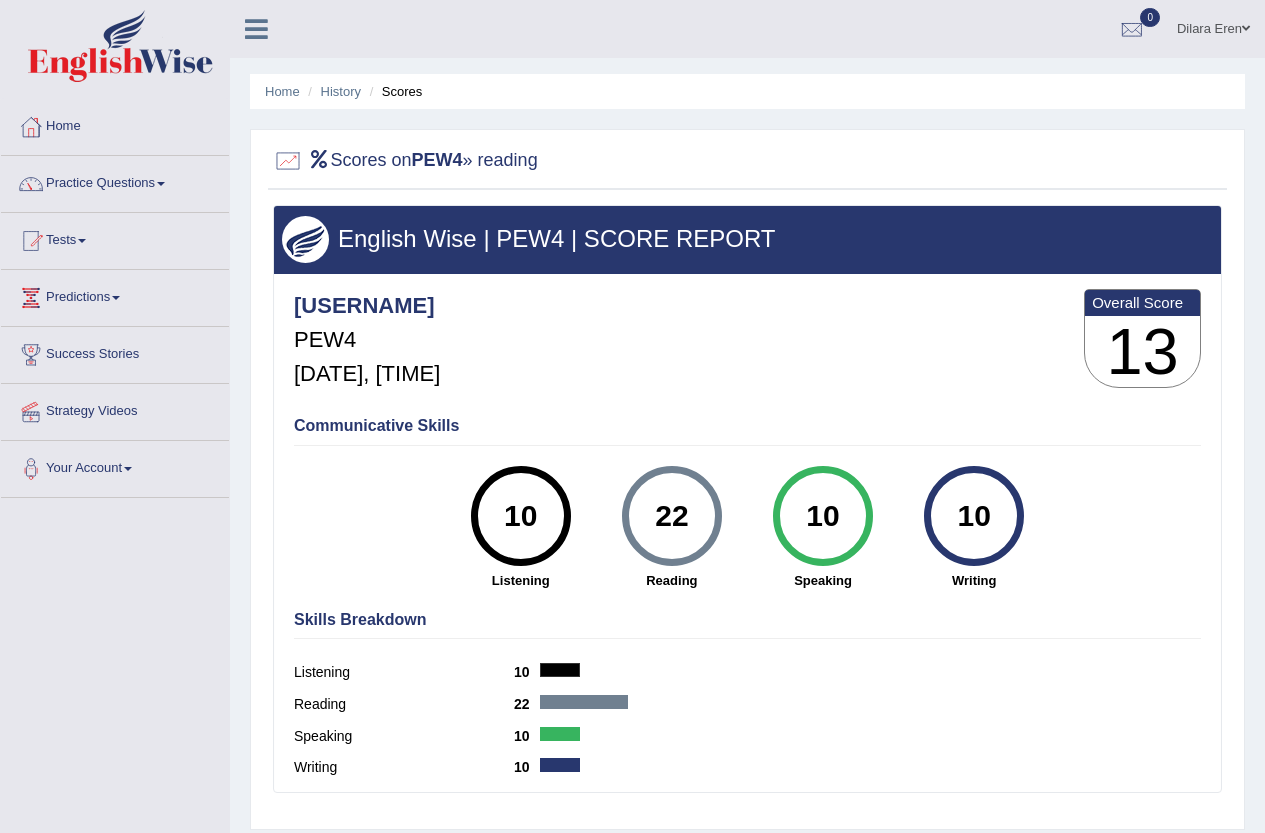 scroll, scrollTop: 0, scrollLeft: 0, axis: both 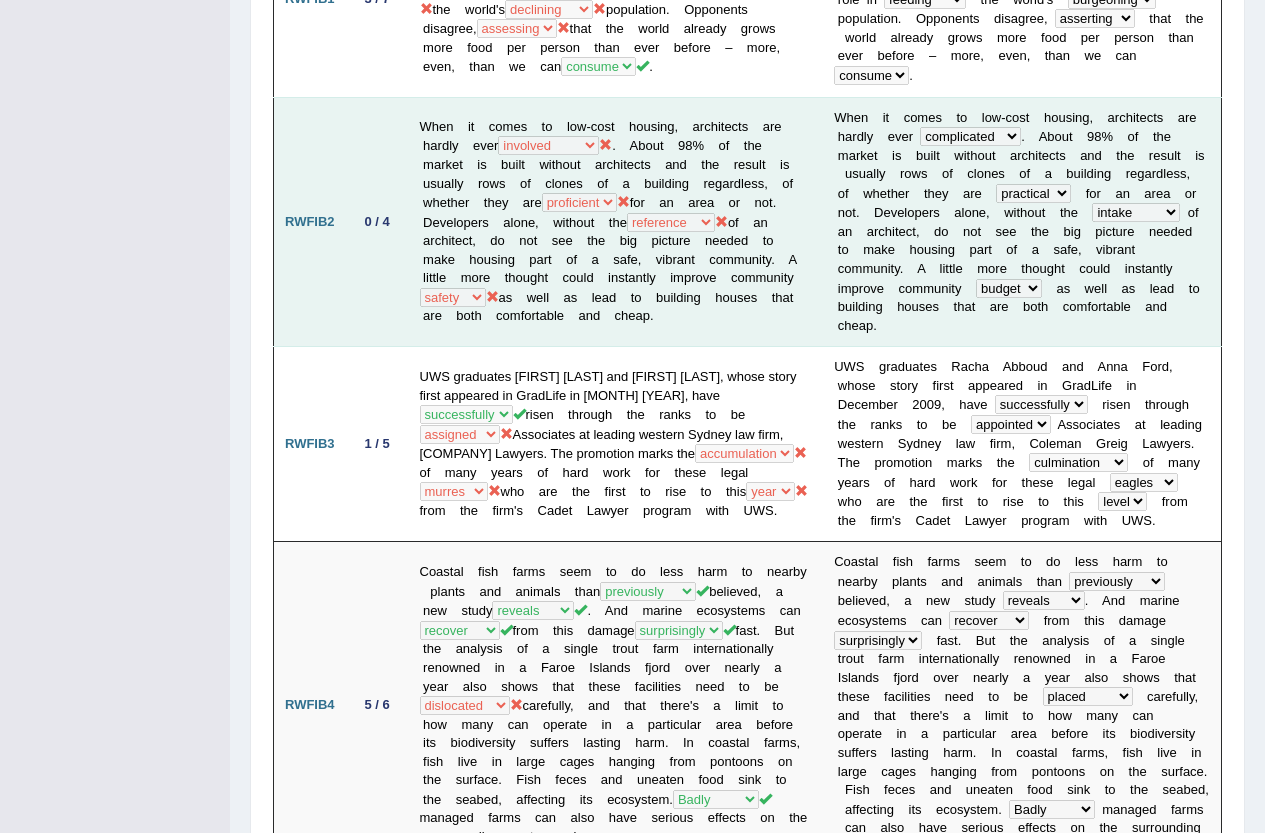 click on "When    it    comes    to    low-cost    housing,    architects    are    hardly    ever   compensated involved indicated complicated .    About    98%    of    the    market    is    built    without    architects    and    the    result    is    usually    rows    of    clones    of    a    building    regardless,    of    whether    they    are     proficient premium profound practical     for    an    area    or    not.    Developers    alone,    without    the     speculation input reference intake   of    an    architect,    do    not    see    the    big    picture    needed    to    make    housing    part    of    a    safe,    vibrant    community.    A    little    more    thought    could    instantly    improve    community     safety stability dignity budget" at bounding box center (616, 222) 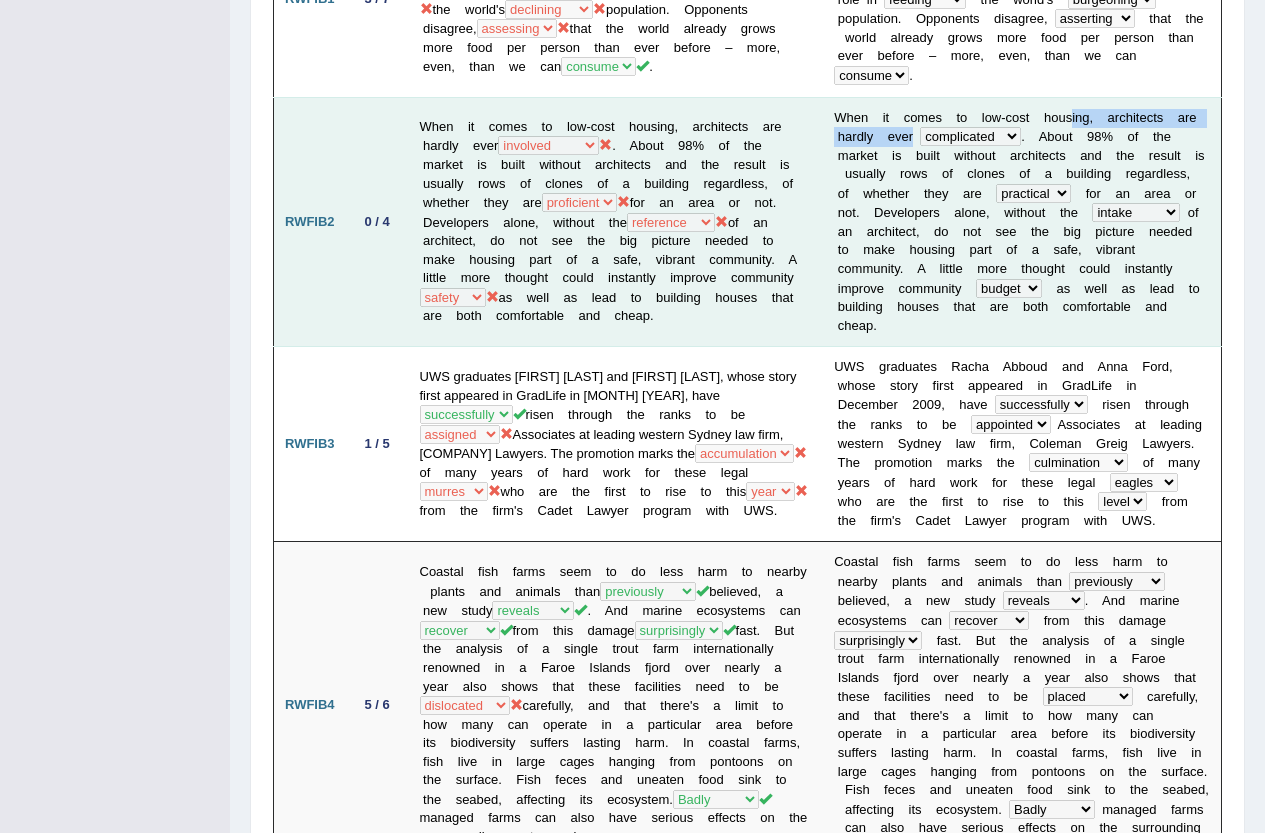 drag, startPoint x: 904, startPoint y: 136, endPoint x: 1060, endPoint y: 123, distance: 156.54073 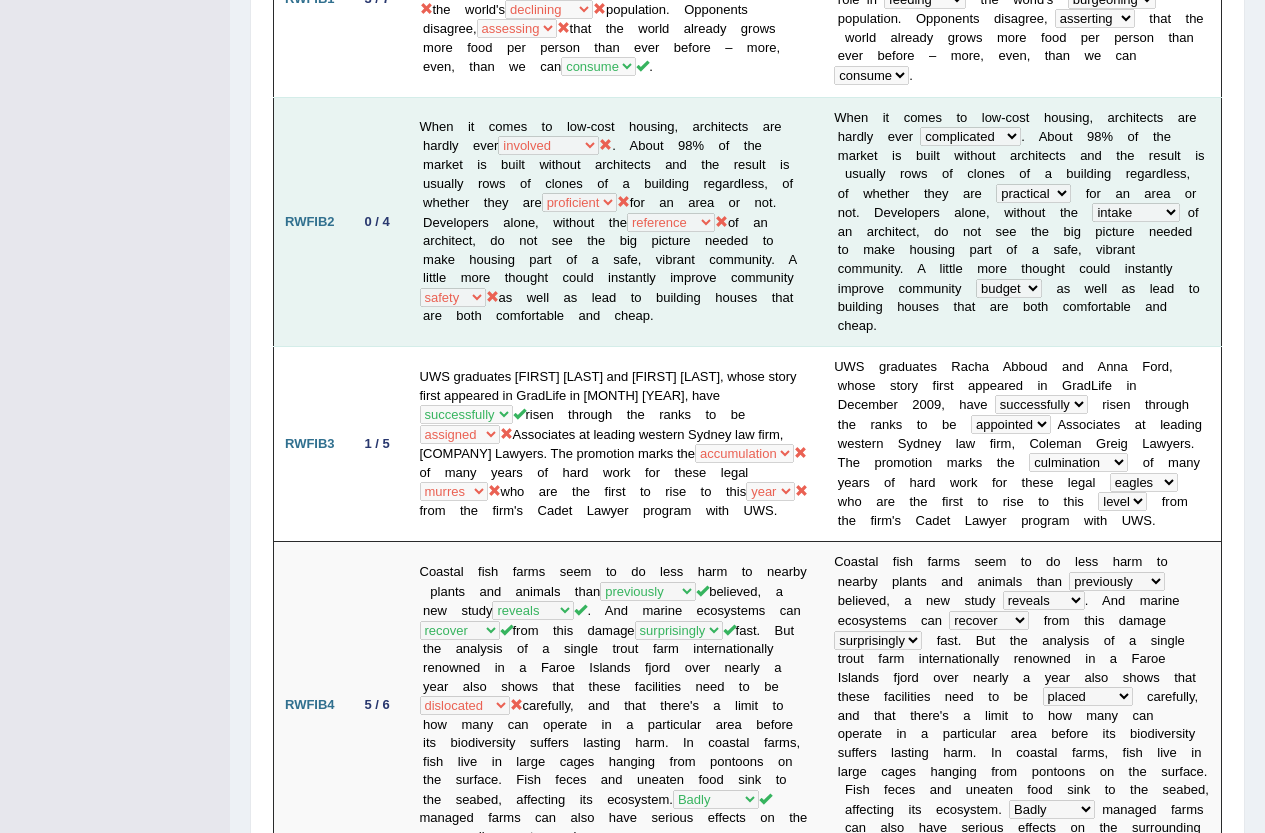 click at bounding box center [1075, 268] 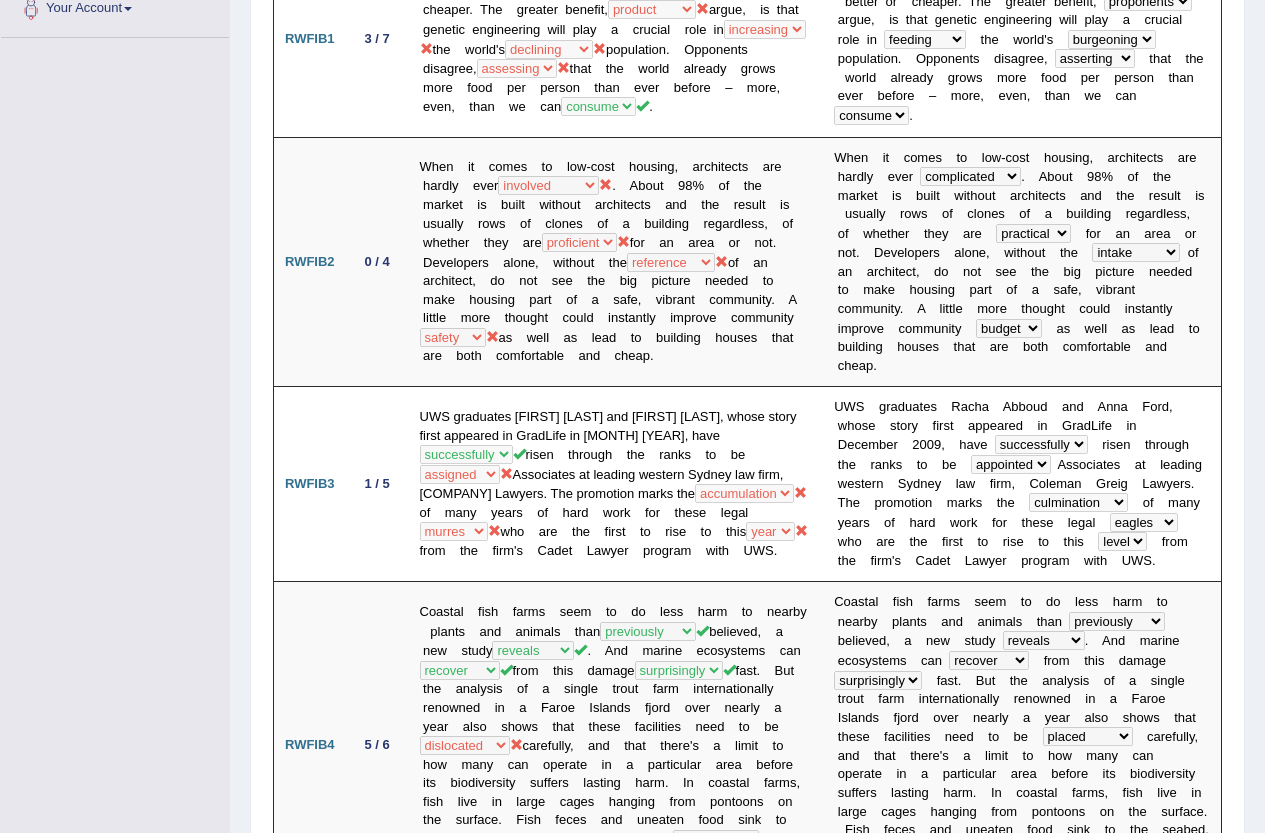 scroll, scrollTop: 437, scrollLeft: 0, axis: vertical 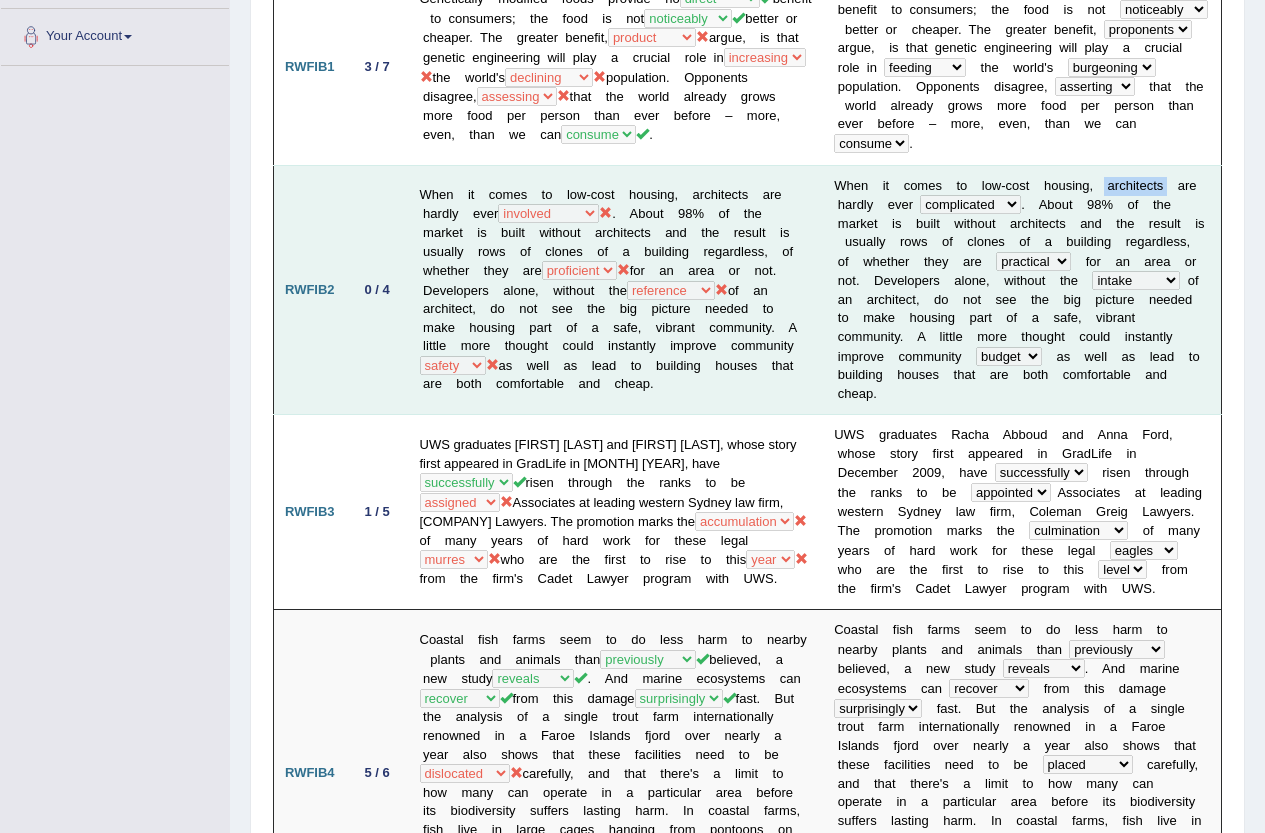 drag, startPoint x: 1156, startPoint y: 188, endPoint x: 1093, endPoint y: 187, distance: 63.007935 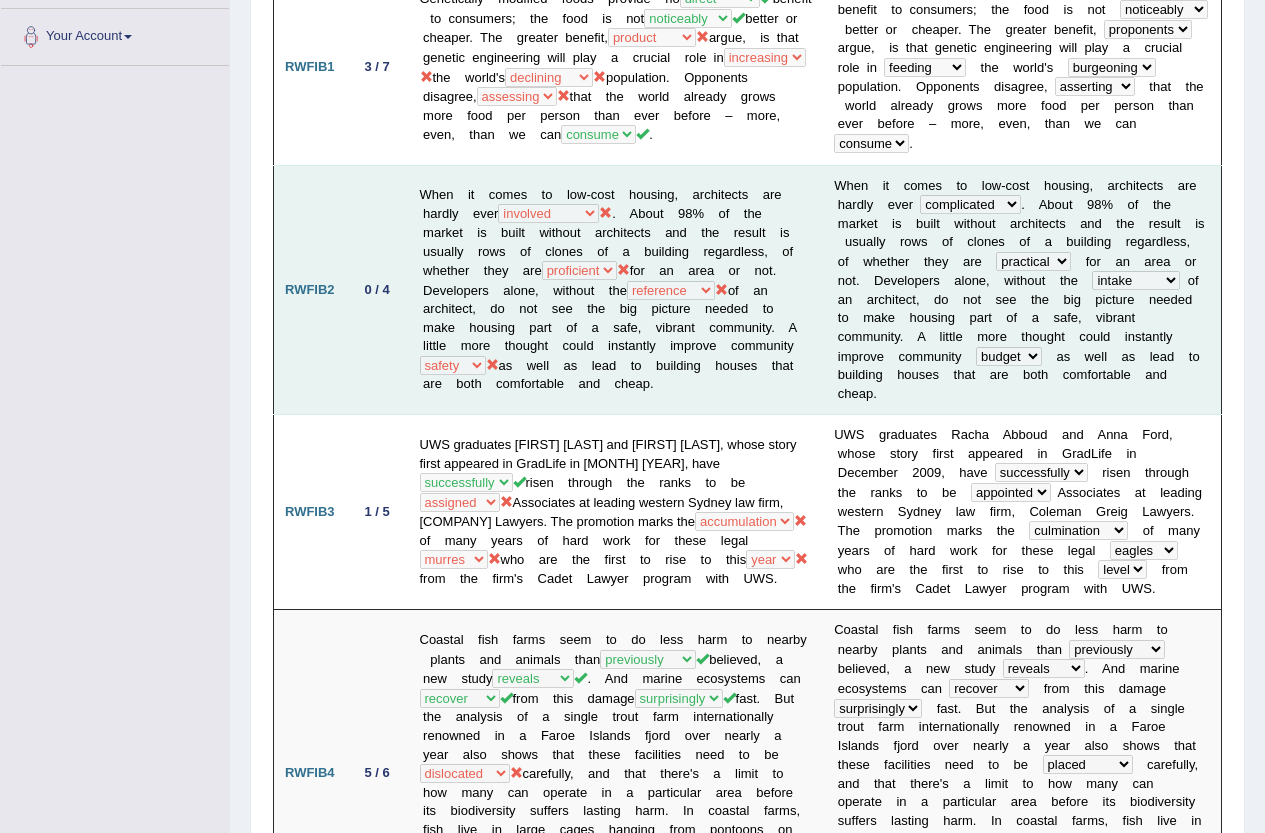 click on "n" at bounding box center (841, 280) 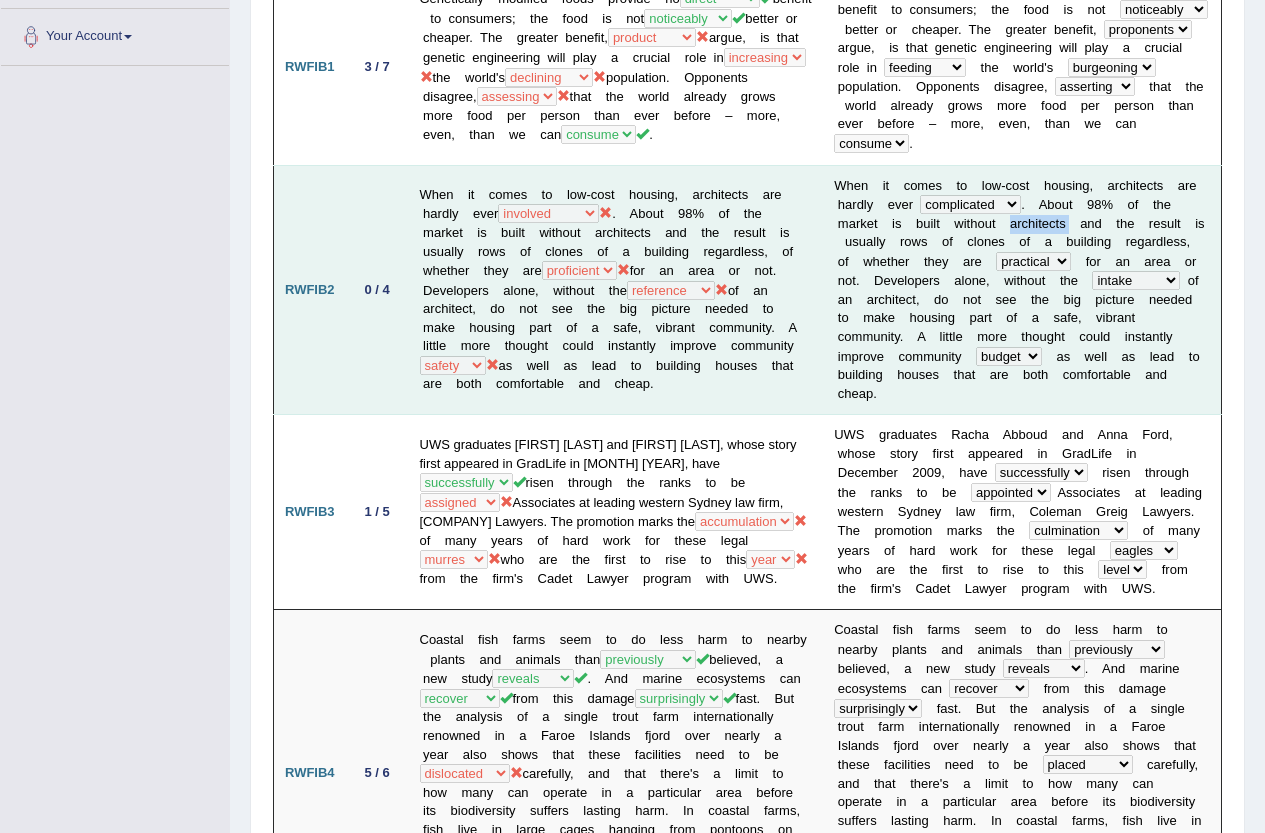 drag, startPoint x: 1000, startPoint y: 228, endPoint x: 1059, endPoint y: 228, distance: 59 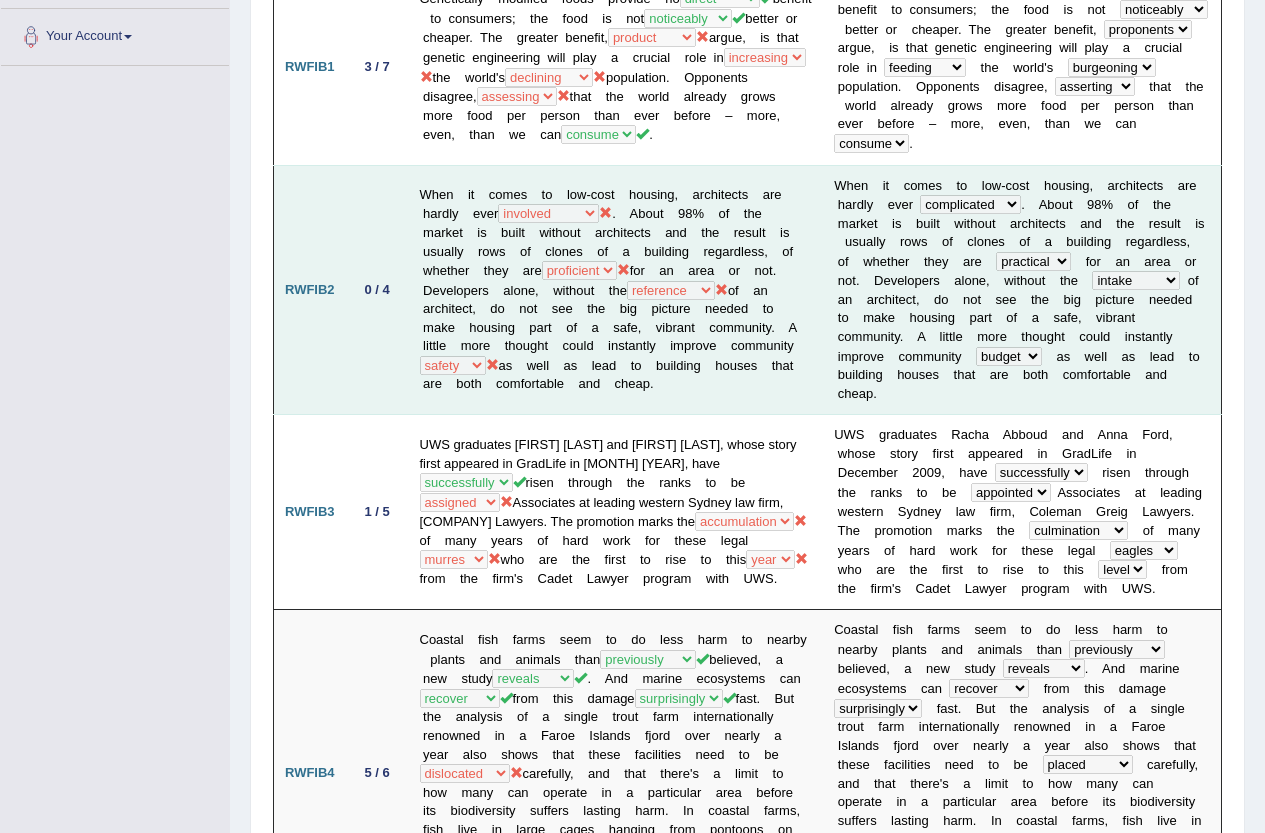 drag, startPoint x: 903, startPoint y: 266, endPoint x: 1077, endPoint y: 225, distance: 178.76521 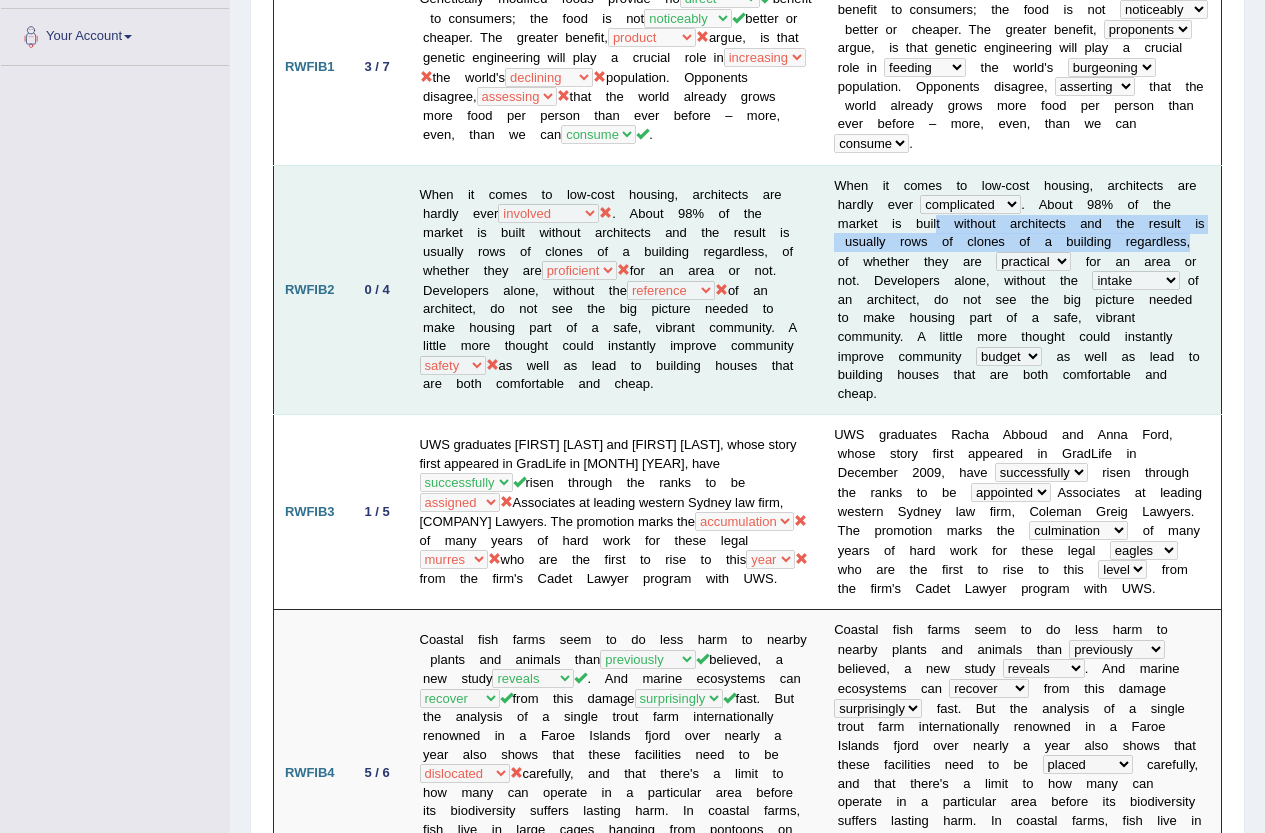 drag, startPoint x: 927, startPoint y: 226, endPoint x: 1172, endPoint y: 245, distance: 245.73563 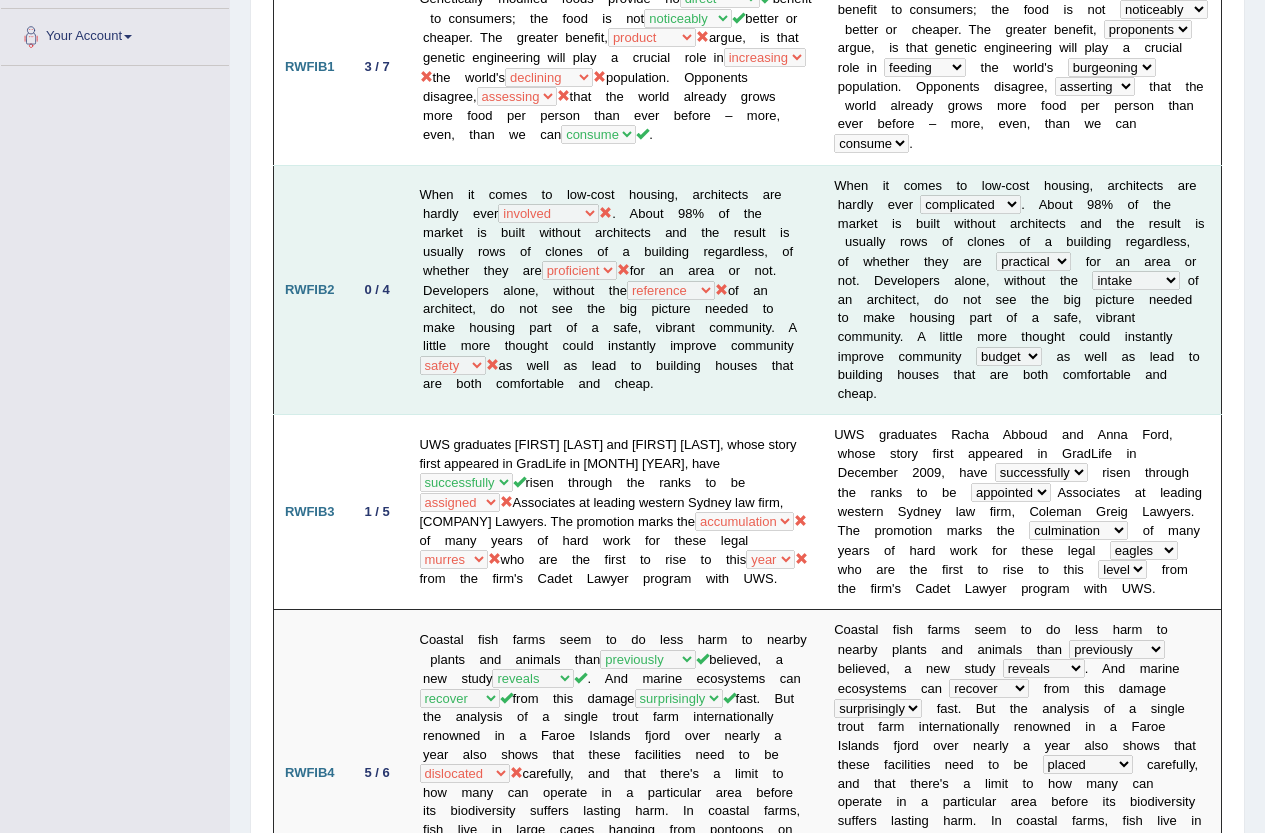 click on "t" at bounding box center (1063, 336) 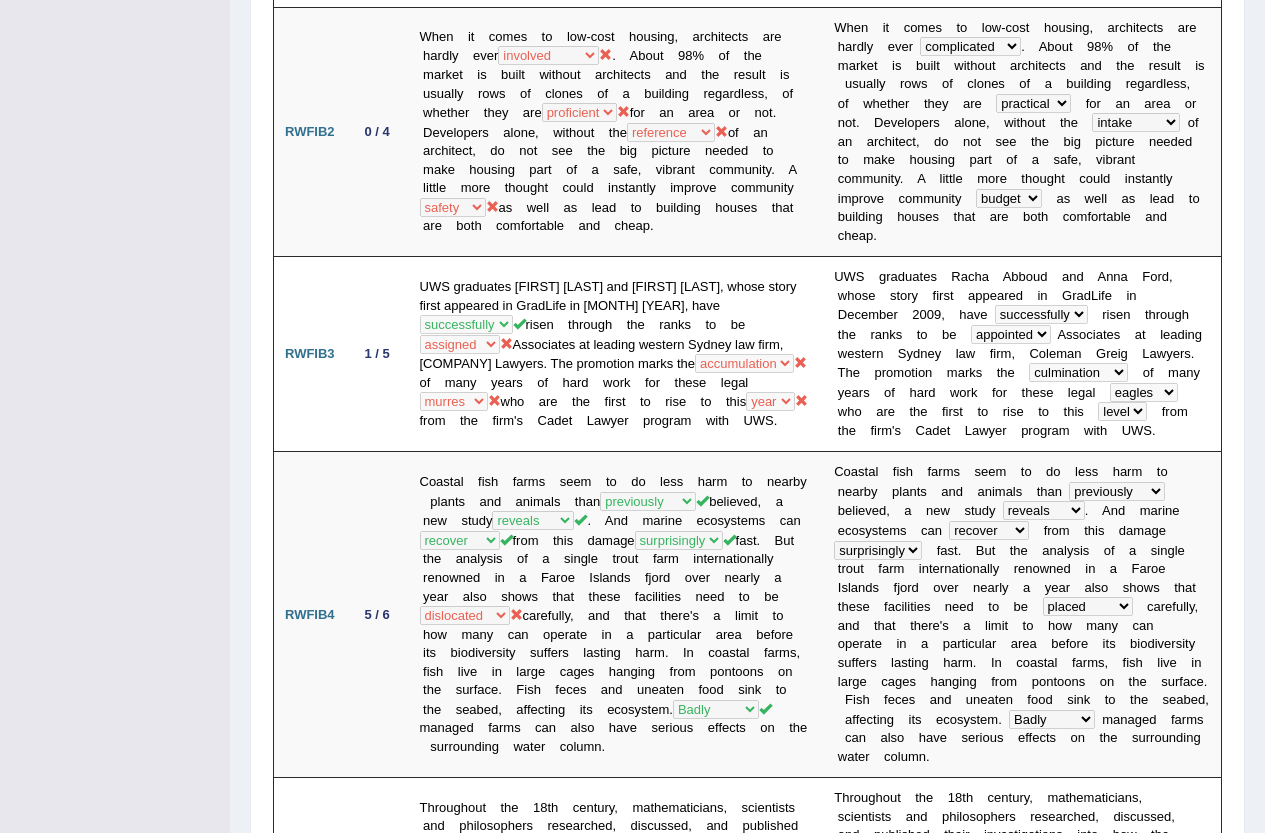 scroll, scrollTop: 0, scrollLeft: 0, axis: both 